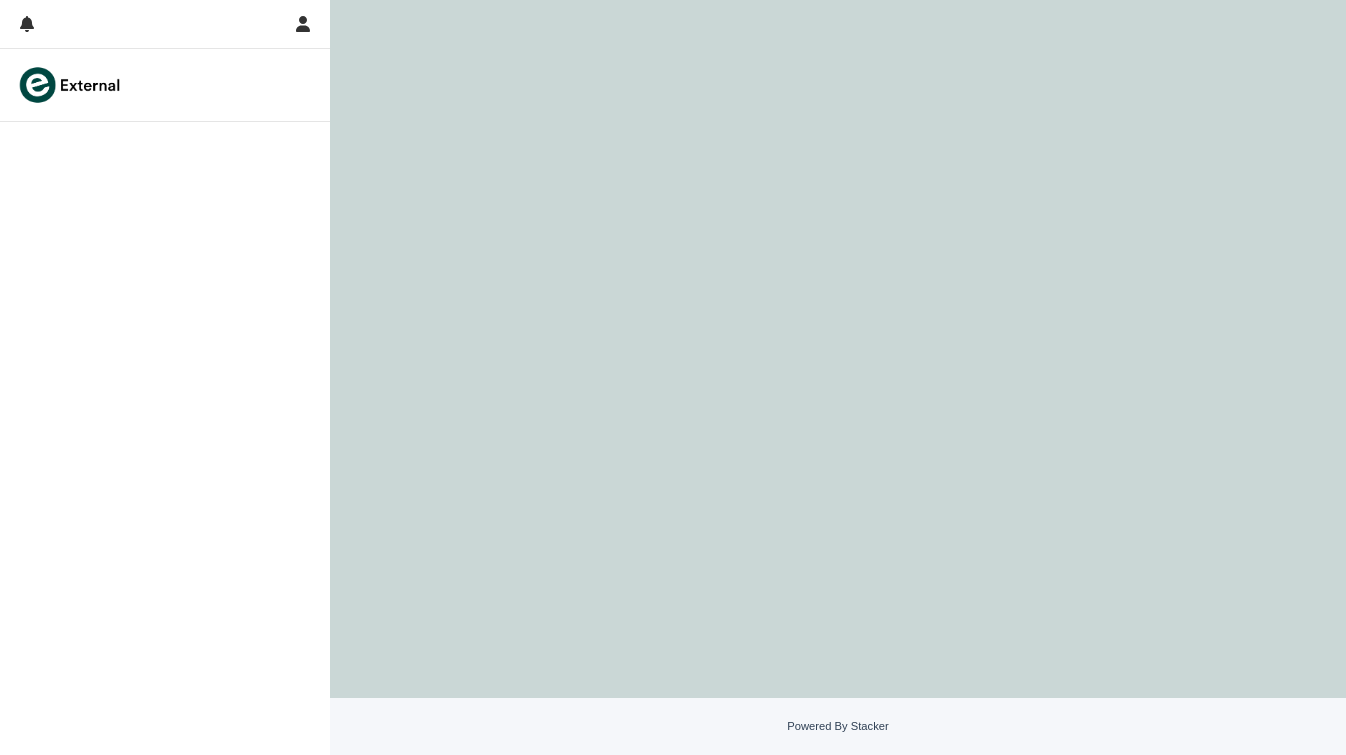 scroll, scrollTop: 0, scrollLeft: 0, axis: both 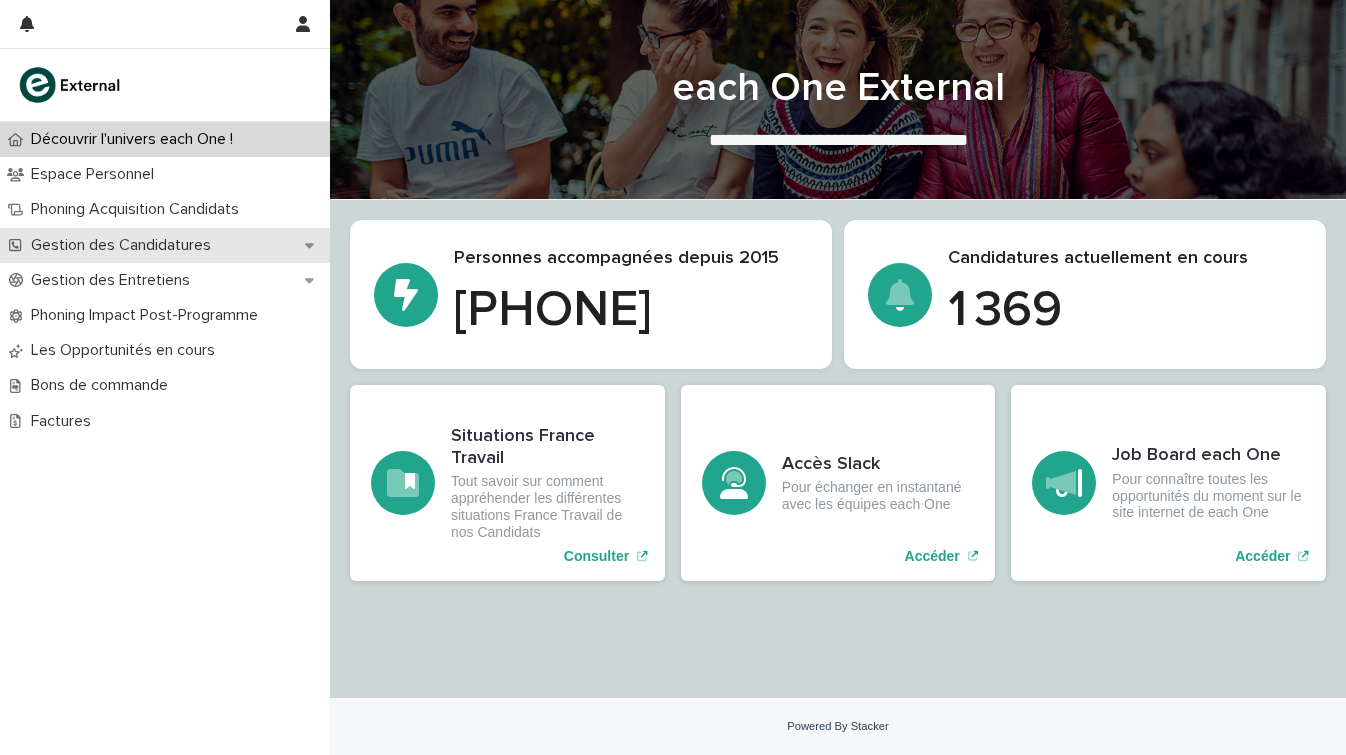 click on "Gestion des Candidatures" at bounding box center [165, 245] 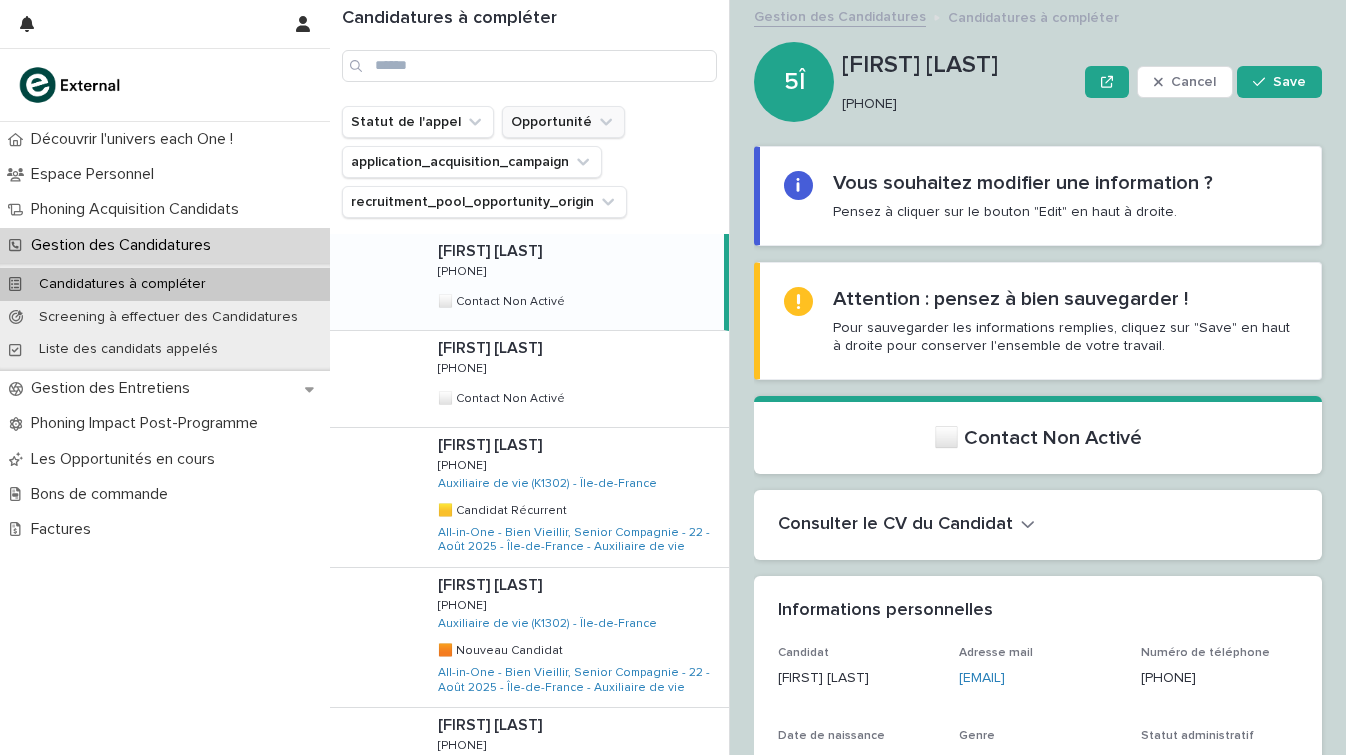 click on "Opportunité" at bounding box center [563, 122] 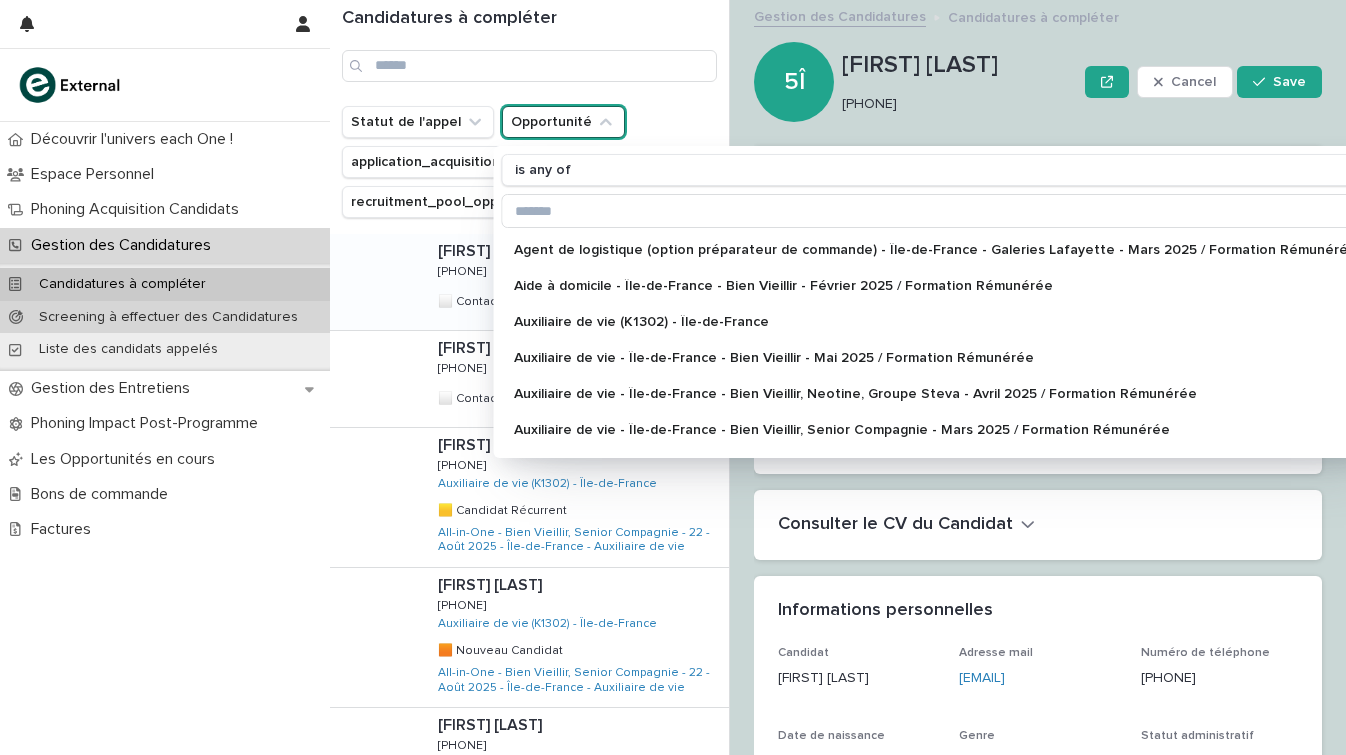 click on "Screening à effectuer des Candidatures" at bounding box center (165, 317) 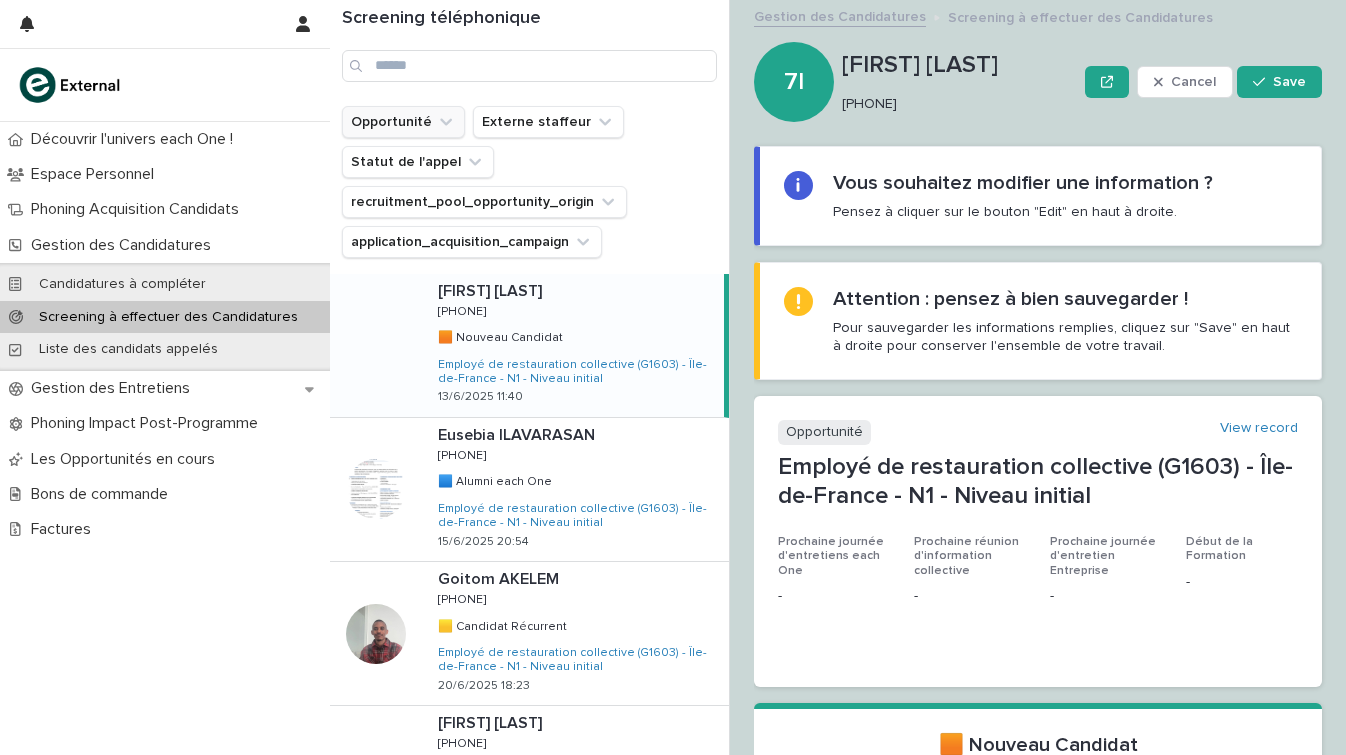 click on "Opportunité" at bounding box center [403, 122] 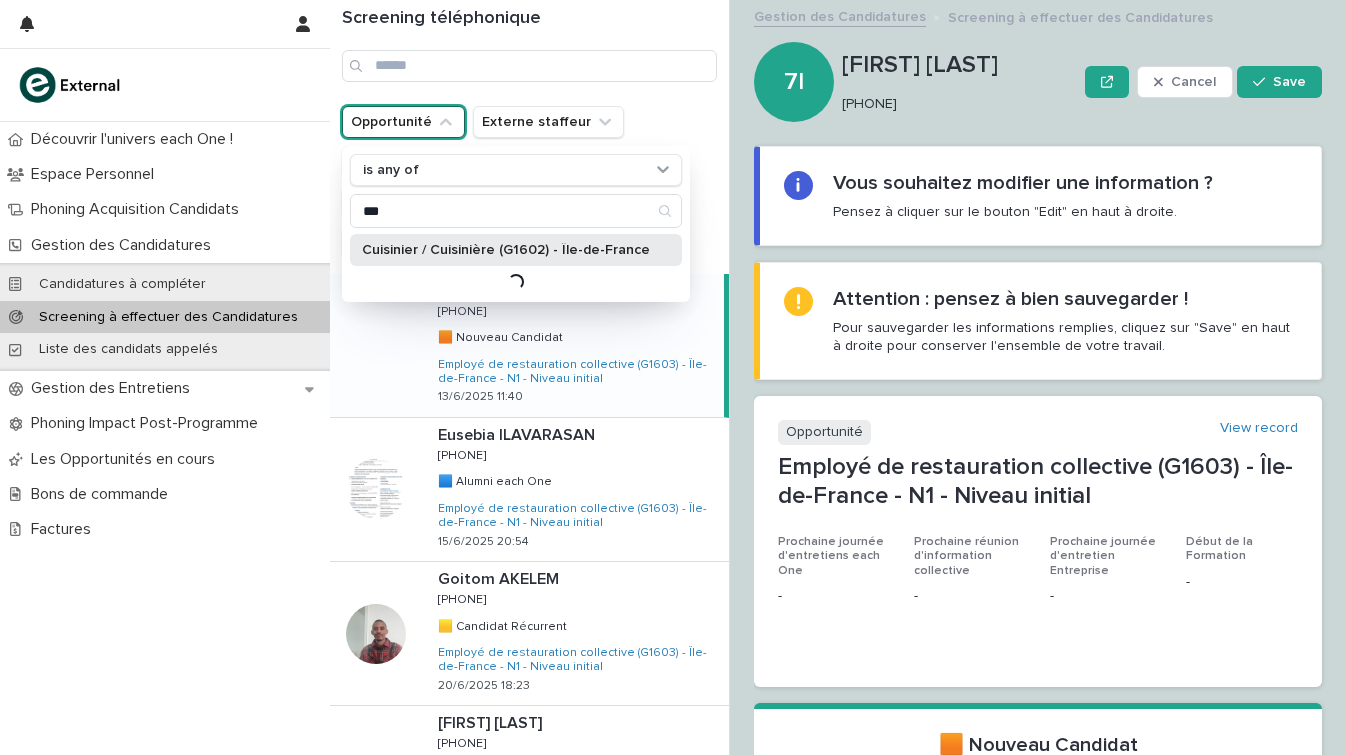 click on "Cuisinier / Cuisinière (G1602) - Île-de-France" at bounding box center (516, 250) 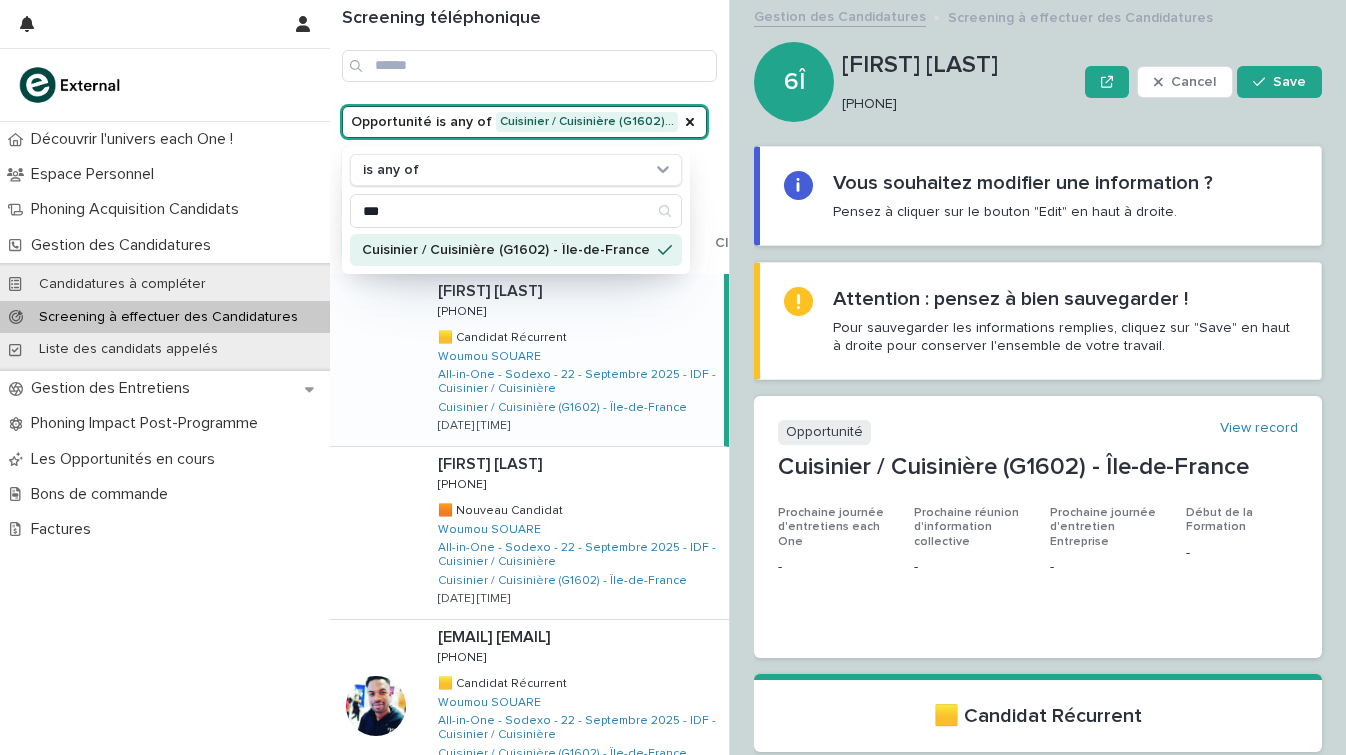 scroll, scrollTop: 0, scrollLeft: 0, axis: both 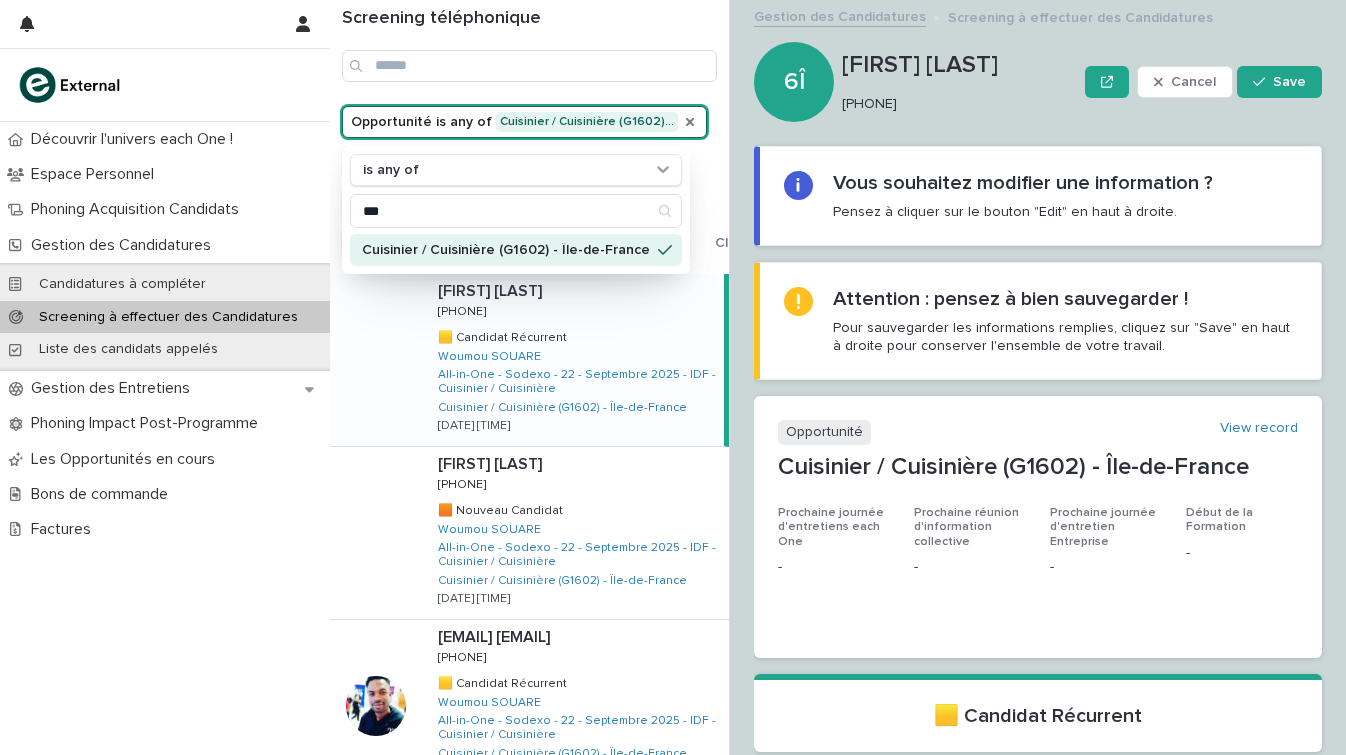 click 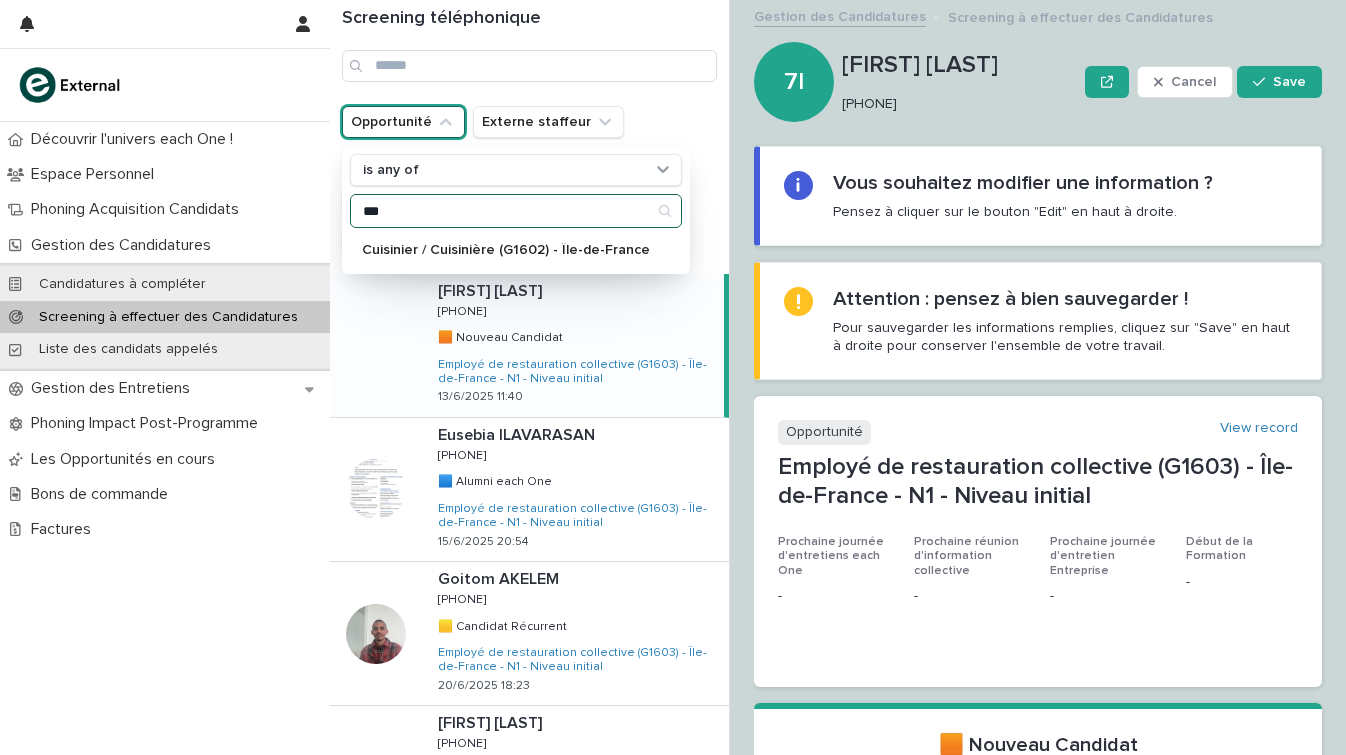 click on "***" at bounding box center [516, 211] 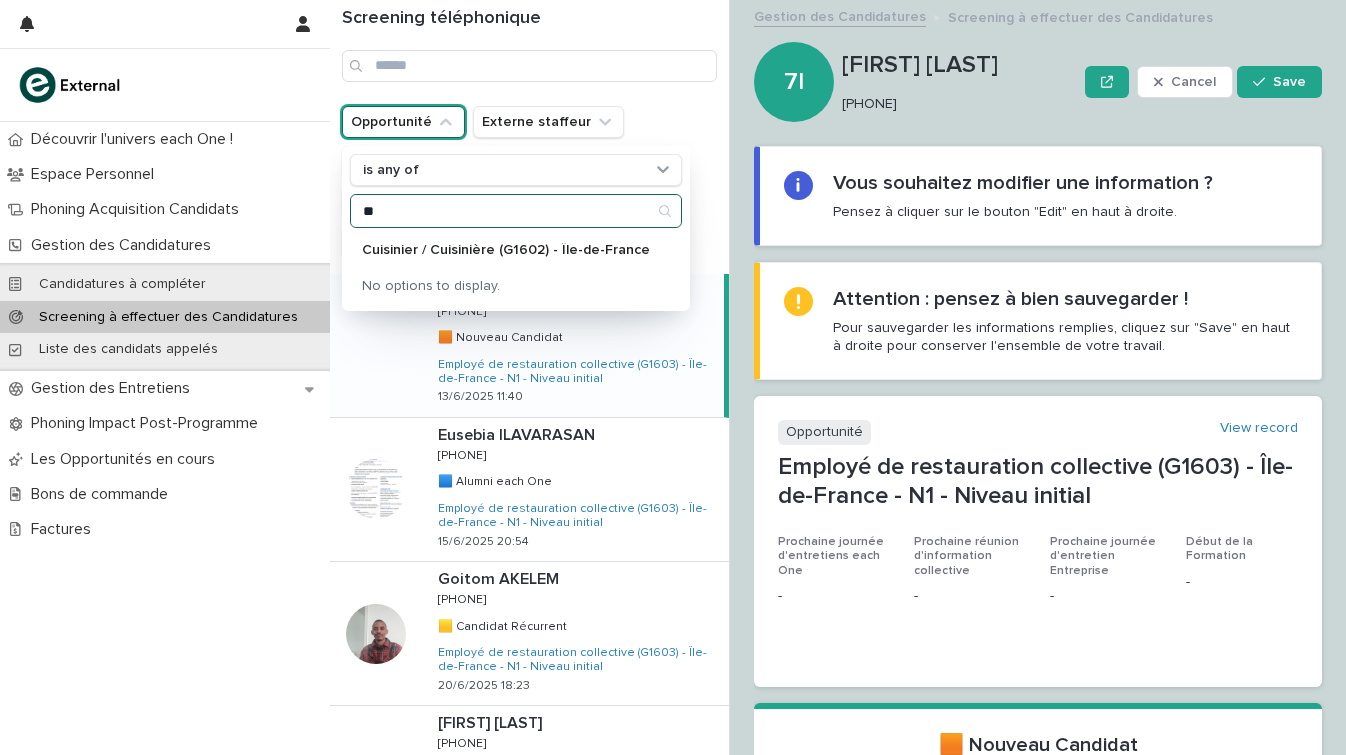 type on "*" 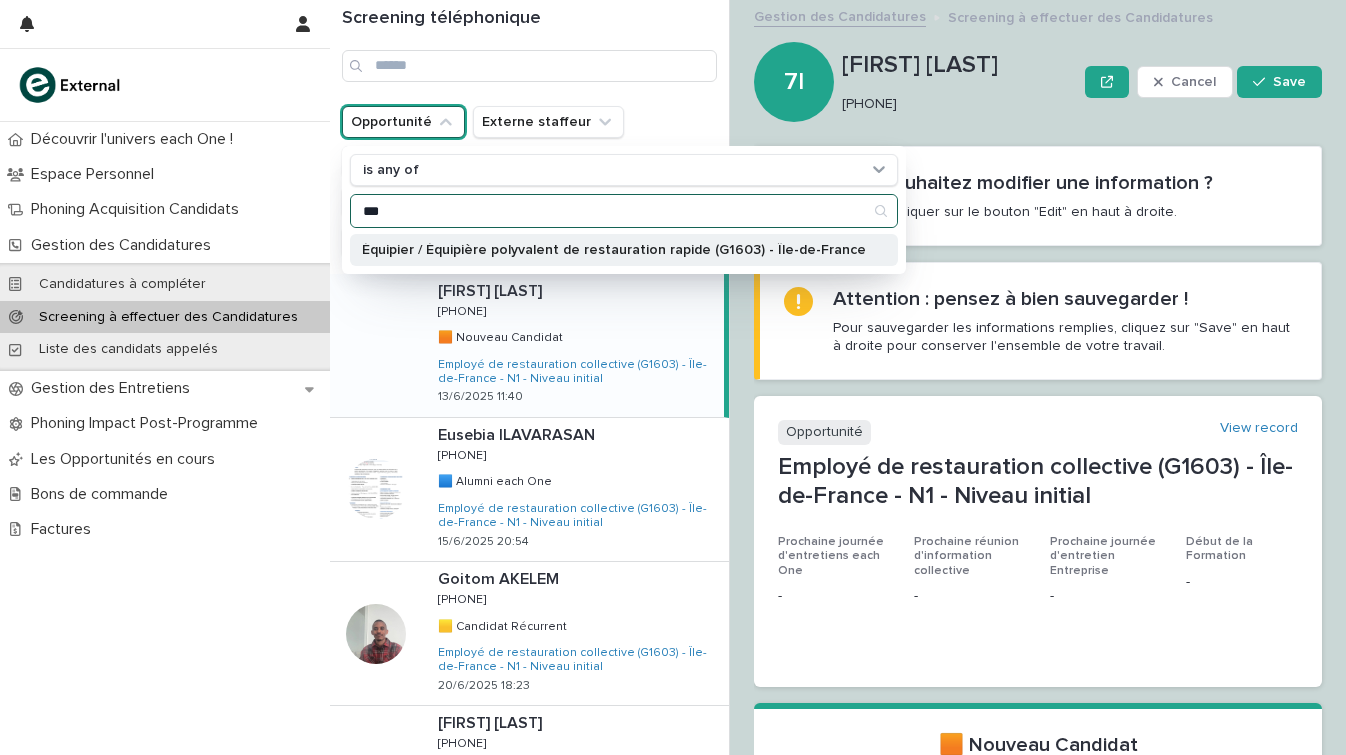 type on "***" 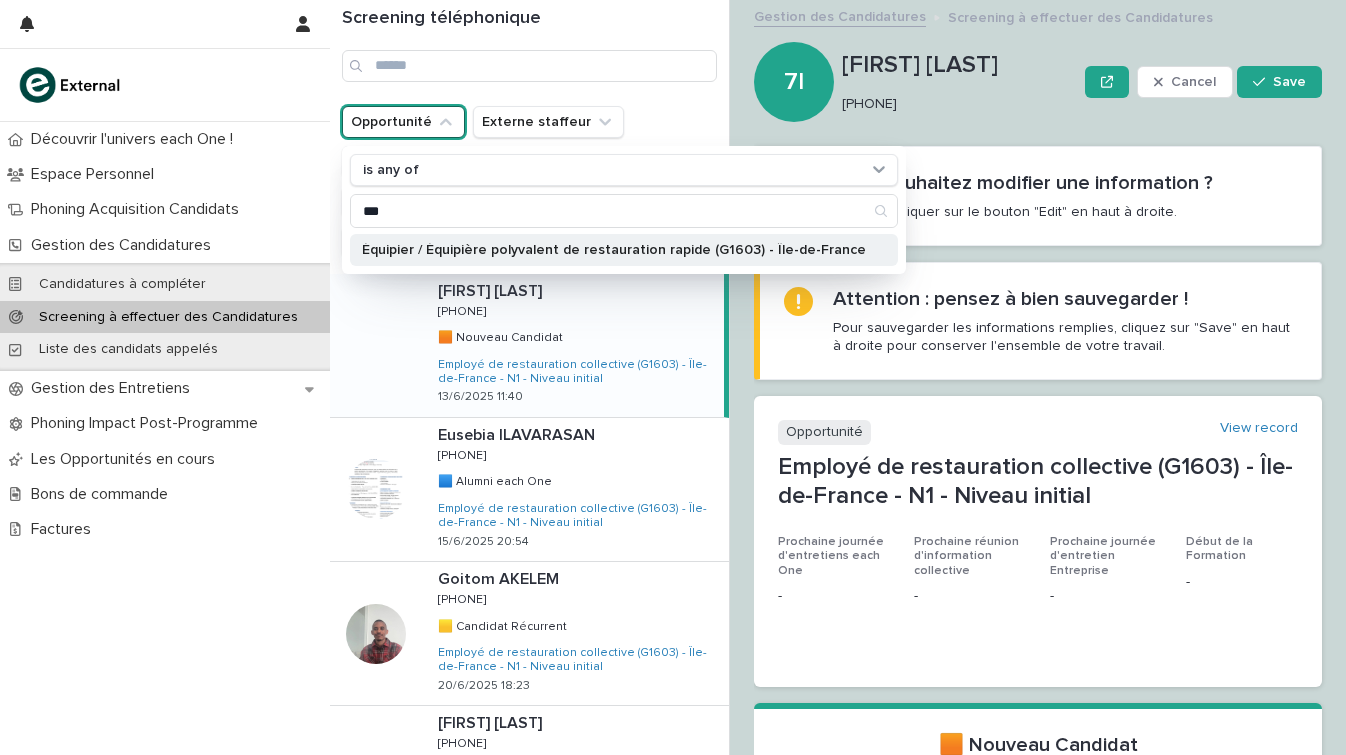 drag, startPoint x: 394, startPoint y: 248, endPoint x: 462, endPoint y: 240, distance: 68.46897 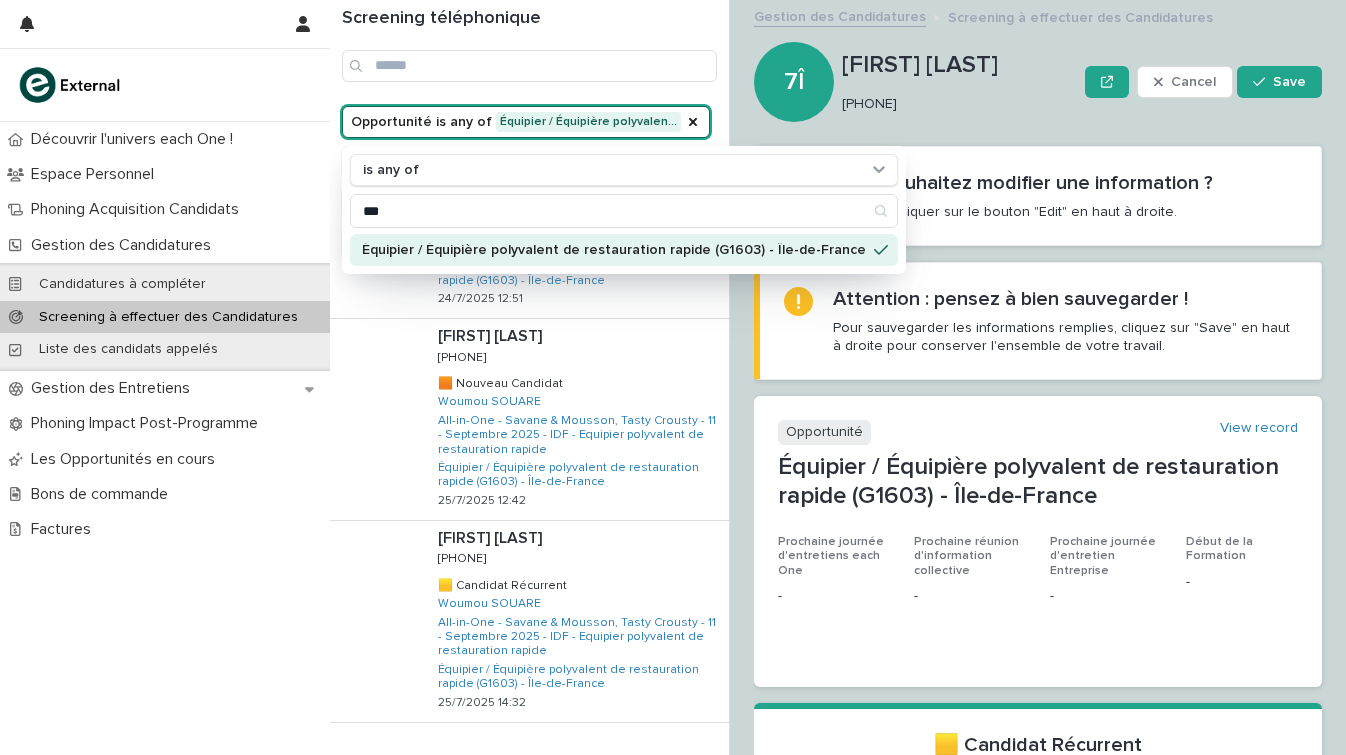 scroll, scrollTop: 1568, scrollLeft: 0, axis: vertical 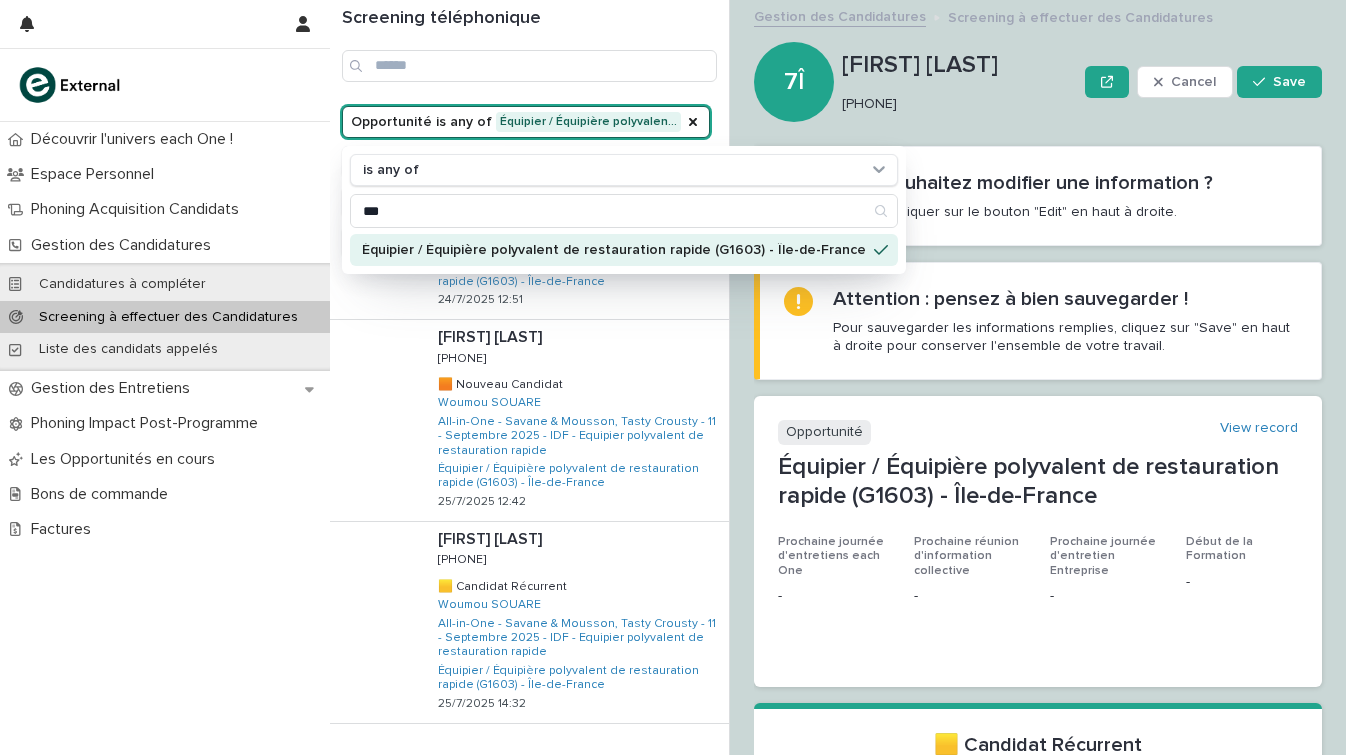 click on "Next" at bounding box center [674, 765] 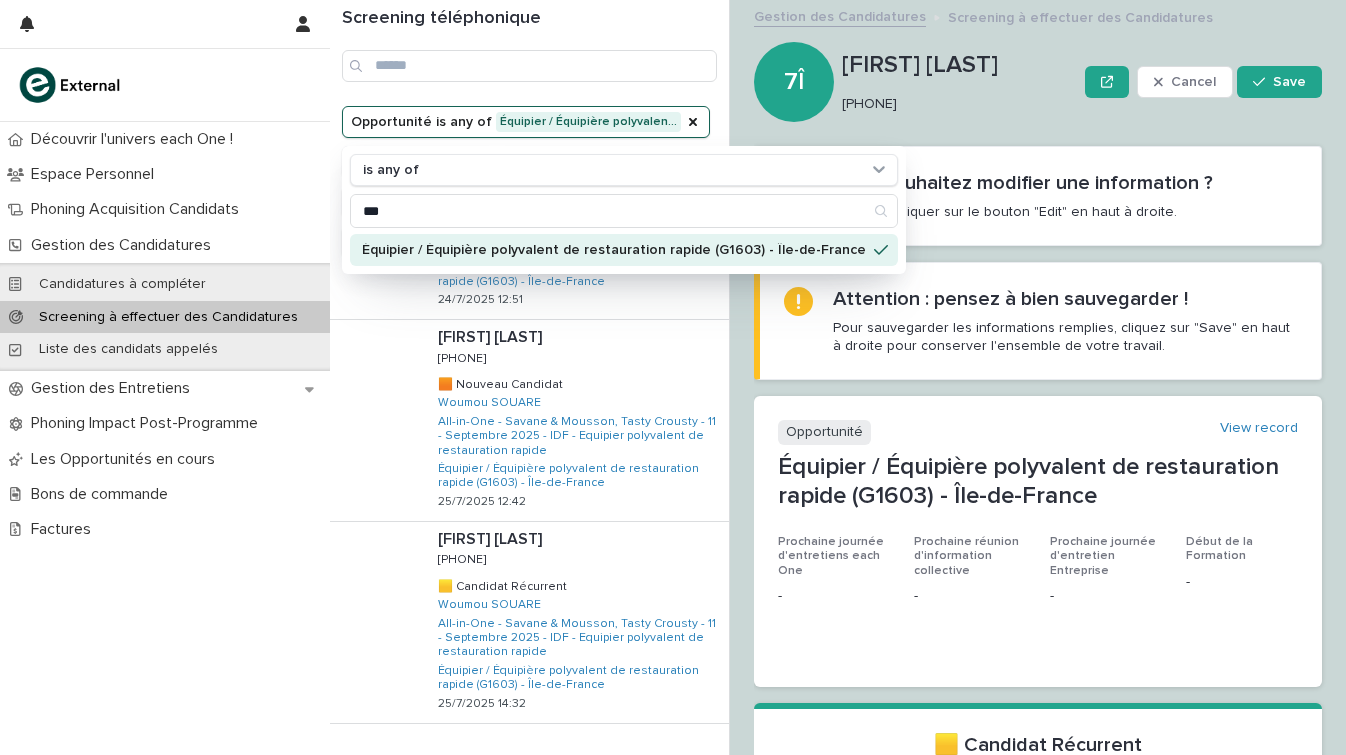 click on "Next" at bounding box center (674, 765) 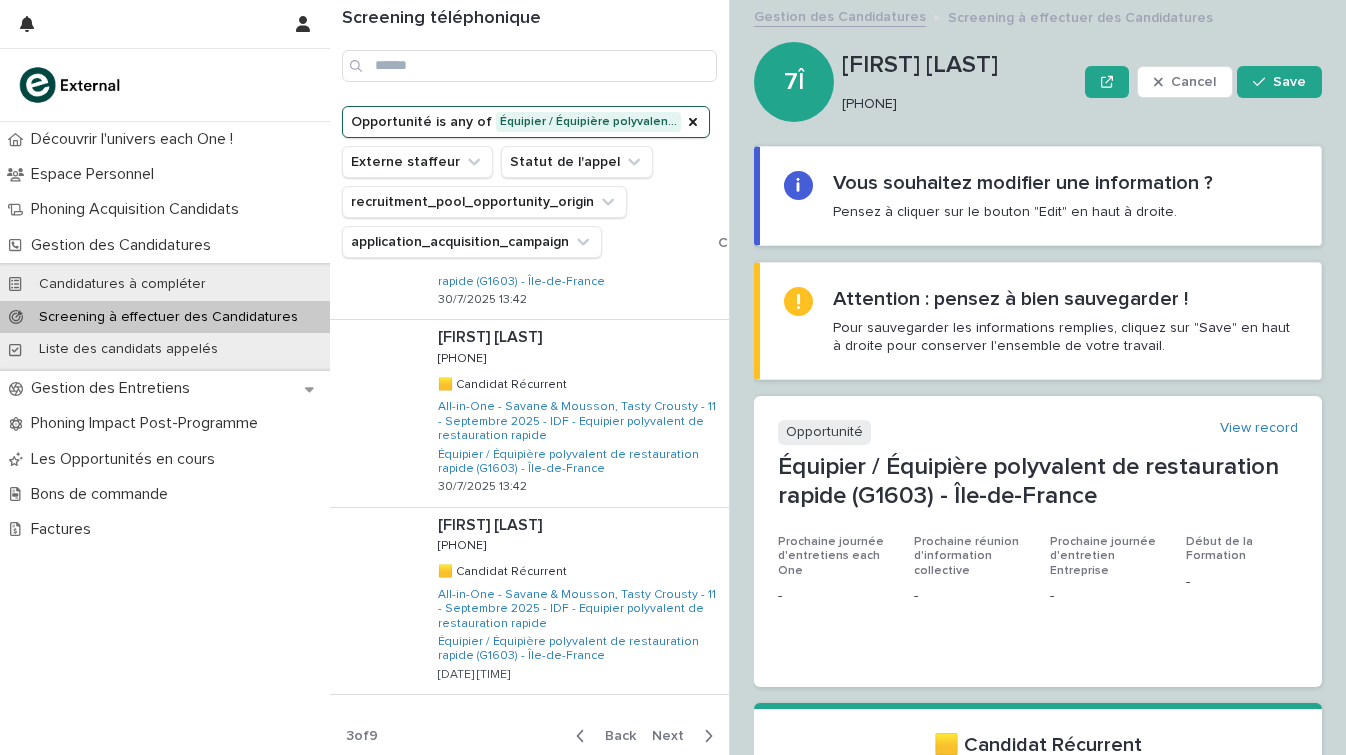 scroll, scrollTop: 1540, scrollLeft: 0, axis: vertical 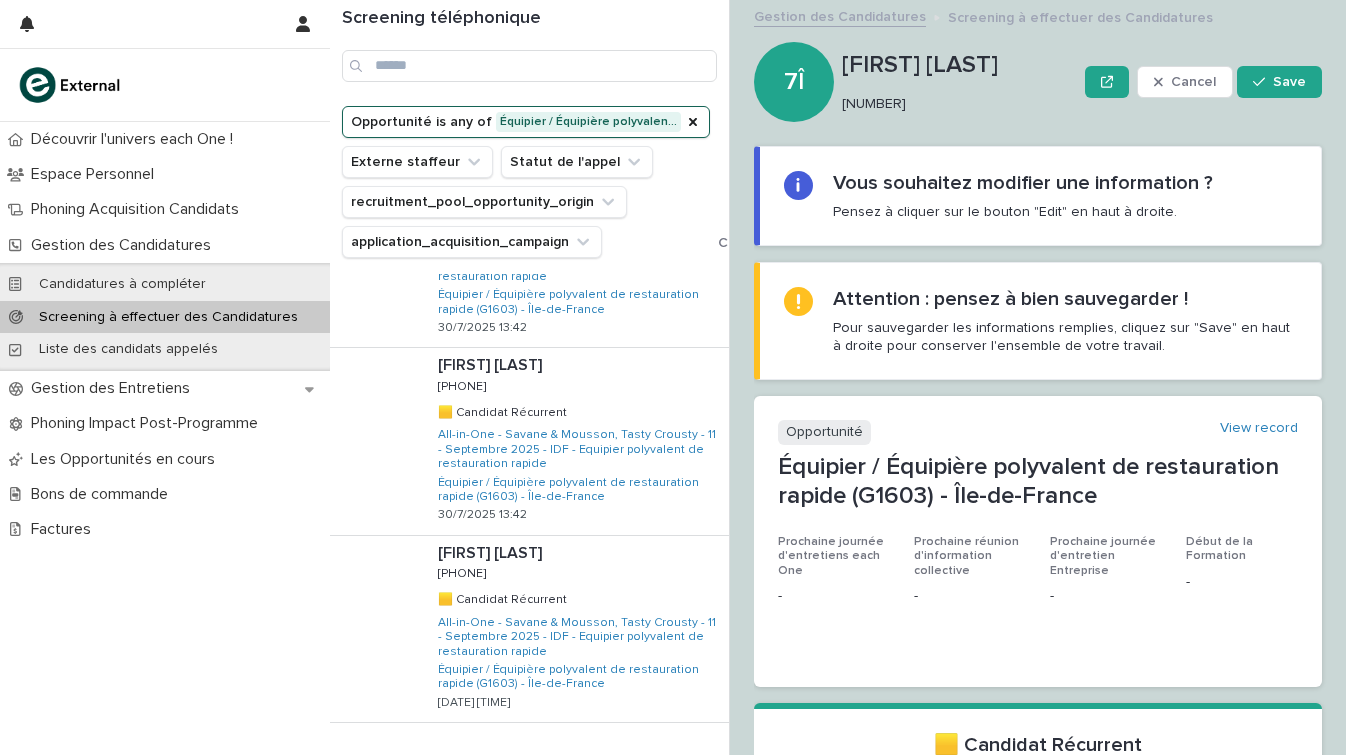 click on "Next" at bounding box center [674, 764] 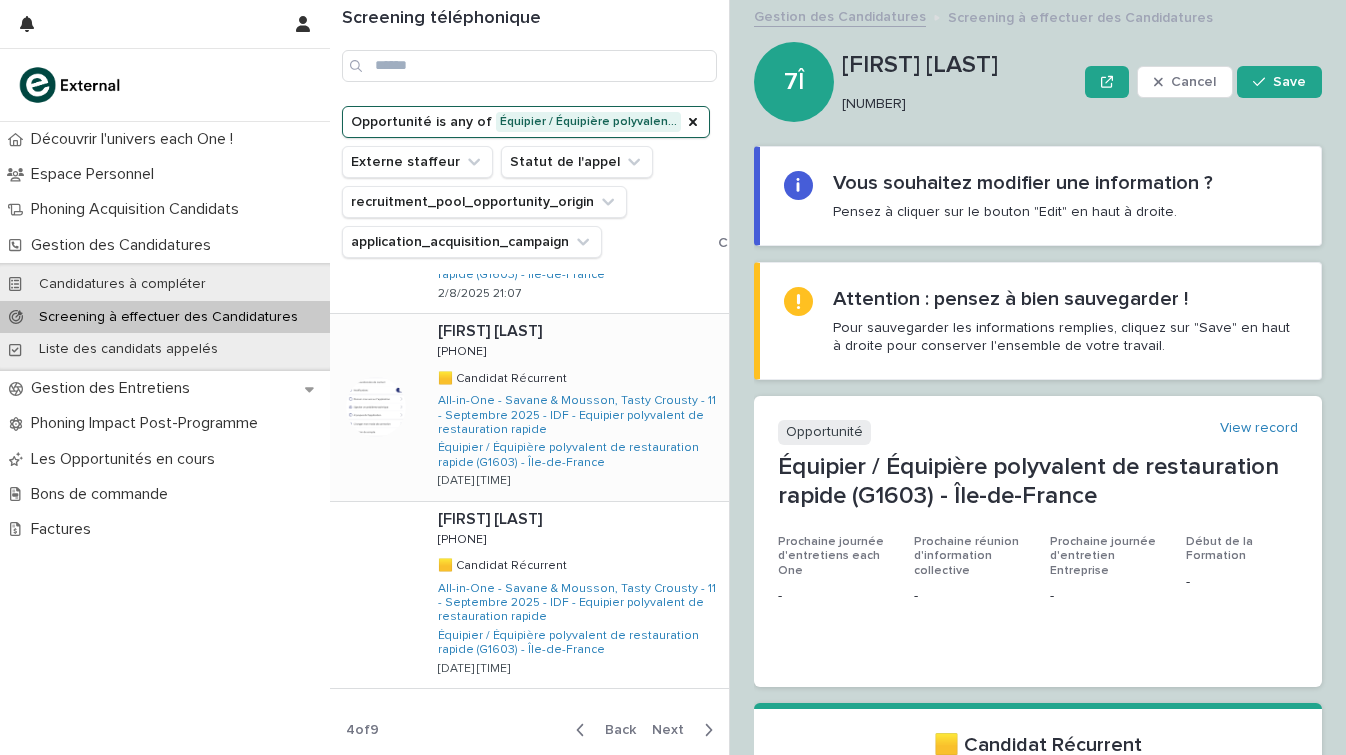 scroll, scrollTop: 1428, scrollLeft: 0, axis: vertical 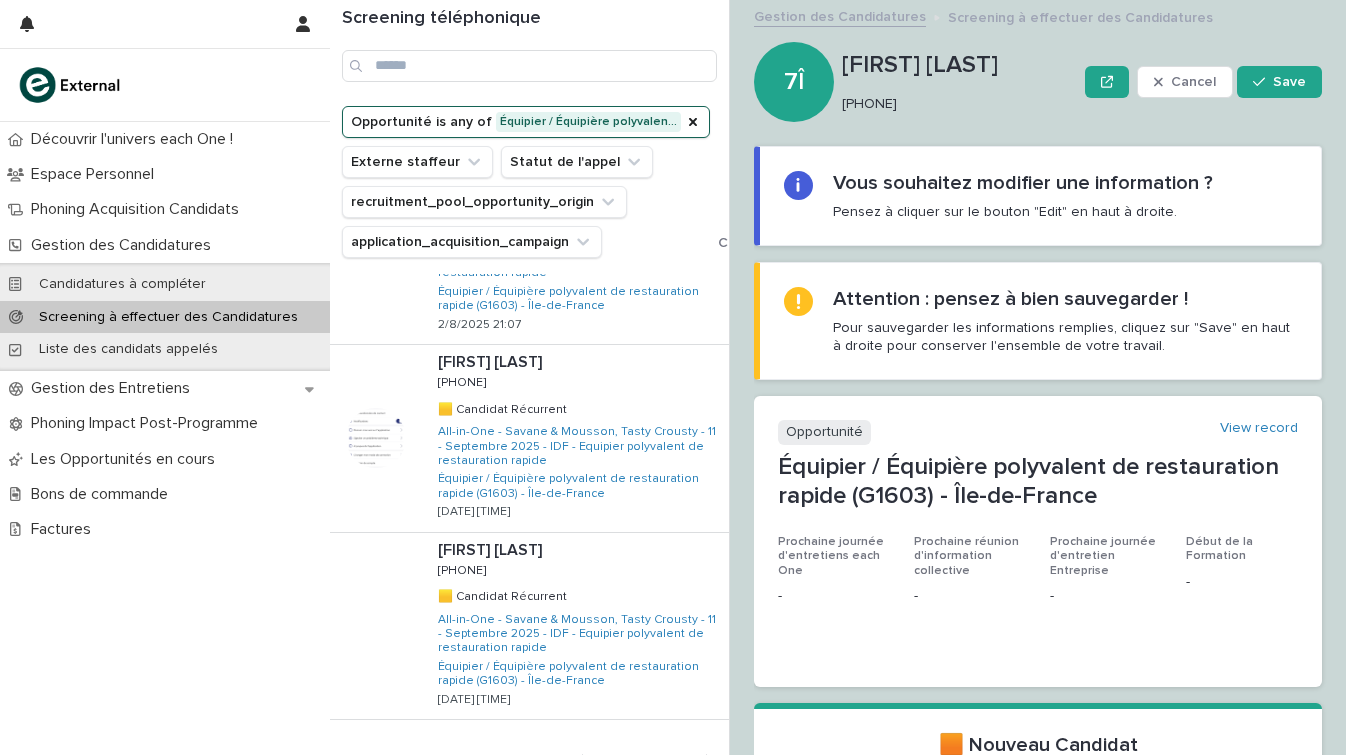 click on "Next" at bounding box center (674, 761) 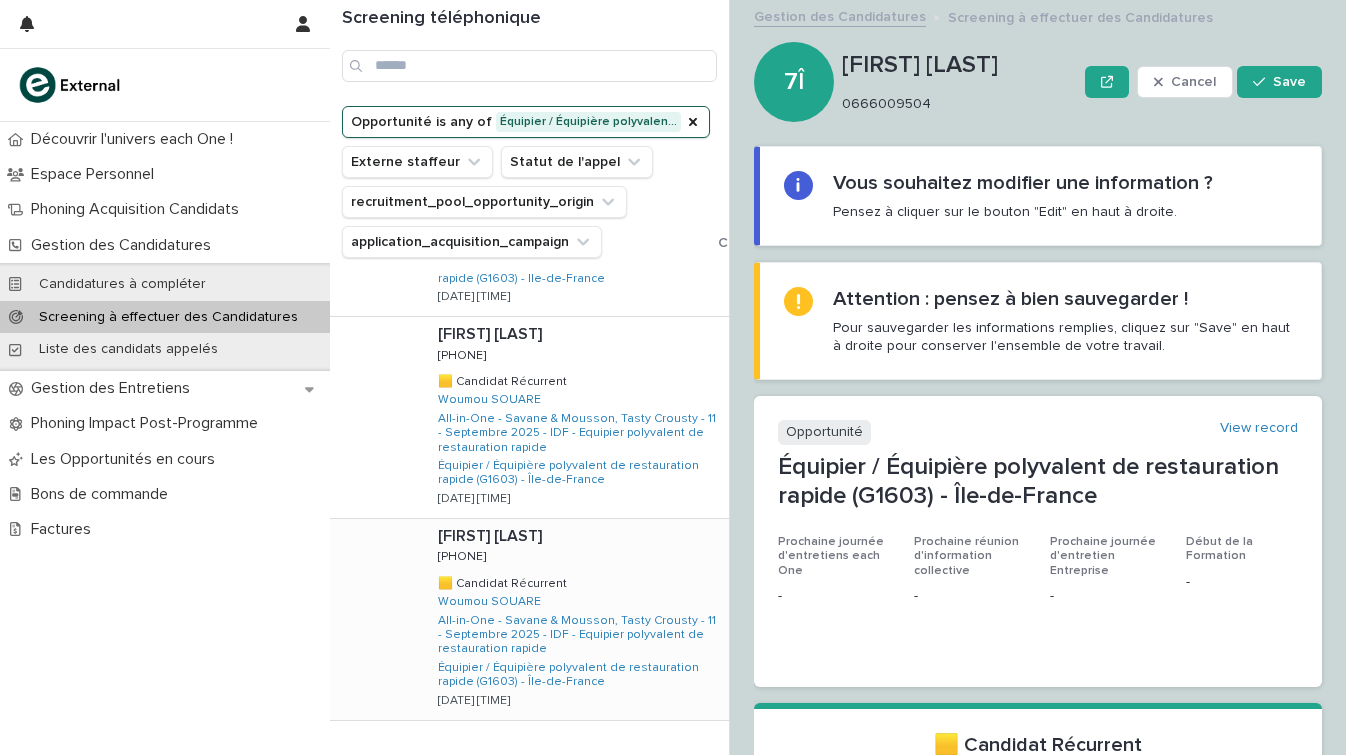 scroll, scrollTop: 1498, scrollLeft: 0, axis: vertical 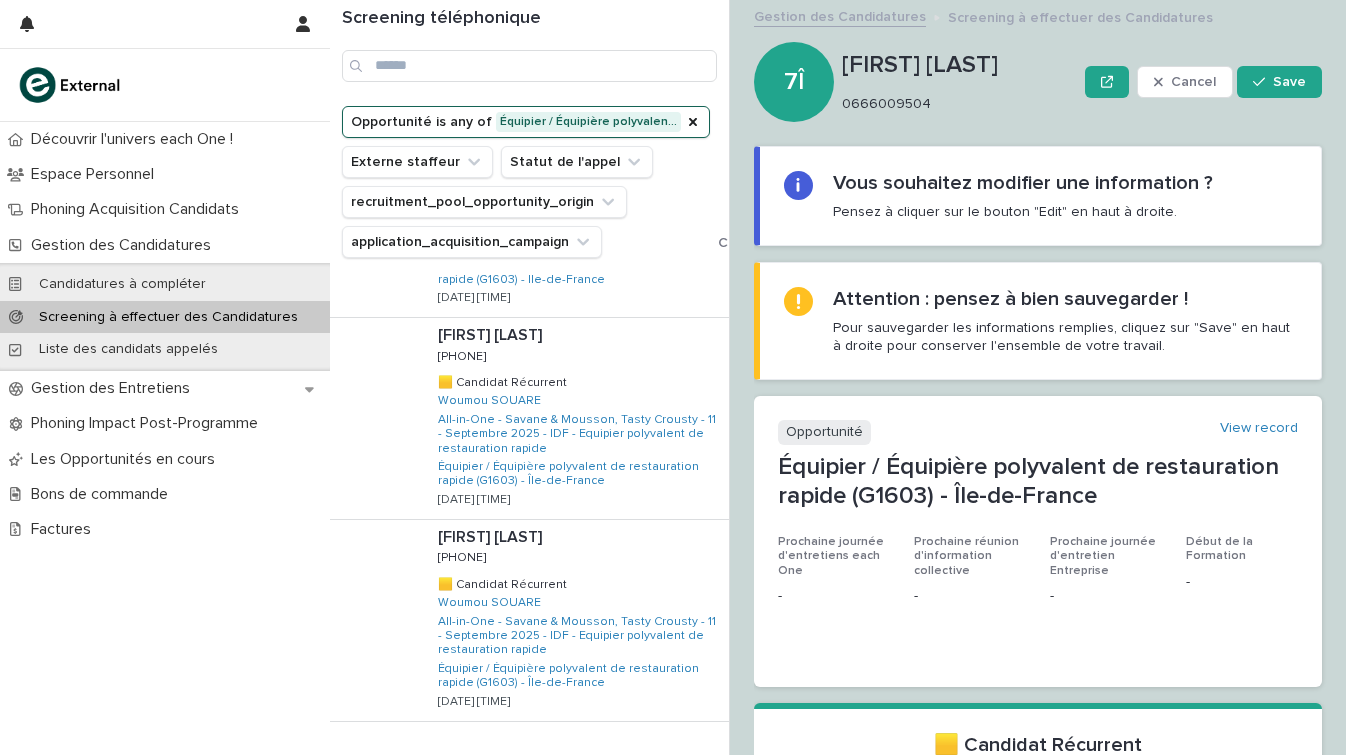 click on "Next" at bounding box center [674, 763] 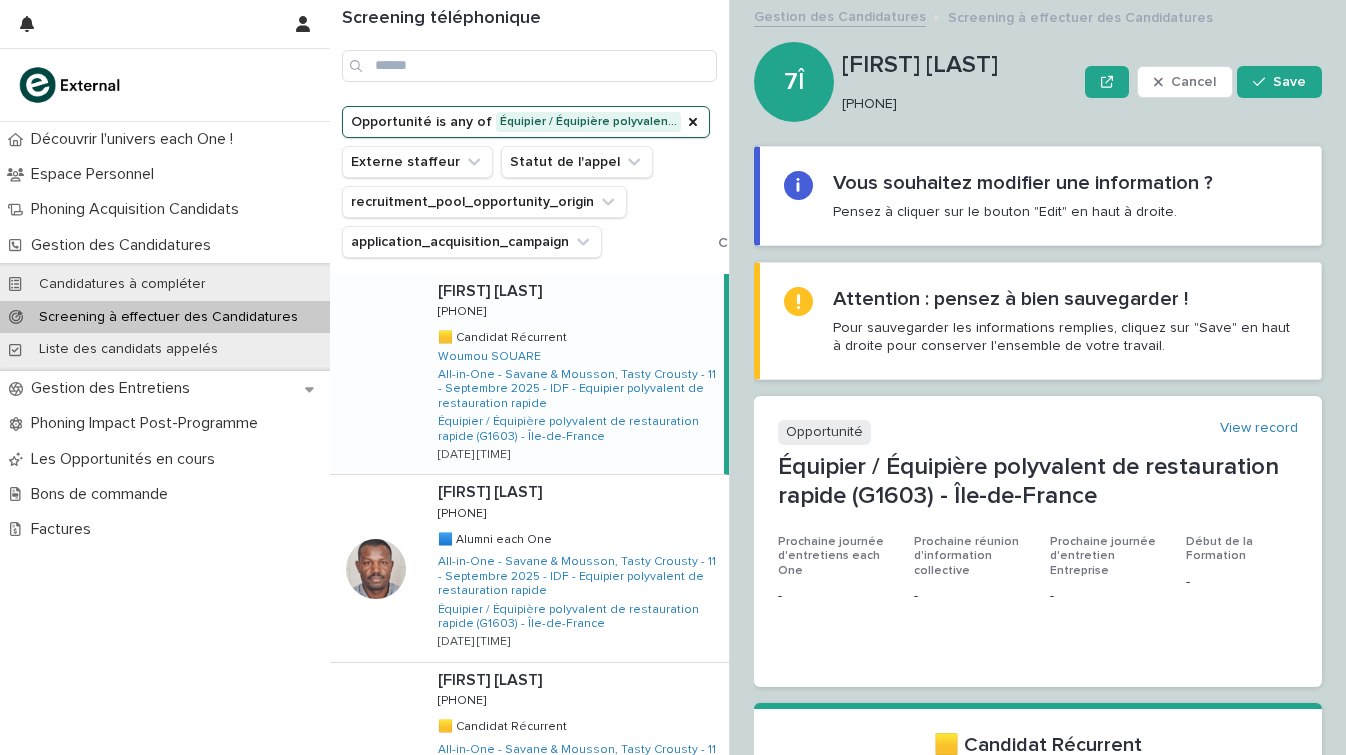 scroll, scrollTop: 0, scrollLeft: 0, axis: both 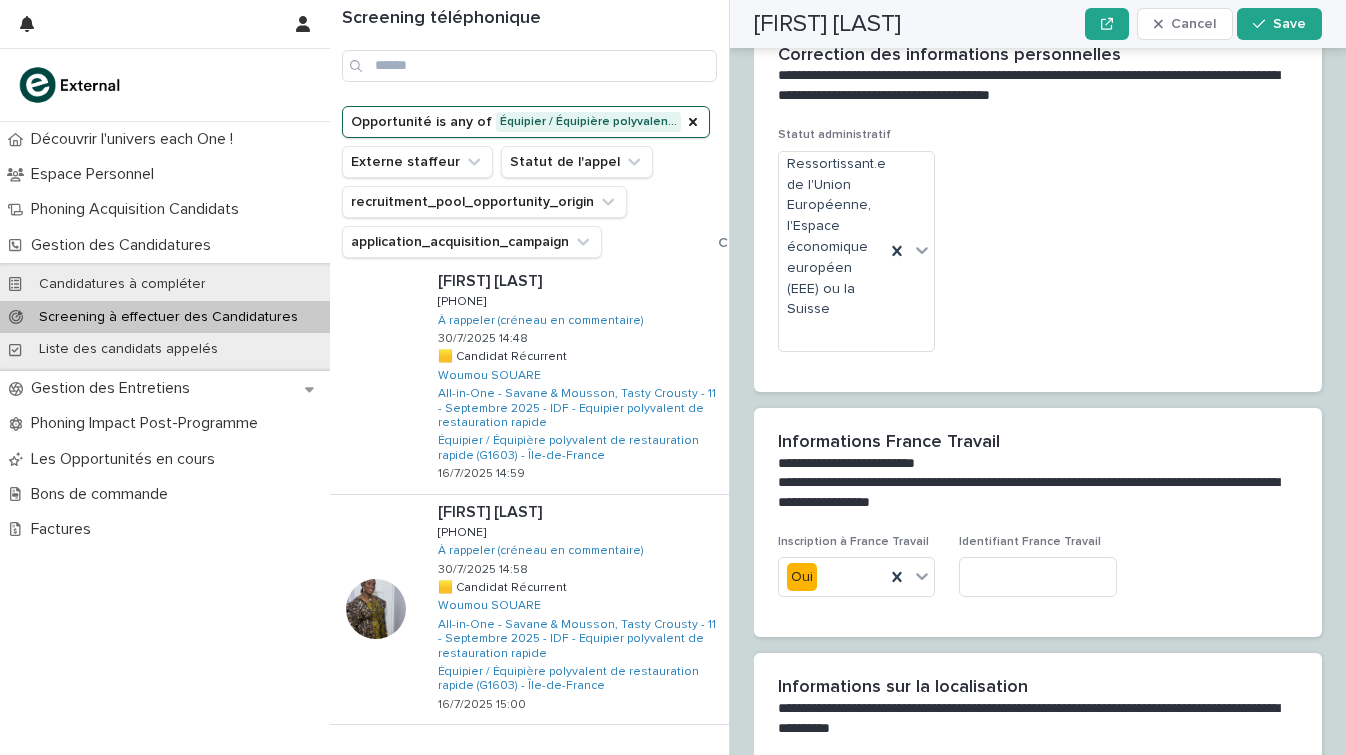 click on "Back" at bounding box center [614, 766] 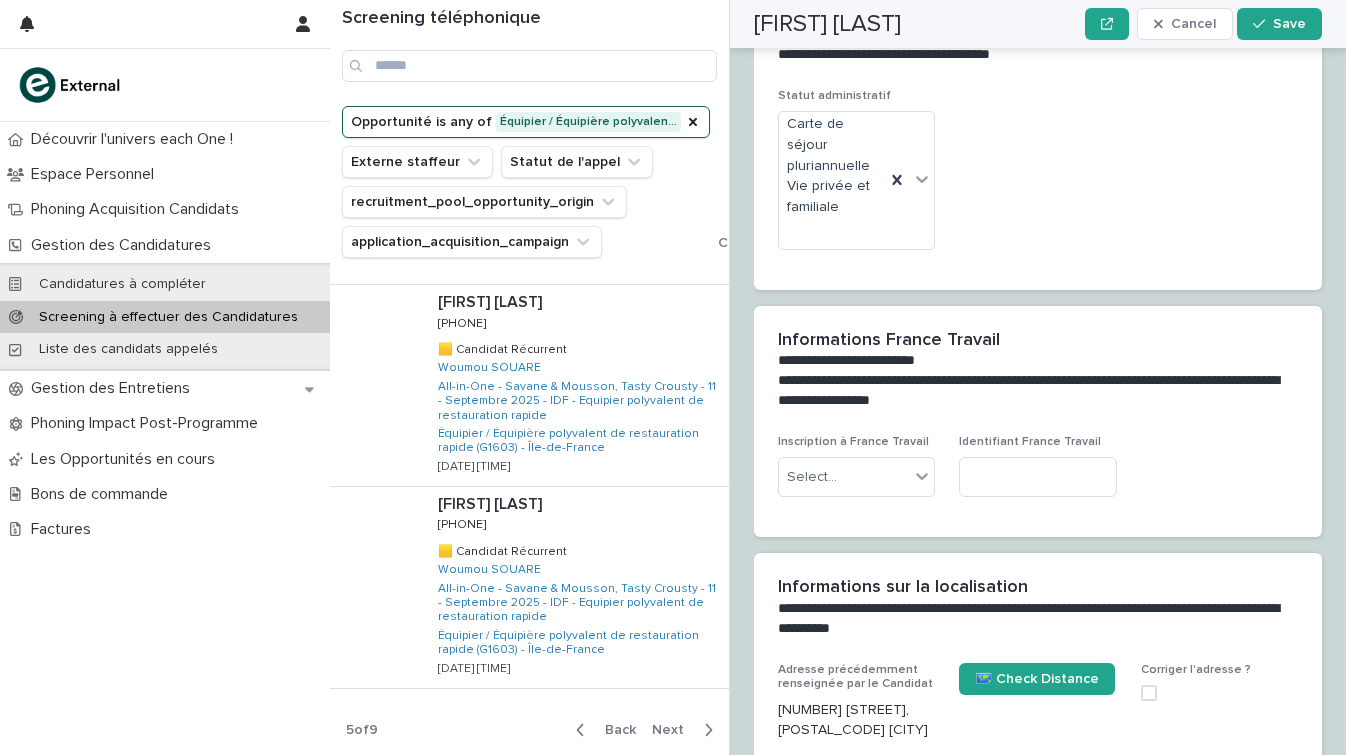 click on "Guylele ISAYA NGOLU Guylele ISAYA NGOLU   0666009504 0666009504   🟨 Candidat Récurrent 🟨 Candidat Récurrent   All-in-One - Savane & Mousson, Tasty Crousty - 11 - Septembre 2025 - IDF - Equipier polyvalent de restauration rapide   Équipier / Équipière polyvalent de restauration rapide (G1603) - Île-de-France   5/8/2025 09:15 Niranjani WIJERATHNA Niranjani WIJERATHNA   0758477300 0758477300   🟨 Candidat Récurrent 🟨 Candidat Récurrent   All-in-One - Savane & Mousson, Tasty Crousty - 11 - Septembre 2025 - IDF - Equipier polyvalent de restauration rapide   Équipier / Équipière polyvalent de restauration rapide (G1603) - Île-de-France   5/8/2025 09:15 Harouna TOURE Harouna TOURE   0753273441 0753273441   🟨 Candidat Récurrent 🟨 Candidat Récurrent   All-in-One - Savane & Mousson, Tasty Crousty - 11 - Septembre 2025 - IDF - Equipier polyvalent de restauration rapide   Équipier / Équipière polyvalent de restauration rapide (G1603) - Île-de-France   5/8/2025 09:15" at bounding box center [529, 514] 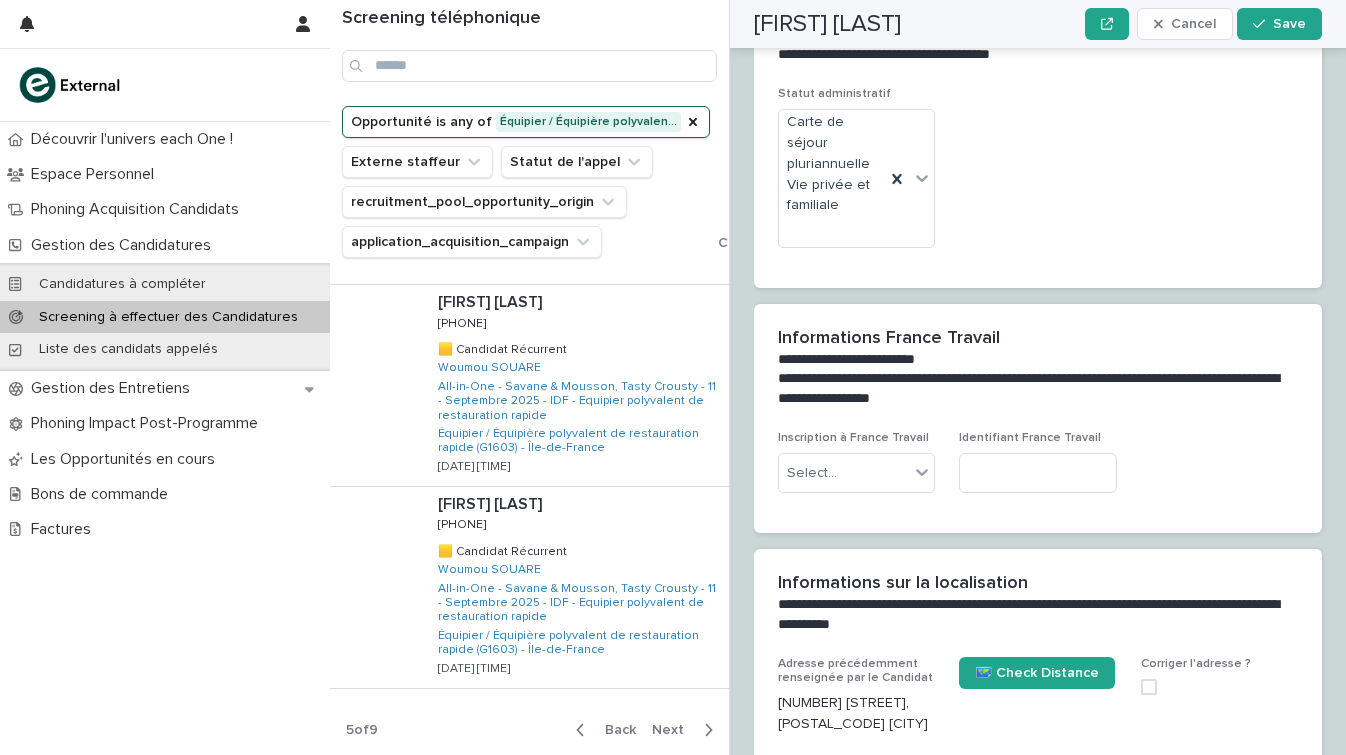 click on "Guylele ISAYA NGOLU Guylele ISAYA NGOLU   0666009504 0666009504   🟨 Candidat Récurrent 🟨 Candidat Récurrent   All-in-One - Savane & Mousson, Tasty Crousty - 11 - Septembre 2025 - IDF - Equipier polyvalent de restauration rapide   Équipier / Équipière polyvalent de restauration rapide (G1603) - Île-de-France   5/8/2025 09:15 Niranjani WIJERATHNA Niranjani WIJERATHNA   0758477300 0758477300   🟨 Candidat Récurrent 🟨 Candidat Récurrent   All-in-One - Savane & Mousson, Tasty Crousty - 11 - Septembre 2025 - IDF - Equipier polyvalent de restauration rapide   Équipier / Équipière polyvalent de restauration rapide (G1603) - Île-de-France   5/8/2025 09:15 Harouna TOURE Harouna TOURE   0753273441 0753273441   🟨 Candidat Récurrent 🟨 Candidat Récurrent   All-in-One - Savane & Mousson, Tasty Crousty - 11 - Septembre 2025 - IDF - Equipier polyvalent de restauration rapide   Équipier / Équipière polyvalent de restauration rapide (G1603) - Île-de-France   5/8/2025 09:15" at bounding box center (529, 514) 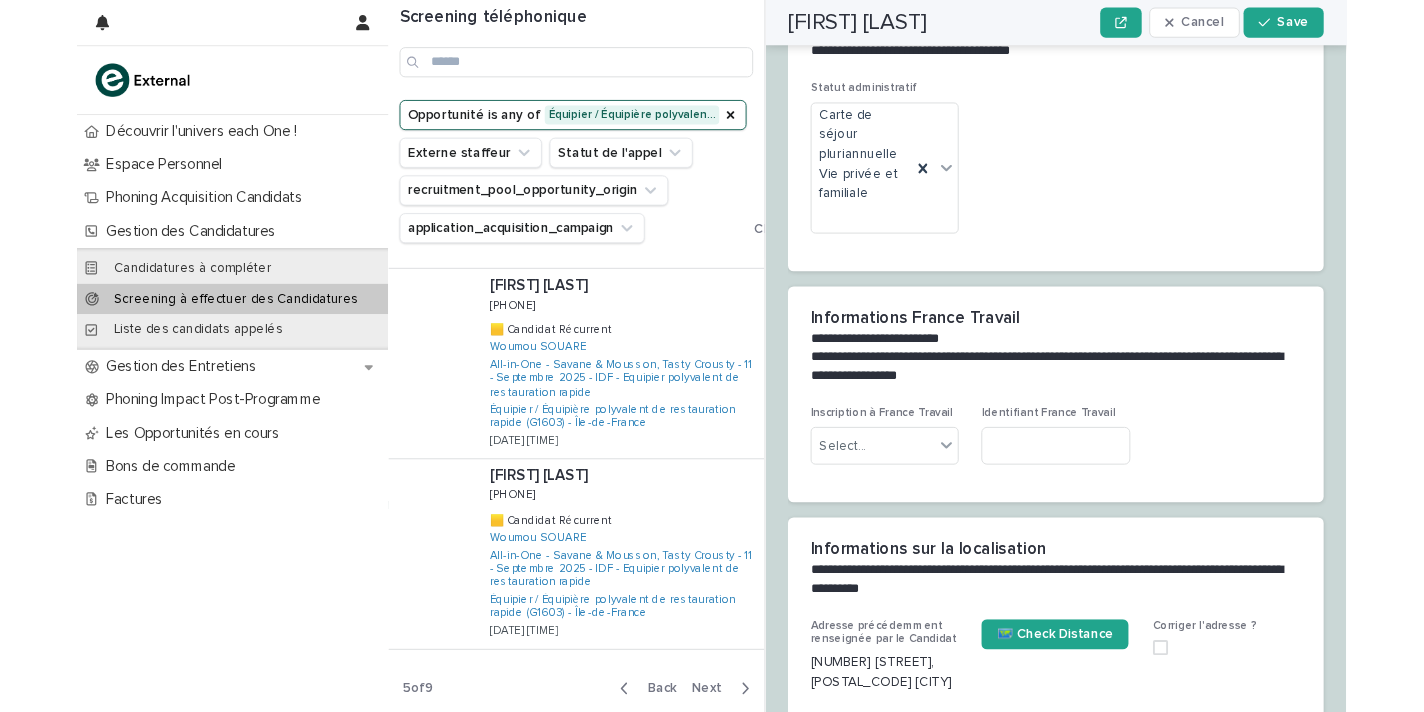 scroll, scrollTop: 1498, scrollLeft: 0, axis: vertical 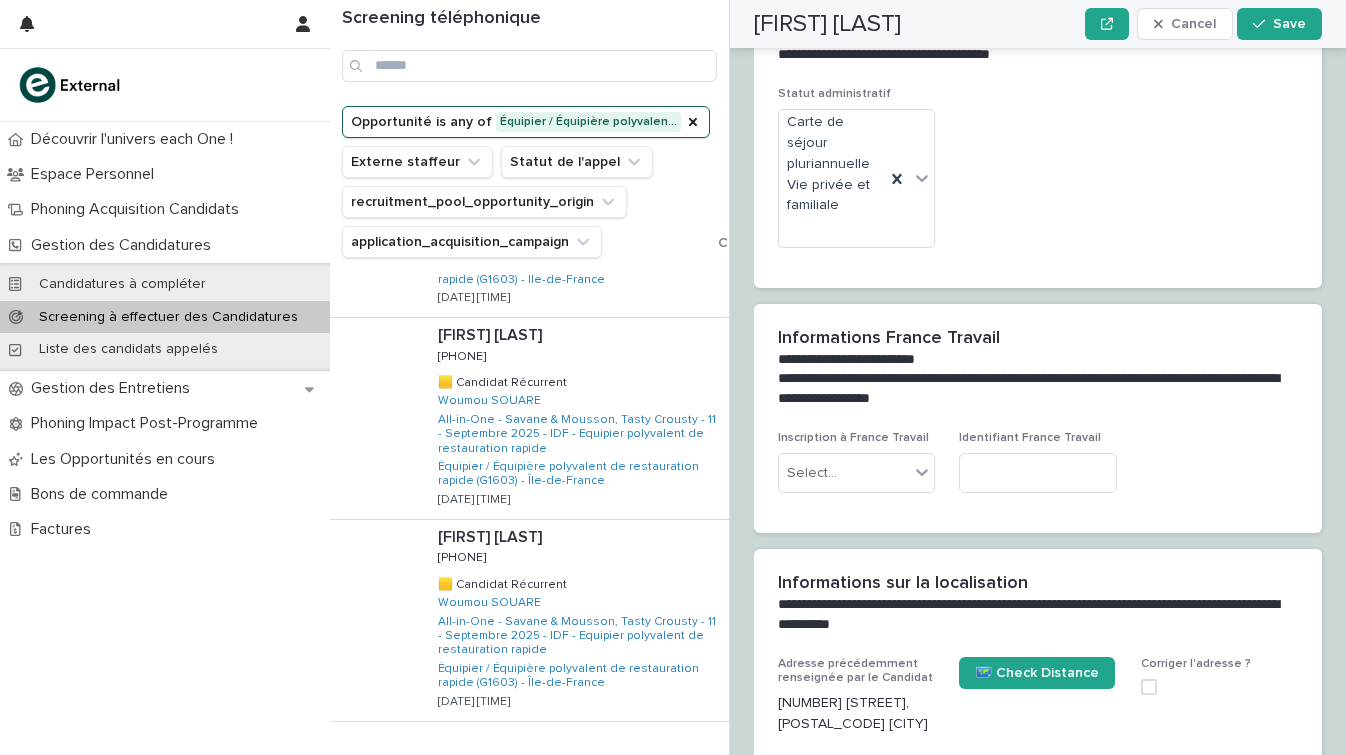 click on "Back" at bounding box center (614, 763) 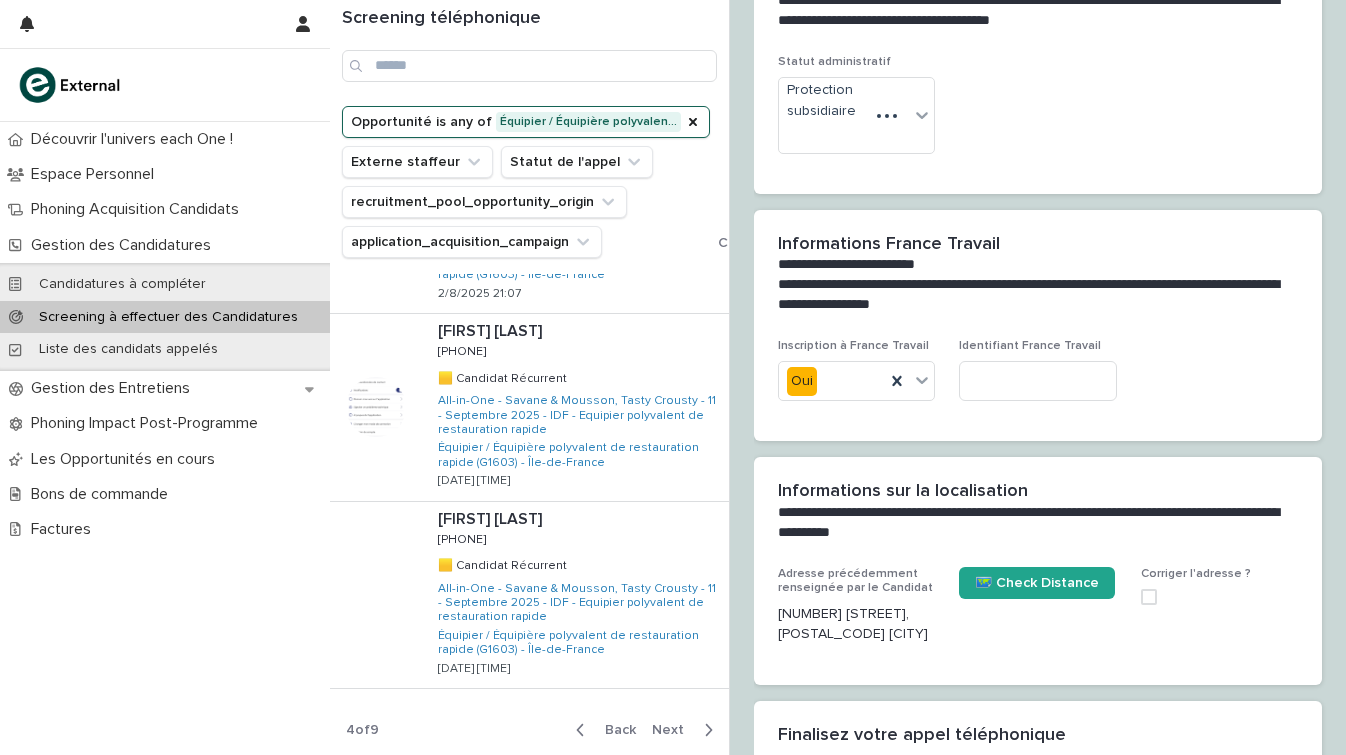 click on "Mariam KONKOBO Mariam KONKOBO   0758618687 0758618687   🟧 Nouveau Candidat 🟧 Nouveau Candidat   All-in-One - Savane & Mousson, Tasty Crousty - 11 - Septembre 2025 - IDF - Equipier polyvalent de restauration rapide   Équipier / Équipière polyvalent de restauration rapide (G1603) - Île-de-France   31/7/2025 12:16 Samiran CHAKMA Samiran CHAKMA   0624206910 0624206910   🟨 Candidat Récurrent 🟨 Candidat Récurrent   All-in-One - Savane & Mousson, Tasty Crousty - 11 - Septembre 2025 - IDF - Equipier polyvalent de restauration rapide   Équipier / Équipière polyvalent de restauration rapide (G1603) - Île-de-France   31/7/2025 13:34 Mohamad alim SALARZAI Mohamad alim SALARZAI   0767679246 0767679246   🟨 Candidat Récurrent 🟨 Candidat Récurrent   All-in-One - Savane & Mousson, Tasty Crousty - 11 - Septembre 2025 - IDF - Equipier polyvalent de restauration rapide   Équipier / Équipière polyvalent de restauration rapide (G1603) - Île-de-France   31/7/2025 13:34 Roger OKITO NSALA" at bounding box center [529, 514] 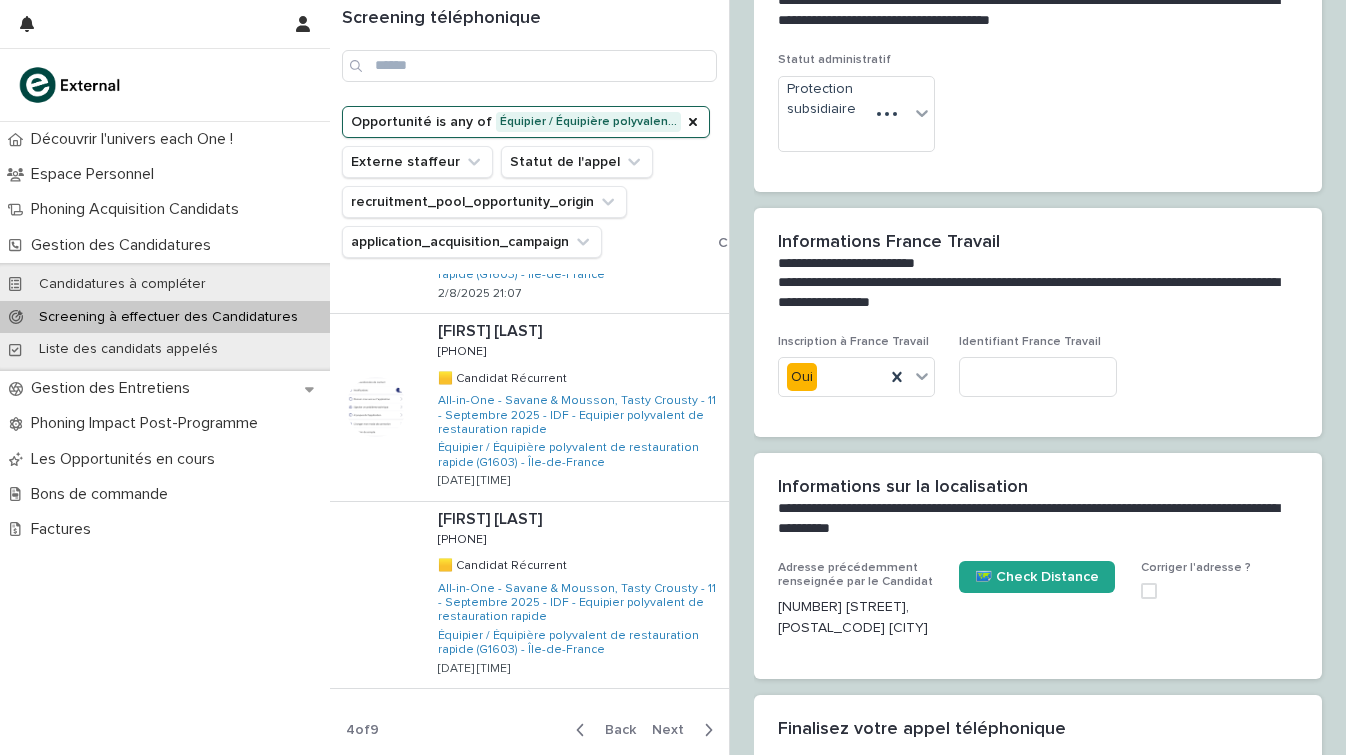 click on "Mariam KONKOBO Mariam KONKOBO   0758618687 0758618687   🟧 Nouveau Candidat 🟧 Nouveau Candidat   All-in-One - Savane & Mousson, Tasty Crousty - 11 - Septembre 2025 - IDF - Equipier polyvalent de restauration rapide   Équipier / Équipière polyvalent de restauration rapide (G1603) - Île-de-France   31/7/2025 12:16 Samiran CHAKMA Samiran CHAKMA   0624206910 0624206910   🟨 Candidat Récurrent 🟨 Candidat Récurrent   All-in-One - Savane & Mousson, Tasty Crousty - 11 - Septembre 2025 - IDF - Equipier polyvalent de restauration rapide   Équipier / Équipière polyvalent de restauration rapide (G1603) - Île-de-France   31/7/2025 13:34 Mohamad alim SALARZAI Mohamad alim SALARZAI   0767679246 0767679246   🟨 Candidat Récurrent 🟨 Candidat Récurrent   All-in-One - Savane & Mousson, Tasty Crousty - 11 - Septembre 2025 - IDF - Equipier polyvalent de restauration rapide   Équipier / Équipière polyvalent de restauration rapide (G1603) - Île-de-France   31/7/2025 13:34 Roger OKITO NSALA" at bounding box center (529, 514) 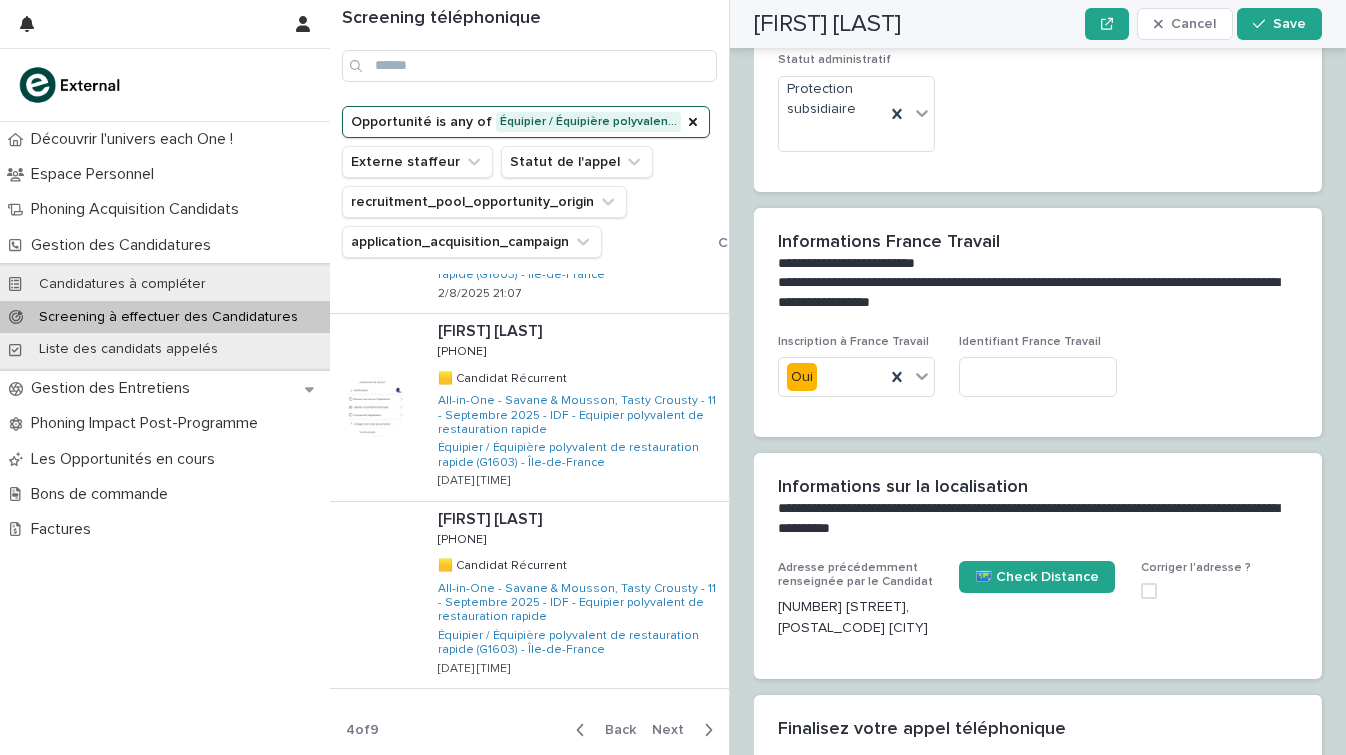 click on "Mariam KONKOBO Mariam KONKOBO   0758618687 0758618687   🟧 Nouveau Candidat 🟧 Nouveau Candidat   All-in-One - Savane & Mousson, Tasty Crousty - 11 - Septembre 2025 - IDF - Equipier polyvalent de restauration rapide   Équipier / Équipière polyvalent de restauration rapide (G1603) - Île-de-France   31/7/2025 12:16 Samiran CHAKMA Samiran CHAKMA   0624206910 0624206910   🟨 Candidat Récurrent 🟨 Candidat Récurrent   All-in-One - Savane & Mousson, Tasty Crousty - 11 - Septembre 2025 - IDF - Equipier polyvalent de restauration rapide   Équipier / Équipière polyvalent de restauration rapide (G1603) - Île-de-France   31/7/2025 13:34 Mohamad alim SALARZAI Mohamad alim SALARZAI   0767679246 0767679246   🟨 Candidat Récurrent 🟨 Candidat Récurrent   All-in-One - Savane & Mousson, Tasty Crousty - 11 - Septembre 2025 - IDF - Equipier polyvalent de restauration rapide   Équipier / Équipière polyvalent de restauration rapide (G1603) - Île-de-France   31/7/2025 13:34 Roger OKITO NSALA" at bounding box center (529, 514) 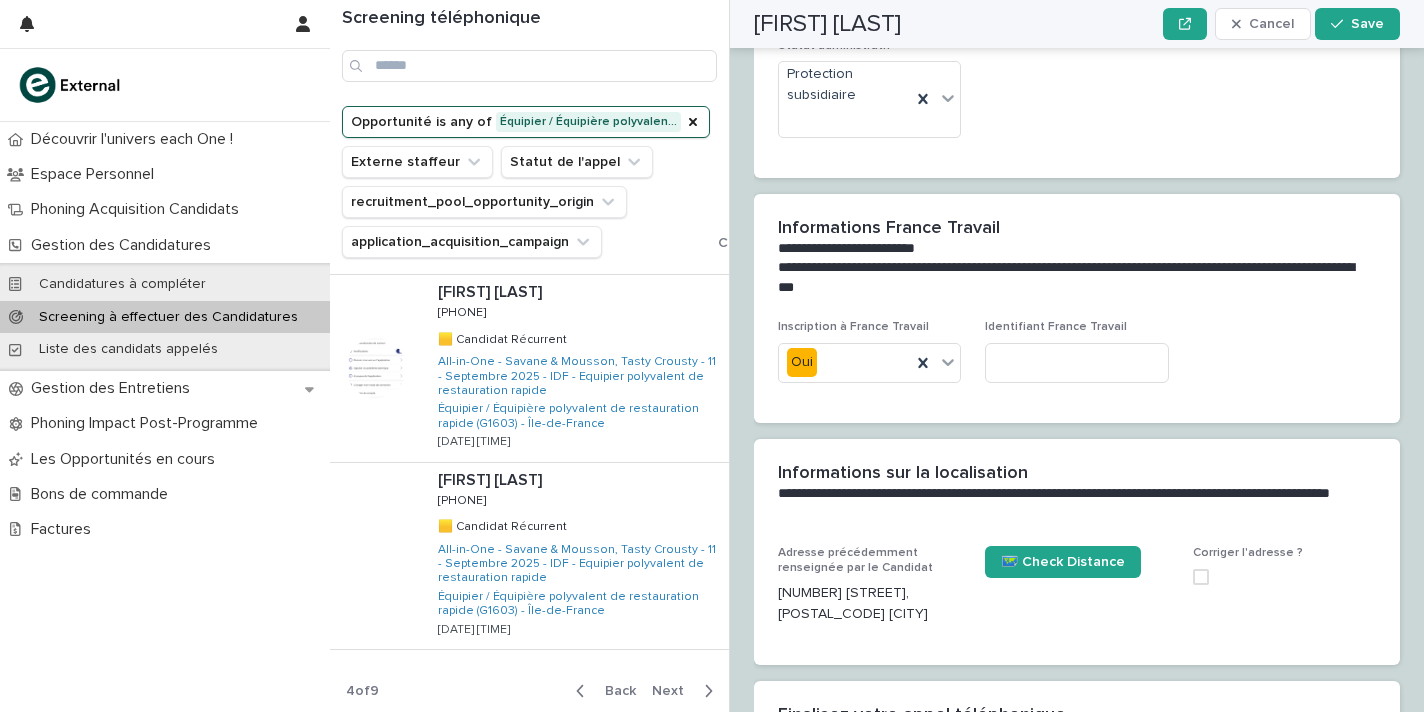 click on "Back Next" at bounding box center (644, 691) 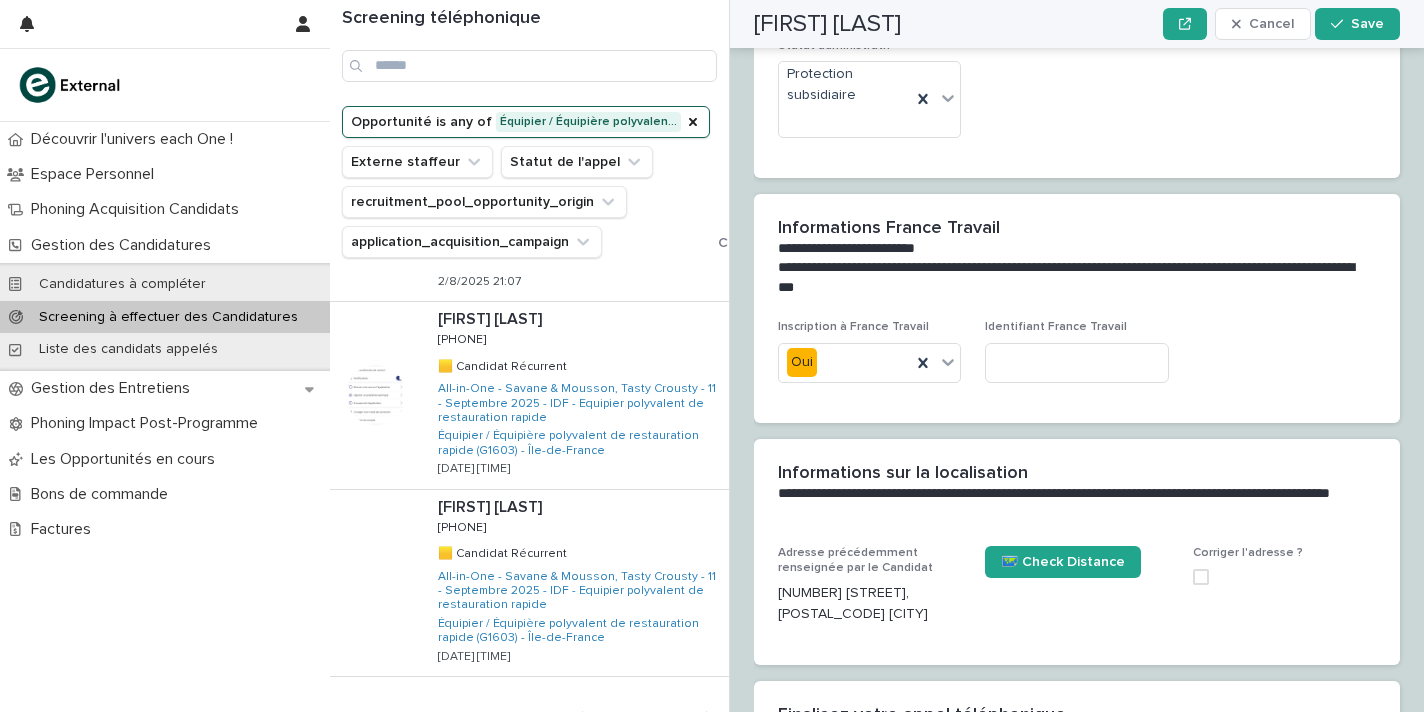 click on "Back" at bounding box center (614, 718) 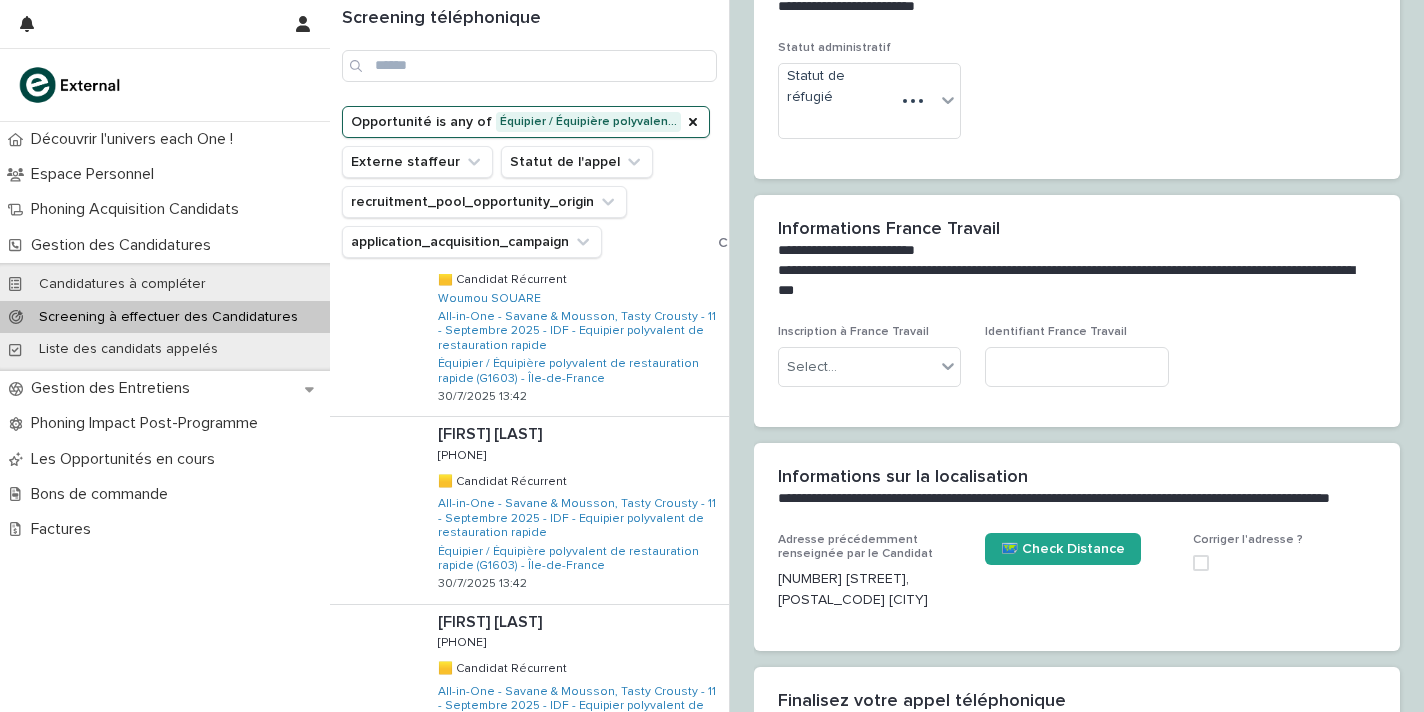 click on "All-in-One - Savane & Mousson, Tasty Crousty - 11 - Septembre 2025 - IDF - Equipier polyvalent de restauration rapide" at bounding box center (579, 706) 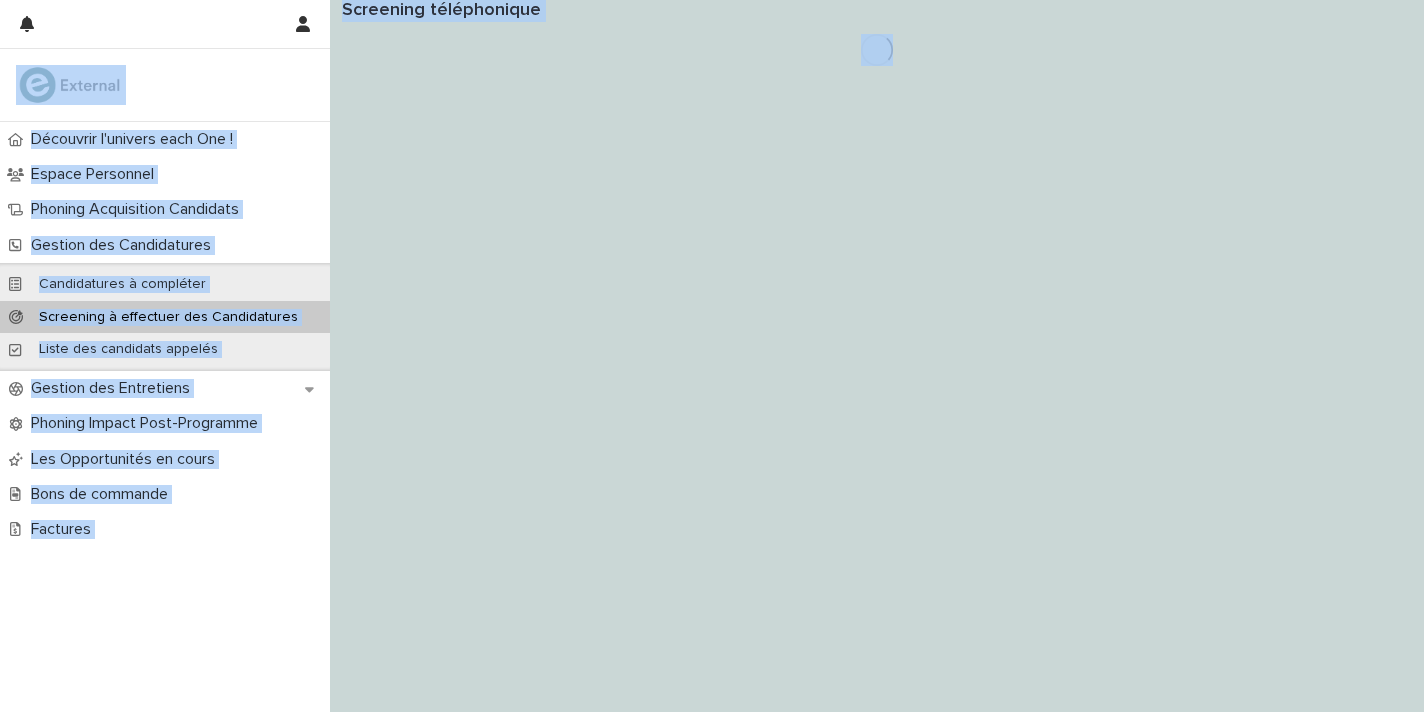 click on "Loading... Saving… Loading... Saving… Screening téléphonique" at bounding box center (877, 356) 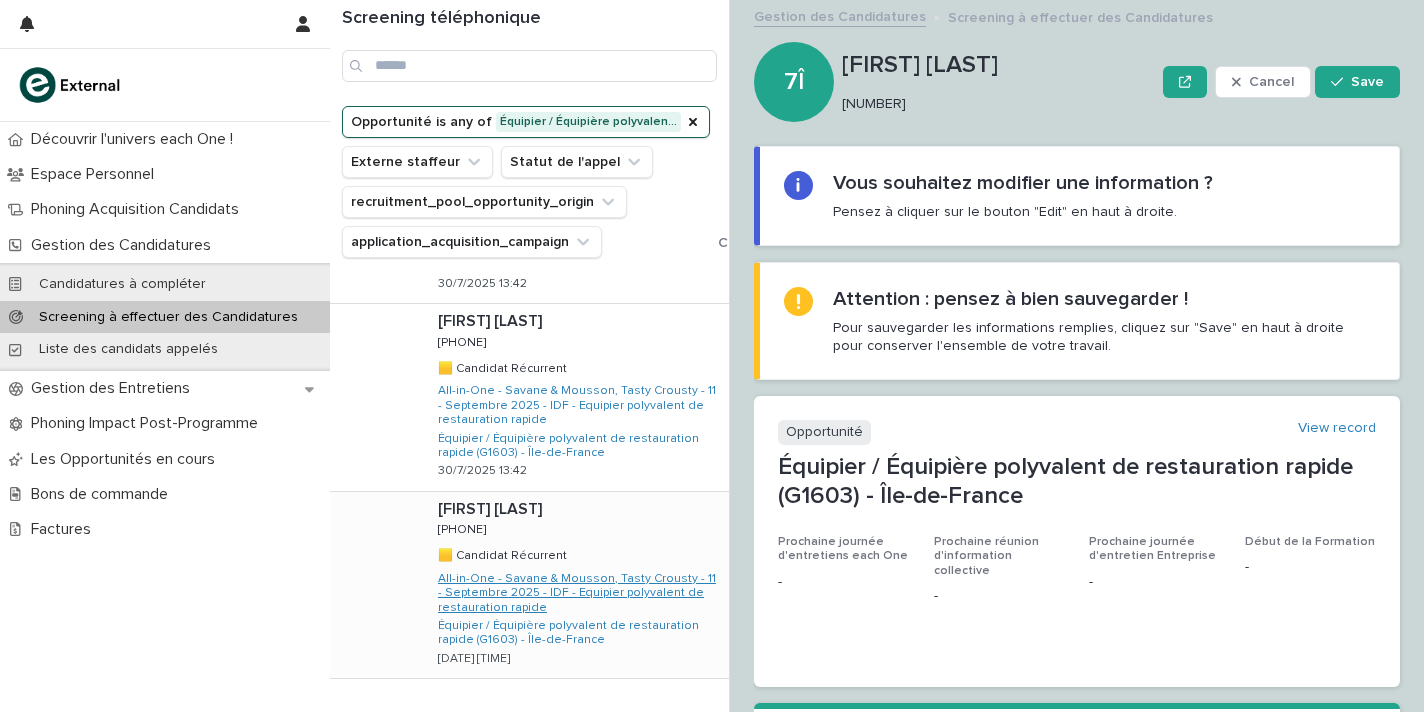 scroll, scrollTop: 1583, scrollLeft: 0, axis: vertical 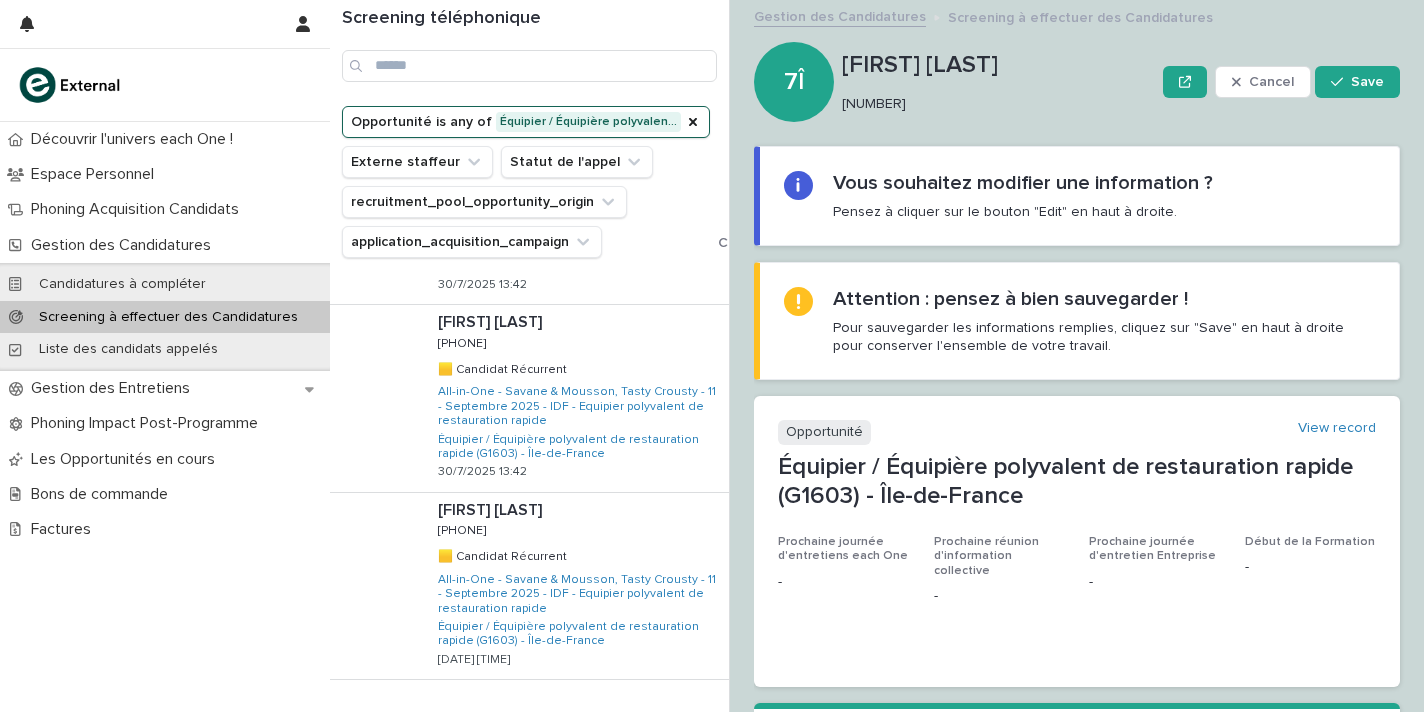 click on "Back" at bounding box center [614, 721] 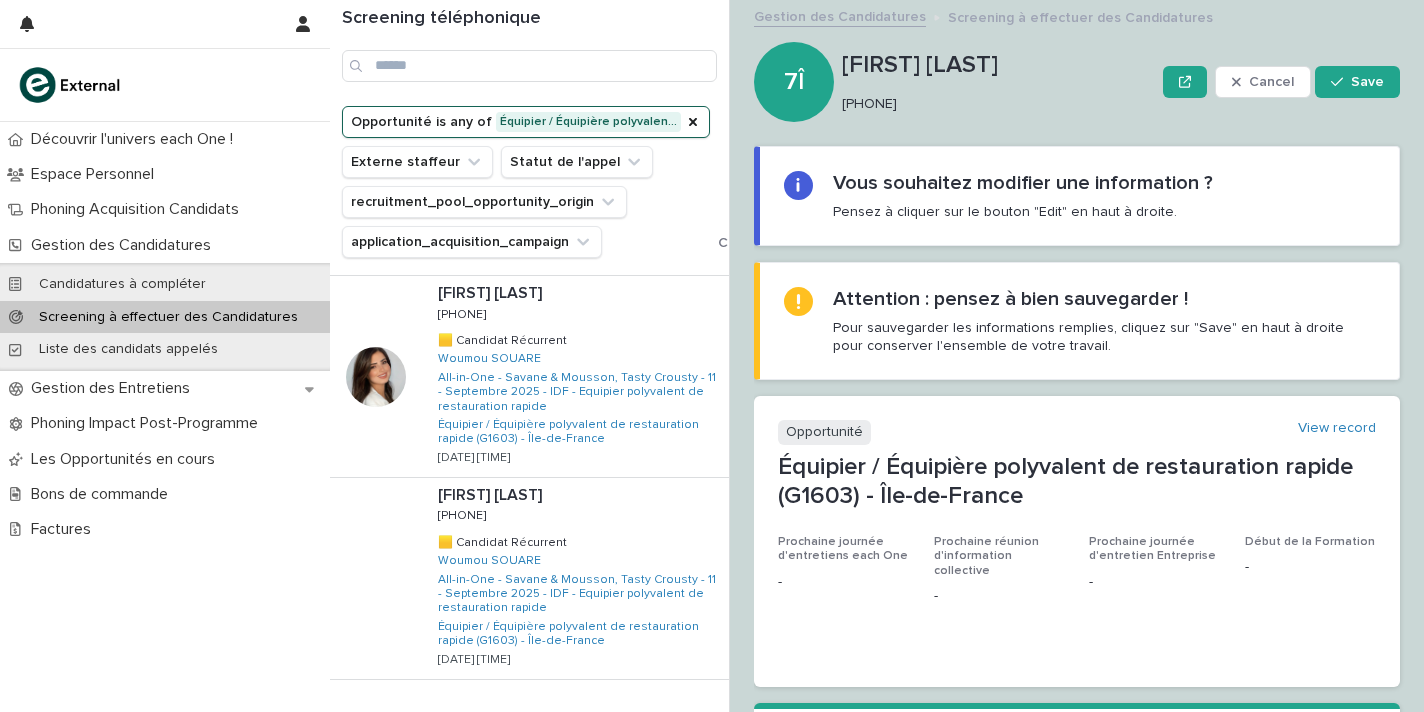 scroll, scrollTop: 1611, scrollLeft: 0, axis: vertical 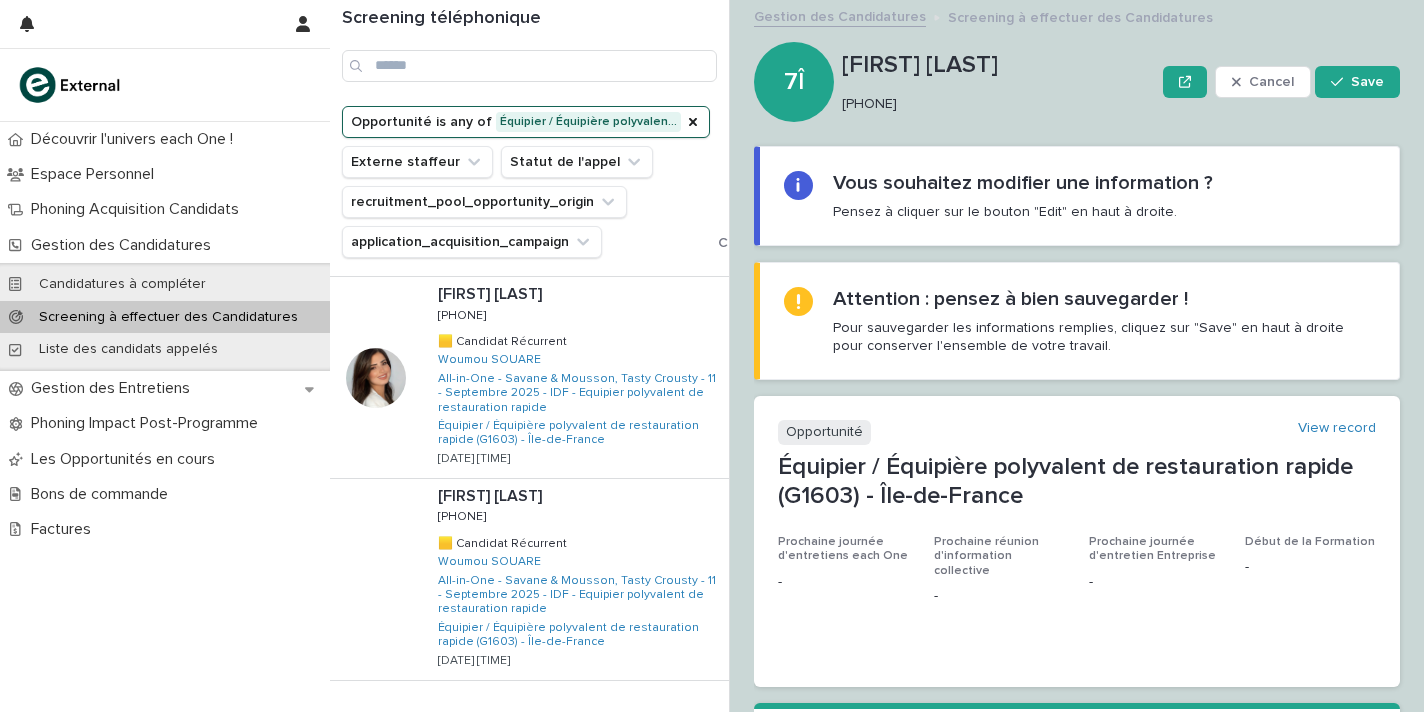 click on "Back" at bounding box center [614, 722] 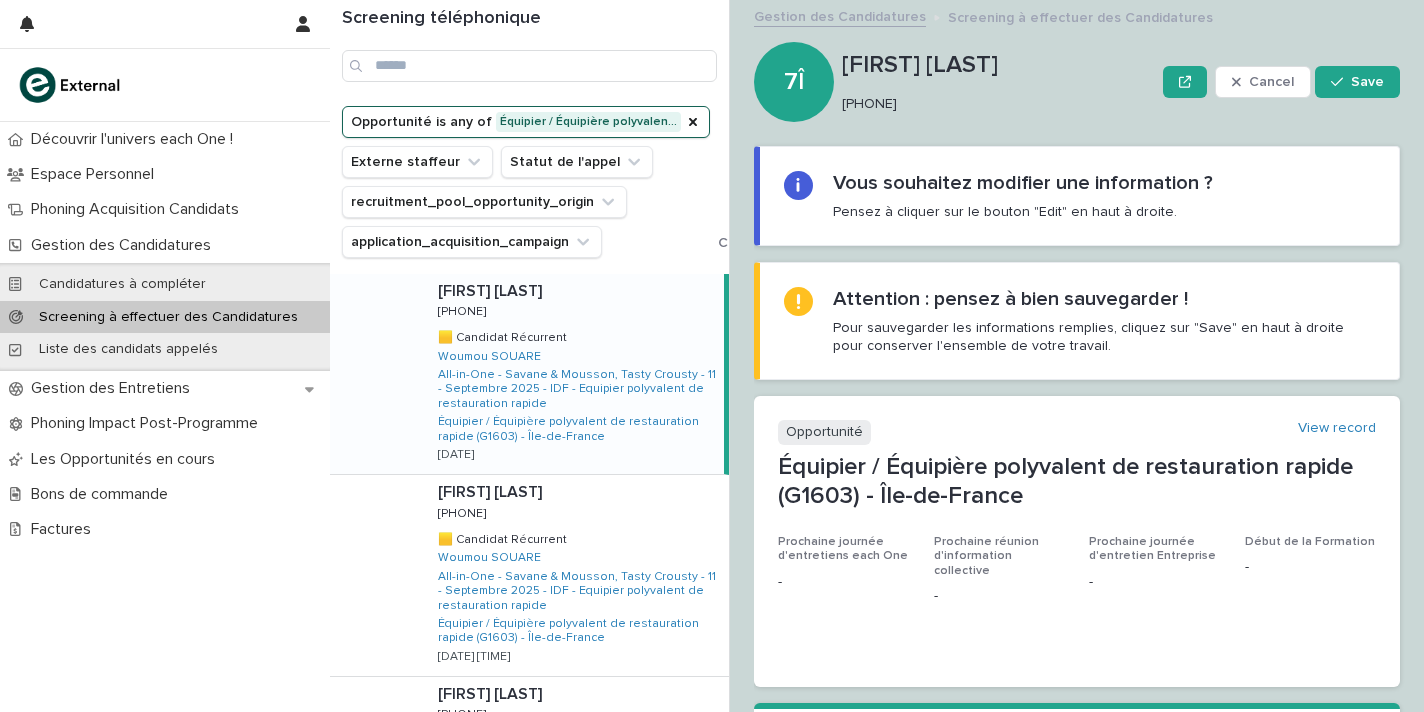 scroll, scrollTop: 0, scrollLeft: 0, axis: both 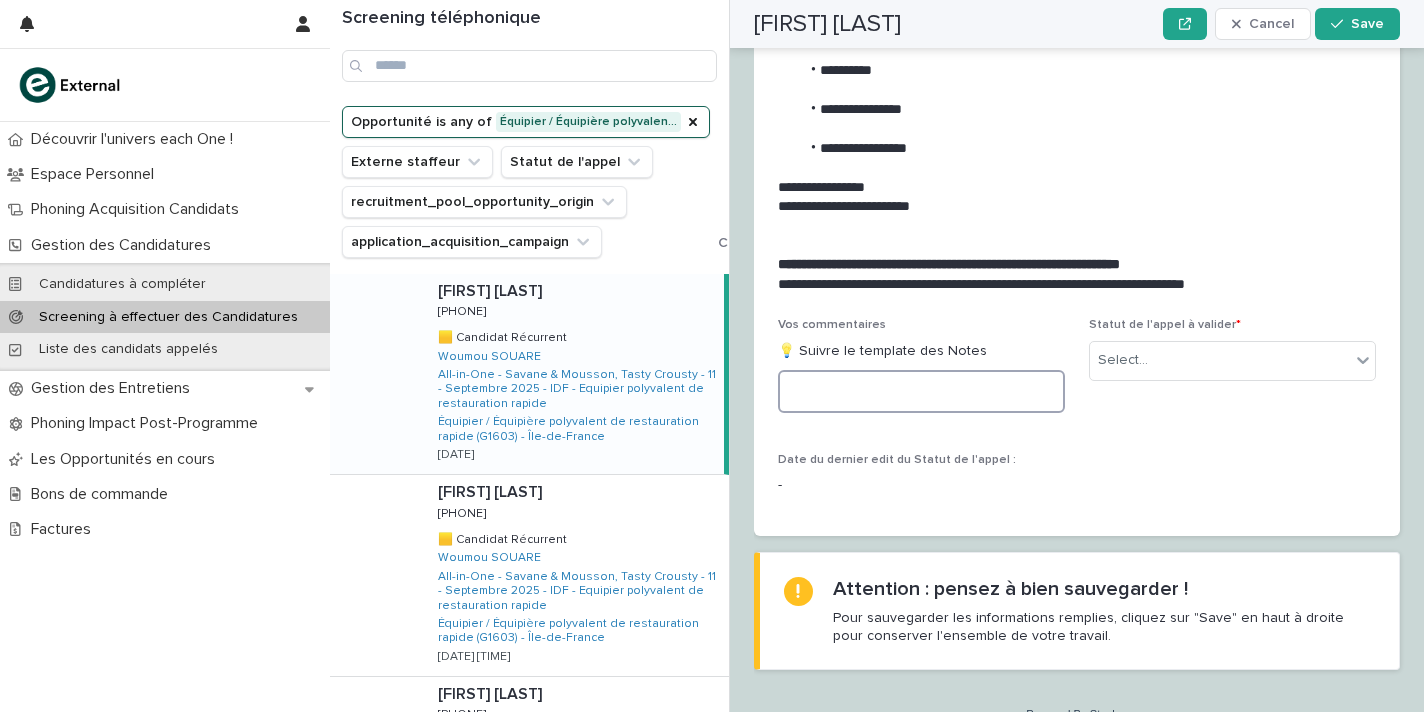 click at bounding box center (921, 391) 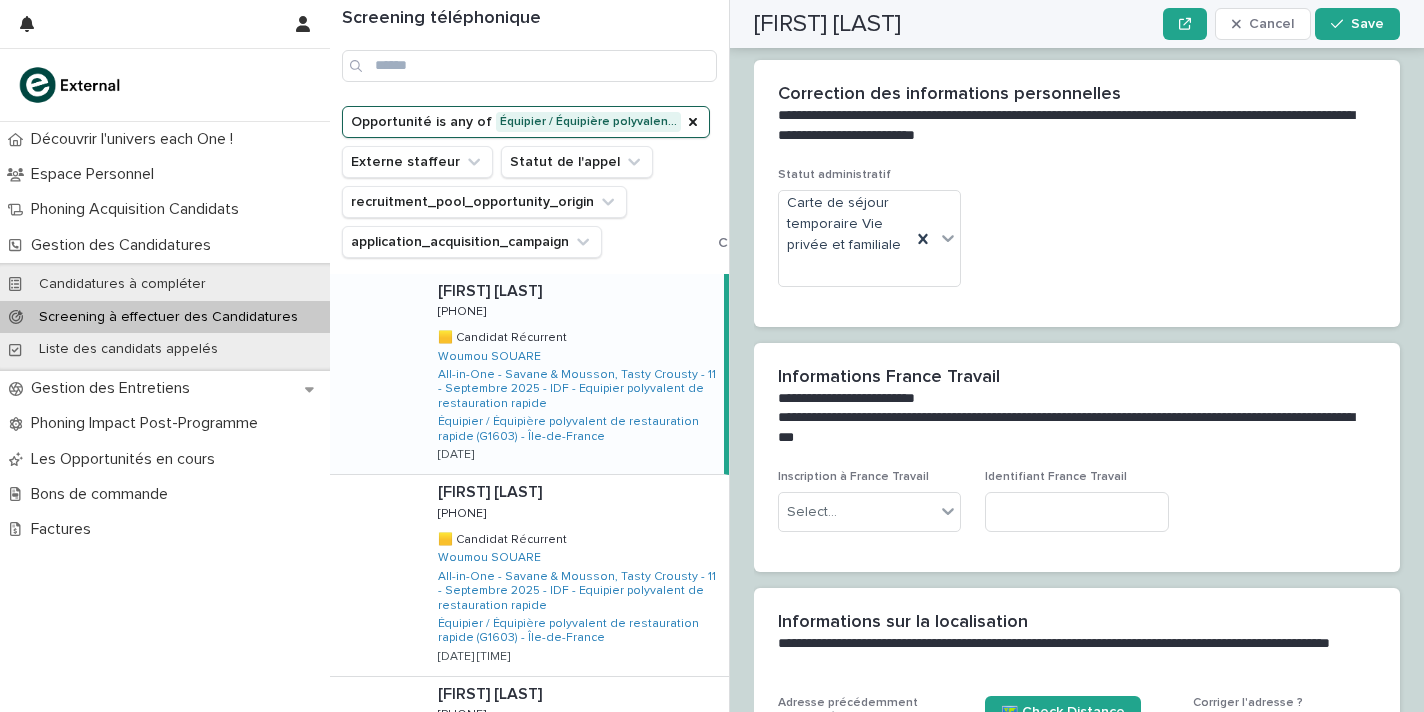 scroll, scrollTop: 1129, scrollLeft: 0, axis: vertical 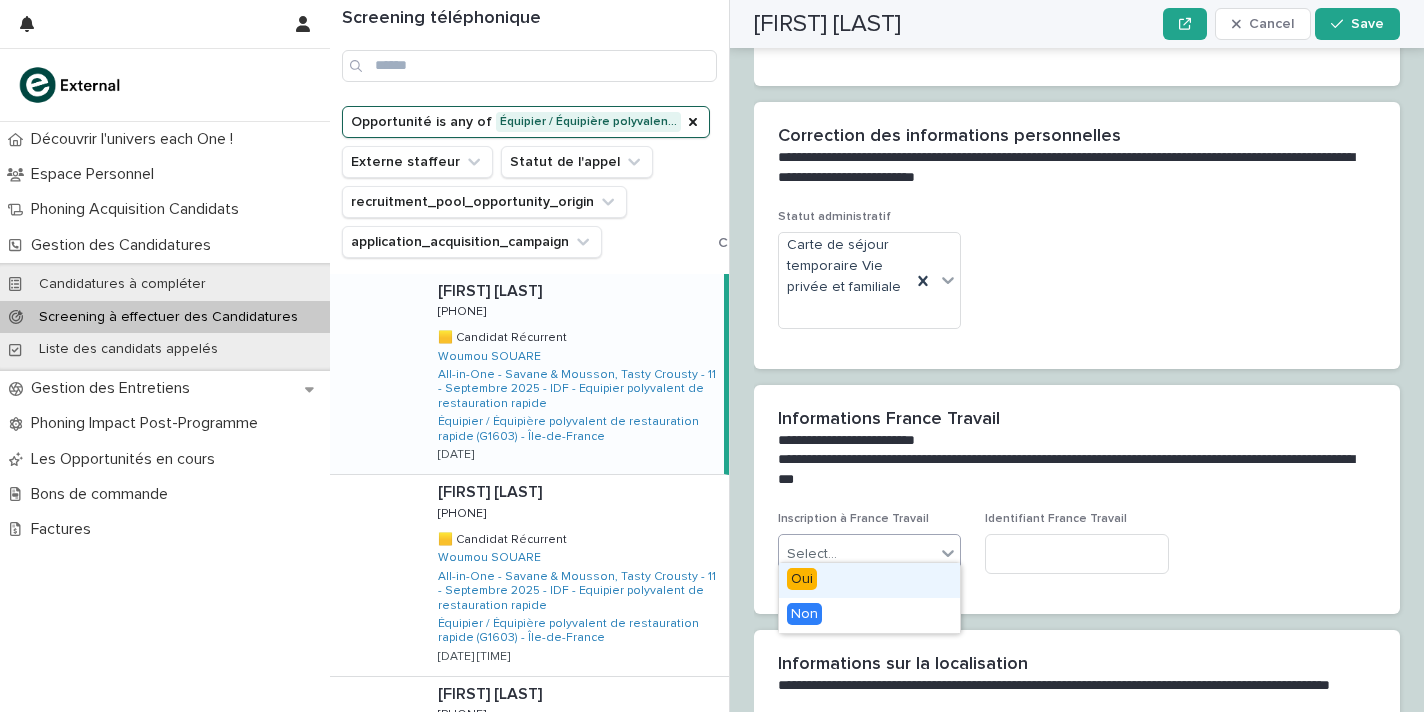 click on "Select..." at bounding box center [869, 554] 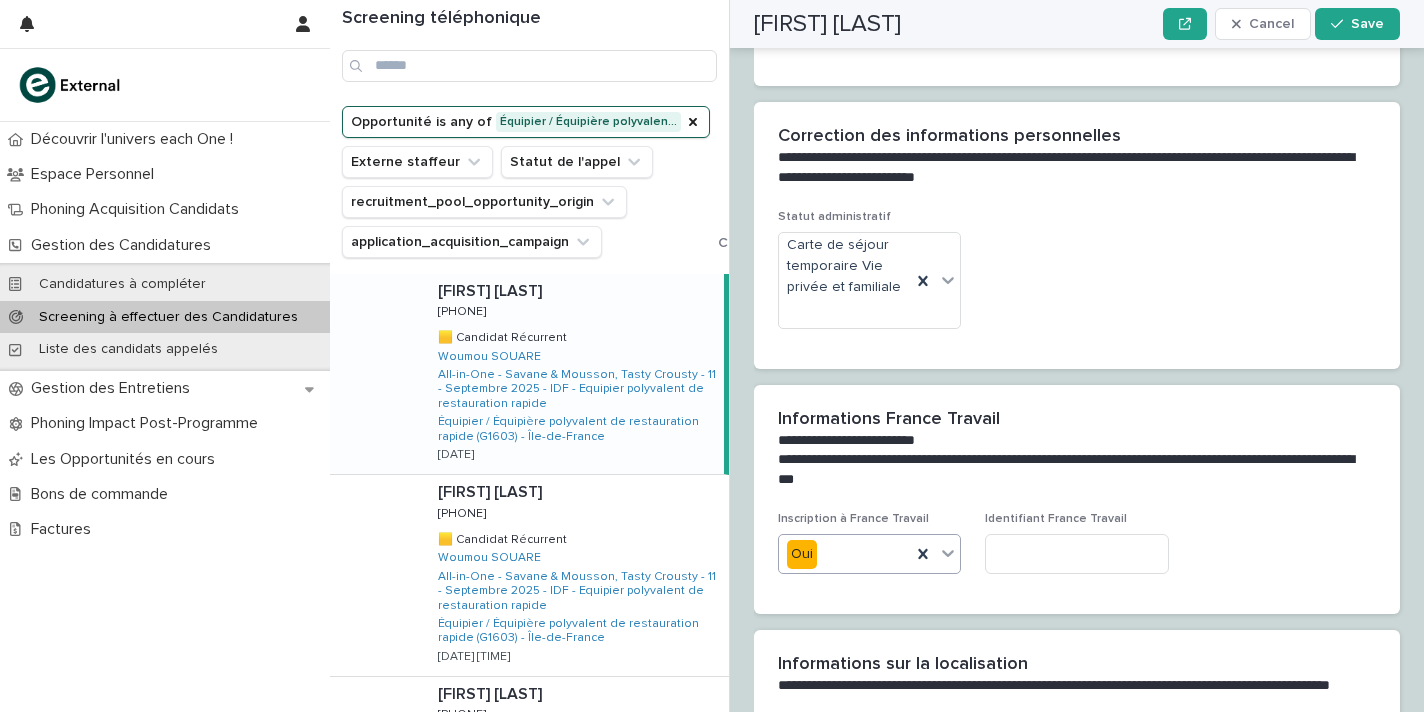 click on "Oui" at bounding box center [845, 554] 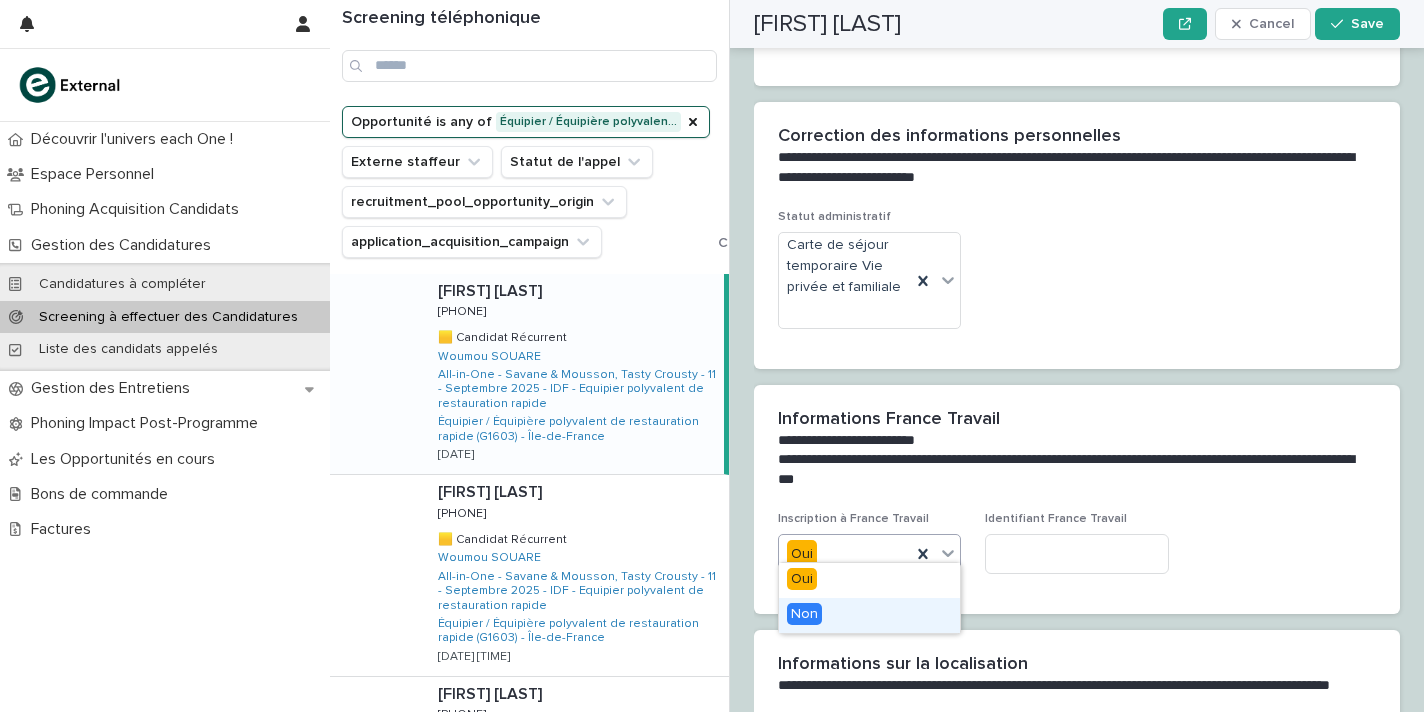 click on "Non" at bounding box center [869, 615] 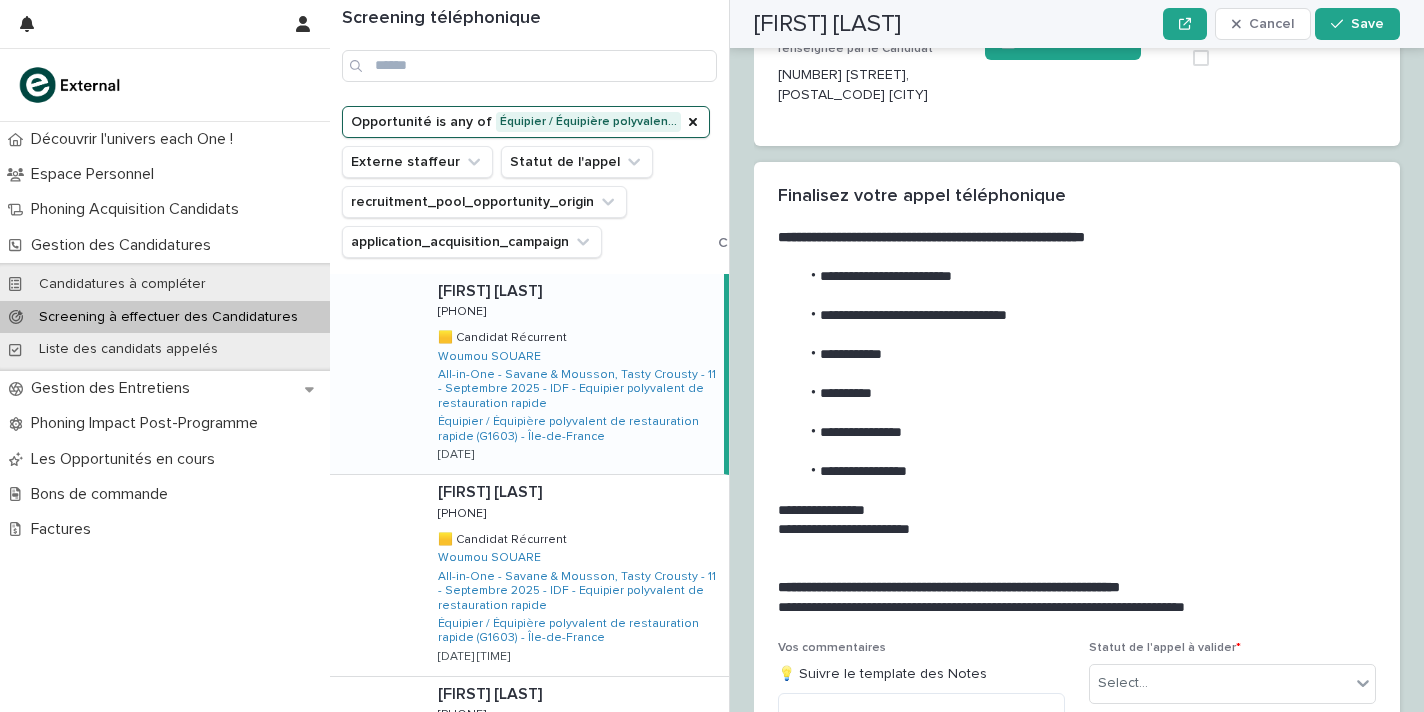 scroll, scrollTop: 1929, scrollLeft: 0, axis: vertical 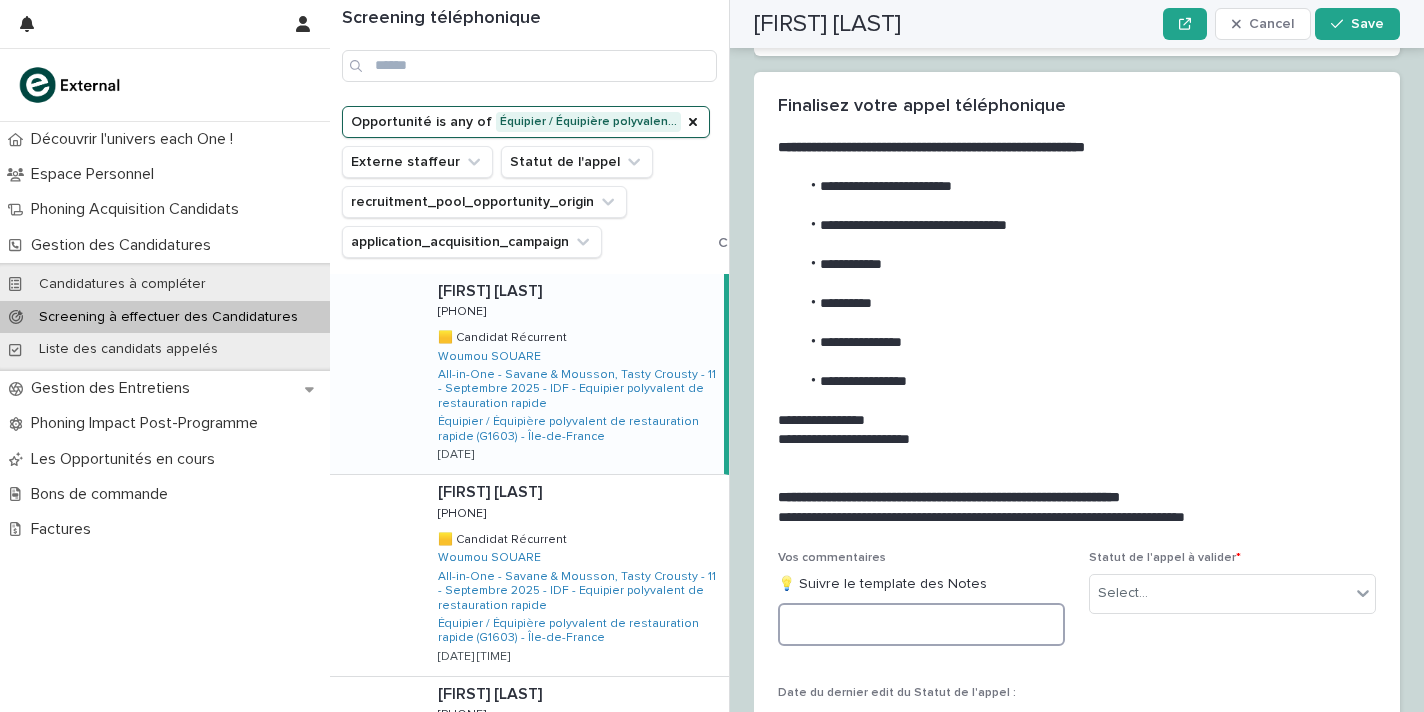click at bounding box center (921, 624) 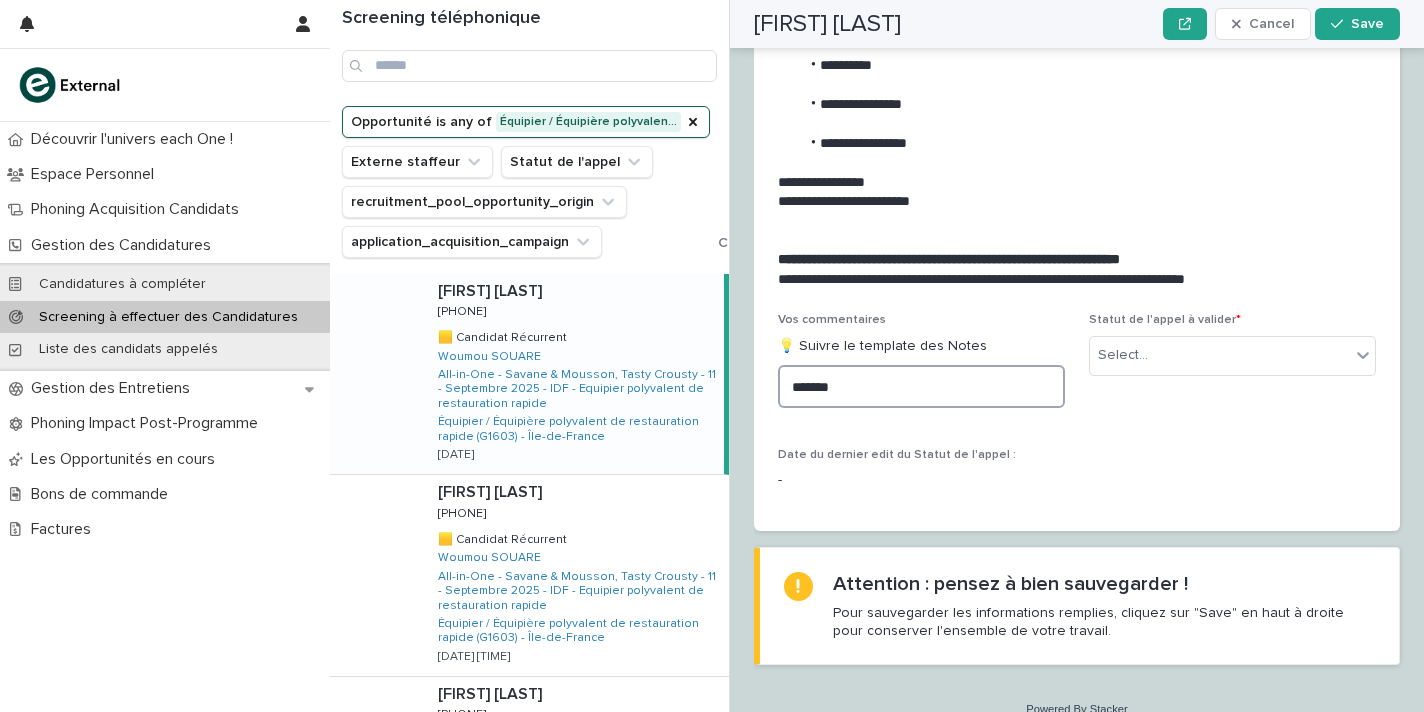 scroll, scrollTop: 2162, scrollLeft: 0, axis: vertical 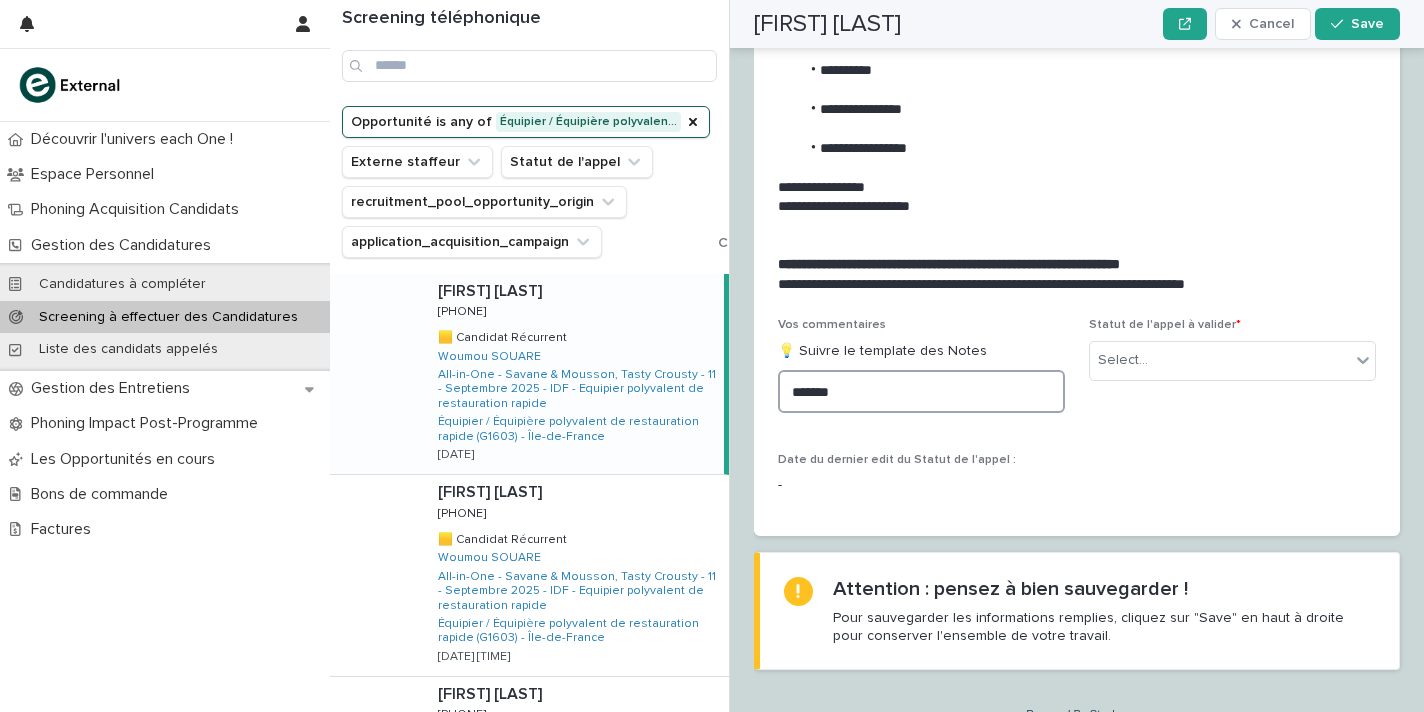 click on "******" at bounding box center (921, 391) 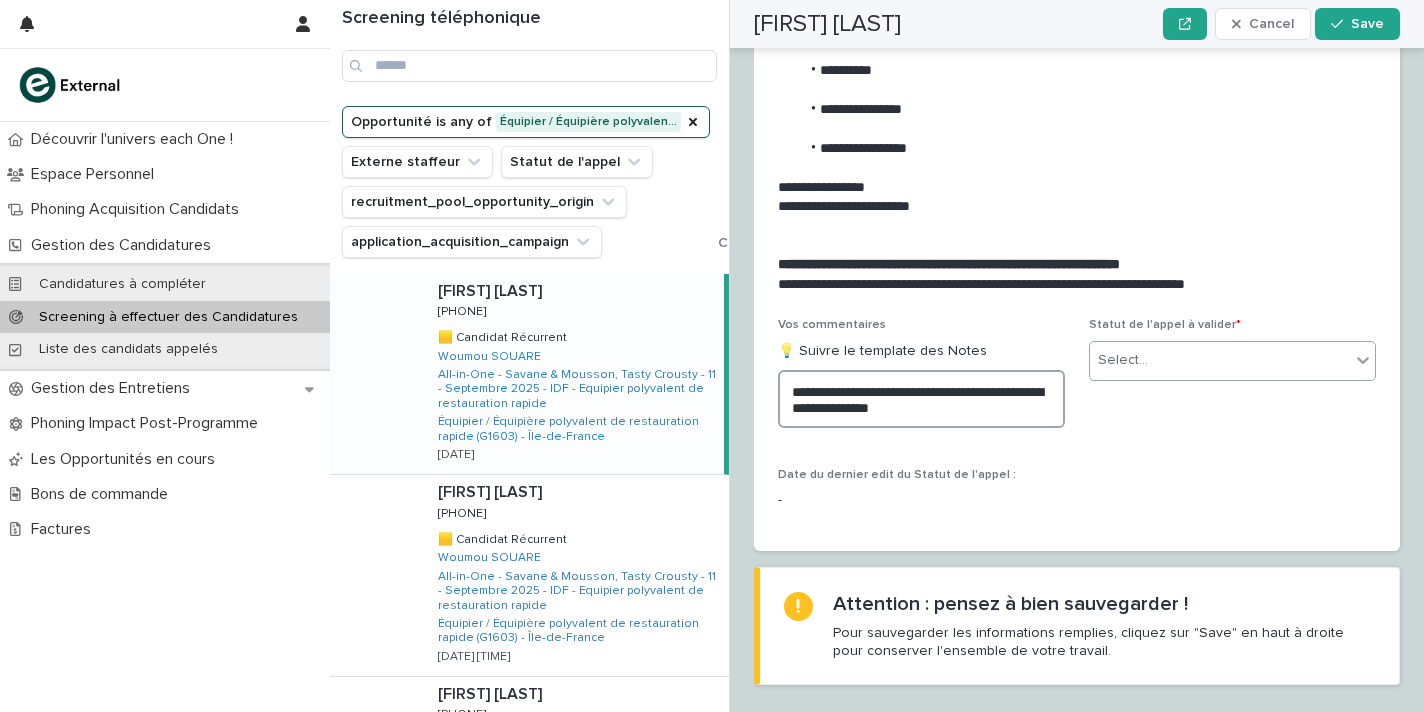 type on "**********" 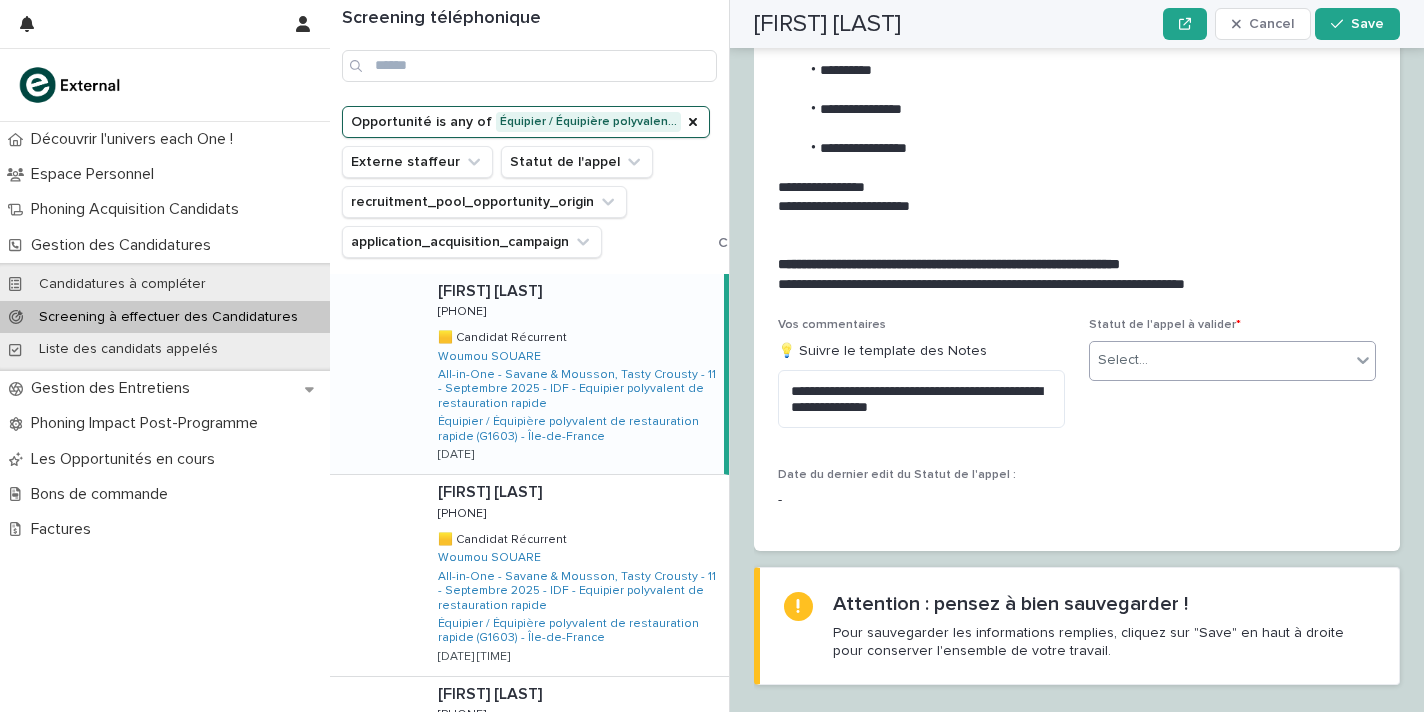 click on "Select..." at bounding box center (1220, 360) 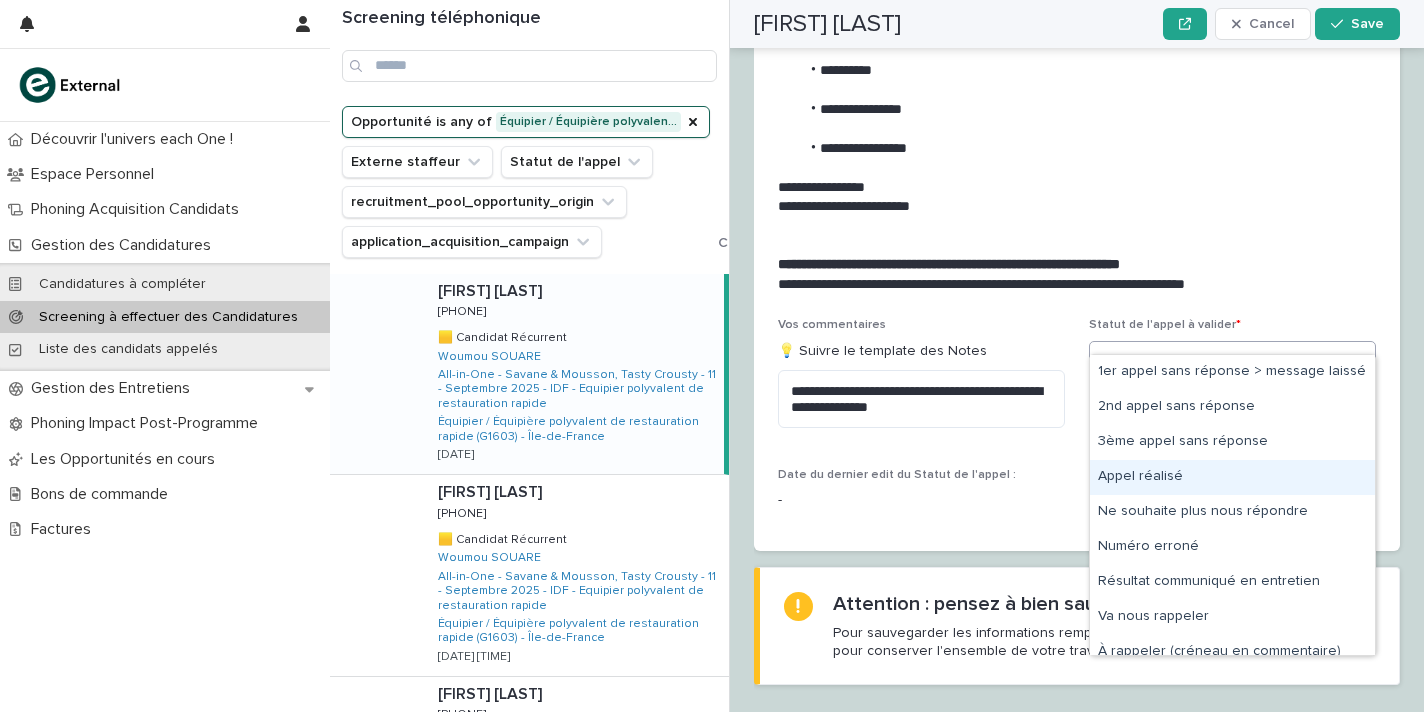click on "Appel réalisé" at bounding box center (1232, 477) 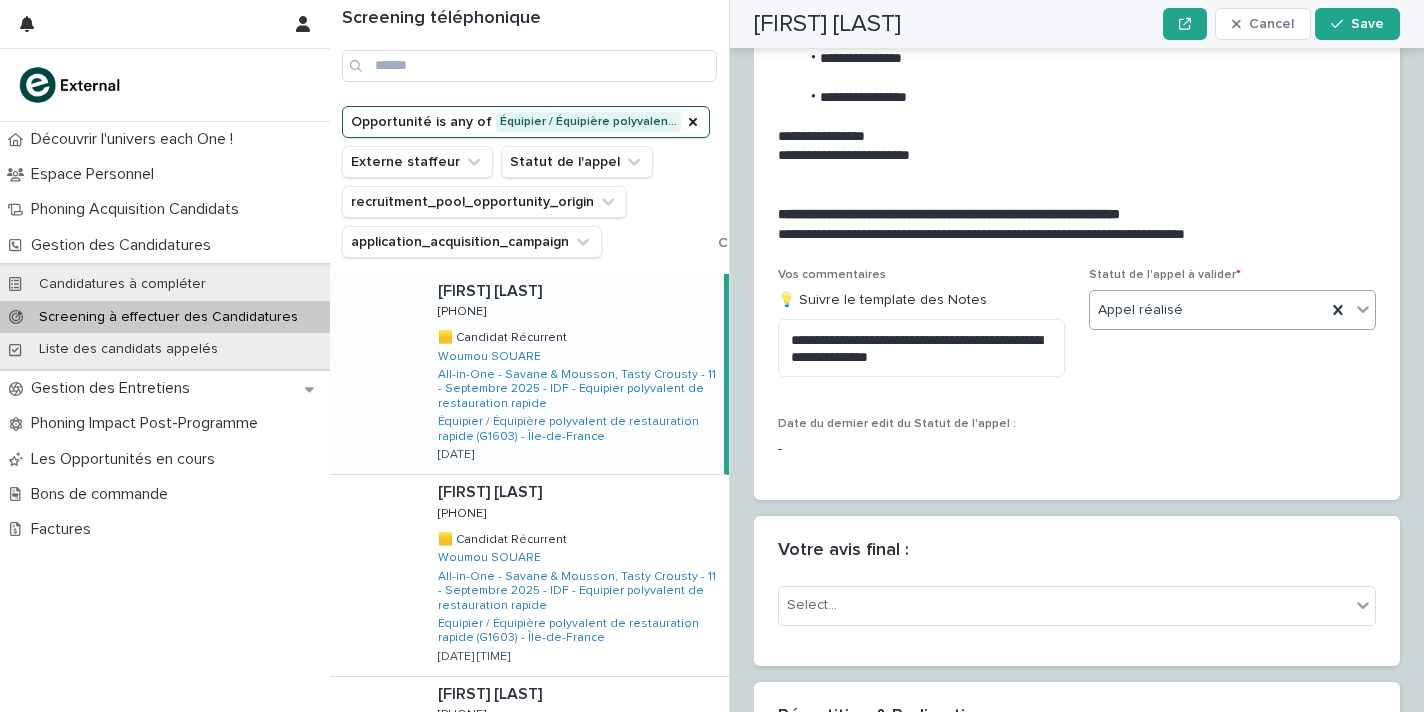 scroll, scrollTop: 2283, scrollLeft: 0, axis: vertical 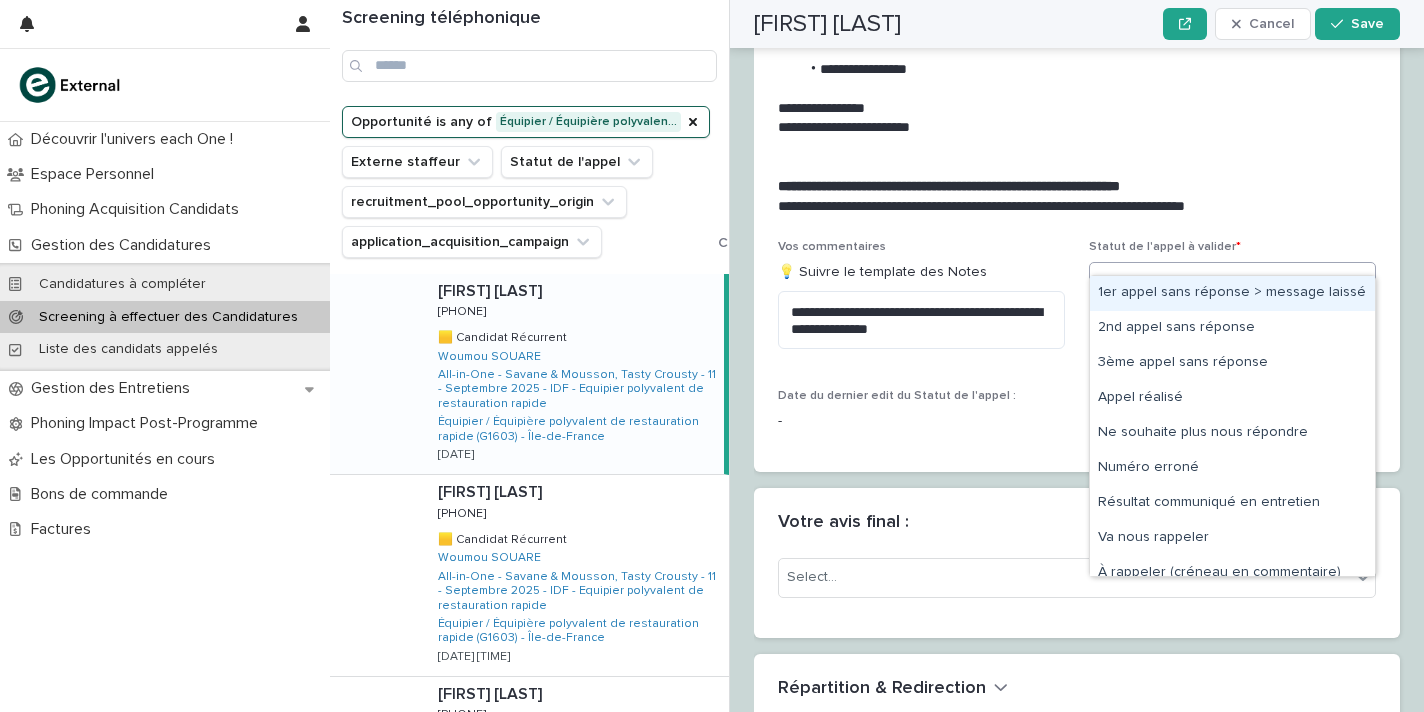 click on "Appel réalisé" at bounding box center [1208, 282] 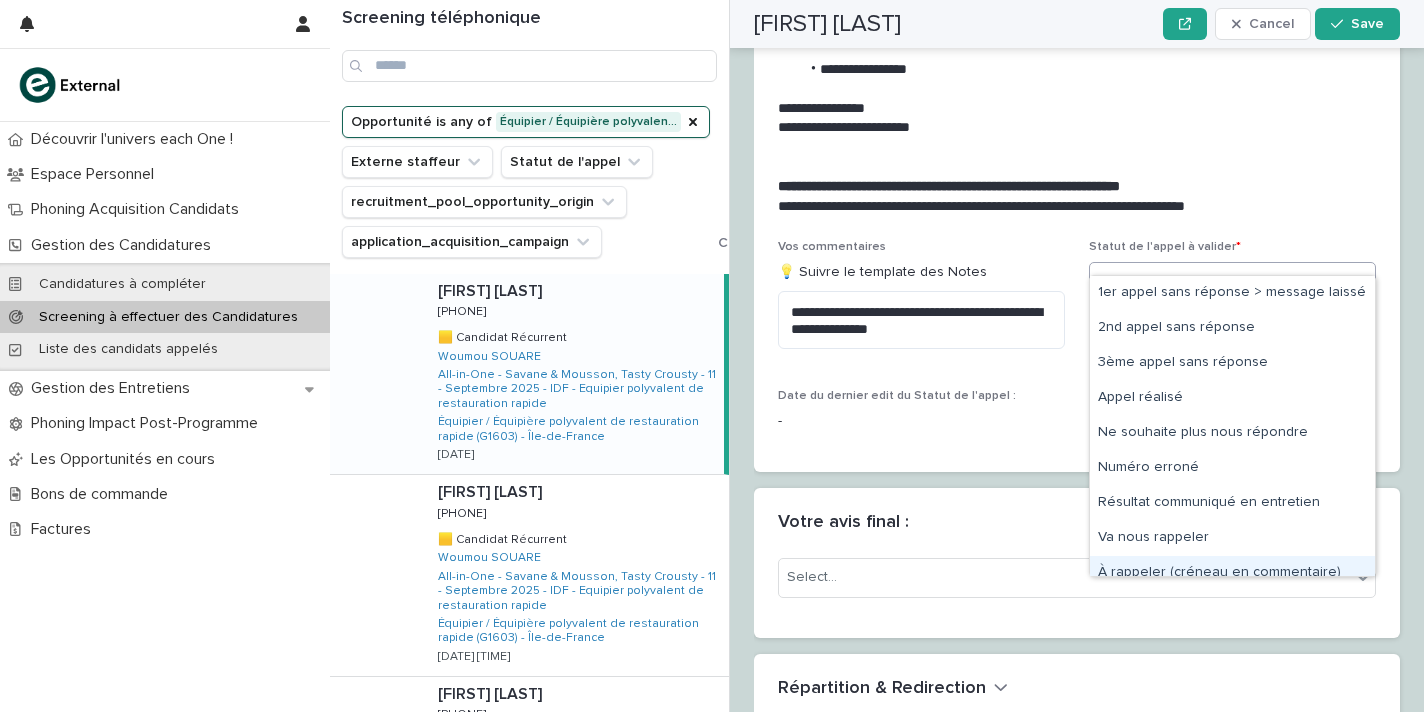click on "À rappeler (créneau en commentaire)" at bounding box center [1232, 573] 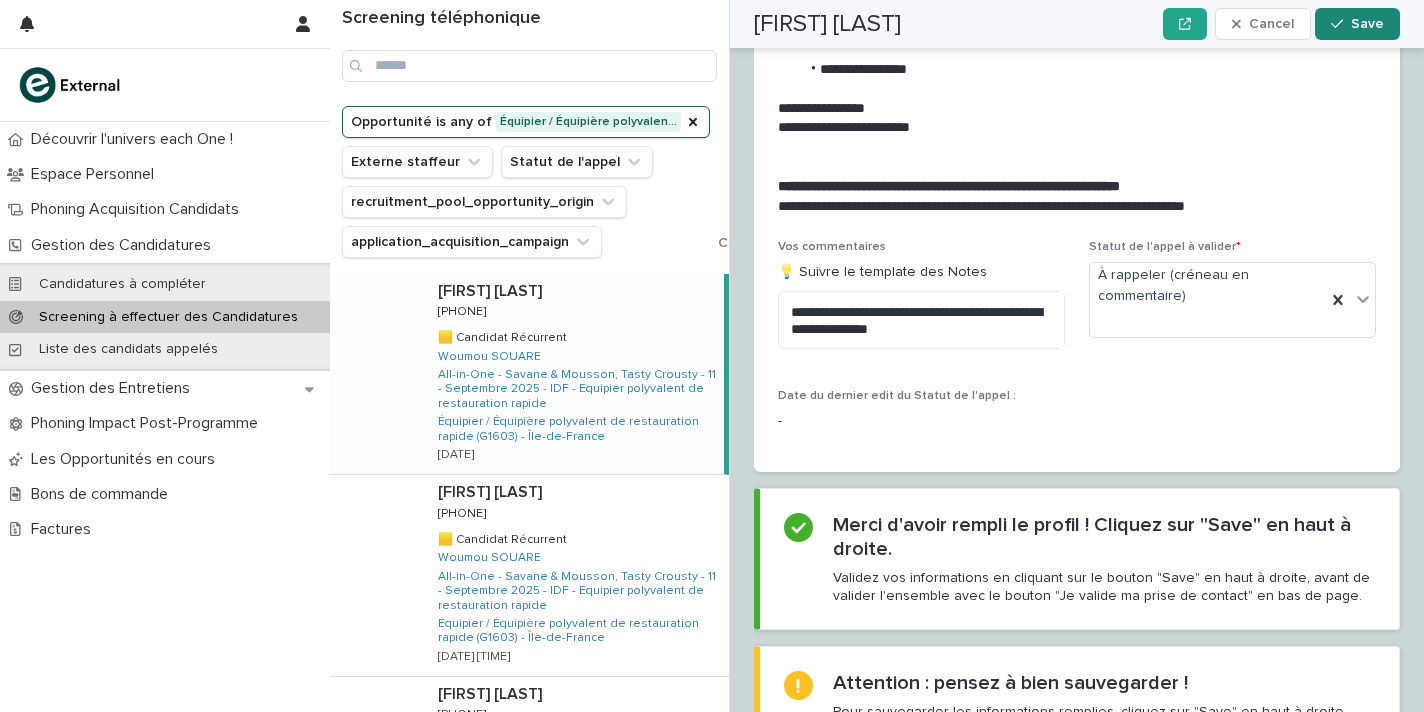 click on "Save" at bounding box center [1357, 24] 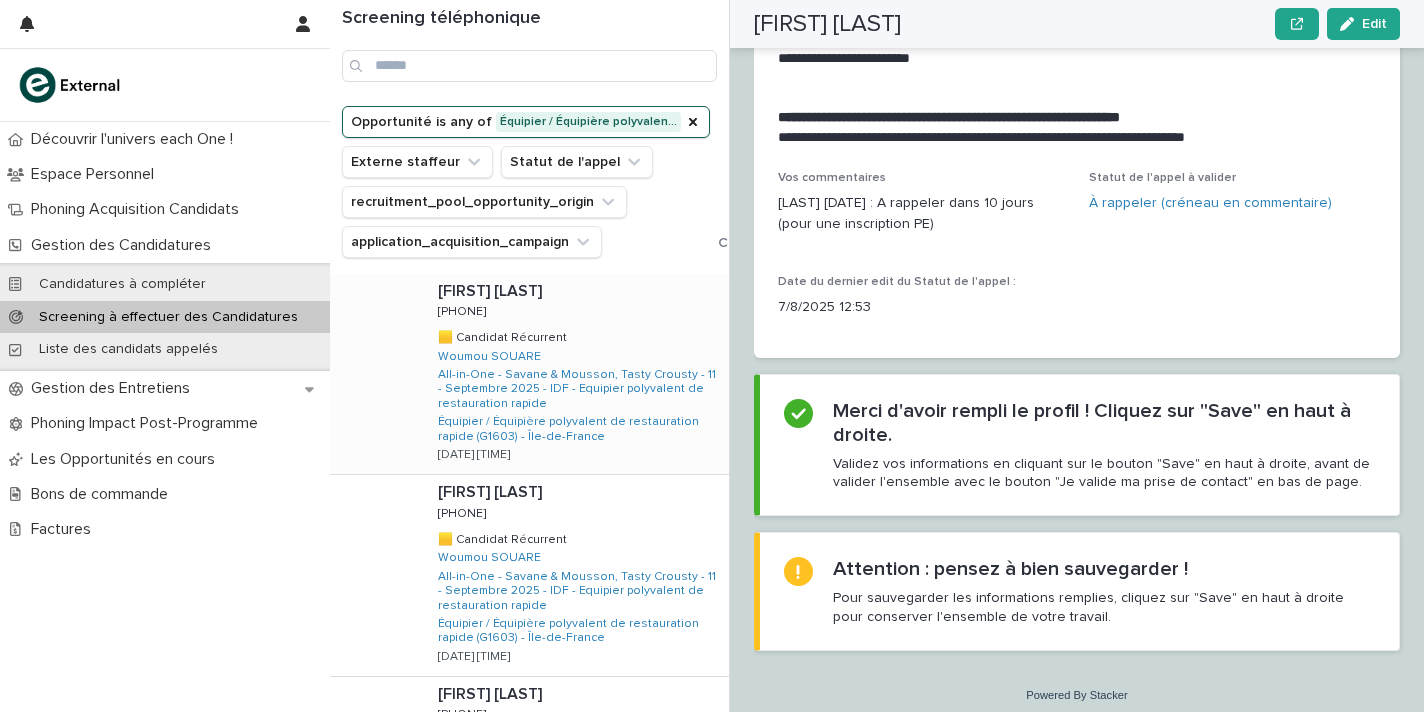 scroll, scrollTop: 2262, scrollLeft: 0, axis: vertical 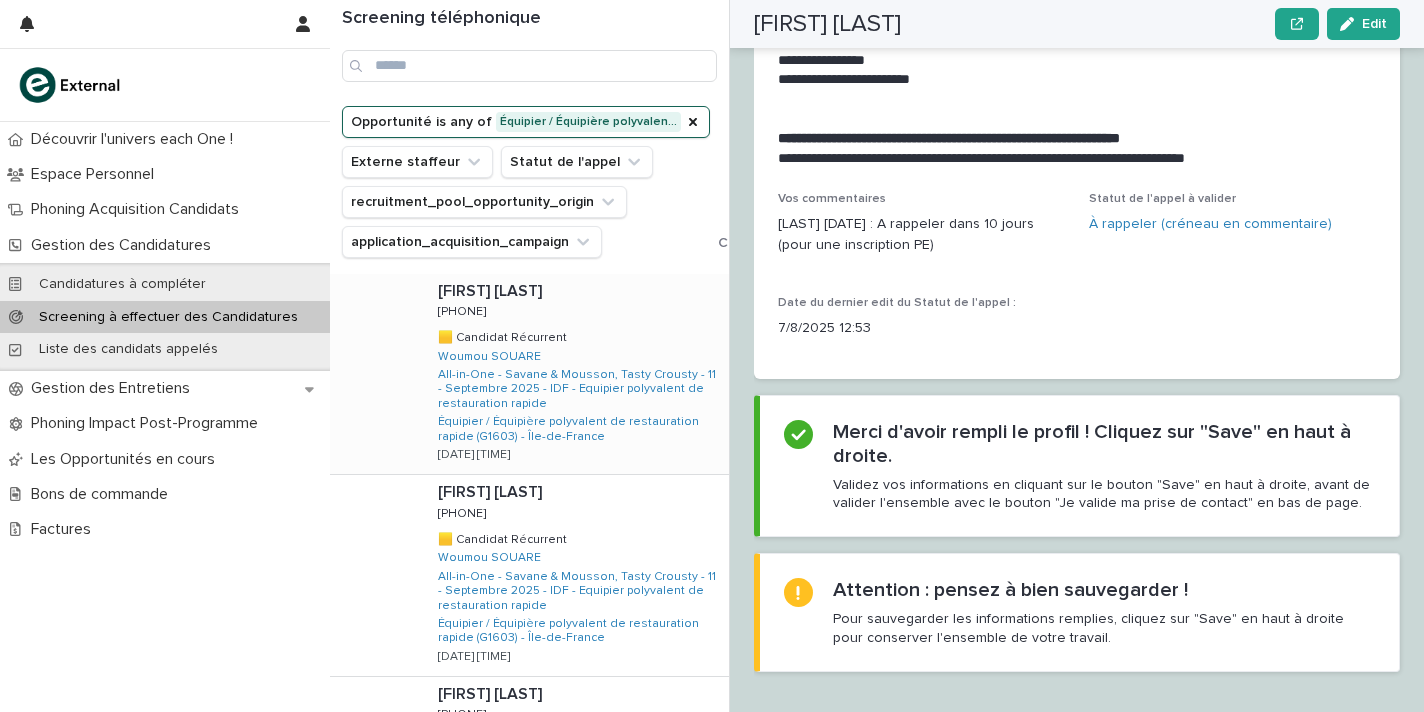 click on "Mustafa AHMED Mustafa AHMED   0782450786 0782450786   🟨 Candidat Récurrent 🟨 Candidat Récurrent   Woumou SOUARE   All-in-One - Savane & Mousson, Tasty Crousty - 11 - Septembre 2025 - IDF - Equipier polyvalent de restauration rapide   Équipier / Équipière polyvalent de restauration rapide (G1603) - Île-de-France   21/7/2025 07:50" at bounding box center [575, 374] 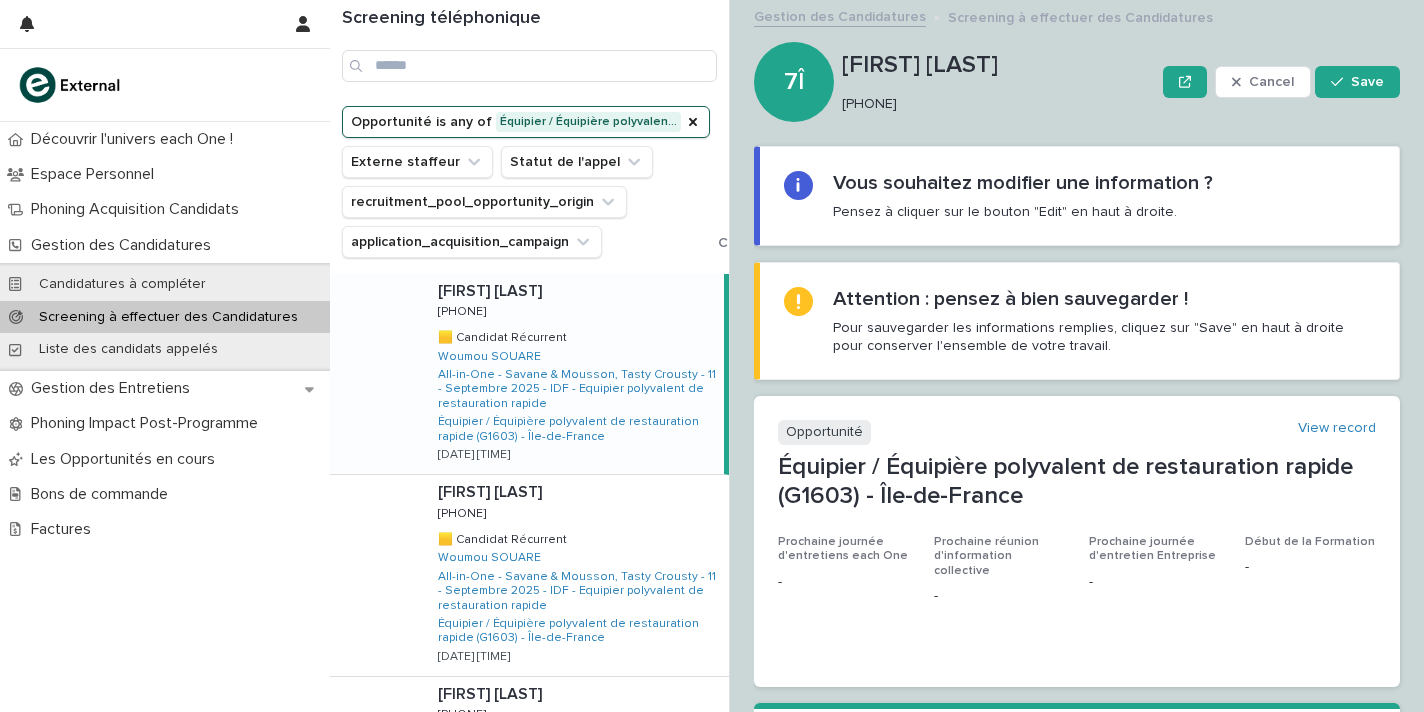 scroll, scrollTop: 0, scrollLeft: 0, axis: both 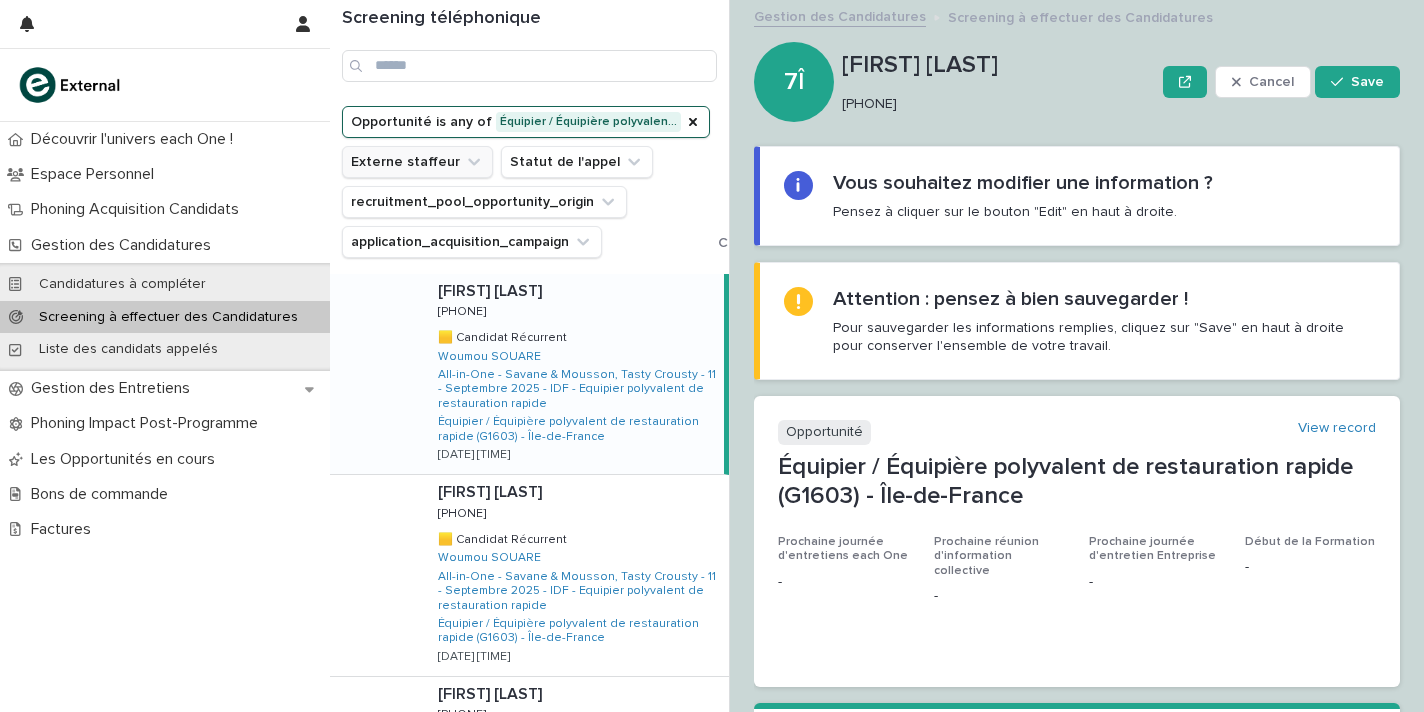 click 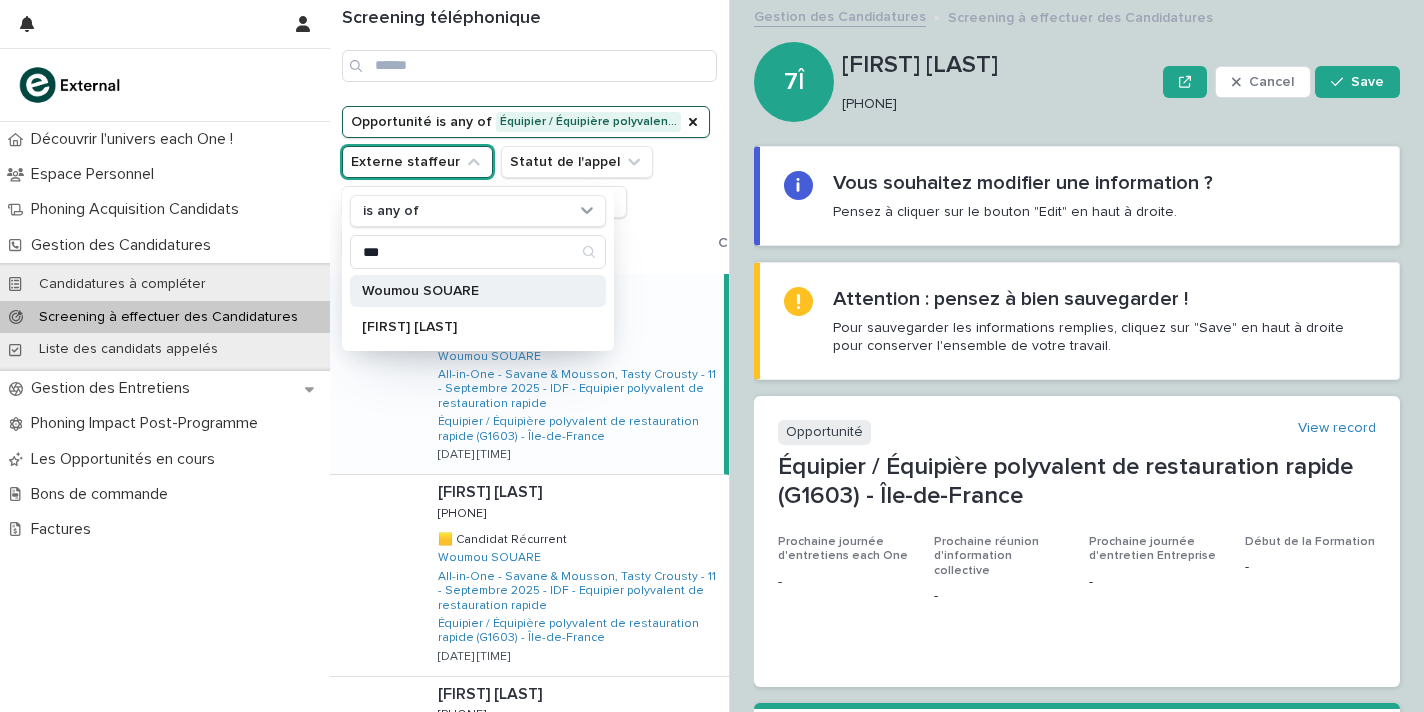 type on "***" 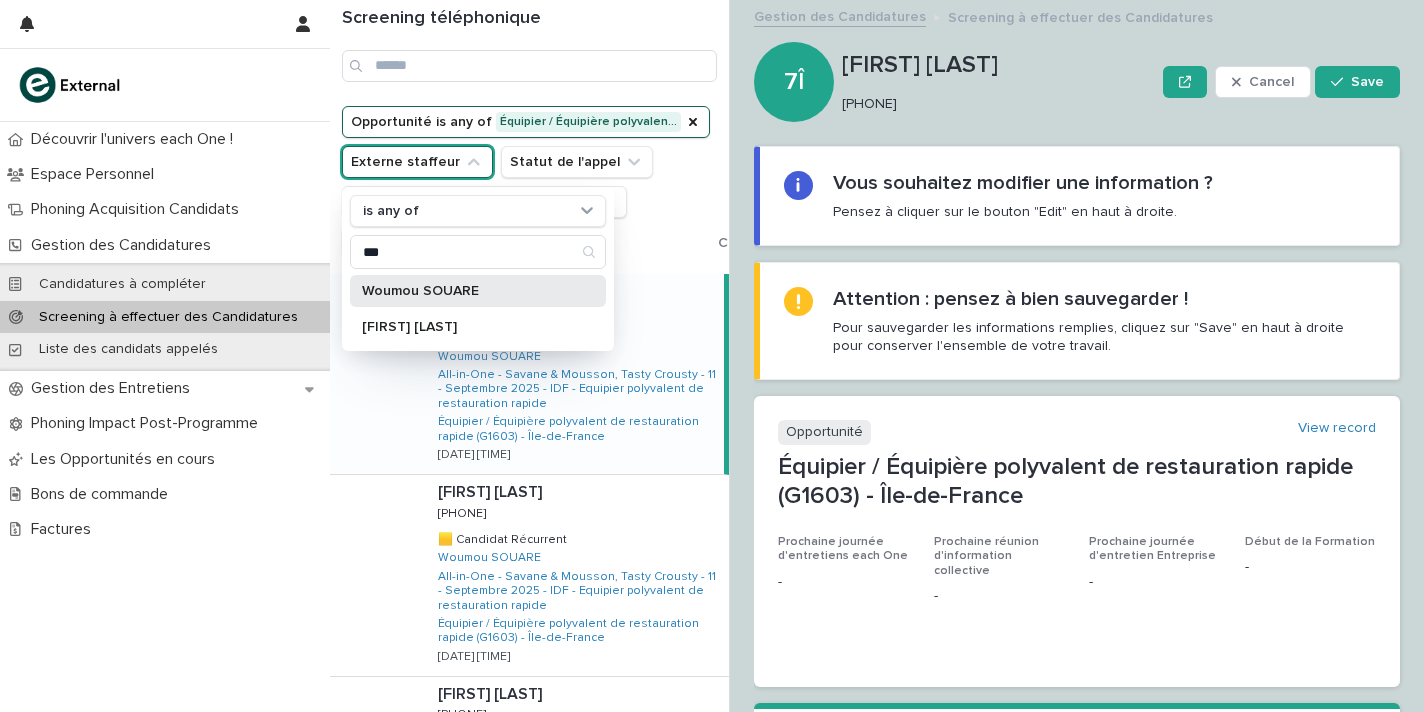 click on "Woumou SOUARE" at bounding box center (478, 291) 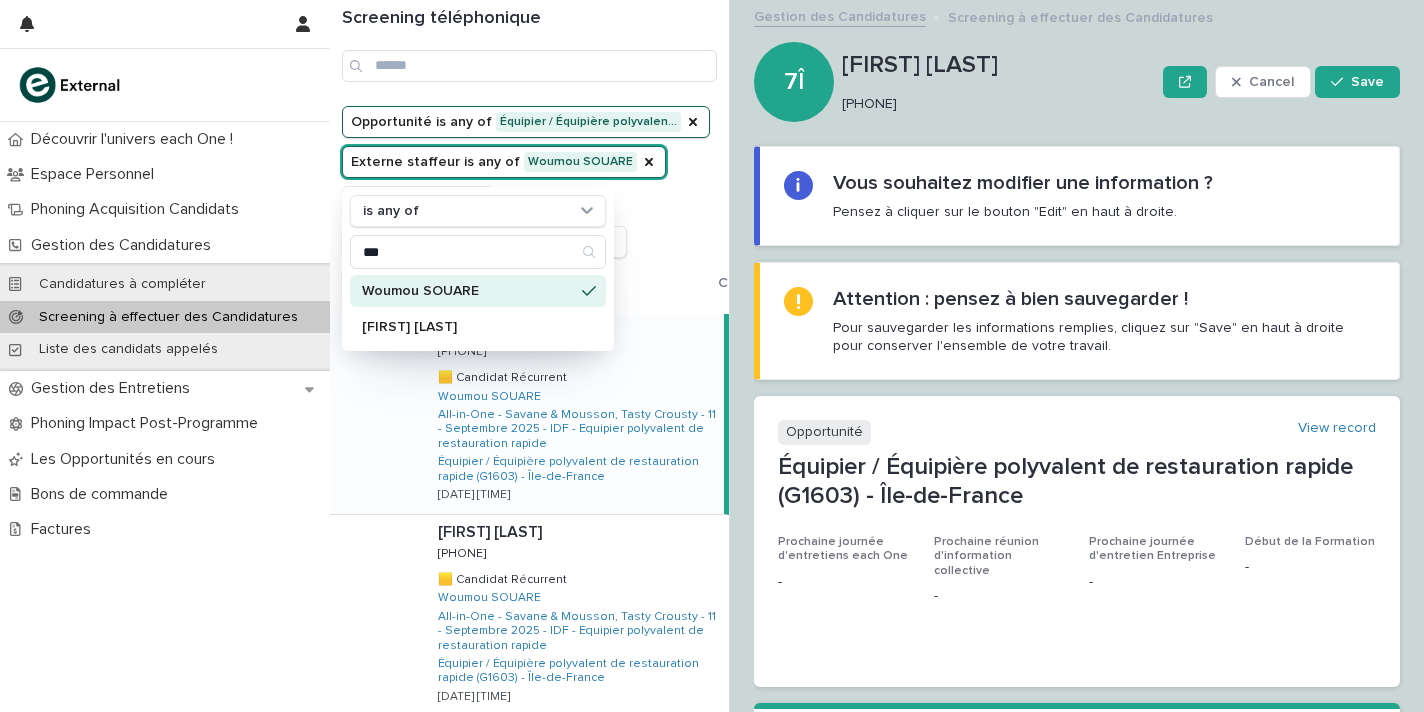 click on "Opportunité is any of Équipier / Équipière polyvalen… Externe staffeur is any of Woumou SOUARE is any of *** Woumou SOUARE Woury BARRY Statut de l'appel recruitment_pool_opportunity_origin application_acquisition_campaign Clear all filters" at bounding box center (577, 202) 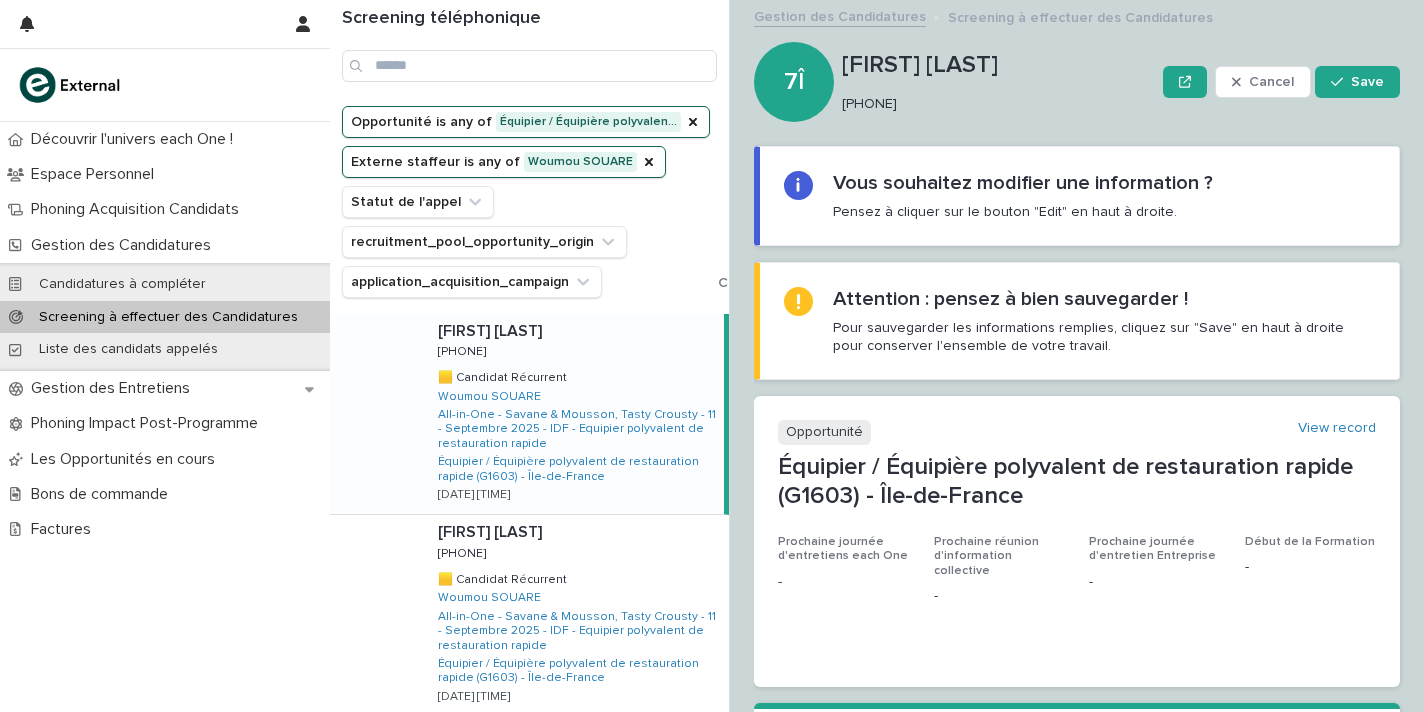 click on "Mustafa AHMED Mustafa AHMED   0782450786 0782450786   🟨 Candidat Récurrent 🟨 Candidat Récurrent   Woumou SOUARE   All-in-One - Savane & Mousson, Tasty Crousty - 11 - Septembre 2025 - IDF - Equipier polyvalent de restauration rapide   Équipier / Équipière polyvalent de restauration rapide (G1603) - Île-de-France   21/7/2025 07:50" at bounding box center [573, 414] 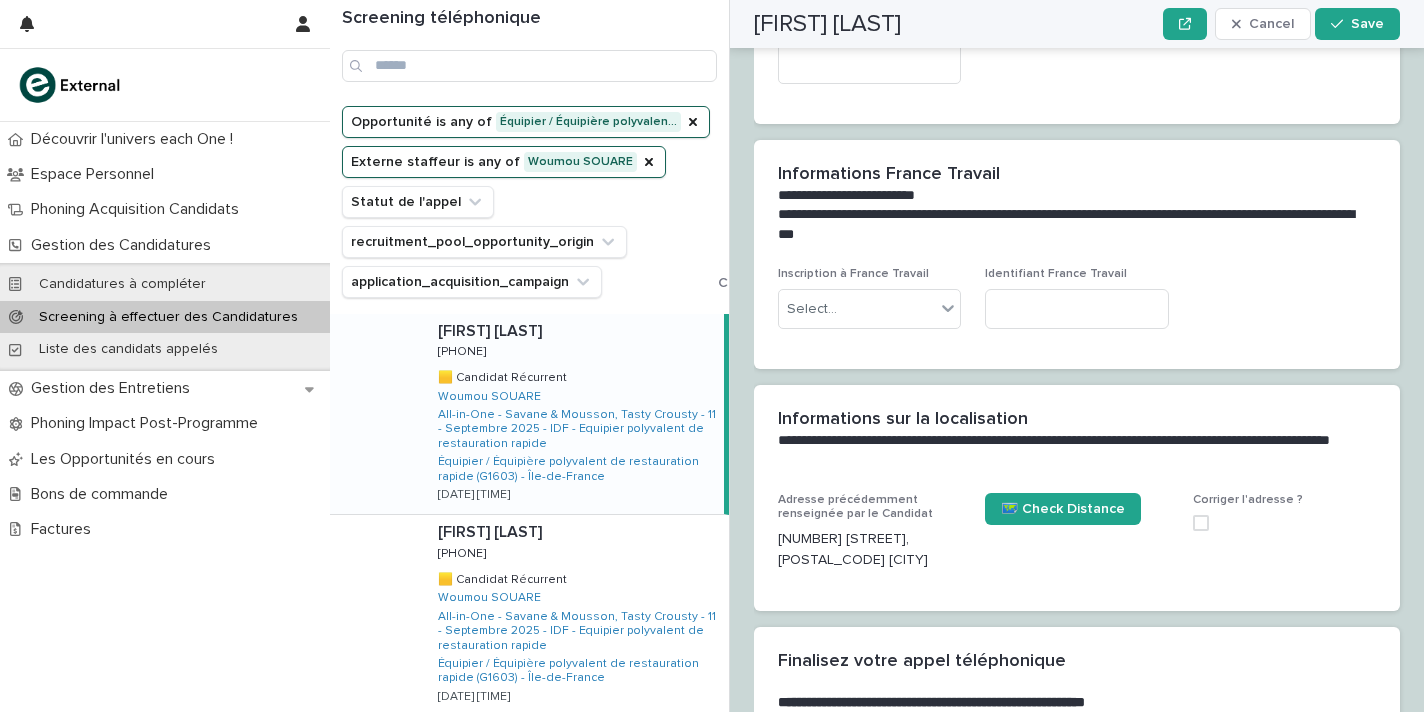scroll, scrollTop: 1383, scrollLeft: 0, axis: vertical 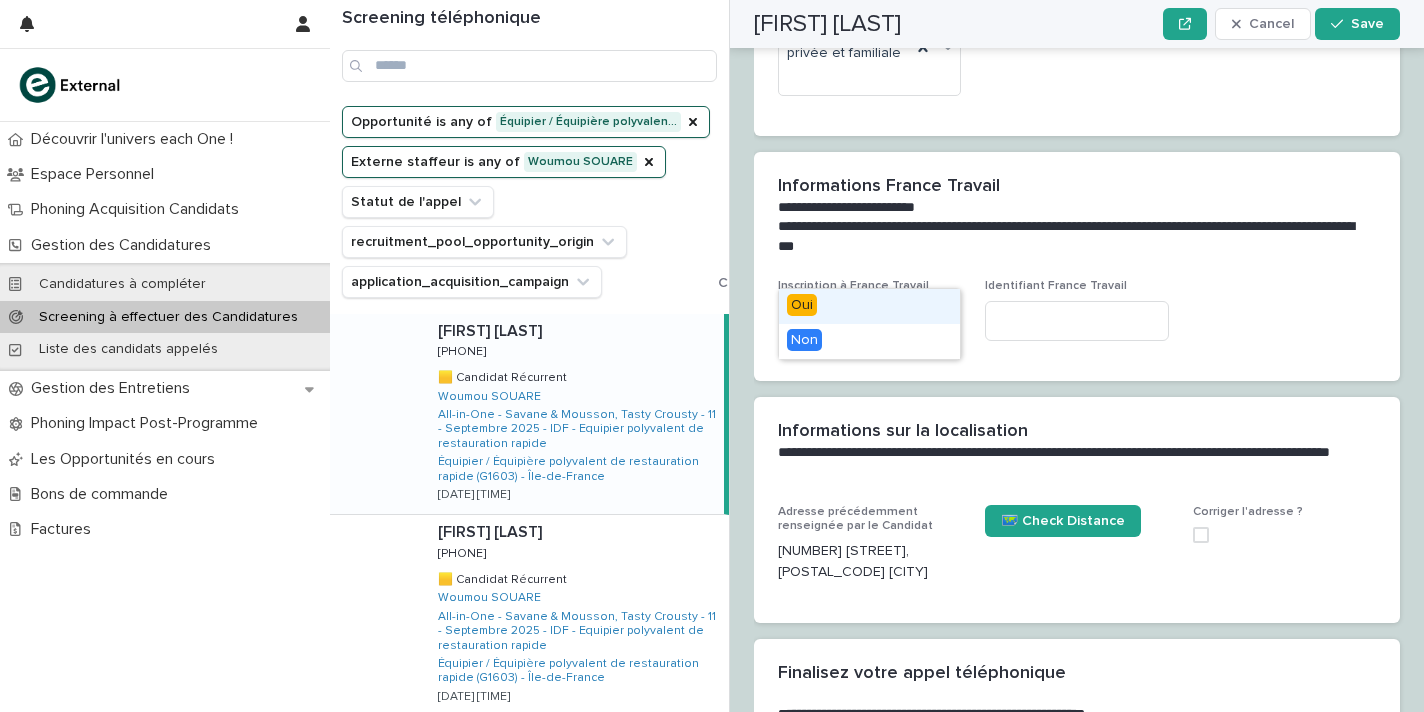 click on "Select..." at bounding box center (857, 321) 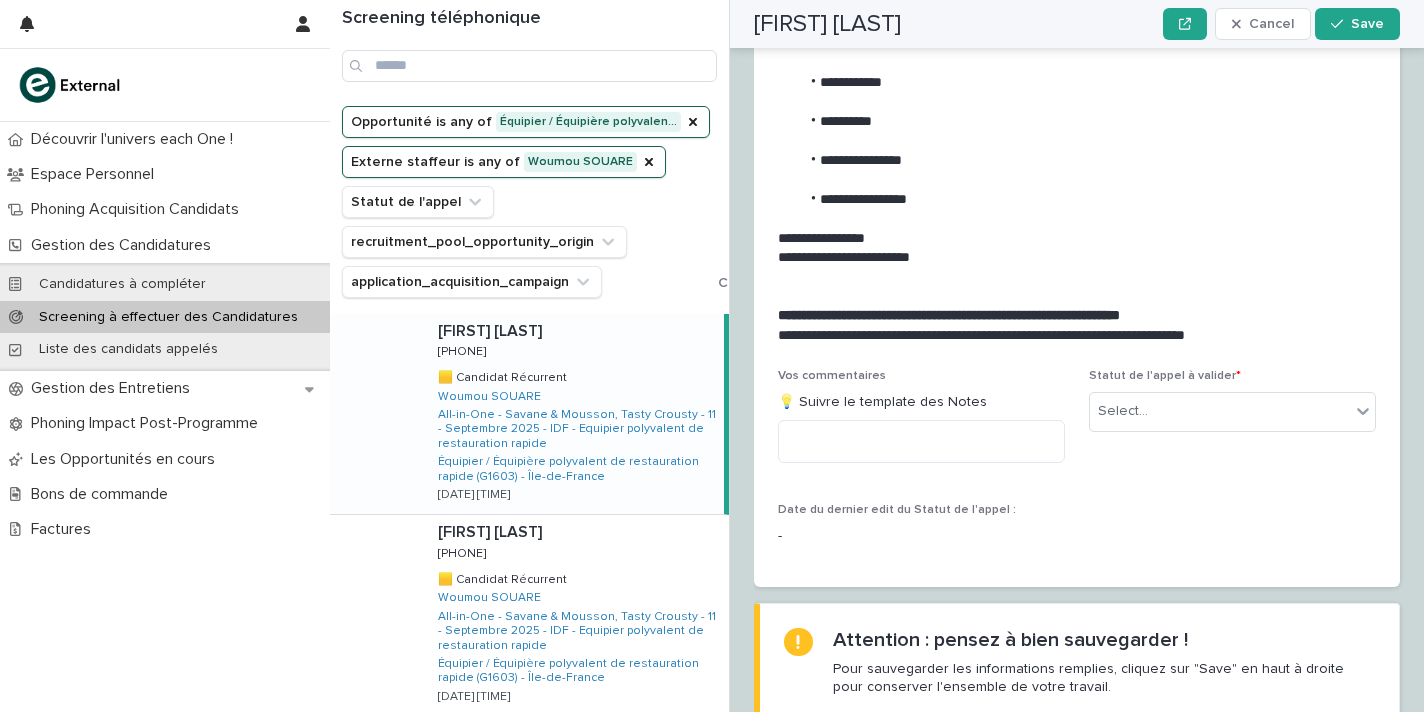scroll, scrollTop: 1296, scrollLeft: 0, axis: vertical 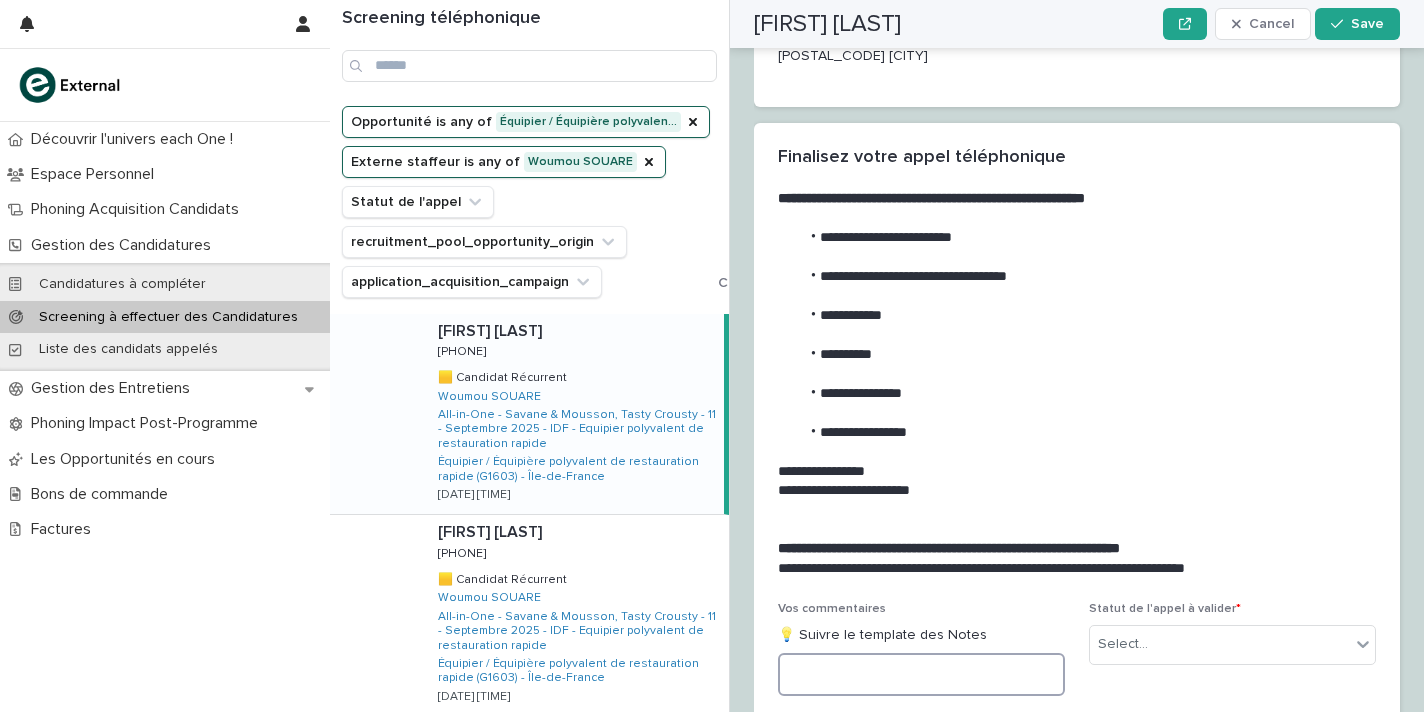 click at bounding box center [921, 674] 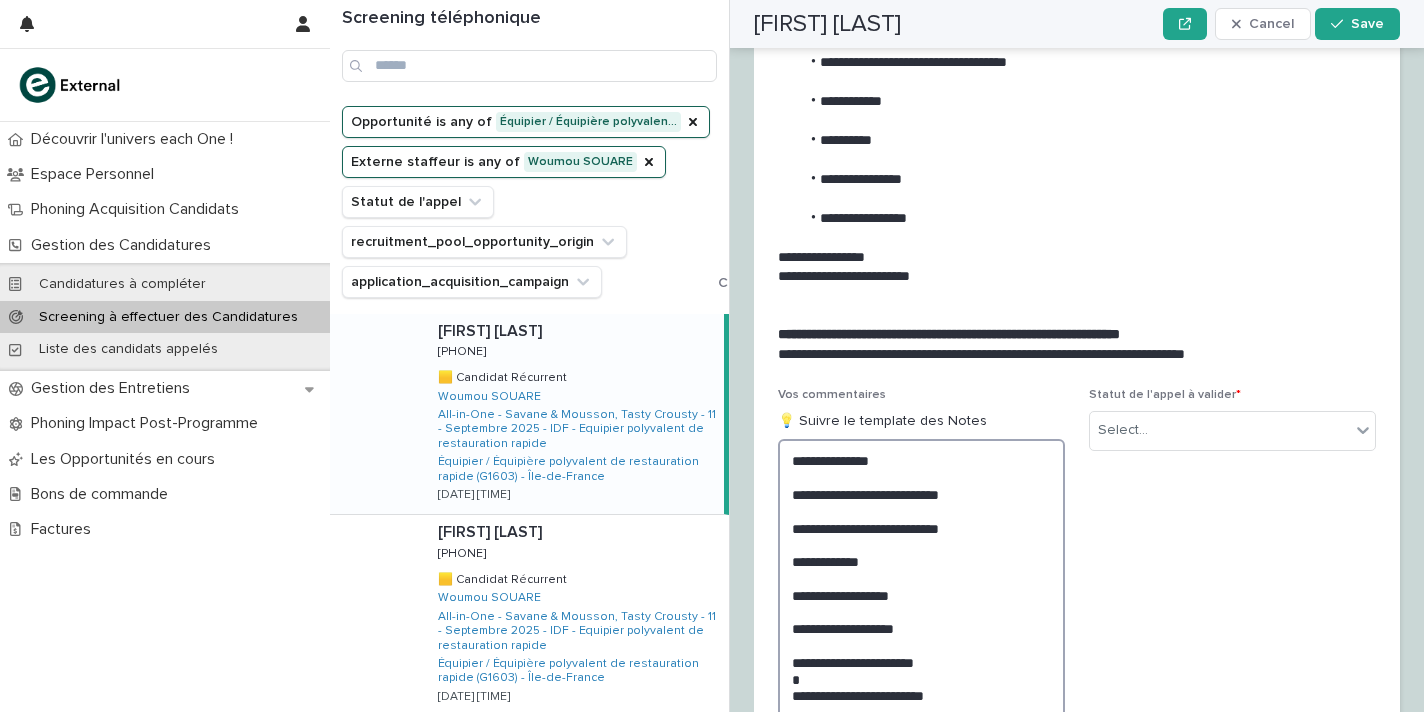 scroll, scrollTop: 2122, scrollLeft: 0, axis: vertical 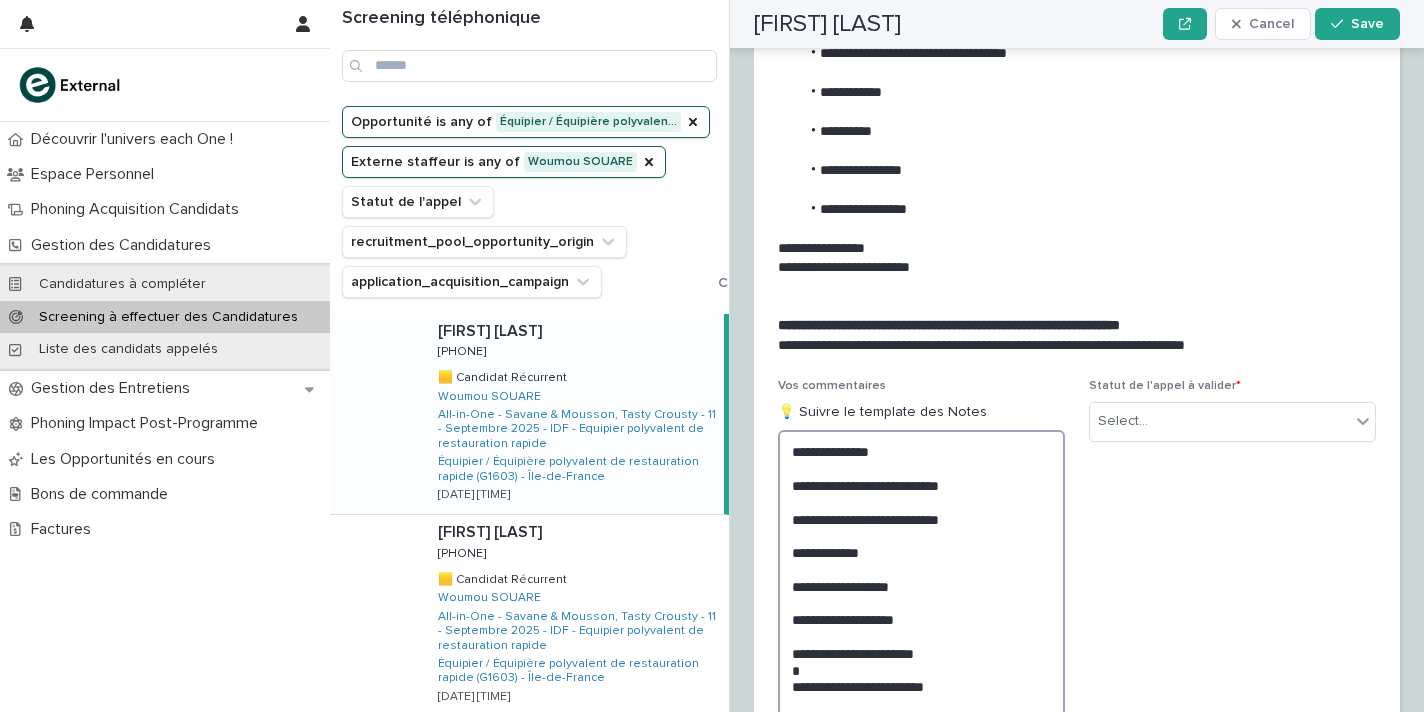 click on "**********" at bounding box center (921, 659) 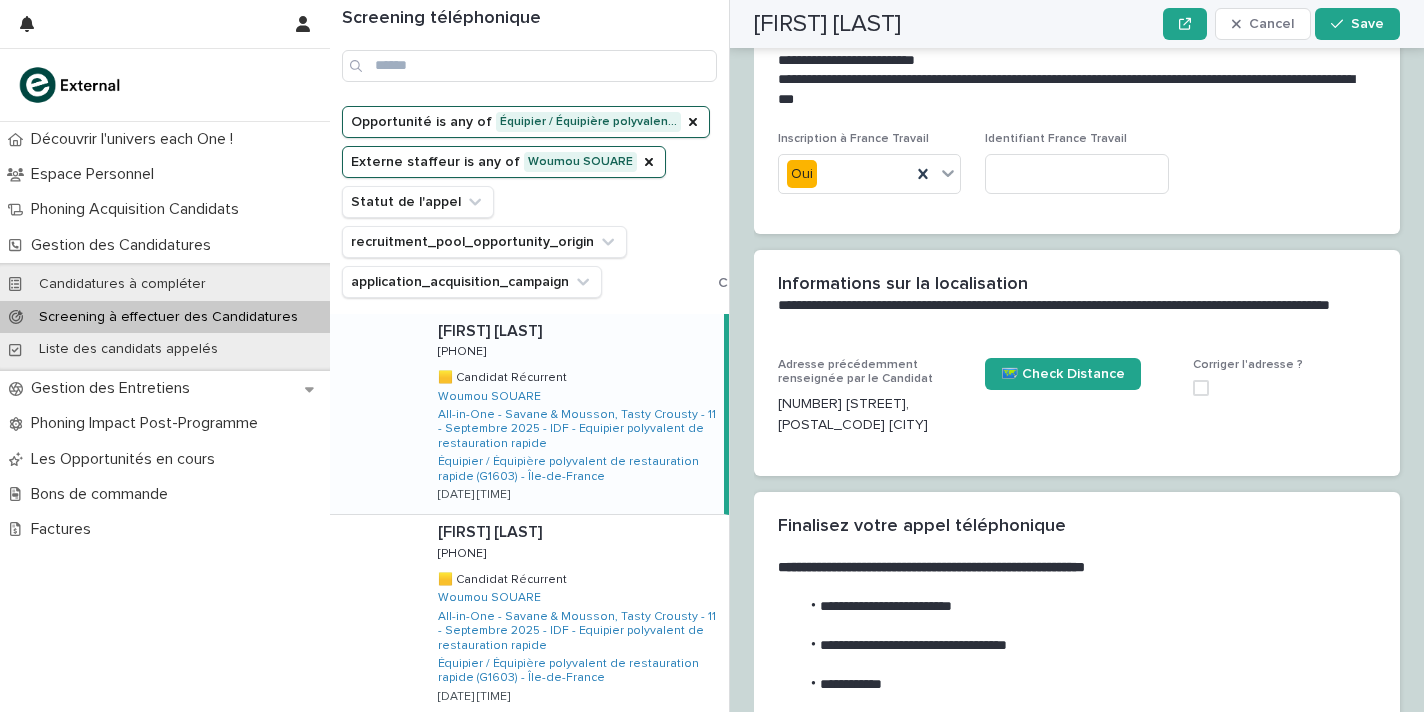 scroll, scrollTop: 1472, scrollLeft: 0, axis: vertical 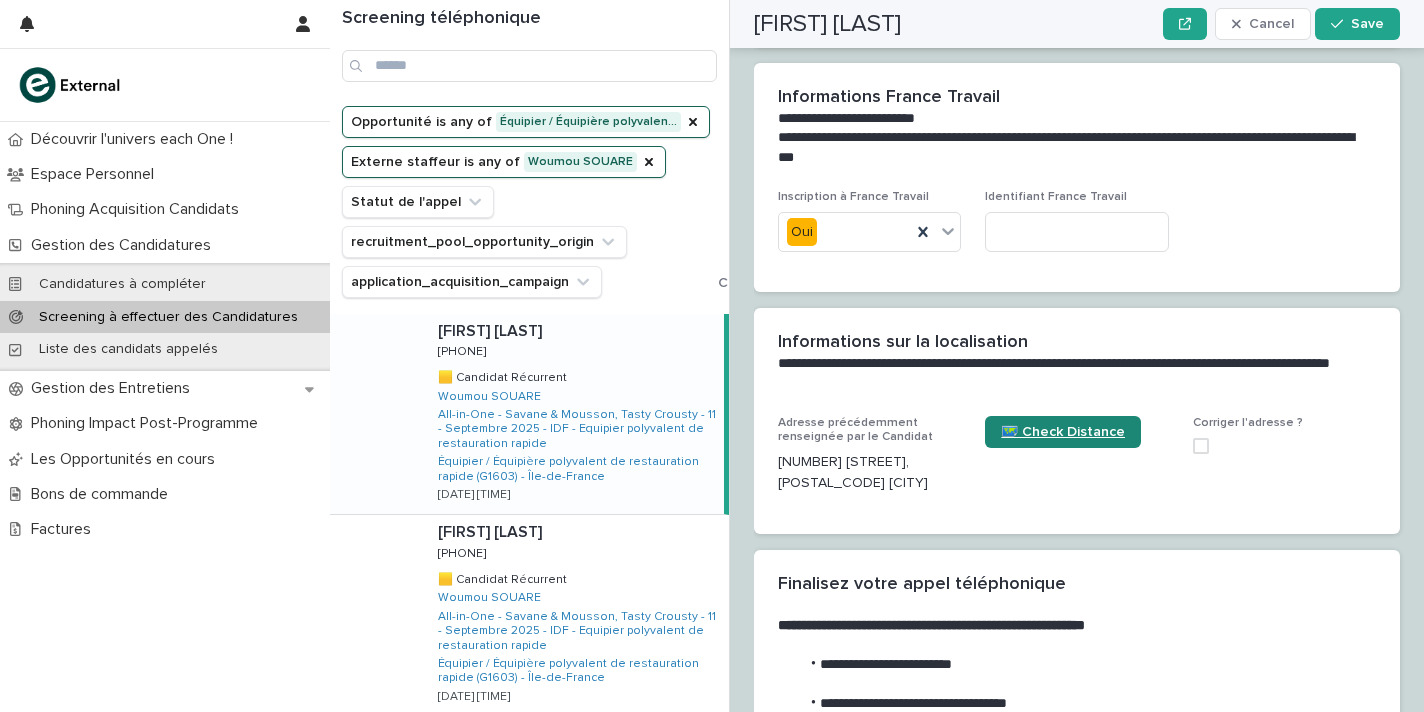 click on "🗺️ Check Distance" at bounding box center (1063, 432) 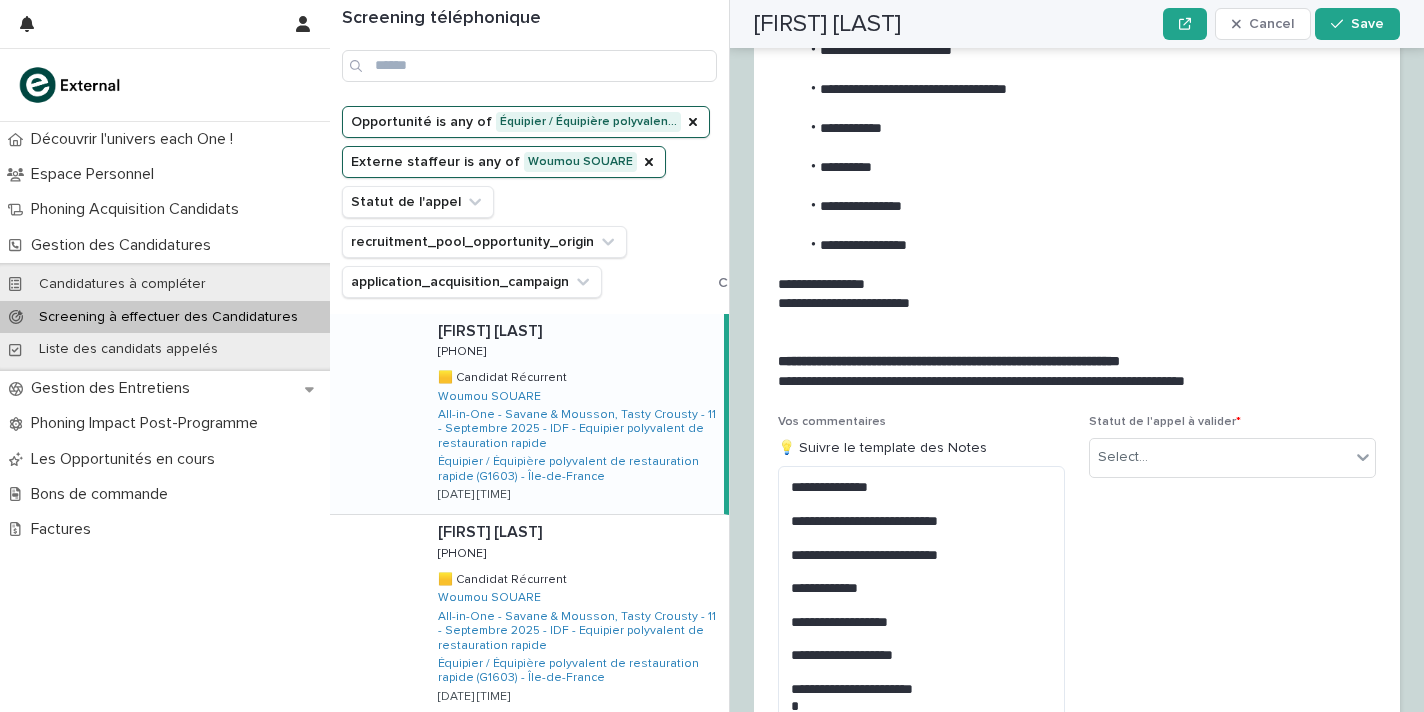 scroll, scrollTop: 2452, scrollLeft: 0, axis: vertical 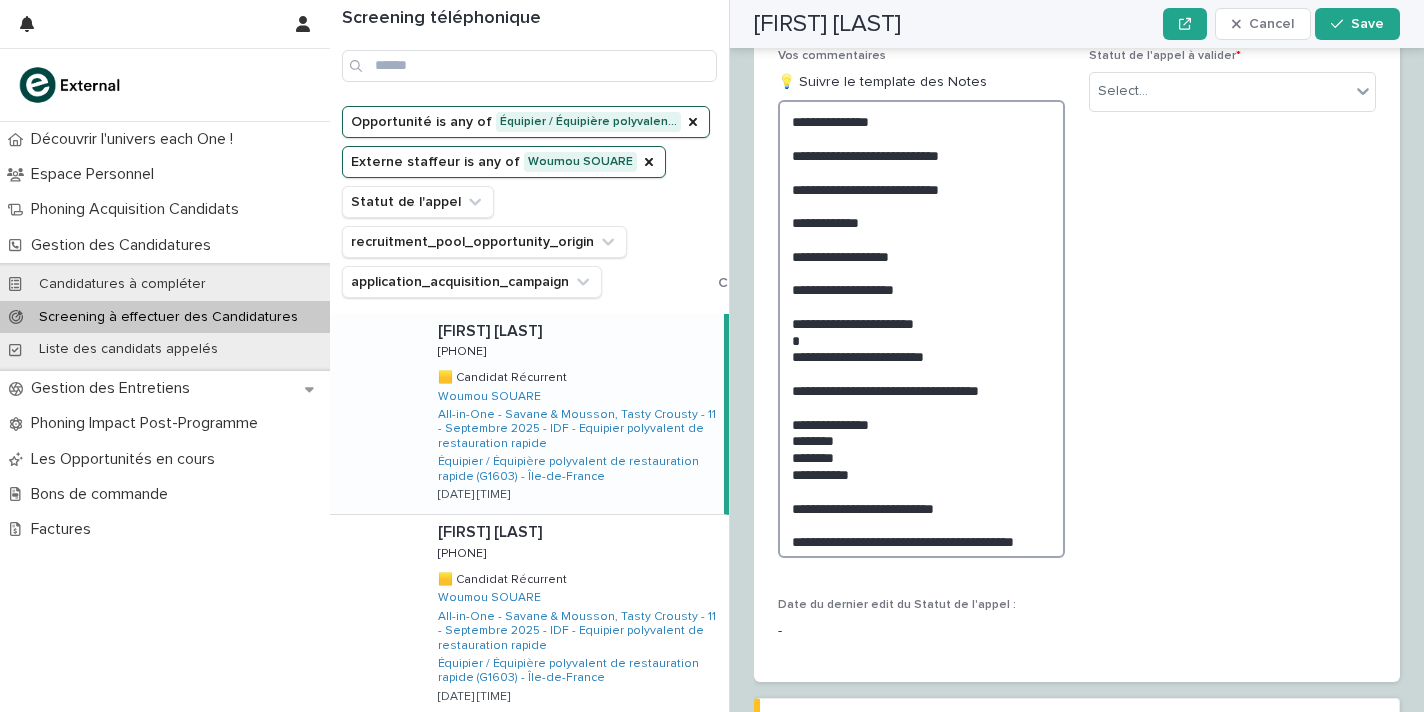 drag, startPoint x: 882, startPoint y: 383, endPoint x: 800, endPoint y: 332, distance: 96.56604 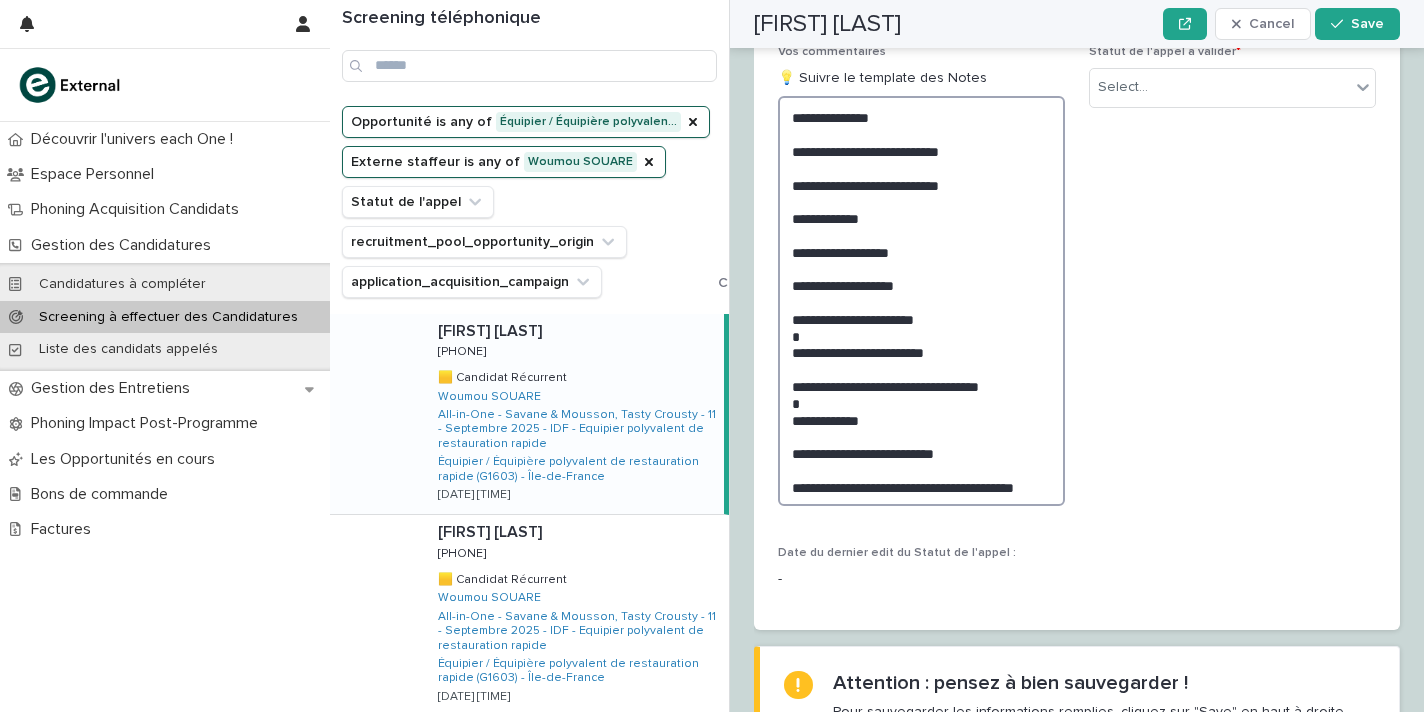 scroll, scrollTop: 2456, scrollLeft: 0, axis: vertical 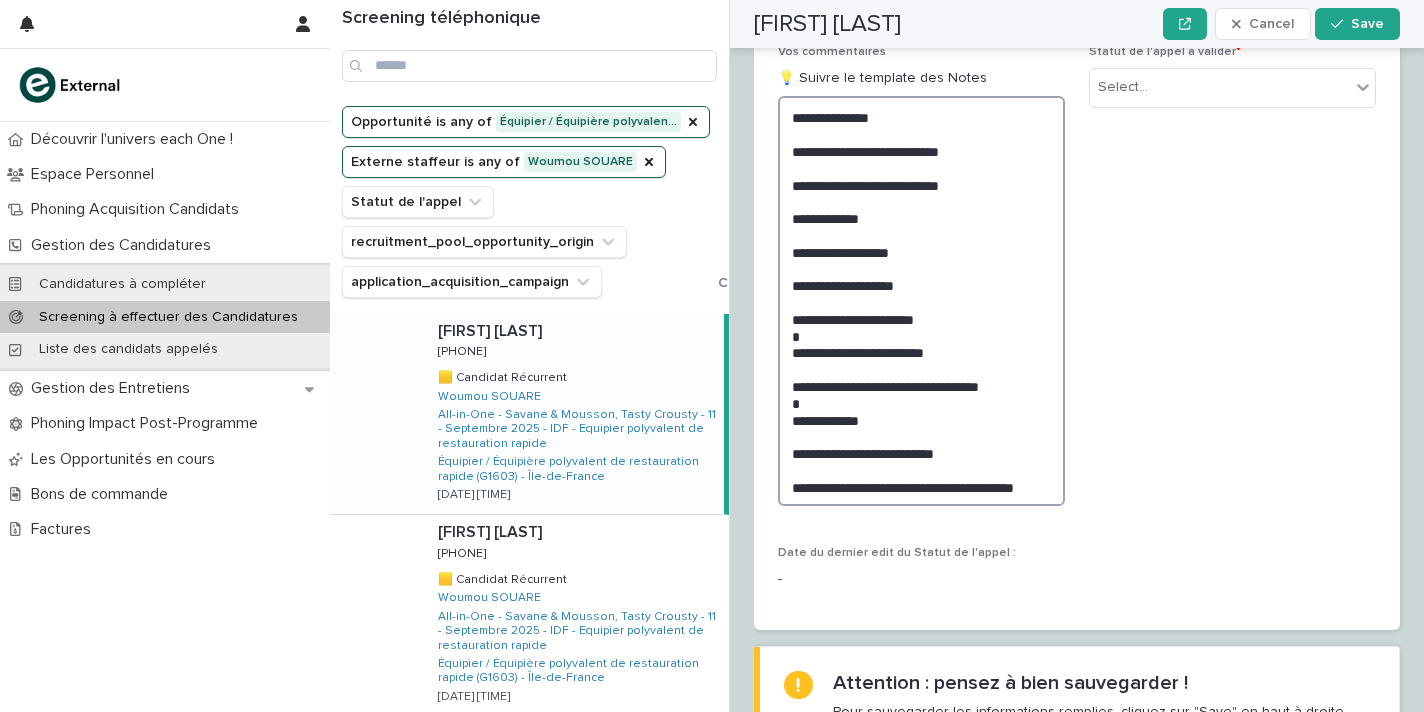 drag, startPoint x: 976, startPoint y: 375, endPoint x: 728, endPoint y: 354, distance: 248.88753 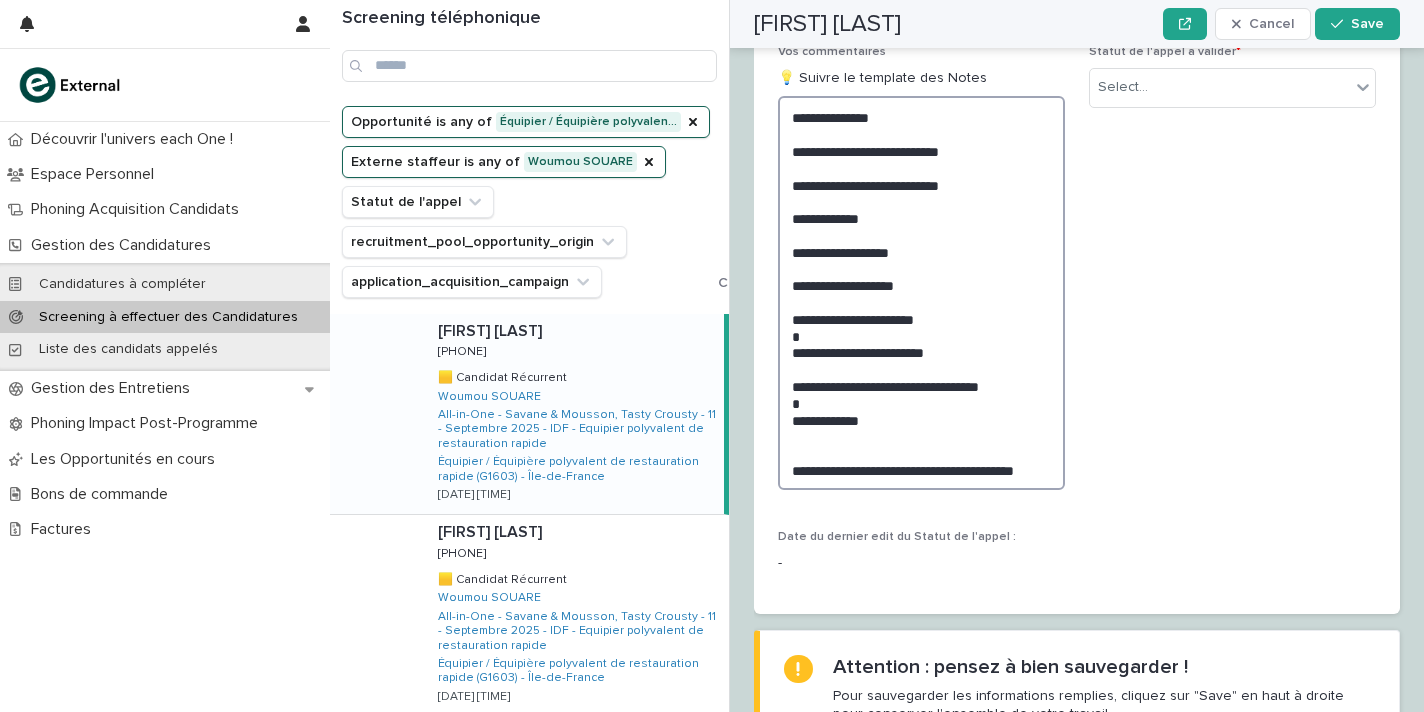 scroll, scrollTop: 2456, scrollLeft: 0, axis: vertical 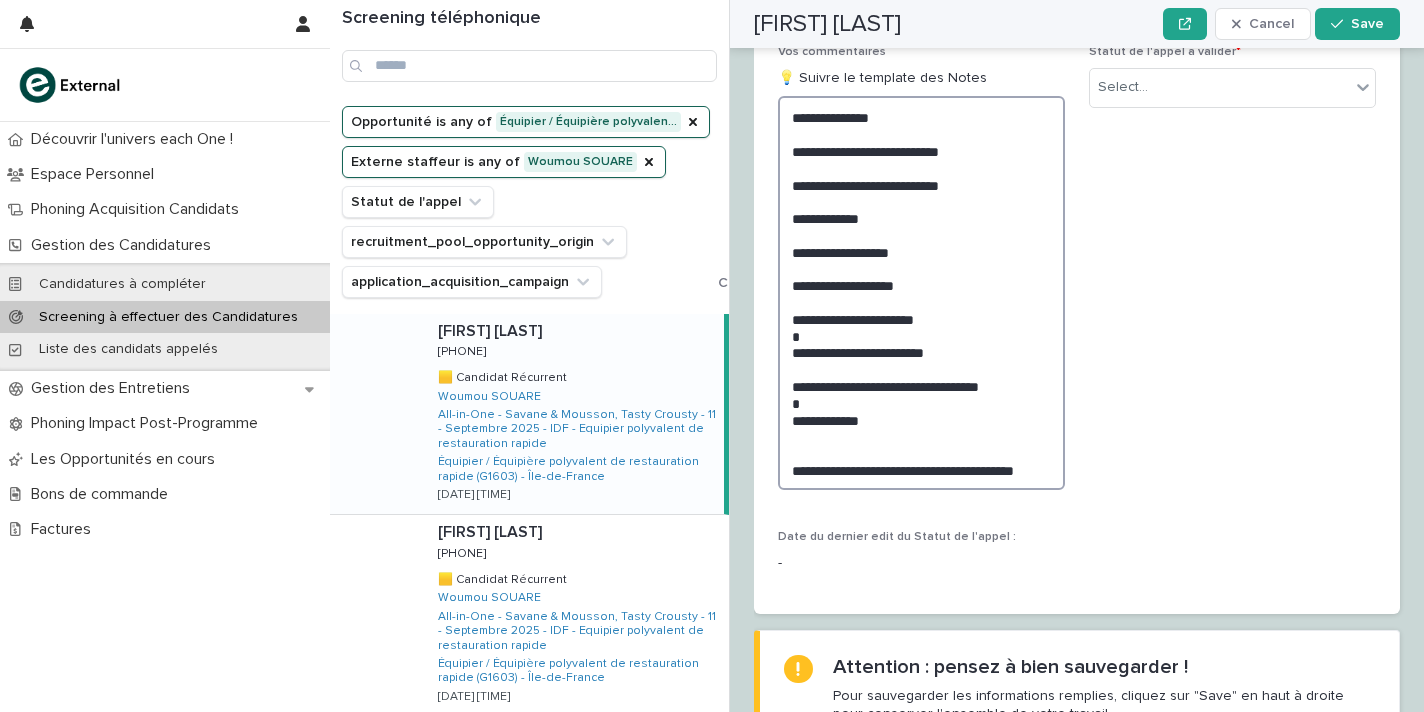 click on "**********" at bounding box center [921, 293] 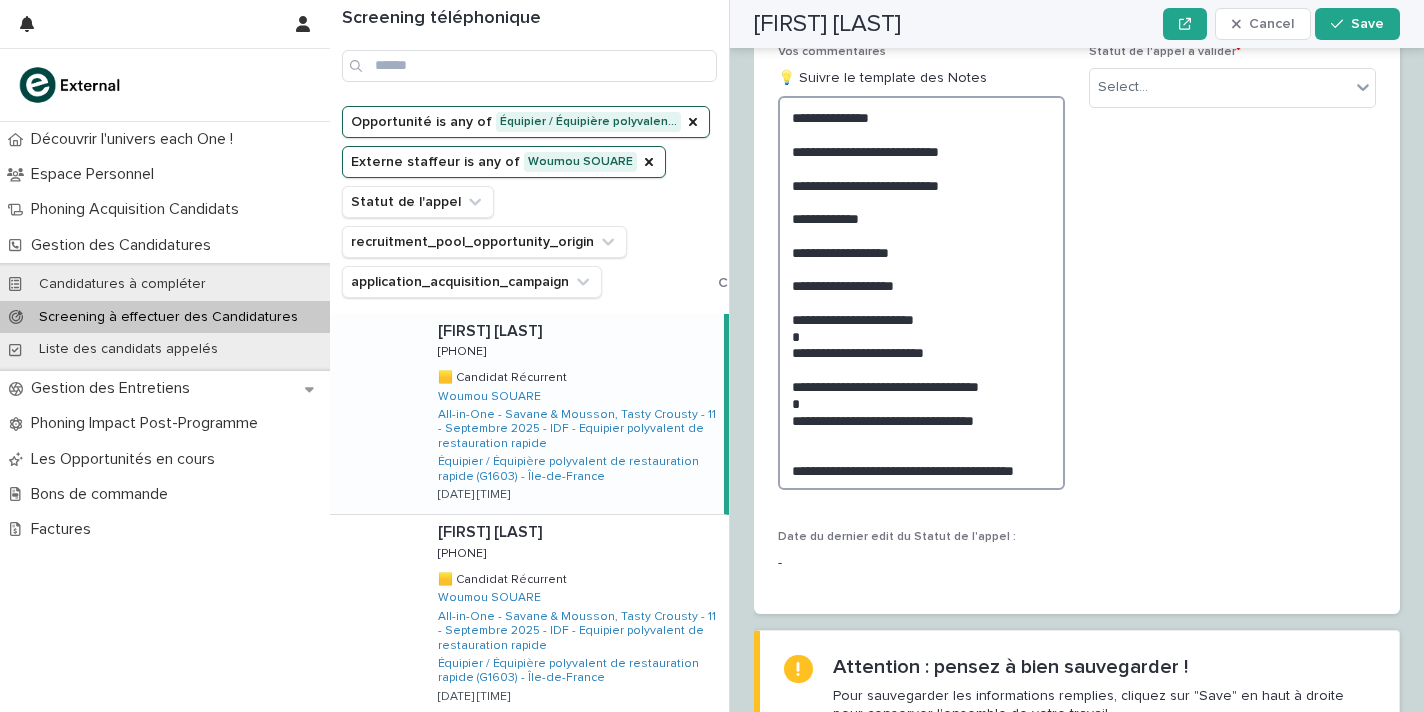 scroll, scrollTop: 2456, scrollLeft: 0, axis: vertical 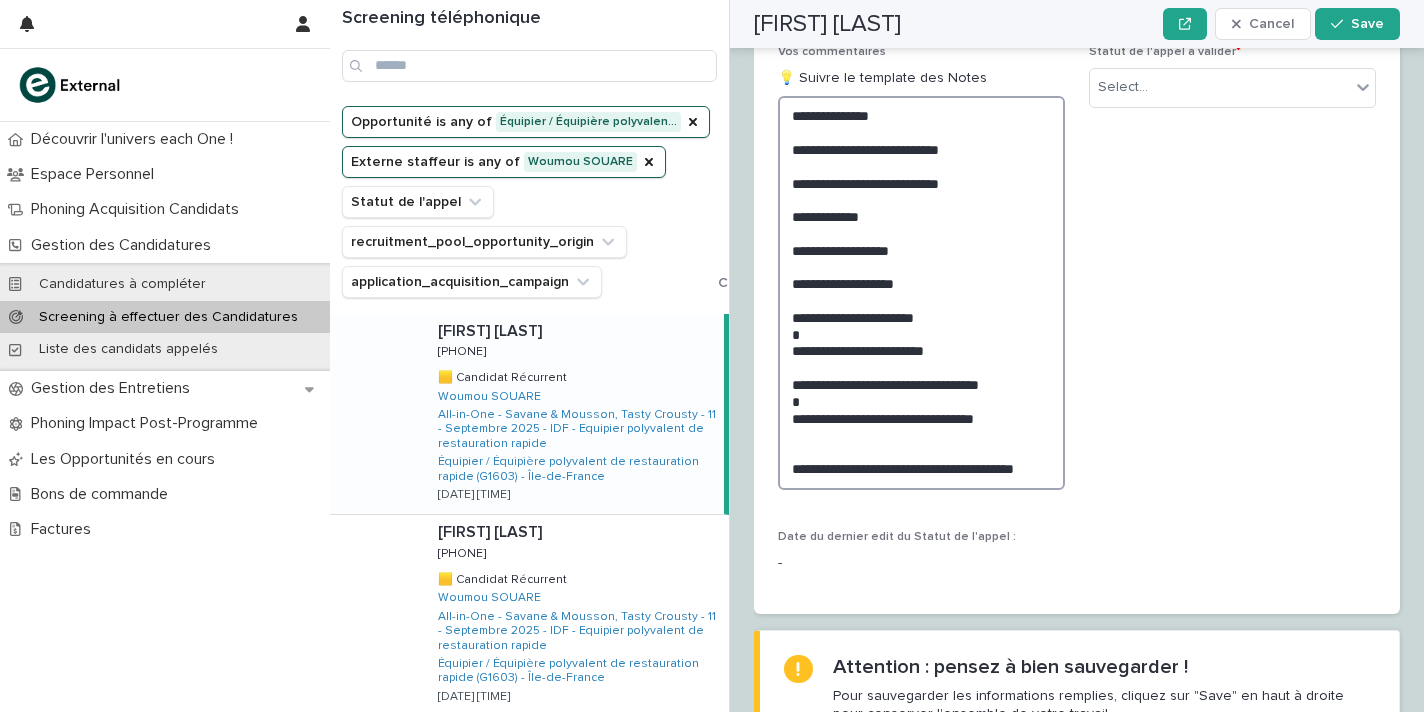 drag, startPoint x: 941, startPoint y: 382, endPoint x: 1052, endPoint y: 519, distance: 176.32356 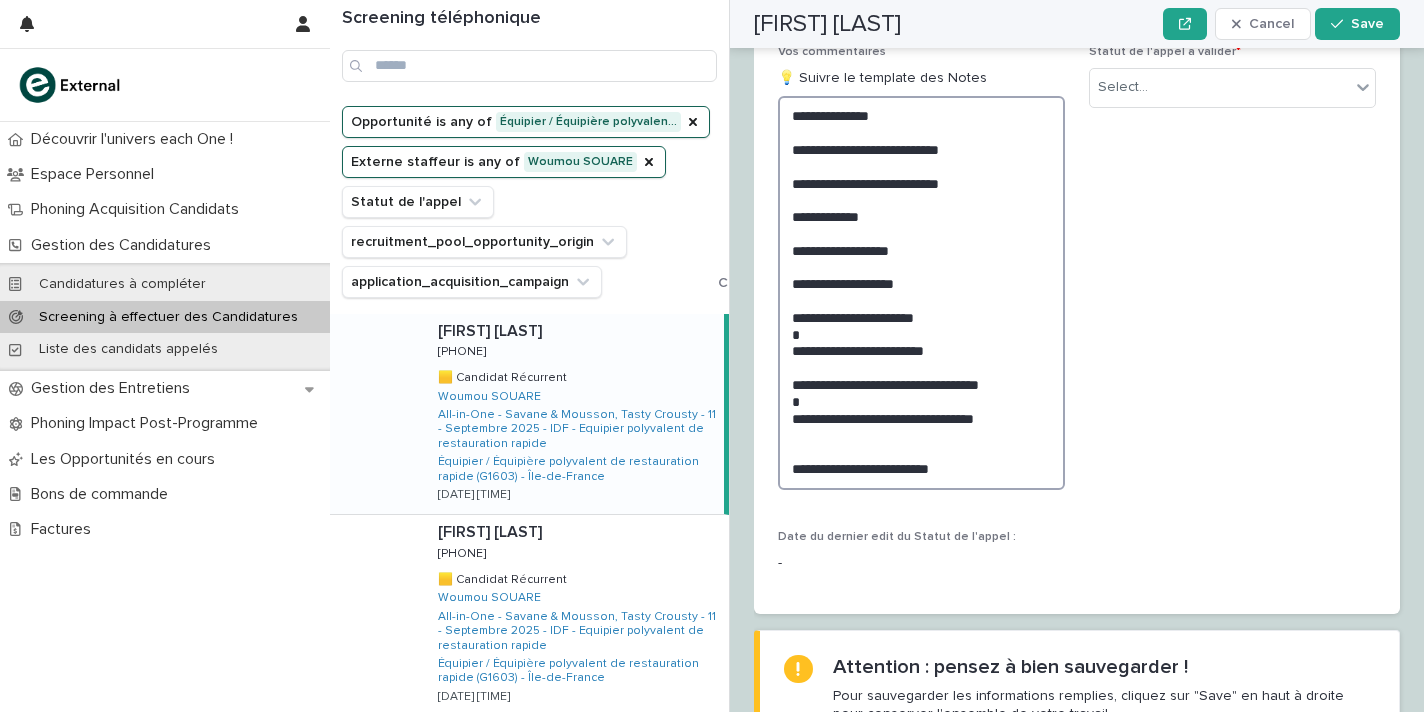 scroll, scrollTop: 0, scrollLeft: 0, axis: both 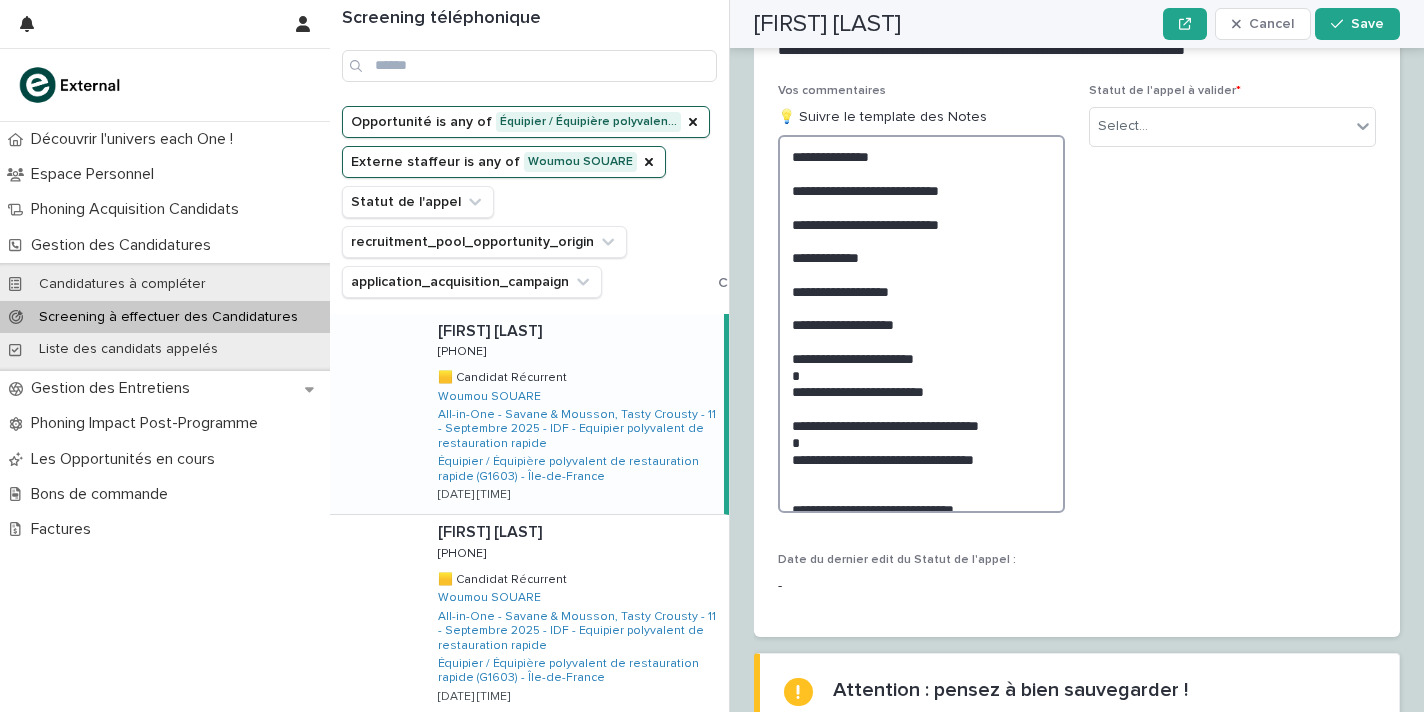 click on "**********" at bounding box center [921, 324] 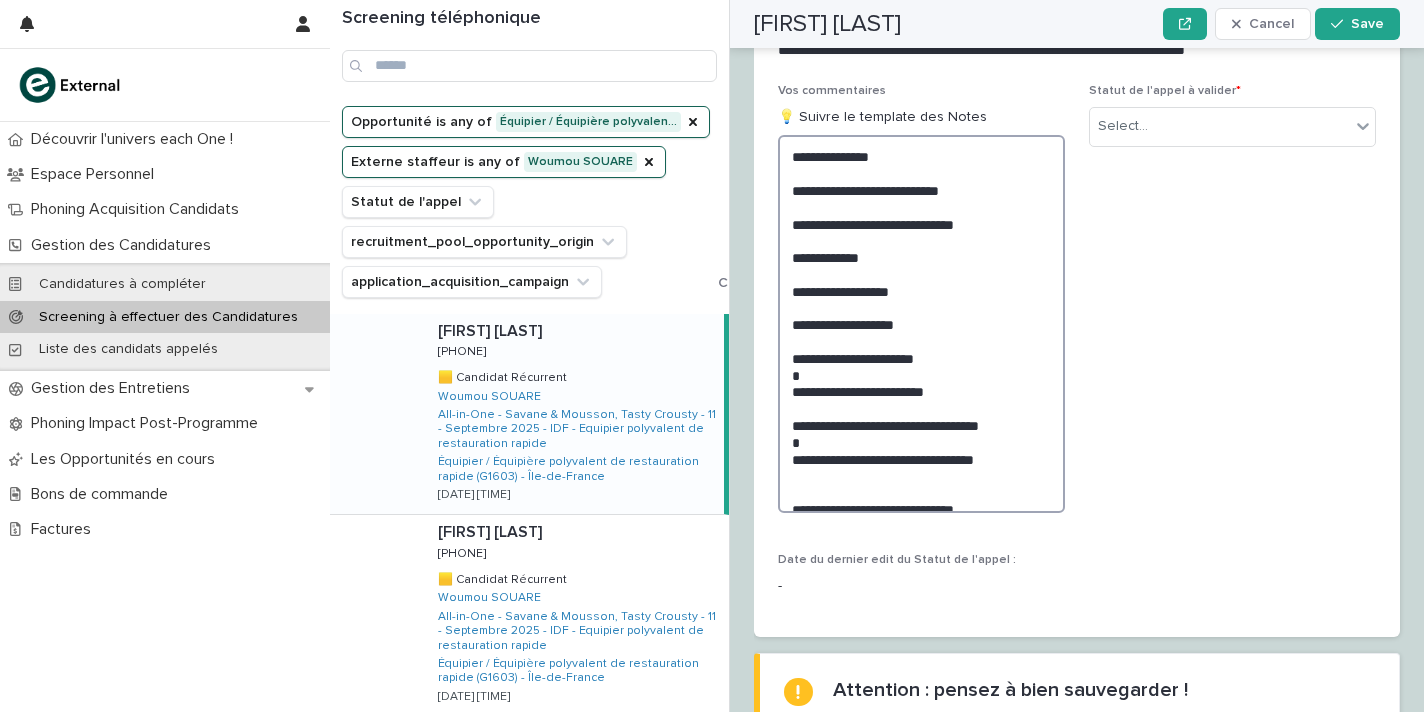 scroll, scrollTop: 2417, scrollLeft: 0, axis: vertical 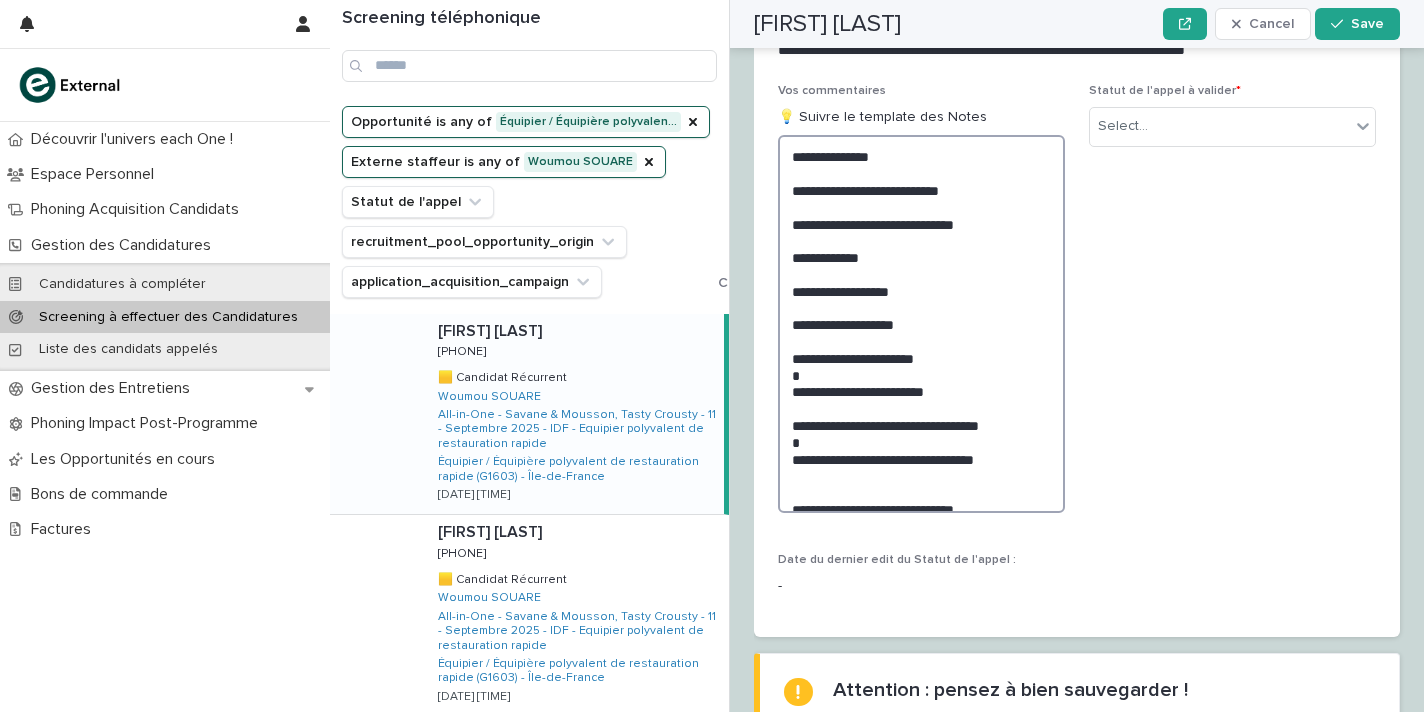 click on "**********" at bounding box center [921, 324] 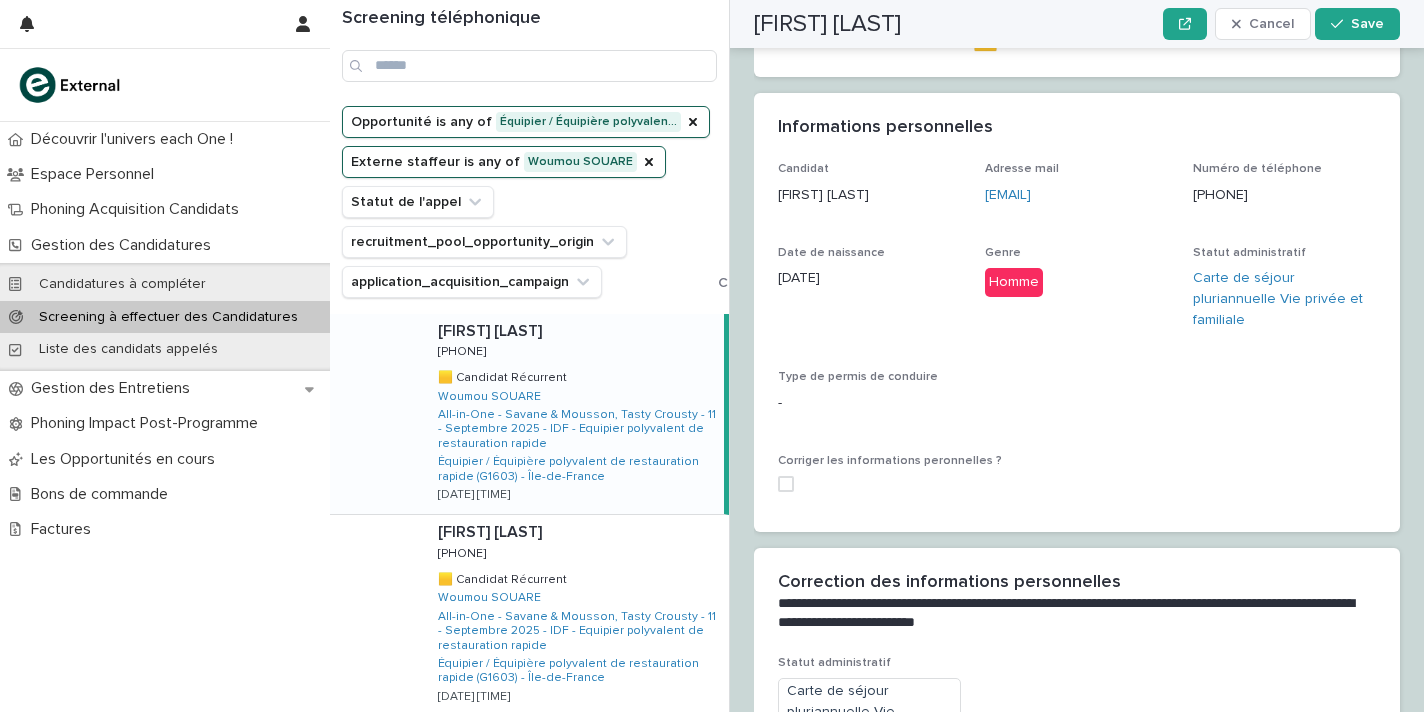 scroll, scrollTop: 820, scrollLeft: 0, axis: vertical 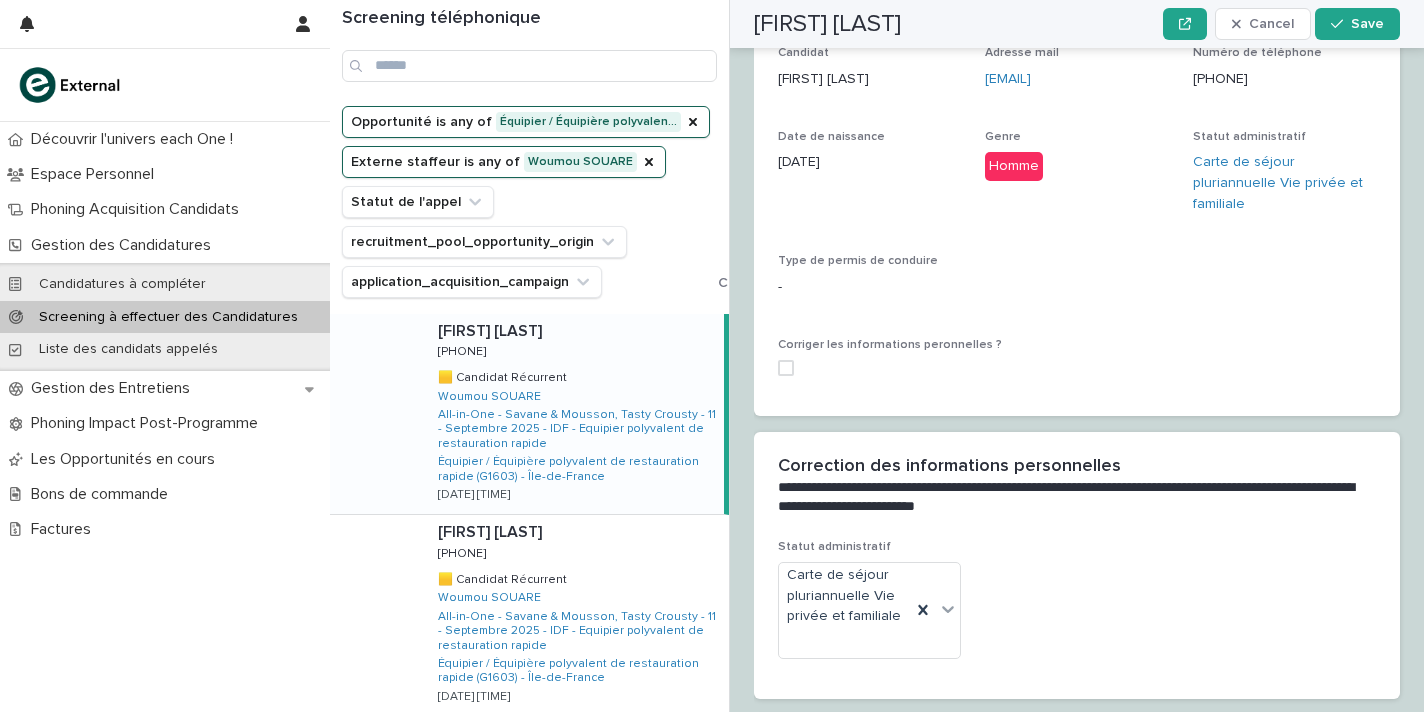 click at bounding box center (786, 368) 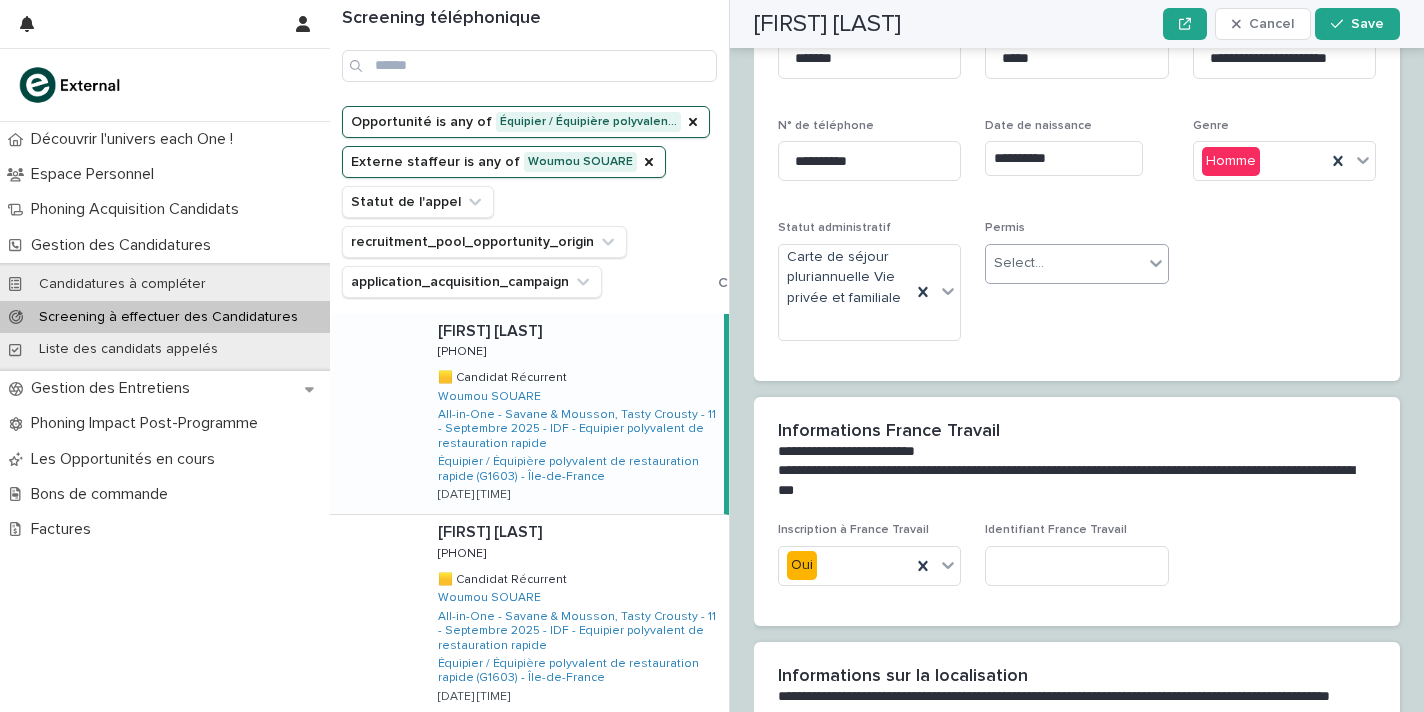 scroll, scrollTop: 1340, scrollLeft: 0, axis: vertical 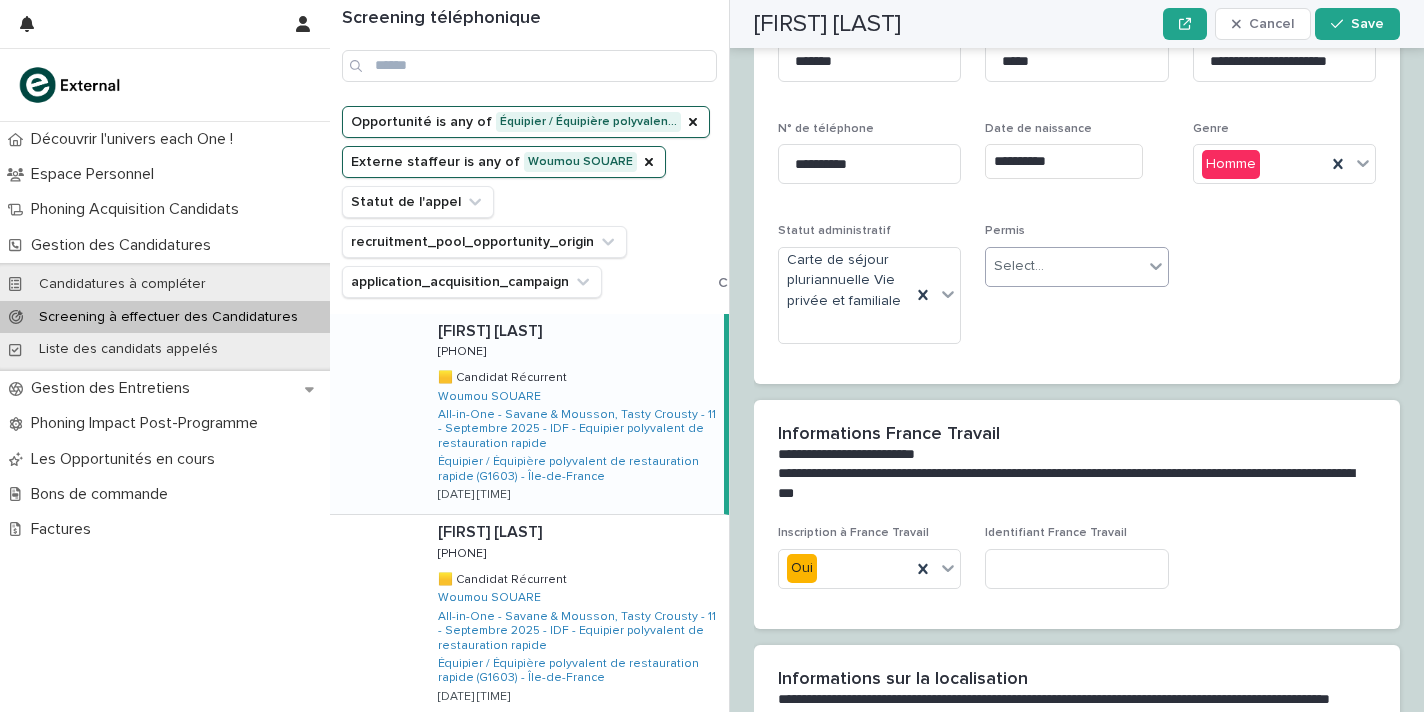 click on "Select..." at bounding box center [1064, 266] 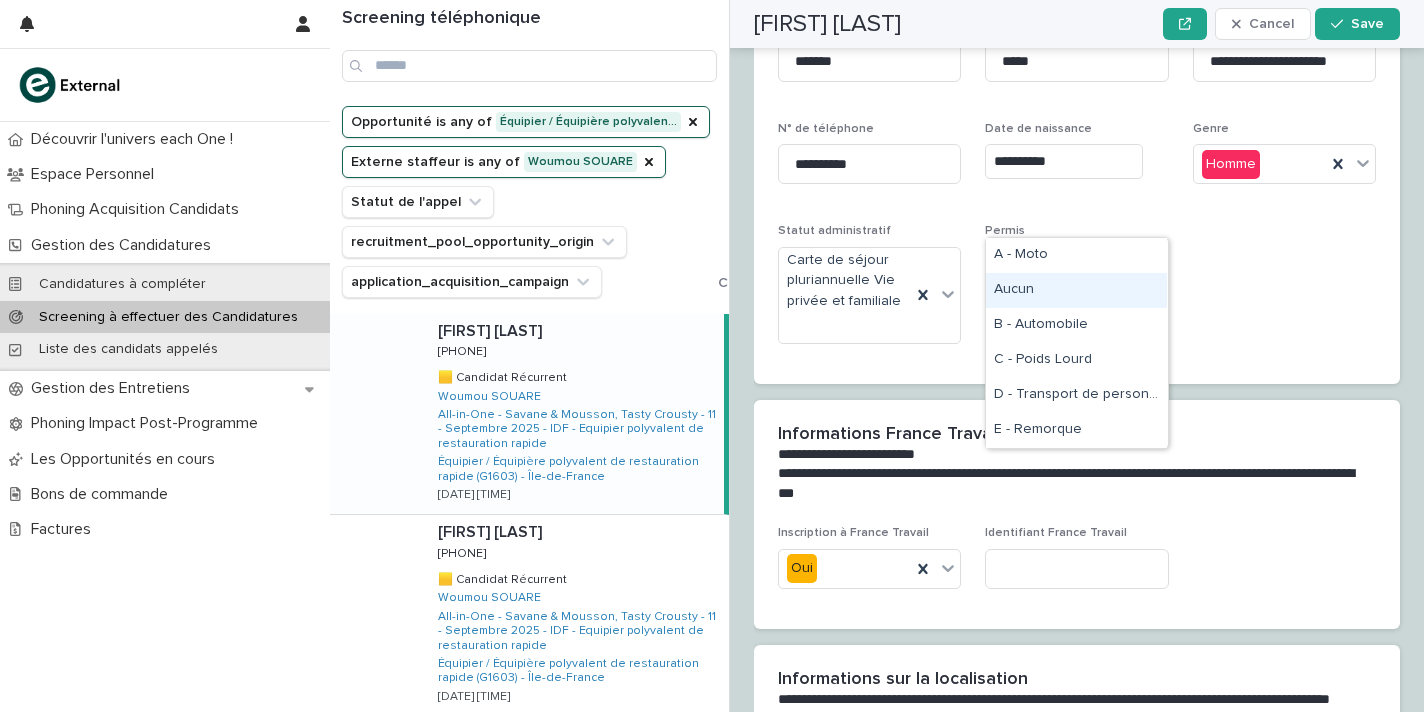 click on "Aucun" at bounding box center [1076, 290] 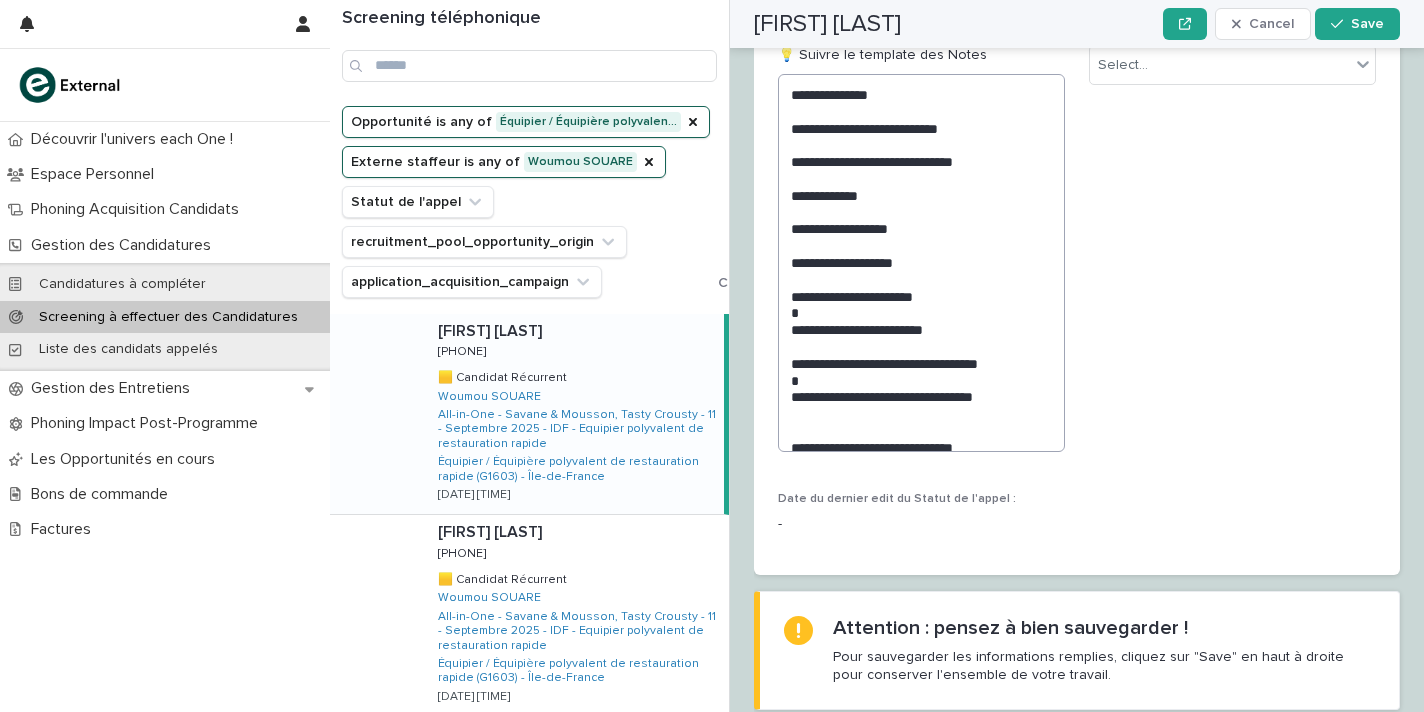 scroll, scrollTop: 2681, scrollLeft: 0, axis: vertical 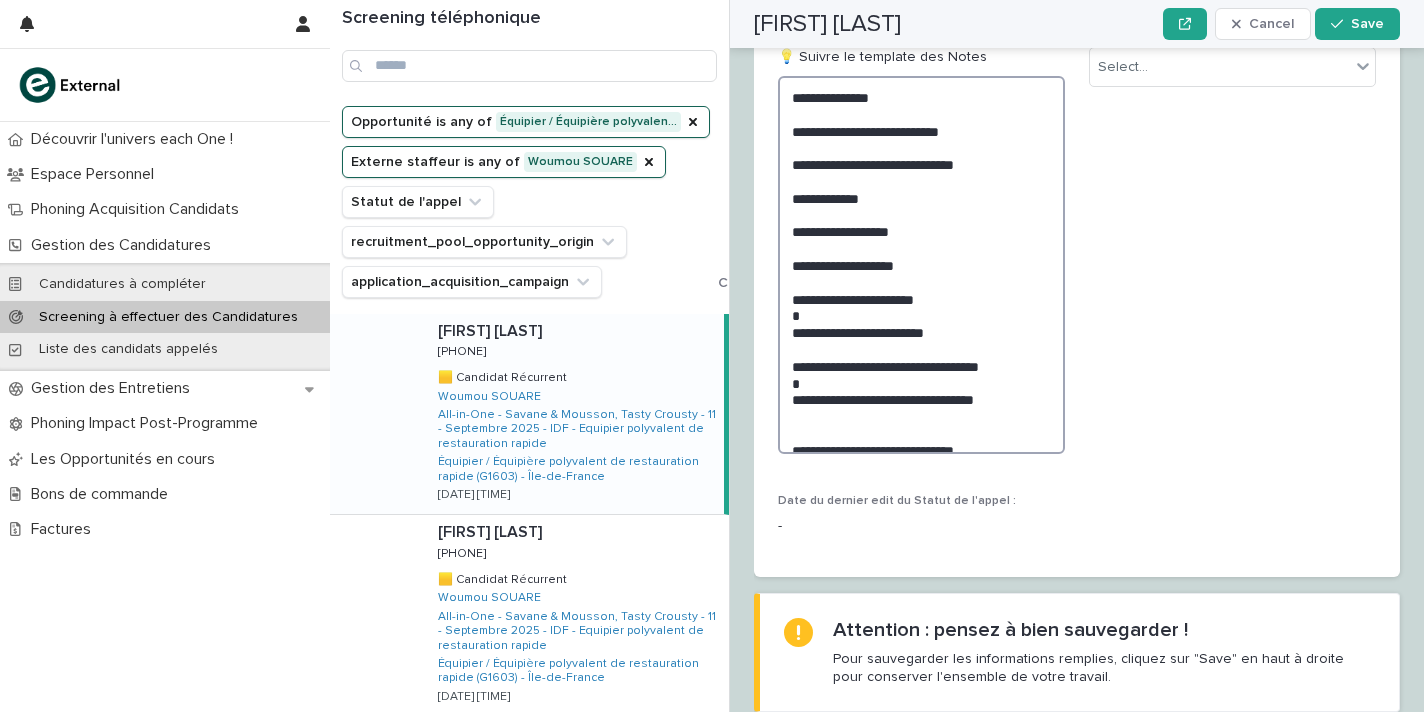 click on "**********" at bounding box center (921, 265) 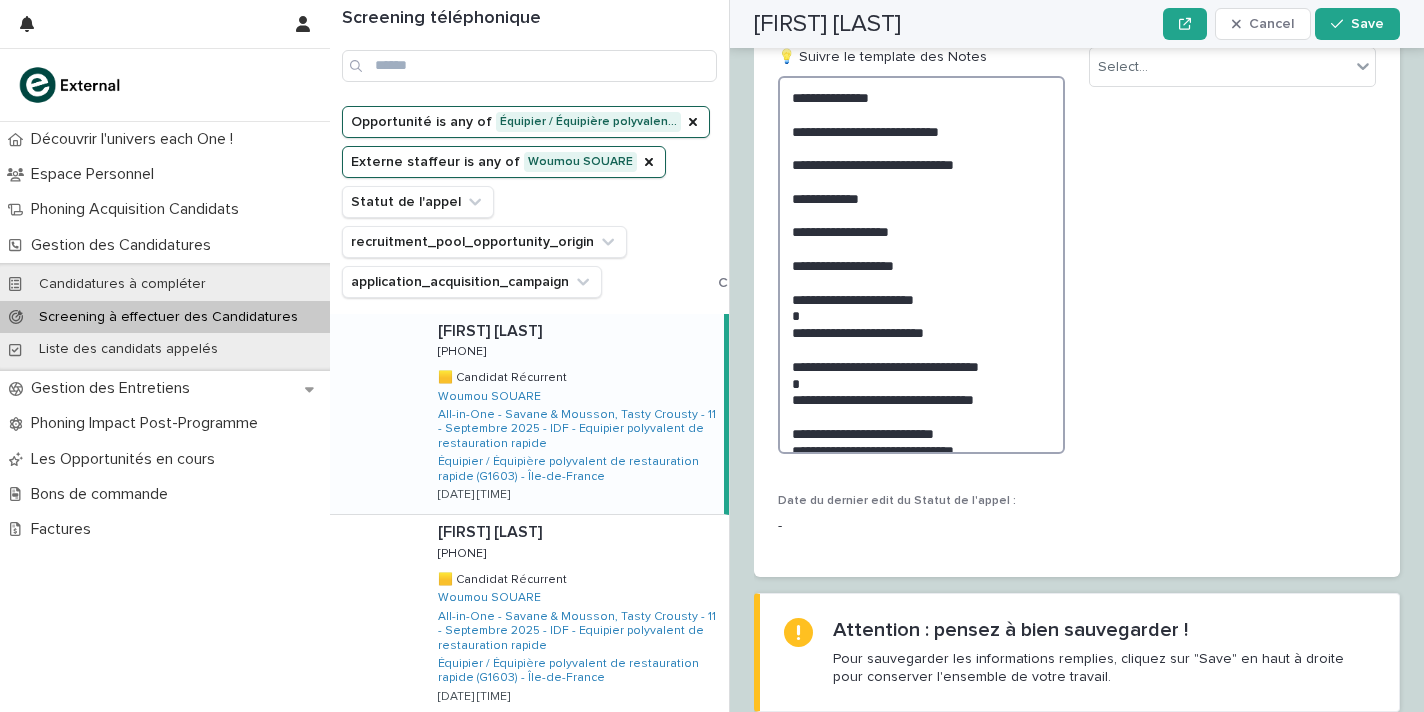 click on "**********" at bounding box center (921, 265) 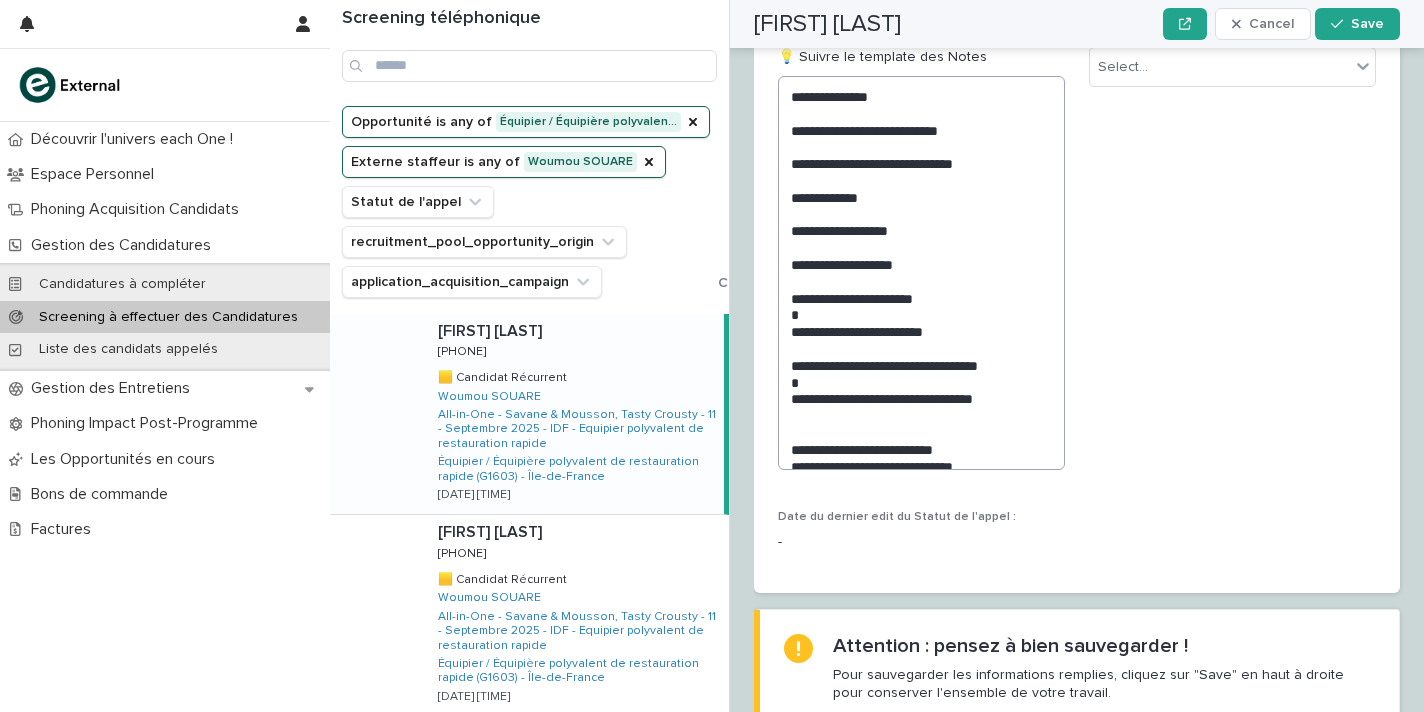 scroll, scrollTop: 2673, scrollLeft: 0, axis: vertical 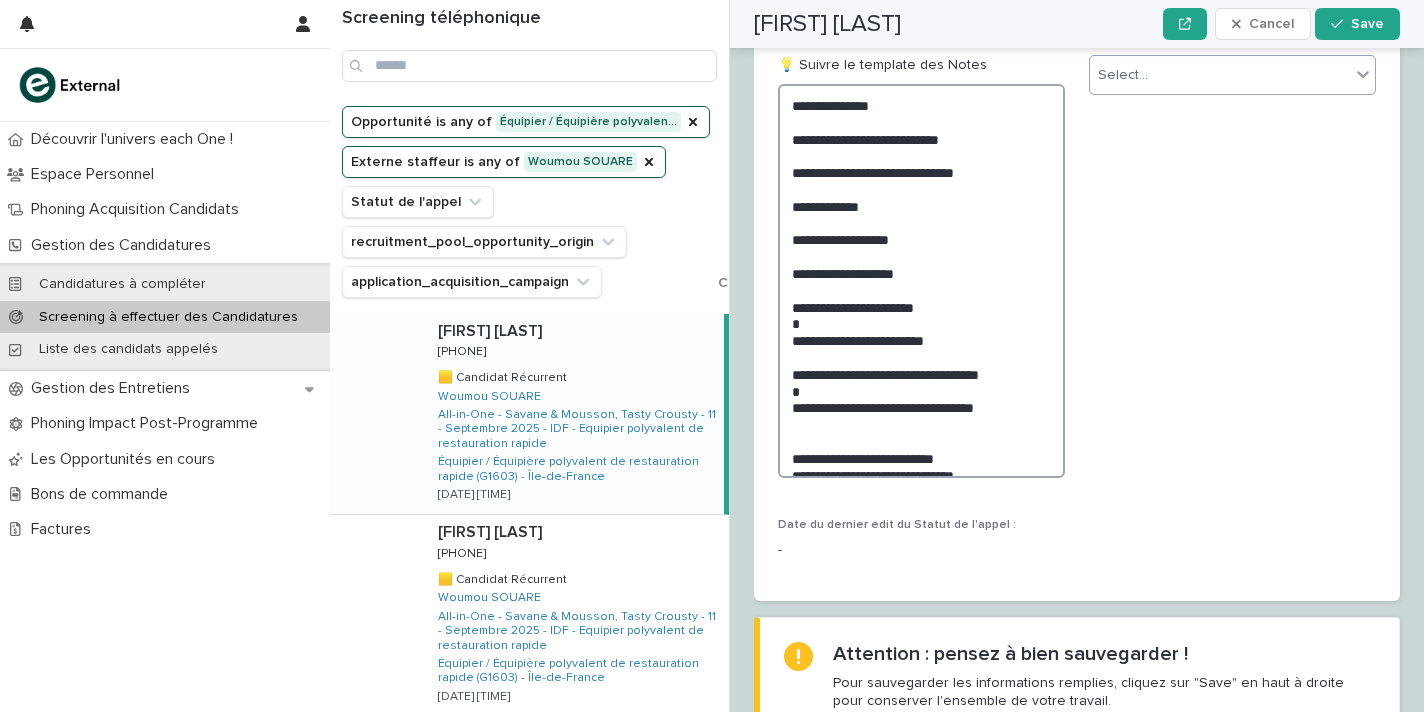 click on "**********" at bounding box center [921, 281] 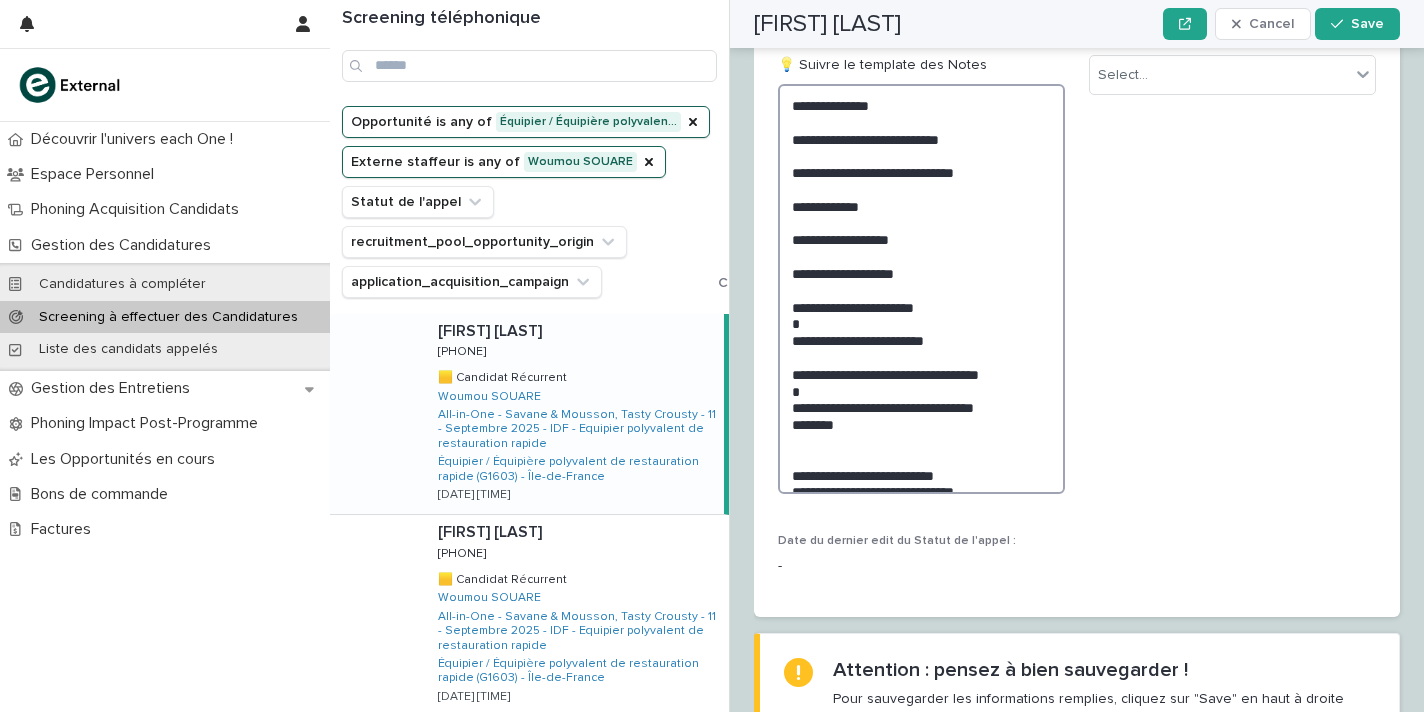scroll, scrollTop: 2673, scrollLeft: 0, axis: vertical 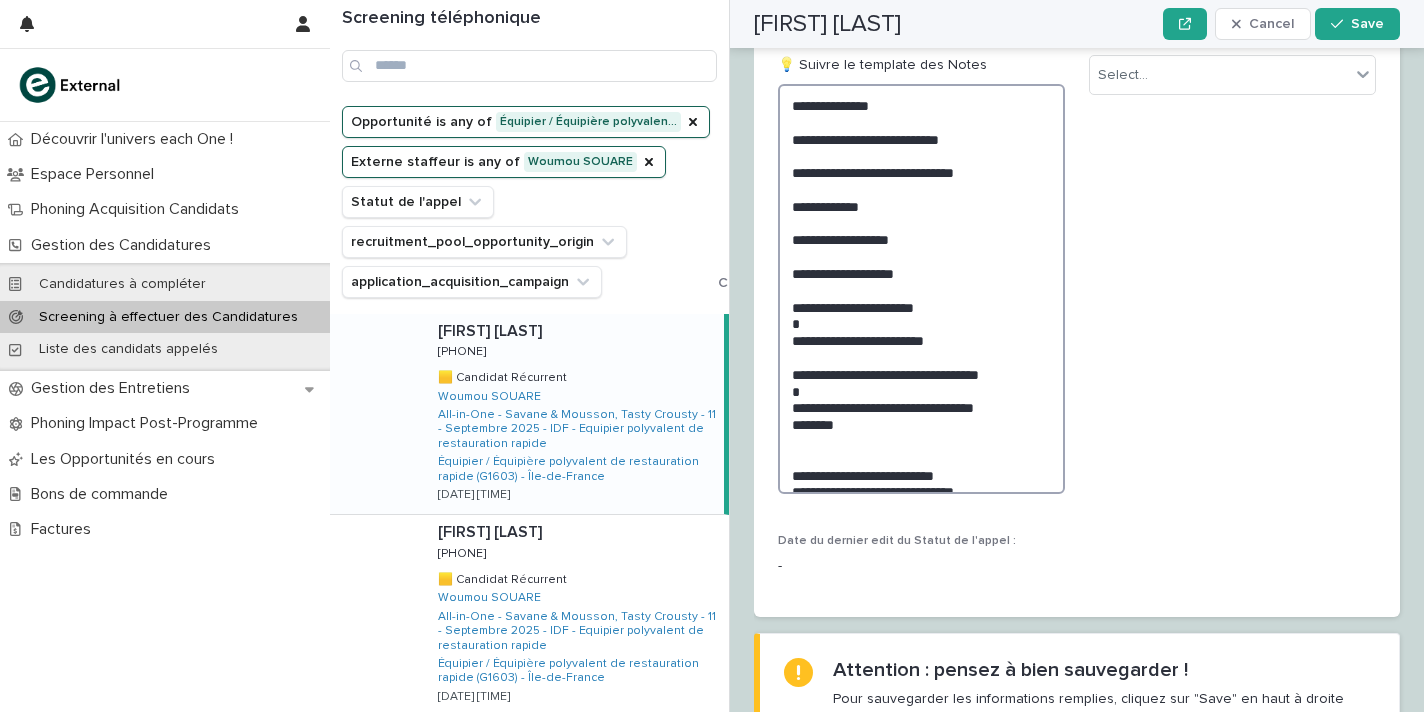 click on "**********" at bounding box center [921, 289] 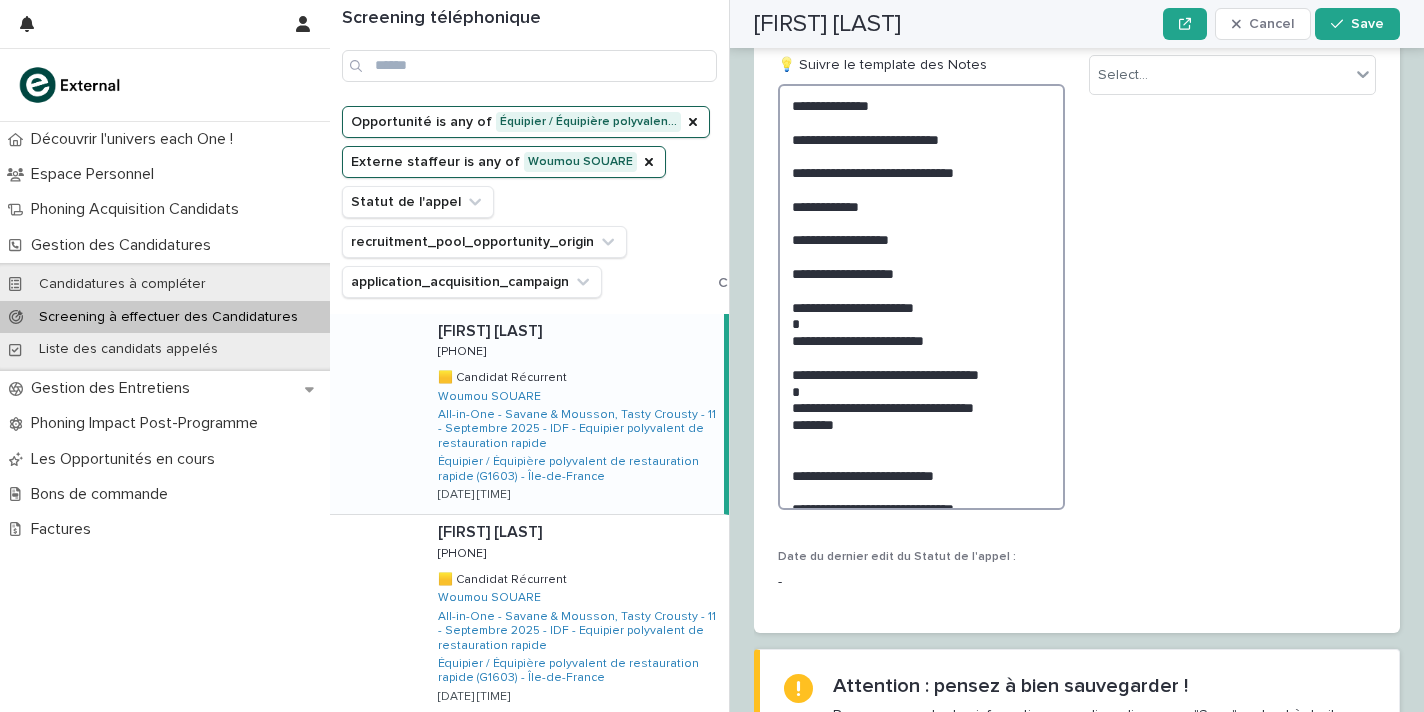 scroll, scrollTop: 2673, scrollLeft: 0, axis: vertical 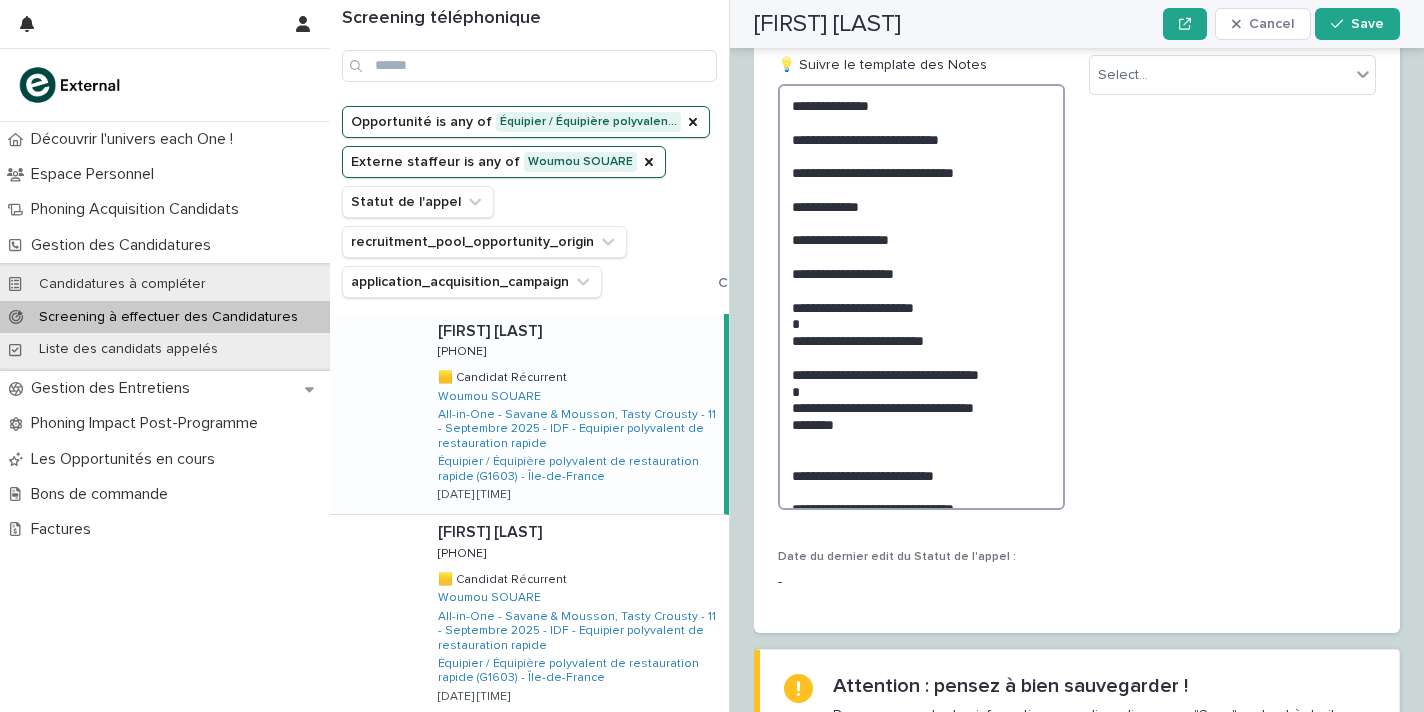 click on "**********" at bounding box center [921, 297] 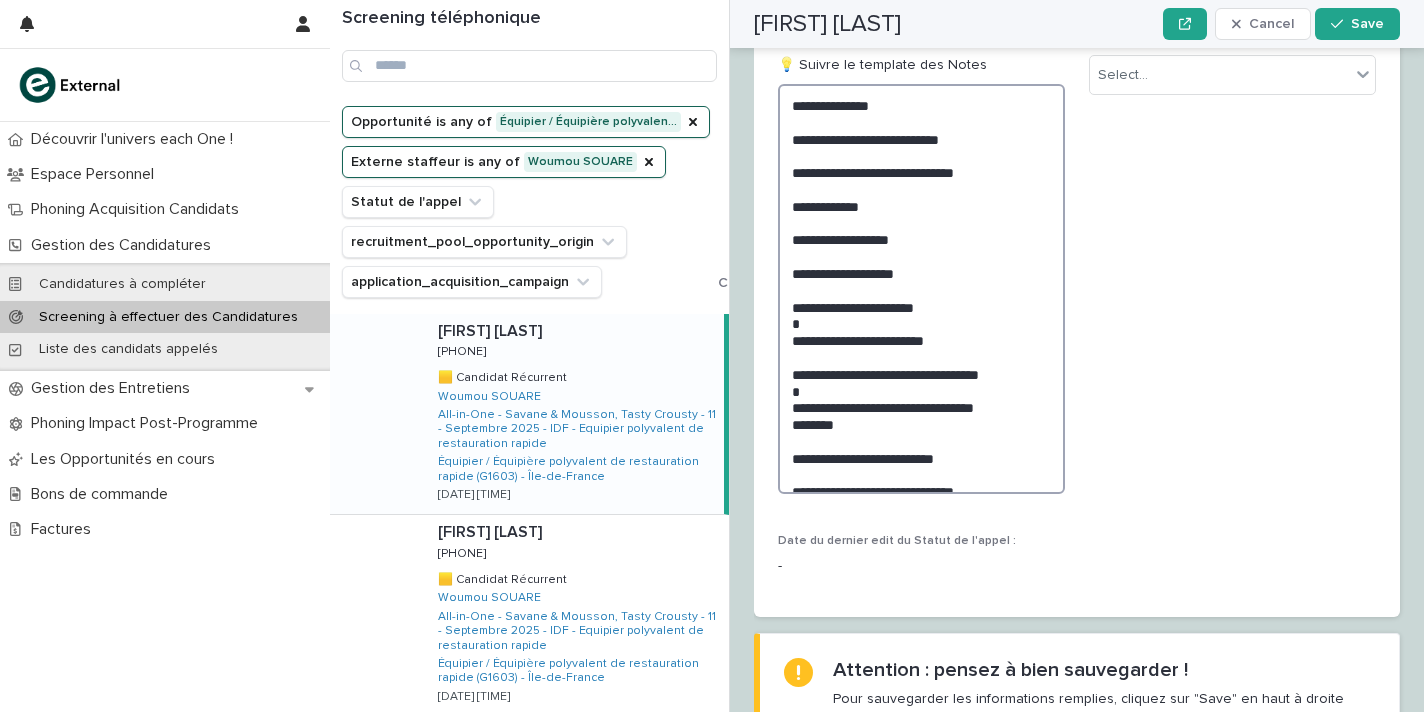scroll, scrollTop: 2673, scrollLeft: 0, axis: vertical 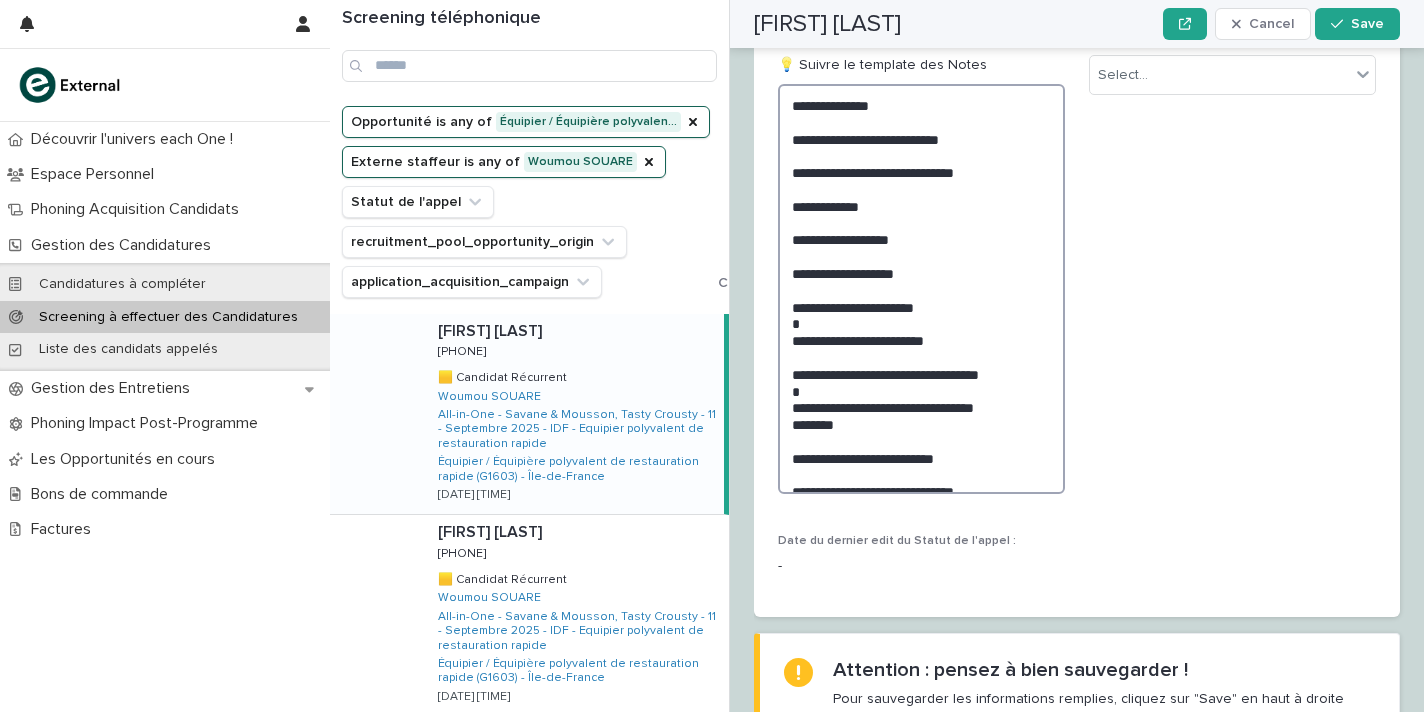 click on "**********" at bounding box center [921, 289] 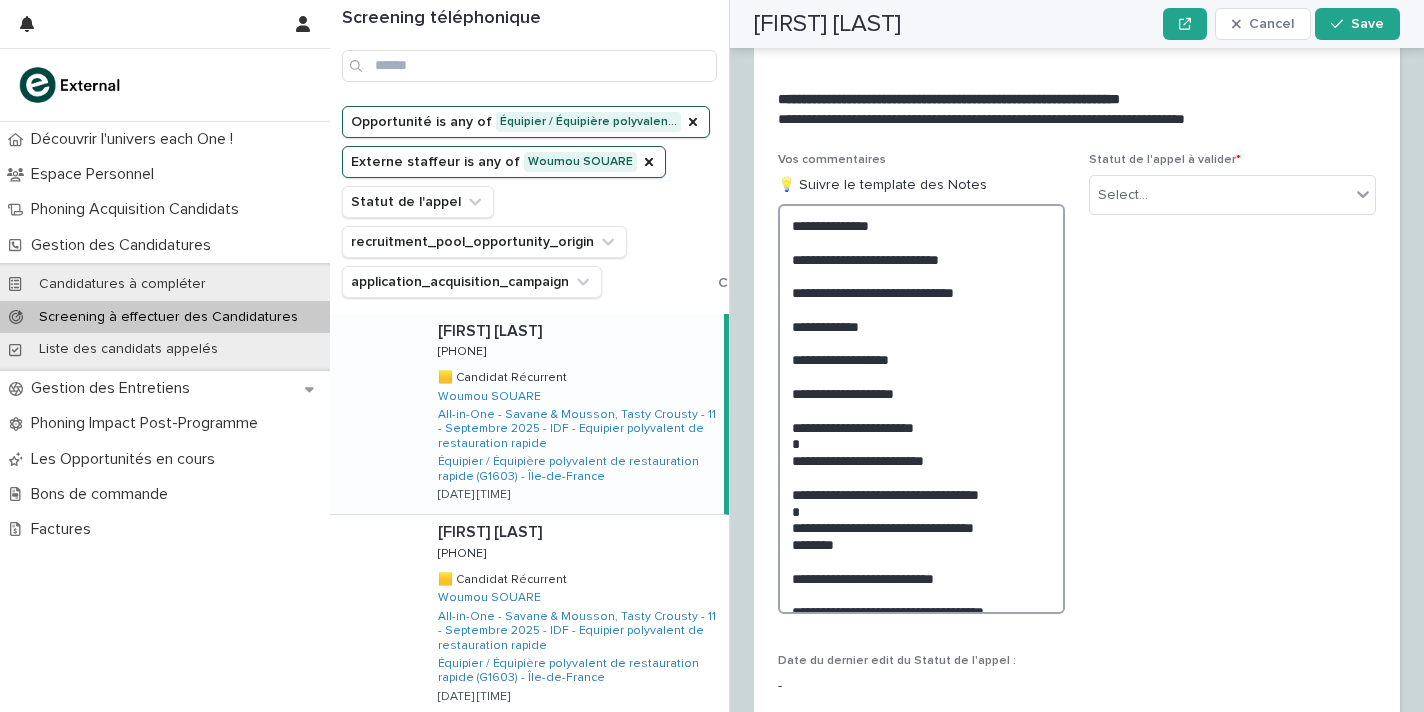 scroll, scrollTop: 2553, scrollLeft: 0, axis: vertical 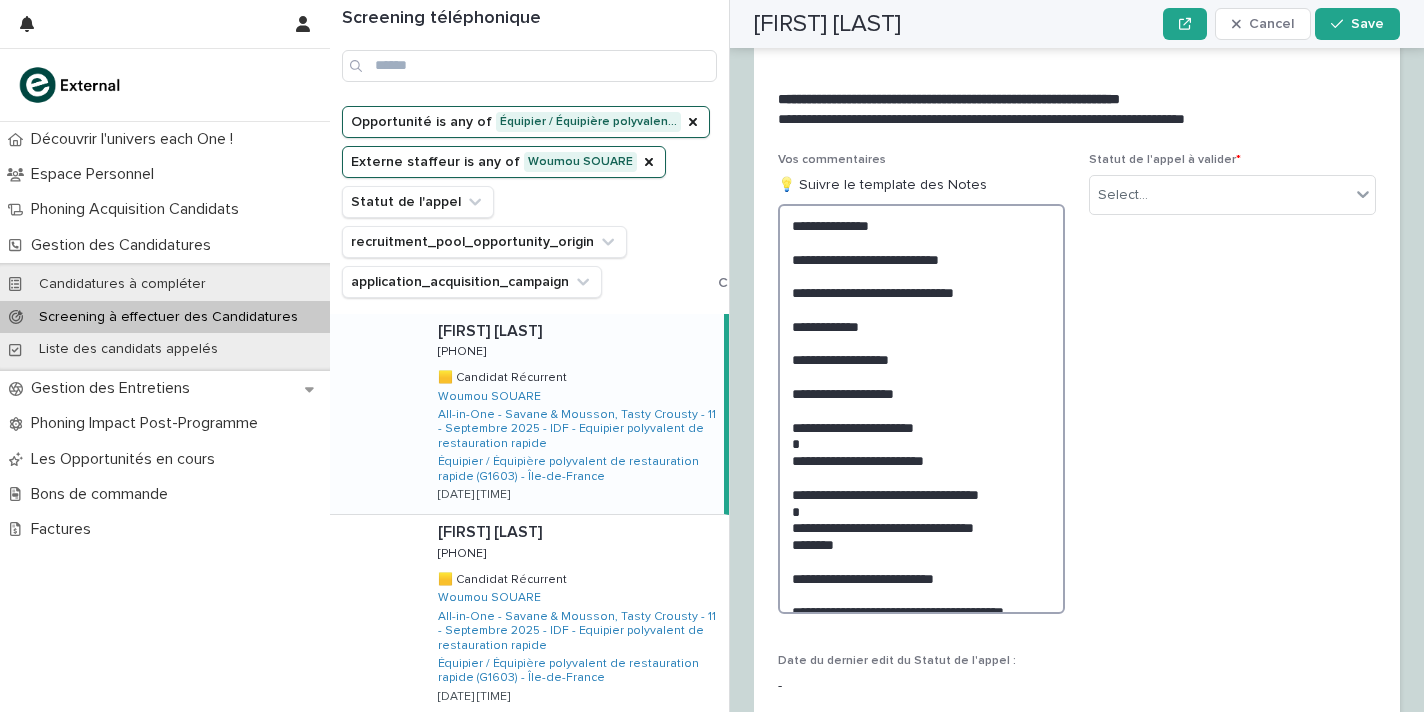 click on "**********" at bounding box center [921, 409] 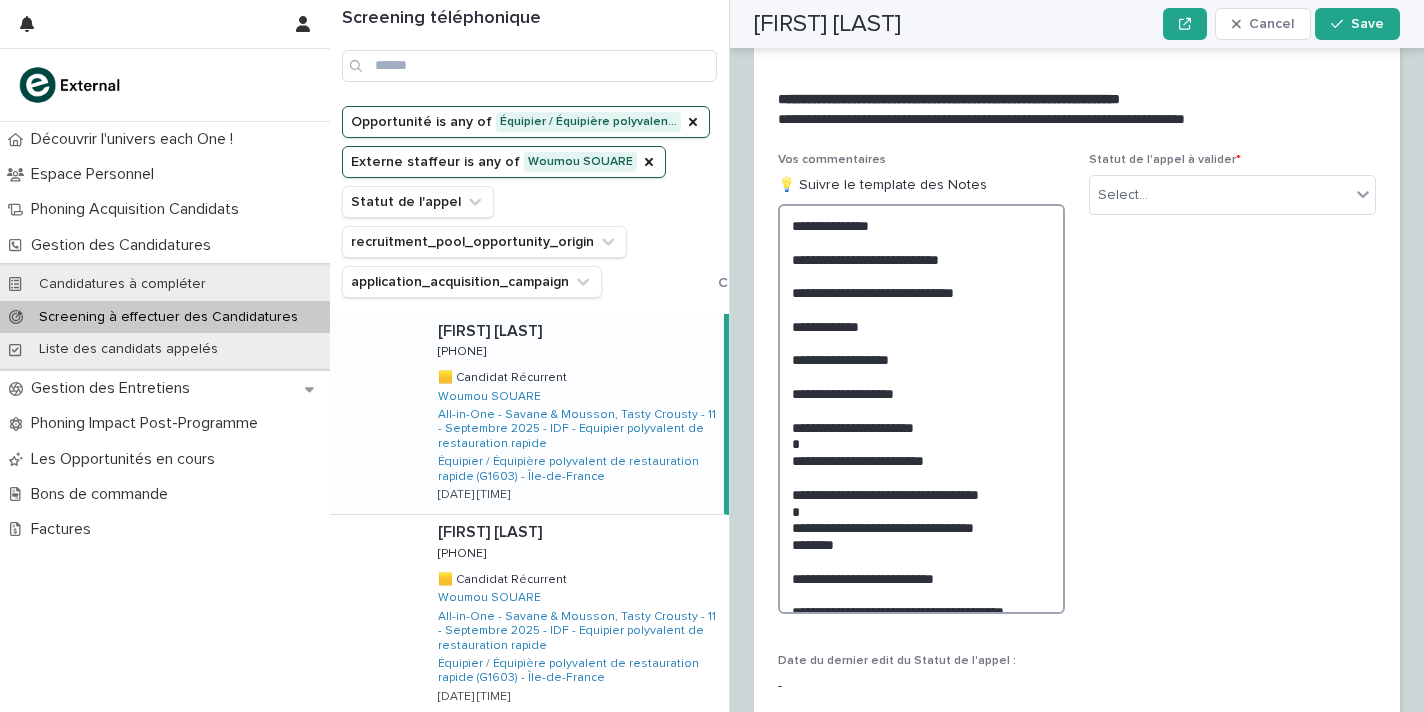scroll, scrollTop: 2553, scrollLeft: 0, axis: vertical 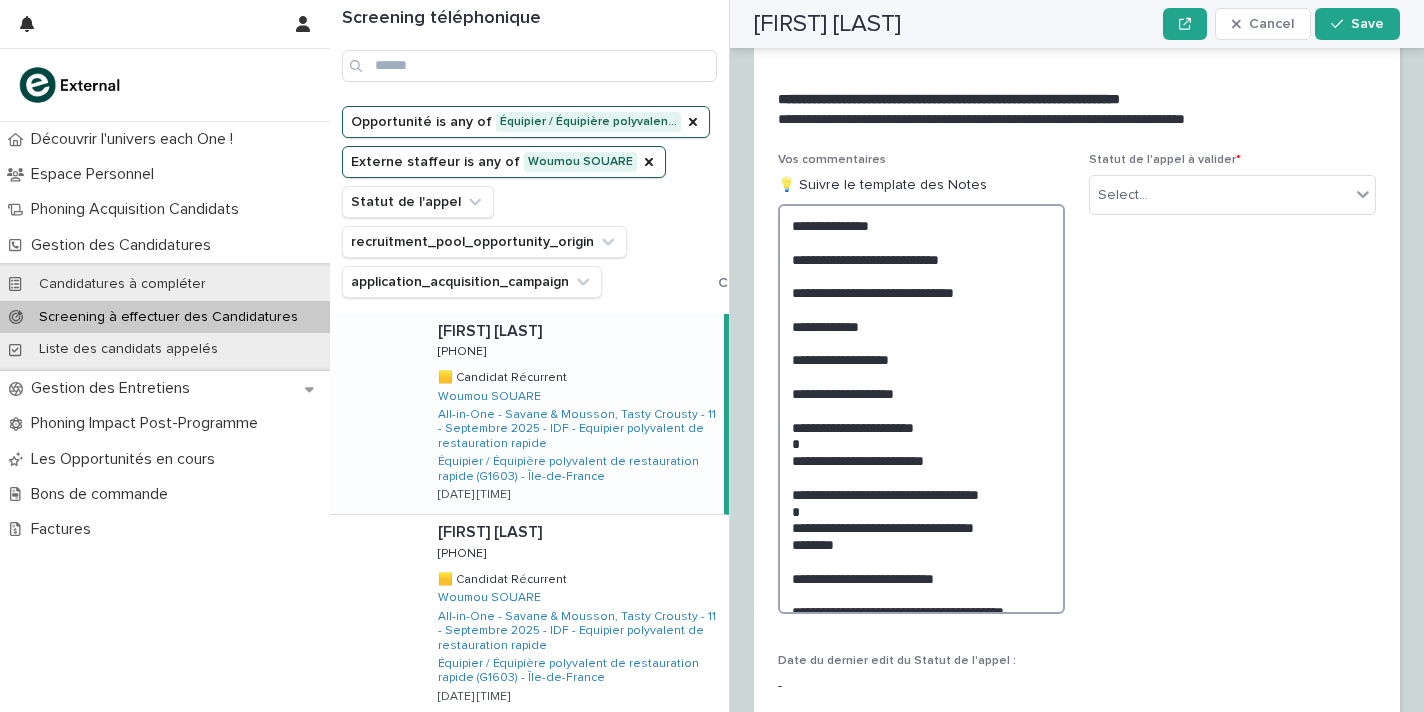type on "**********" 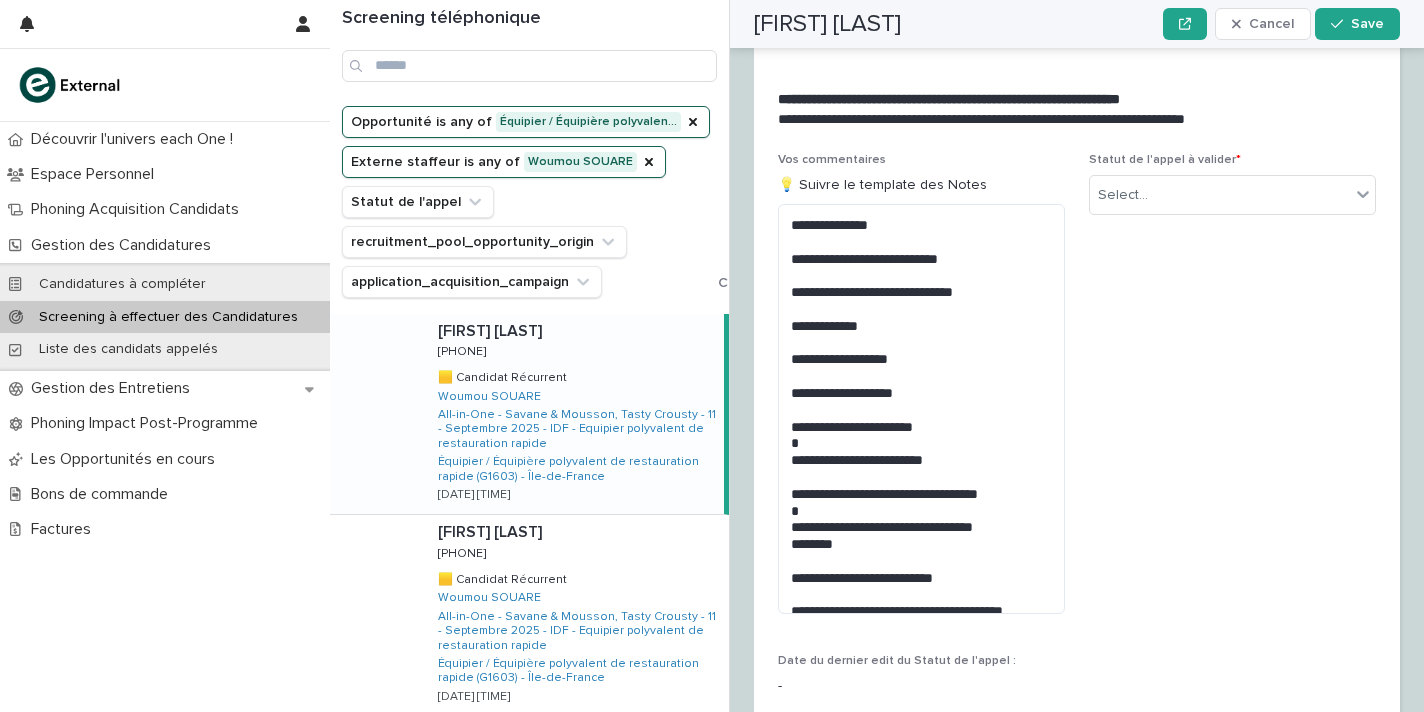 click on "Statut de l'appel à valider * Select..." at bounding box center (1232, 192) 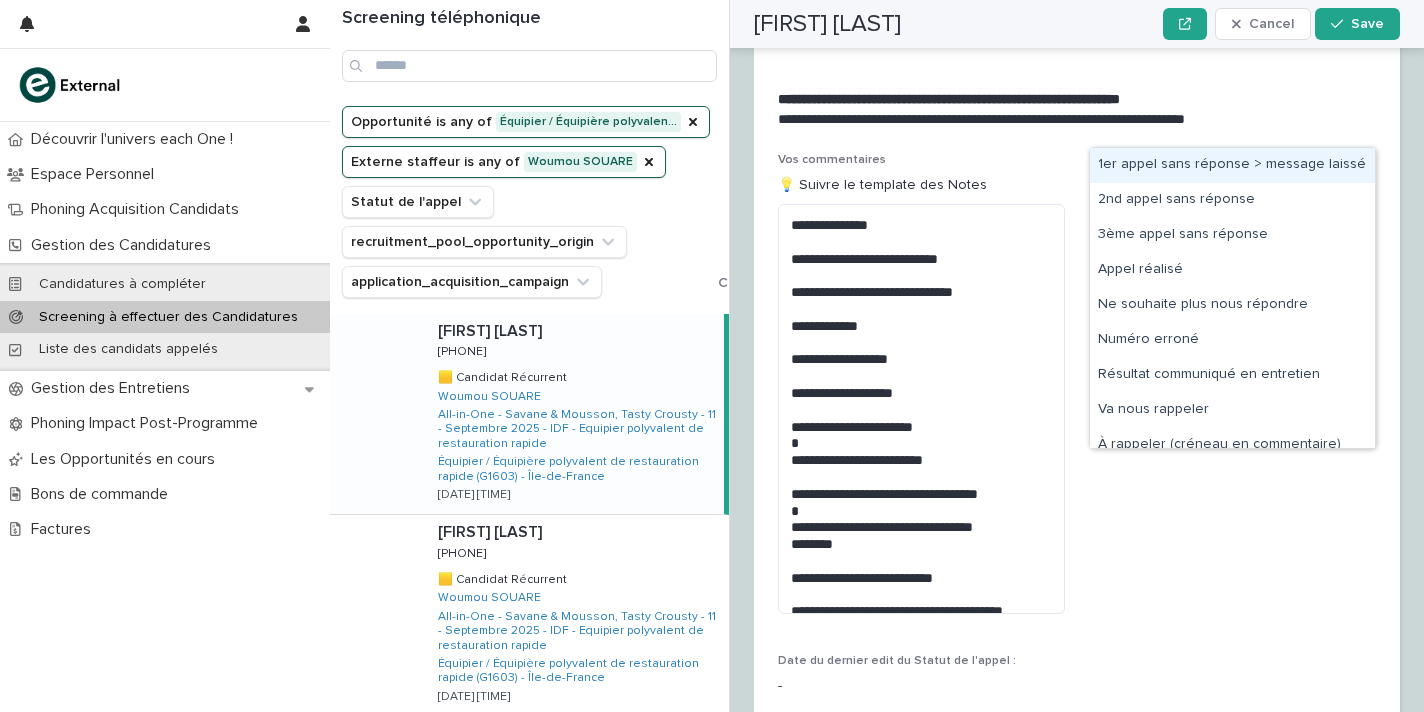drag, startPoint x: 1177, startPoint y: 136, endPoint x: 1153, endPoint y: 181, distance: 51 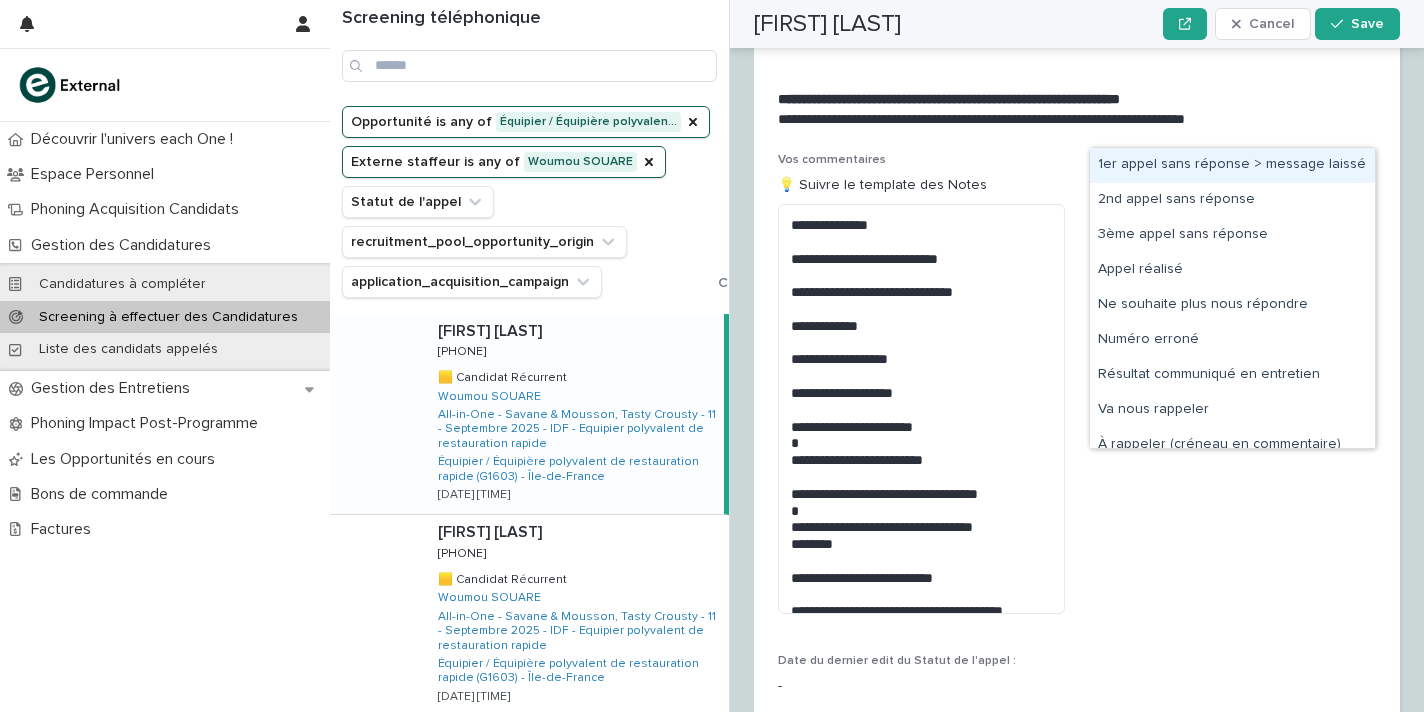 click on "Select..." at bounding box center [1220, 195] 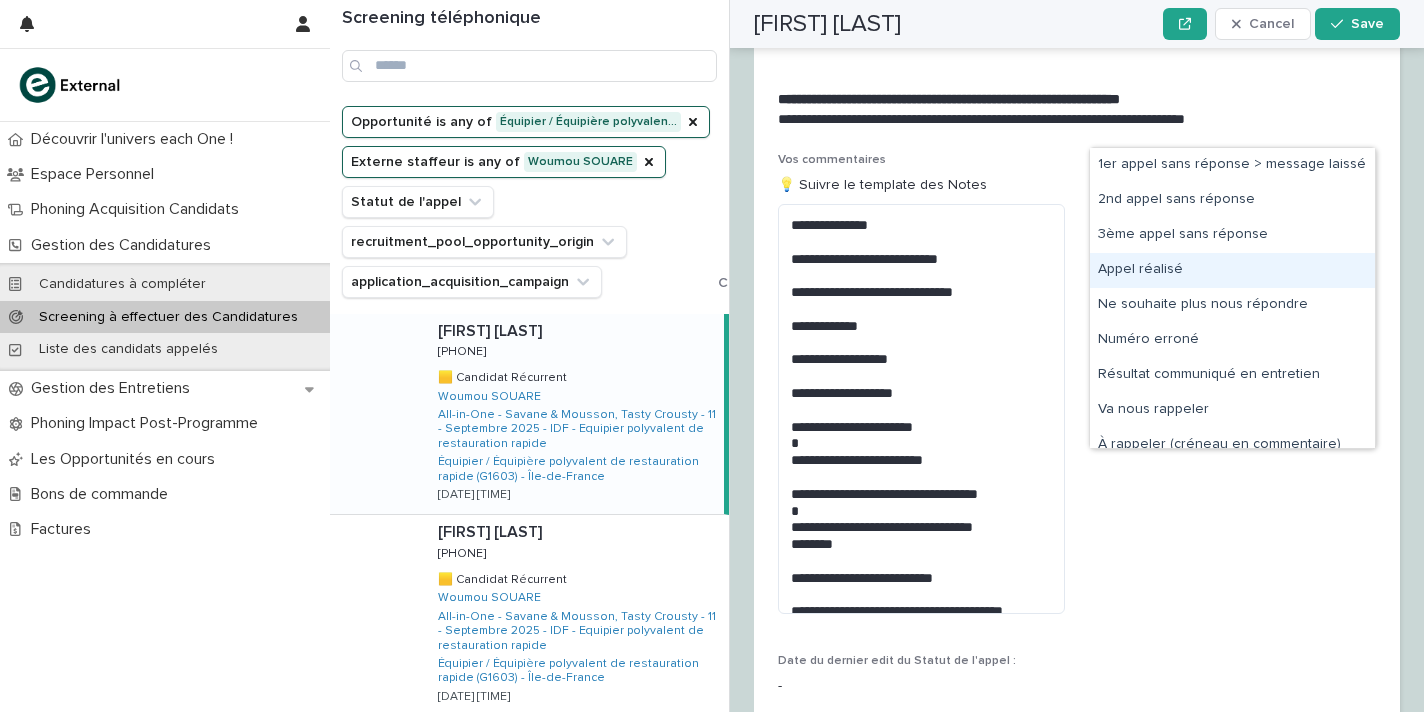 click on "Appel réalisé" at bounding box center (1232, 270) 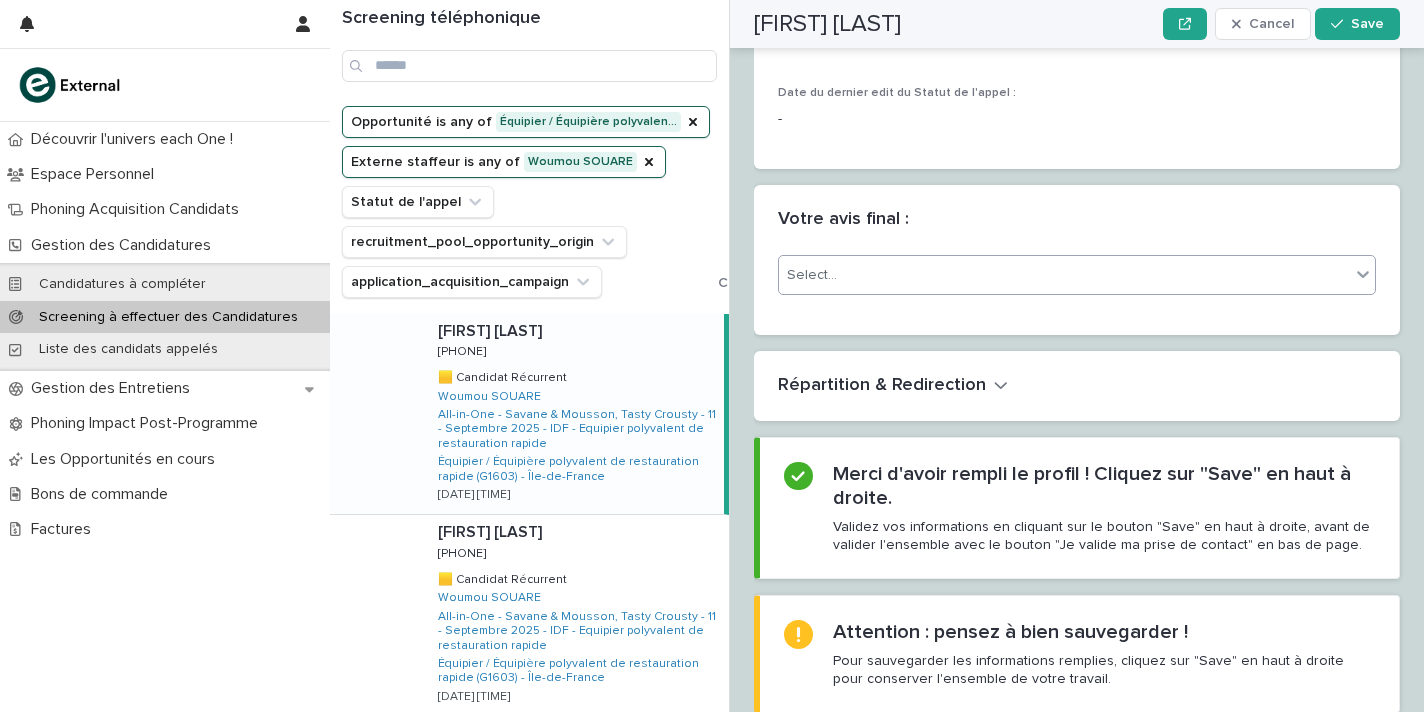 scroll, scrollTop: 3162, scrollLeft: 0, axis: vertical 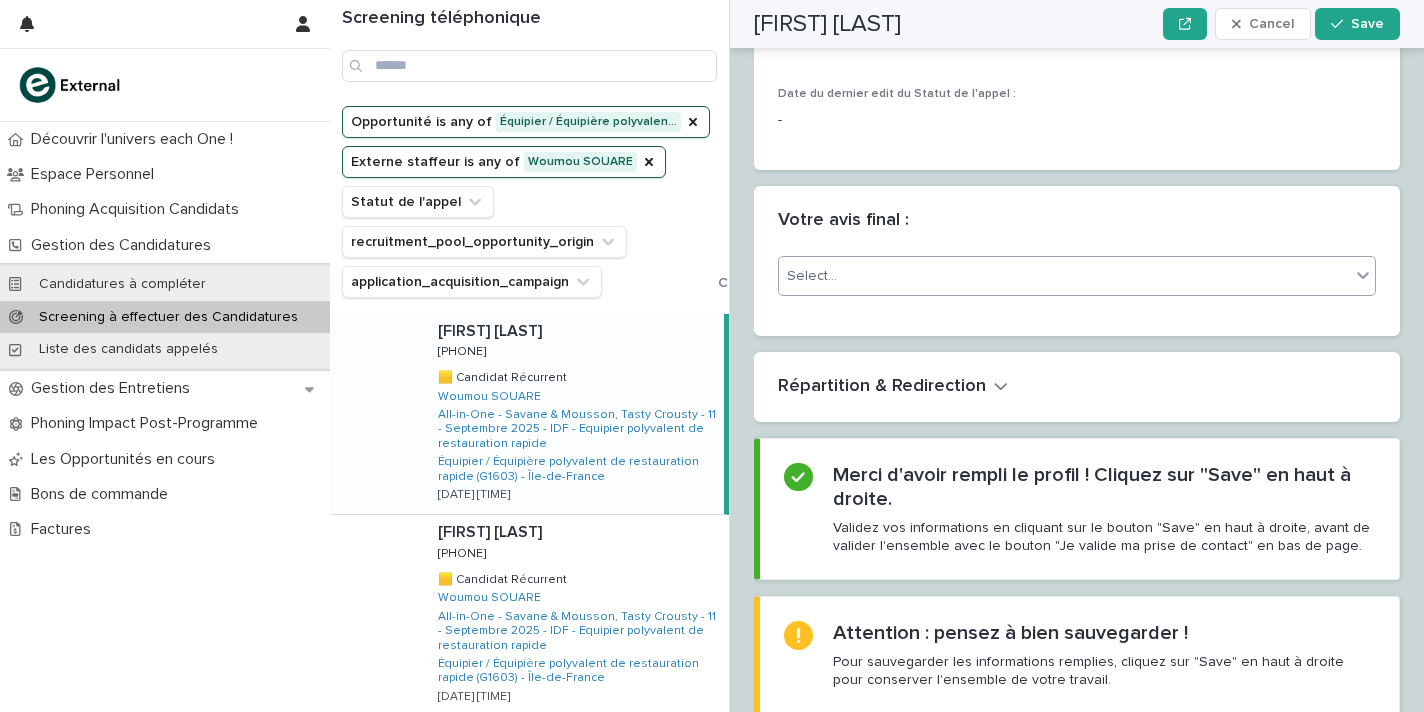 click on "Select..." at bounding box center [1064, 276] 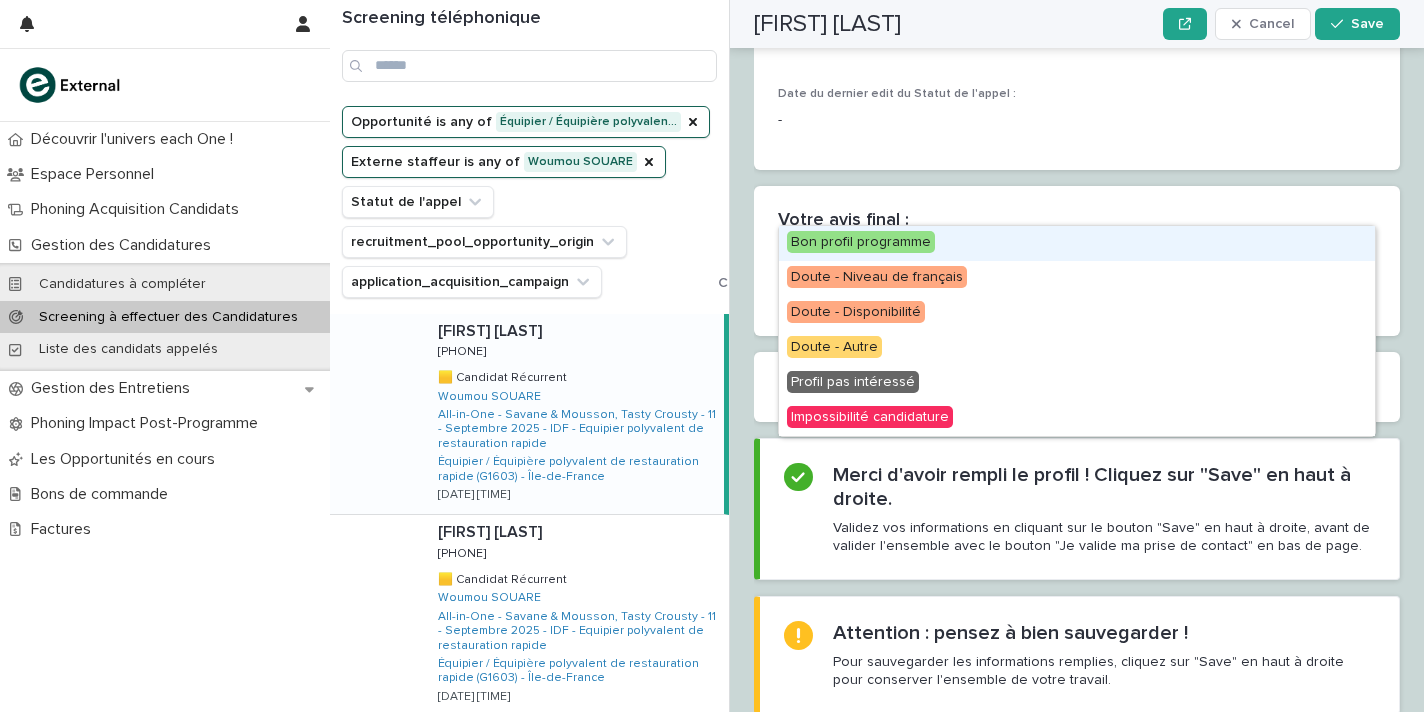click on "Bon profil programme" at bounding box center (1077, 243) 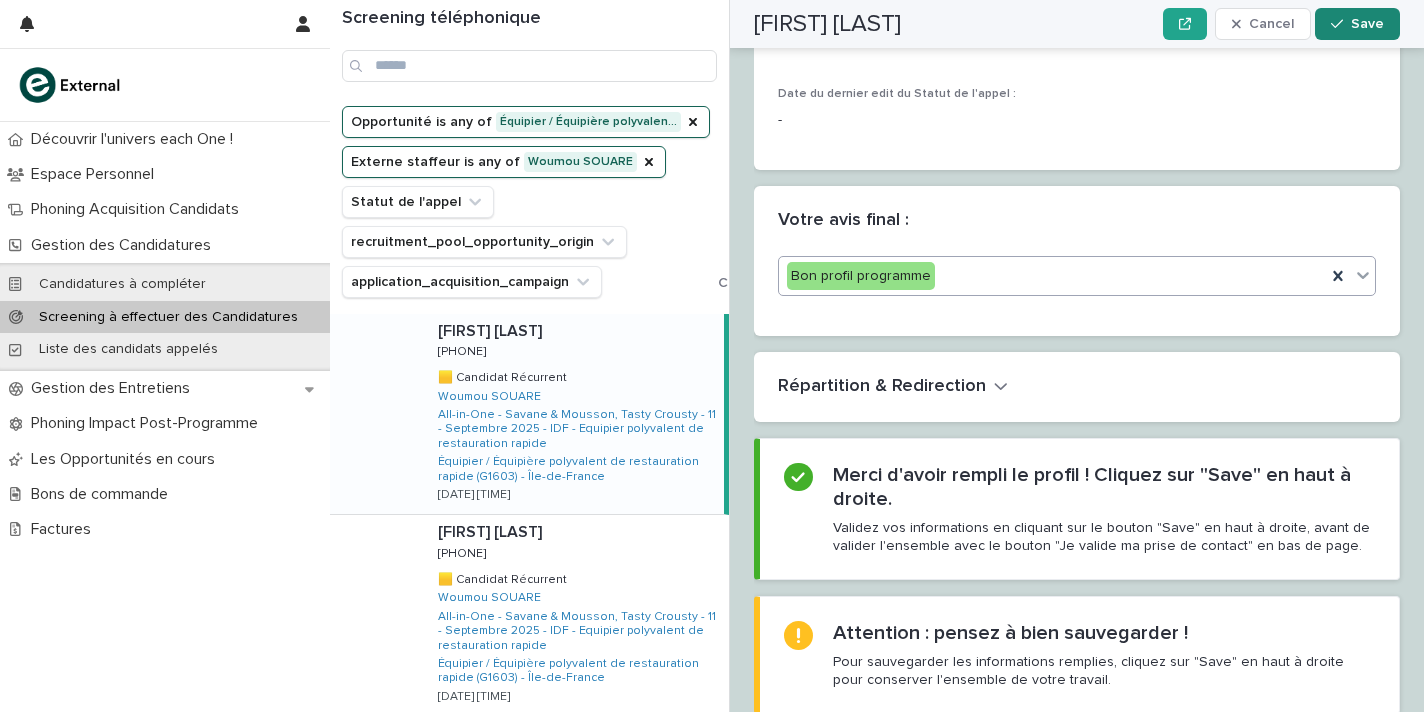 click on "Save" at bounding box center (1367, 24) 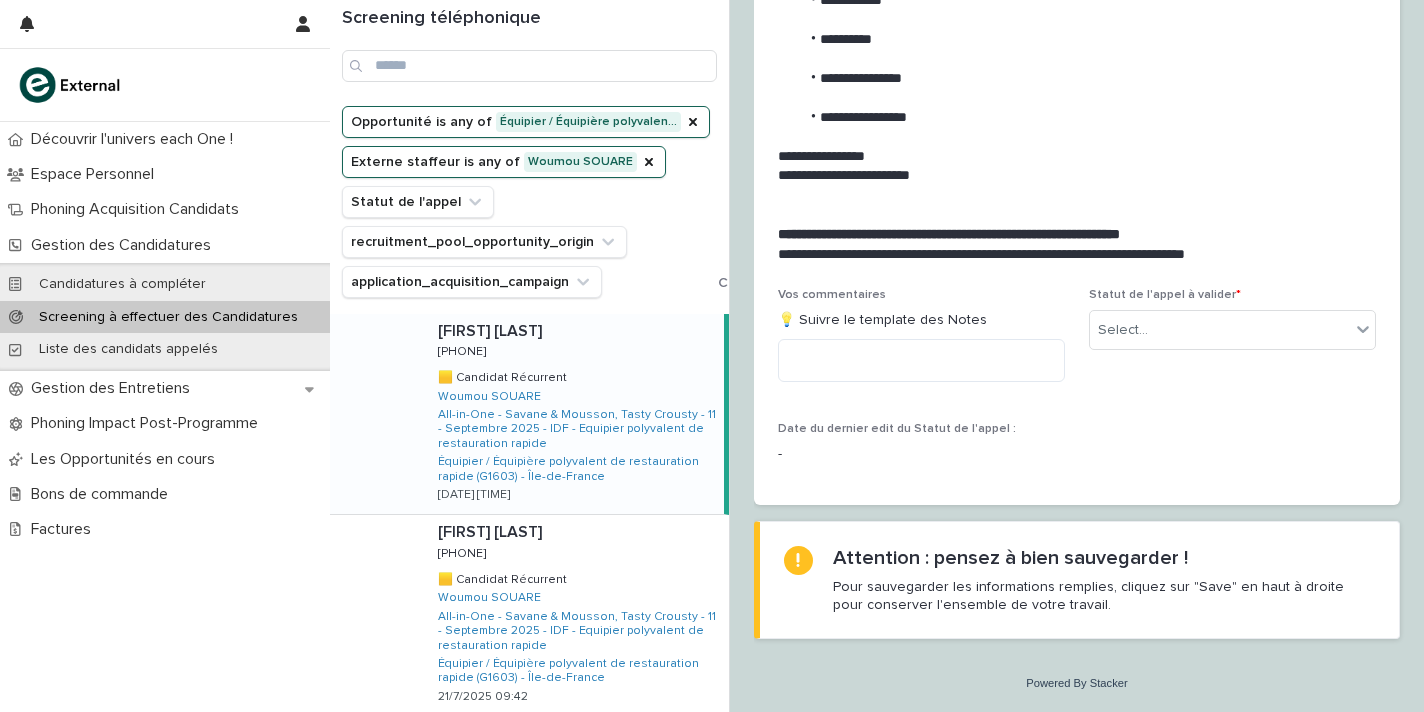 scroll, scrollTop: 2190, scrollLeft: 0, axis: vertical 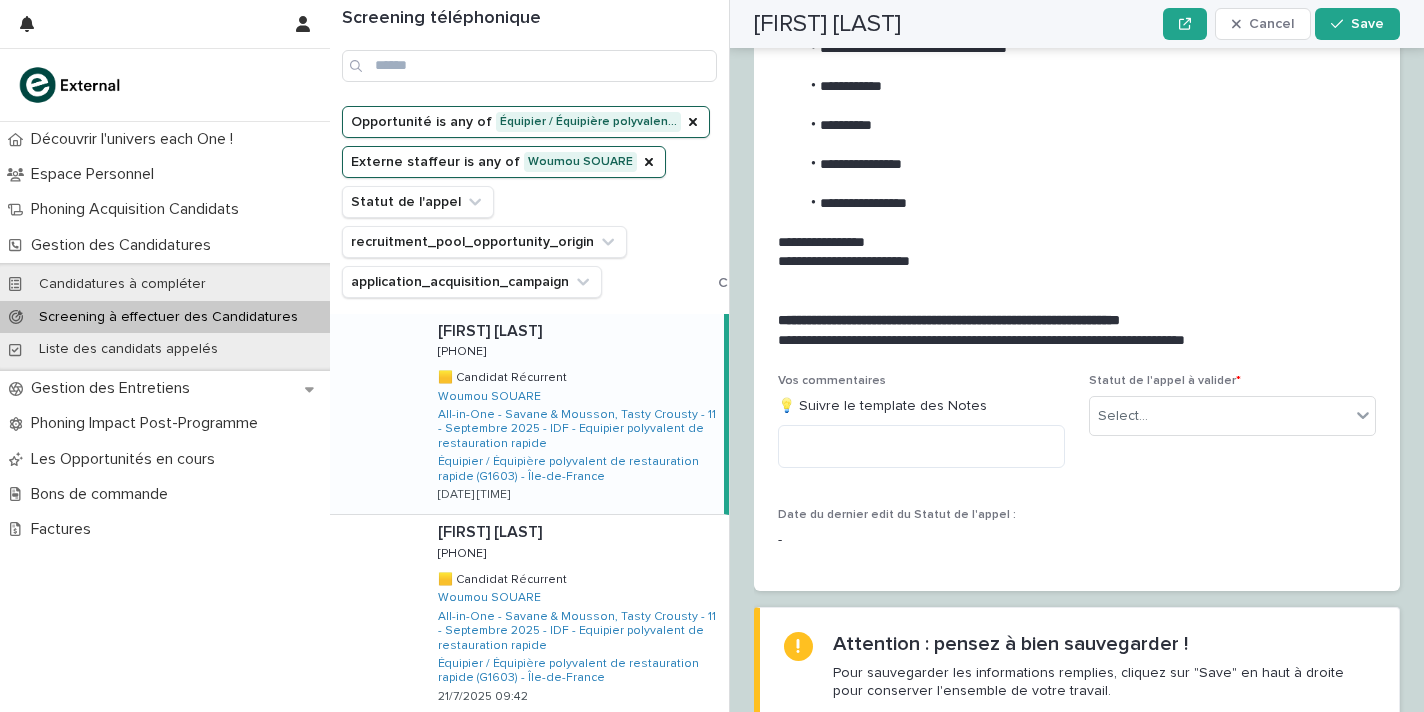 click on "Choephel TENPA Cancel Save" at bounding box center (1077, 24) 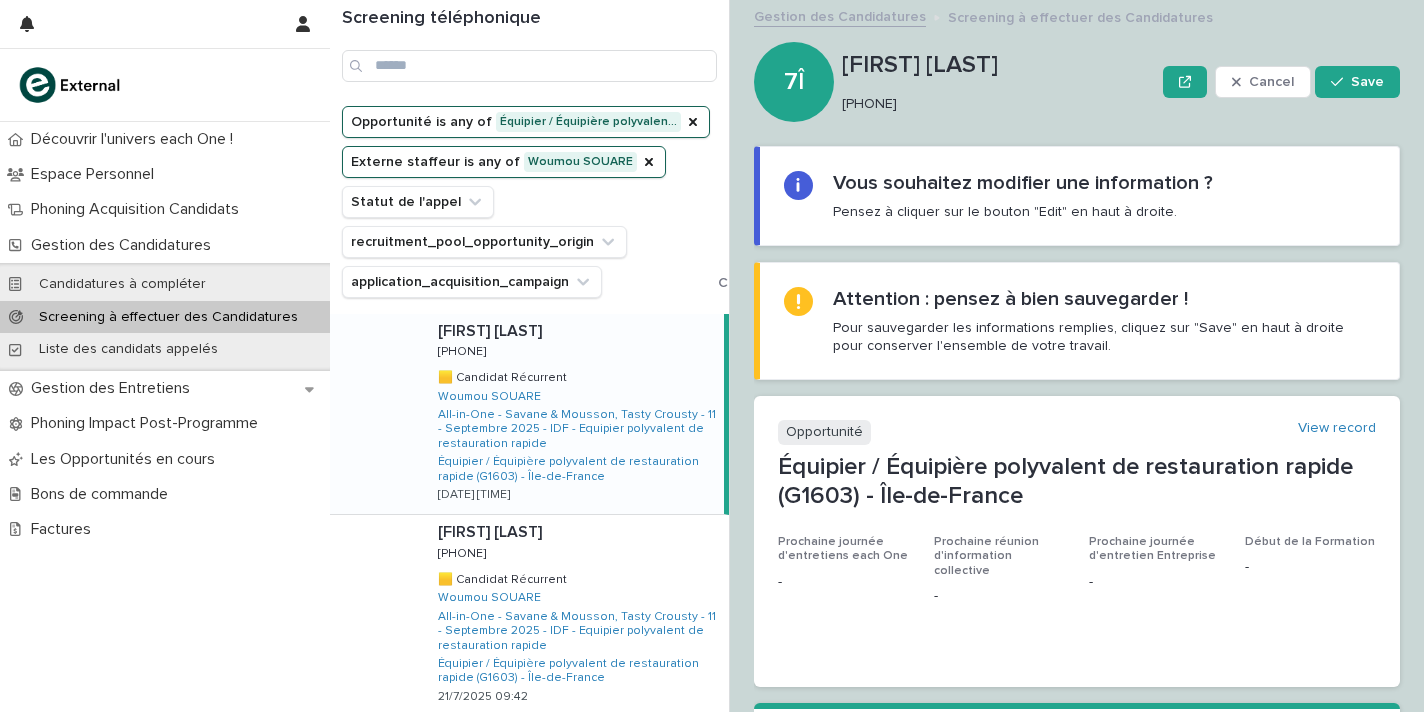 scroll, scrollTop: 0, scrollLeft: 0, axis: both 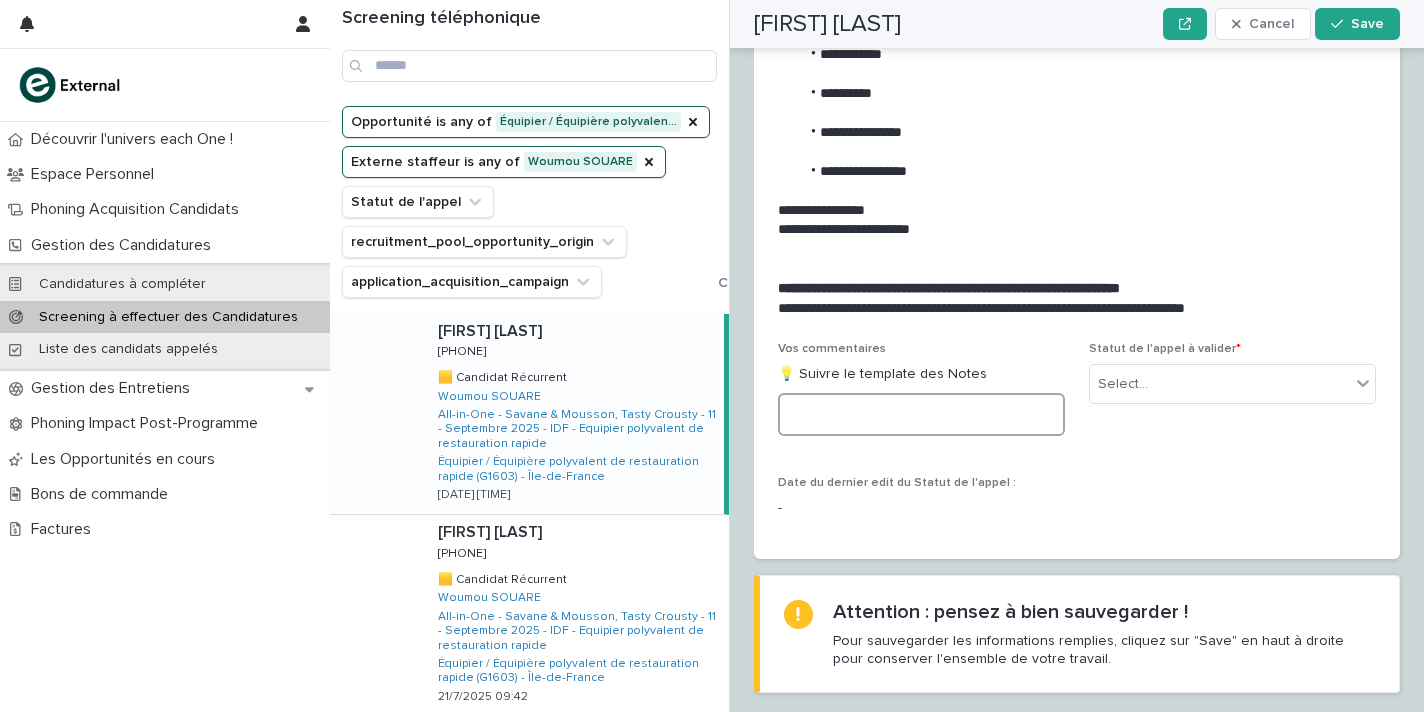 click at bounding box center [921, 414] 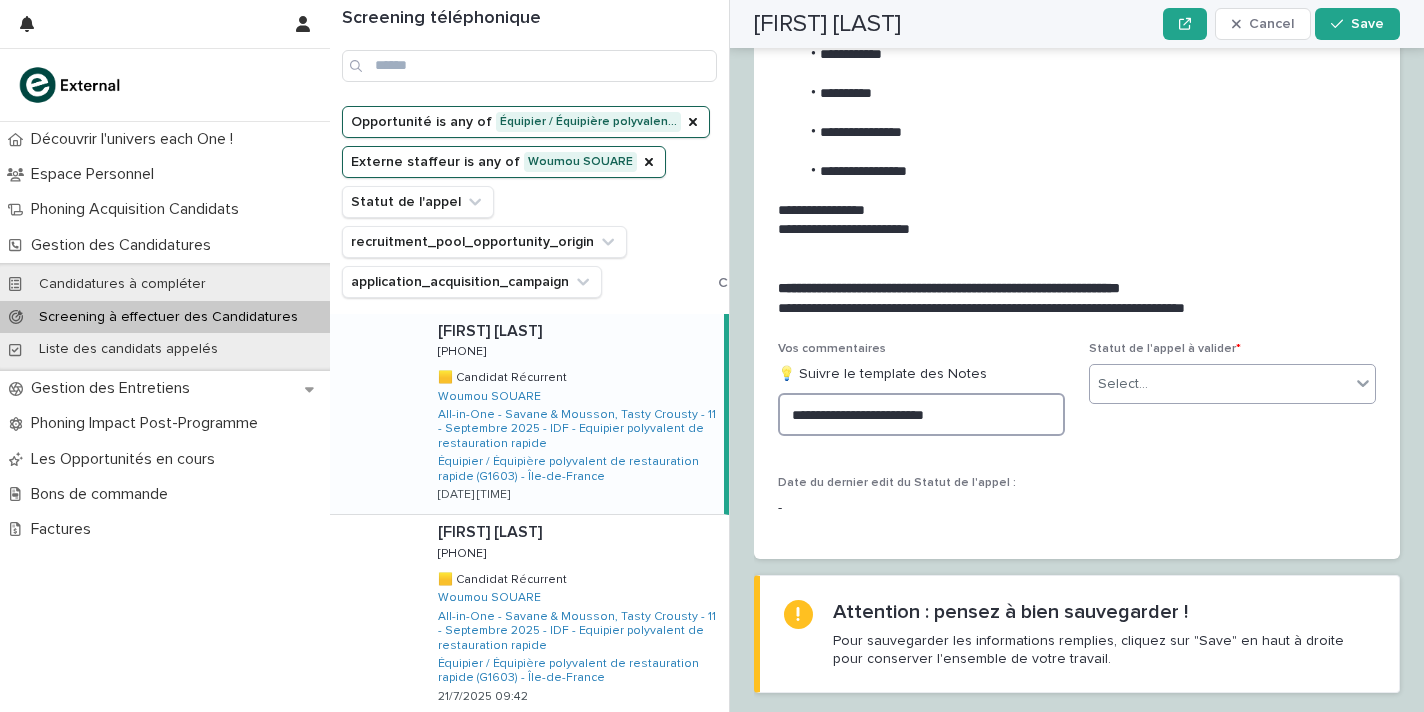 type on "**********" 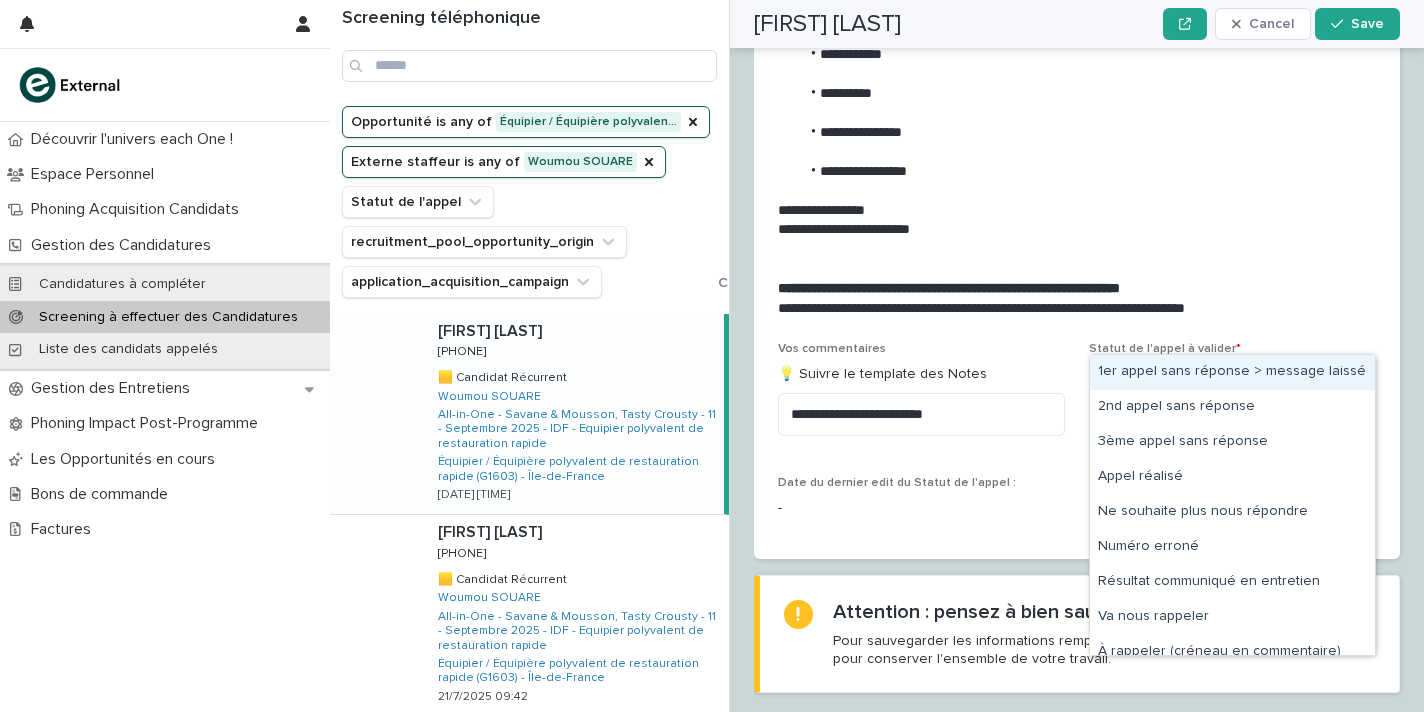 click on "Select..." at bounding box center (1123, 384) 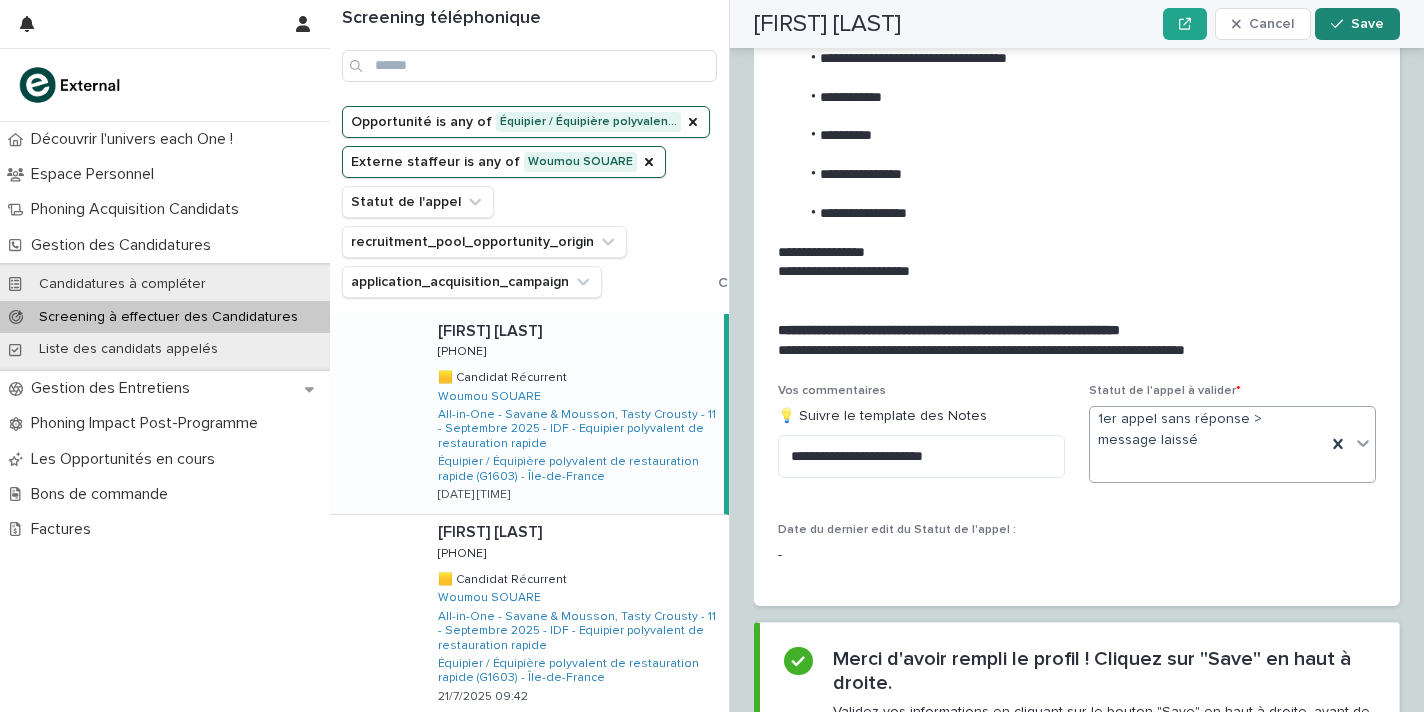 click on "Save" at bounding box center (1367, 24) 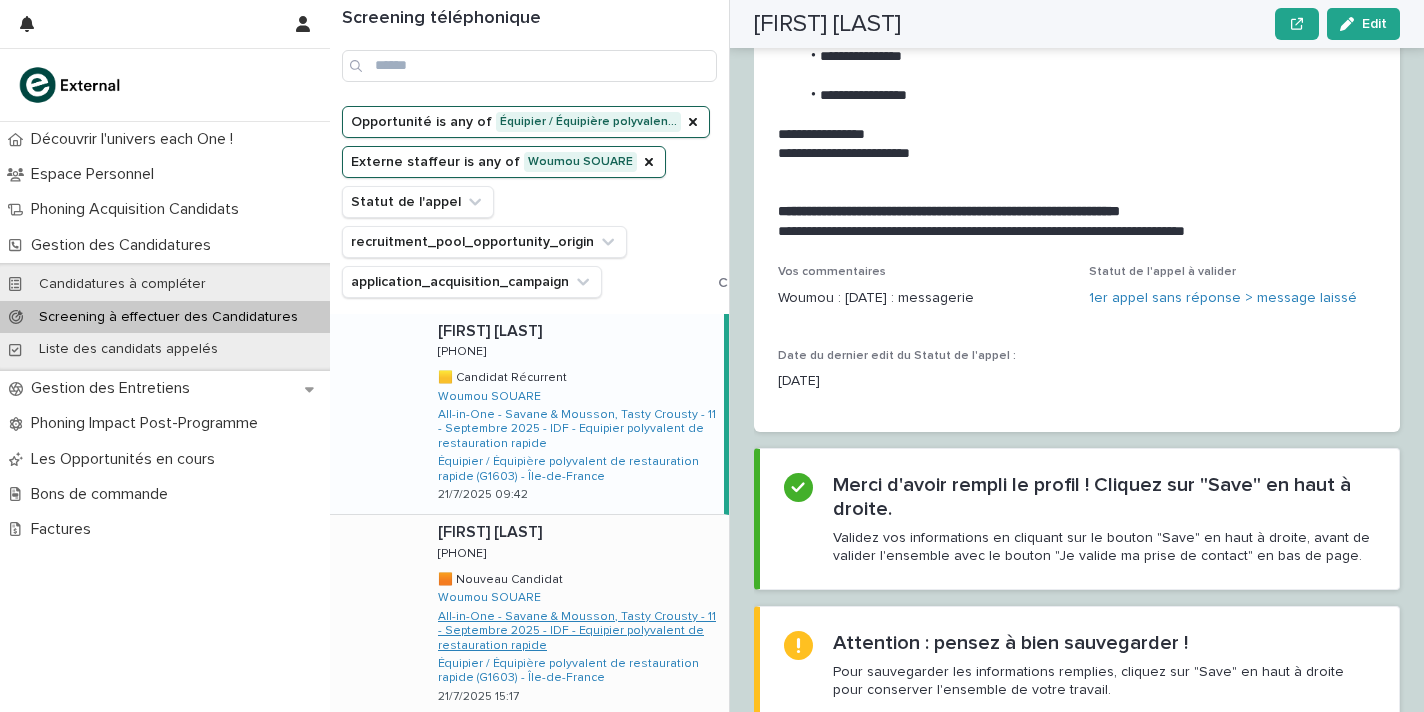scroll, scrollTop: 0, scrollLeft: 0, axis: both 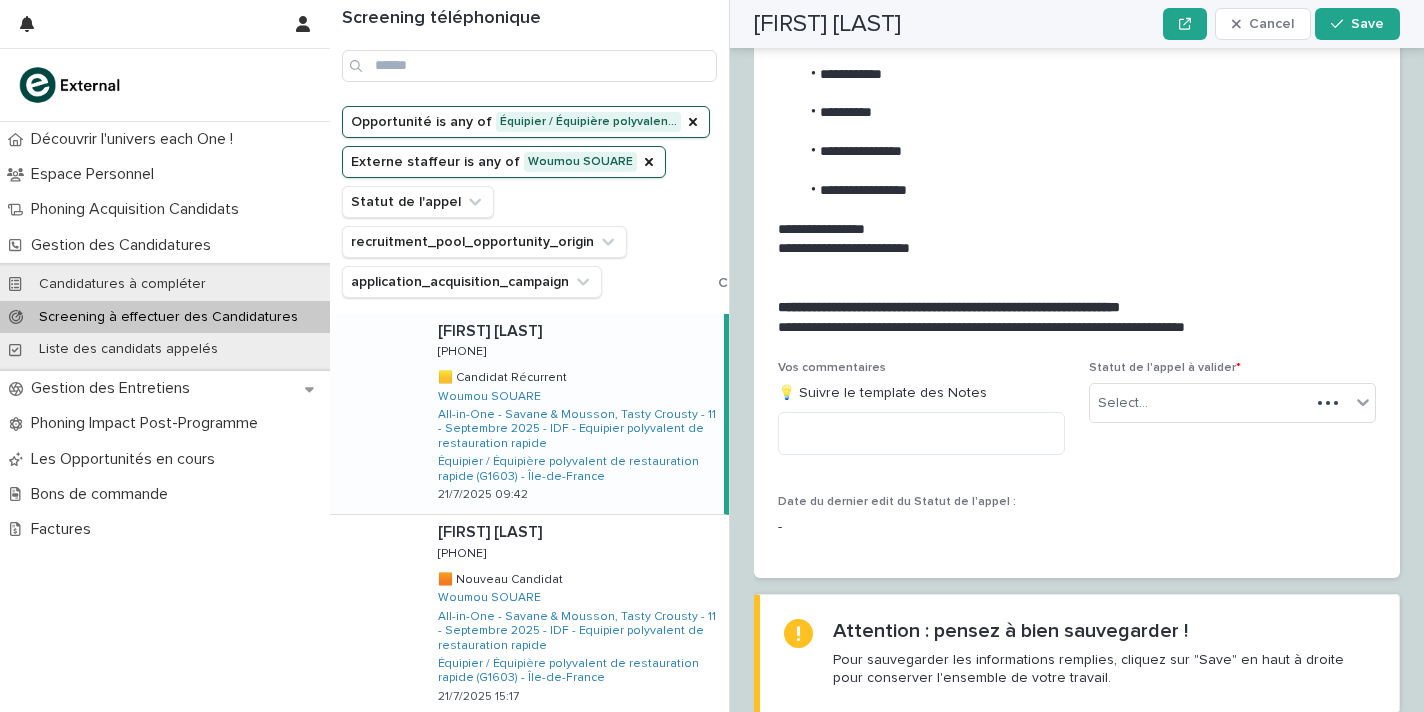 click on "Mahamadou DOUCOURE Mahamadou DOUCOURE   0605944351 0605944351   🟨 Candidat Récurrent 🟨 Candidat Récurrent   Woumou SOUARE   All-in-One - Savane & Mousson, Tasty Crousty - 11 - Septembre 2025 - IDF - Equipier polyvalent de restauration rapide   Équipier / Équipière polyvalent de restauration rapide (G1603) - Île-de-France   21/7/2025 09:42" at bounding box center (573, 414) 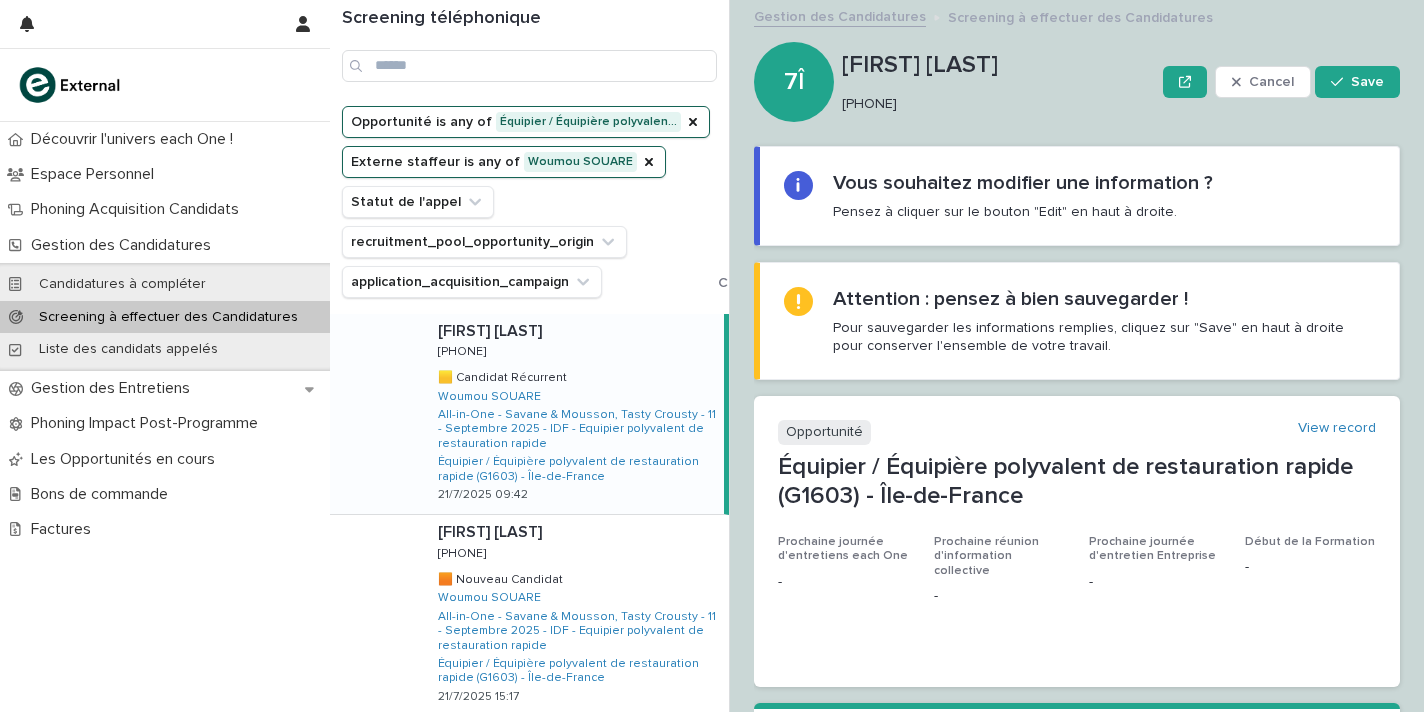 scroll, scrollTop: 0, scrollLeft: 0, axis: both 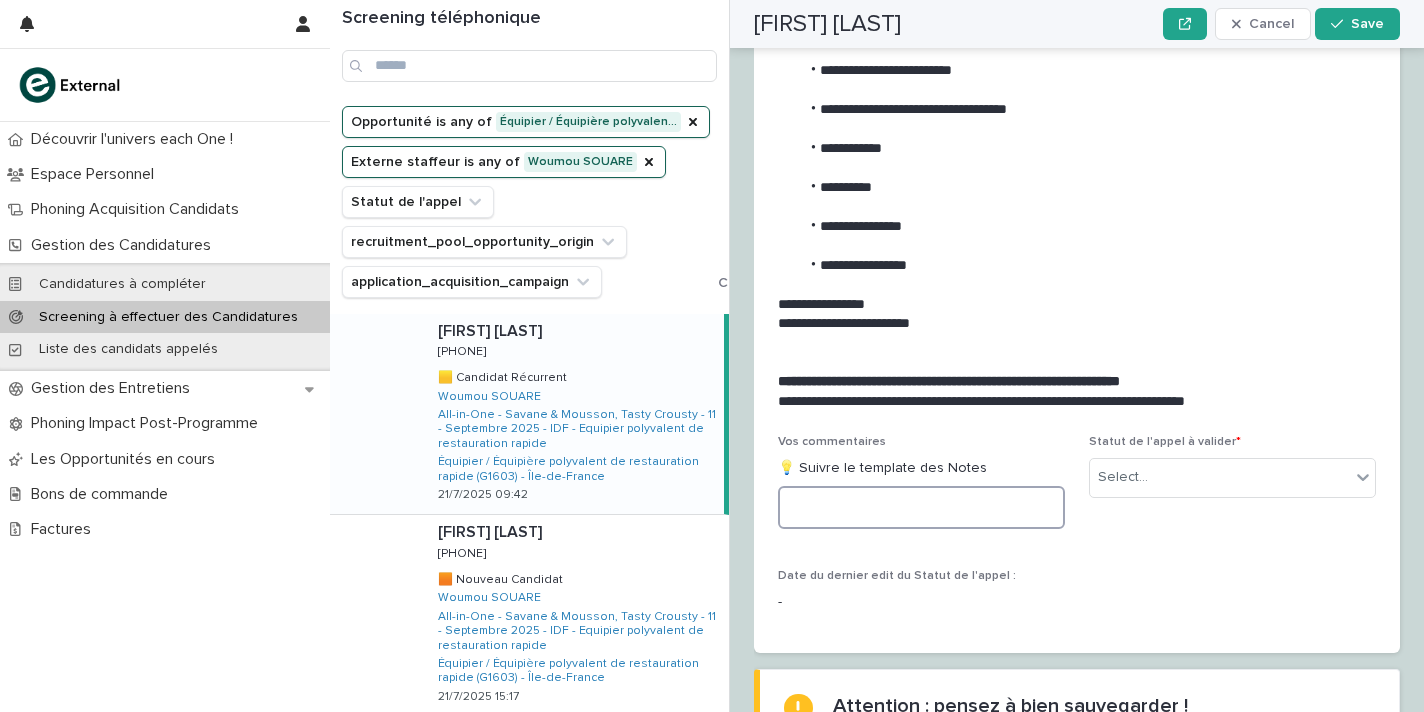 click at bounding box center (921, 507) 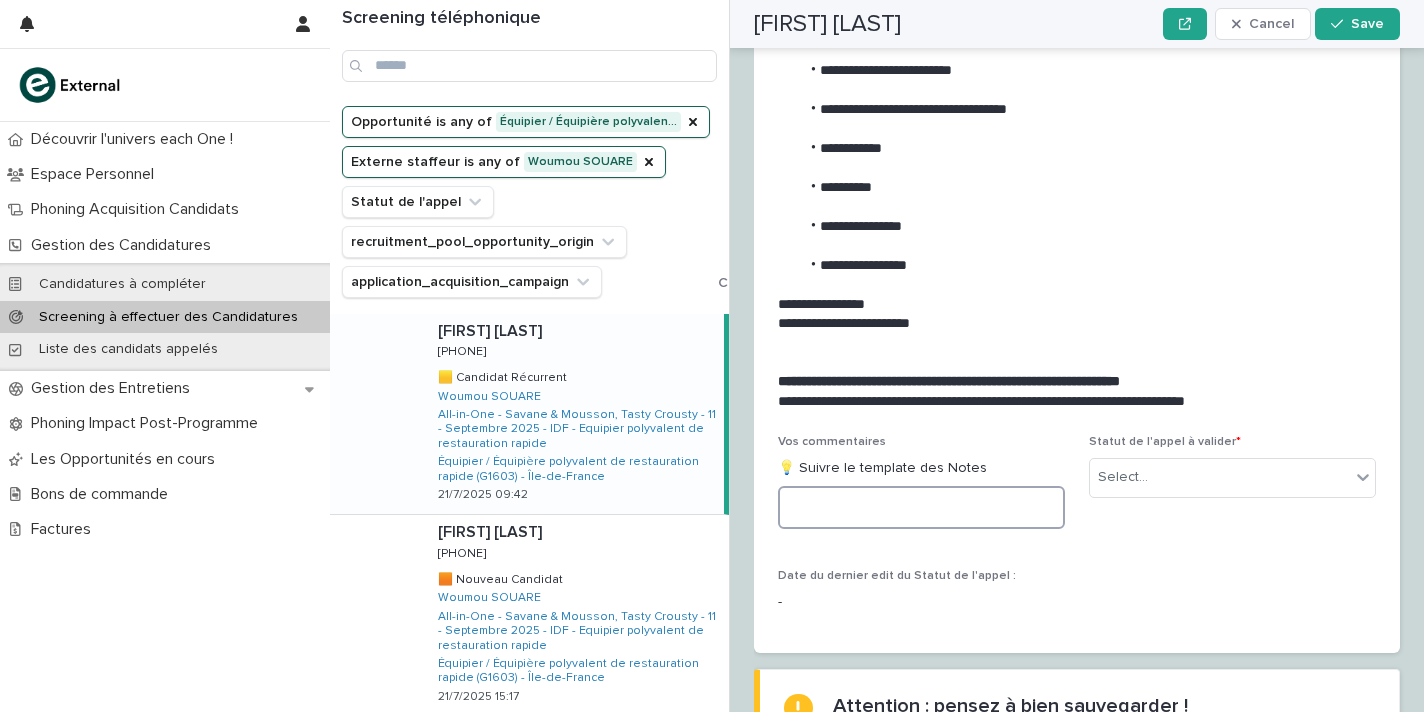 type on "*" 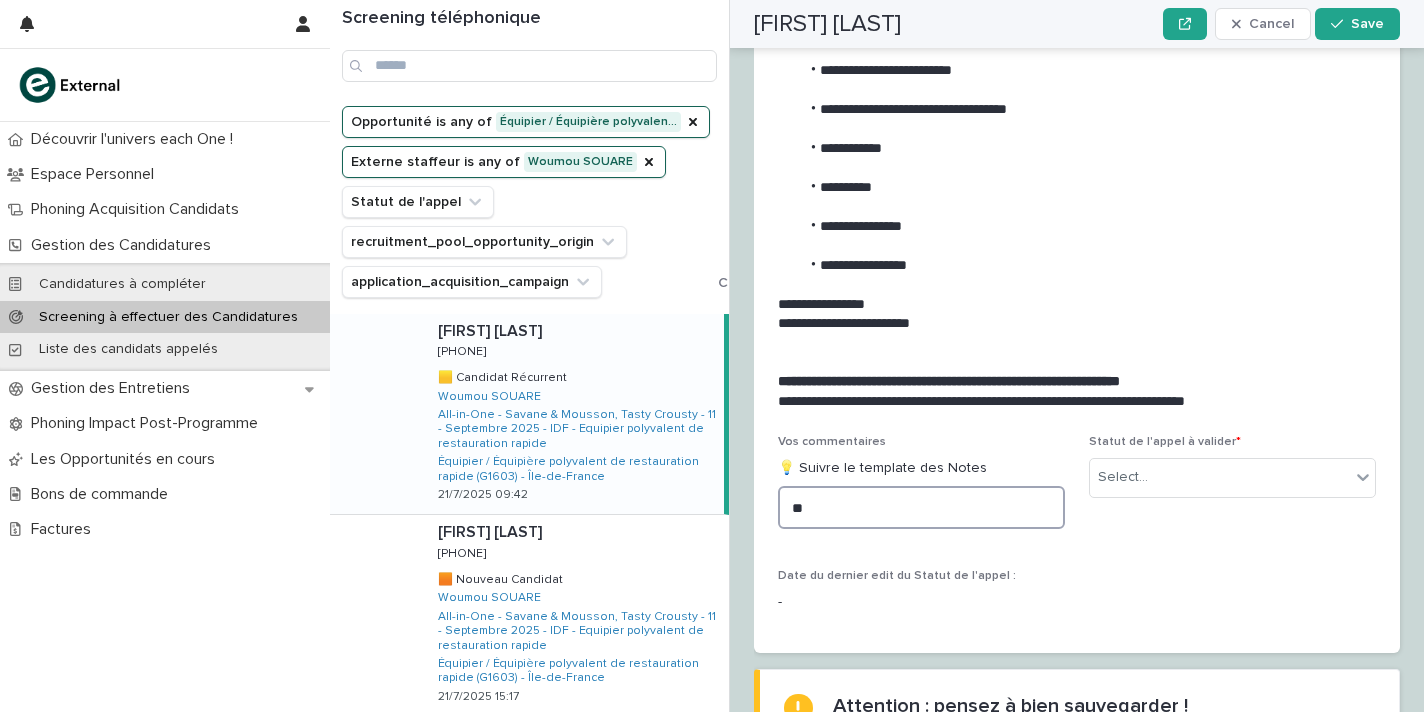 type on "*" 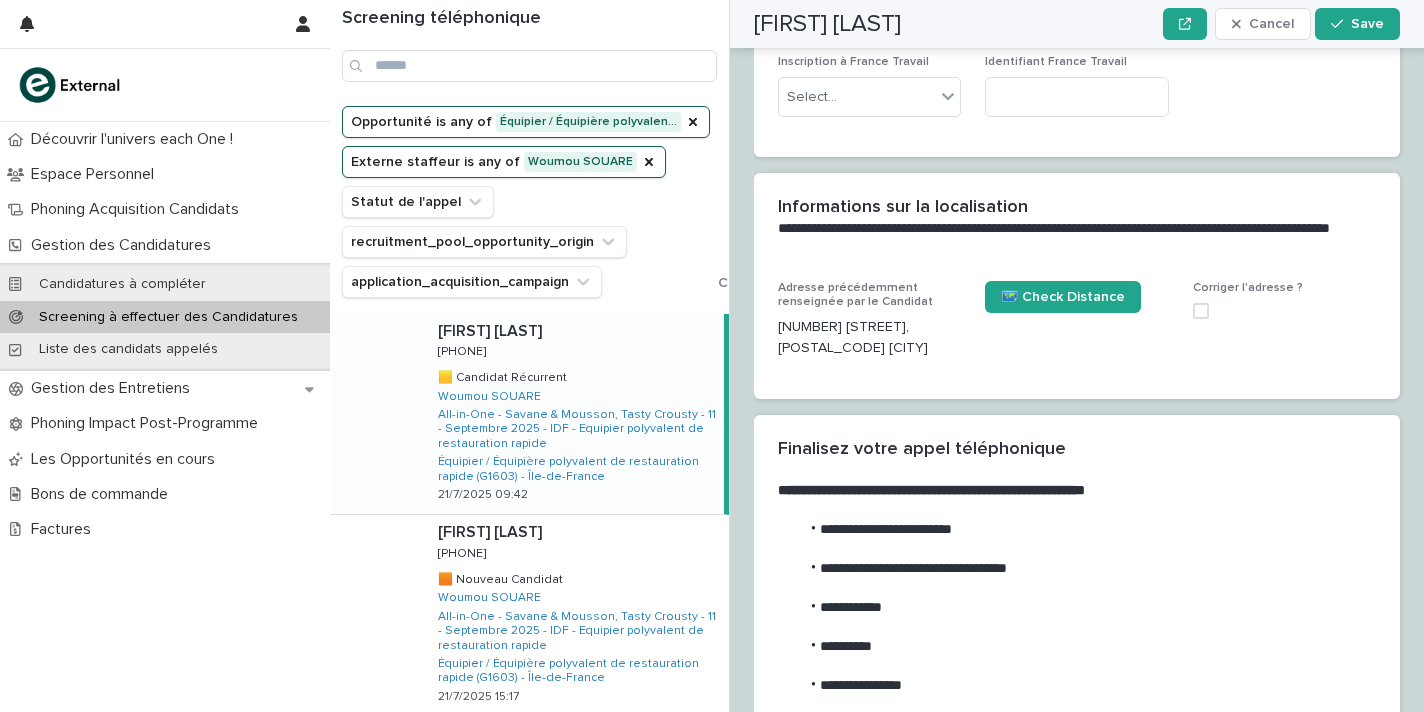 scroll, scrollTop: 1617, scrollLeft: 0, axis: vertical 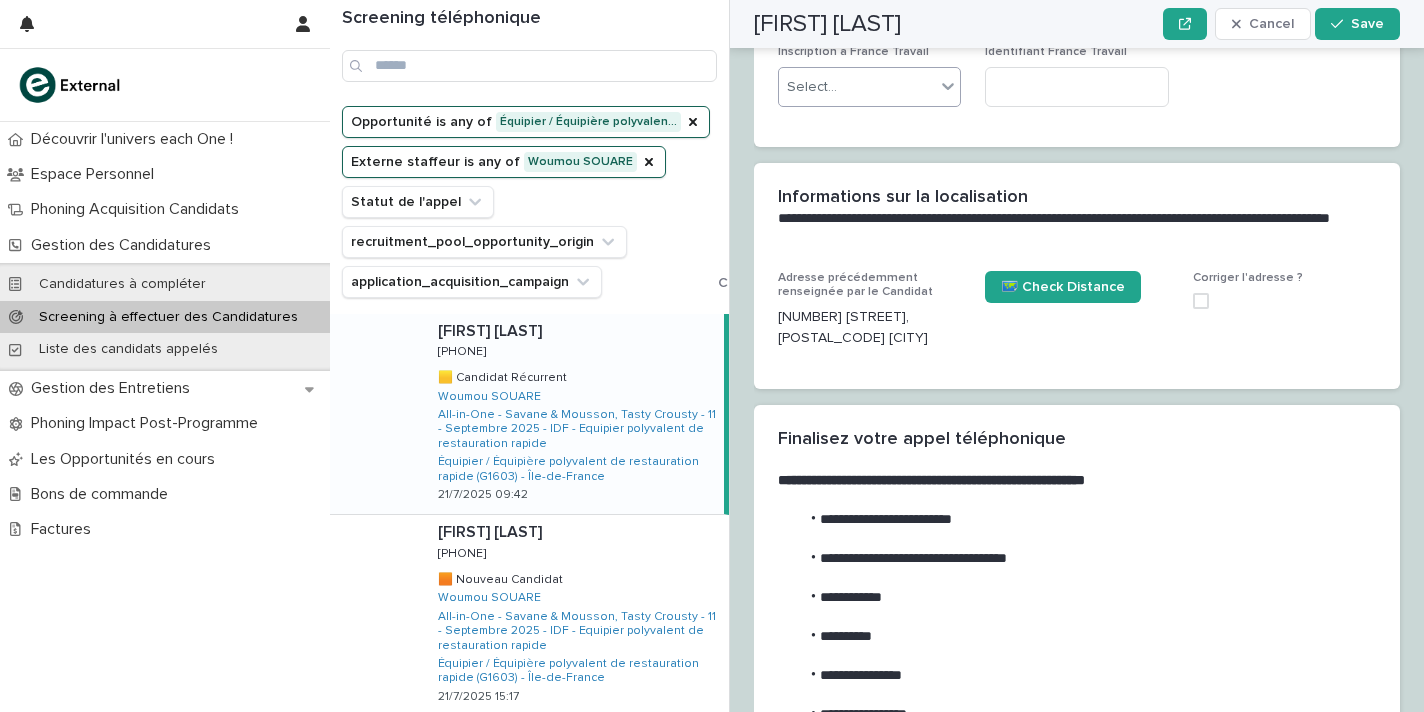 click on "Select..." at bounding box center [857, 87] 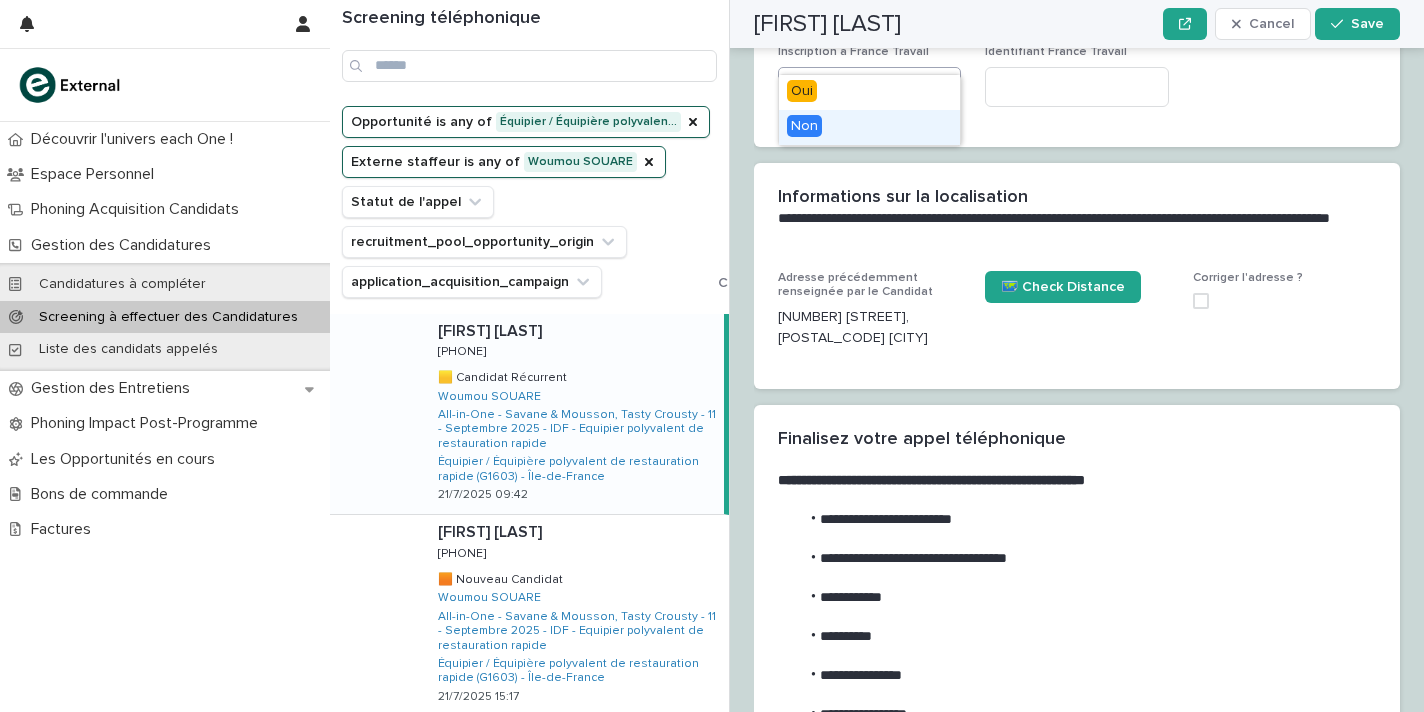 click on "Non" at bounding box center [869, 127] 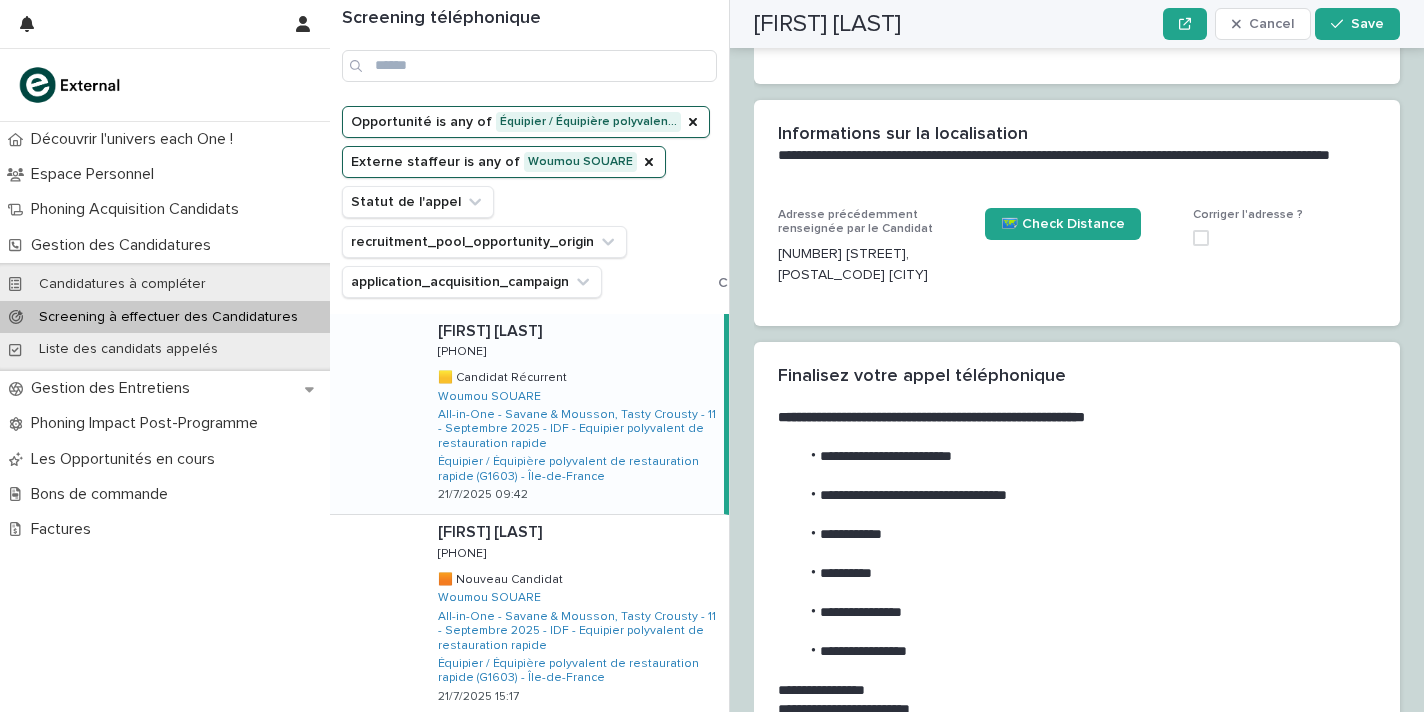 scroll, scrollTop: 1682, scrollLeft: 0, axis: vertical 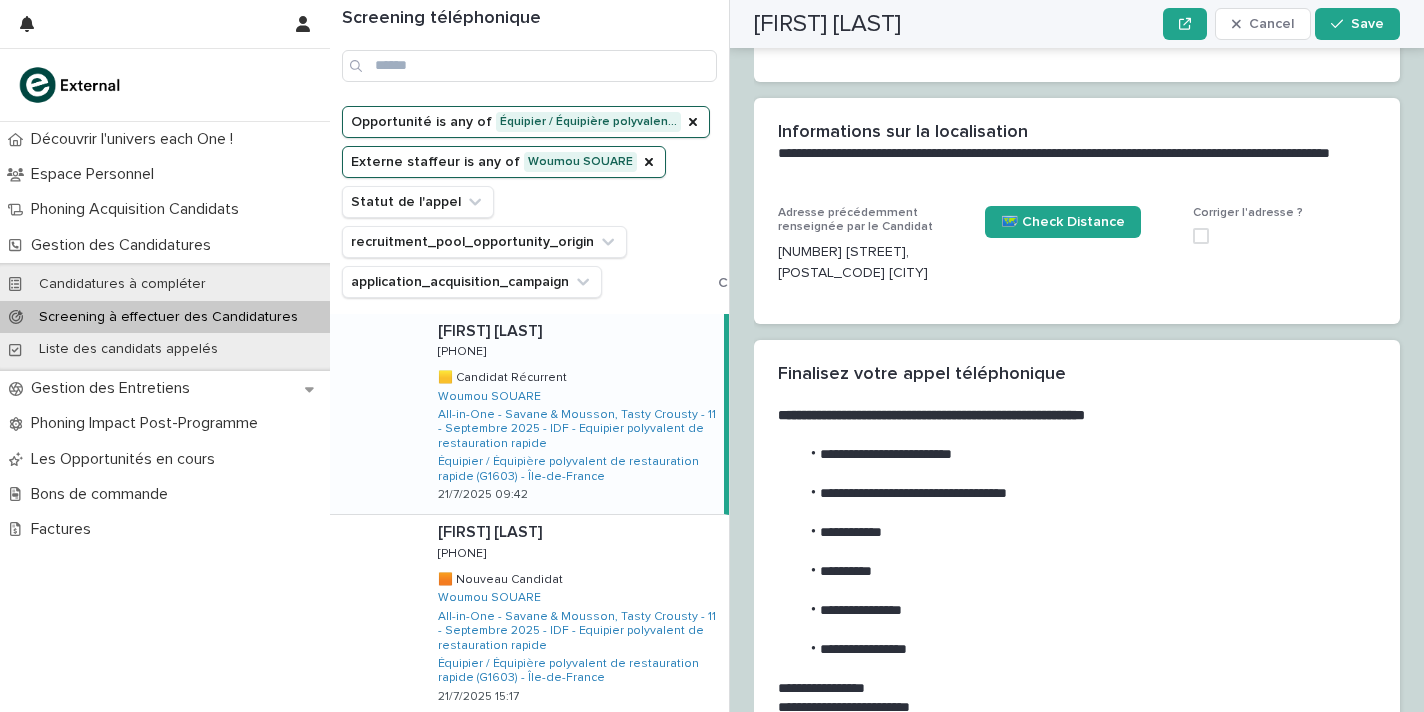 drag, startPoint x: 765, startPoint y: 15, endPoint x: 1052, endPoint y: 269, distance: 383.2558 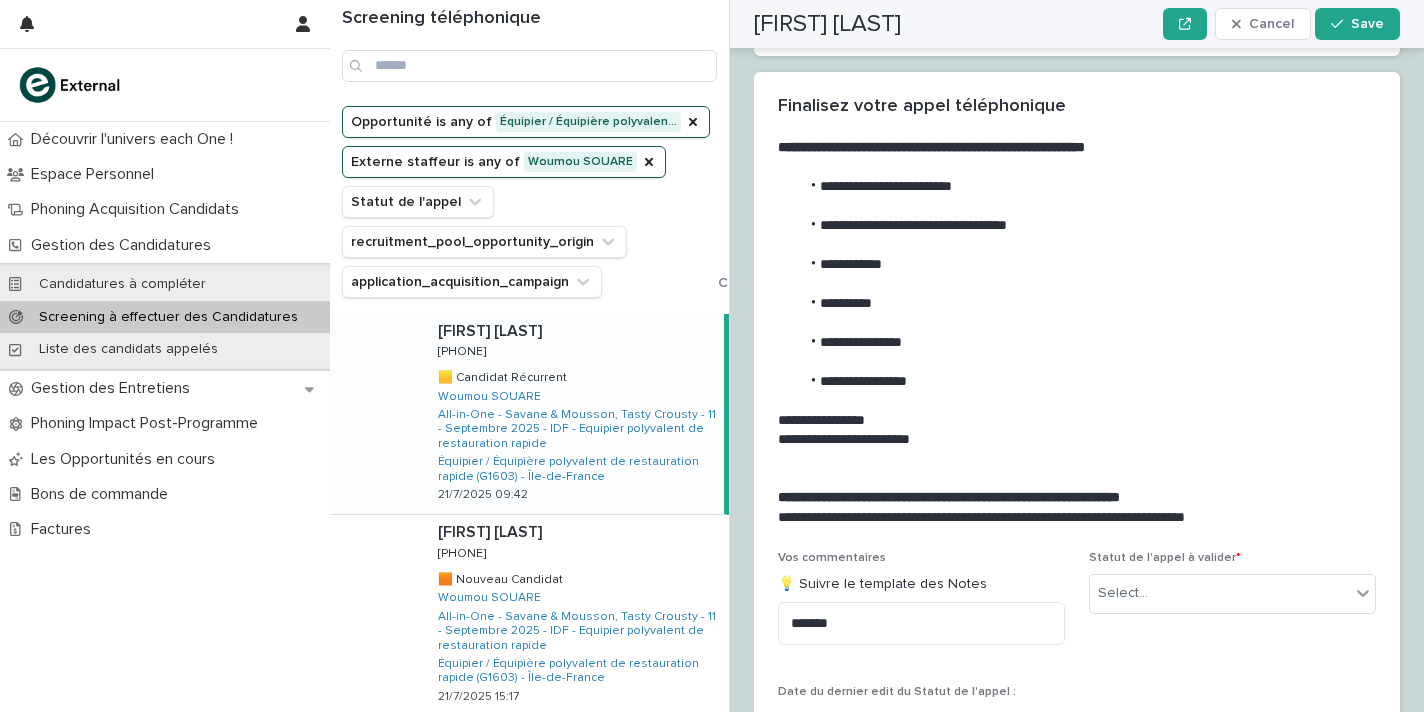scroll, scrollTop: 1953, scrollLeft: 0, axis: vertical 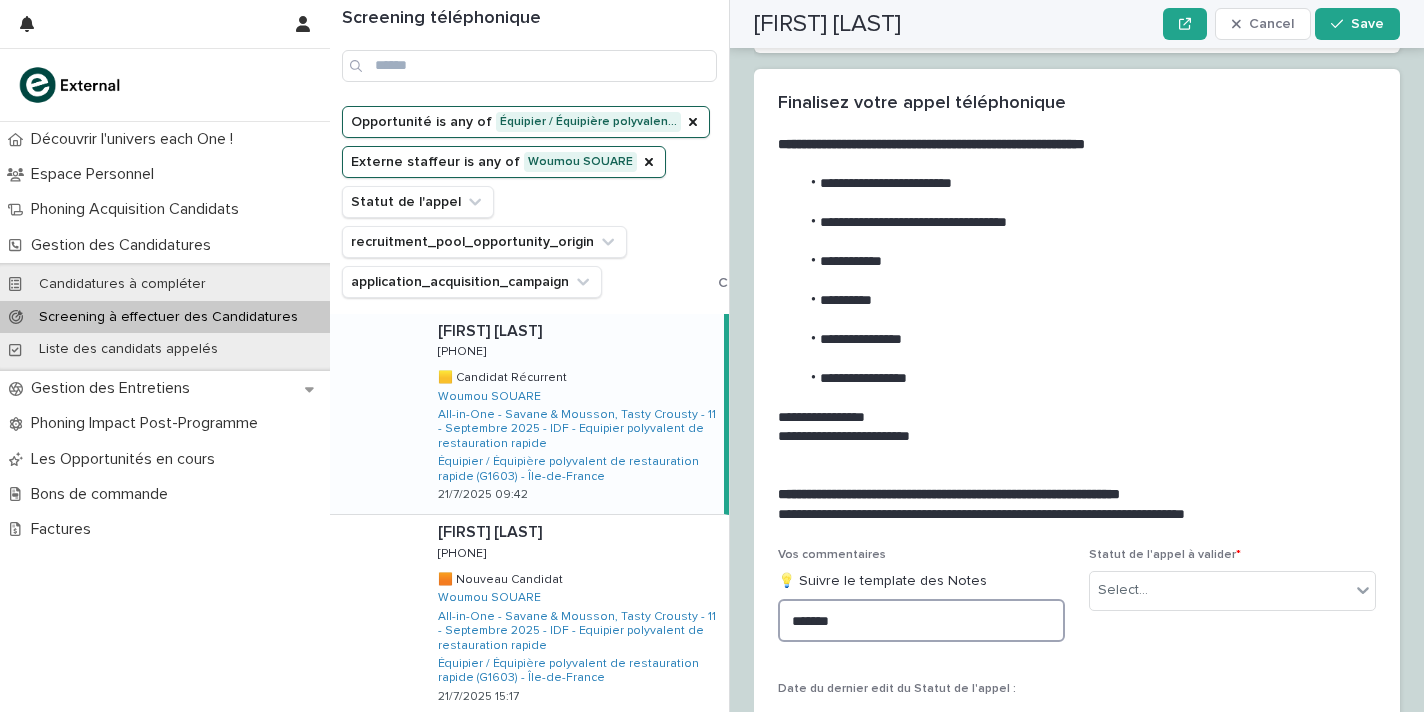 click on "******" at bounding box center (921, 620) 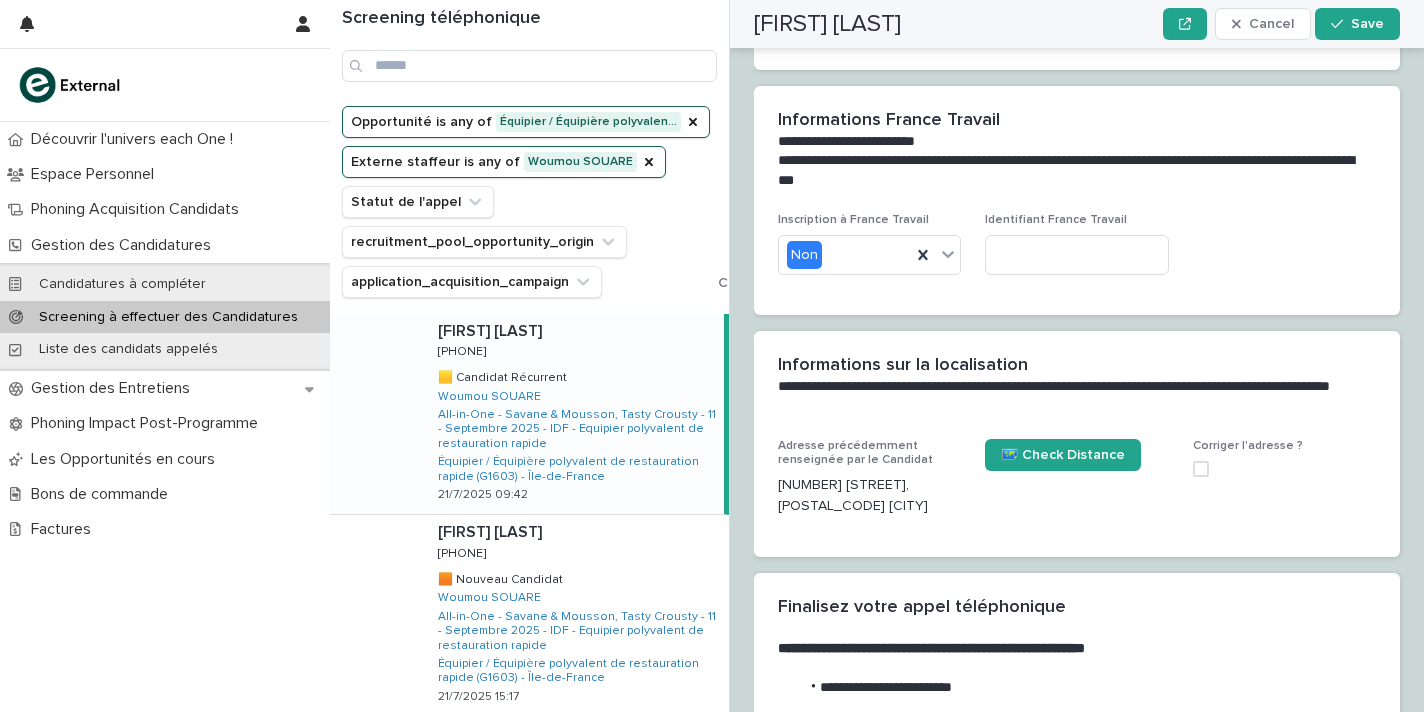 scroll, scrollTop: 1496, scrollLeft: 0, axis: vertical 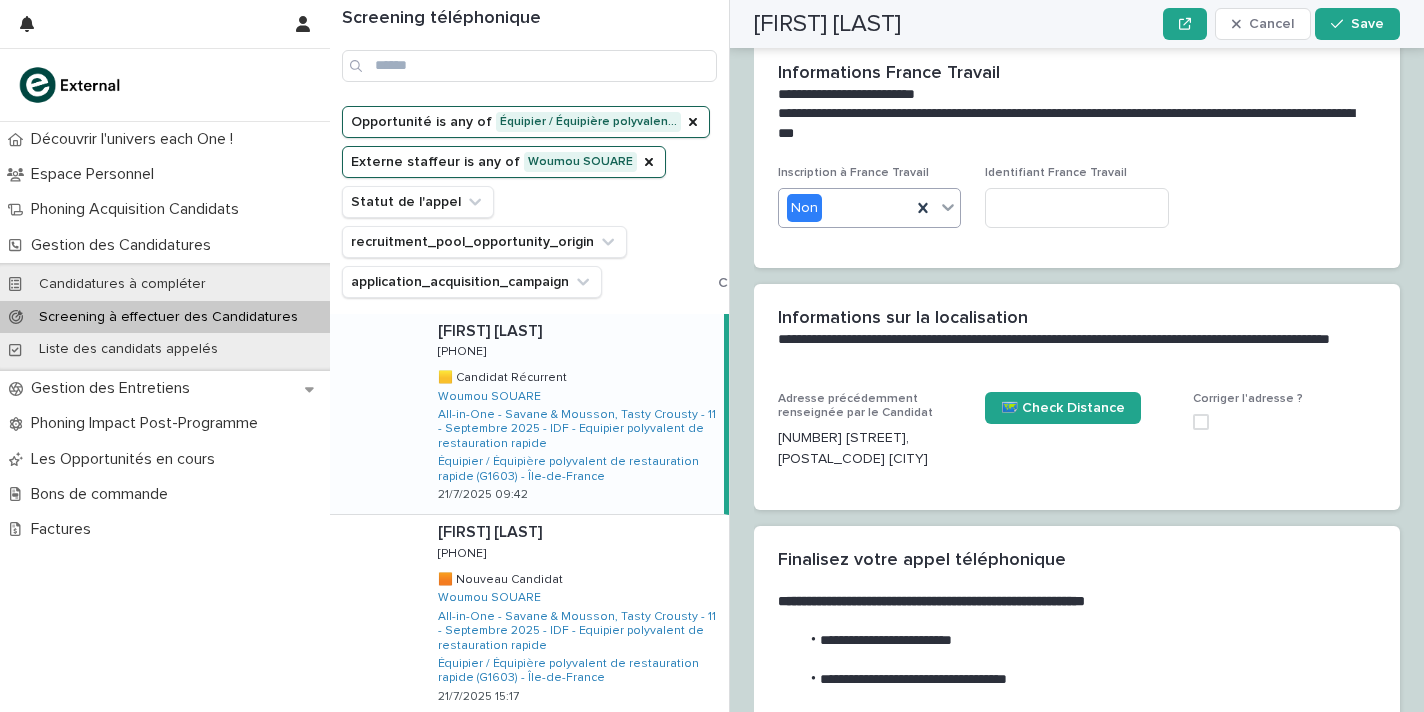 click on "Non" at bounding box center (845, 208) 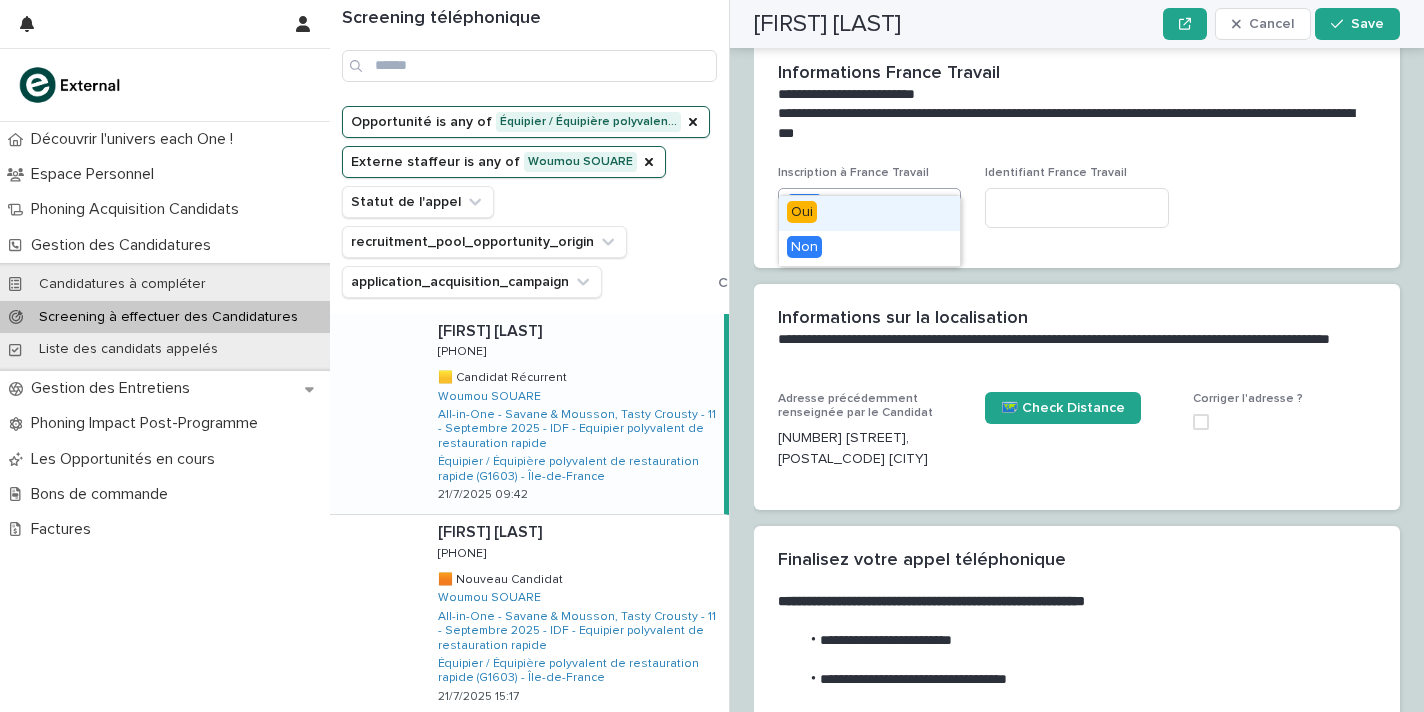 click on "Oui" at bounding box center (869, 213) 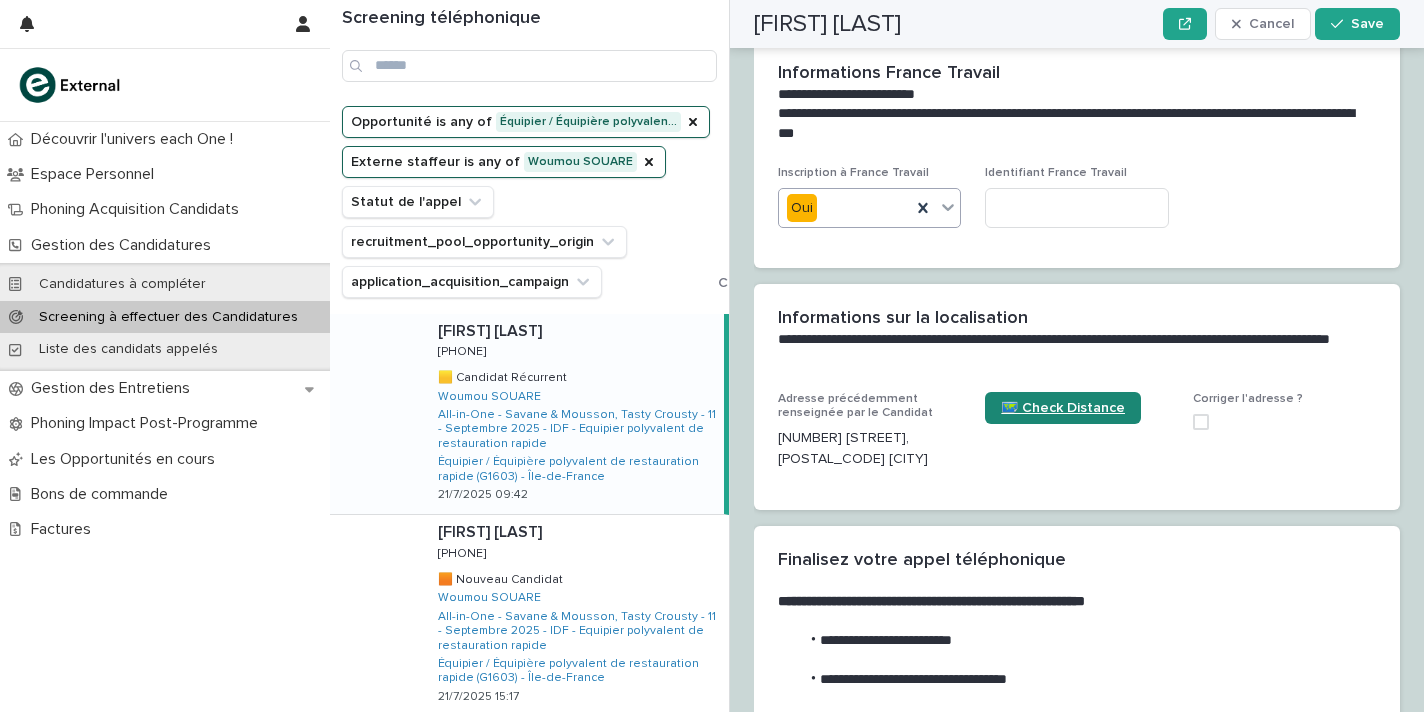 click on "🗺️ Check Distance" at bounding box center [1063, 408] 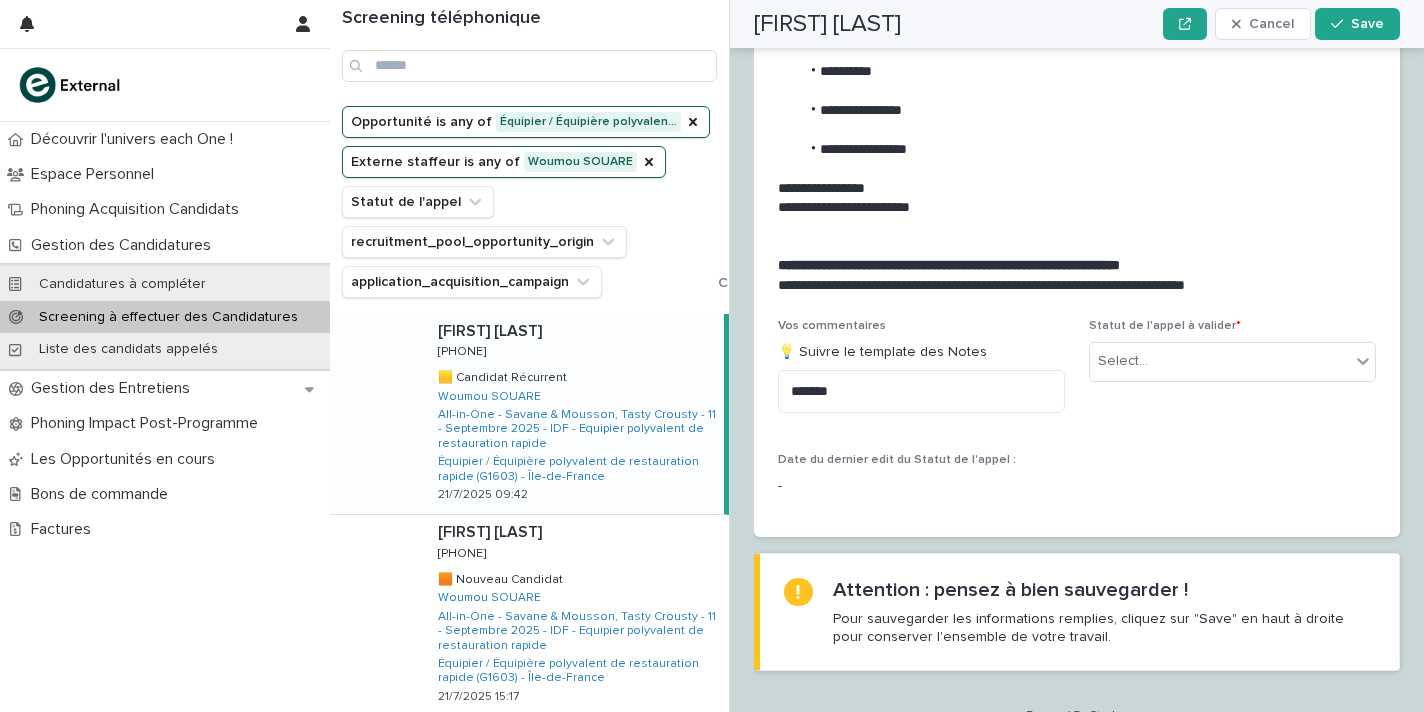scroll, scrollTop: 2162, scrollLeft: 0, axis: vertical 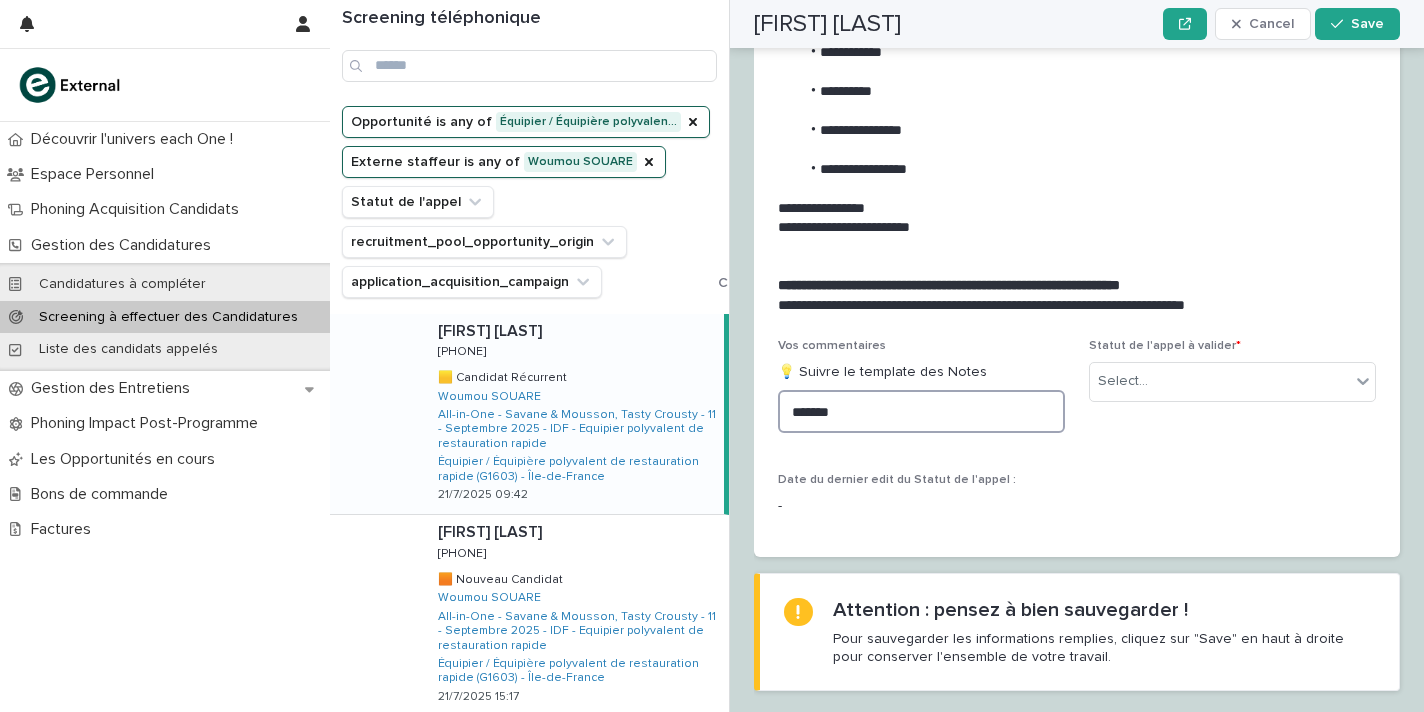 click on "******" at bounding box center [921, 411] 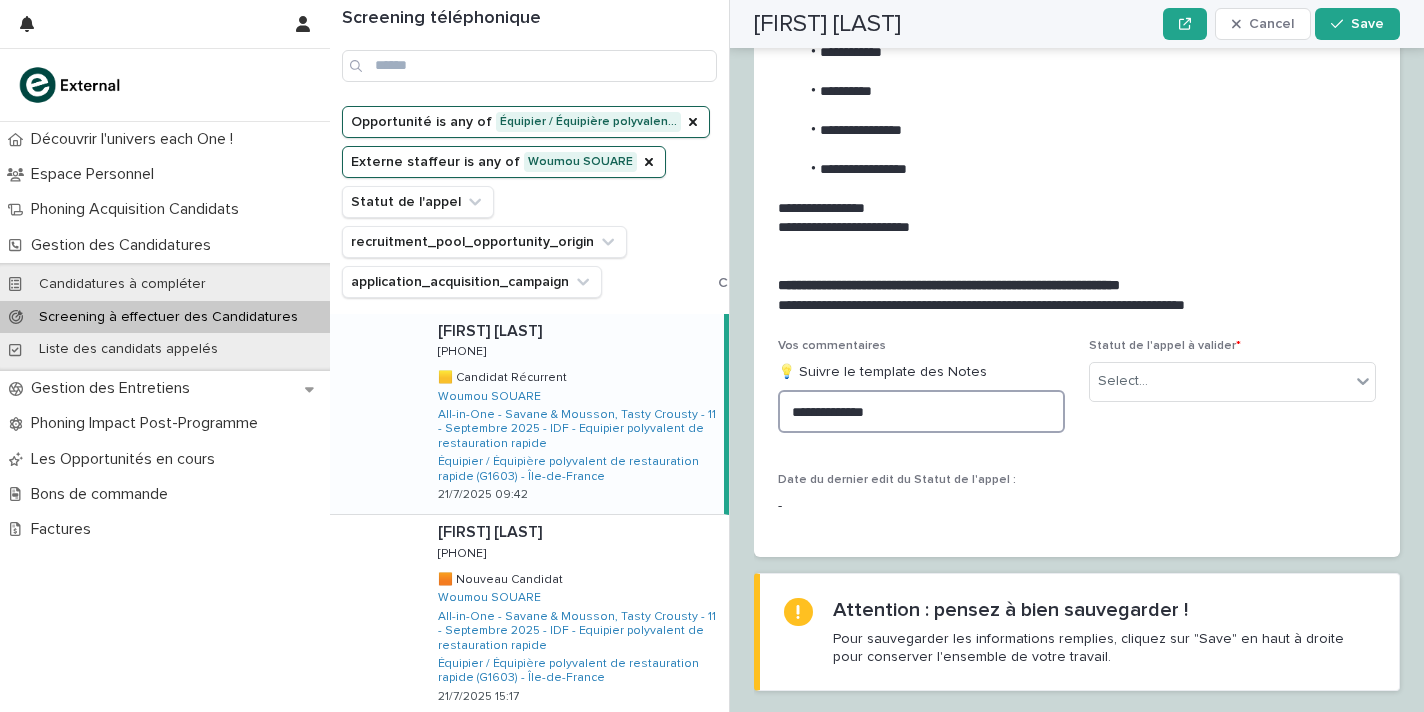 type on "**********" 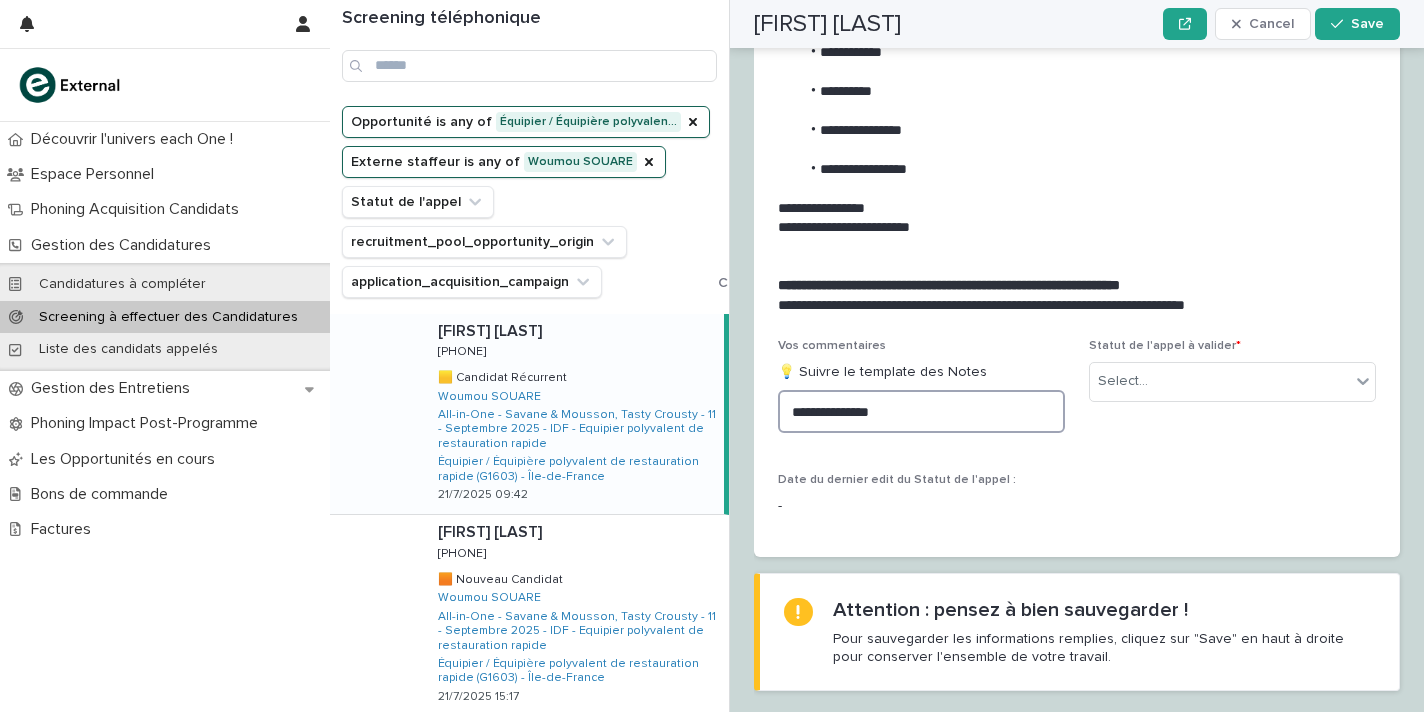 drag, startPoint x: 935, startPoint y: 370, endPoint x: 675, endPoint y: 339, distance: 261.84155 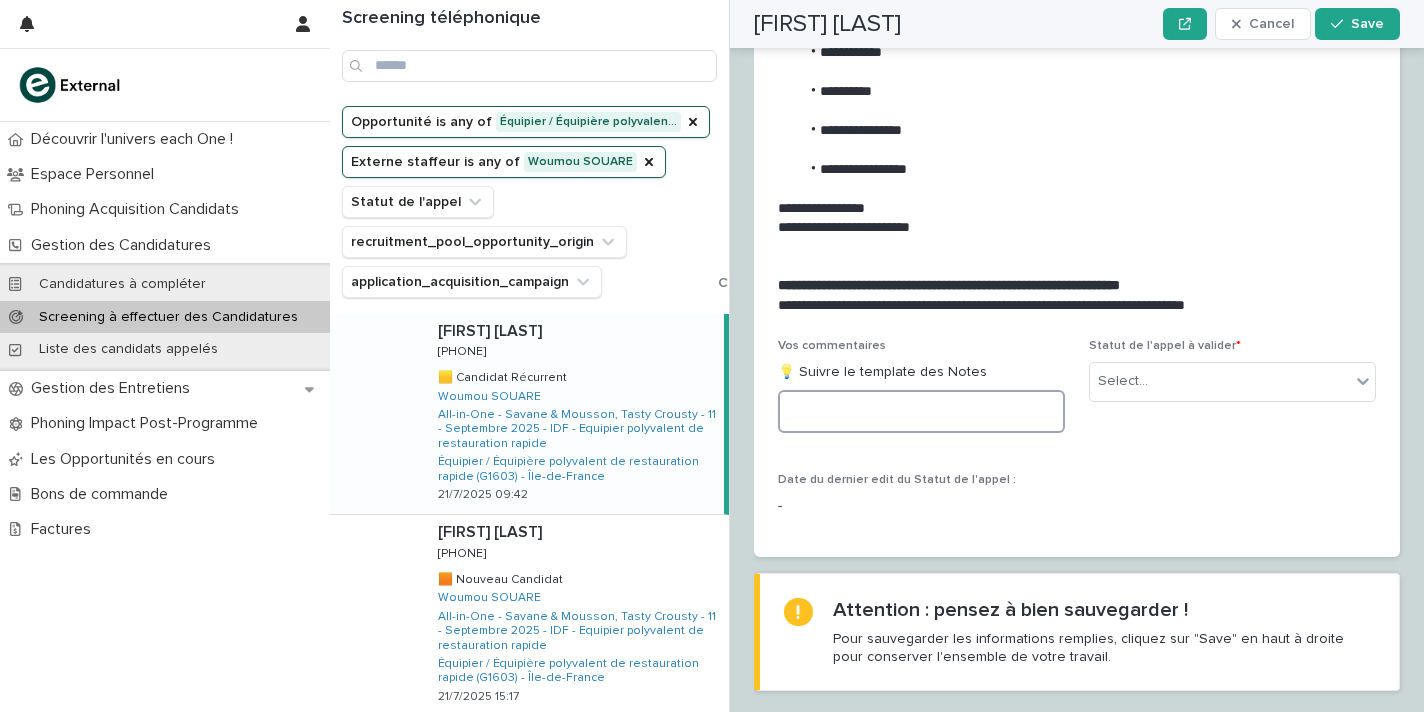 paste on "**********" 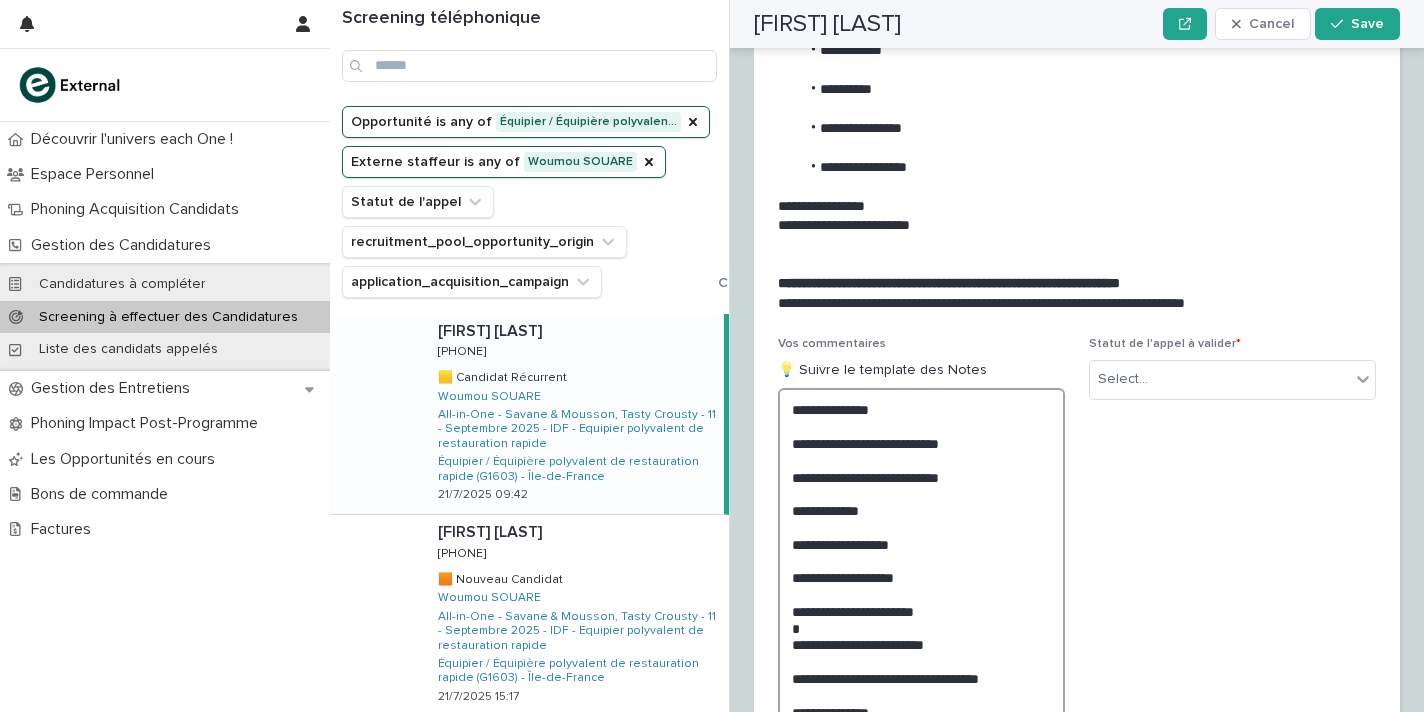 scroll, scrollTop: 2161, scrollLeft: 0, axis: vertical 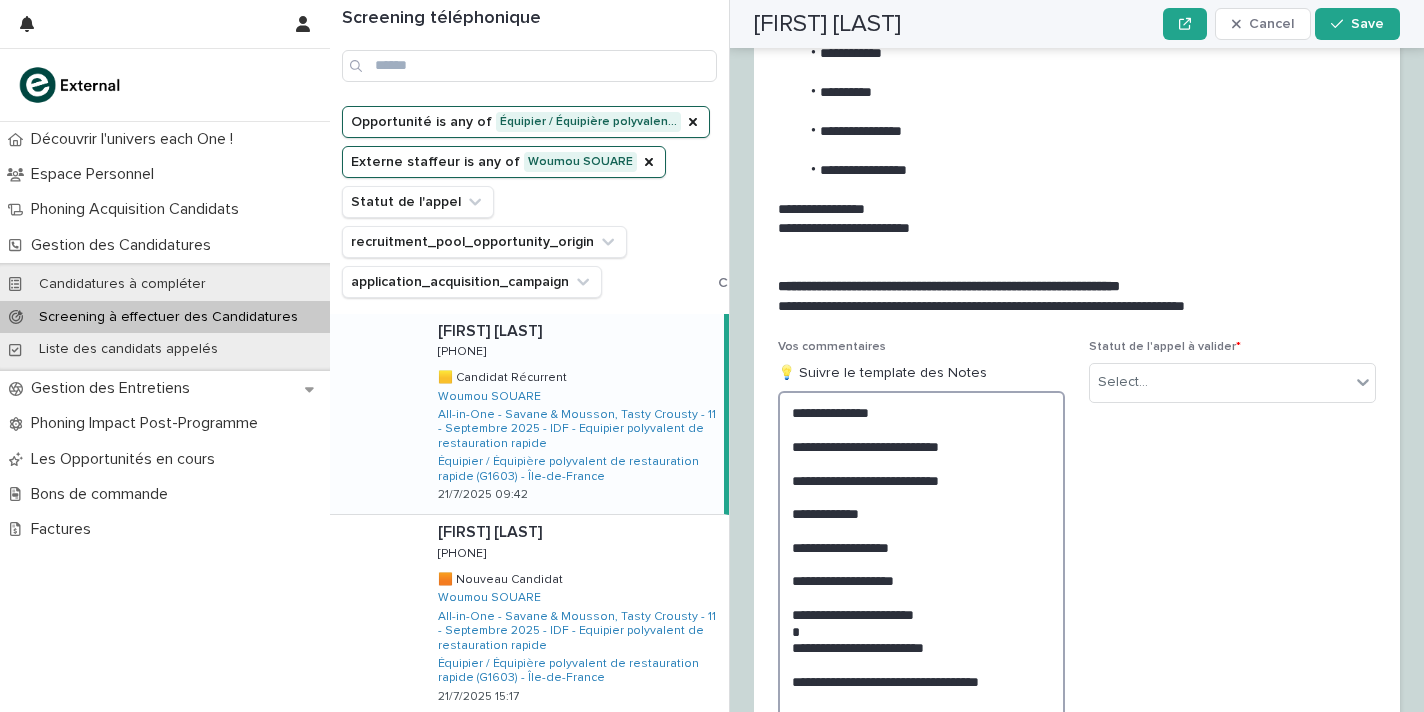 click on "**********" at bounding box center [921, 620] 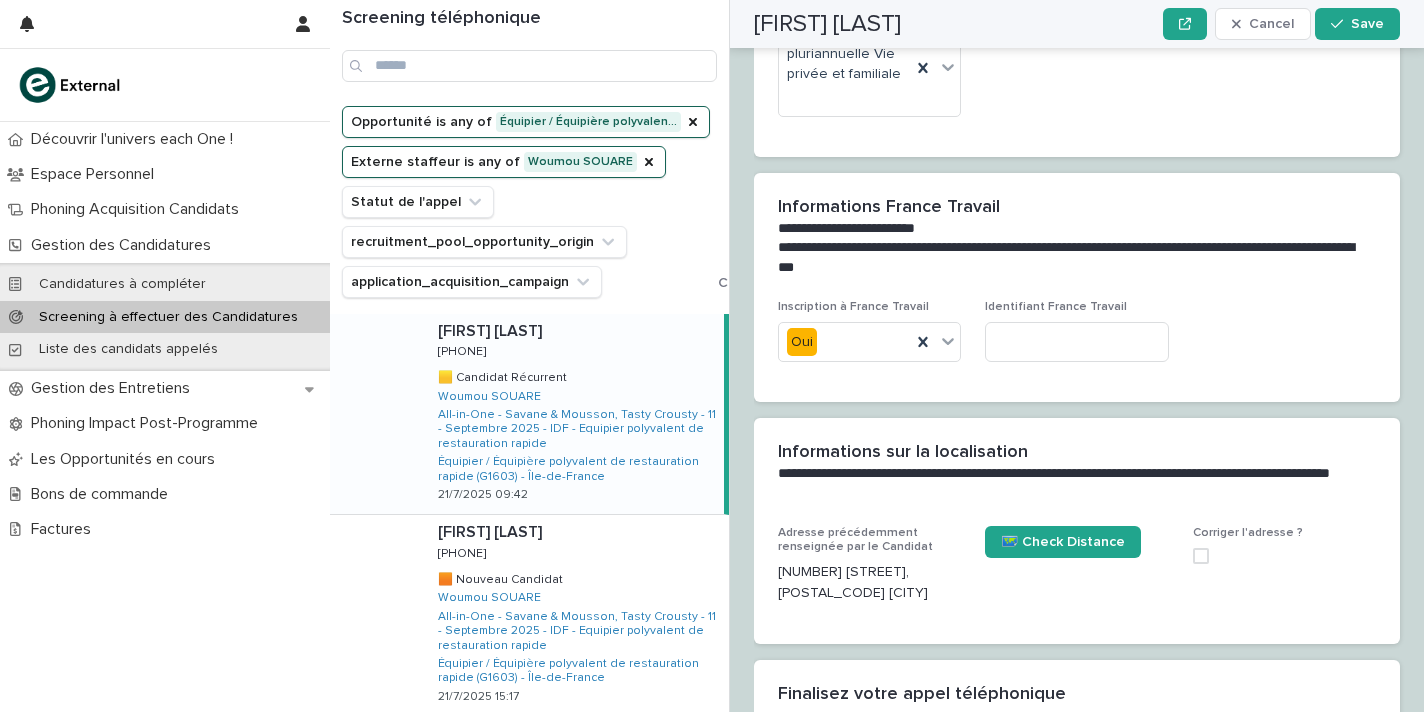 scroll, scrollTop: 1347, scrollLeft: 0, axis: vertical 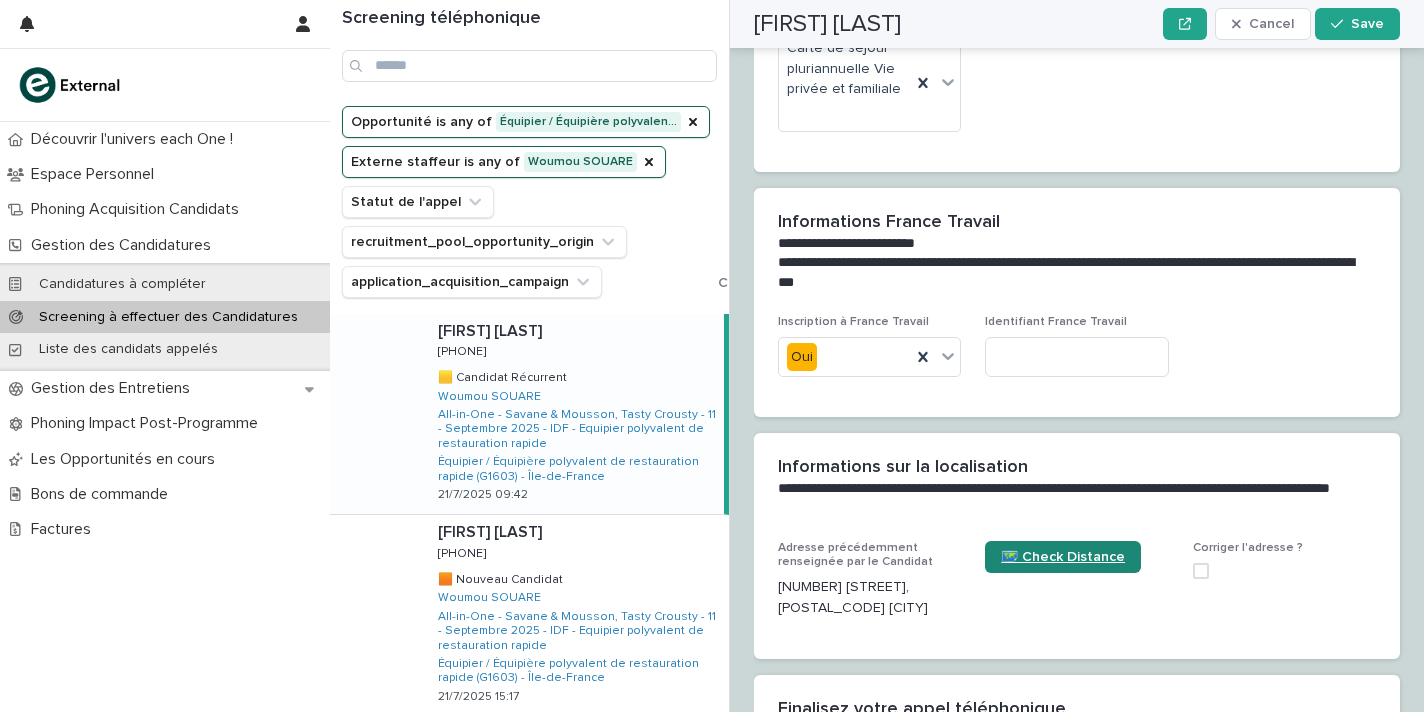 click on "🗺️ Check Distance" at bounding box center (1063, 557) 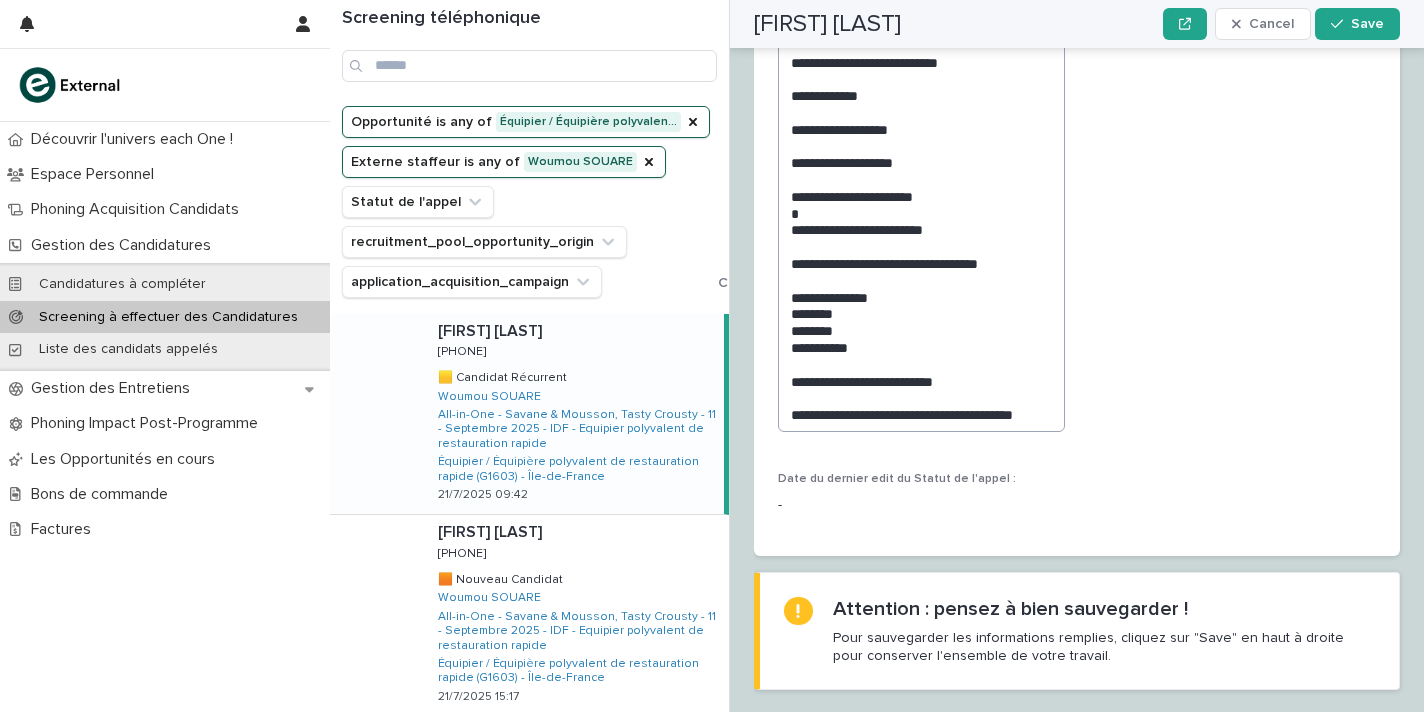 scroll, scrollTop: 2577, scrollLeft: 0, axis: vertical 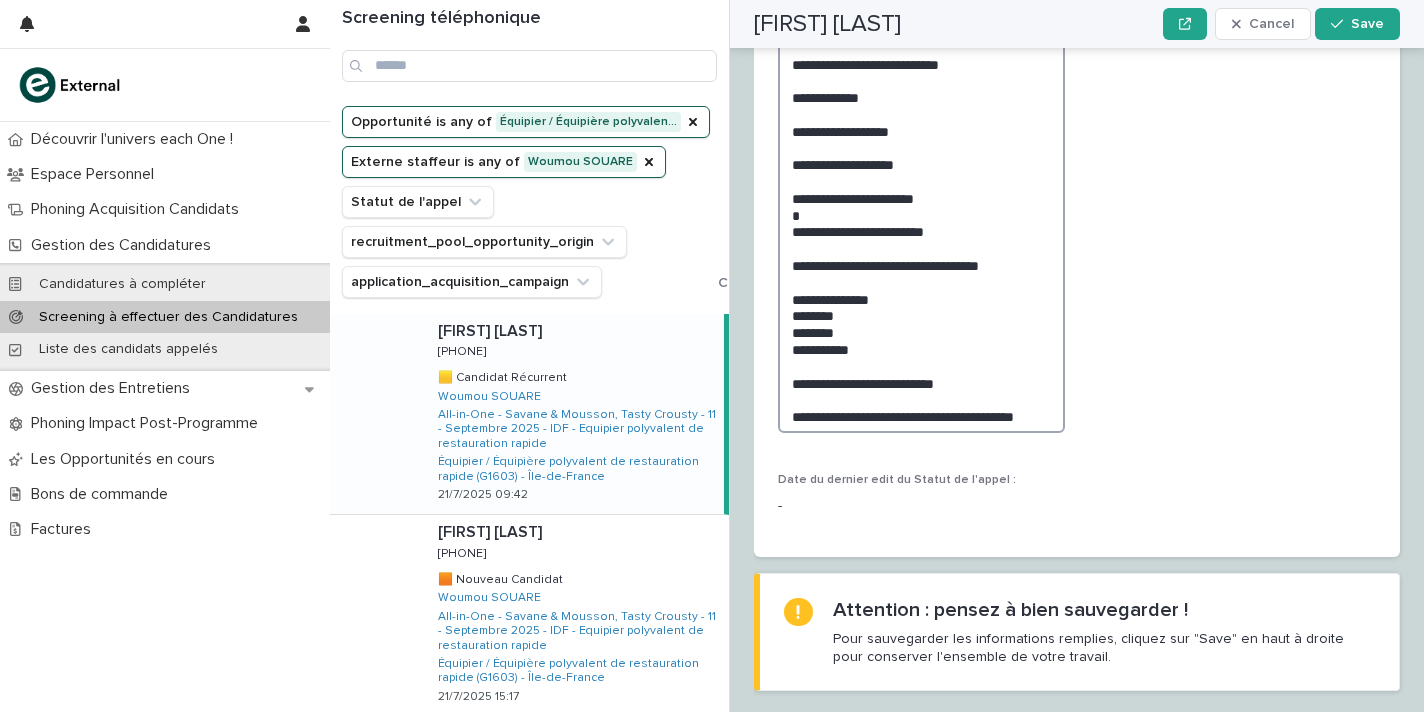 click on "**********" at bounding box center [921, 204] 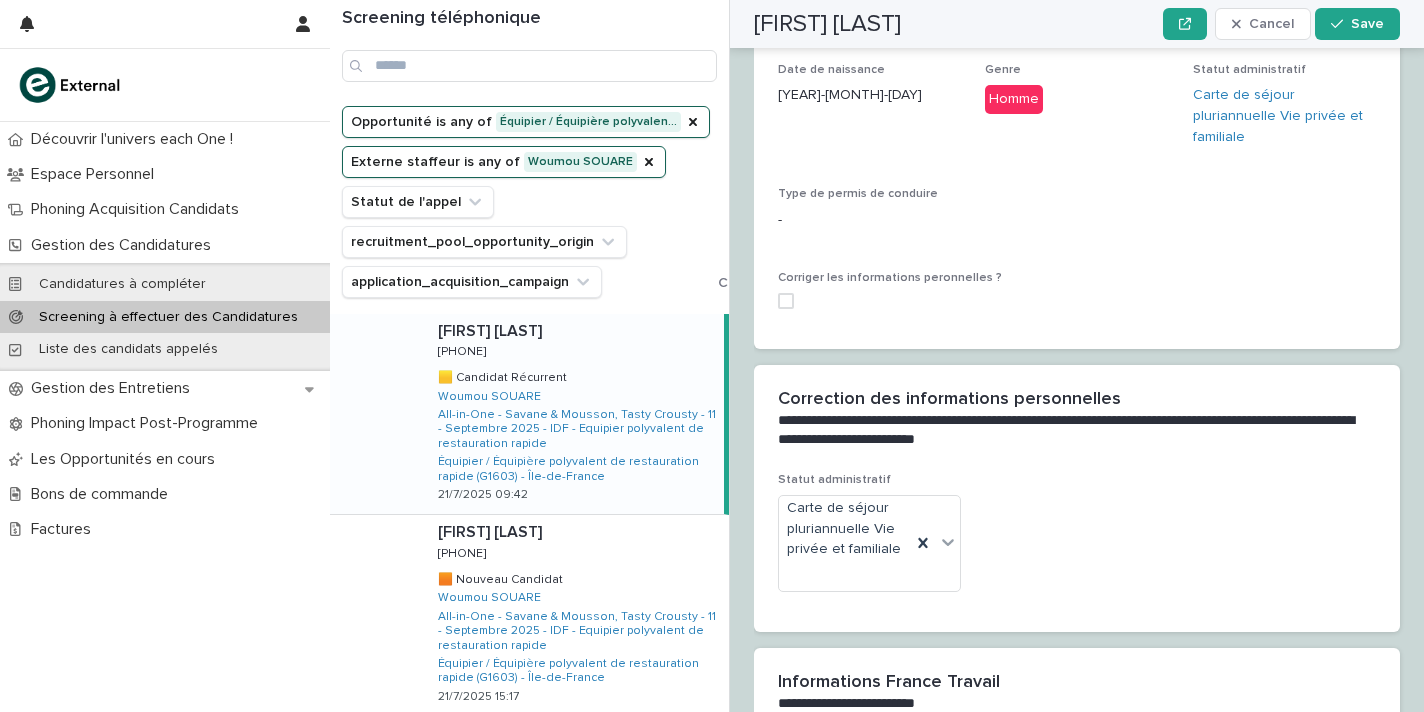 scroll, scrollTop: 883, scrollLeft: 0, axis: vertical 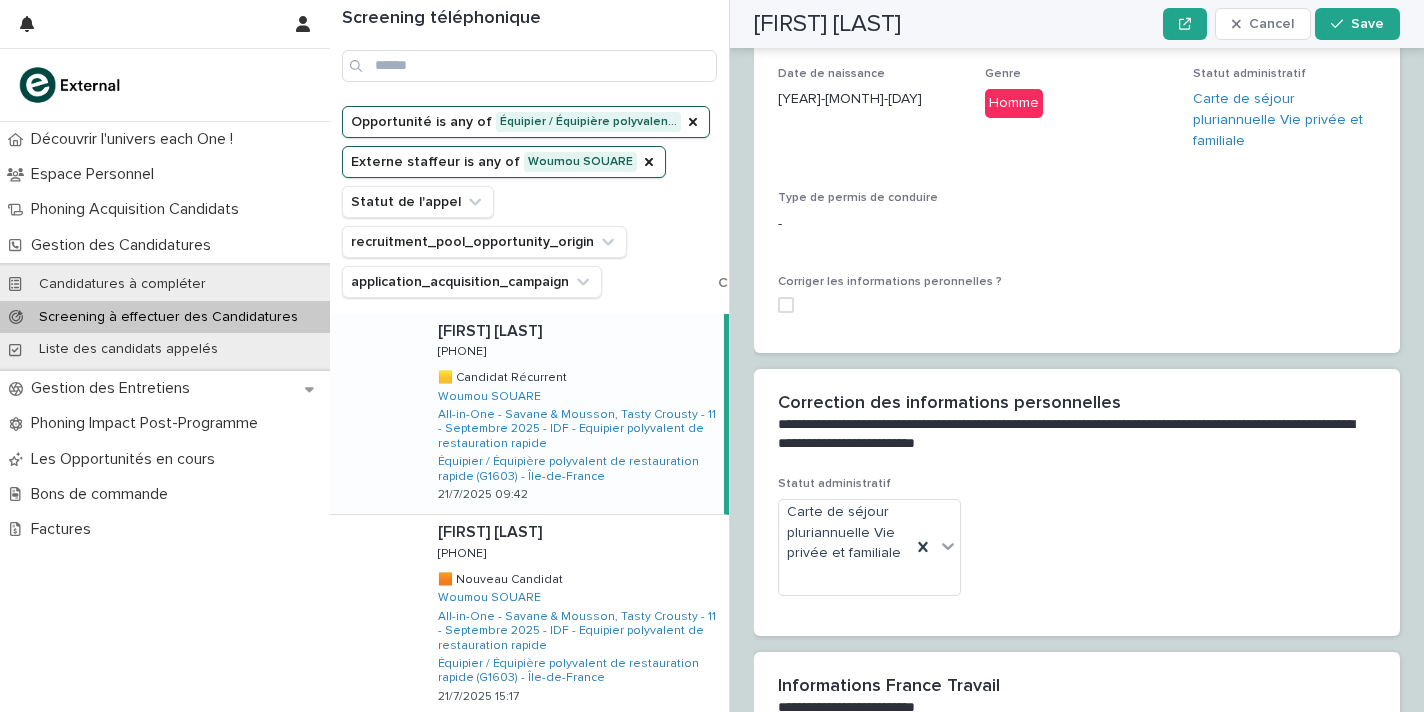 type on "**********" 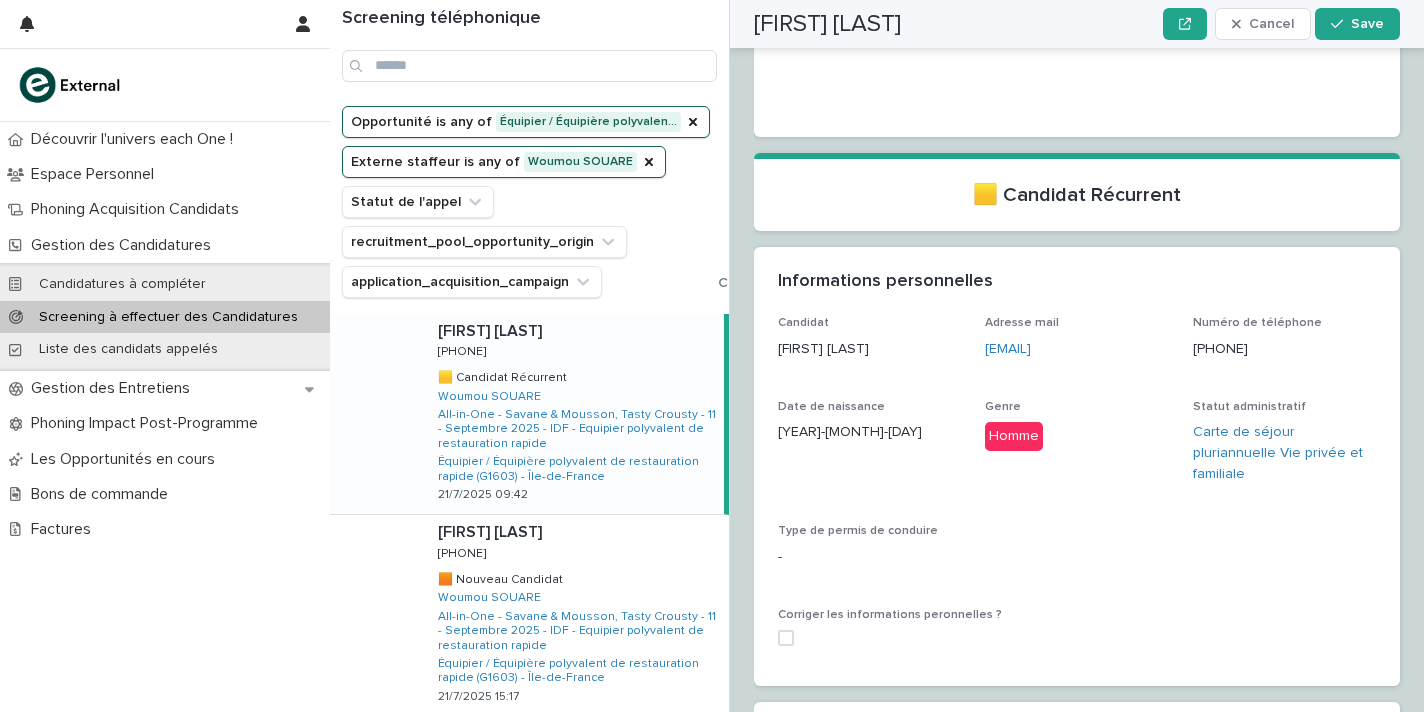 scroll, scrollTop: 554, scrollLeft: 0, axis: vertical 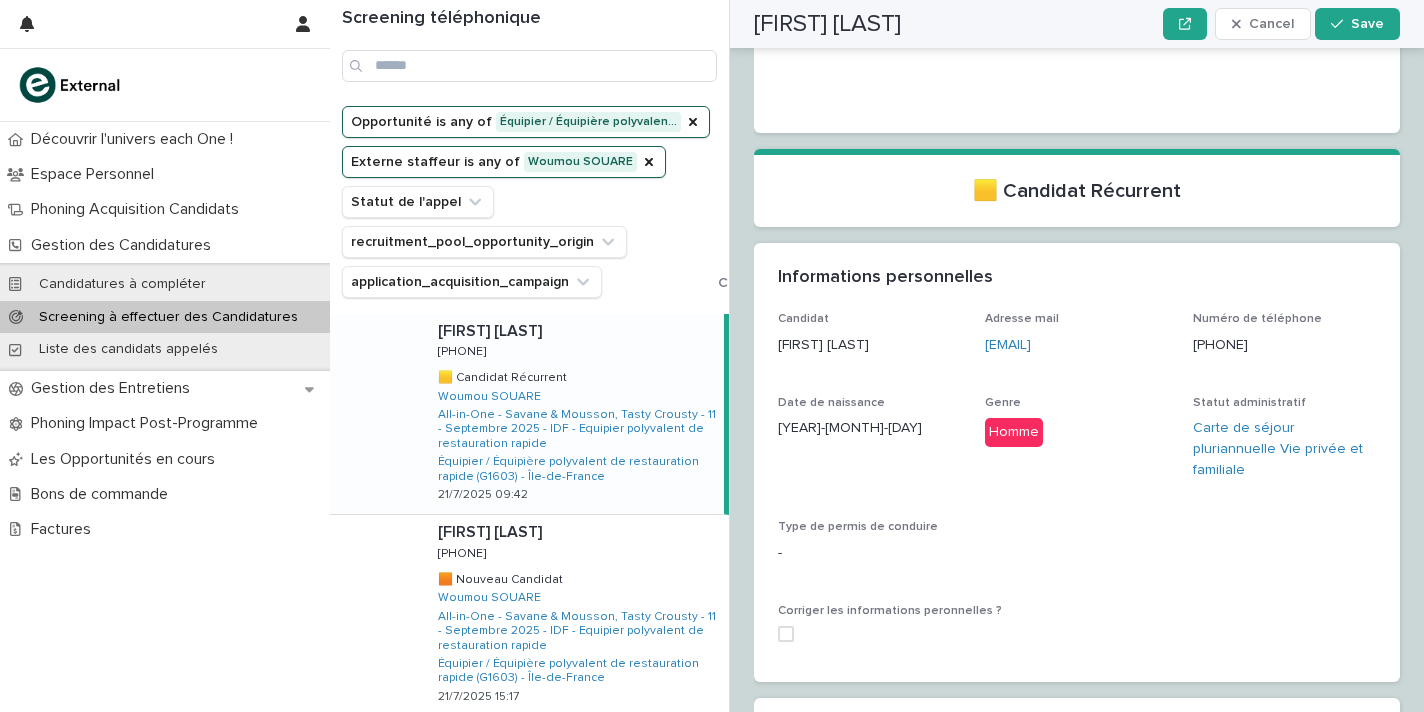 click at bounding box center (786, 634) 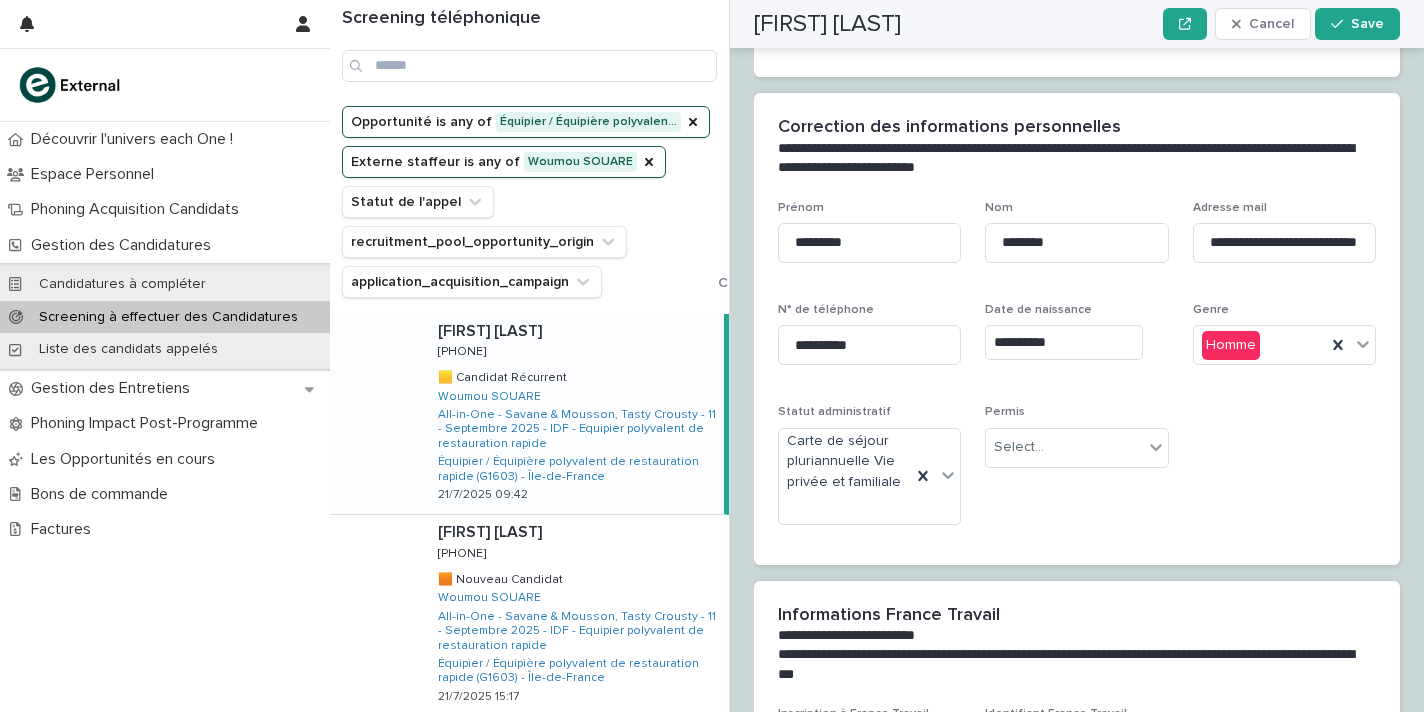scroll, scrollTop: 1146, scrollLeft: 0, axis: vertical 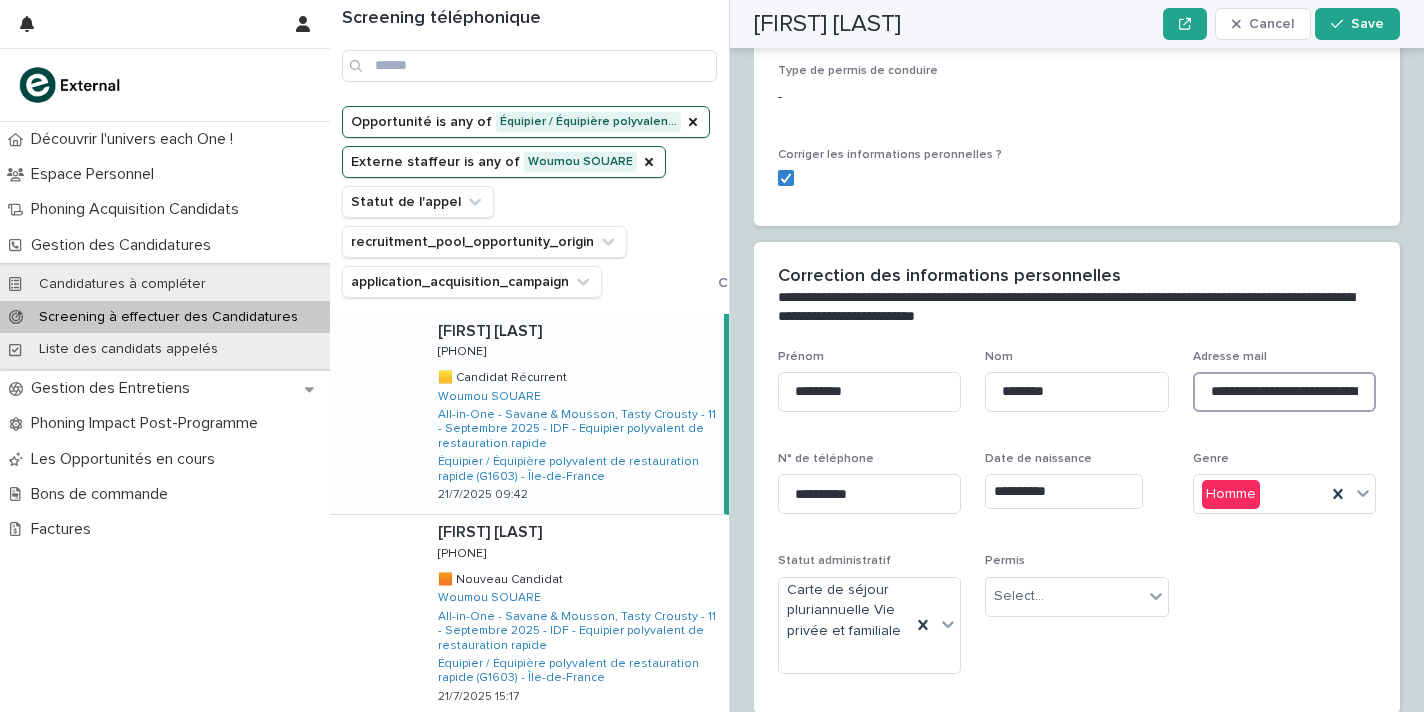 type on "**********" 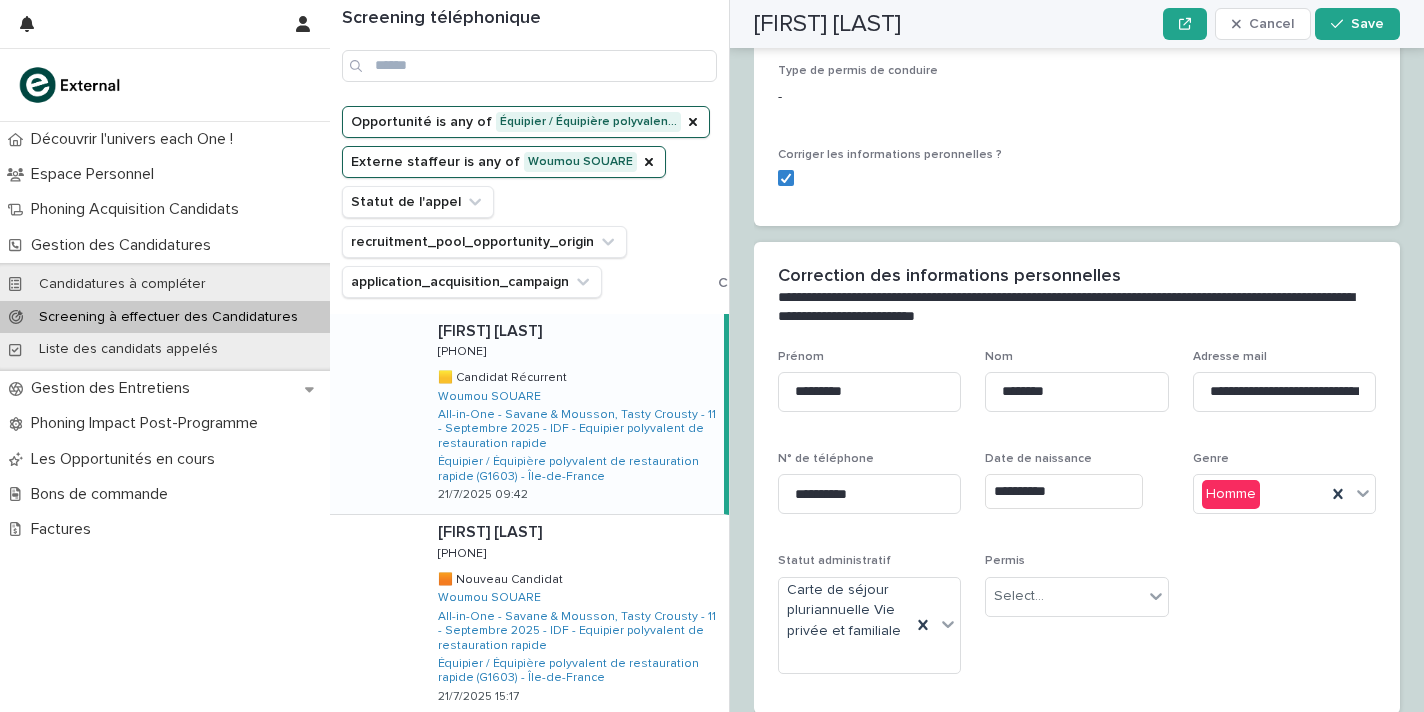 click on "**********" at bounding box center [1077, 520] 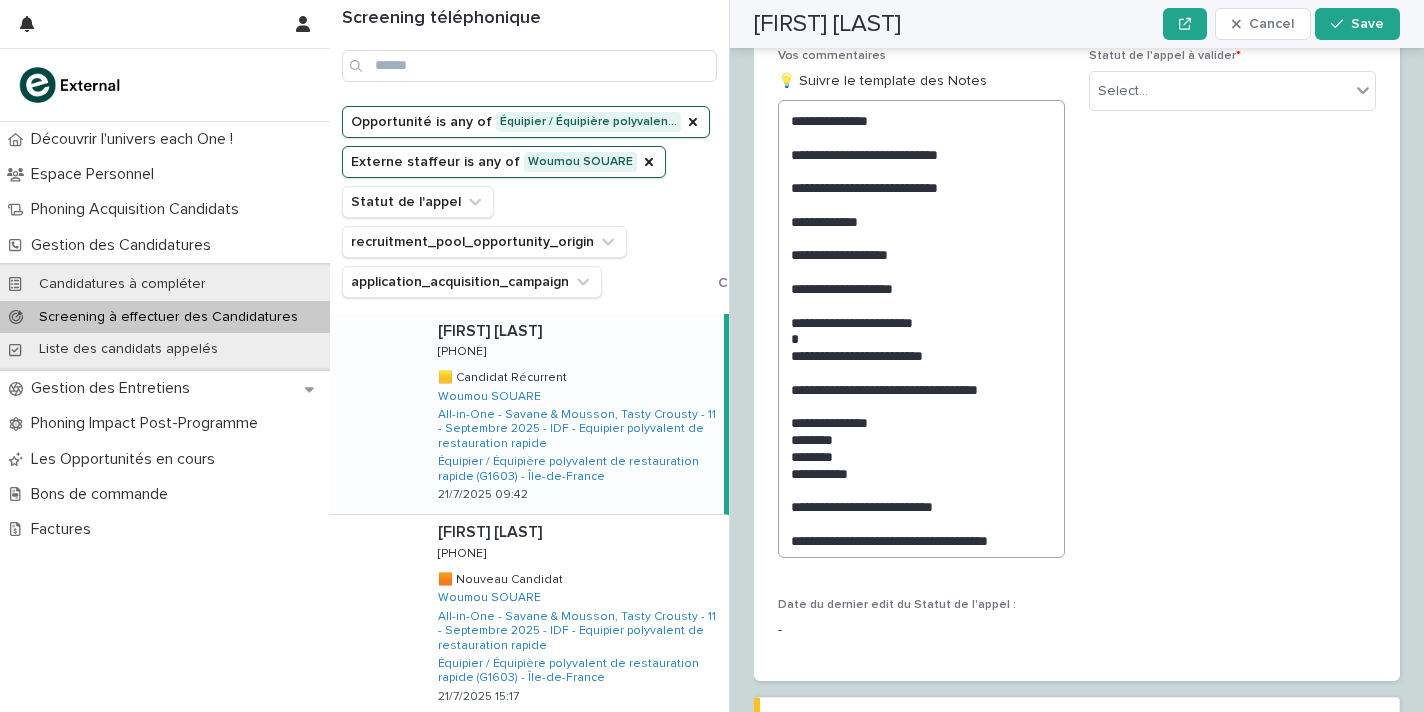 scroll, scrollTop: 2700, scrollLeft: 0, axis: vertical 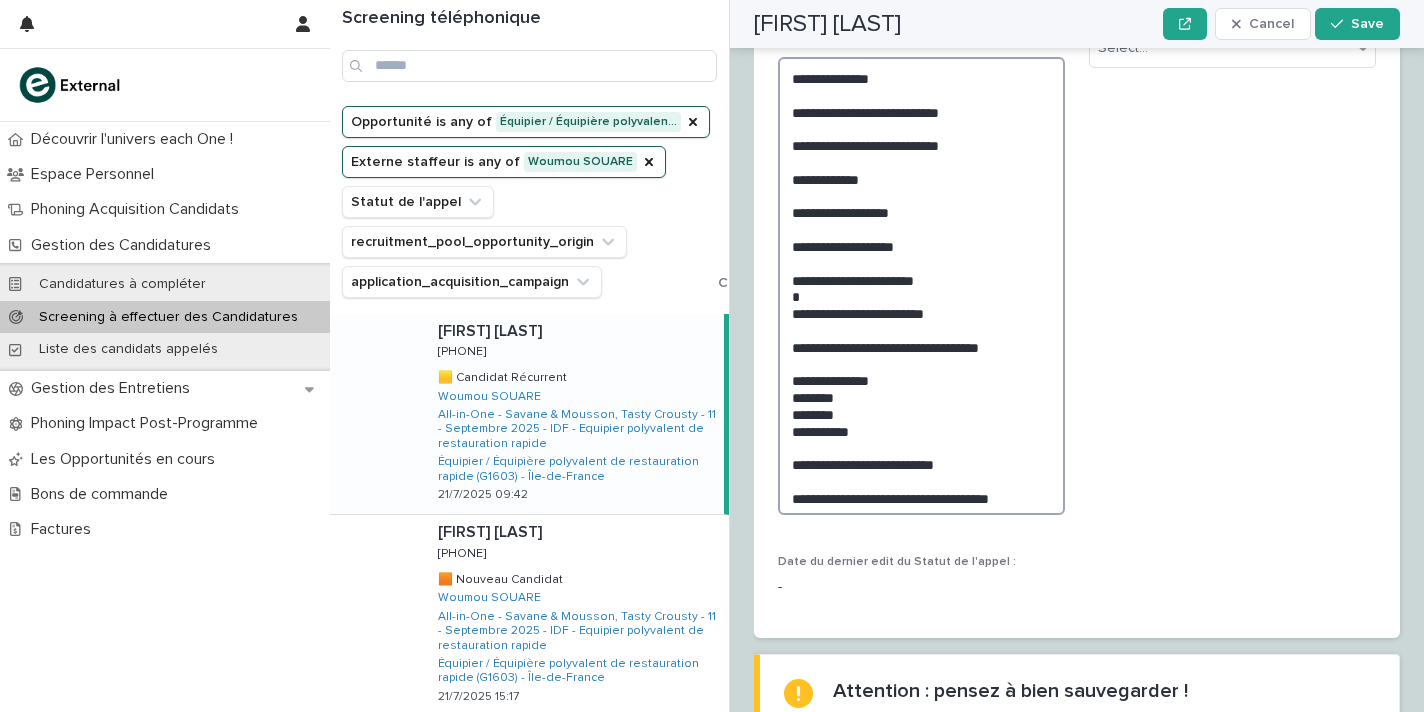 drag, startPoint x: 878, startPoint y: 371, endPoint x: 760, endPoint y: 304, distance: 135.6945 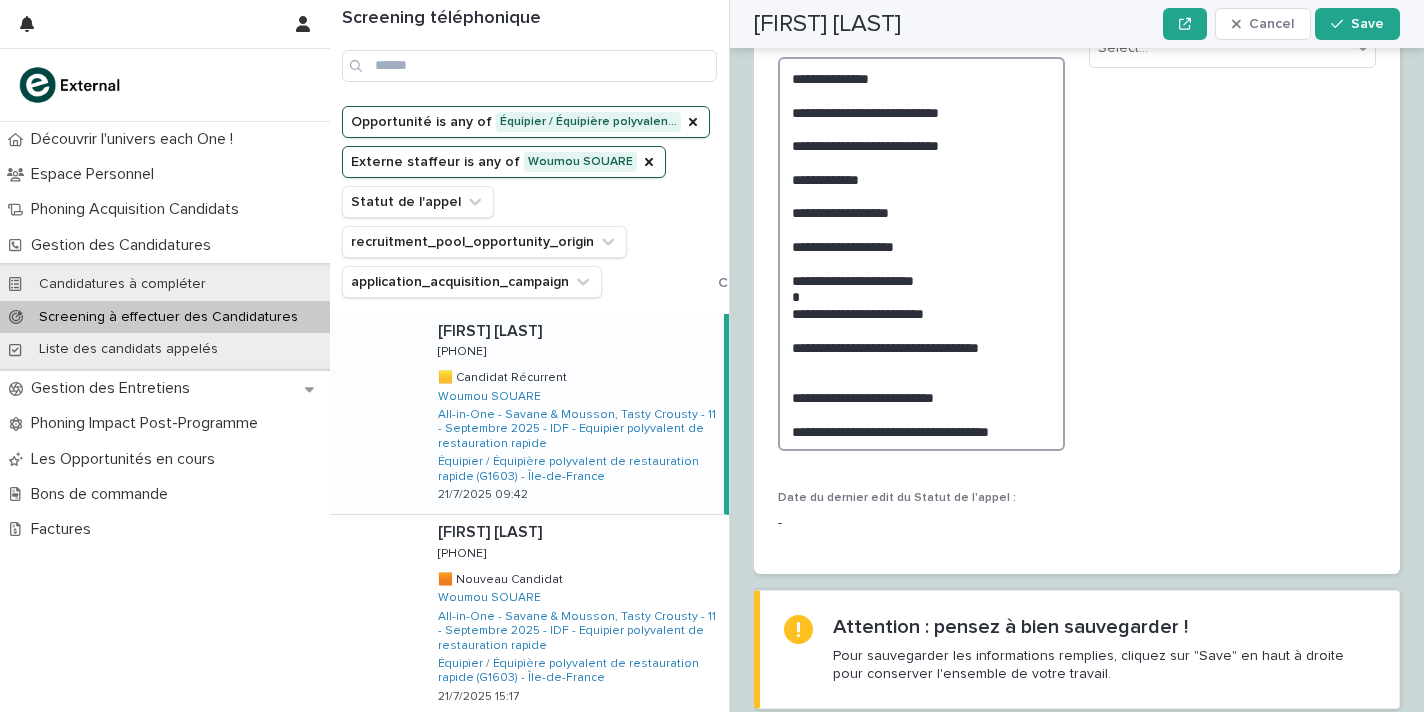 scroll, scrollTop: 2700, scrollLeft: 0, axis: vertical 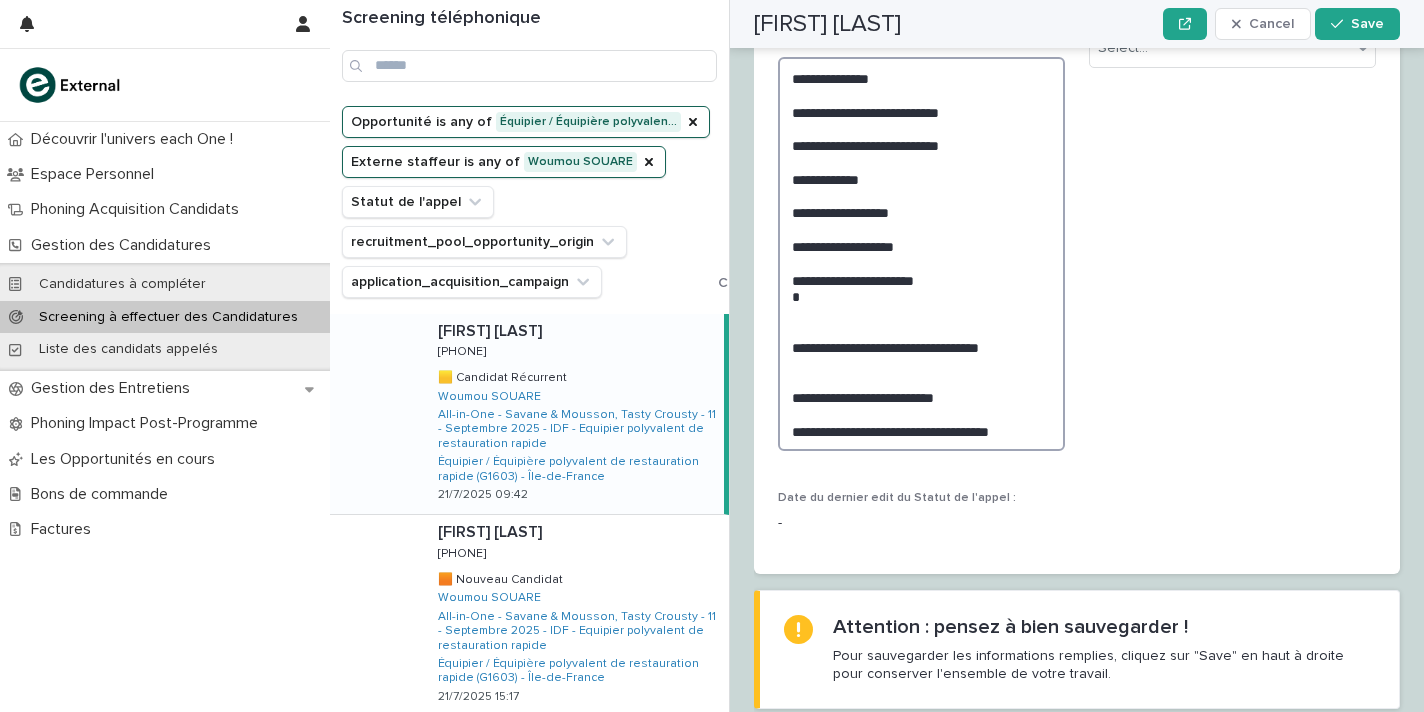 click on "**********" at bounding box center (921, 254) 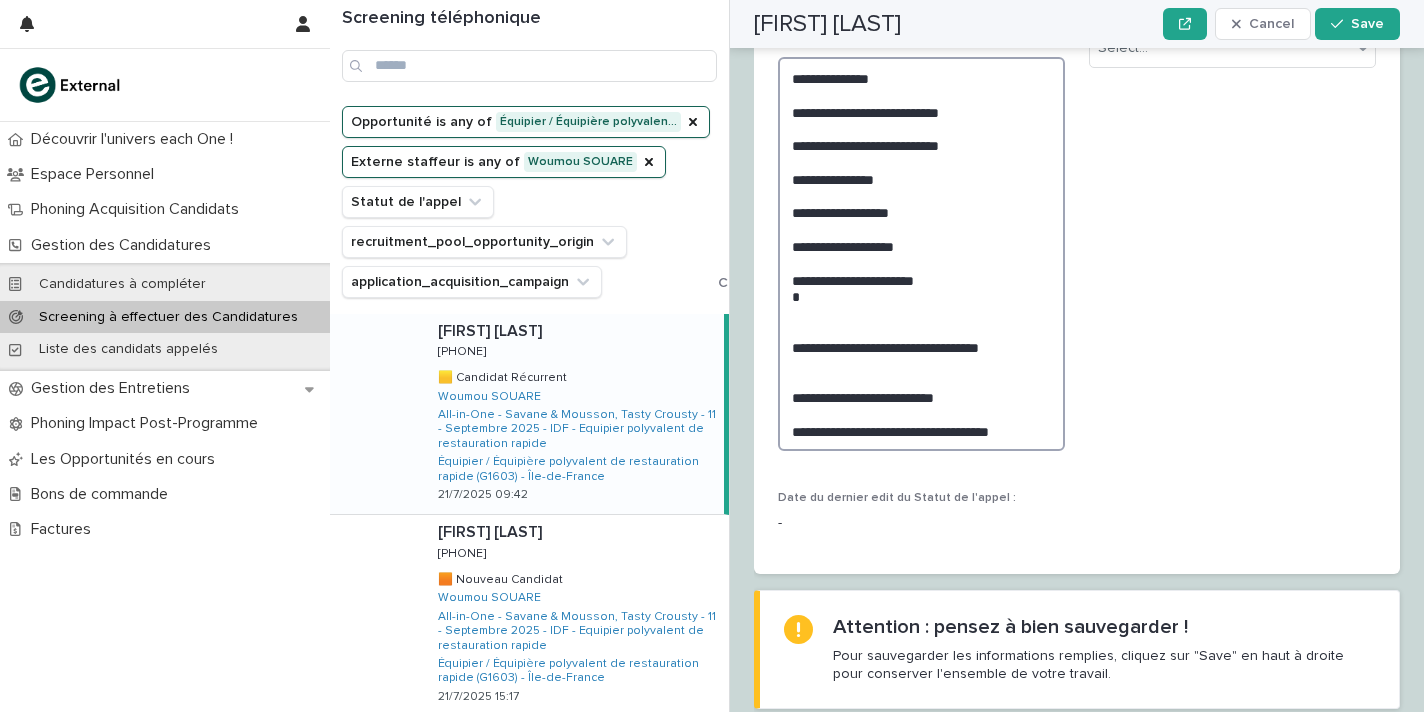 scroll, scrollTop: 2700, scrollLeft: 0, axis: vertical 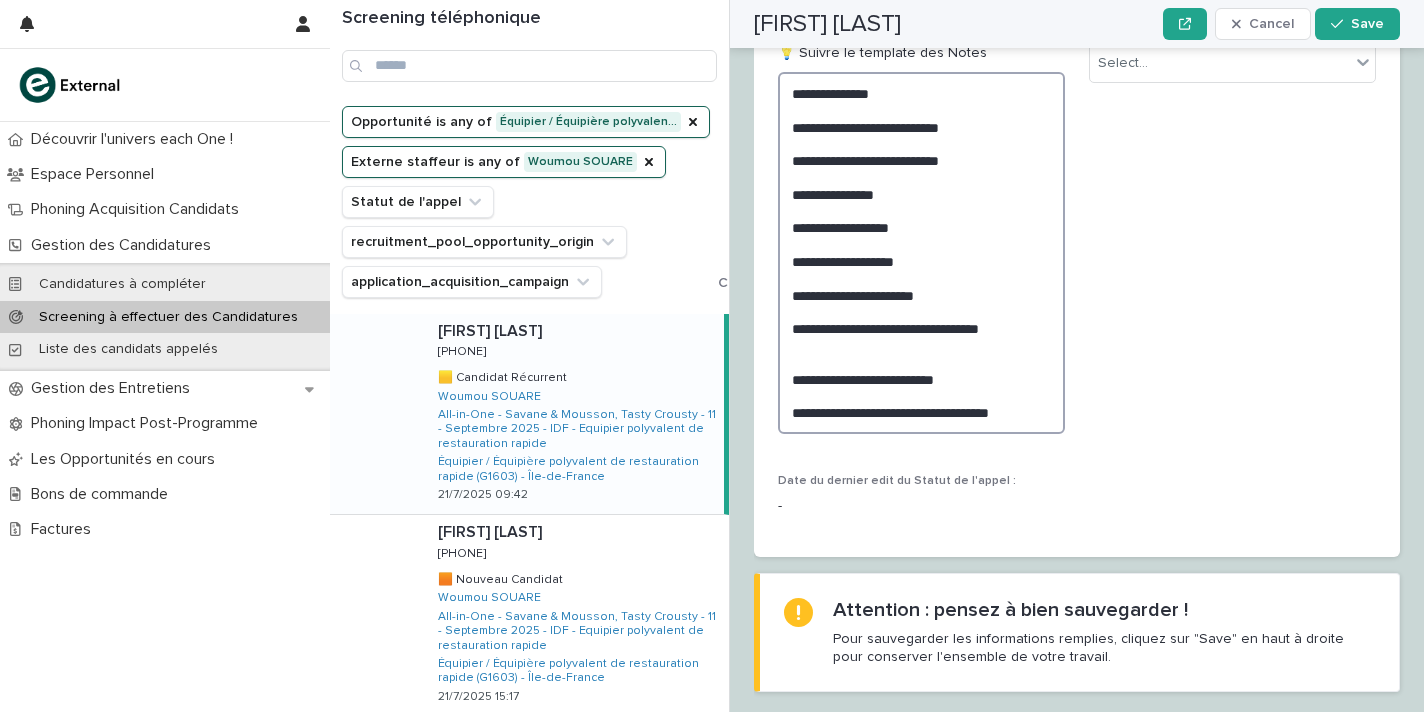 click on "**********" at bounding box center (921, 253) 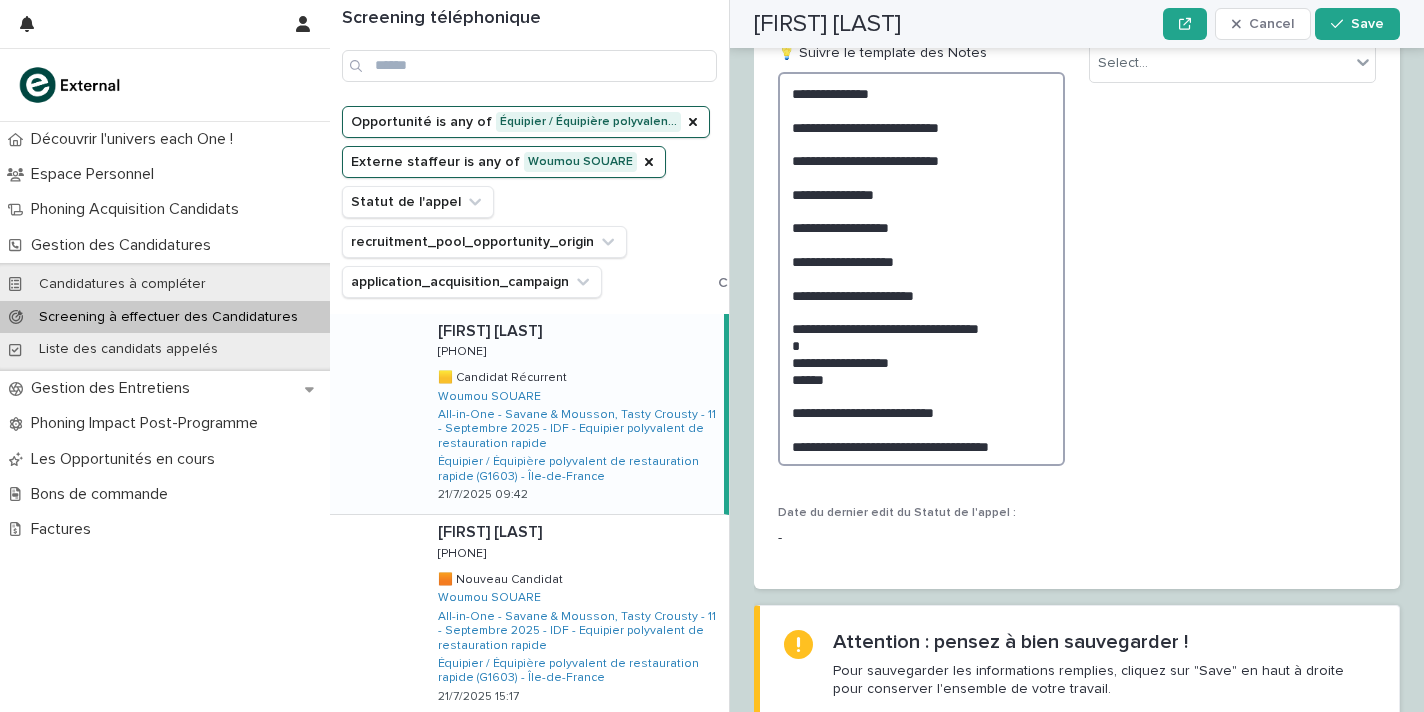scroll, scrollTop: 2685, scrollLeft: 0, axis: vertical 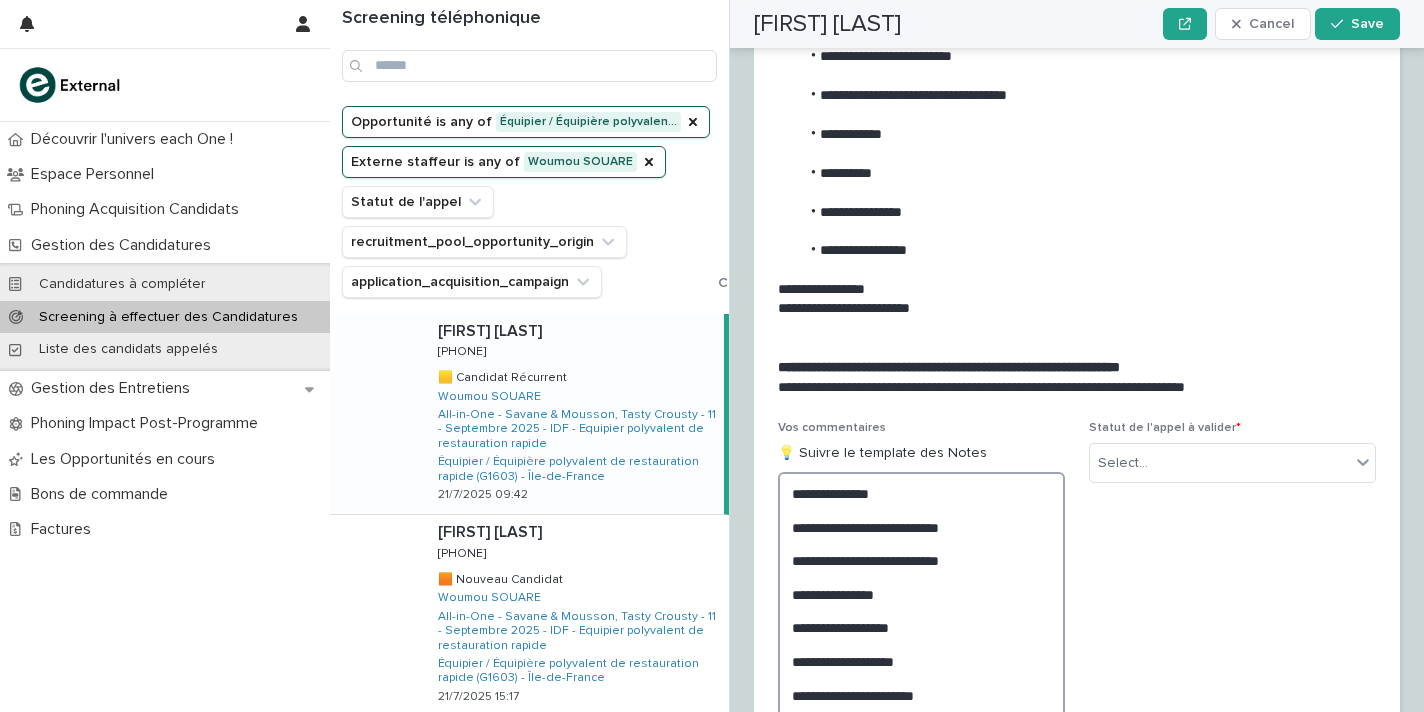 click on "**********" at bounding box center (921, 669) 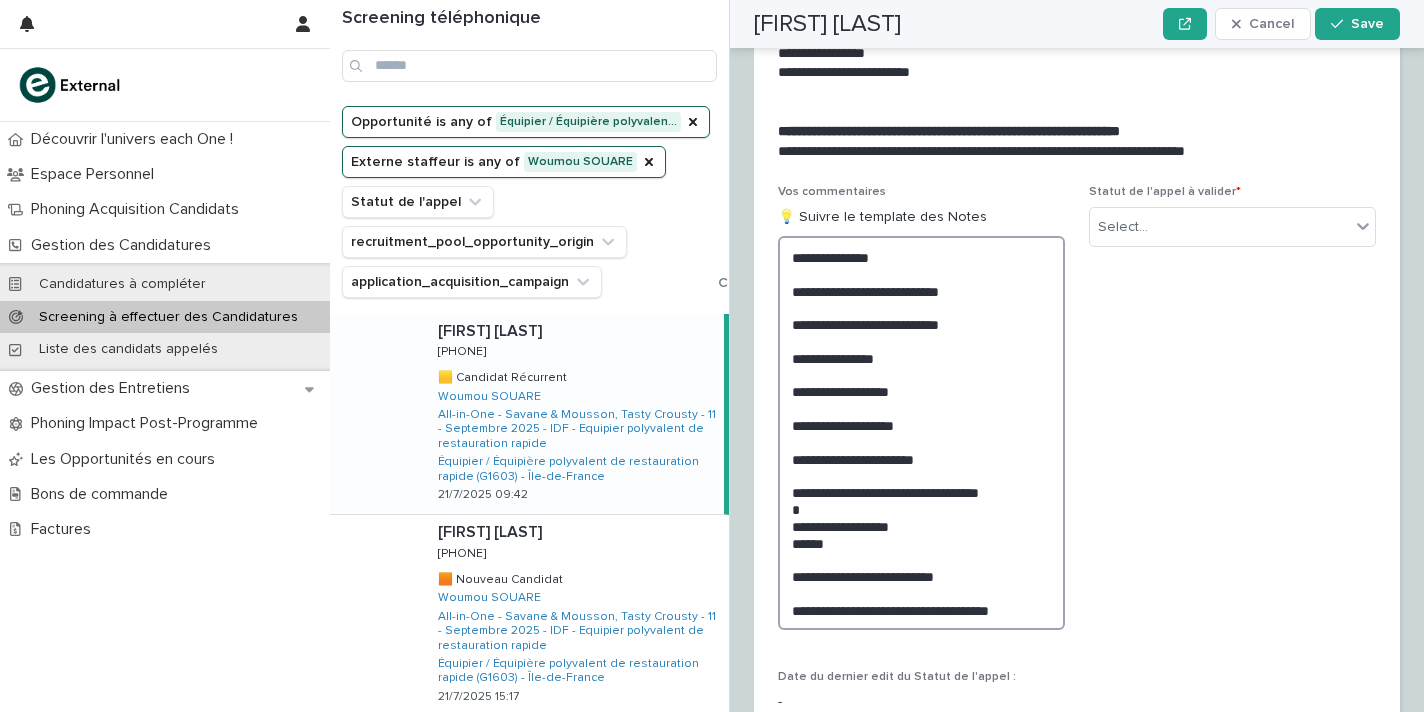 scroll, scrollTop: 2523, scrollLeft: 0, axis: vertical 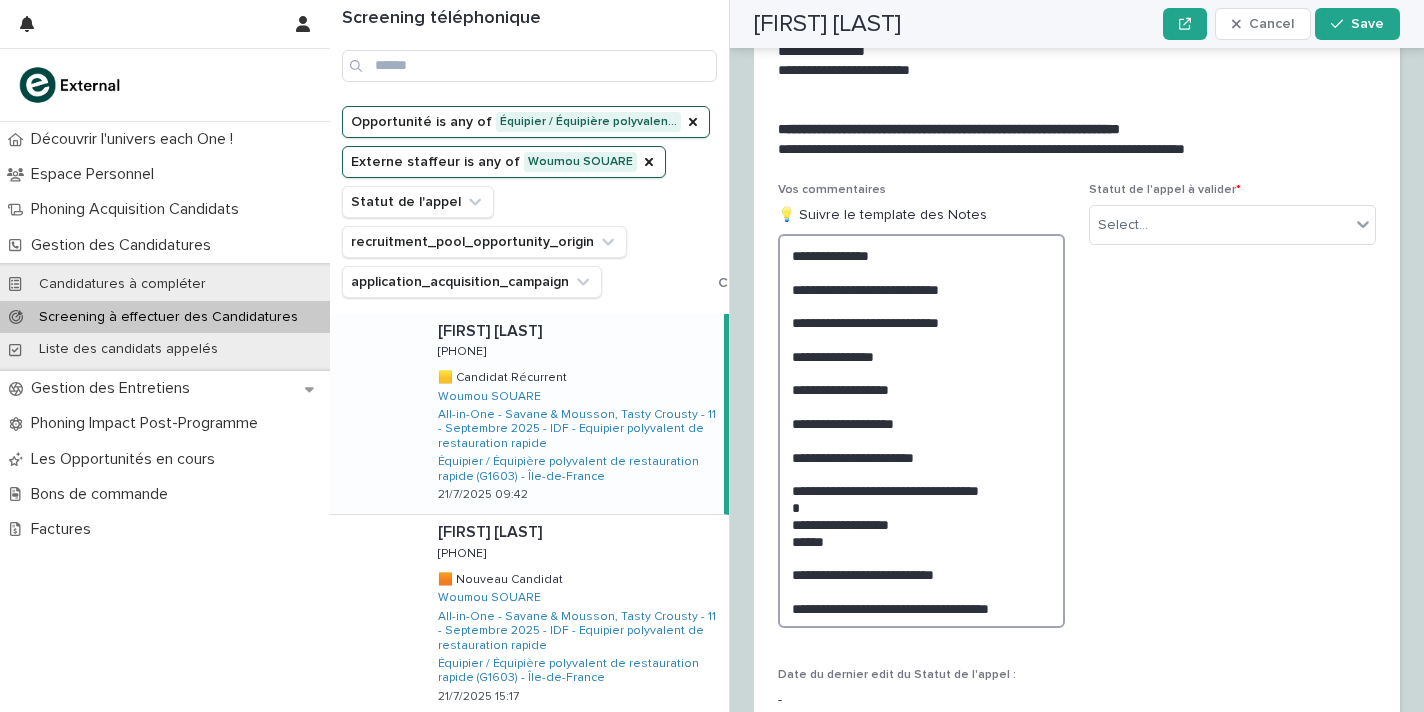 click on "**********" at bounding box center [921, 431] 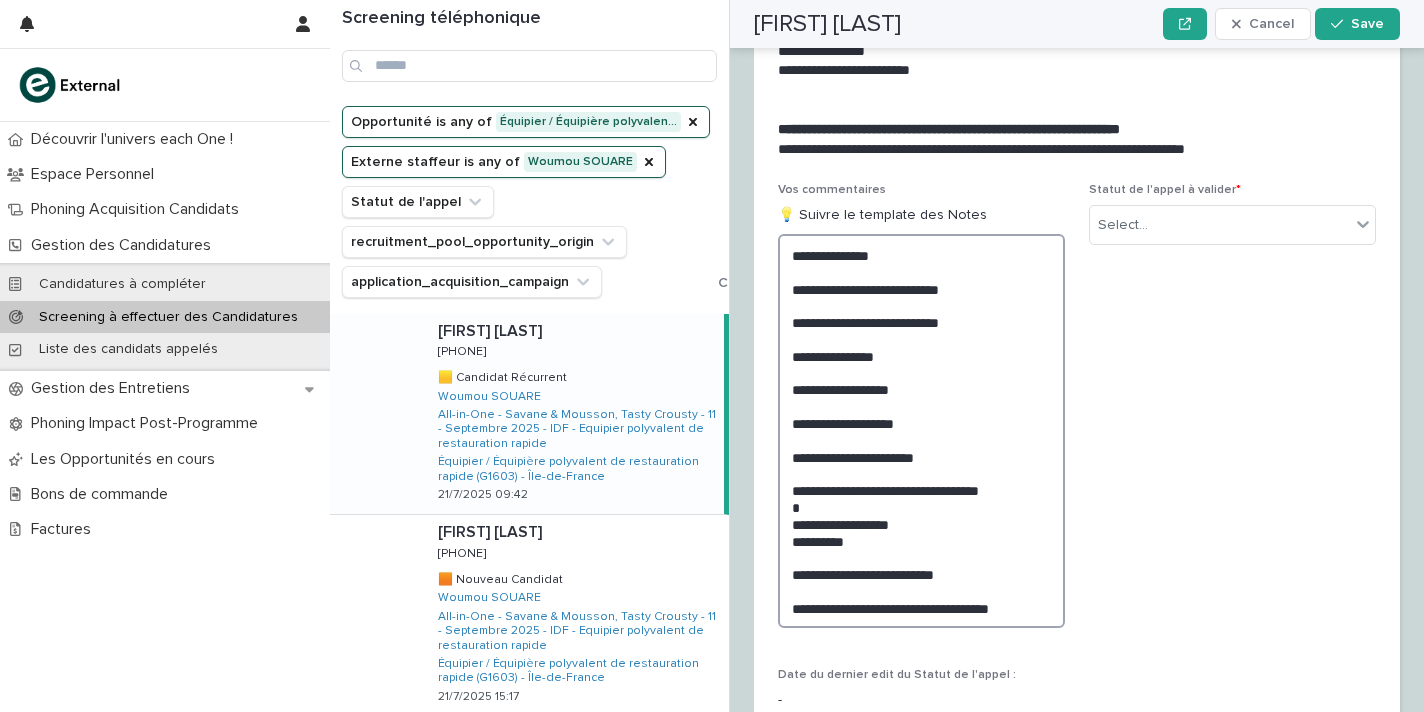 scroll, scrollTop: 2523, scrollLeft: 0, axis: vertical 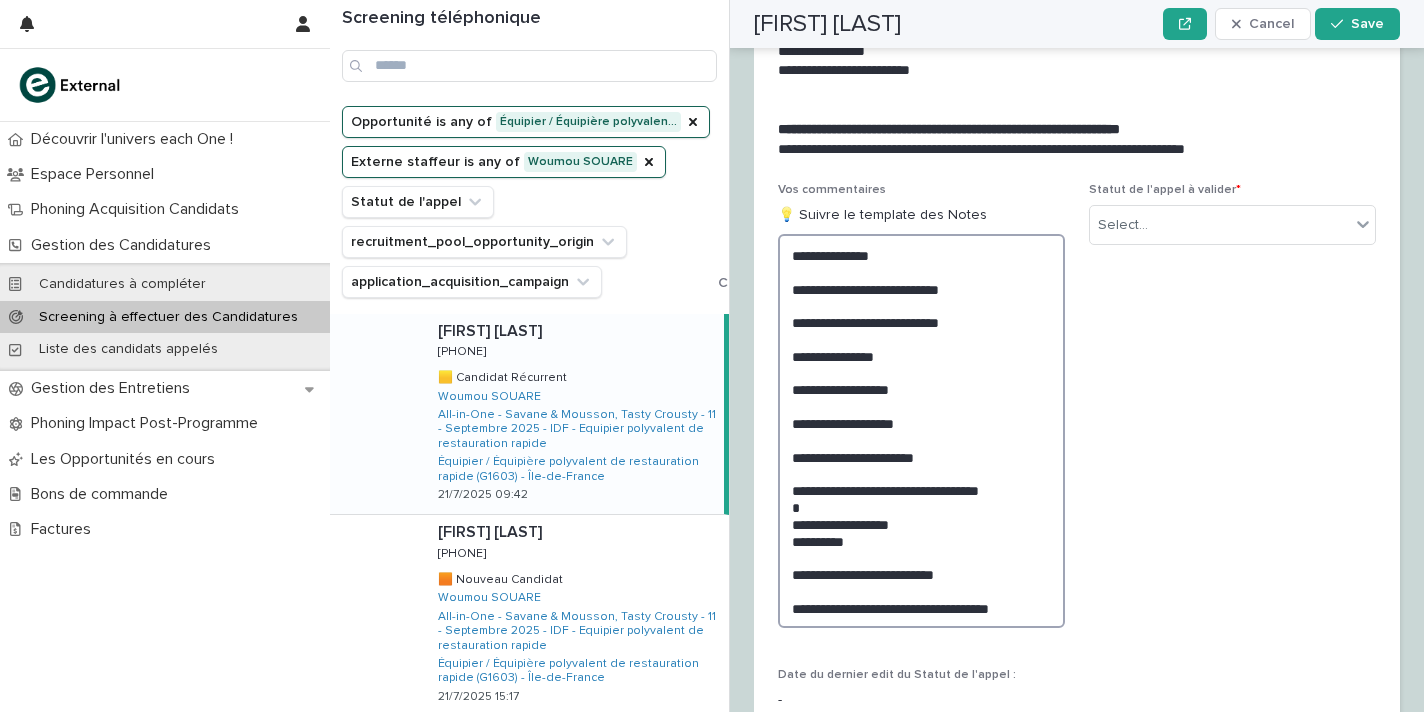 click on "**********" at bounding box center (921, 431) 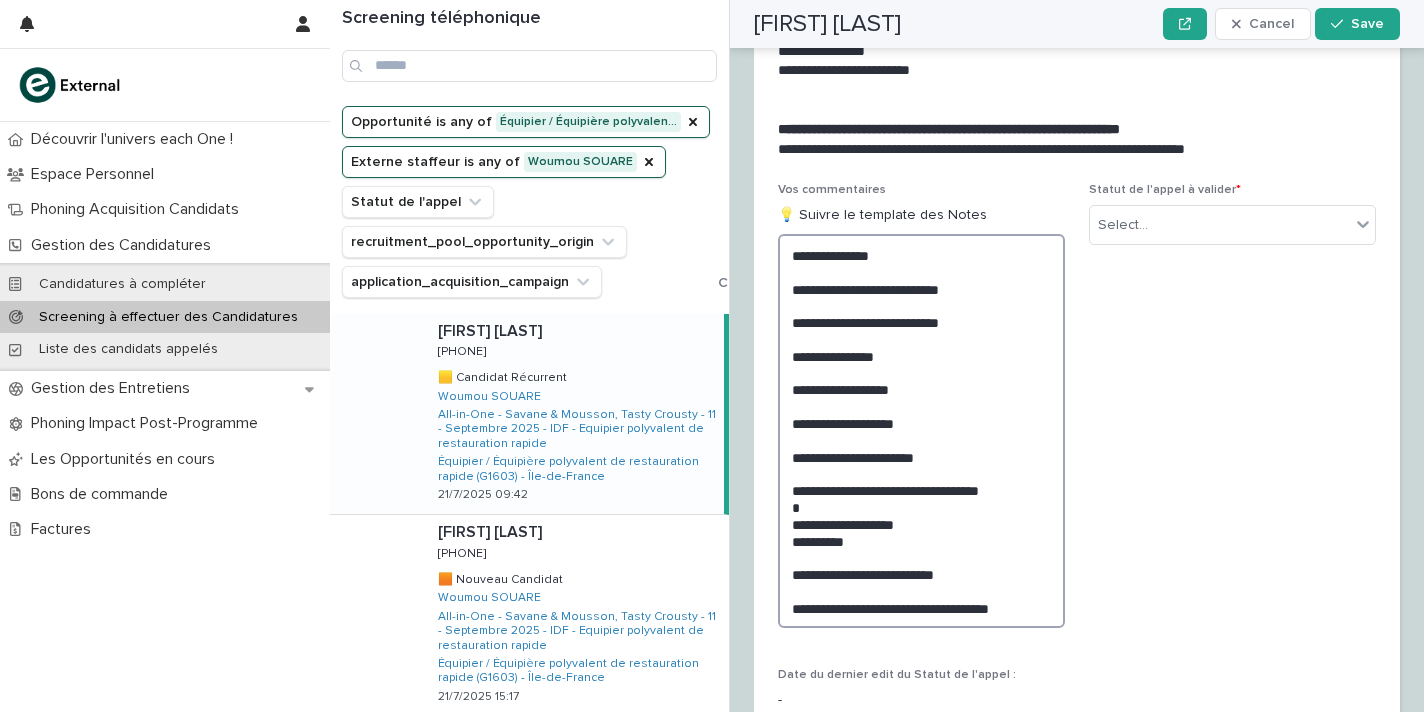 scroll, scrollTop: 2523, scrollLeft: 0, axis: vertical 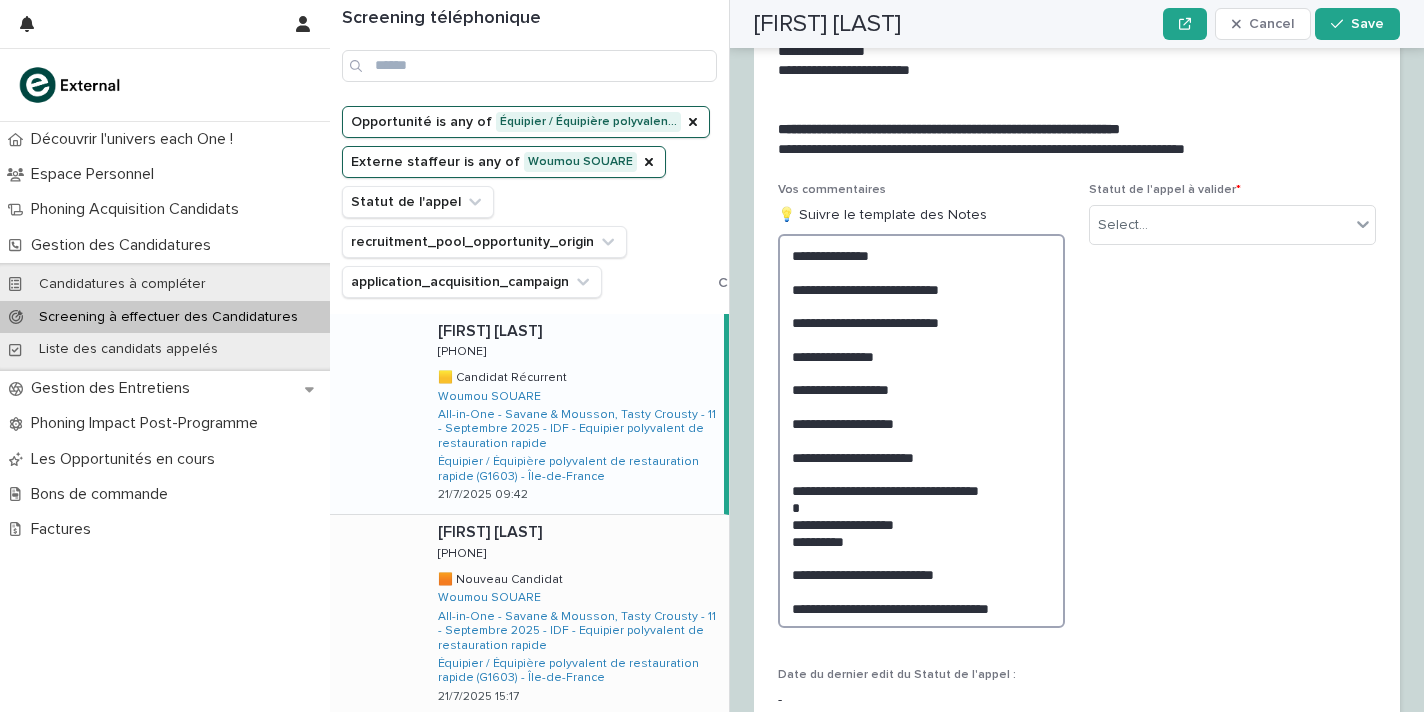 drag, startPoint x: 976, startPoint y: 517, endPoint x: 638, endPoint y: 520, distance: 338.0133 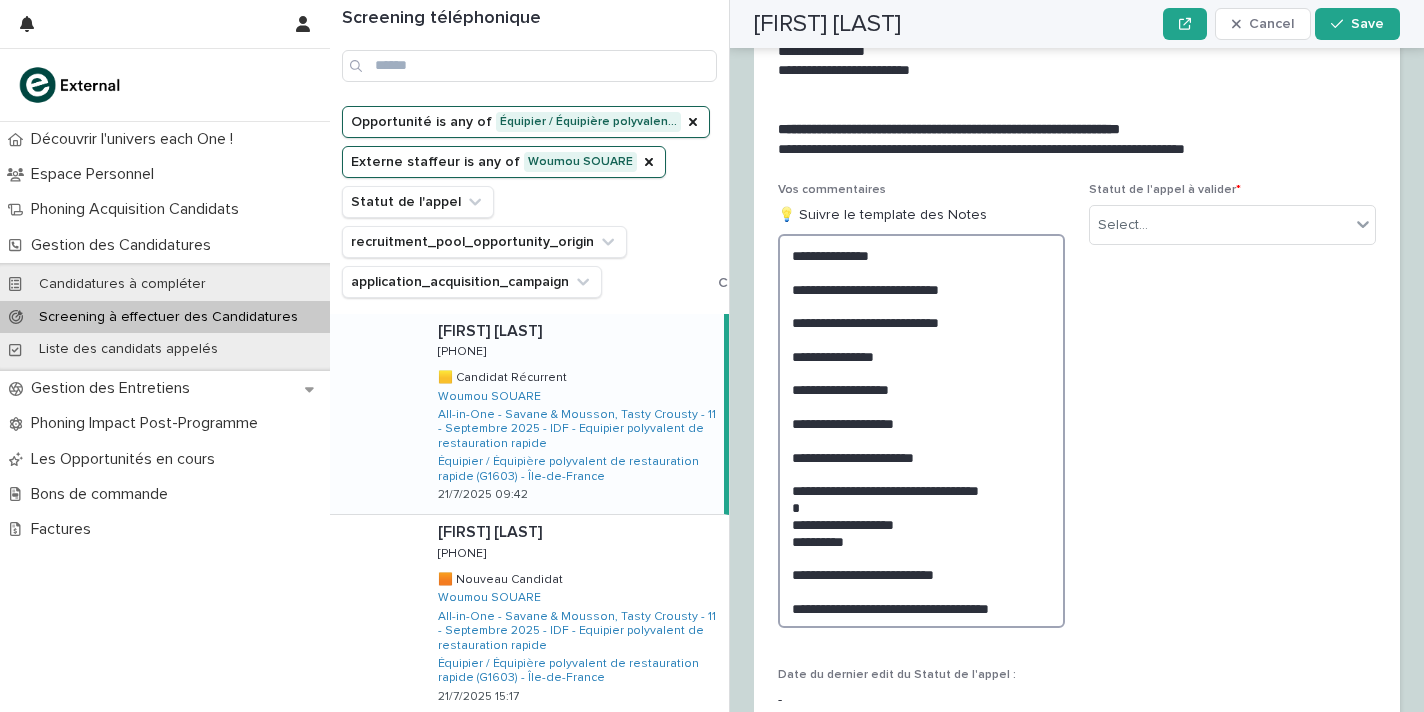 click on "**********" at bounding box center [921, 431] 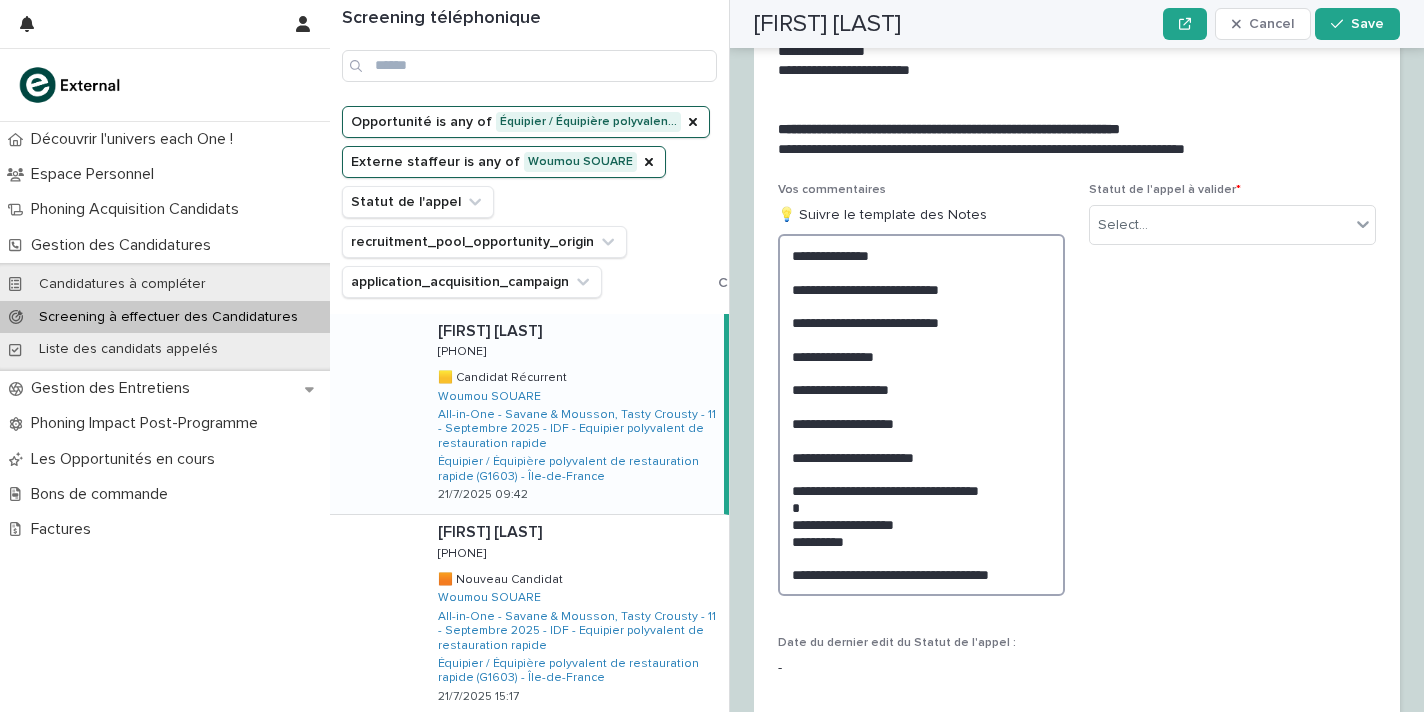 scroll, scrollTop: 2523, scrollLeft: 0, axis: vertical 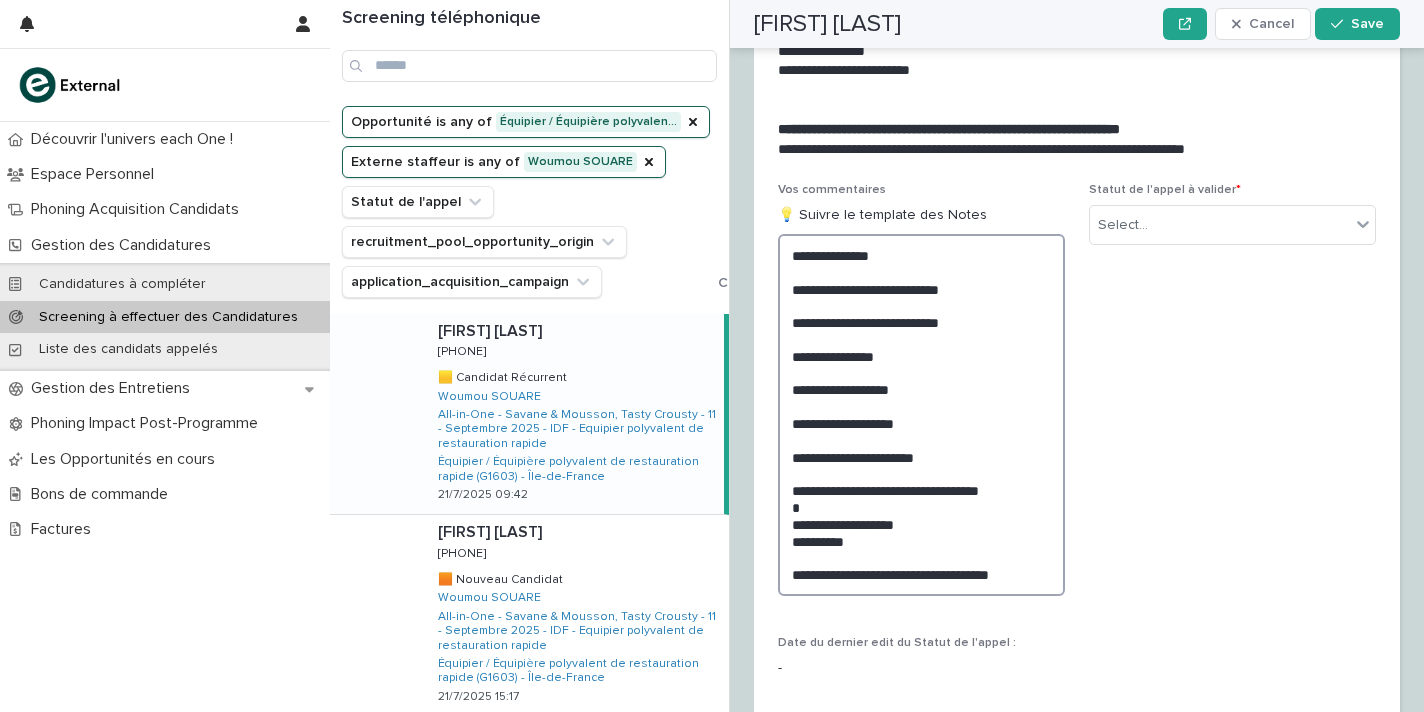 click on "**********" at bounding box center [921, 415] 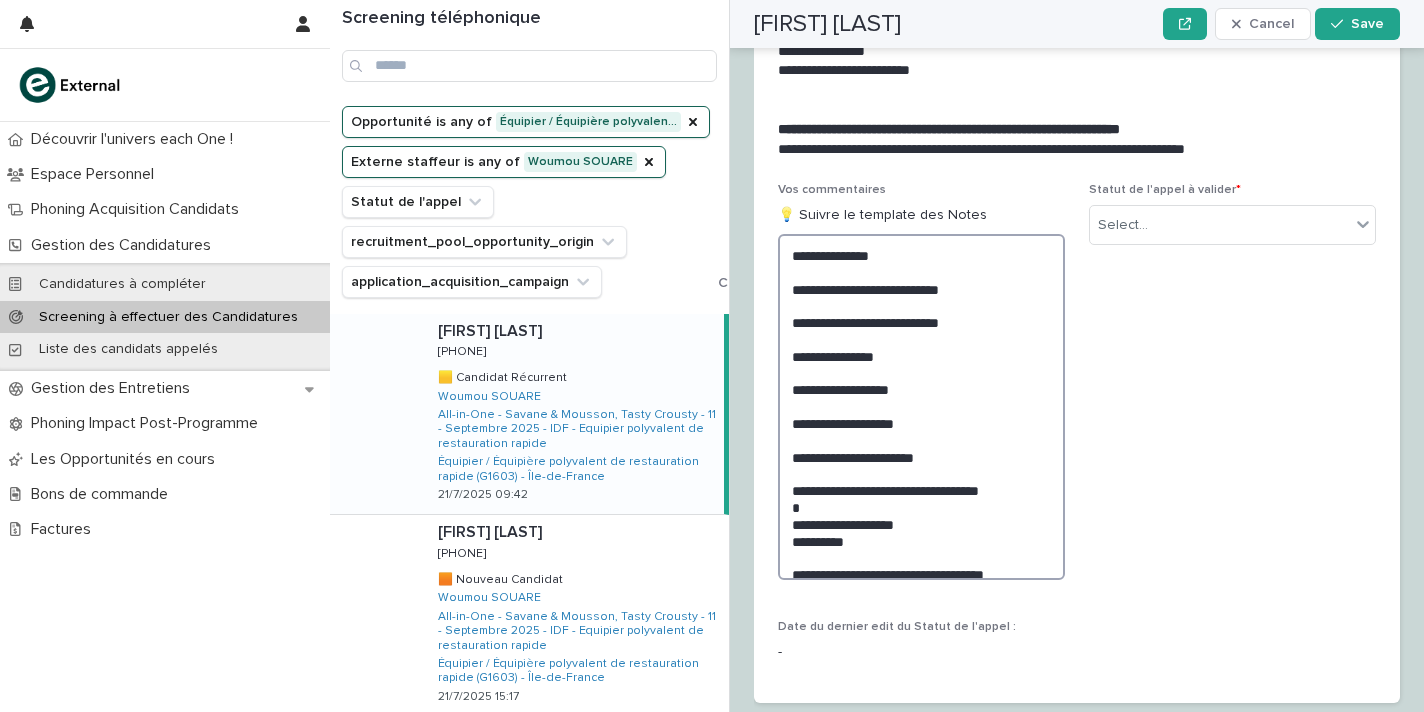 scroll, scrollTop: 2523, scrollLeft: 0, axis: vertical 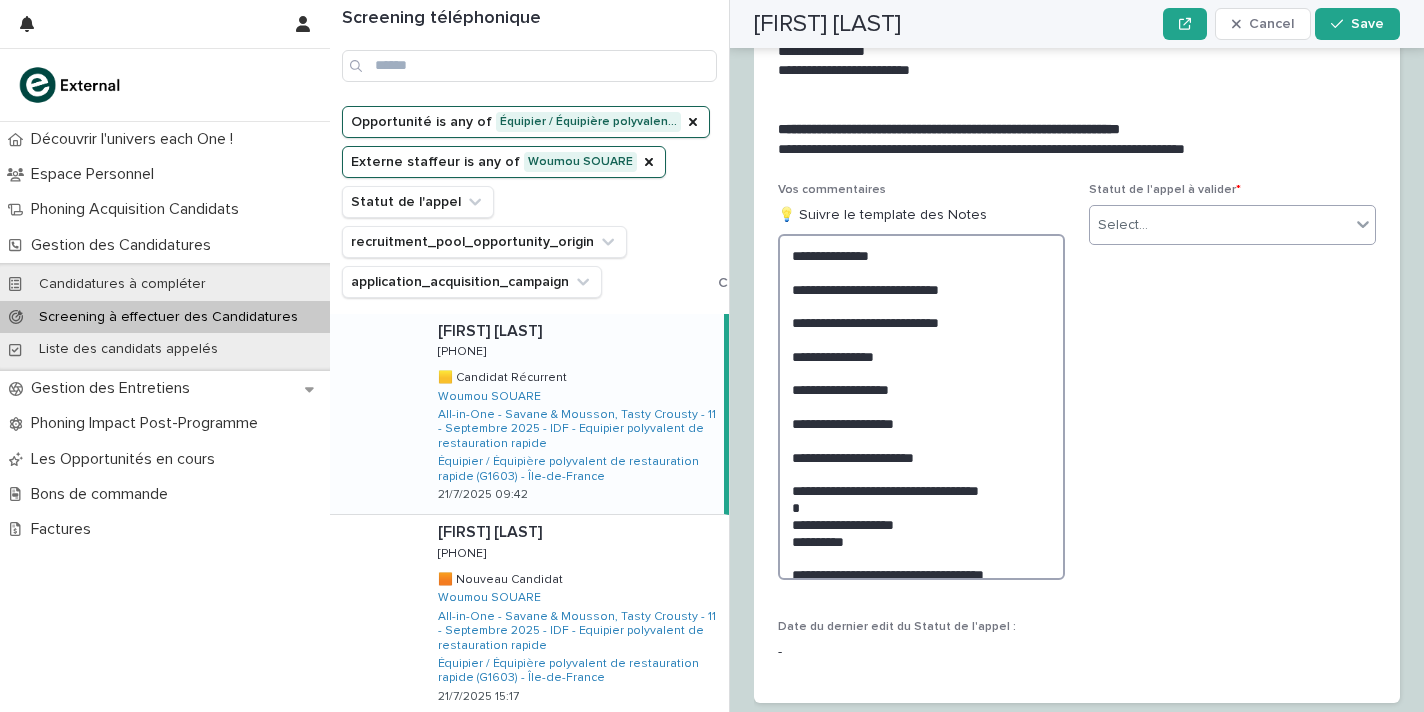 type on "**********" 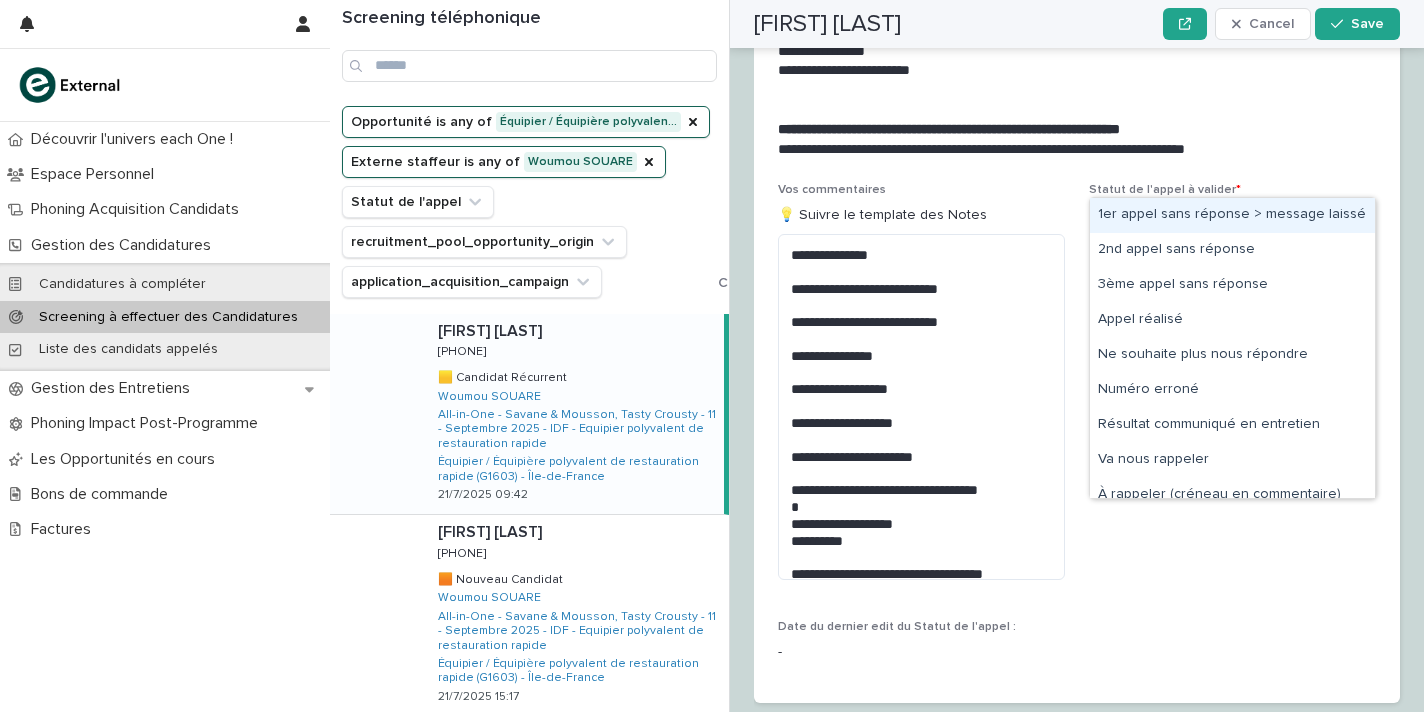 click on "Select..." at bounding box center [1220, 225] 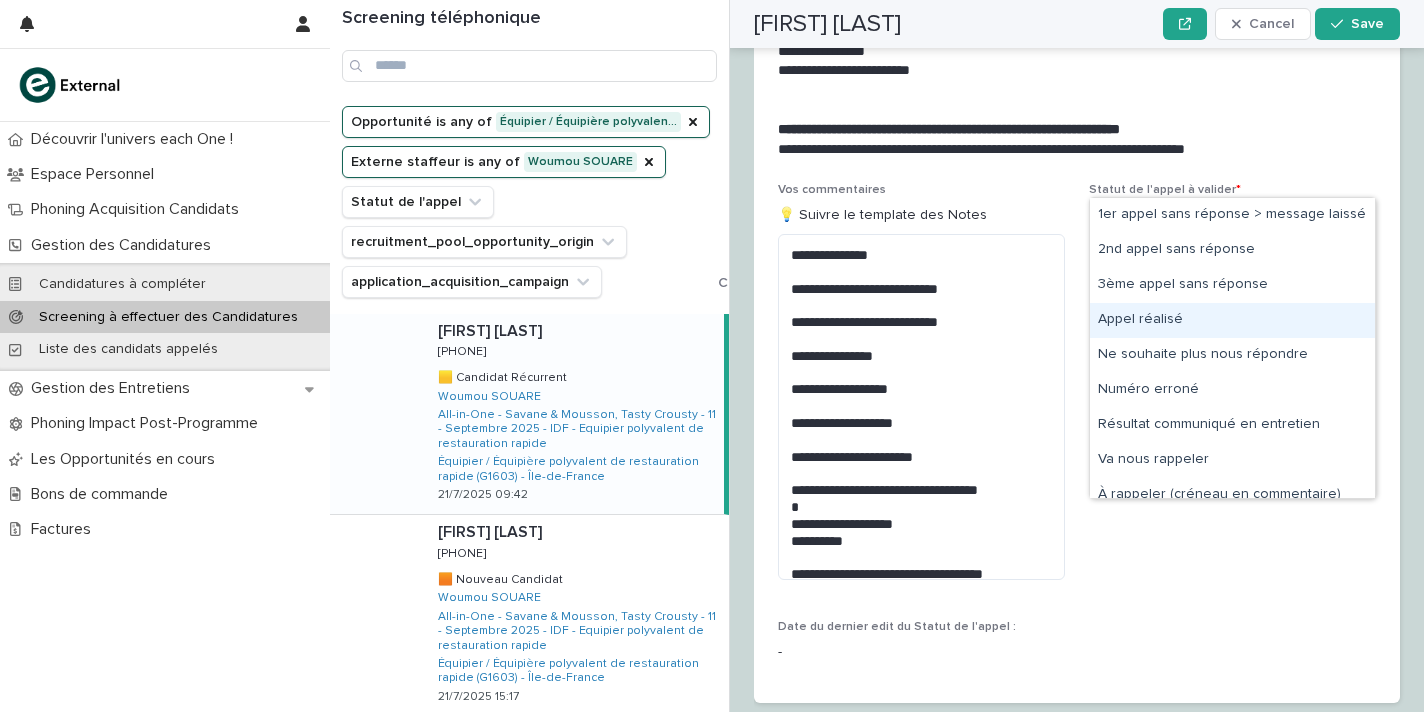 click on "Appel réalisé" at bounding box center (1232, 320) 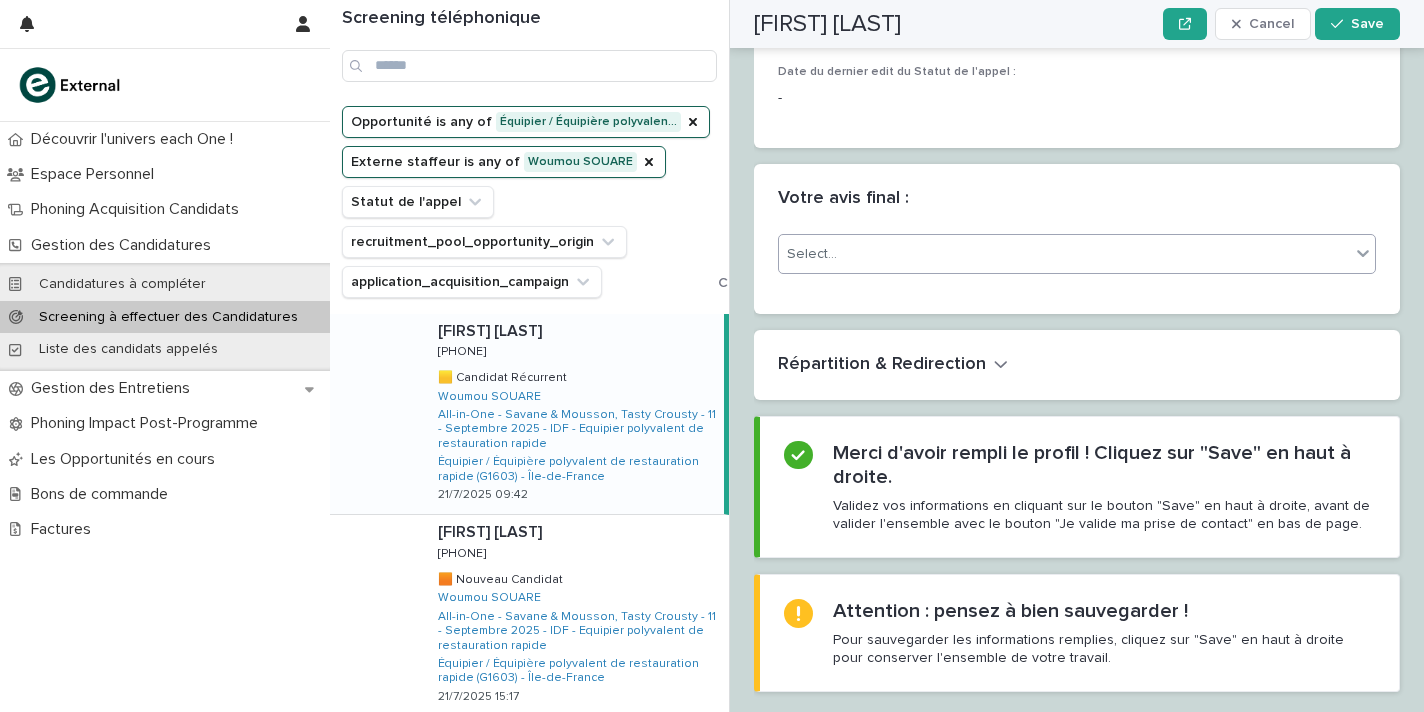 scroll, scrollTop: 3118, scrollLeft: 0, axis: vertical 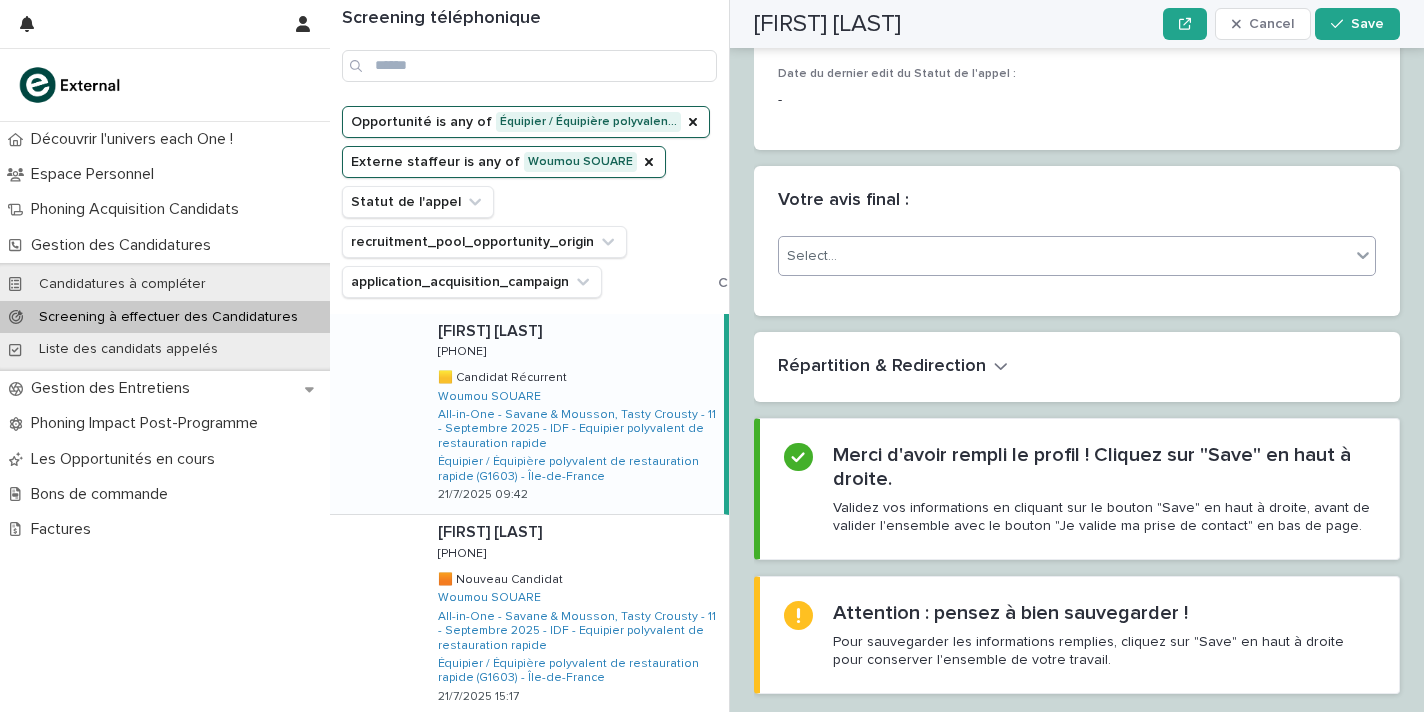 click on "Select..." at bounding box center [1077, 256] 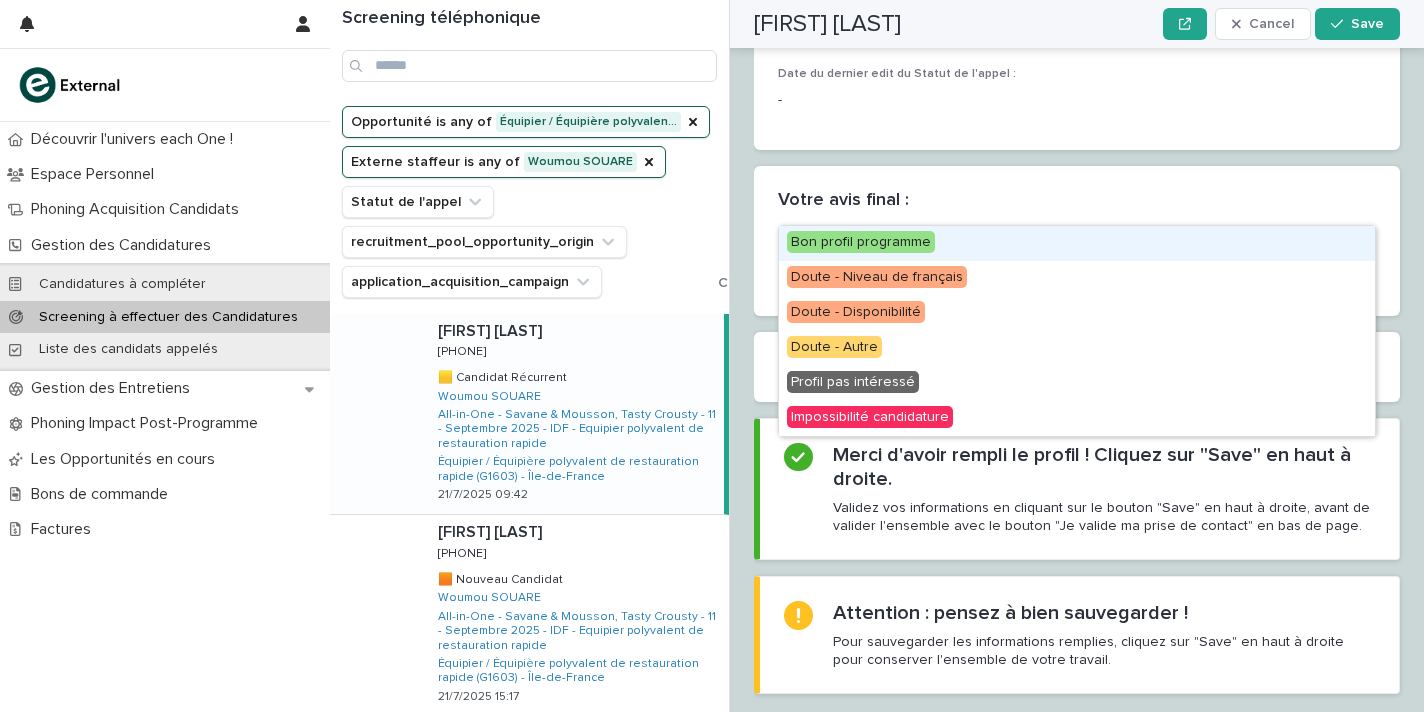 click on "Bon profil programme" at bounding box center (1077, 243) 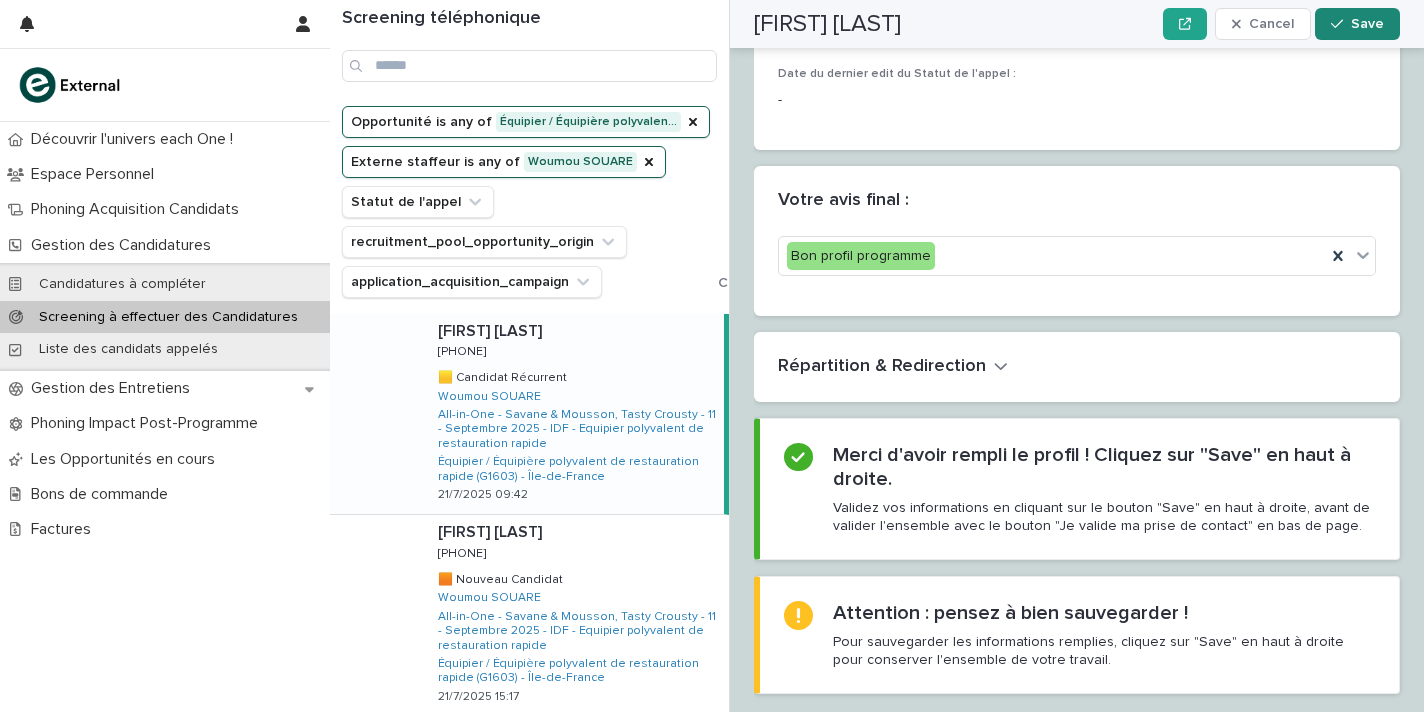 click on "Save" at bounding box center [1357, 24] 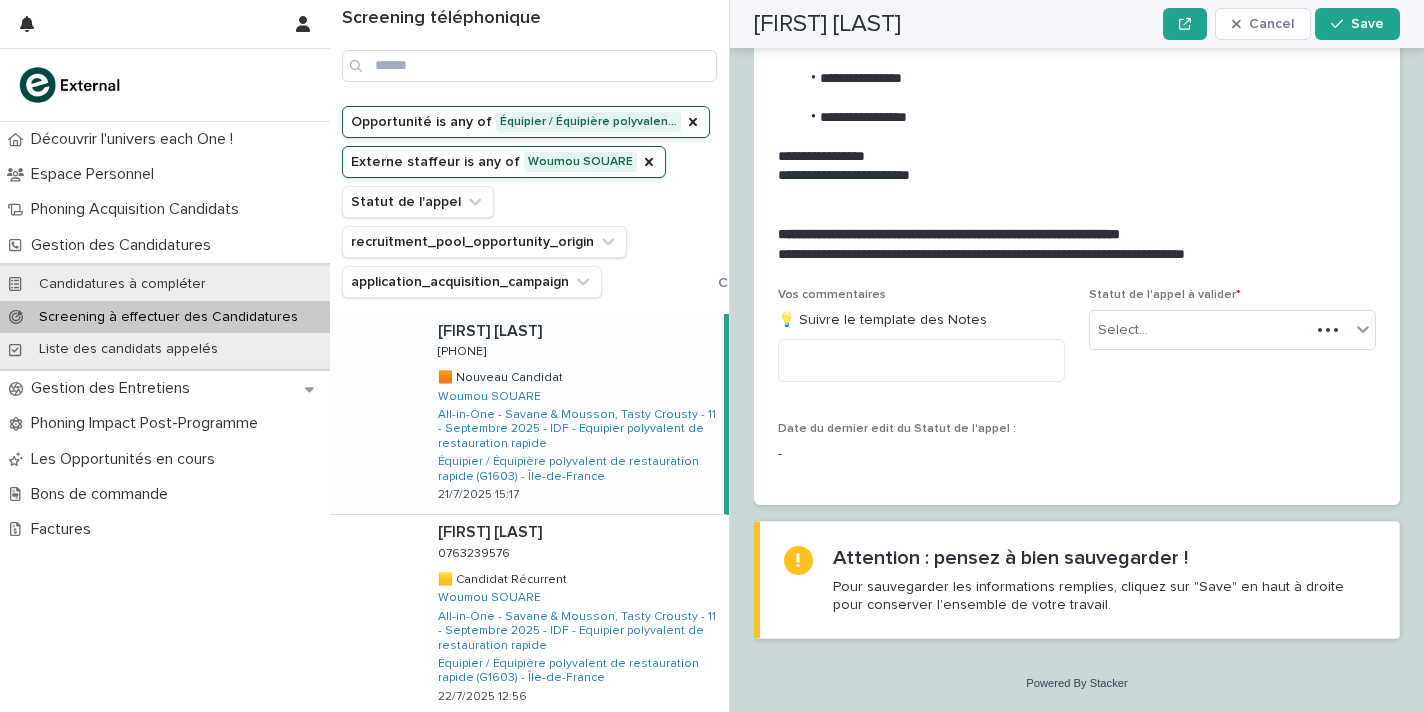 scroll, scrollTop: 2210, scrollLeft: 0, axis: vertical 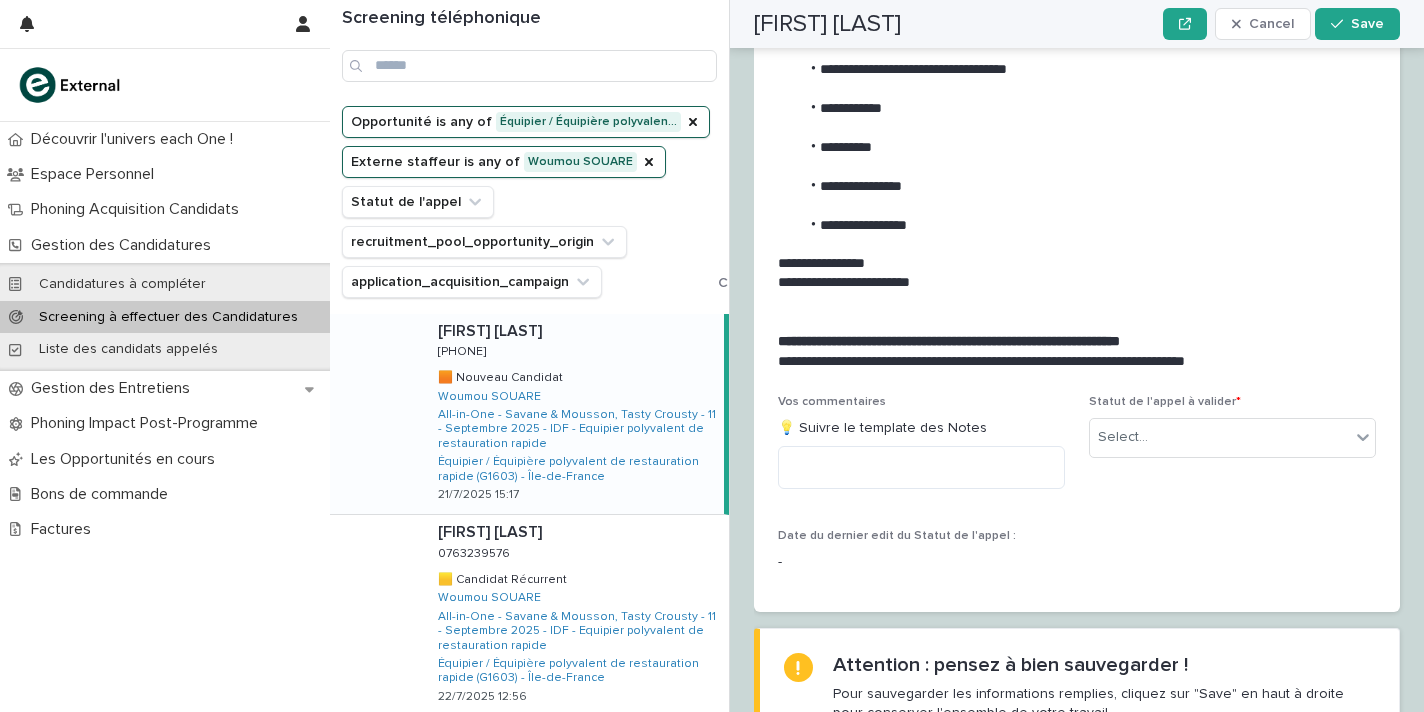 click on "Save" at bounding box center [1357, 24] 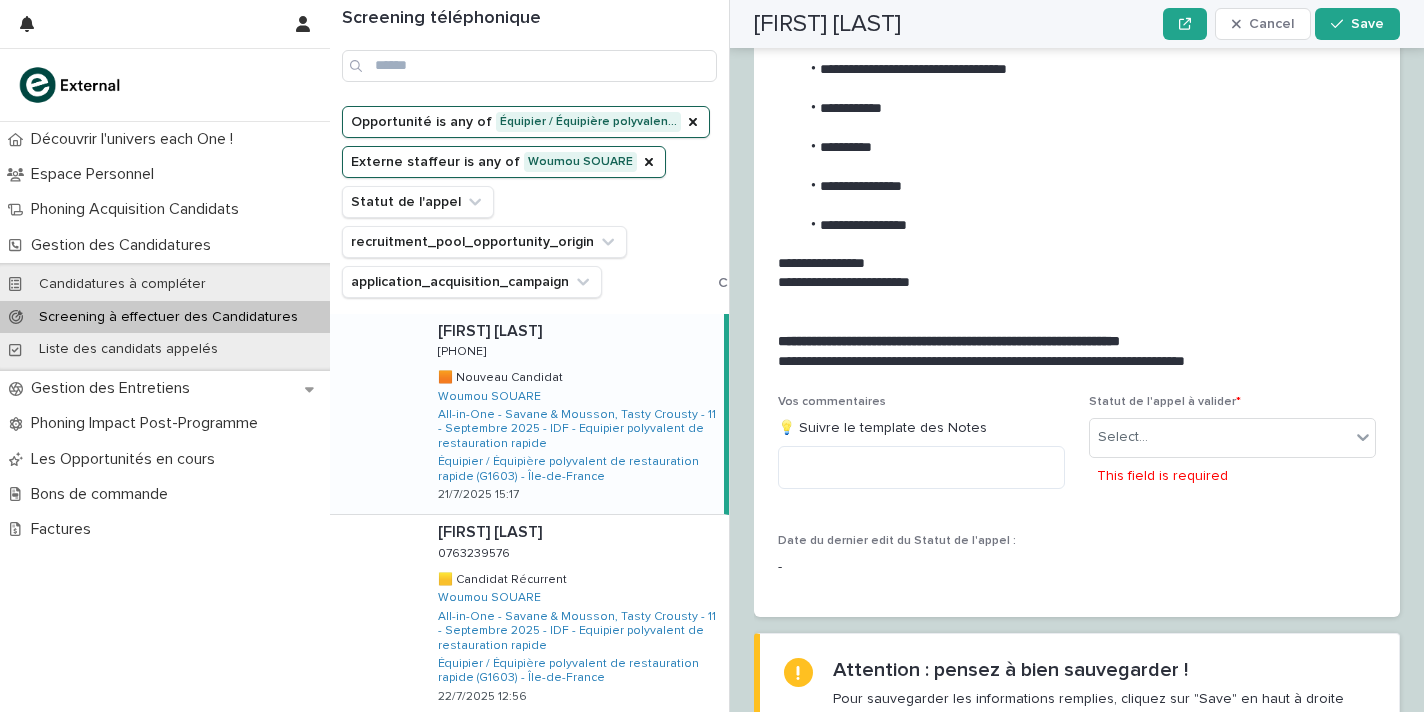 scroll, scrollTop: 2267, scrollLeft: 0, axis: vertical 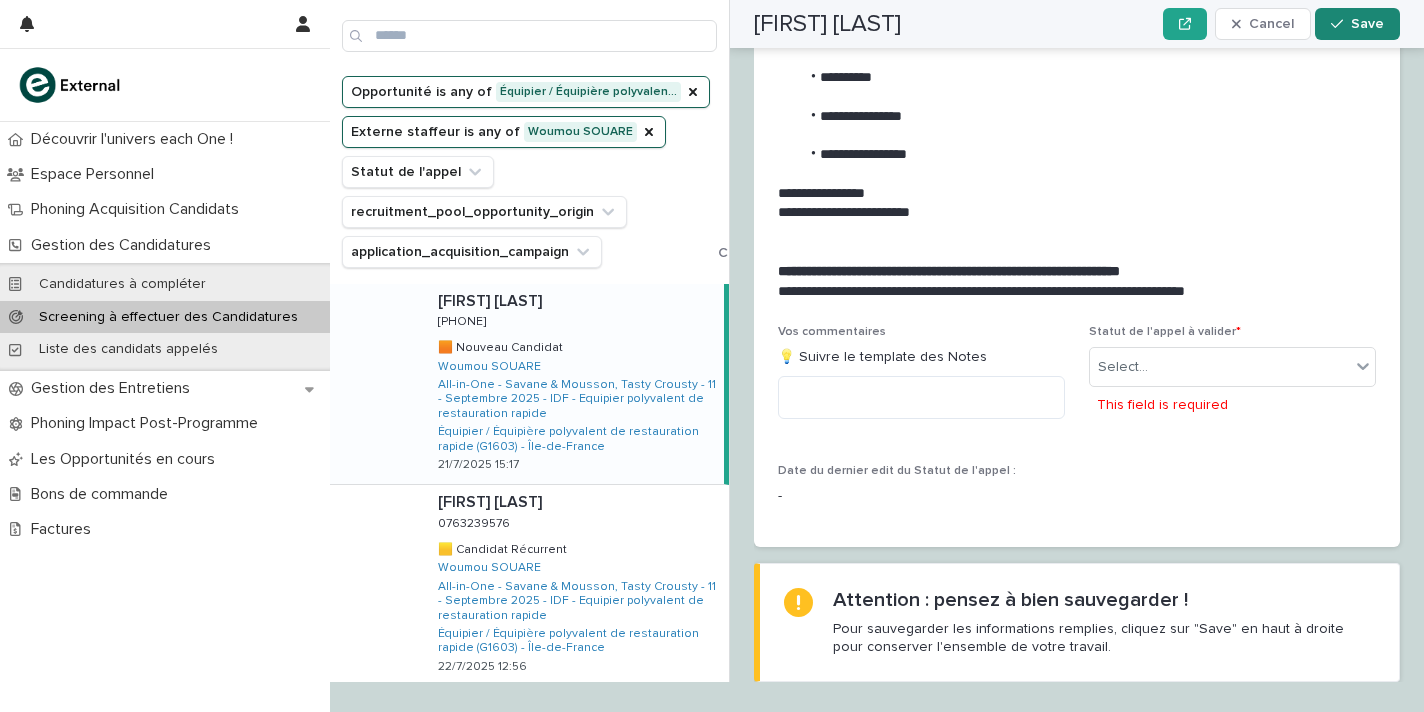 click on "Save" at bounding box center [1357, 24] 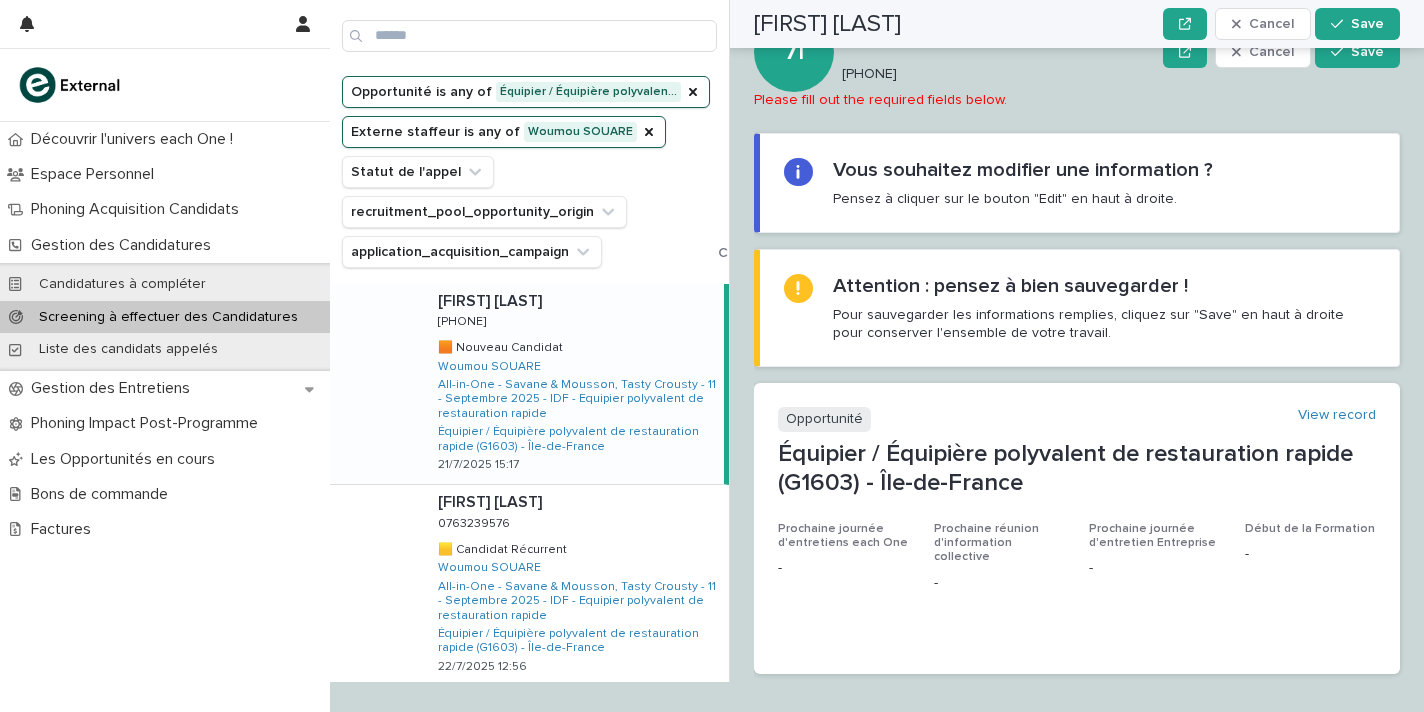 scroll, scrollTop: 0, scrollLeft: 0, axis: both 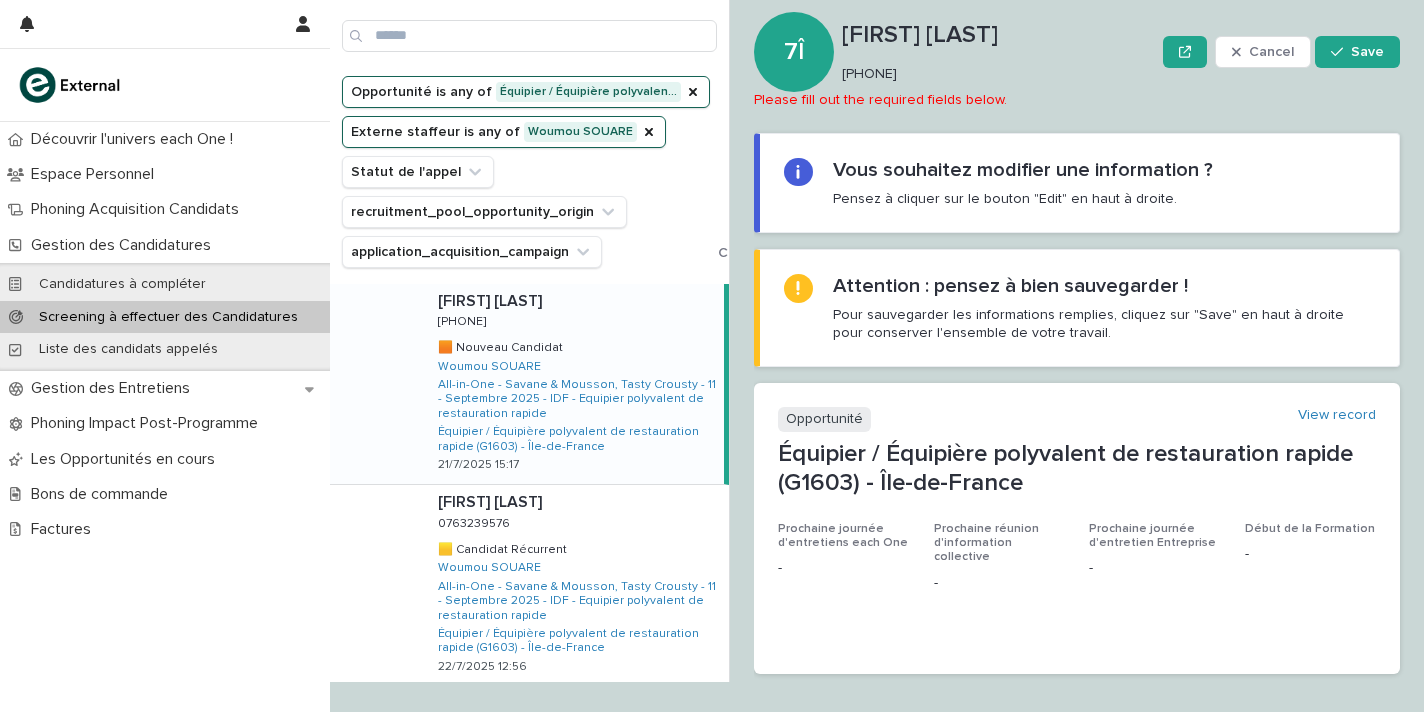 click on "0748401028" at bounding box center (994, 74) 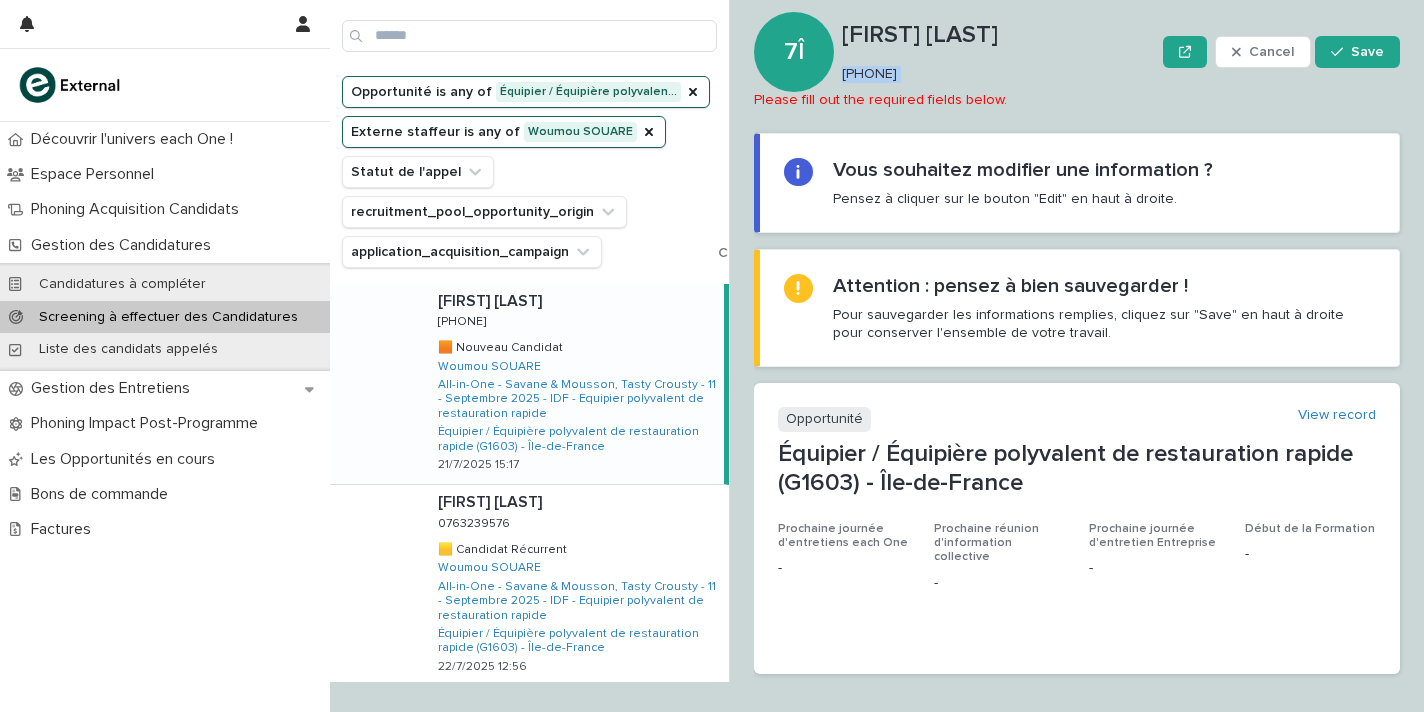 click on "0748401028" at bounding box center [994, 74] 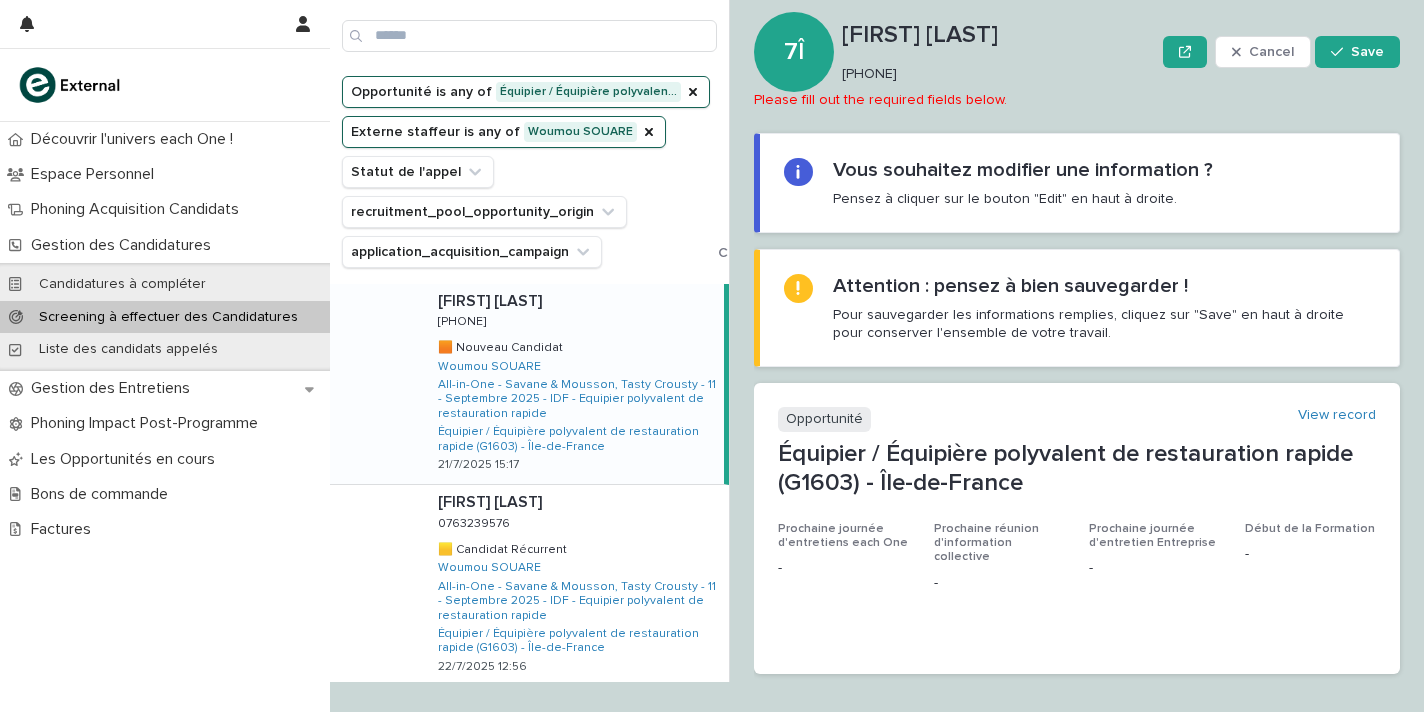 click on "0748401028" at bounding box center (994, 74) 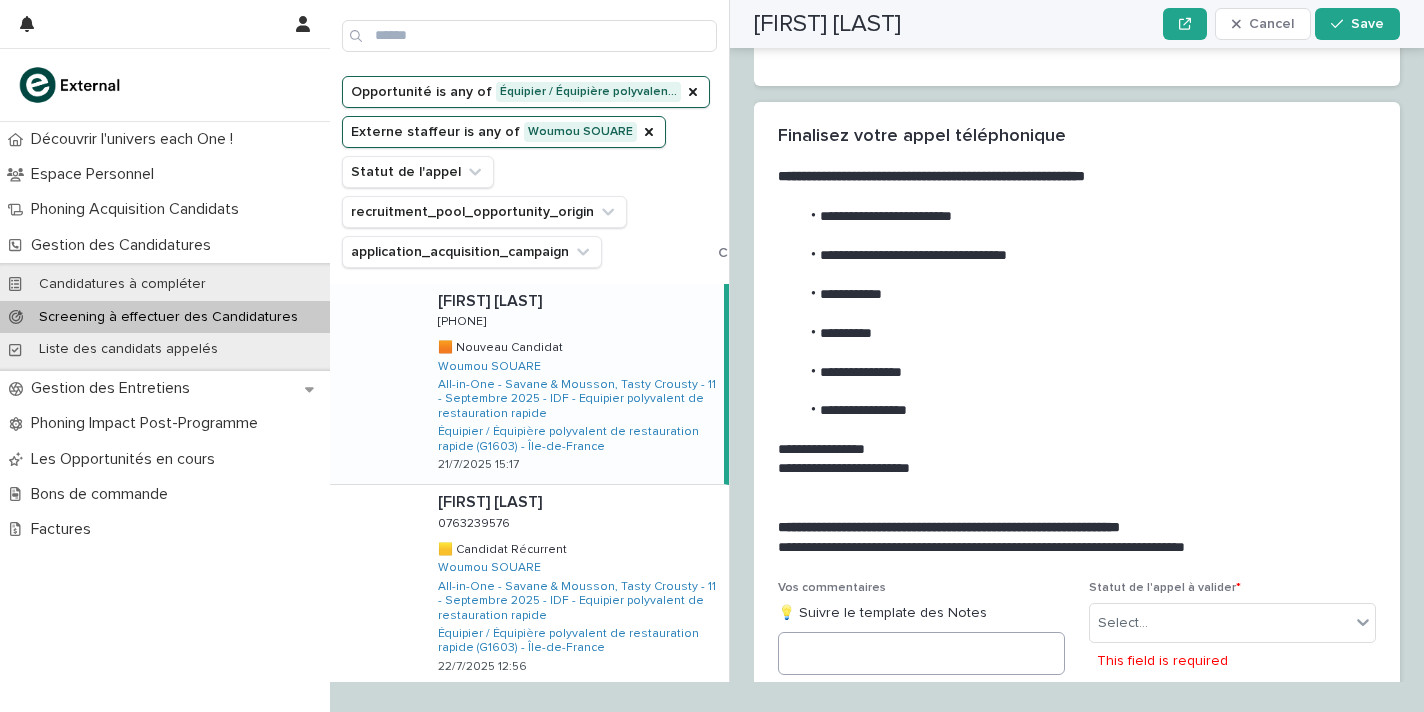 scroll, scrollTop: 2013, scrollLeft: 0, axis: vertical 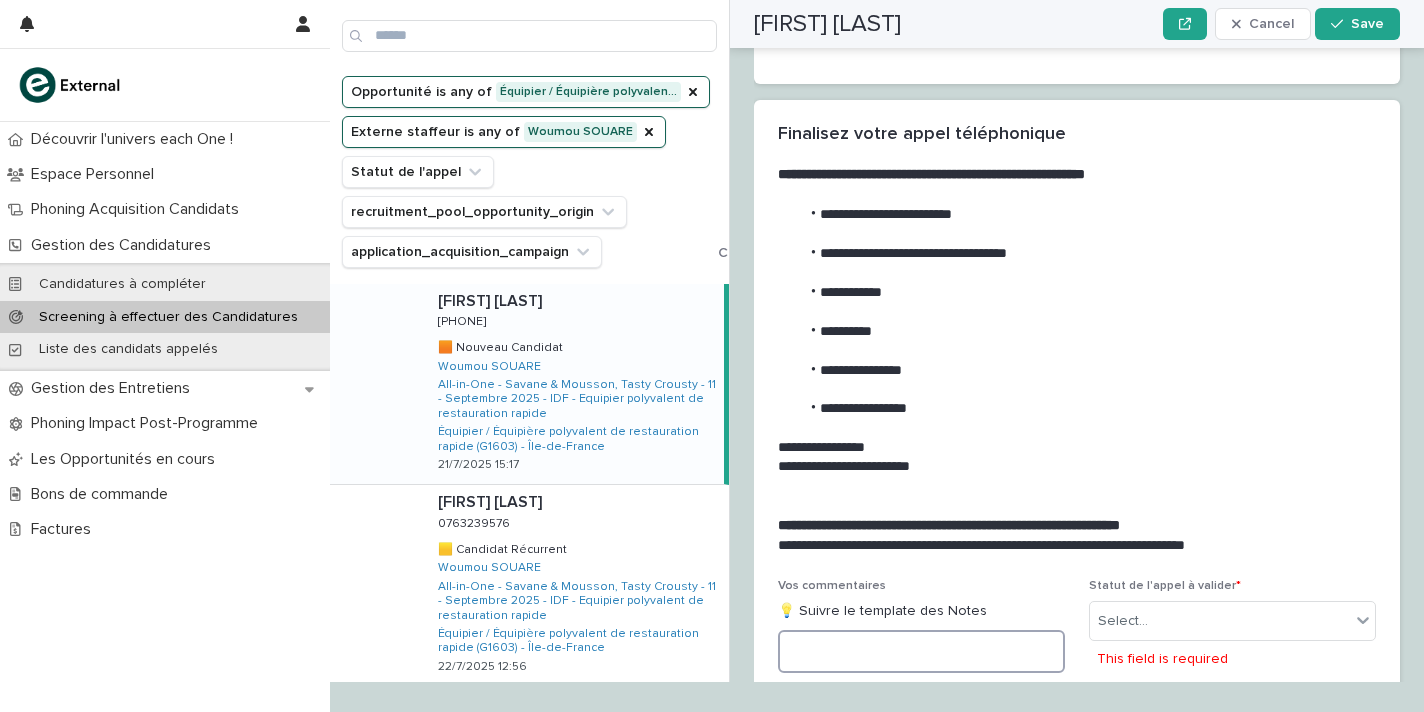 click at bounding box center (921, 651) 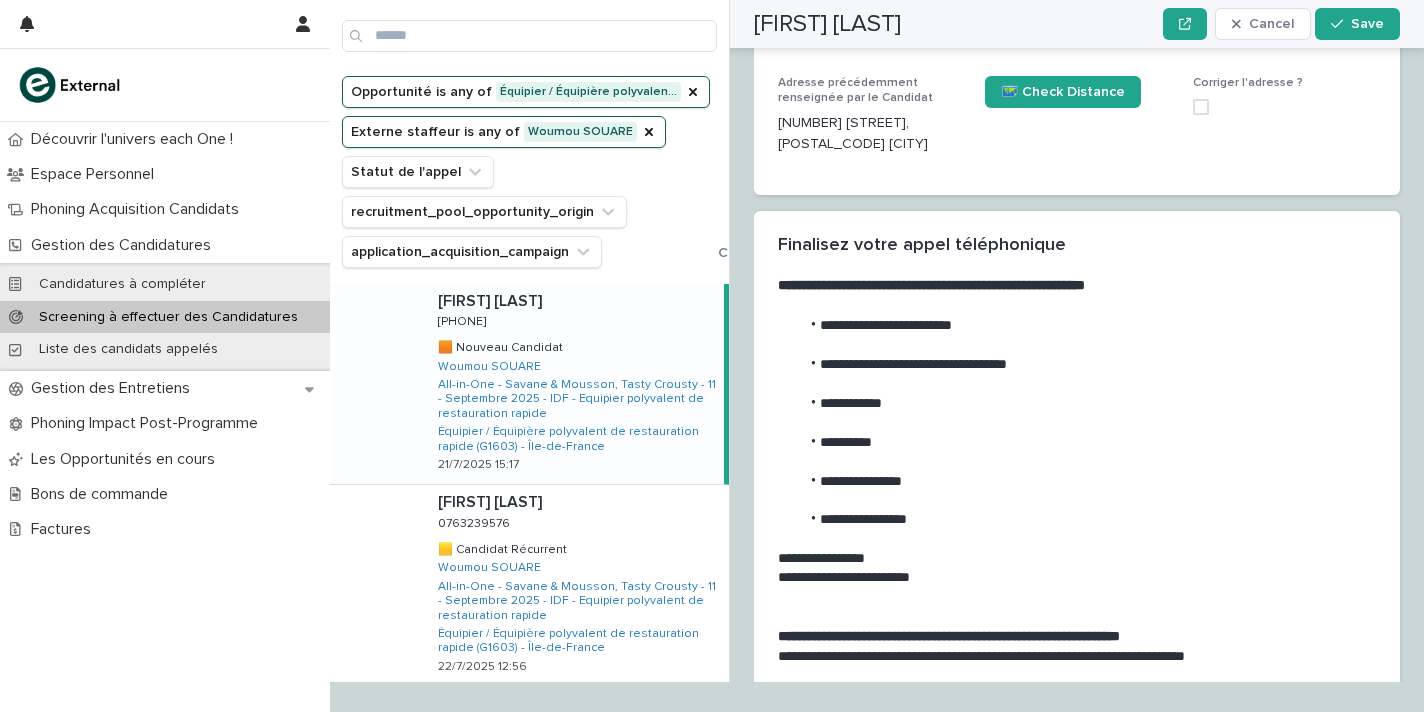 scroll, scrollTop: 2235, scrollLeft: 0, axis: vertical 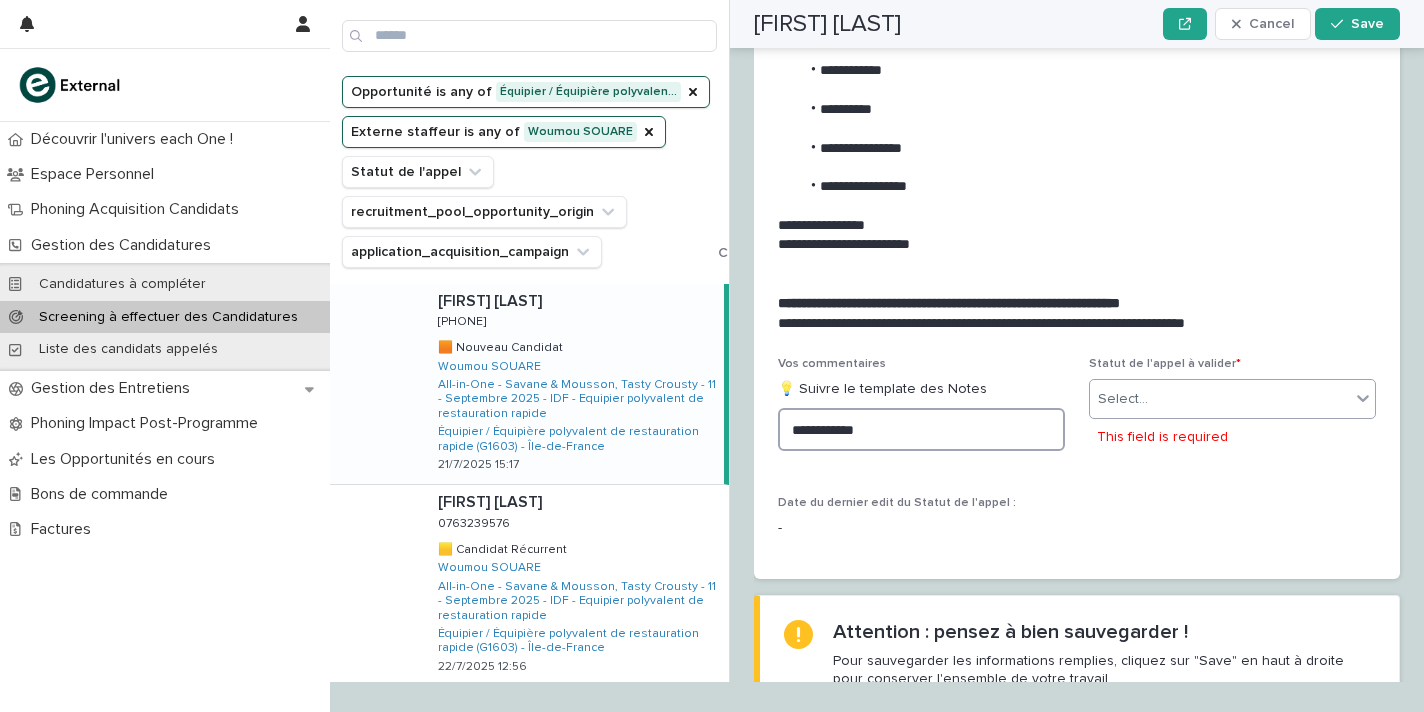 type on "**********" 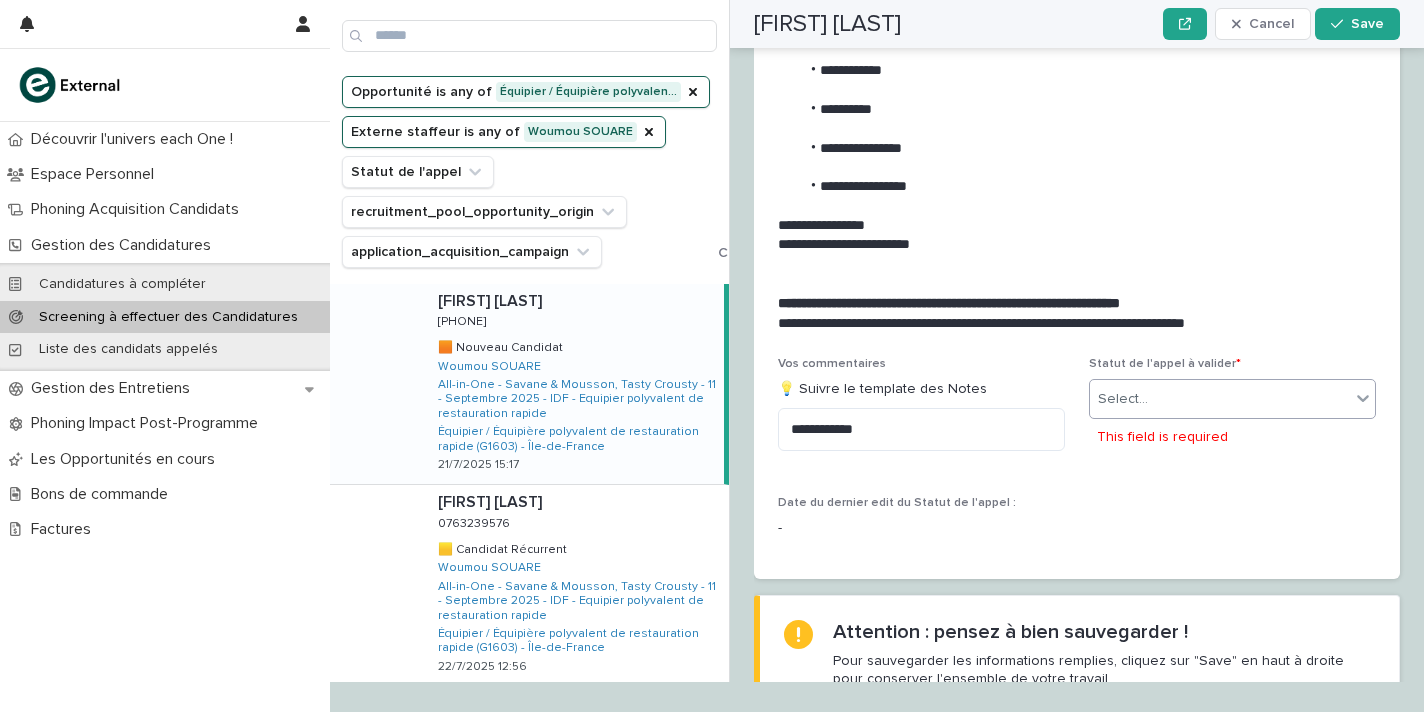 click on "Select..." at bounding box center [1220, 399] 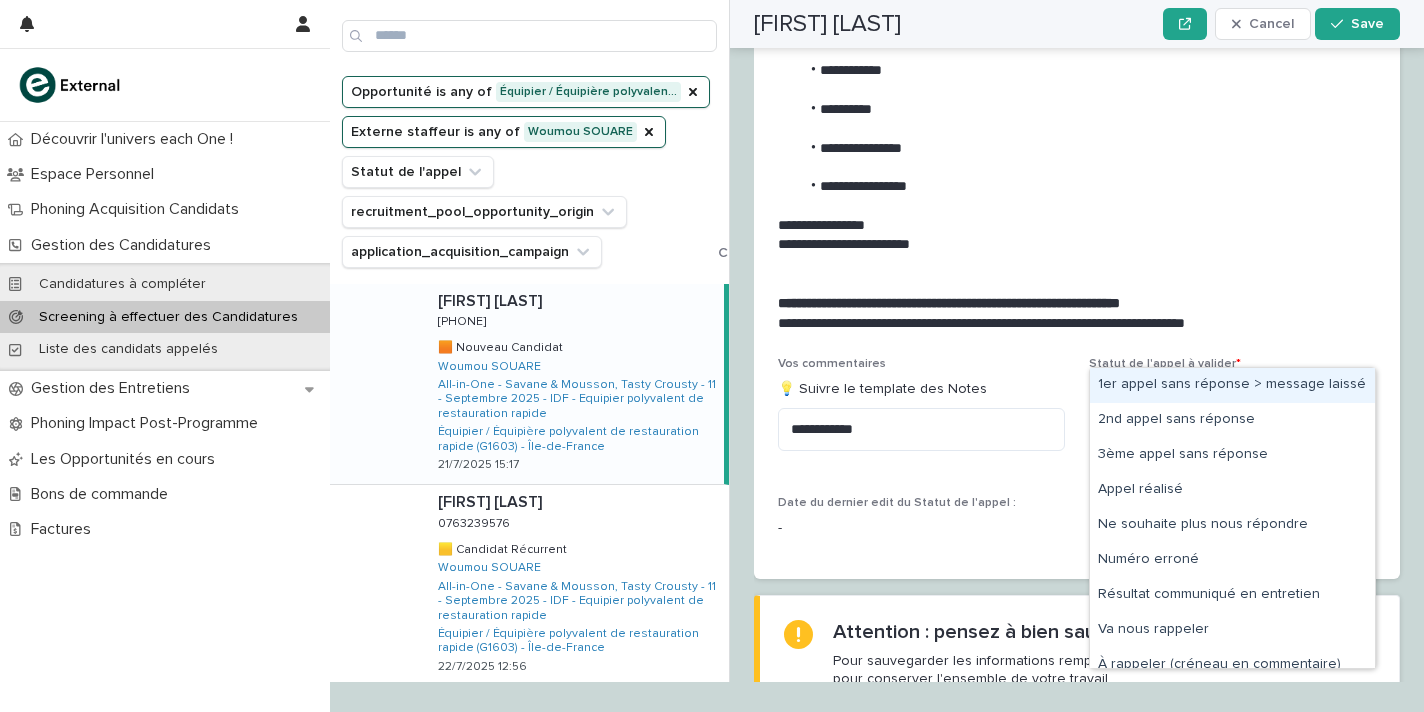 click on "1er appel sans réponse > message laissé" at bounding box center (1232, 385) 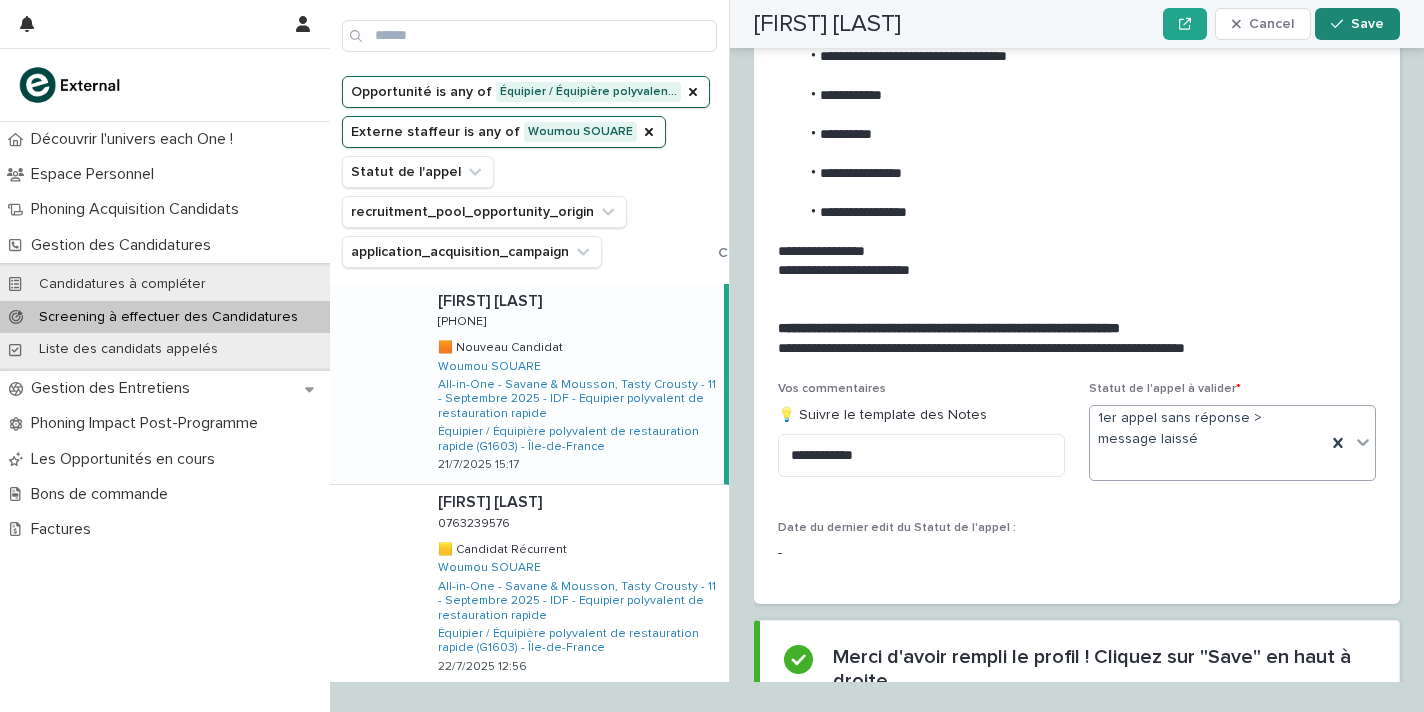 click on "Save" at bounding box center [1357, 24] 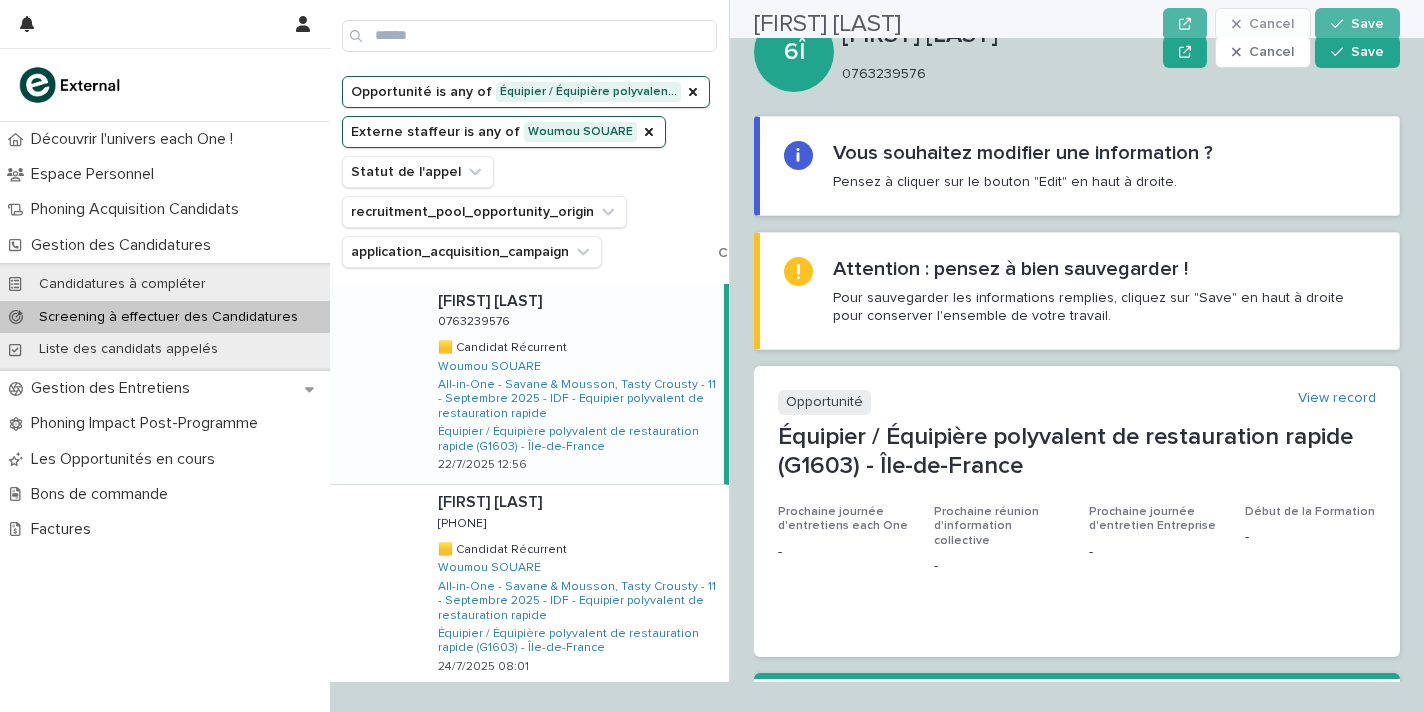scroll, scrollTop: 0, scrollLeft: 0, axis: both 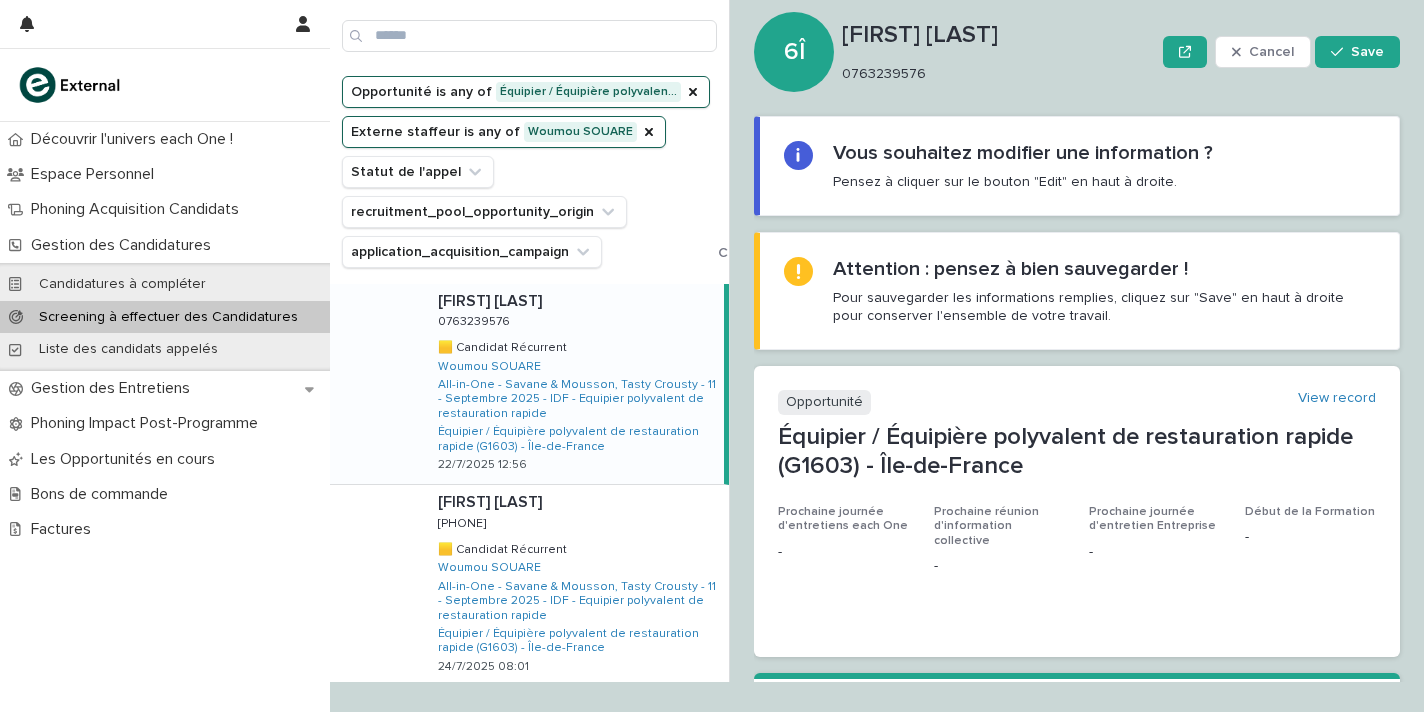 click on "0763239576" at bounding box center [994, 74] 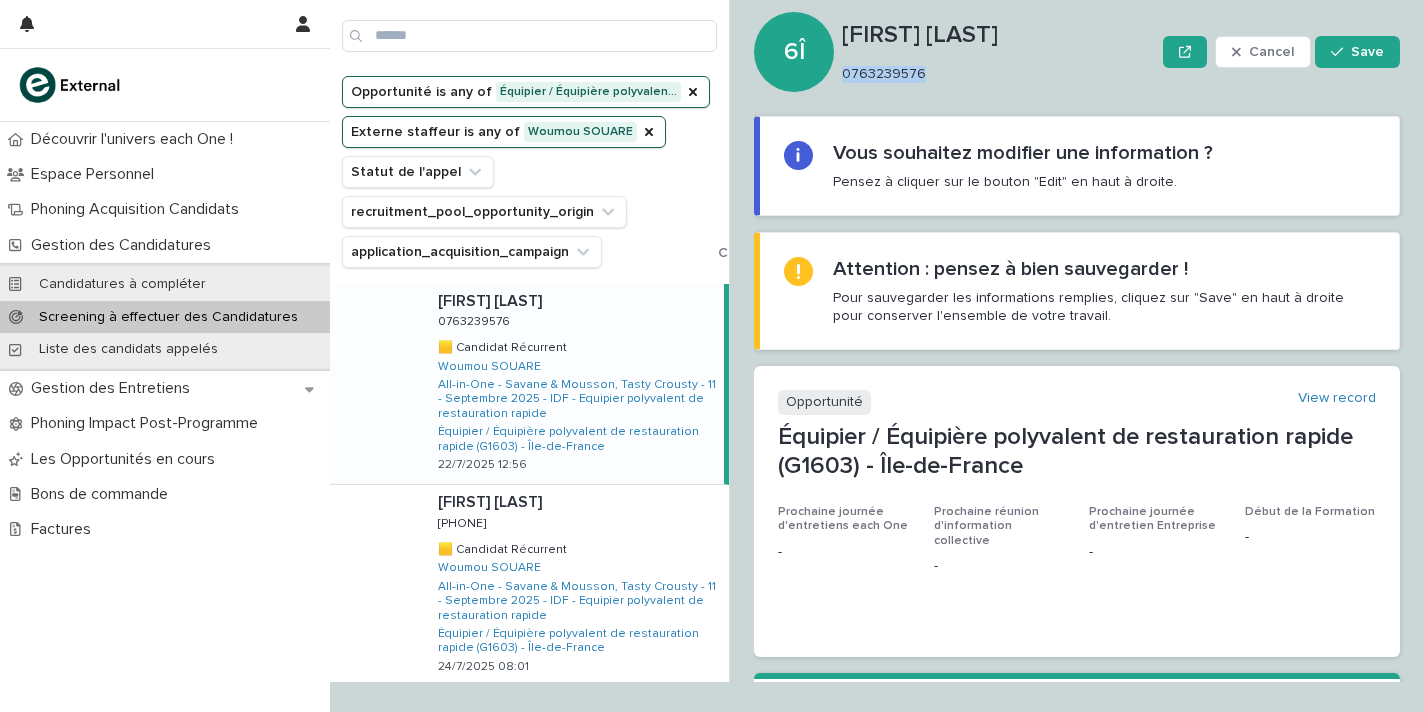 click on "0763239576" at bounding box center (994, 74) 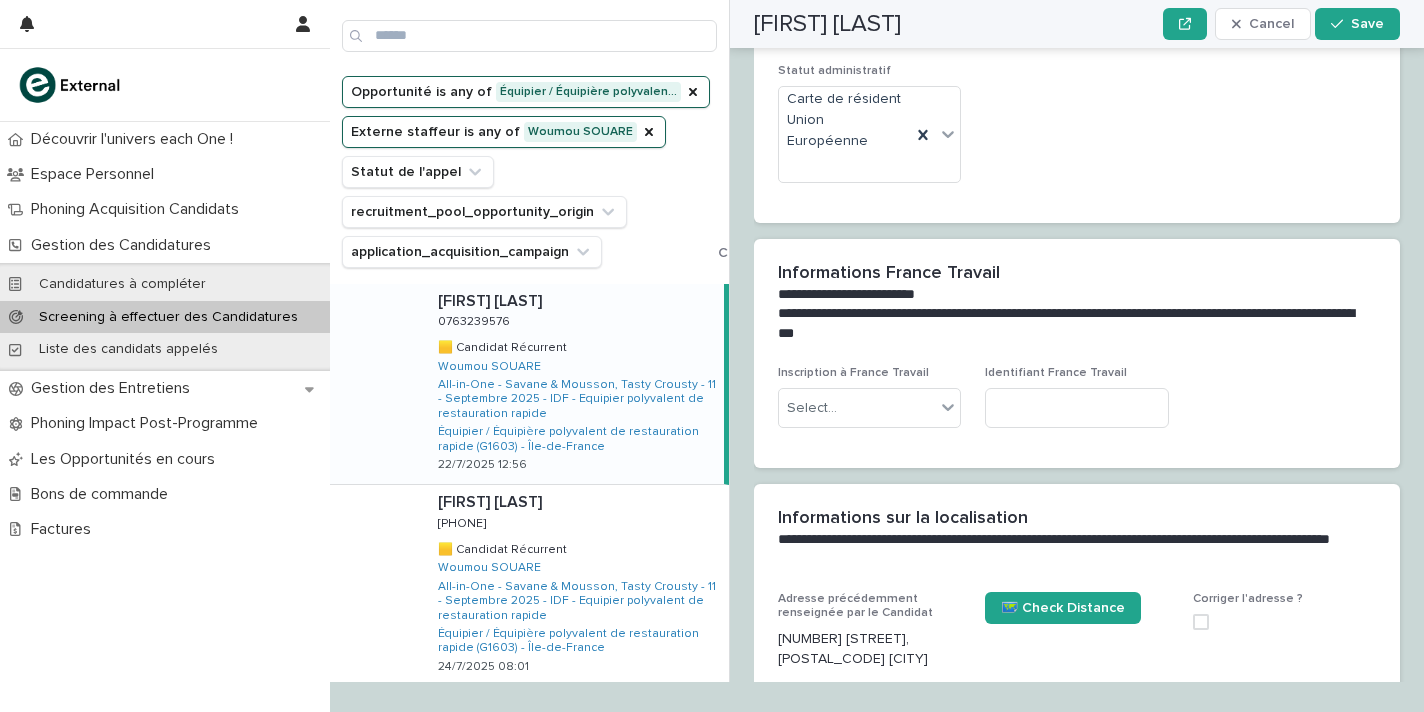 scroll, scrollTop: 1779, scrollLeft: 0, axis: vertical 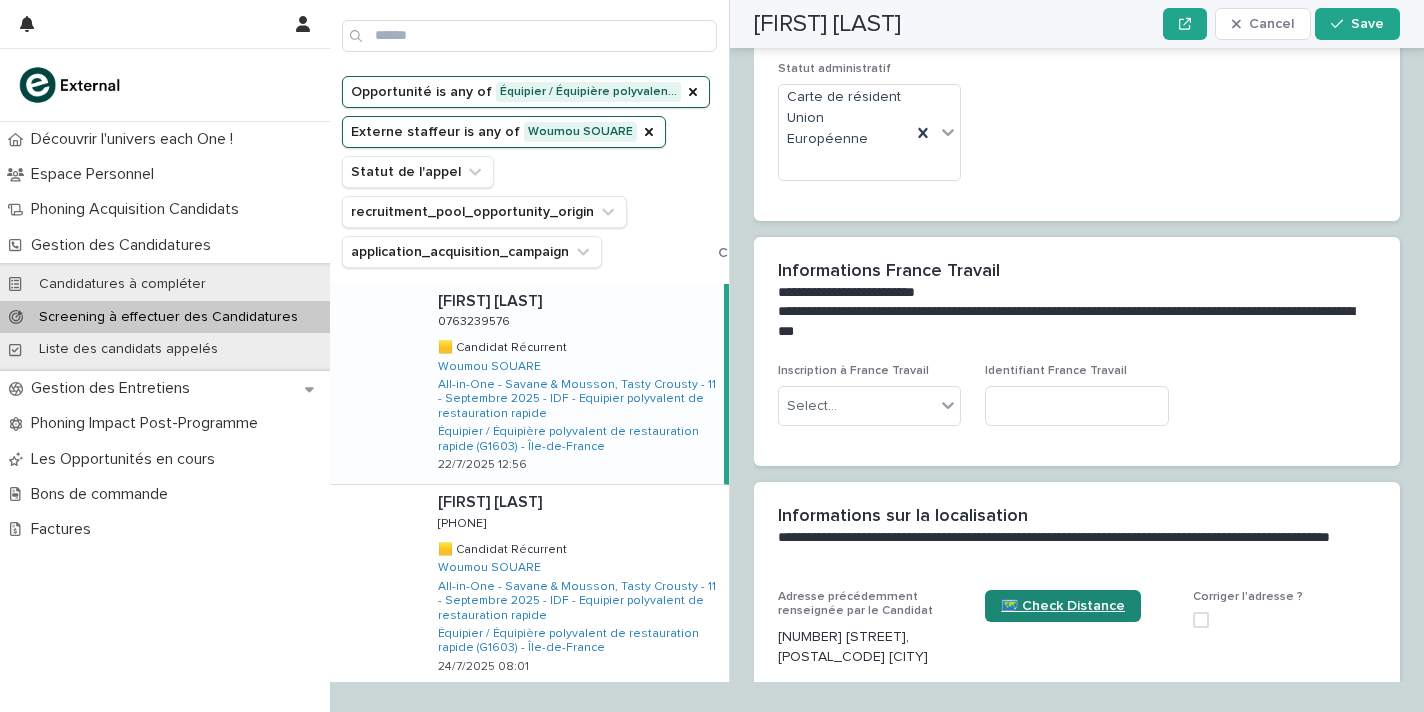 click on "🗺️ Check Distance" at bounding box center (1063, 606) 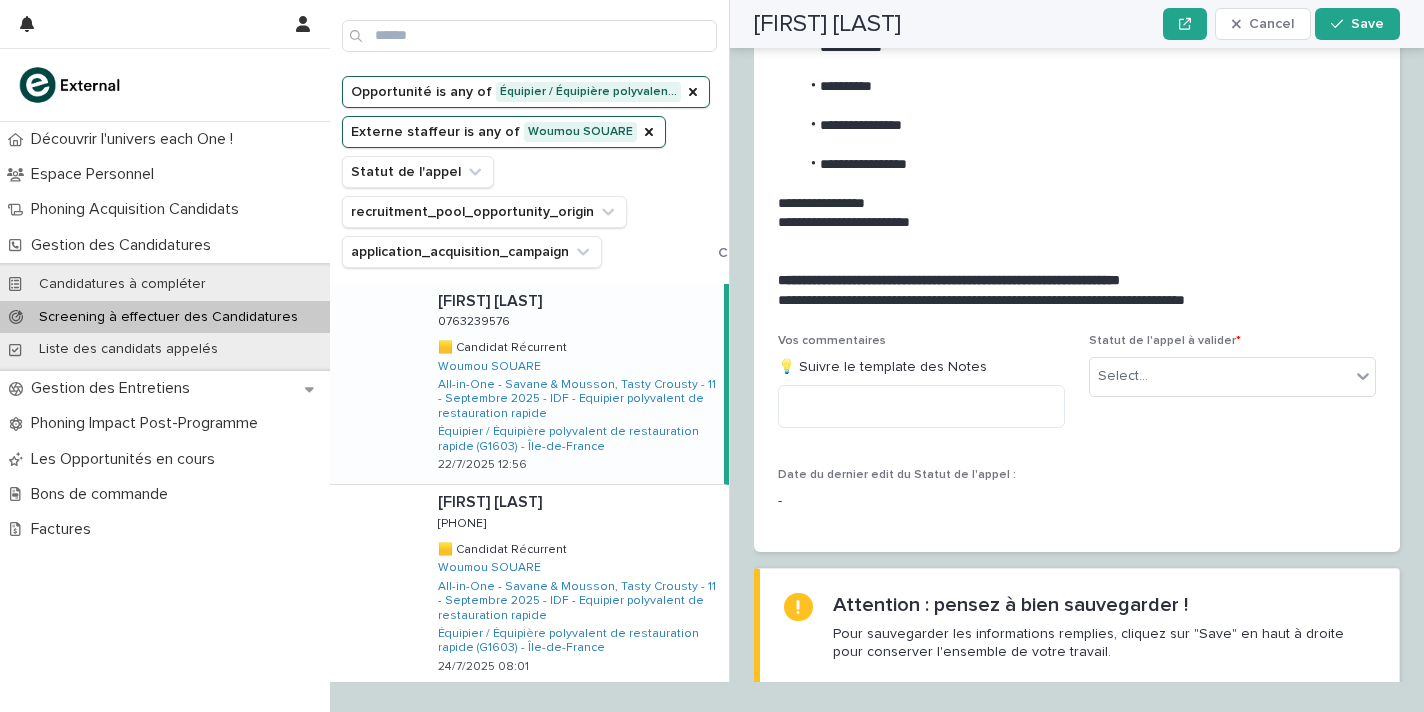 scroll, scrollTop: 2646, scrollLeft: 0, axis: vertical 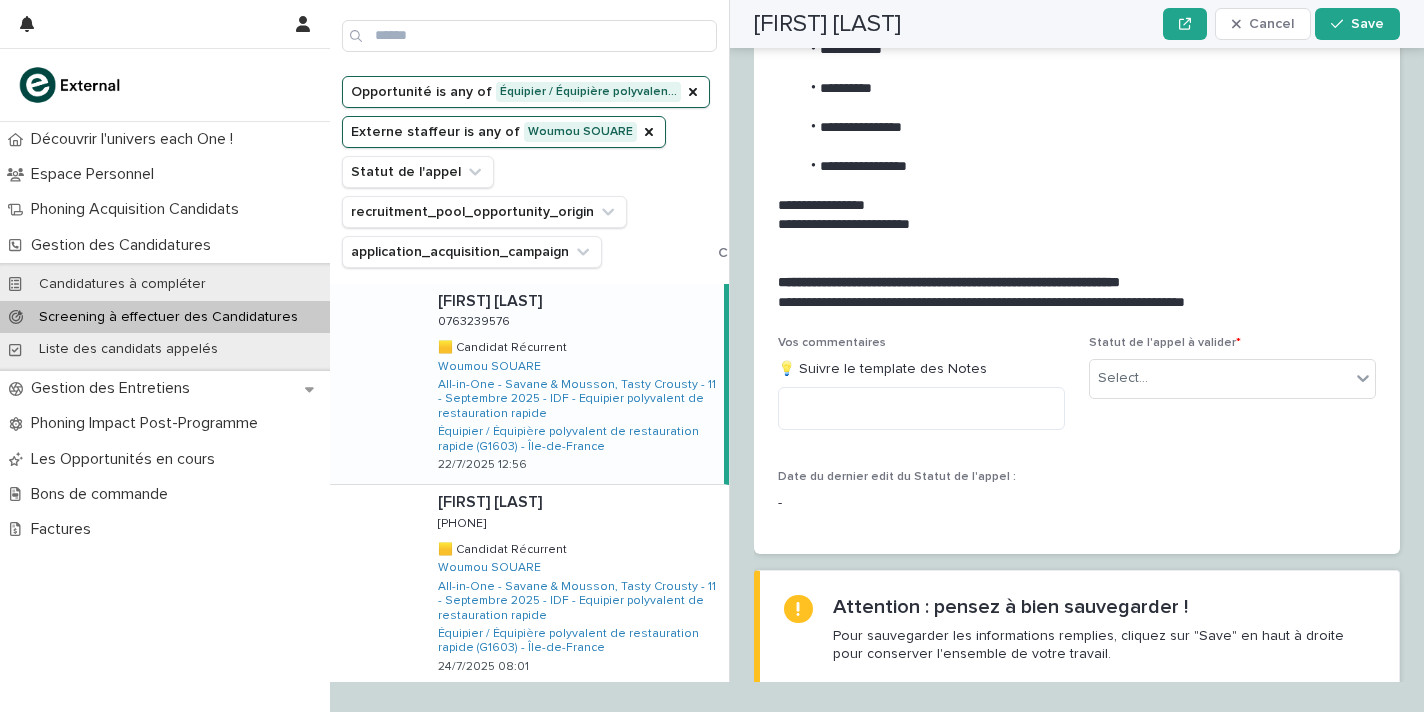 click on "💡 Suivre le template des Notes" at bounding box center [921, 369] 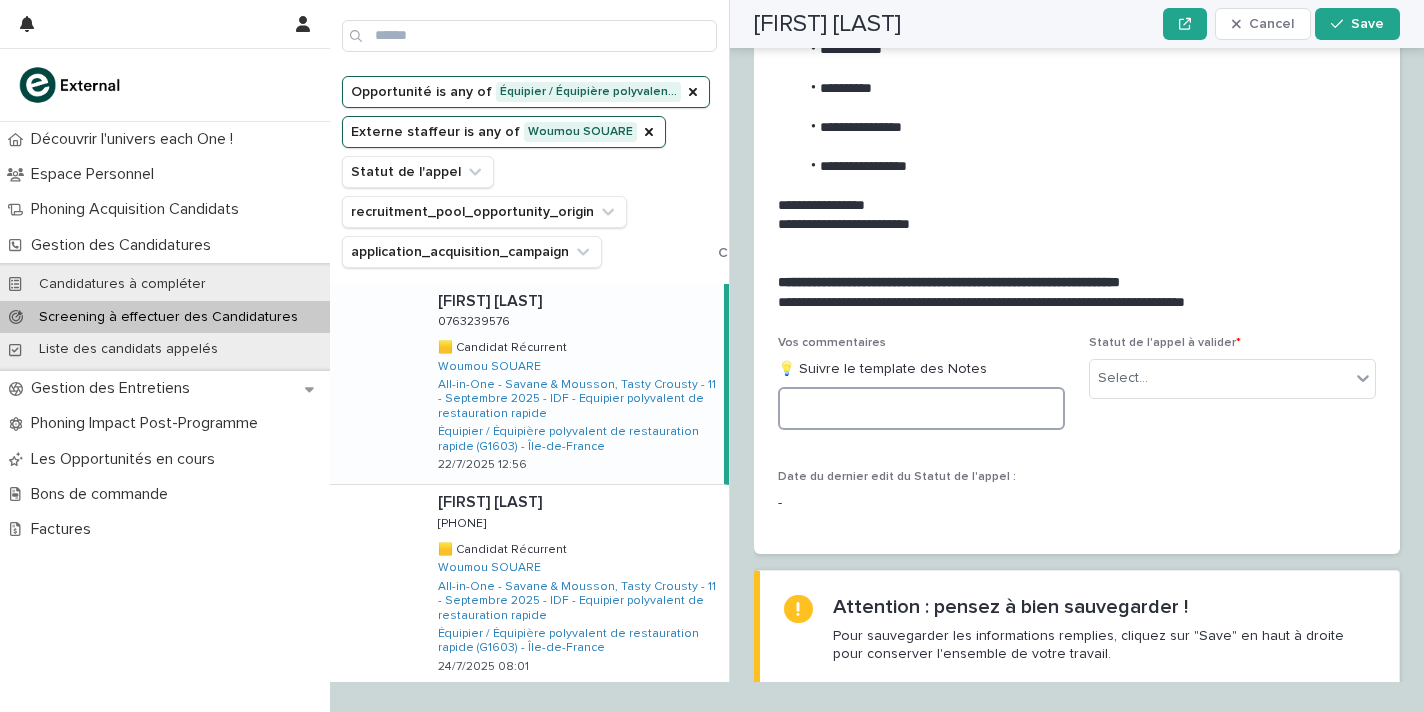 click at bounding box center [921, 408] 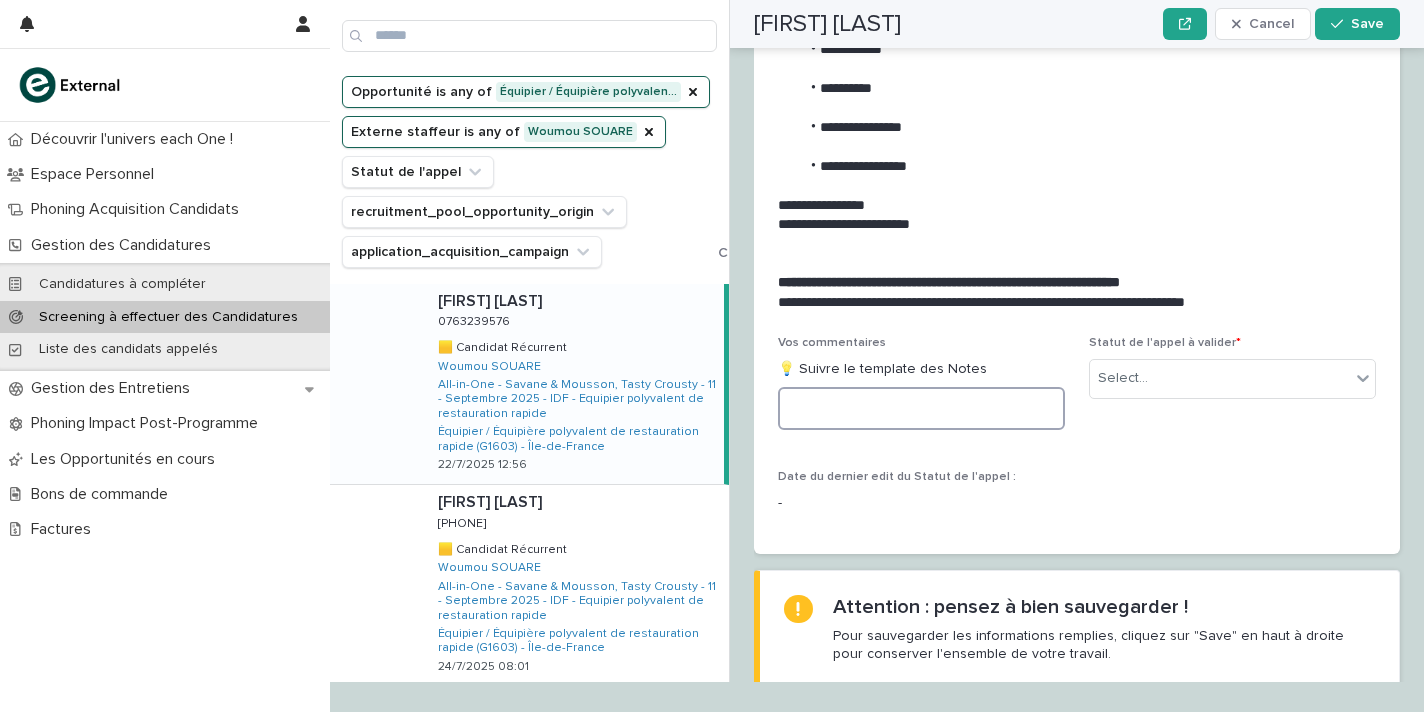 click at bounding box center [921, 408] 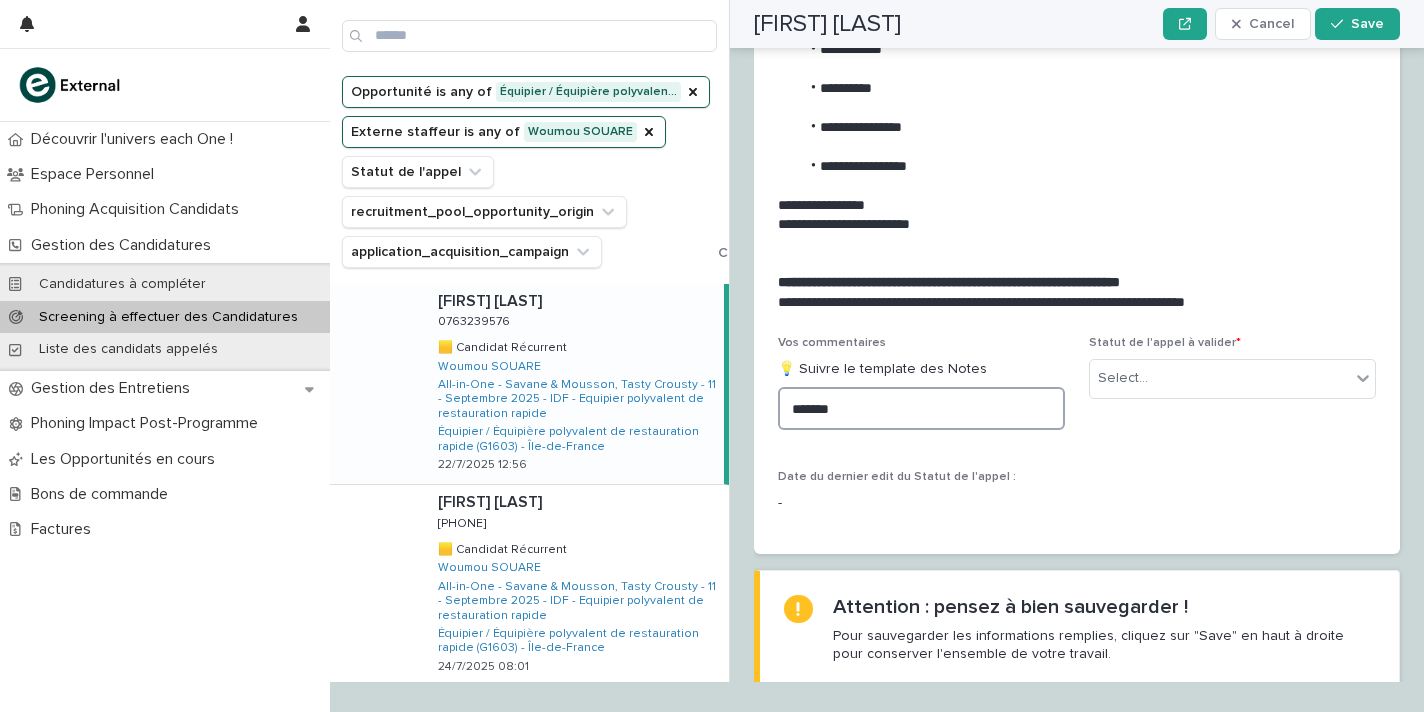 click on "******" at bounding box center (921, 408) 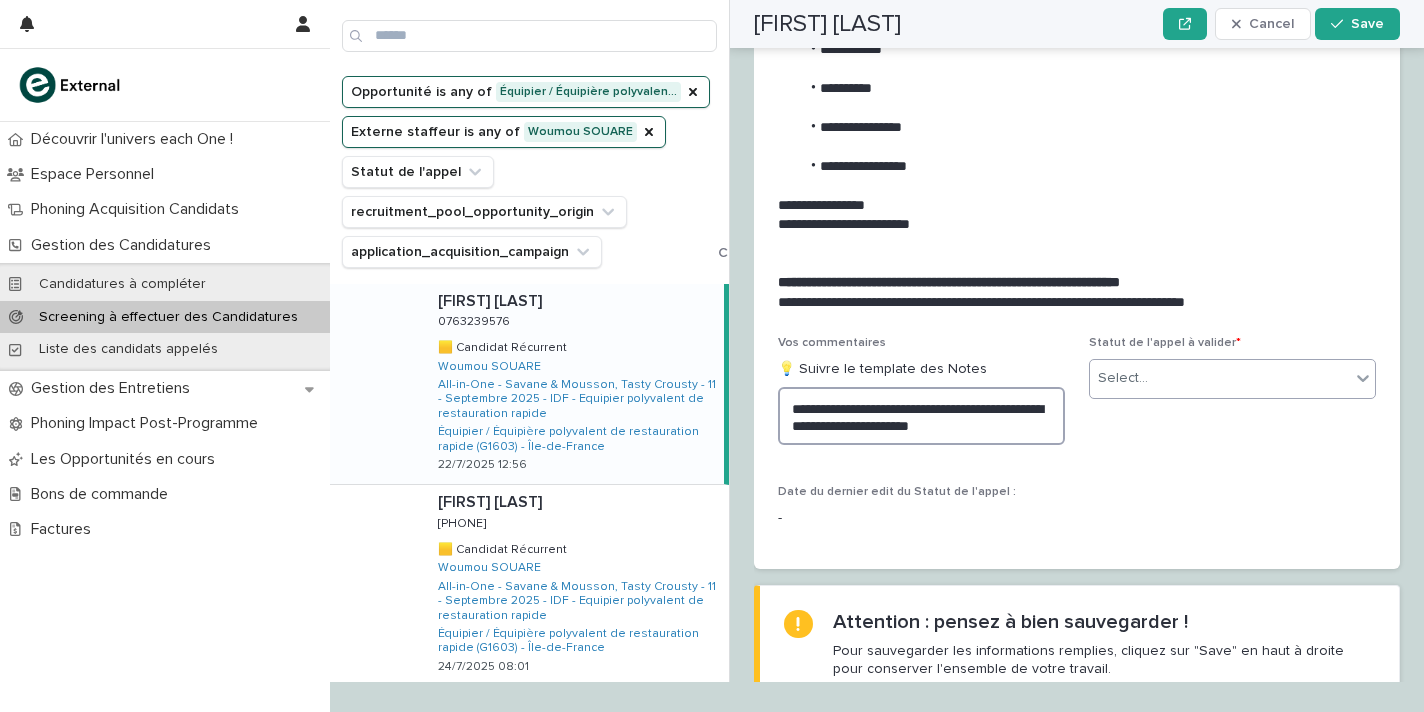 type on "**********" 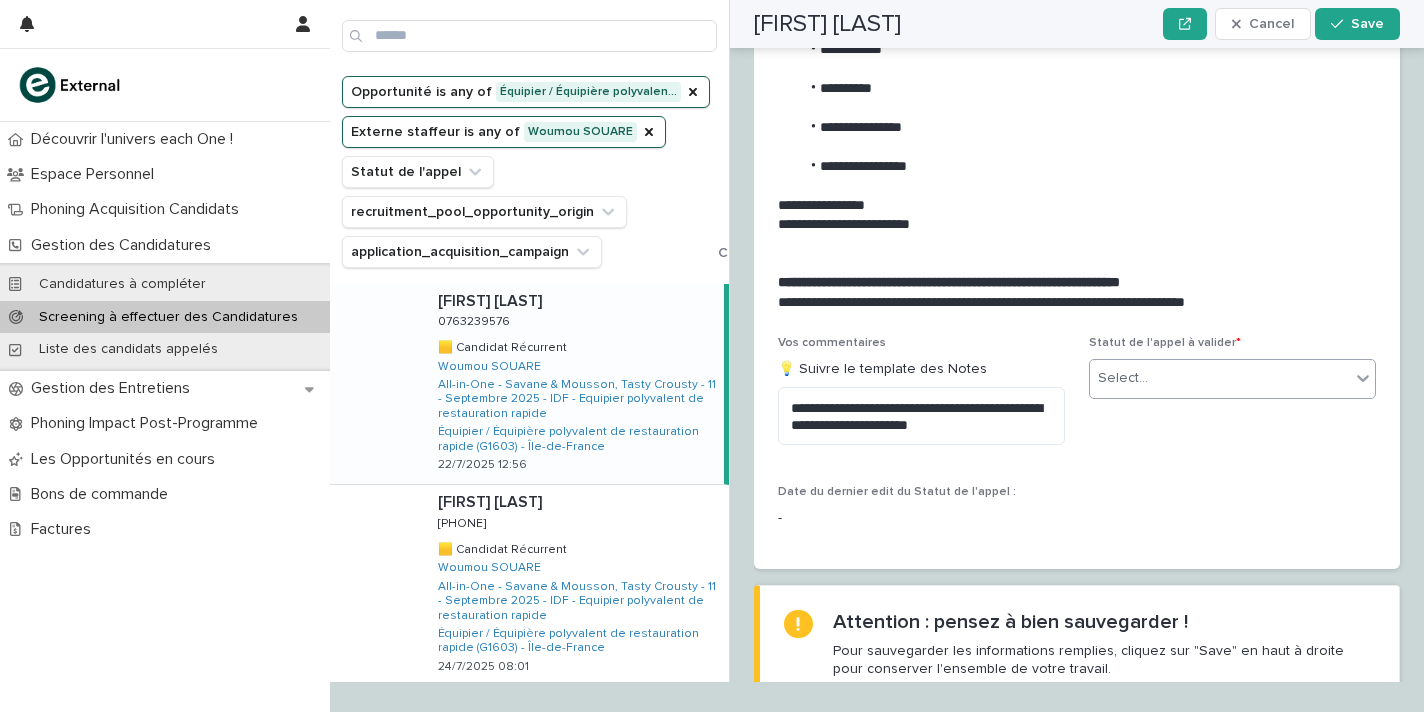 click on "Select..." at bounding box center (1220, 378) 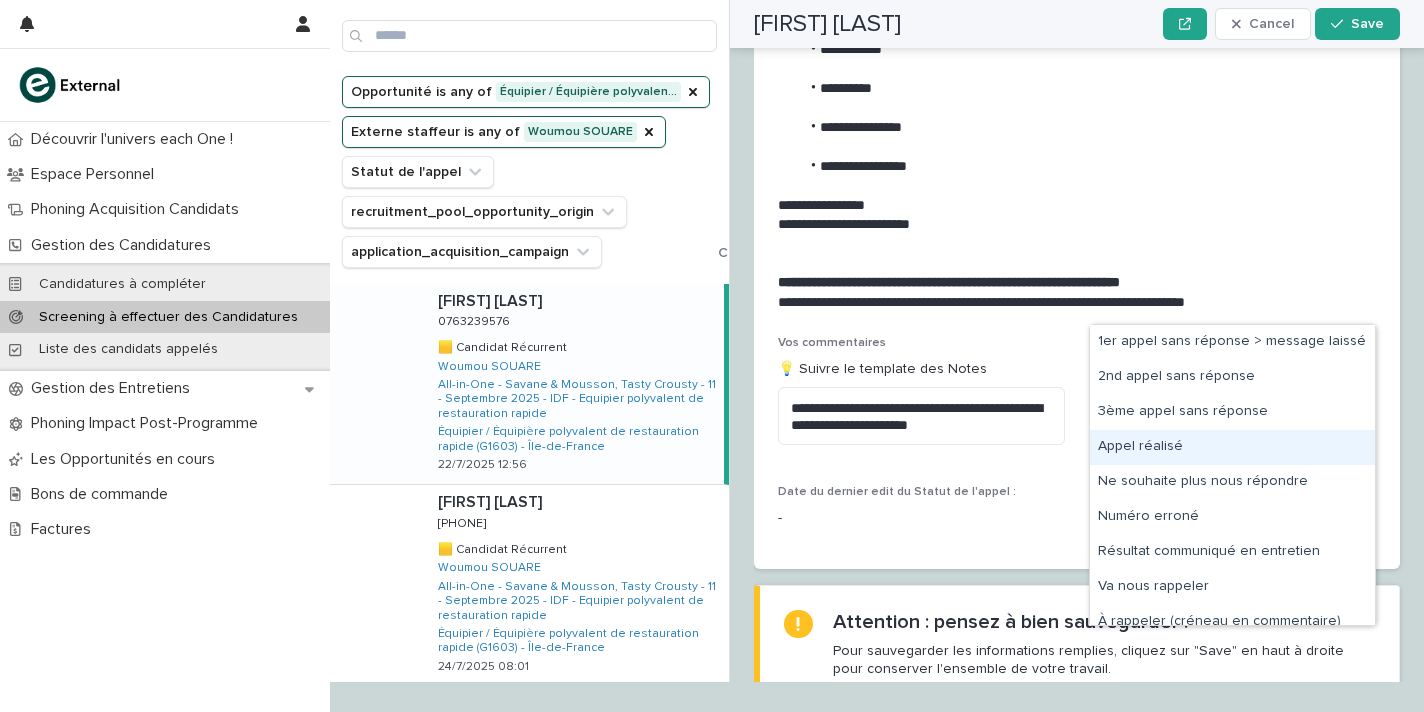 click on "Appel réalisé" at bounding box center [1232, 447] 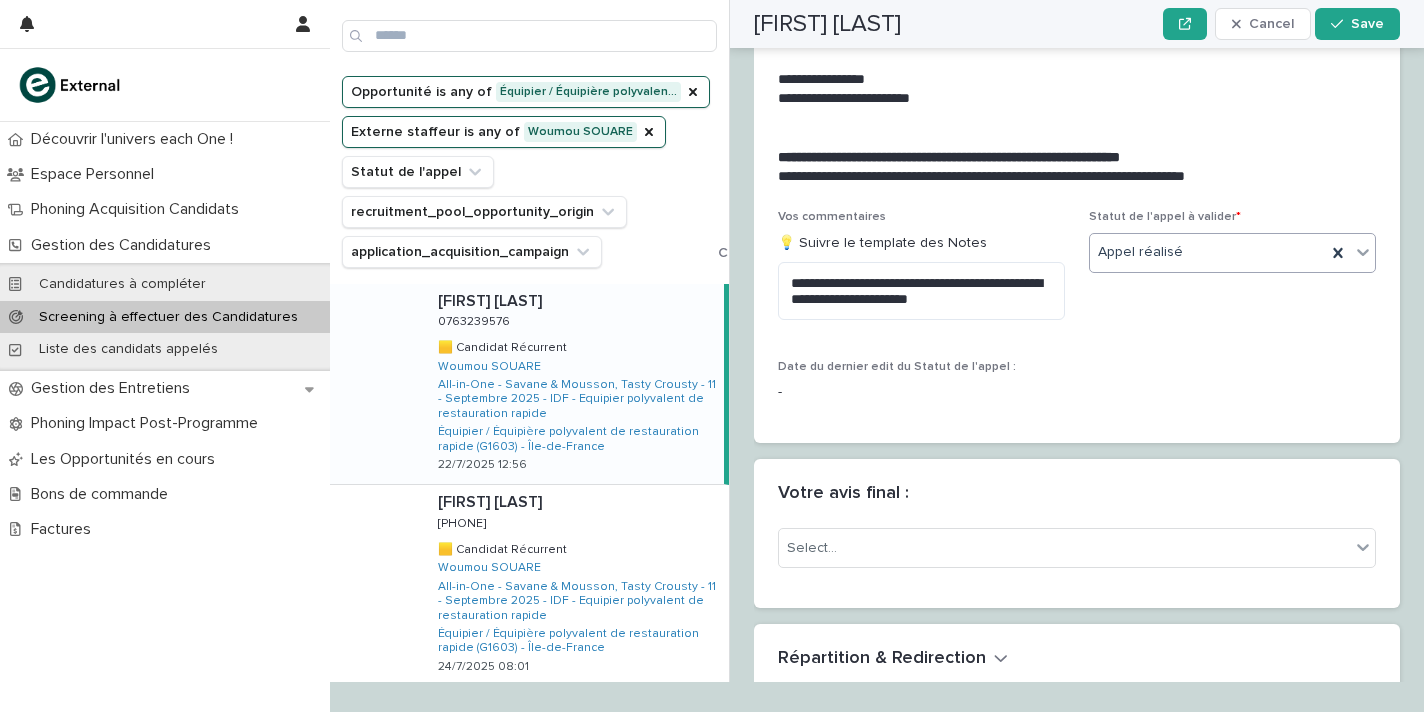 scroll, scrollTop: 2824, scrollLeft: 0, axis: vertical 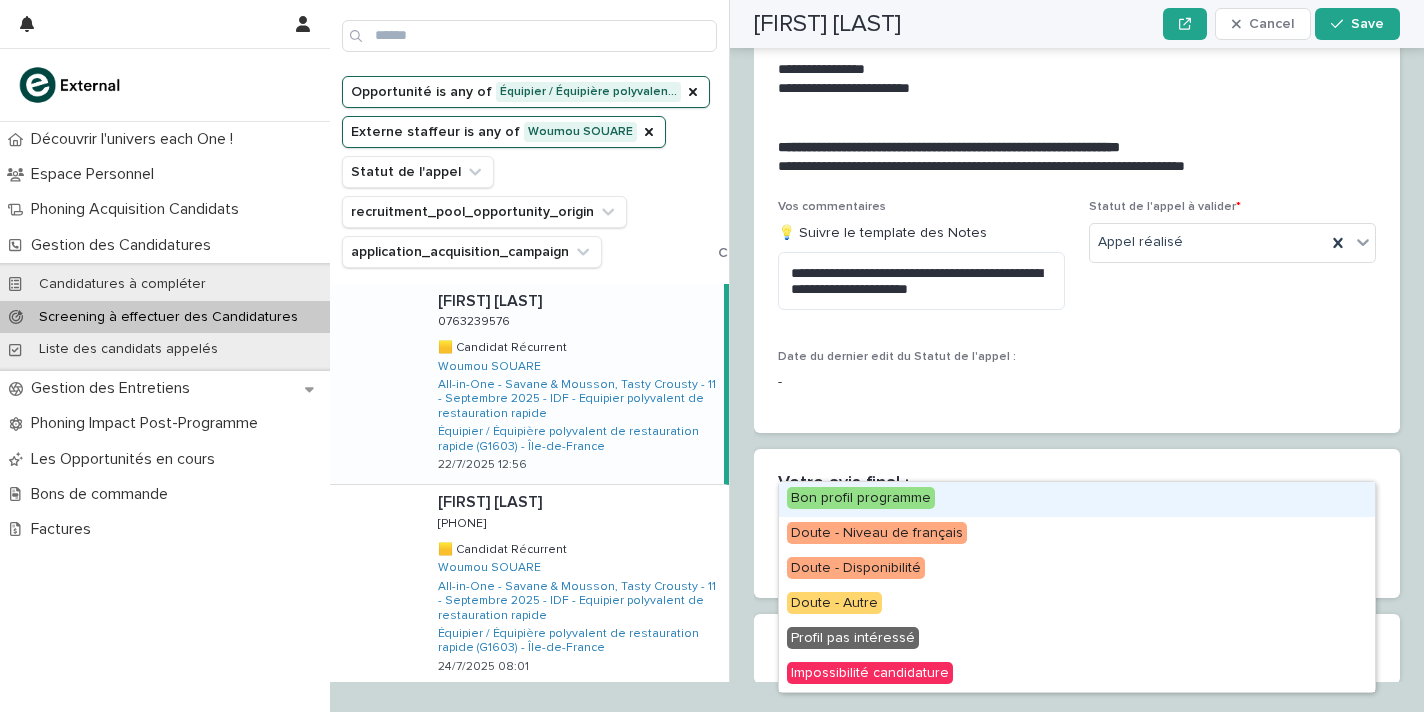 click on "Select..." at bounding box center (1064, 538) 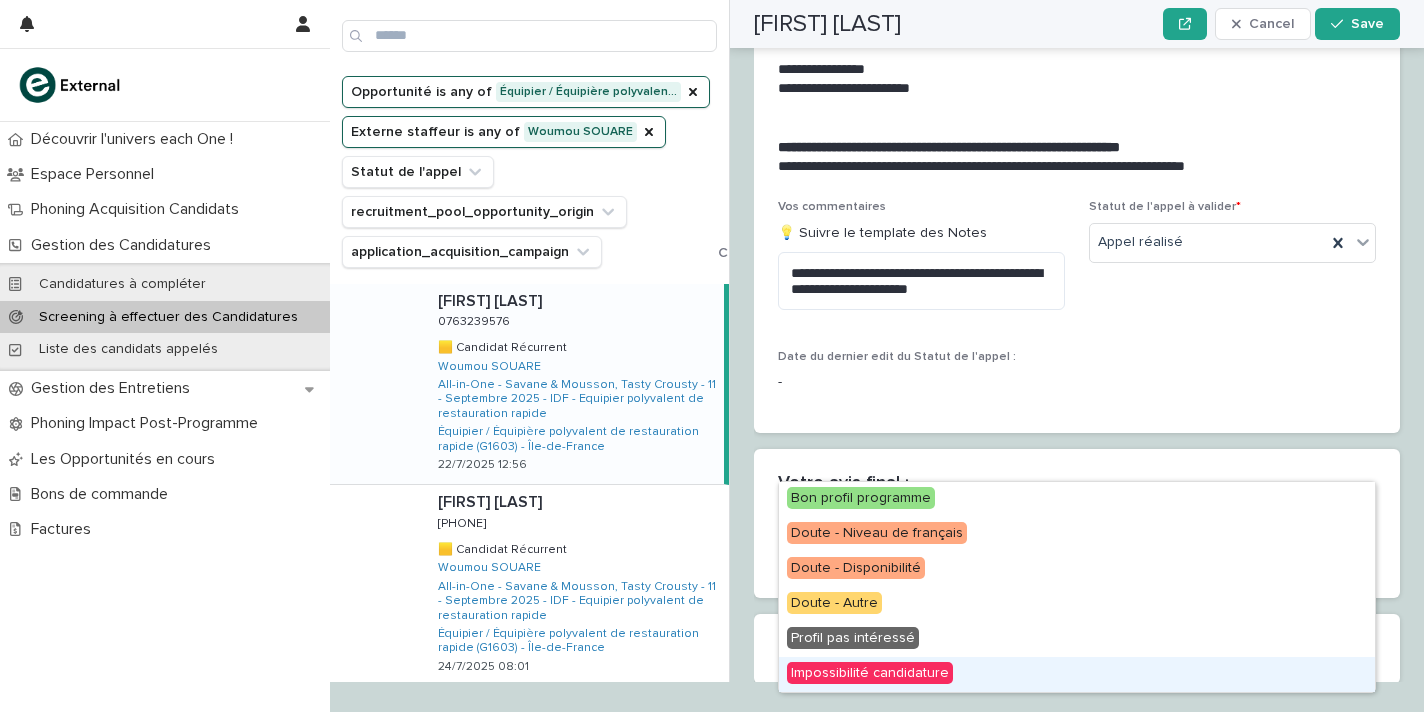 click on "Impossibilité candidature" at bounding box center (1077, 674) 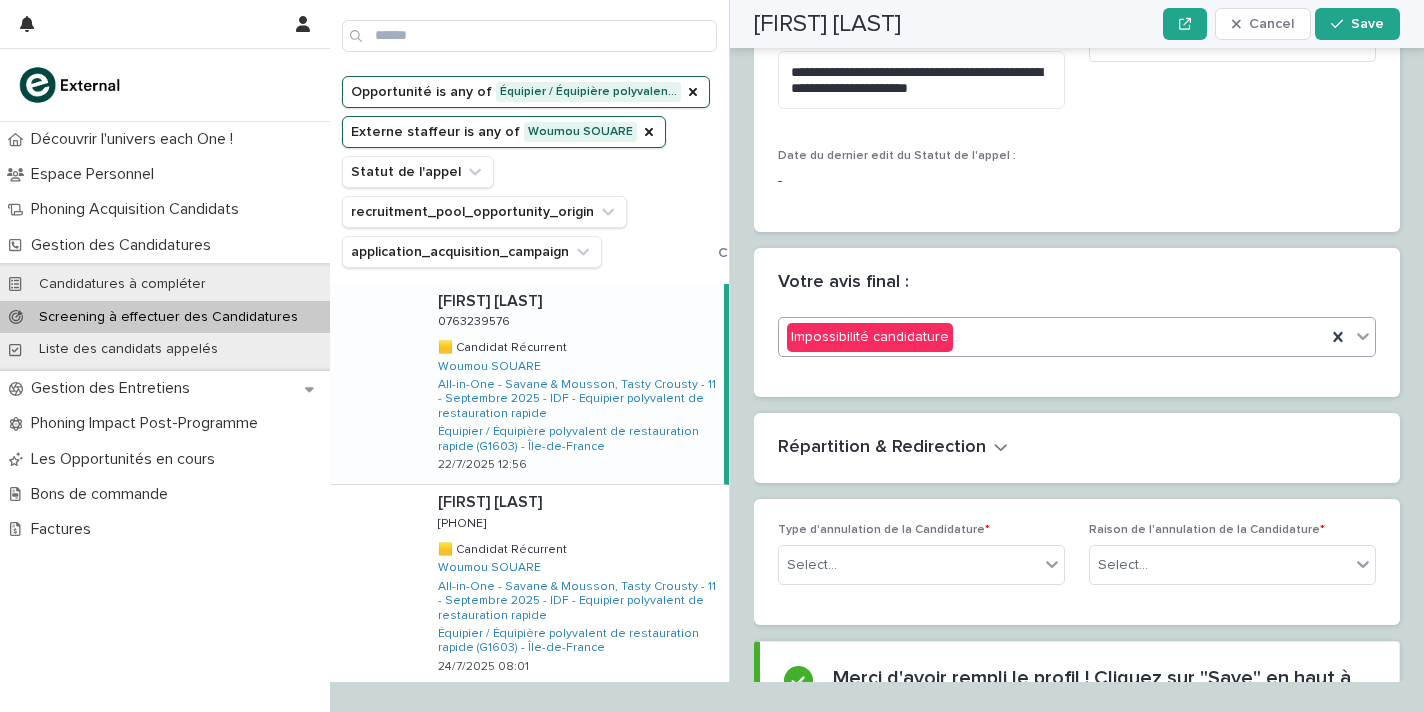 scroll, scrollTop: 3052, scrollLeft: 0, axis: vertical 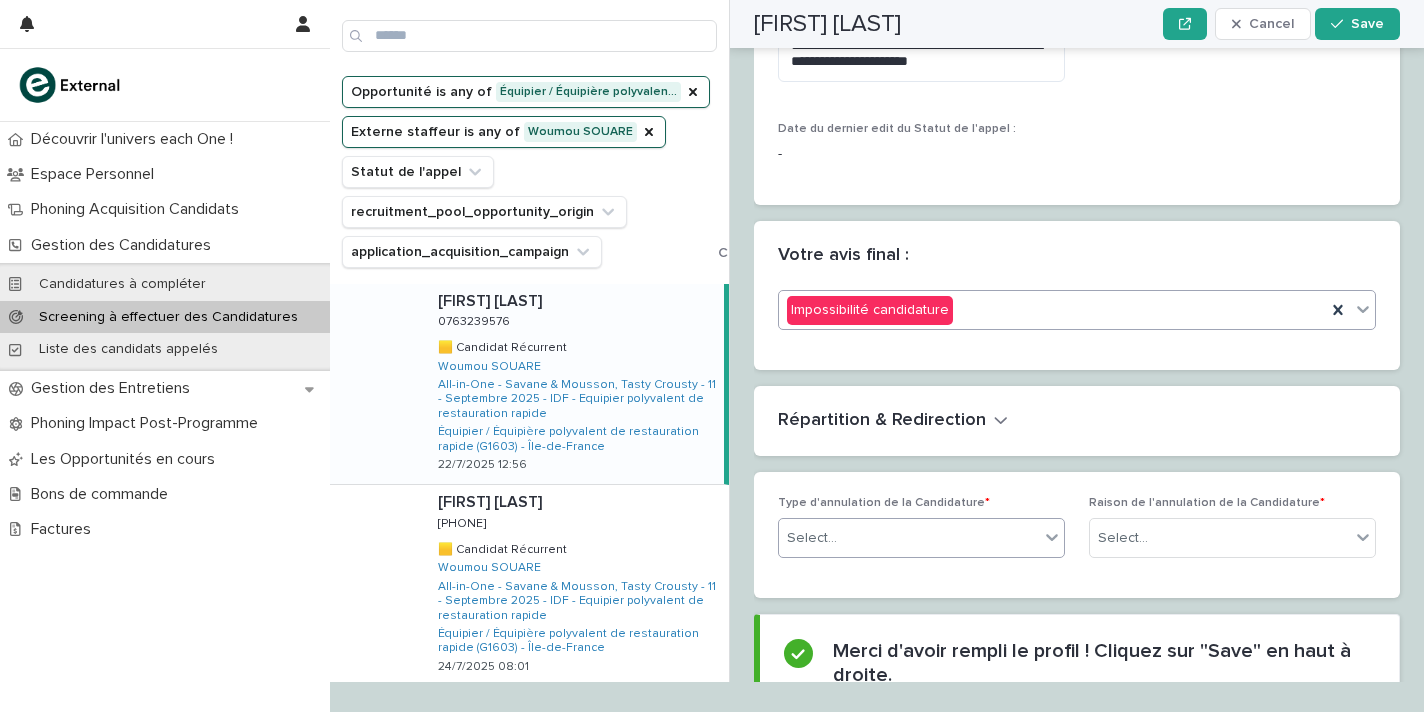 click on "Select..." at bounding box center (909, 538) 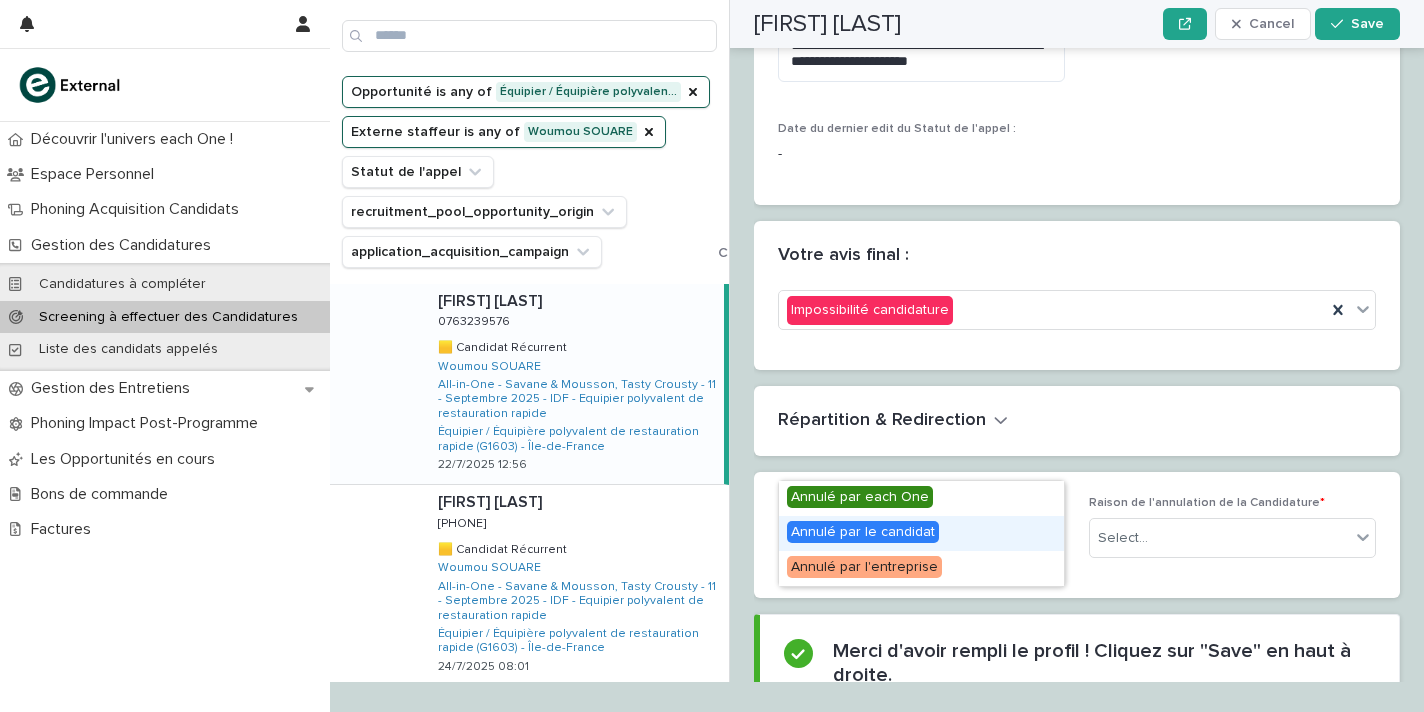 click on "Annulé par le candidat" at bounding box center [863, 532] 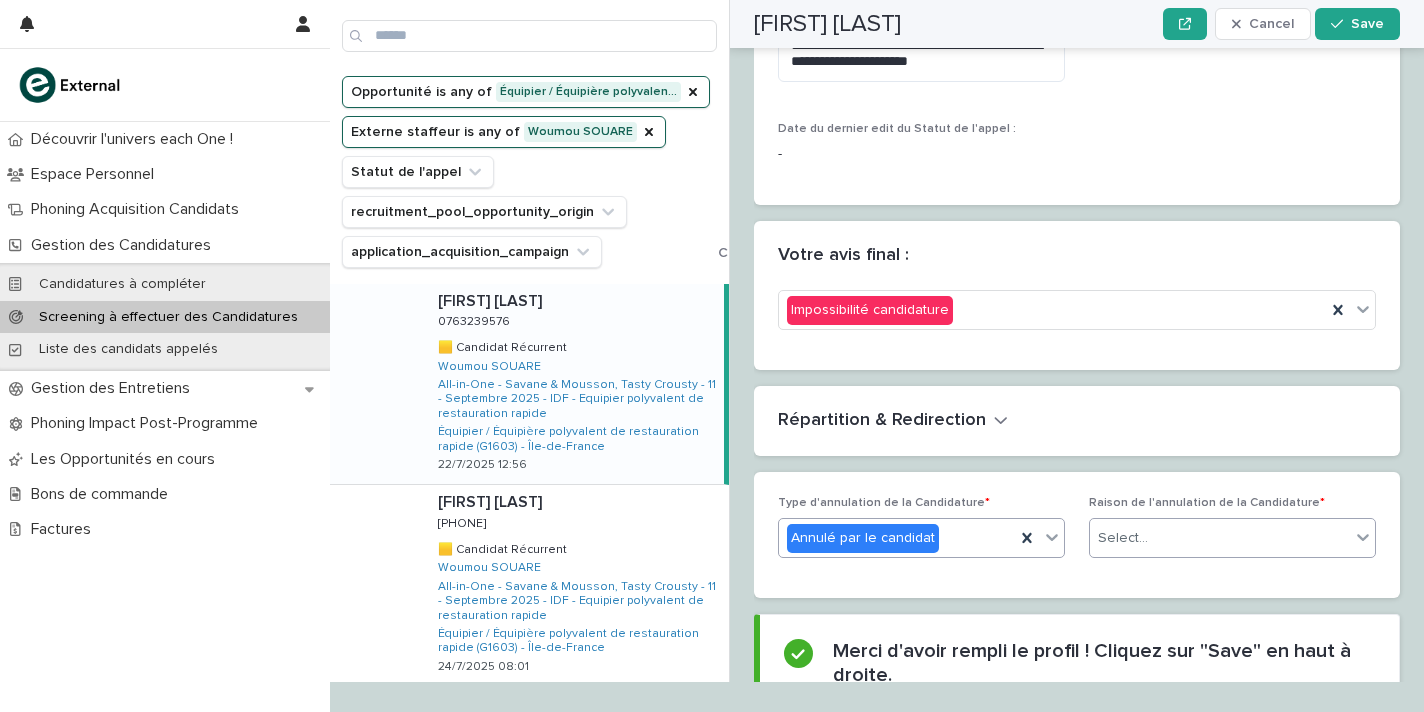 click on "Select..." at bounding box center [1220, 538] 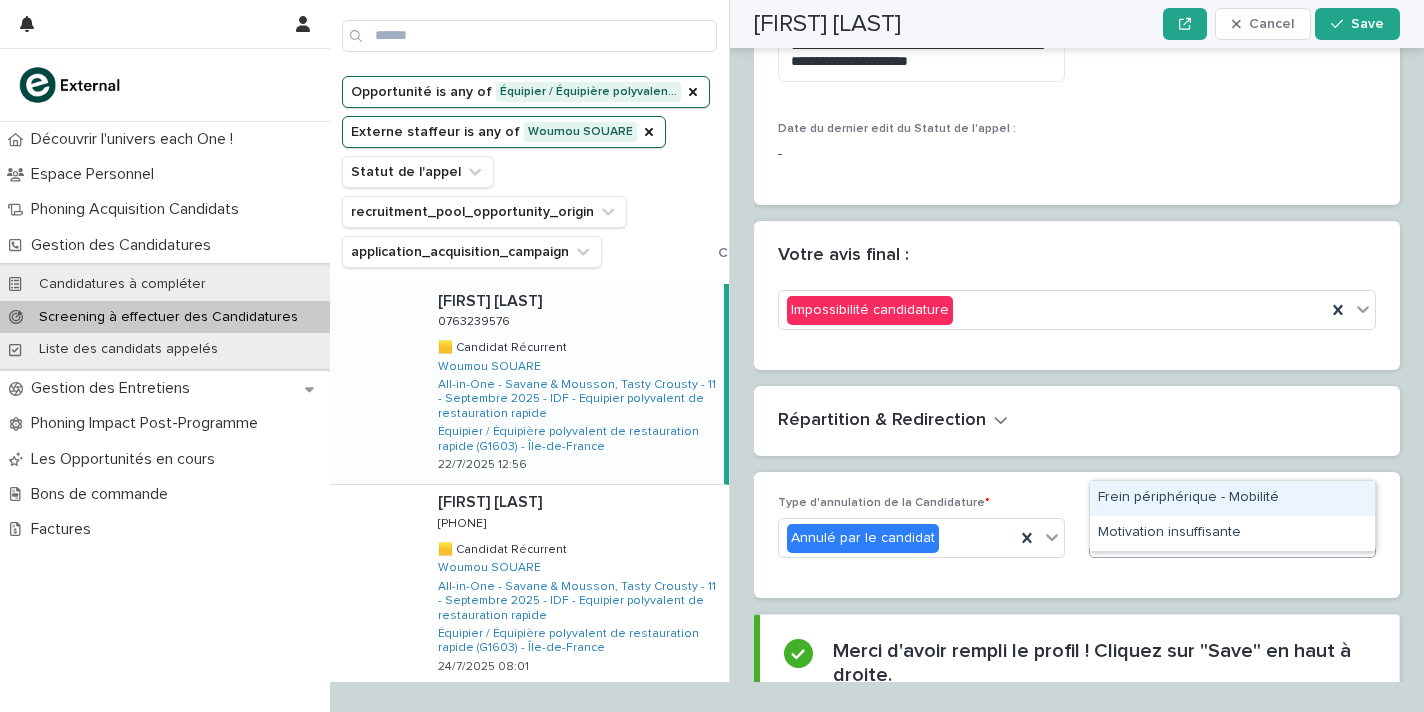 type on "***" 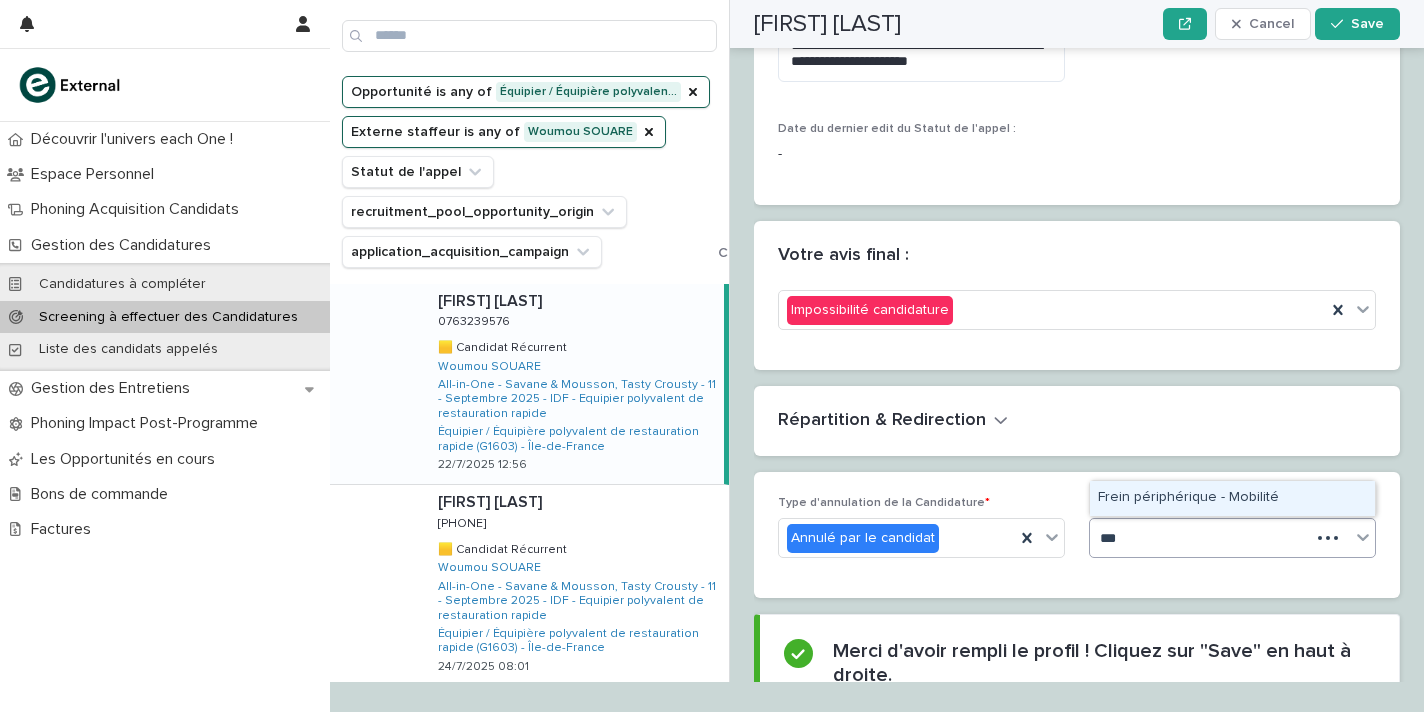 click on "Frein périphérique - Mobilité" at bounding box center (1232, 498) 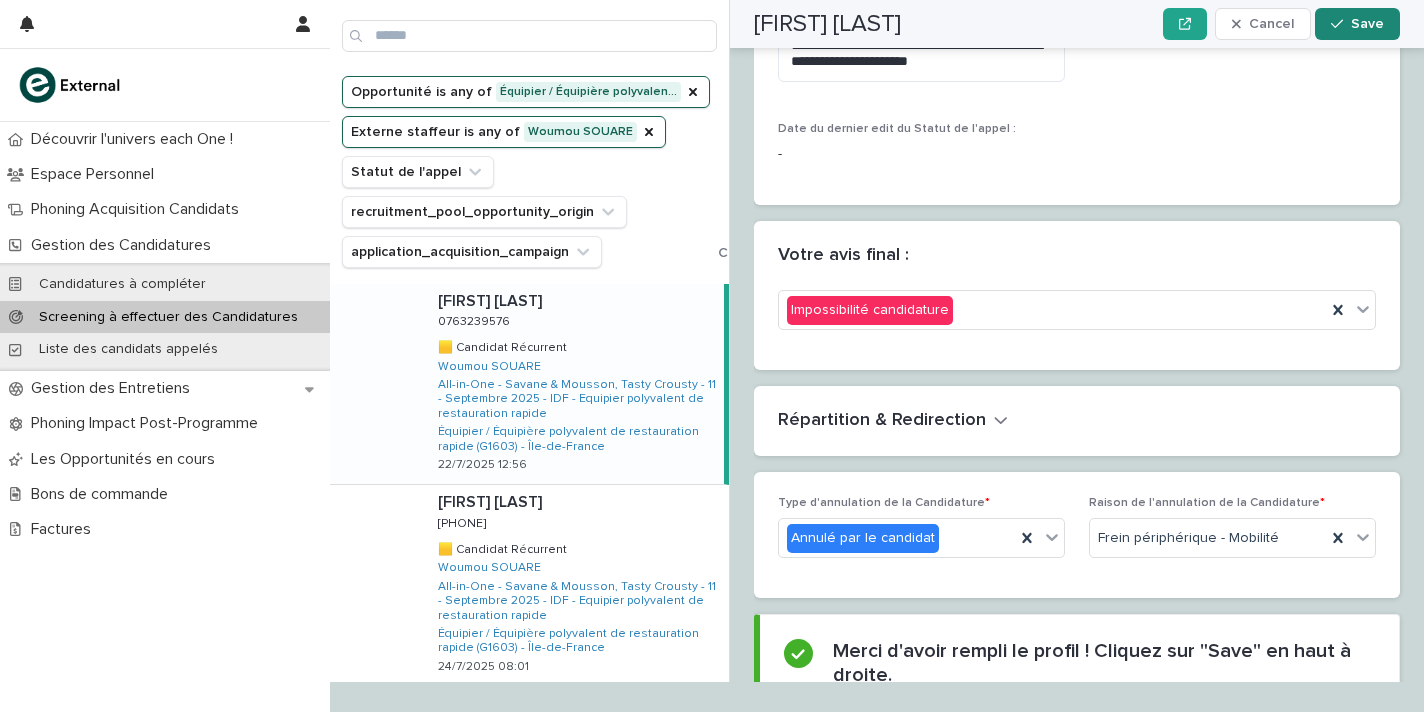 click on "Save" at bounding box center (1367, 24) 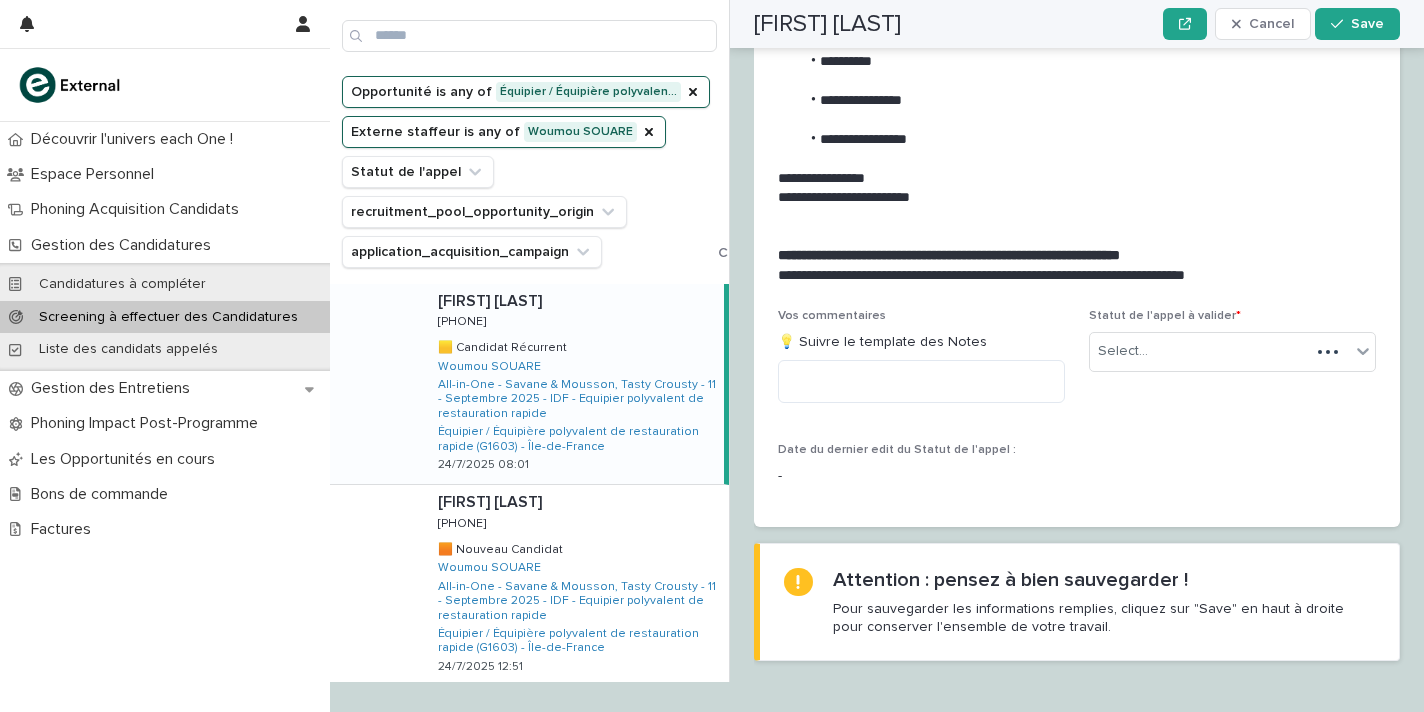scroll, scrollTop: 2162, scrollLeft: 0, axis: vertical 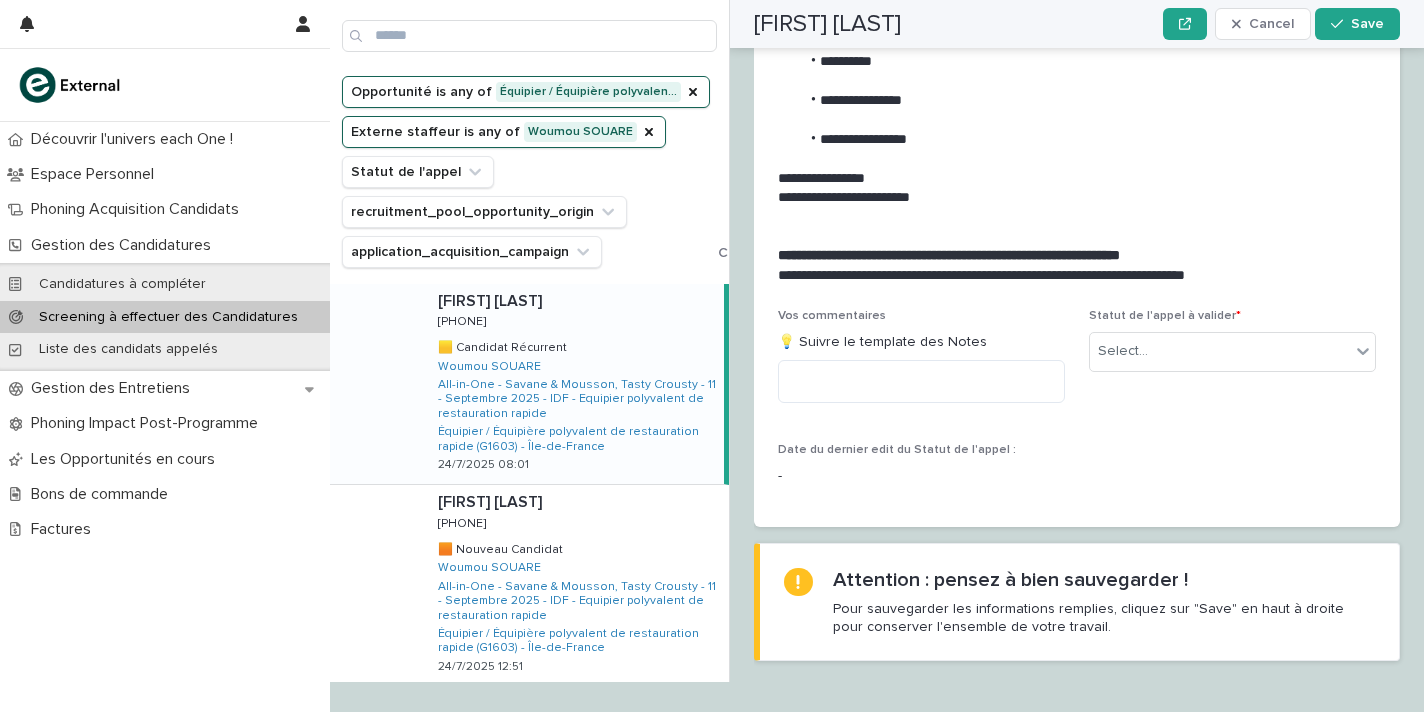 click on "Victorine KOFFI Victorine KOFFI   0652394962 0652394962   🟨 Candidat Récurrent 🟨 Candidat Récurrent   Woumou SOUARE   All-in-One - Savane & Mousson, Tasty Crousty - 11 - Septembre 2025 - IDF - Equipier polyvalent de restauration rapide   Équipier / Équipière polyvalent de restauration rapide (G1603) - Île-de-France   24/7/2025 08:01" at bounding box center (573, 384) 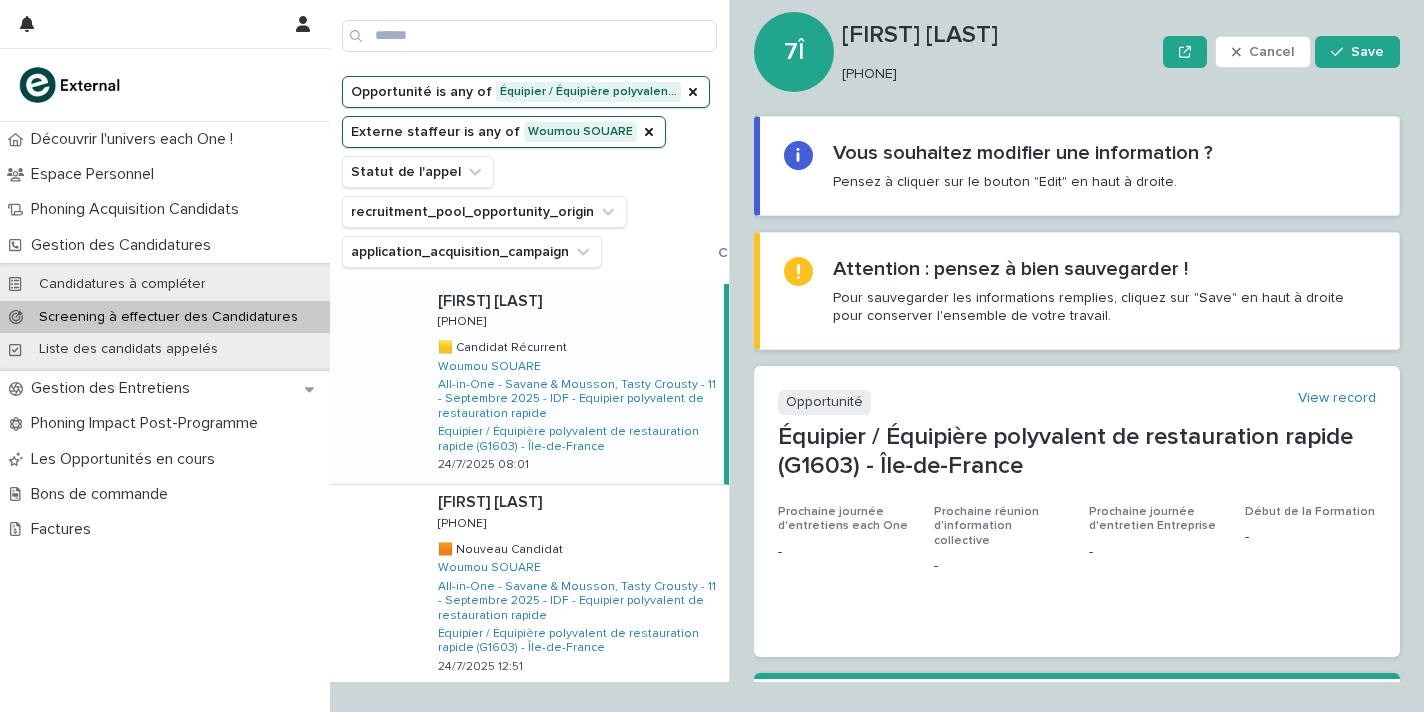 scroll, scrollTop: 0, scrollLeft: 0, axis: both 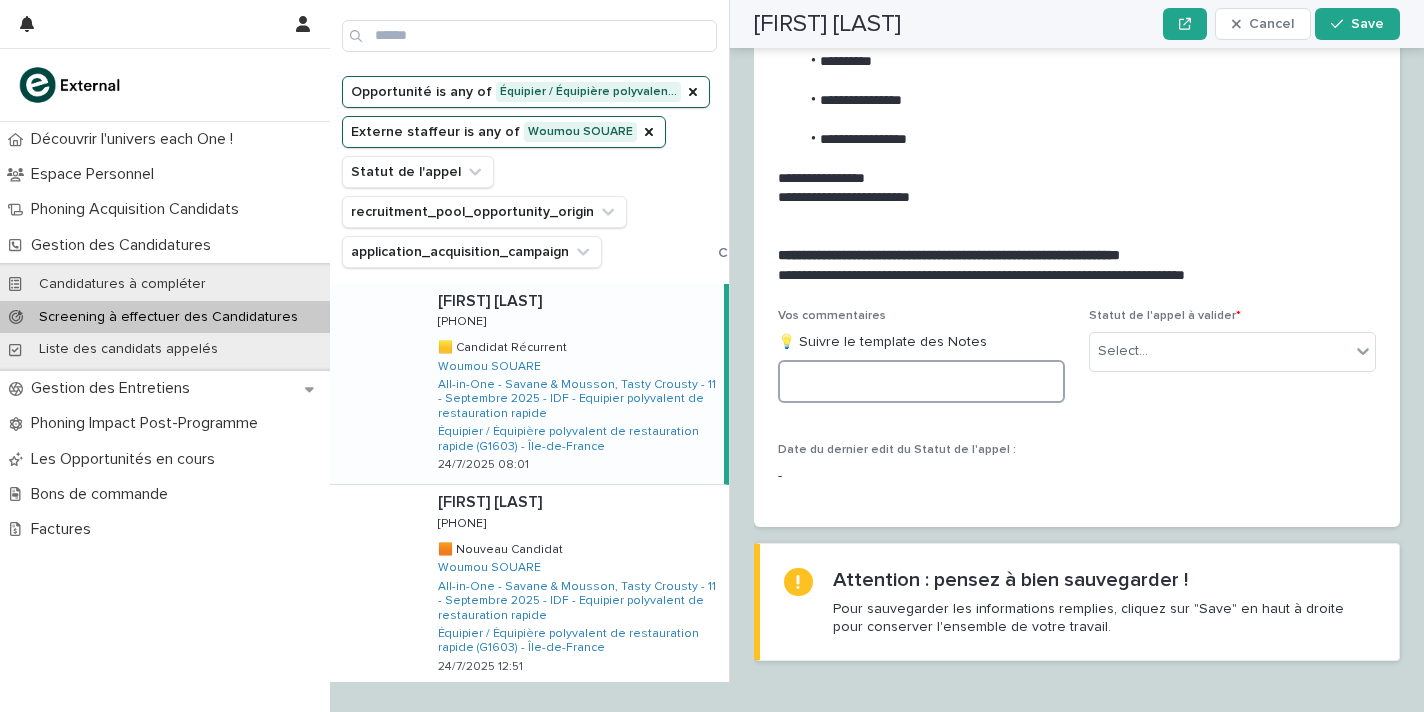 click at bounding box center (921, 381) 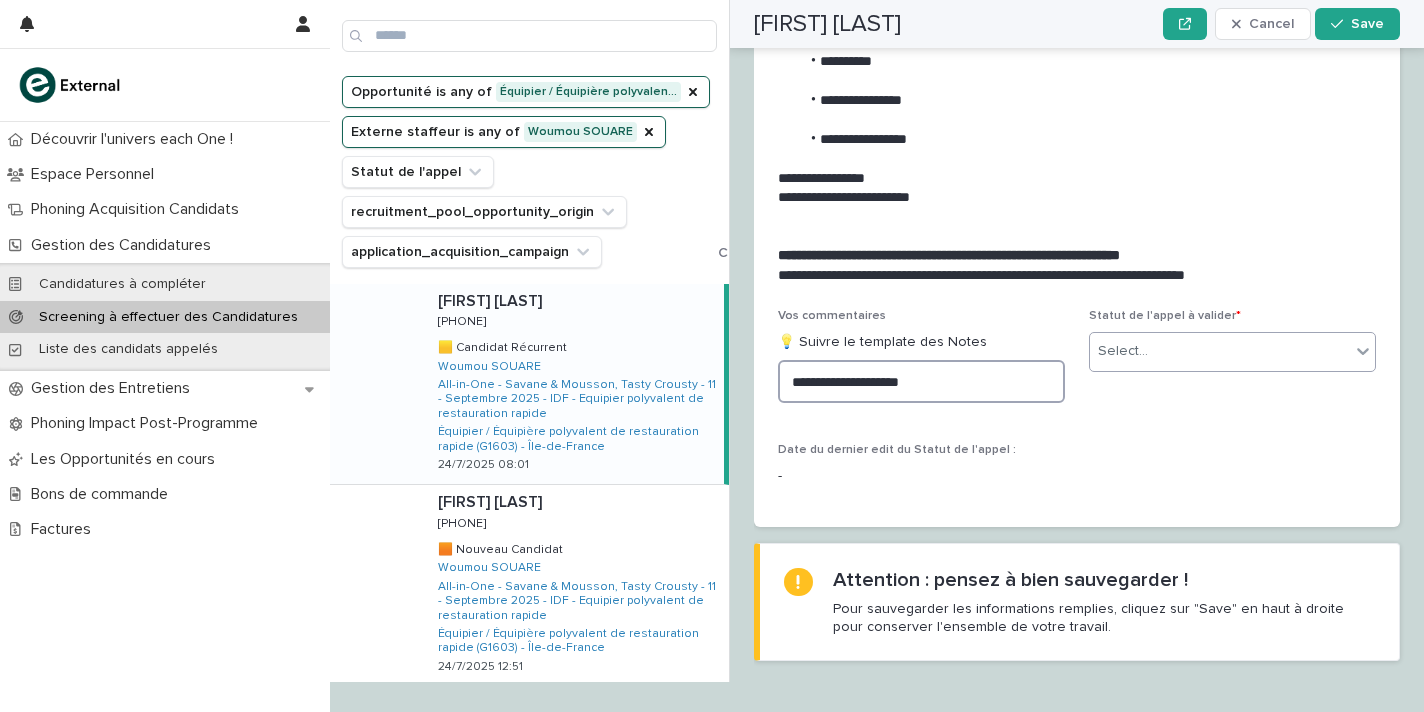 type on "**********" 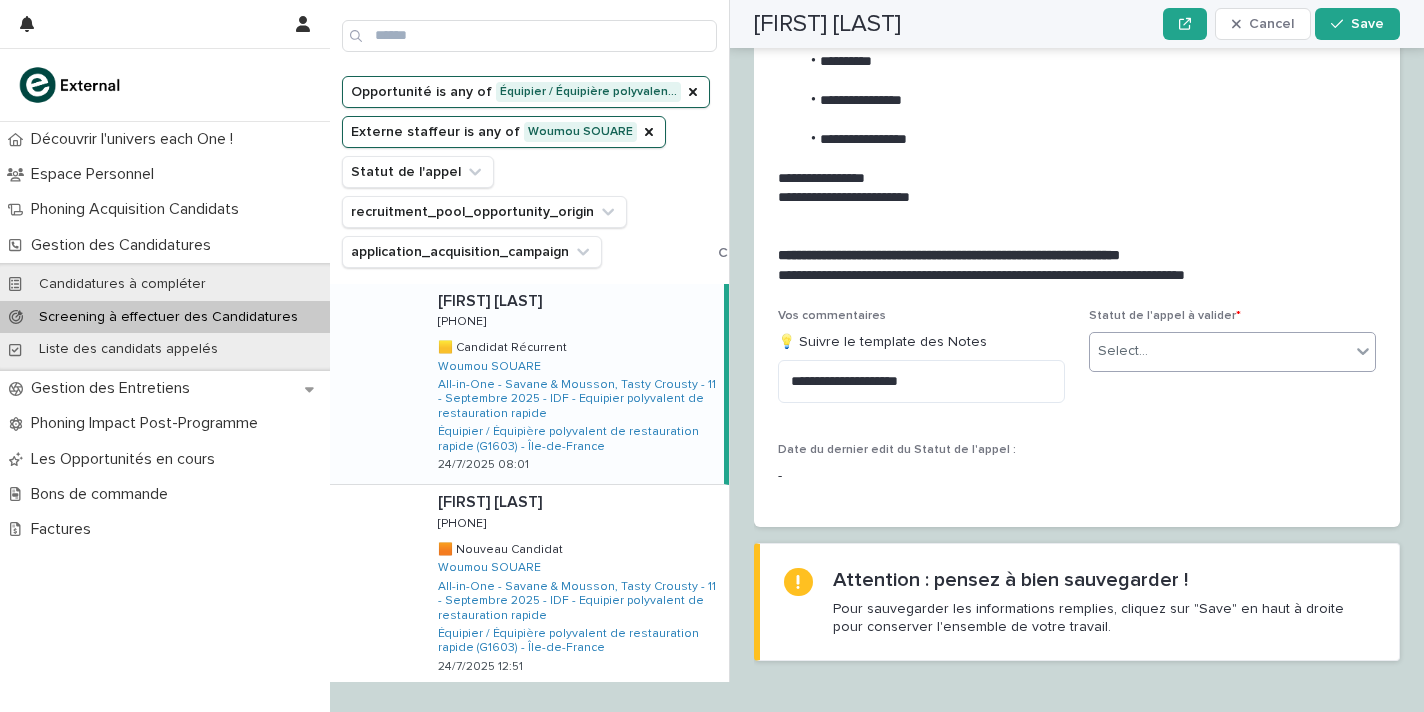 click on "Select..." at bounding box center (1123, 351) 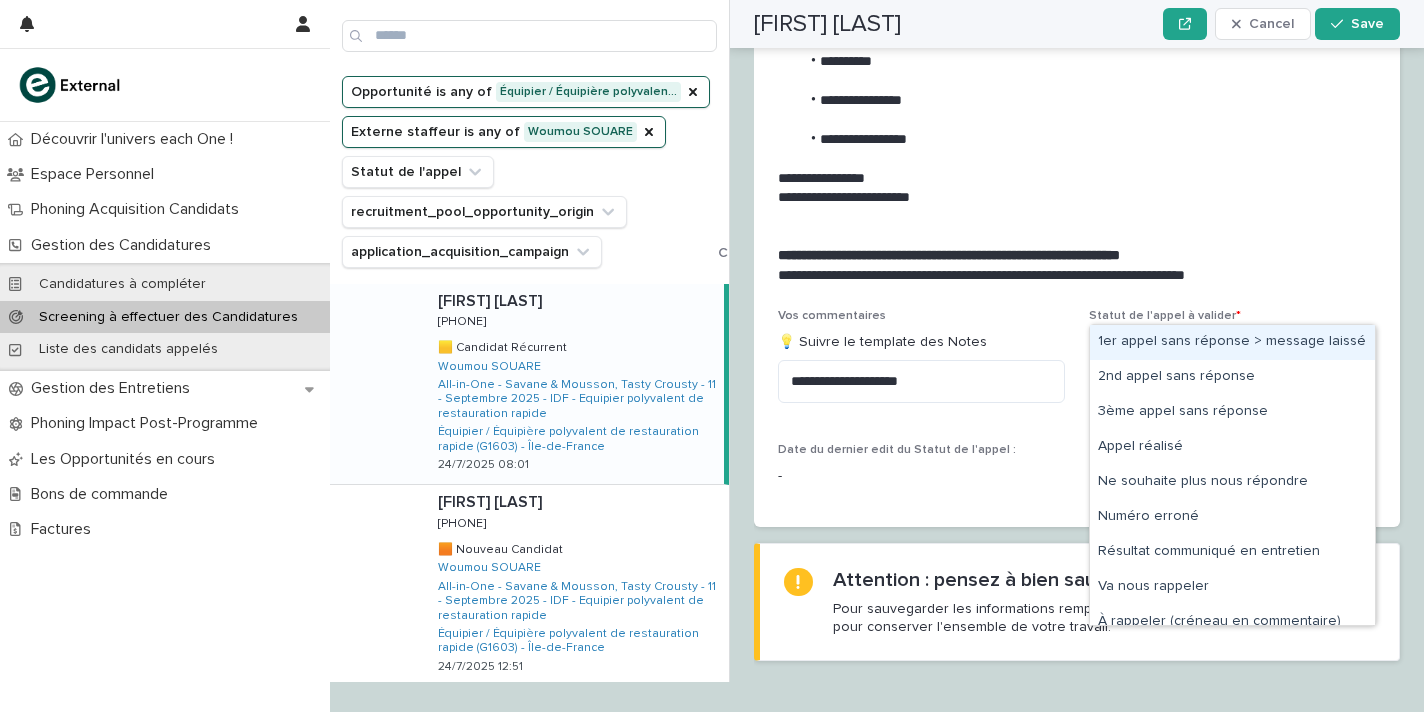 click on "1er appel sans réponse > message laissé" at bounding box center [1232, 342] 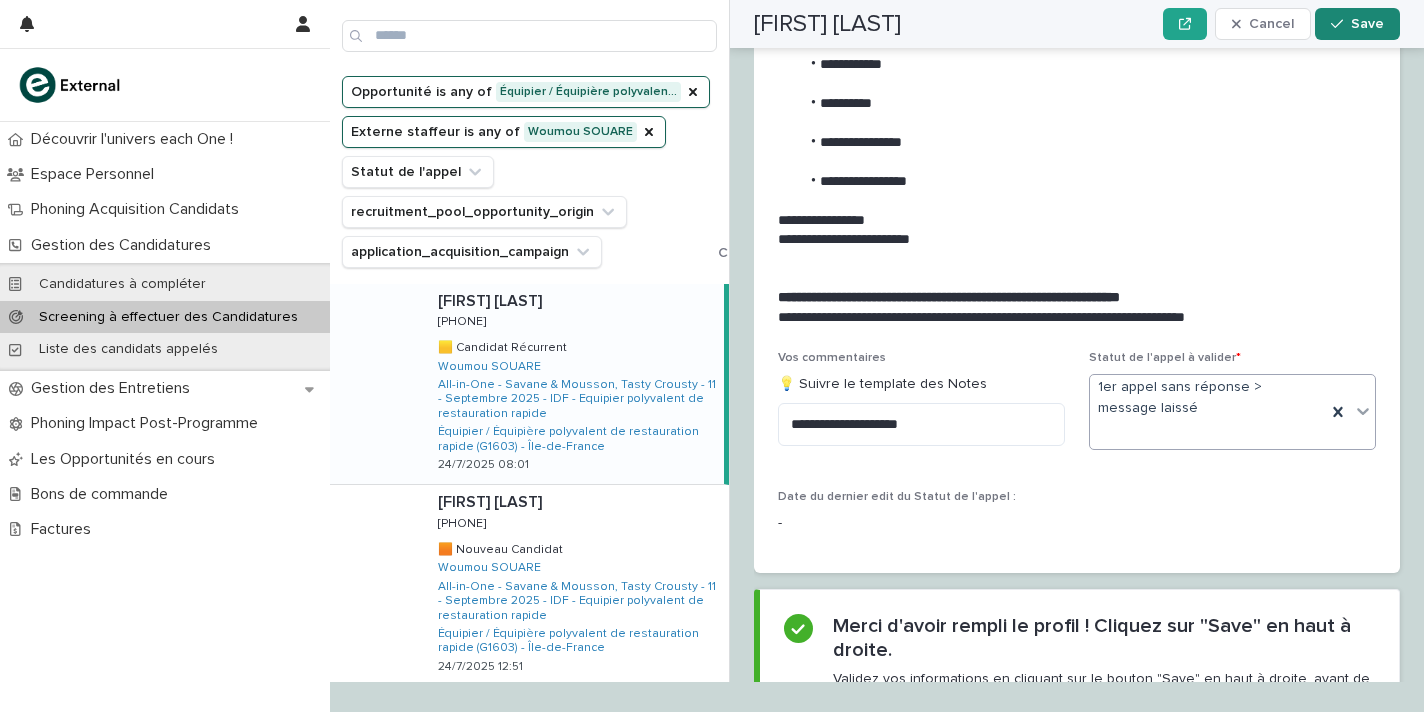 click on "Save" at bounding box center (1367, 24) 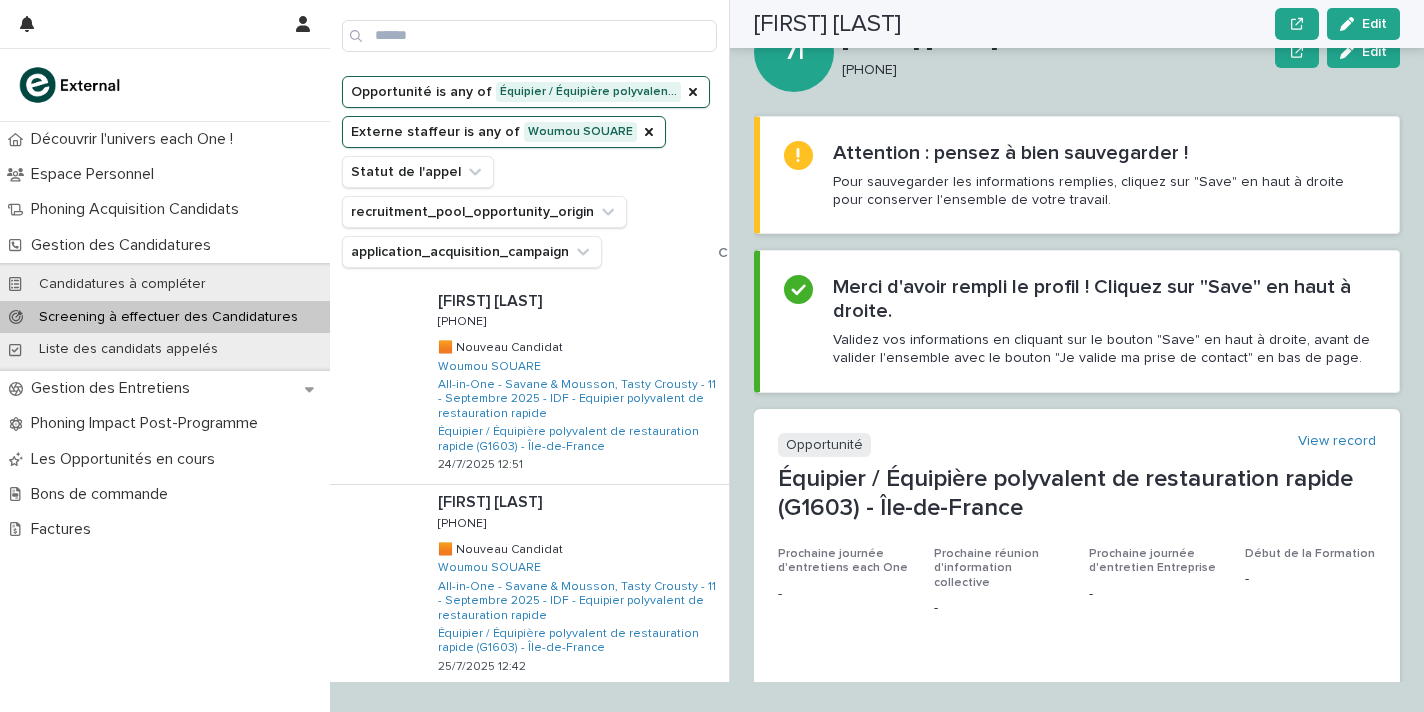 scroll, scrollTop: 0, scrollLeft: 0, axis: both 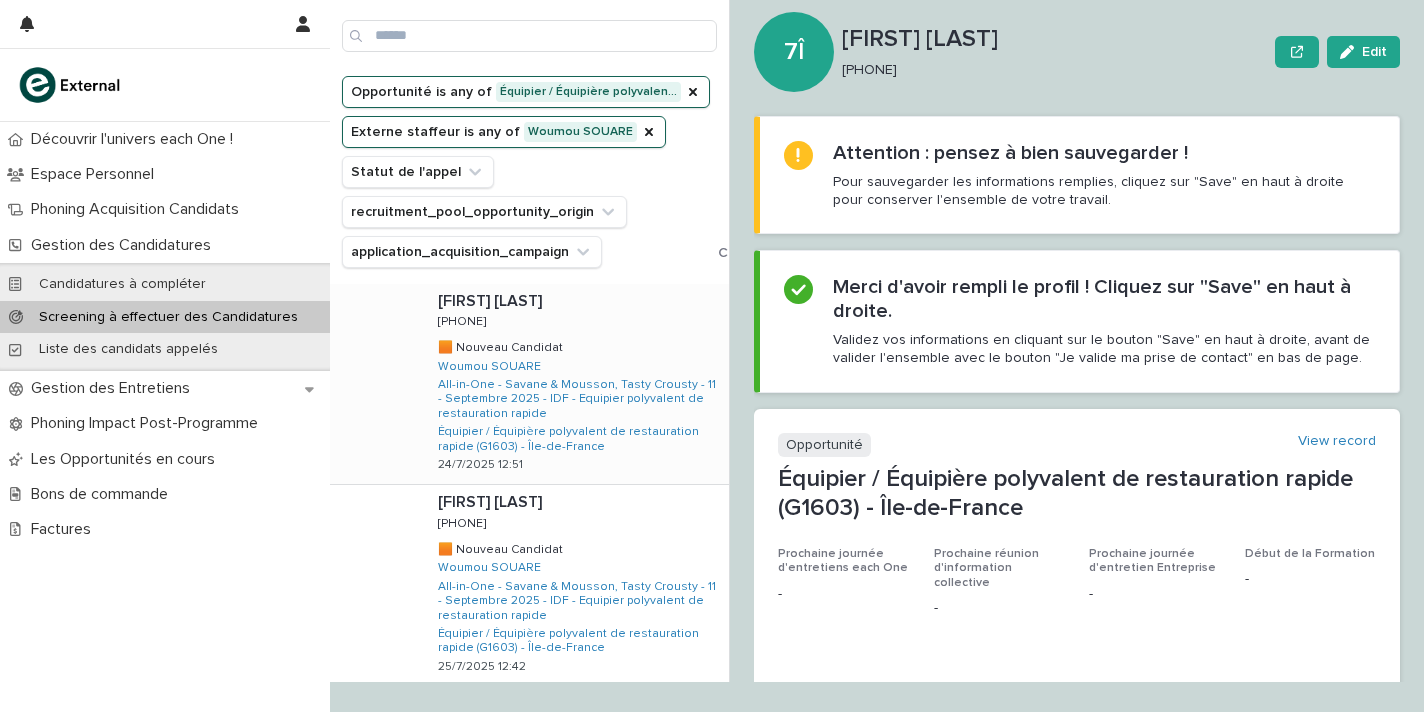 click on "Fode CAMARA Fode CAMARA   0614514415 0614514415   🟧 Nouveau Candidat 🟧 Nouveau Candidat   Woumou SOUARE   All-in-One - Savane & Mousson, Tasty Crousty - 11 - Septembre 2025 - IDF - Equipier polyvalent de restauration rapide   Équipier / Équipière polyvalent de restauration rapide (G1603) - Île-de-France   24/7/2025 12:51" at bounding box center (575, 384) 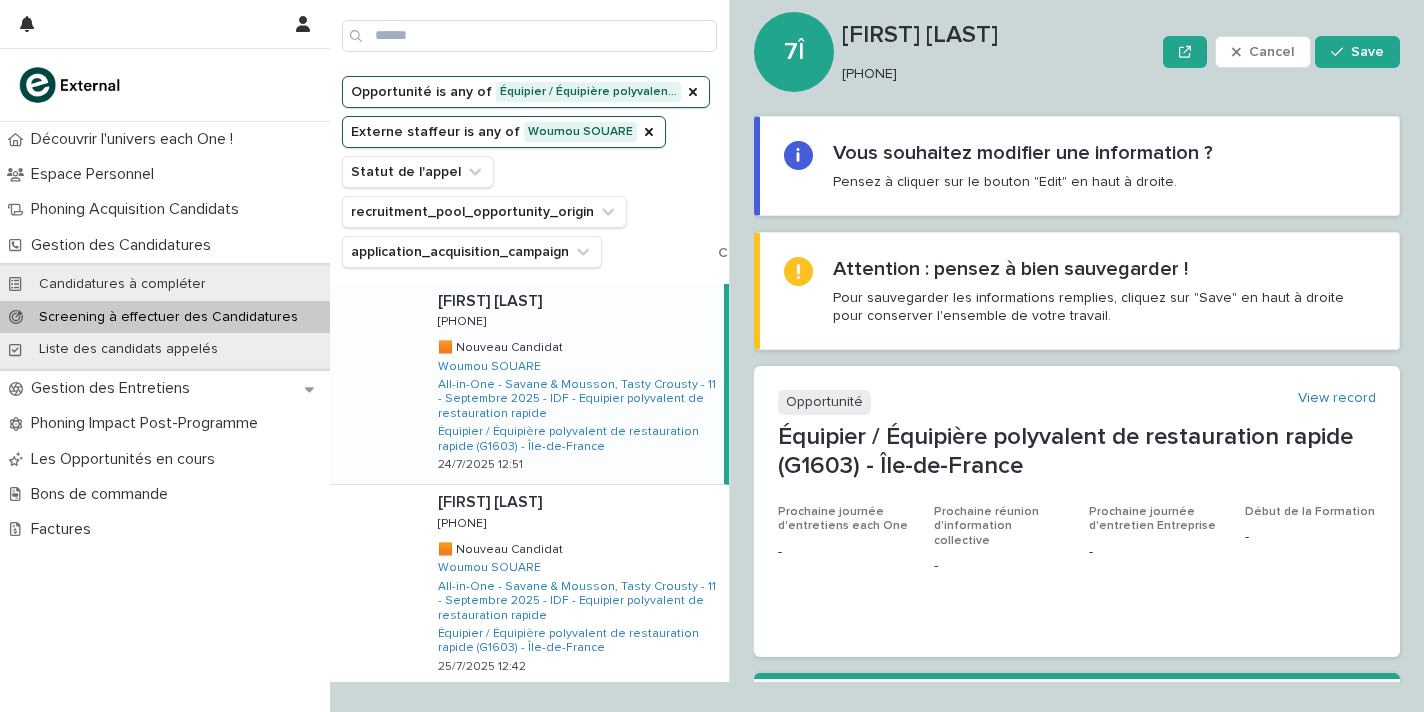 click on "0614514415" at bounding box center (994, 74) 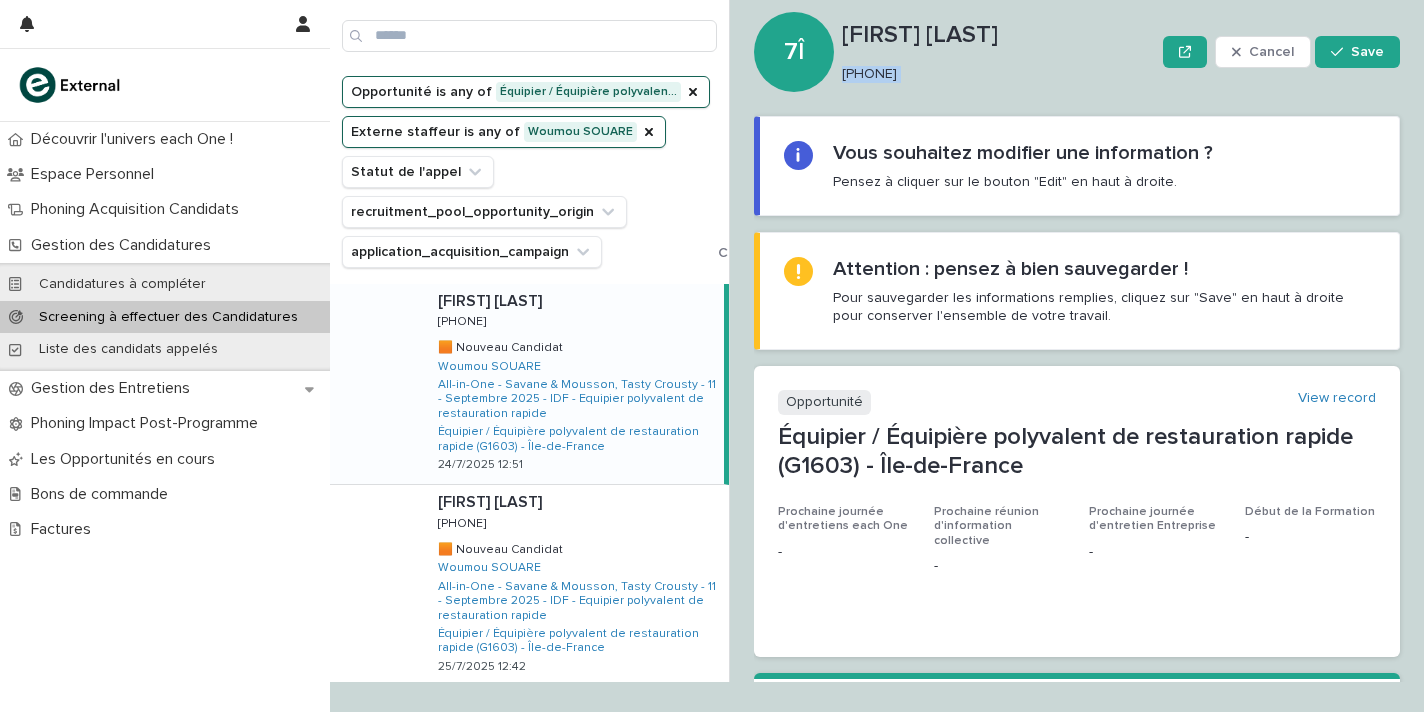 click on "0614514415" at bounding box center [994, 74] 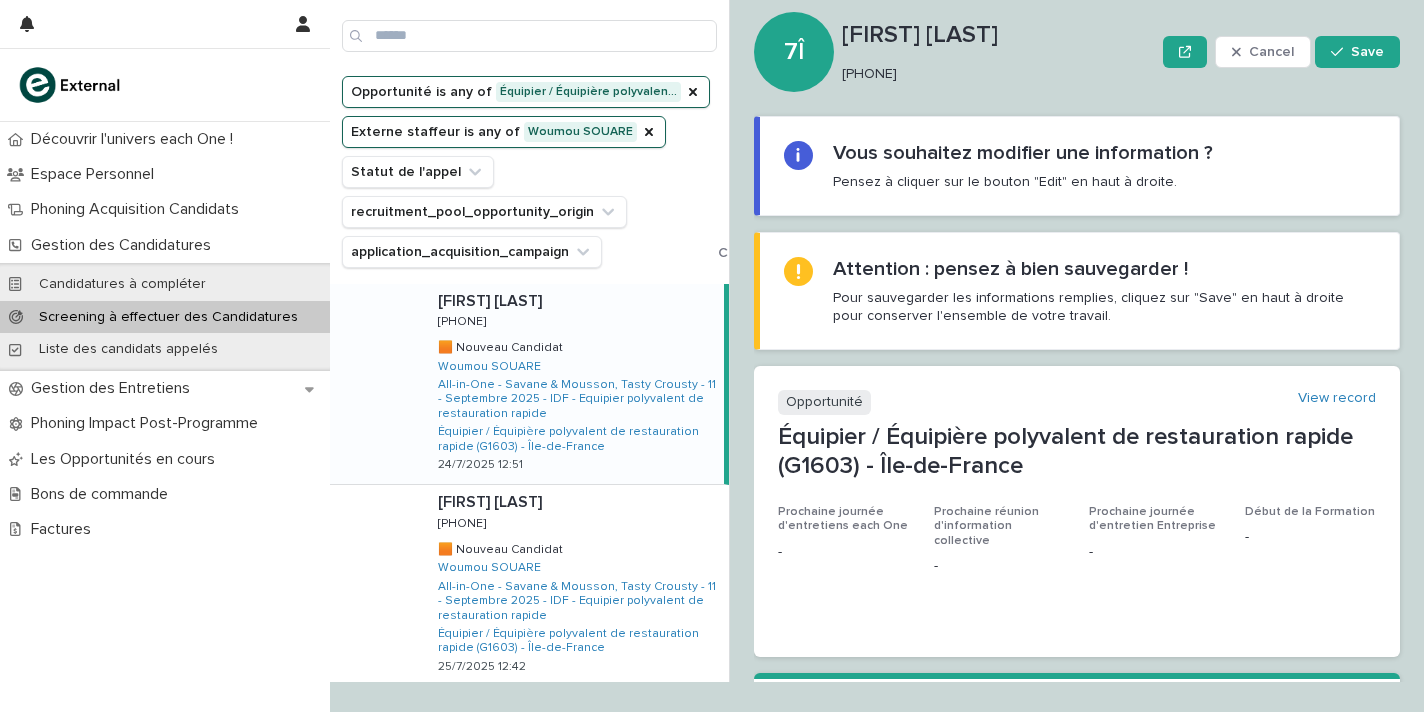 click on "Loading... Saving… Loading... Saving… Loading... Saving… Vous souhaitez modifier une information ? Pensez à cliquer sur le bouton "Edit" en haut à droite. Loading... Saving… Attention : pensez à bien sauvegarder ! Pour sauvegarder les informations remplies, cliquez sur "Save" en haut à droite pour conserver l'ensemble de votre travail. Loading... Saving… Loading... Saving… Opportunité View record   Équipier / Équipière polyvalent de restauration rapide (G1603) - Île-de-France Prochaine journée d'entretiens each One - Prochaine réunion d'information collective - Prochaine journée d'entretien Entreprise - Début de la Formation - Loading... Saving… 🟧 Nouveau Candidat Loading... Saving… Loading... Saving… Informations sur la candidature Loading... Saving… Informations personnelles                                         •••                                                                     Candidat Fode CAMARA Adresse mail fodecamaraparis@gmail.com Numéro de téléphone" at bounding box center (1077, 1457) 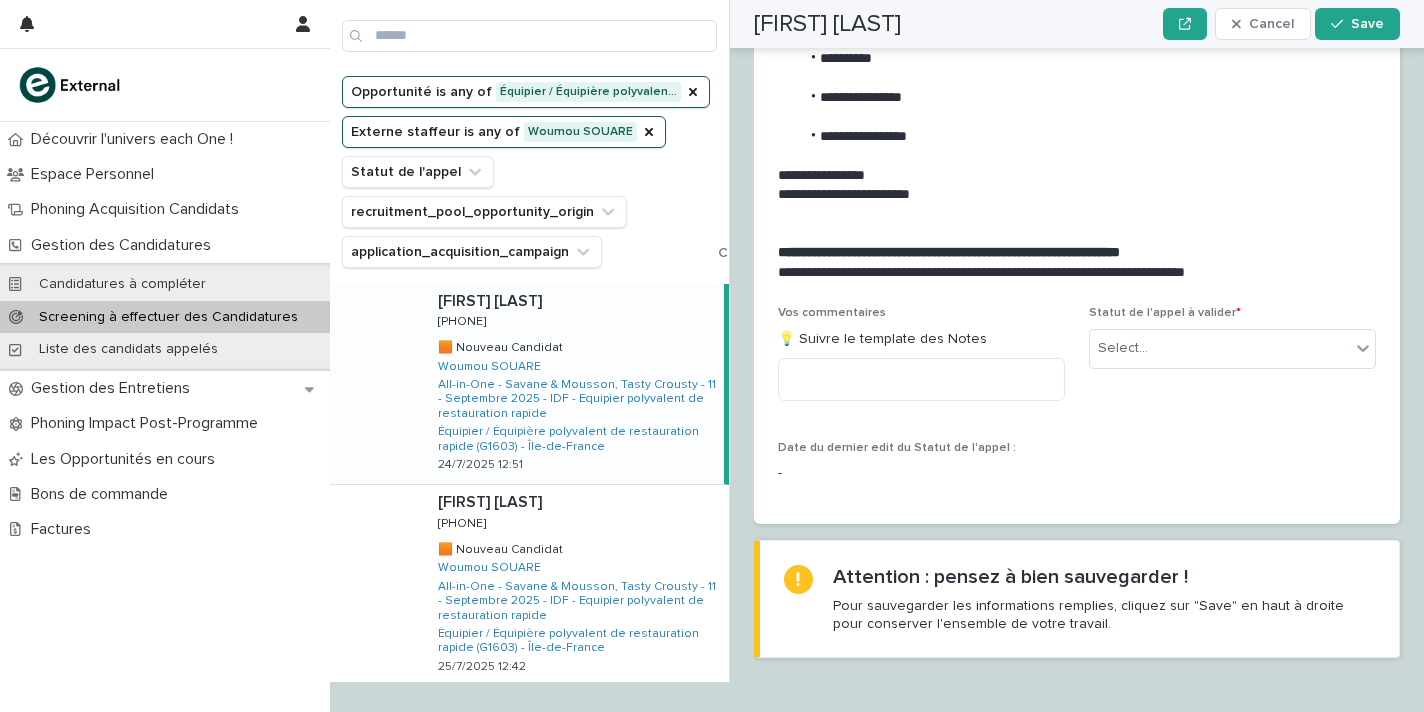 scroll, scrollTop: 2142, scrollLeft: 0, axis: vertical 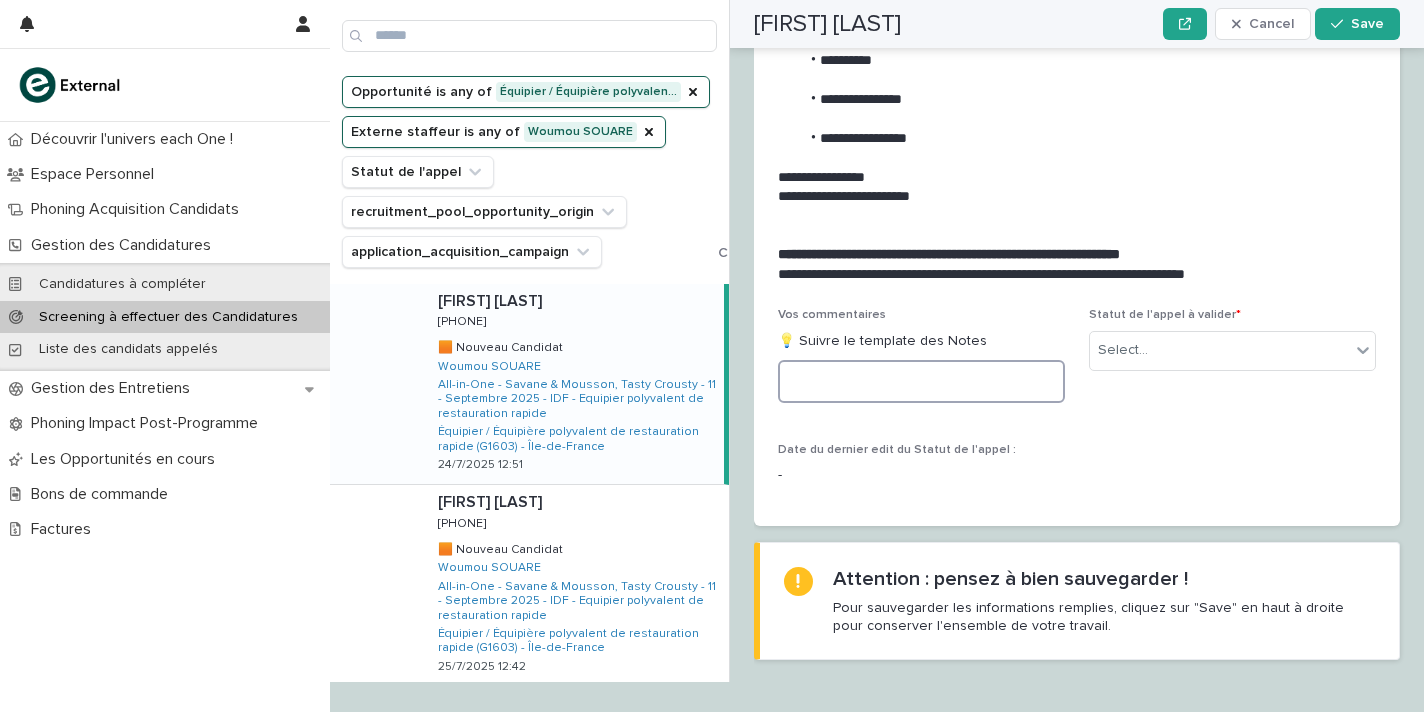 click at bounding box center [921, 381] 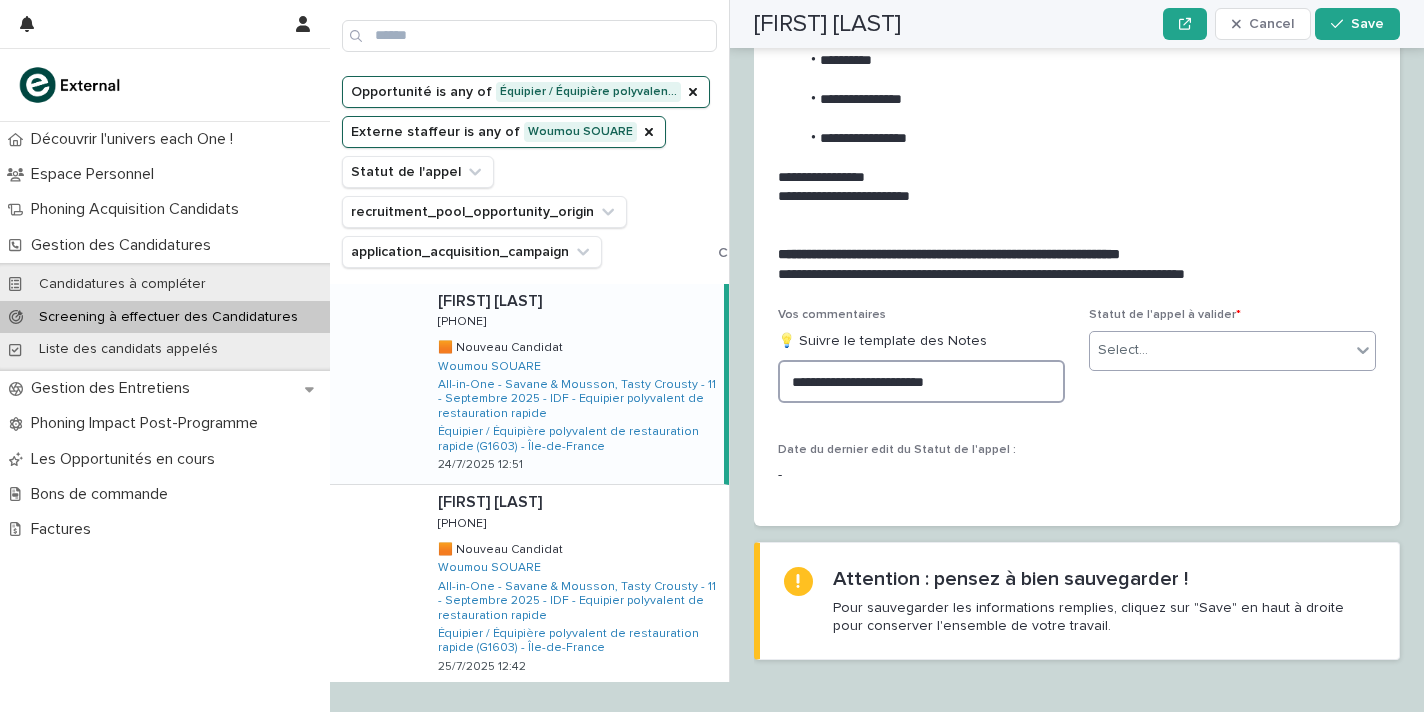 type on "**********" 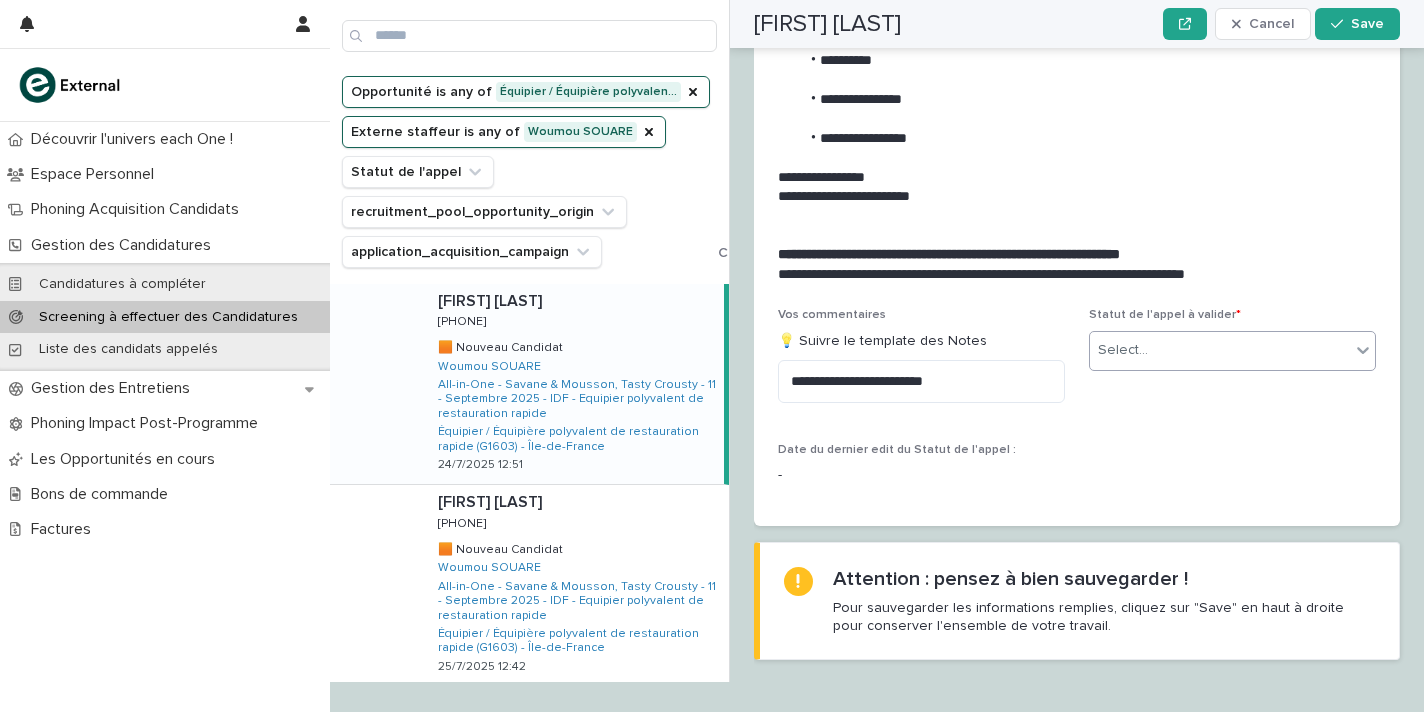 click on "Select..." at bounding box center [1123, 350] 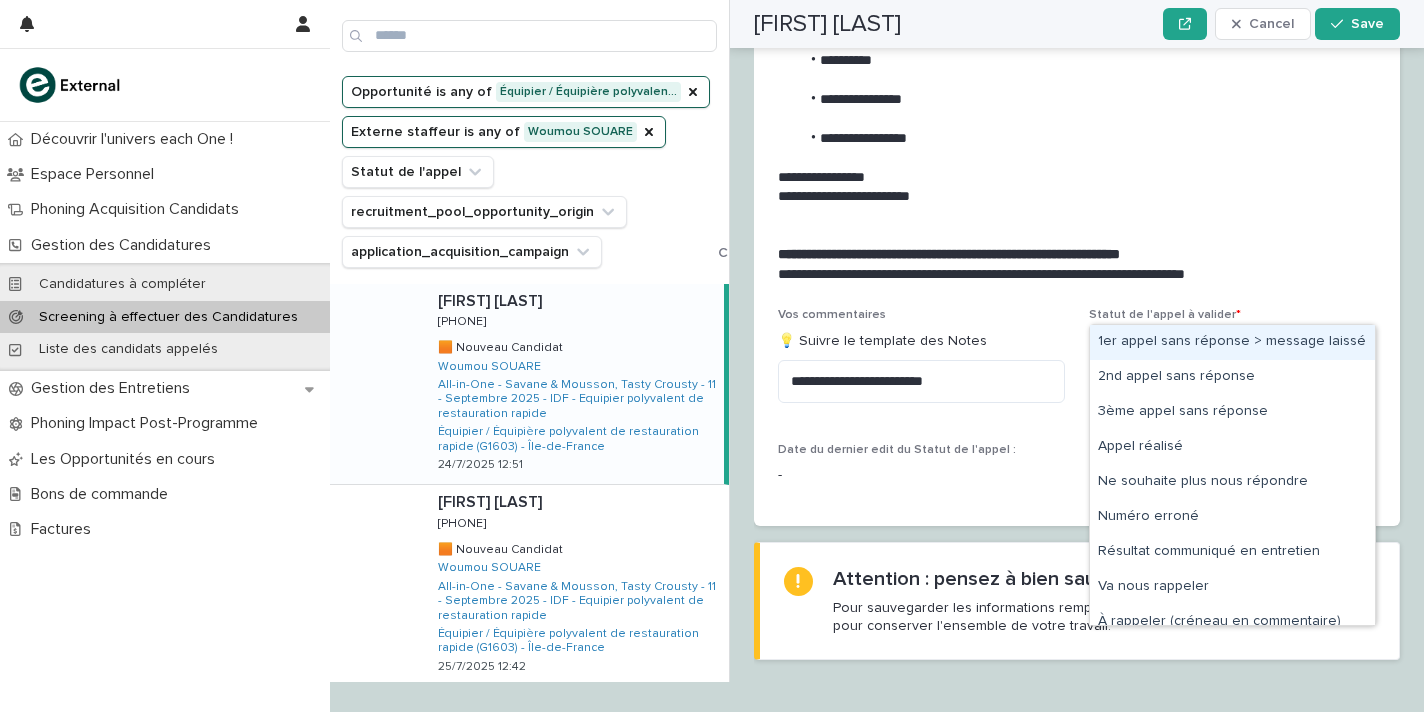 click on "1er appel sans réponse > message laissé" at bounding box center (1232, 342) 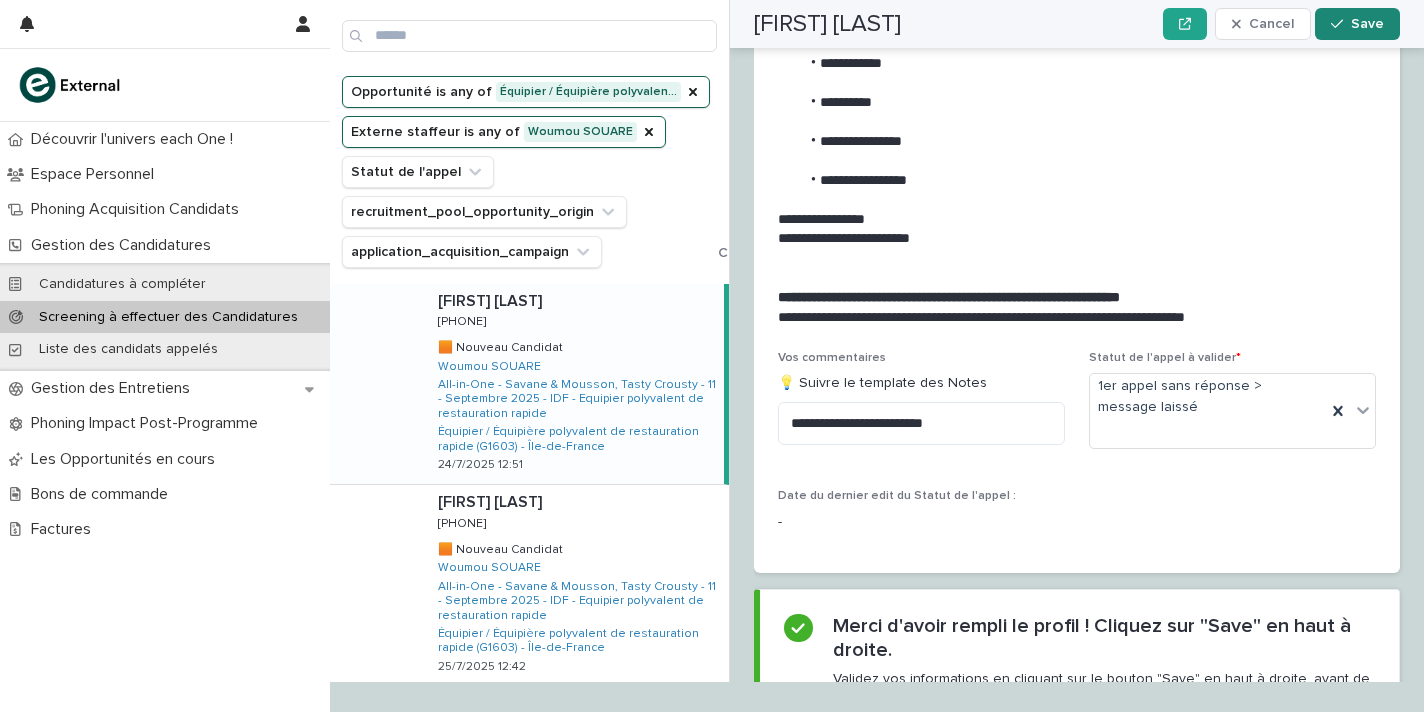 click on "Save" at bounding box center [1357, 24] 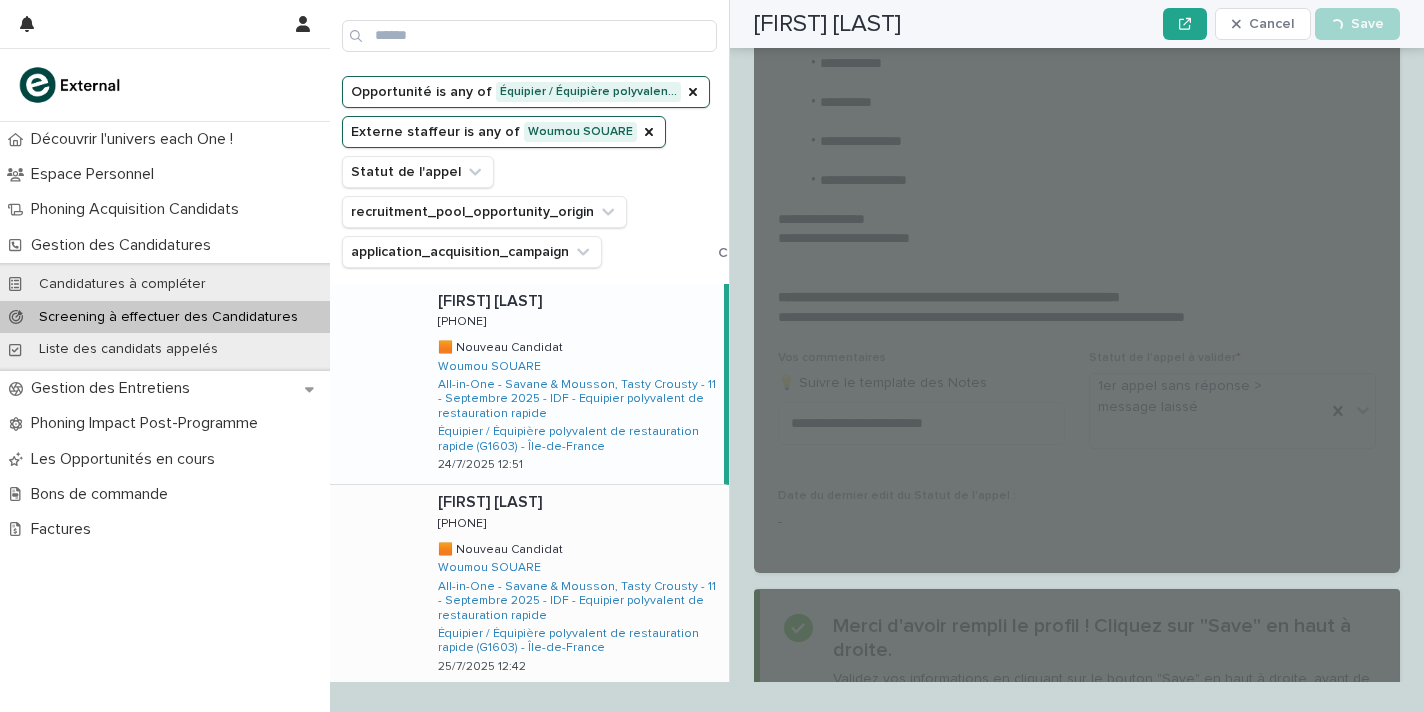 click on "Yeshi DORJEE Yeshi DORJEE   0753715207 0753715207   🟧 Nouveau Candidat 🟧 Nouveau Candidat   Woumou SOUARE   All-in-One - Savane & Mousson, Tasty Crousty - 11 - Septembre 2025 - IDF - Equipier polyvalent de restauration rapide   Équipier / Équipière polyvalent de restauration rapide (G1603) - Île-de-France   25/7/2025 12:42" at bounding box center (575, 585) 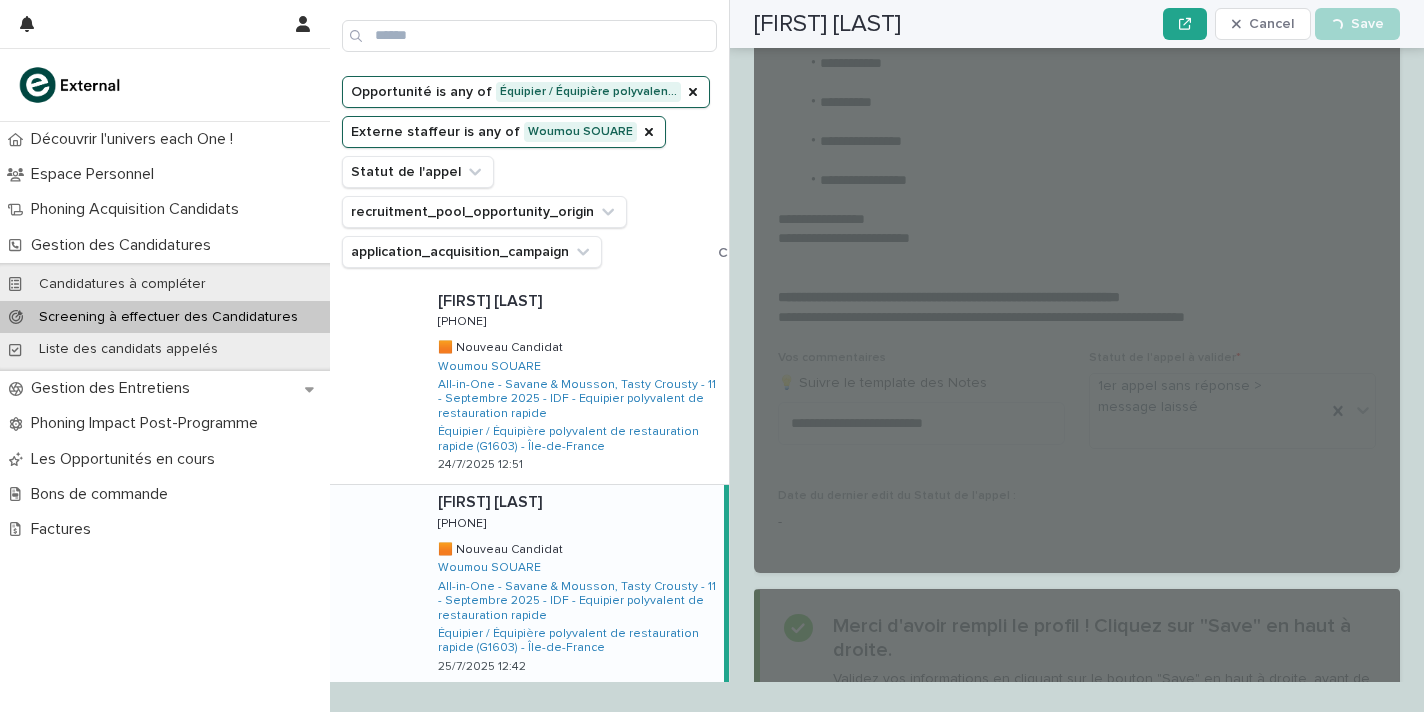 scroll, scrollTop: 0, scrollLeft: 0, axis: both 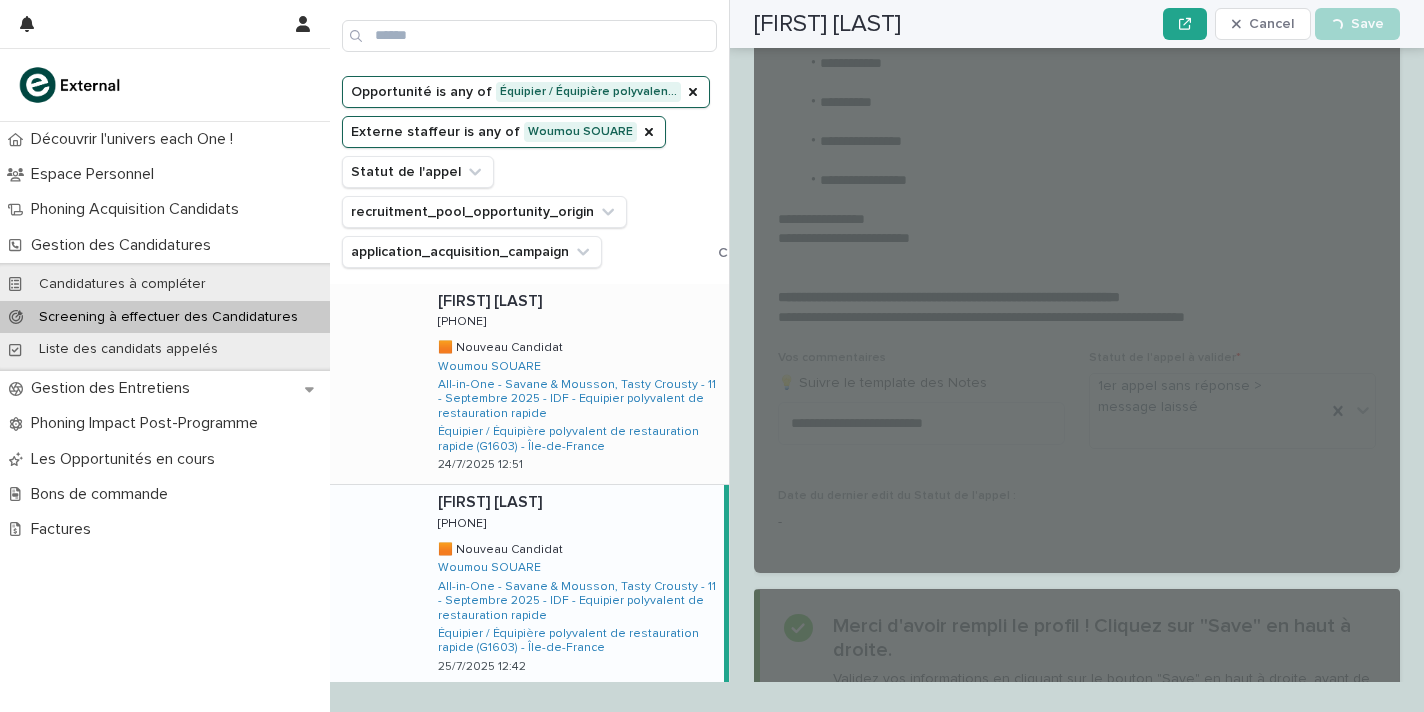 click on "Fode CAMARA Fode CAMARA   0614514415 0614514415   🟧 Nouveau Candidat 🟧 Nouveau Candidat   Woumou SOUARE   All-in-One - Savane & Mousson, Tasty Crousty - 11 - Septembre 2025 - IDF - Equipier polyvalent de restauration rapide   Équipier / Équipière polyvalent de restauration rapide (G1603) - Île-de-France   24/7/2025 12:51" at bounding box center (575, 384) 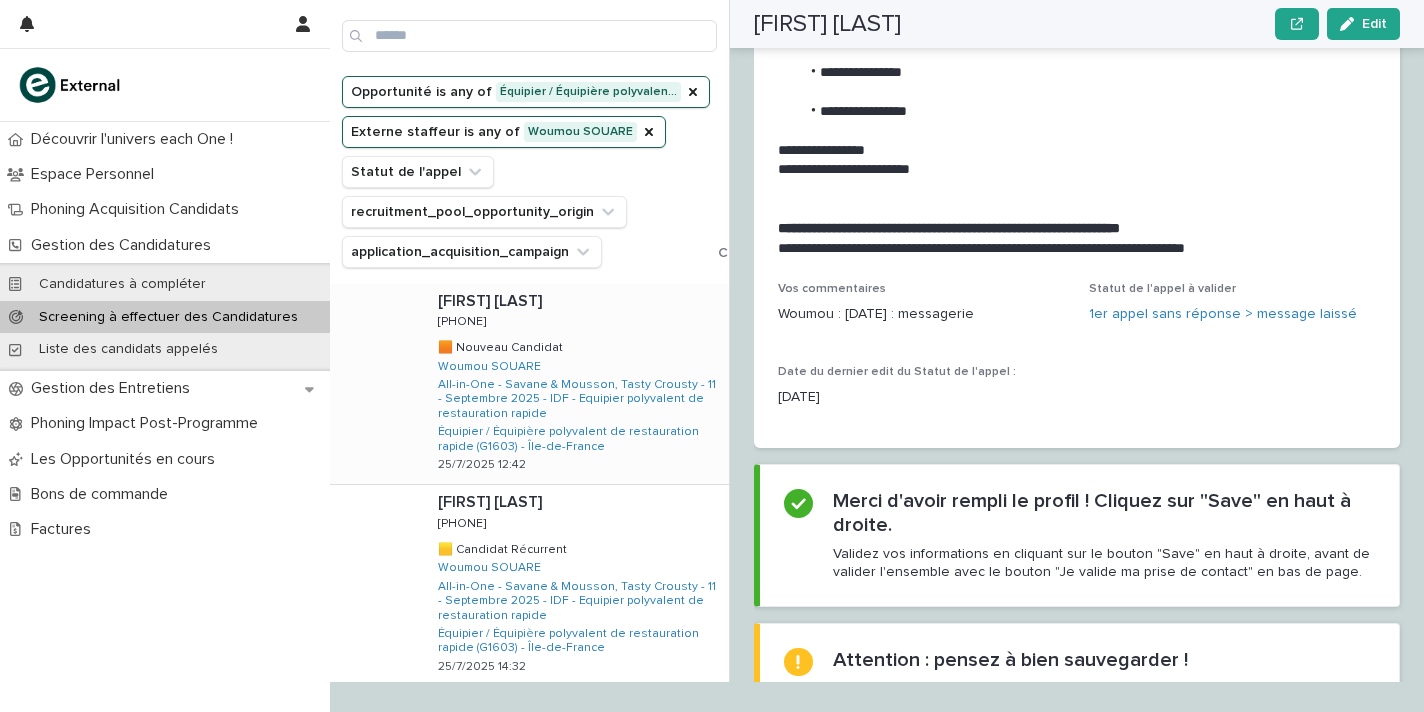 click on "Yeshi DORJEE Yeshi DORJEE   0753715207 0753715207   🟧 Nouveau Candidat 🟧 Nouveau Candidat   Woumou SOUARE   All-in-One - Savane & Mousson, Tasty Crousty - 11 - Septembre 2025 - IDF - Equipier polyvalent de restauration rapide   Équipier / Équipière polyvalent de restauration rapide (G1603) - Île-de-France   25/7/2025 12:42" at bounding box center [575, 384] 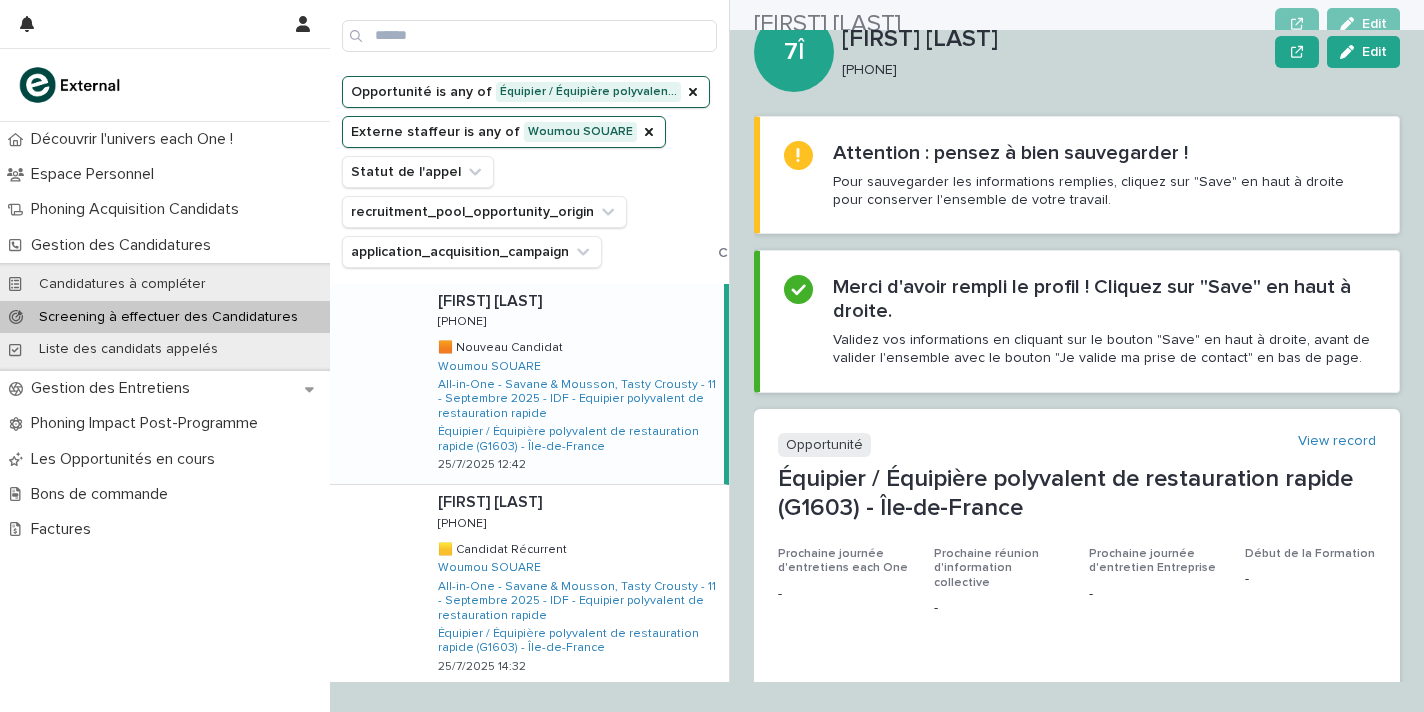 scroll, scrollTop: 0, scrollLeft: 0, axis: both 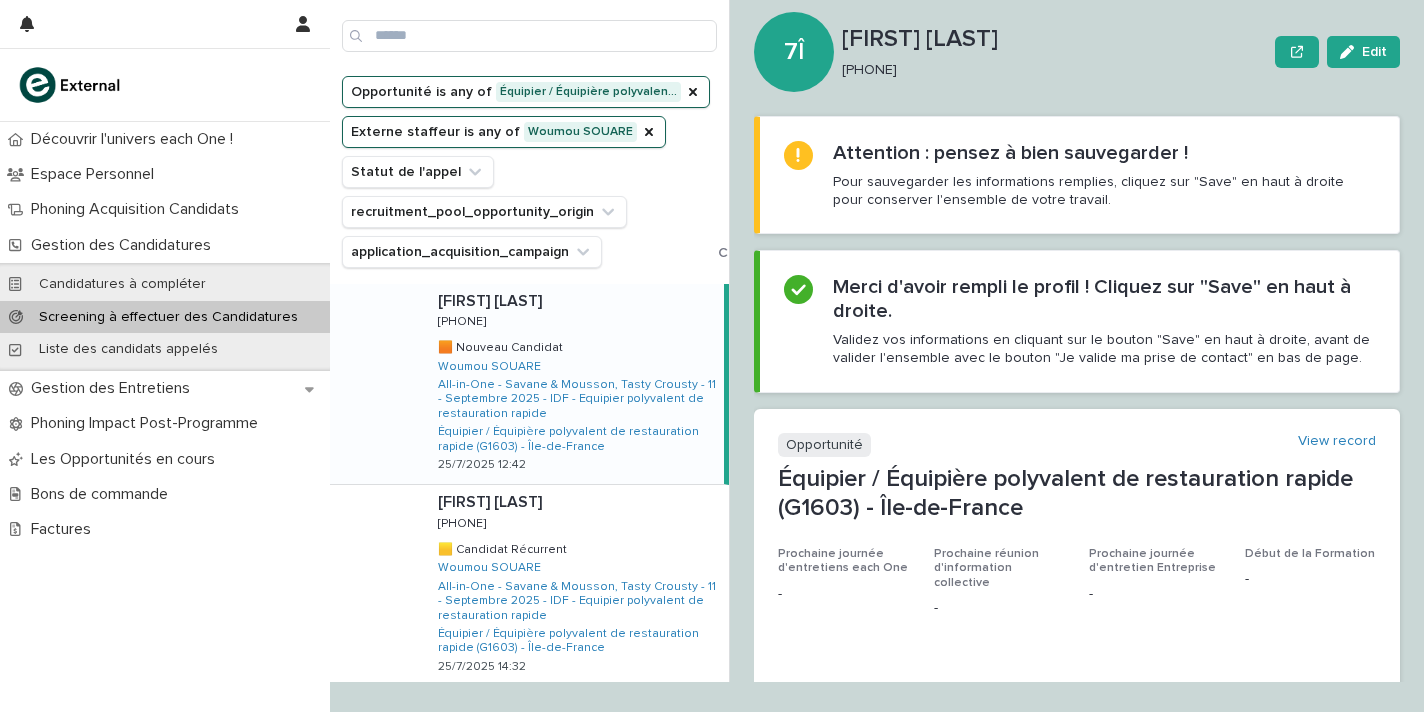 click on "0614514415" at bounding box center [1050, 70] 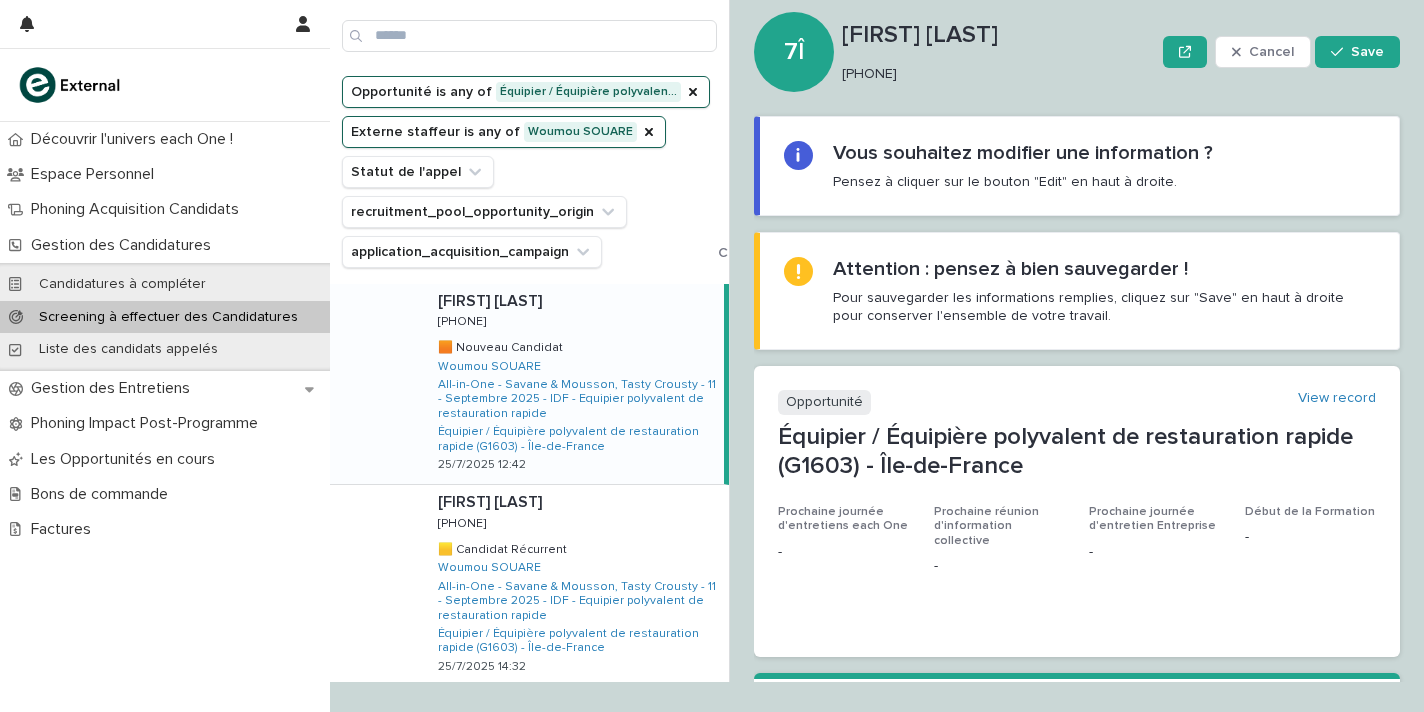 click on "[PHONE]" at bounding box center [994, 74] 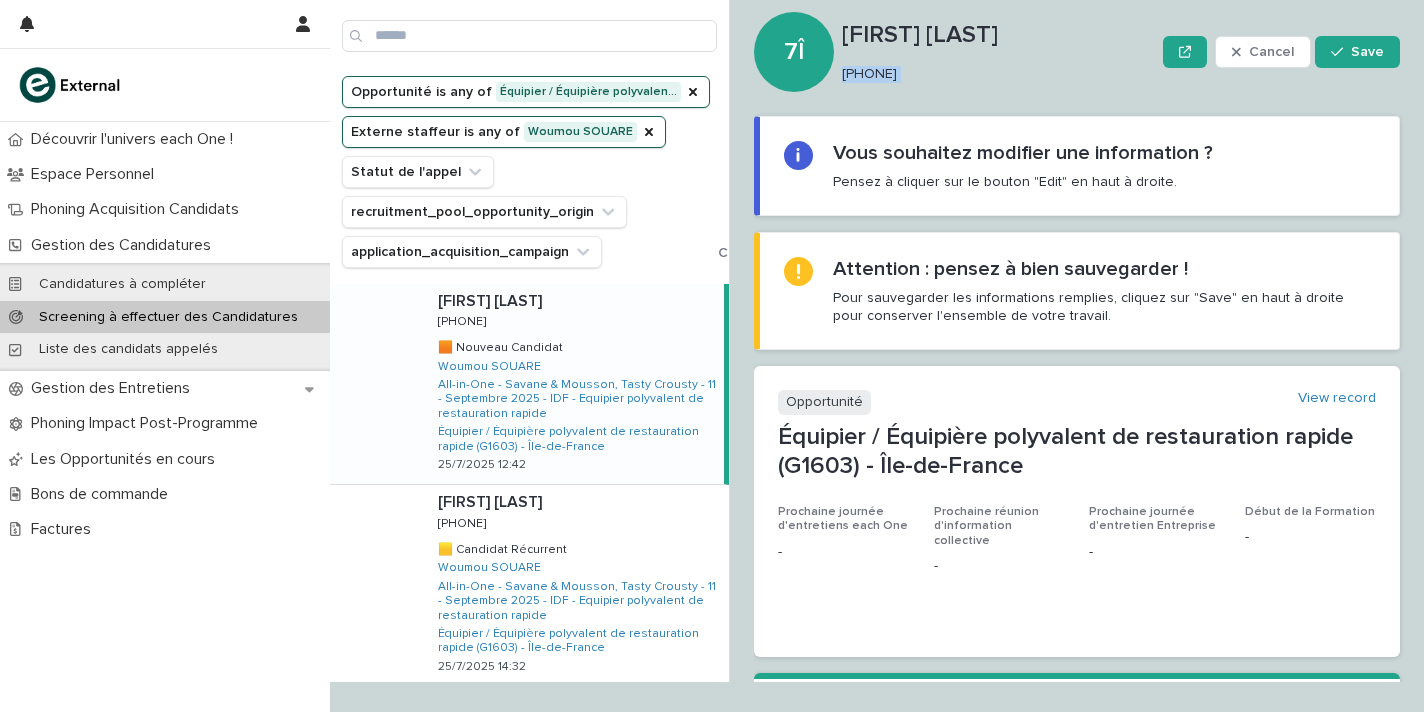 click on "[PHONE]" at bounding box center [994, 74] 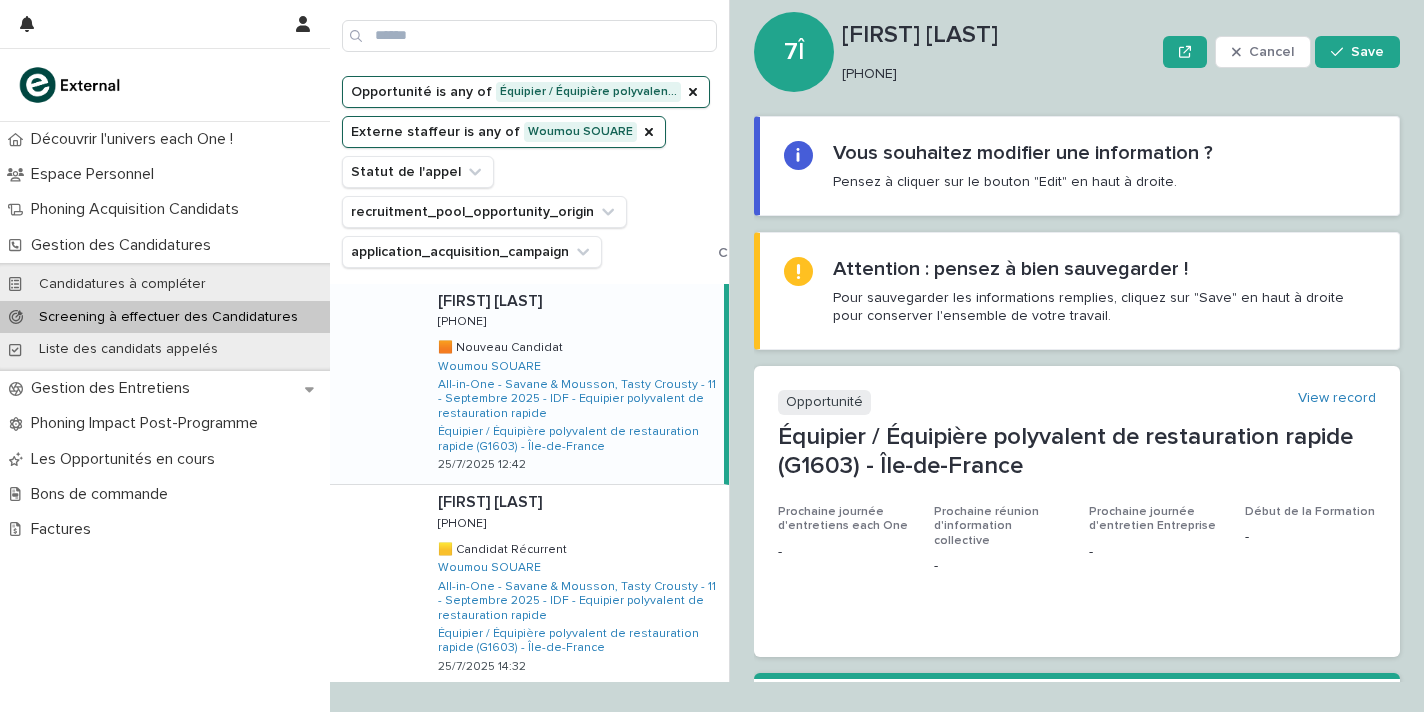 click on "[PHONE]" at bounding box center (994, 74) 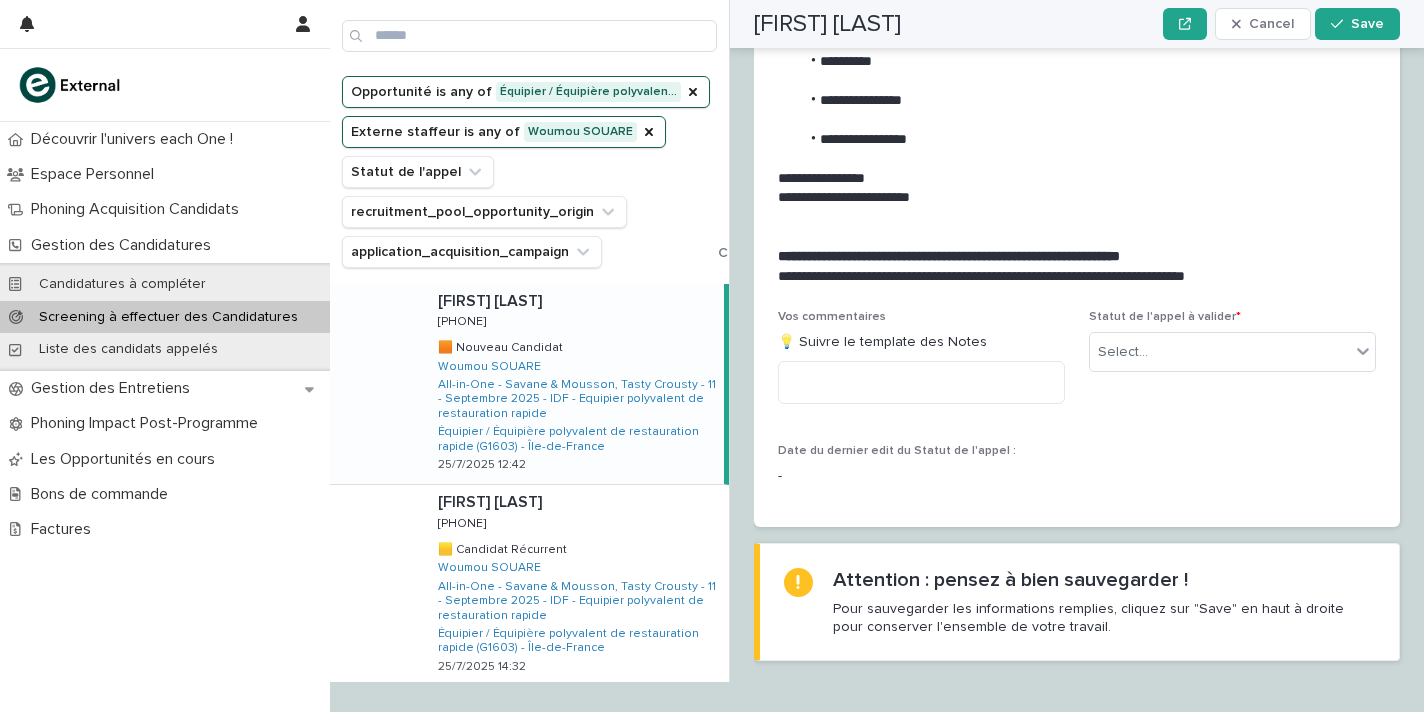 scroll, scrollTop: 2222, scrollLeft: 0, axis: vertical 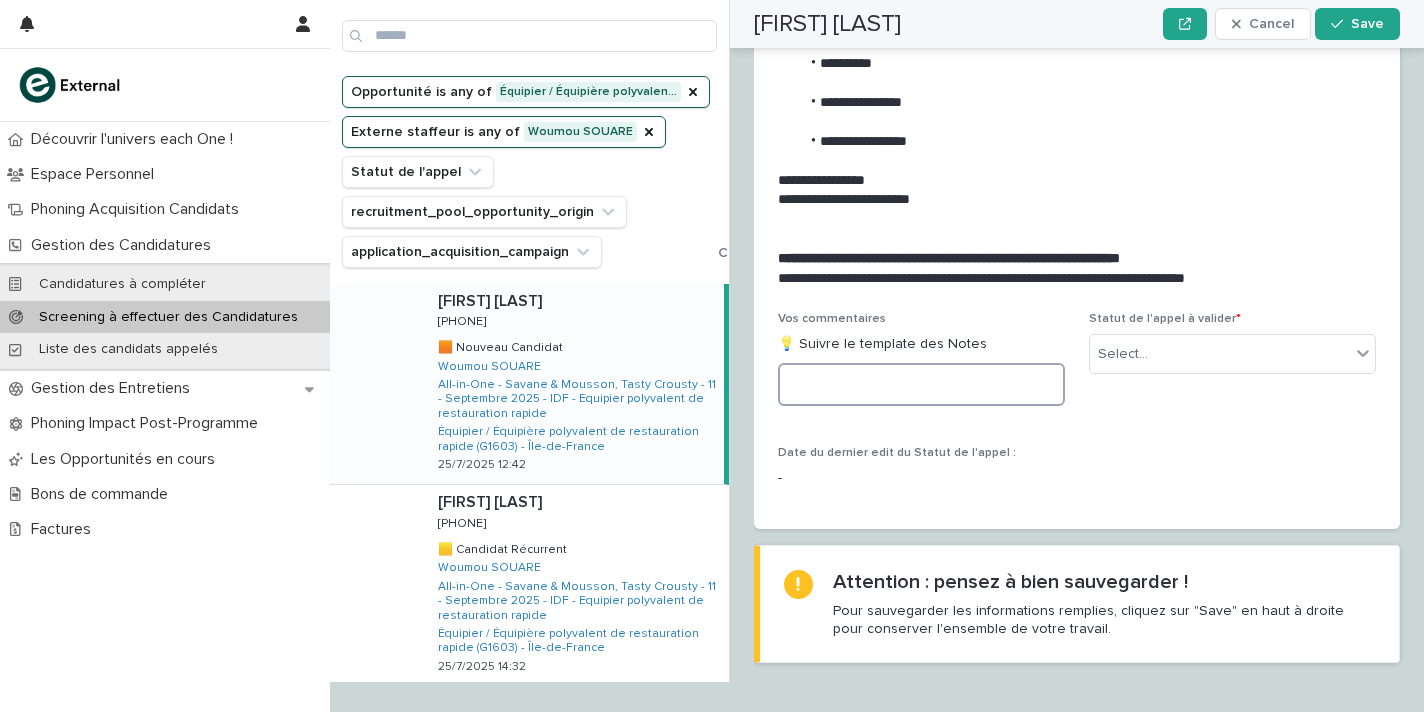 click at bounding box center (921, 384) 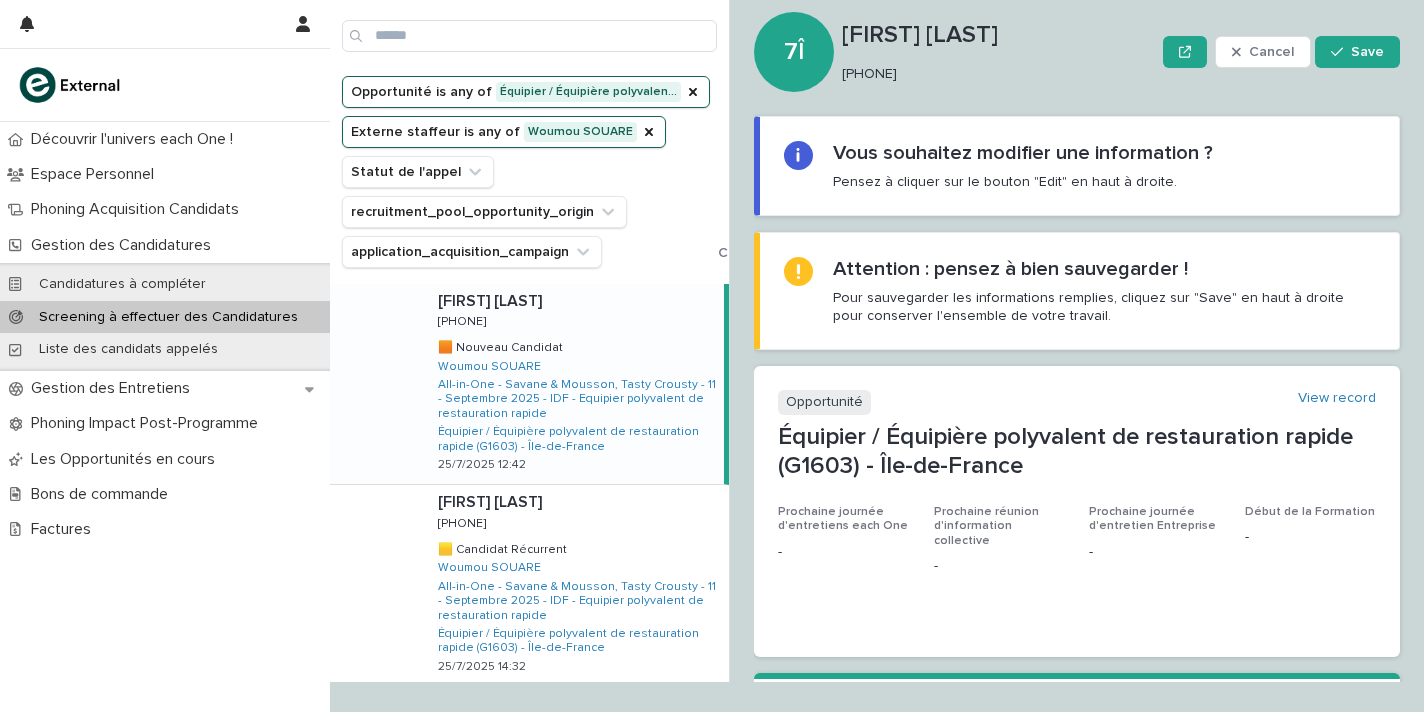 scroll, scrollTop: 0, scrollLeft: 0, axis: both 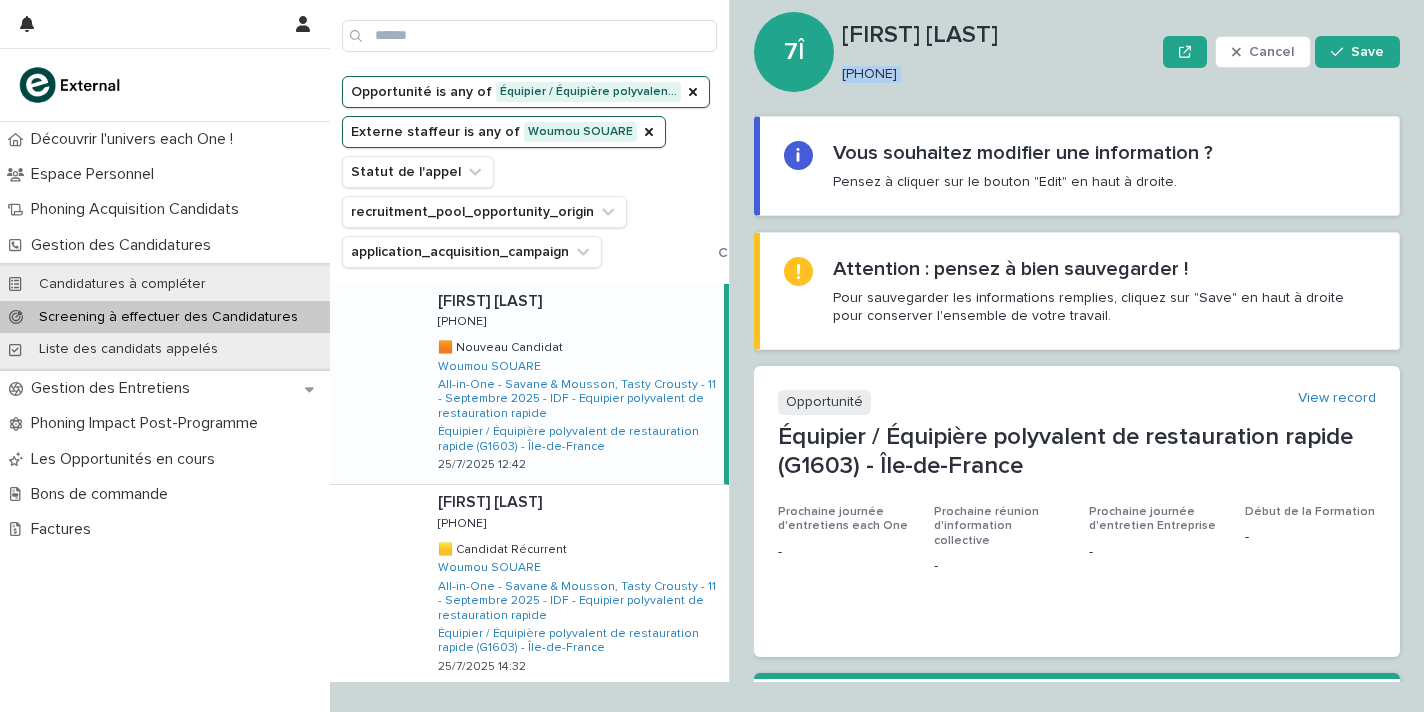 click on "[PHONE]" at bounding box center (994, 74) 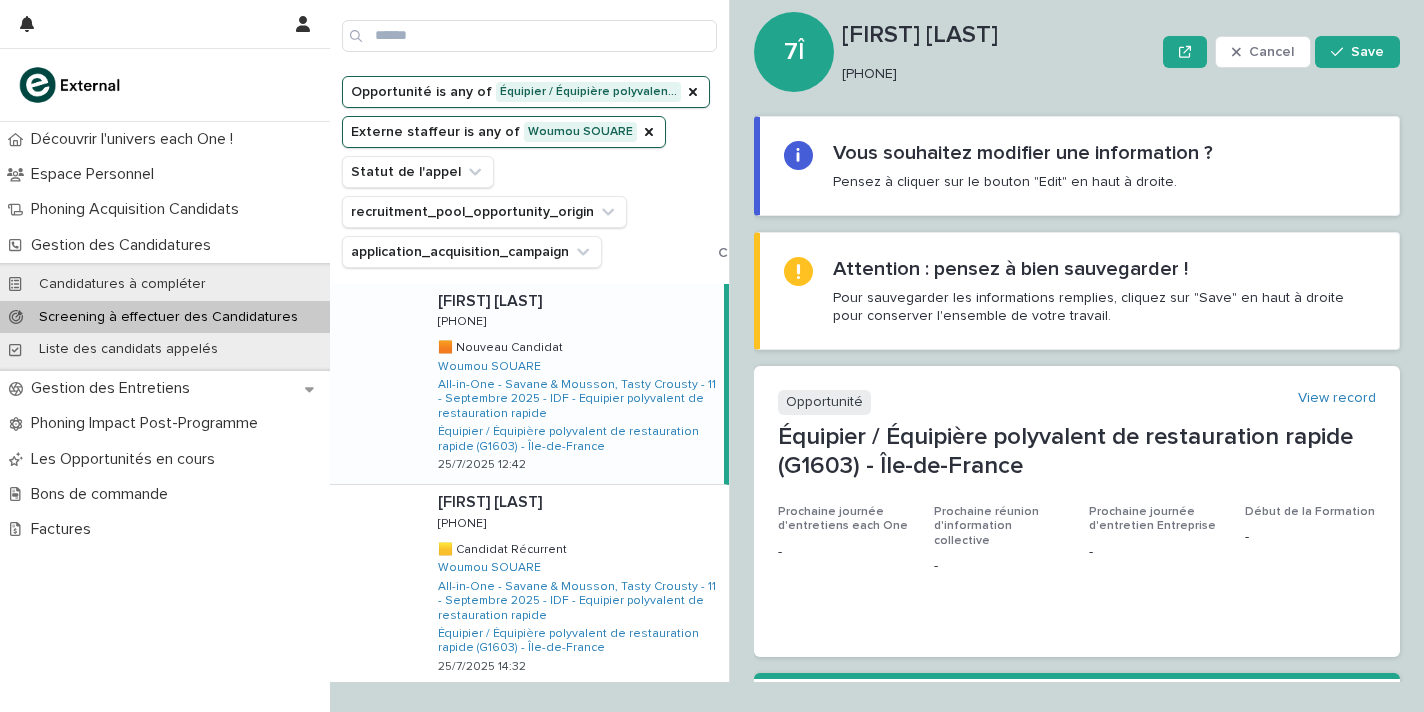 click on "Loading... Saving… Loading... Saving… Loading... Saving… Loading... Saving… Vous souhaitez modifier une information ? Pensez à cliquer sur le bouton "Edit" en haut à droite. Loading... Saving… Attention : pensez à bien sauvegarder ! Pour sauvegarder les informations remplies, cliquez sur "Save" en haut à droite pour conserver l'ensemble de votre travail. Loading... Saving… Loading... Saving… Opportunité View record   Équipier / Équipière polyvalent de restauration rapide (G1603) - Île-de-France Prochaine journée d'entretiens each One - Prochaine réunion d'information collective - Prochaine journée d'entretien Entreprise - Début de la Formation - Loading... Saving… 🟧 Nouveau Candidat Loading... Saving… Loading... Saving… Informations sur la candidature Loading... Saving… Informations personnelles                                         •••                                                                     Candidat Yeshi DORJEE Adresse mail dorjee1376@outlook.com   -" at bounding box center [1077, 1497] 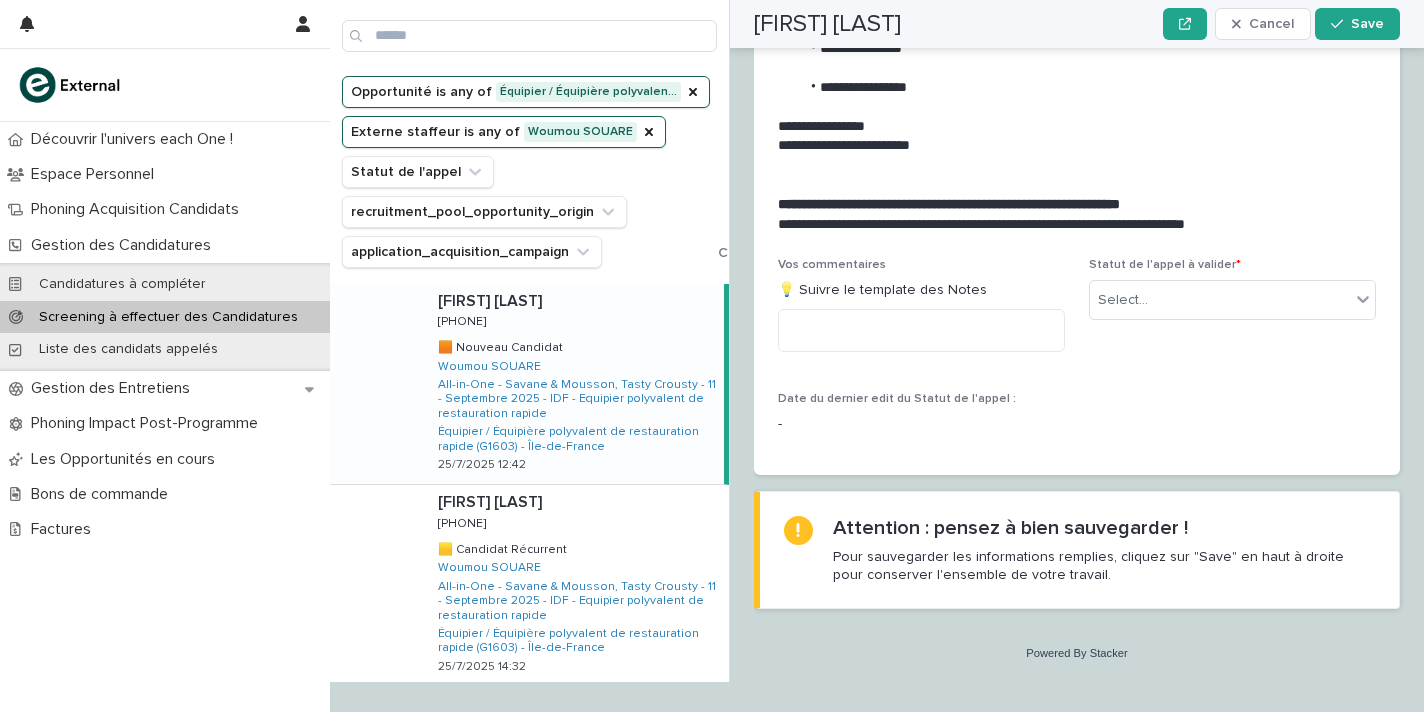 scroll, scrollTop: 2222, scrollLeft: 0, axis: vertical 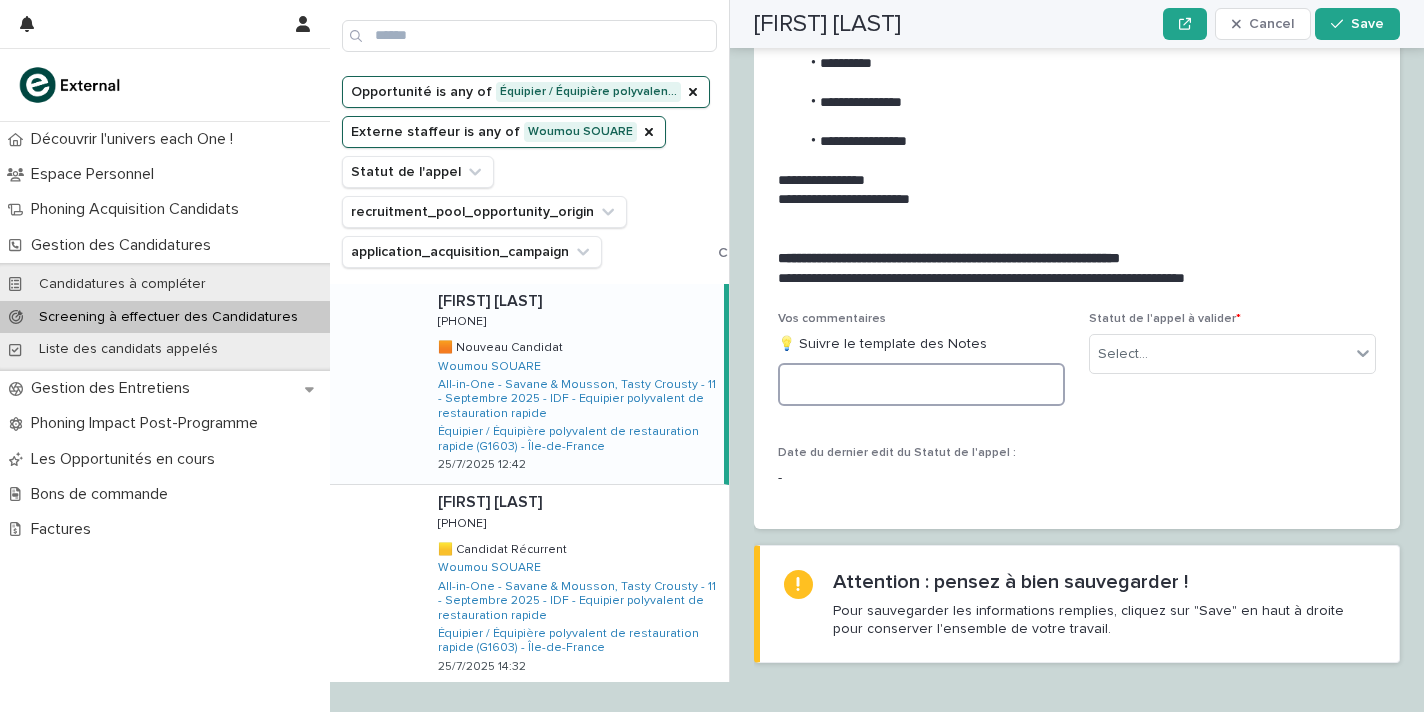 click at bounding box center (921, 384) 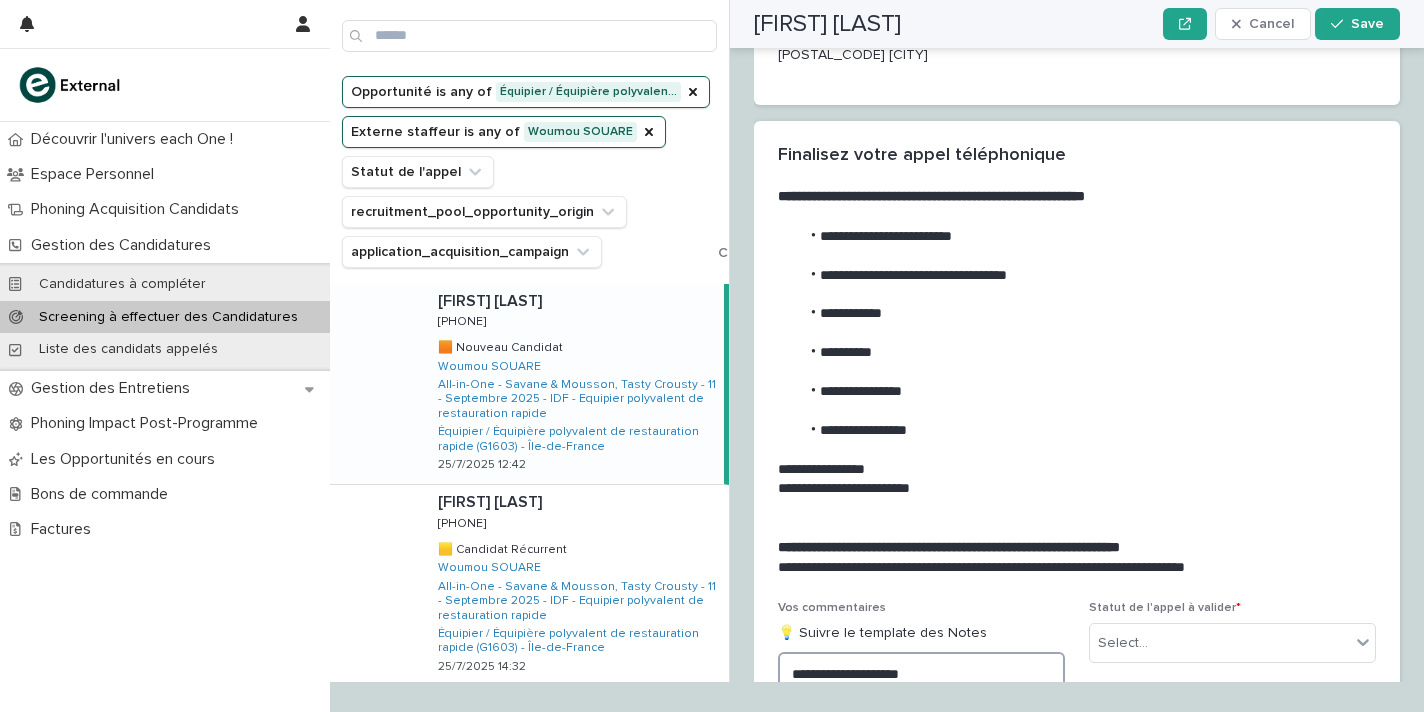 scroll, scrollTop: 1859, scrollLeft: 0, axis: vertical 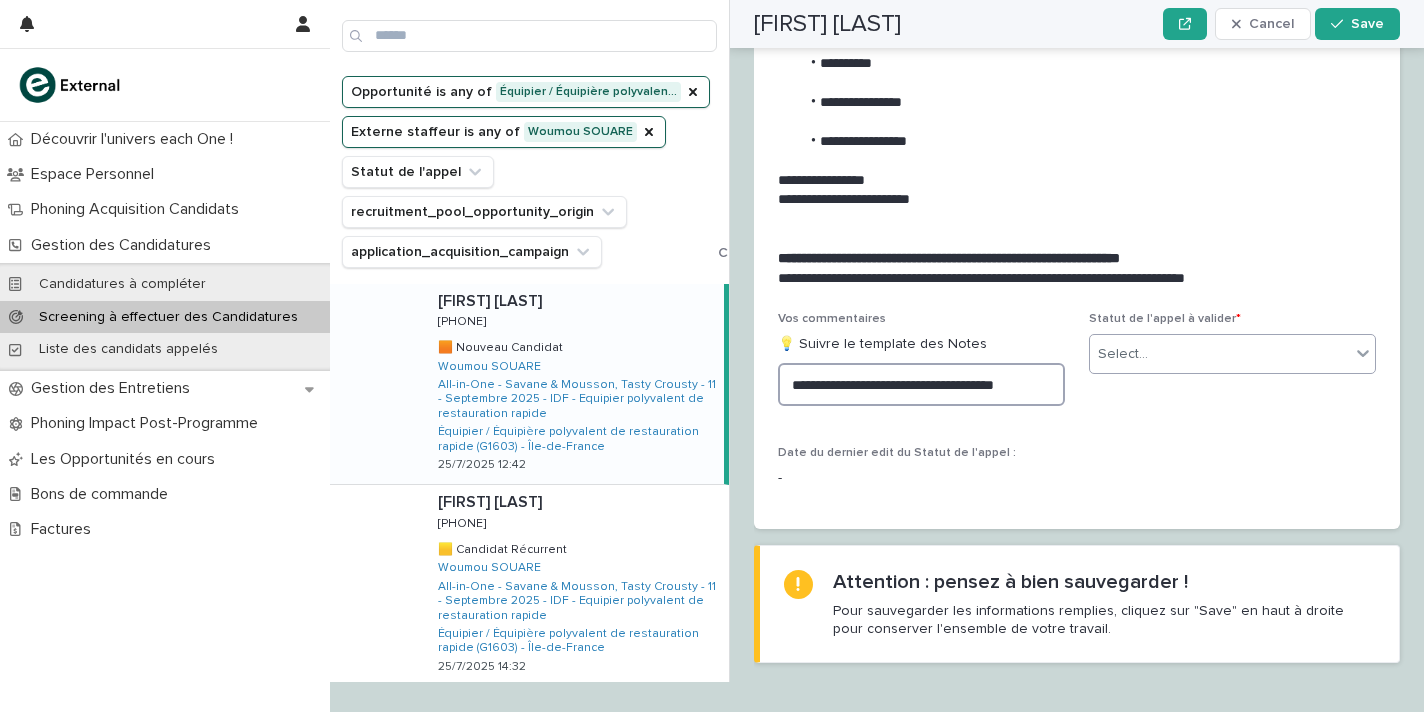 type on "**********" 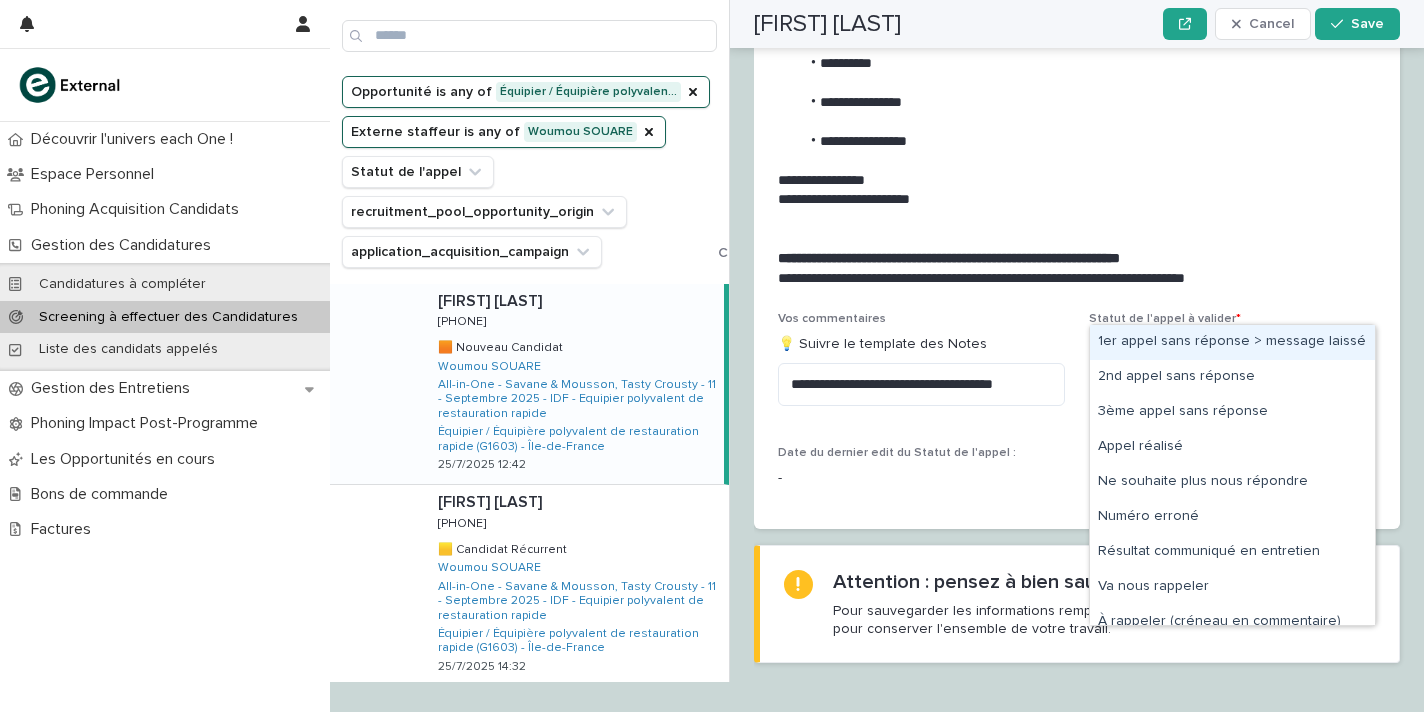 click on "Select..." at bounding box center [1220, 354] 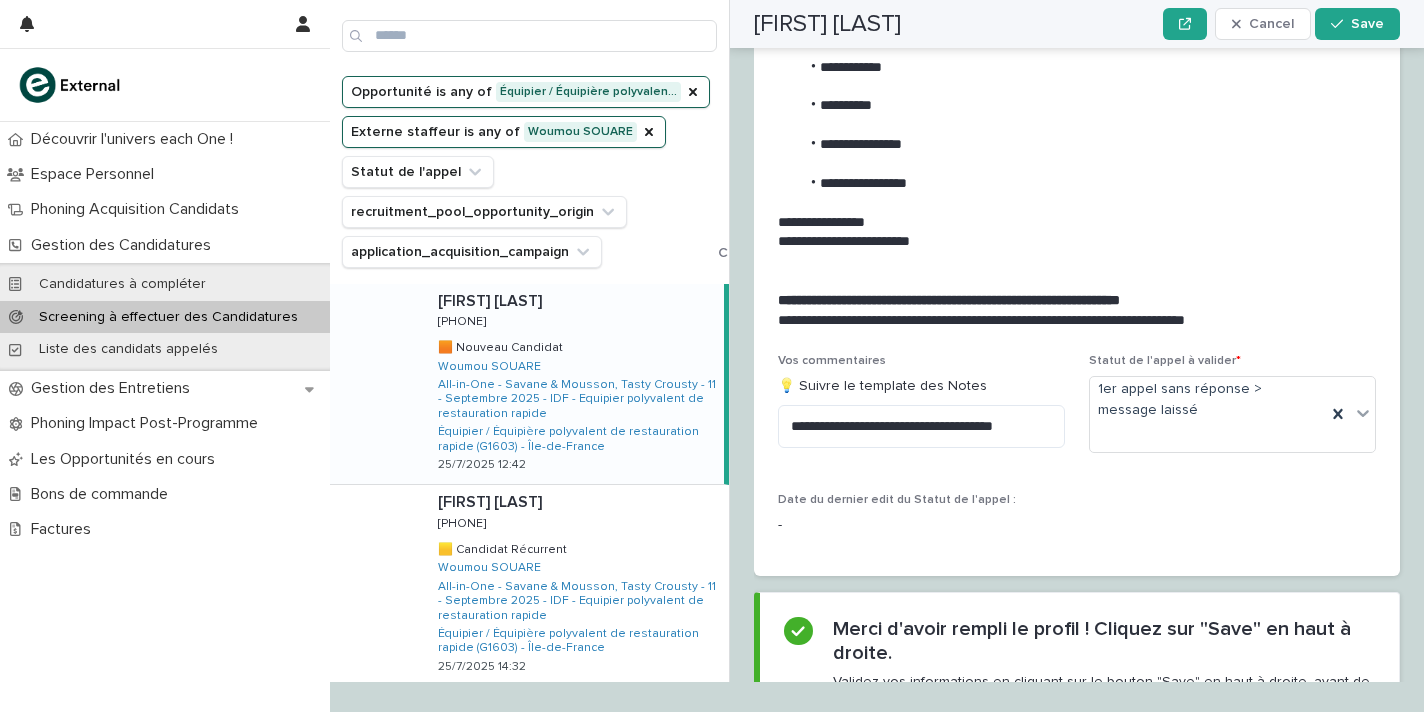 click on "Yeshi DORJEE Cancel Save" at bounding box center (1077, 24) 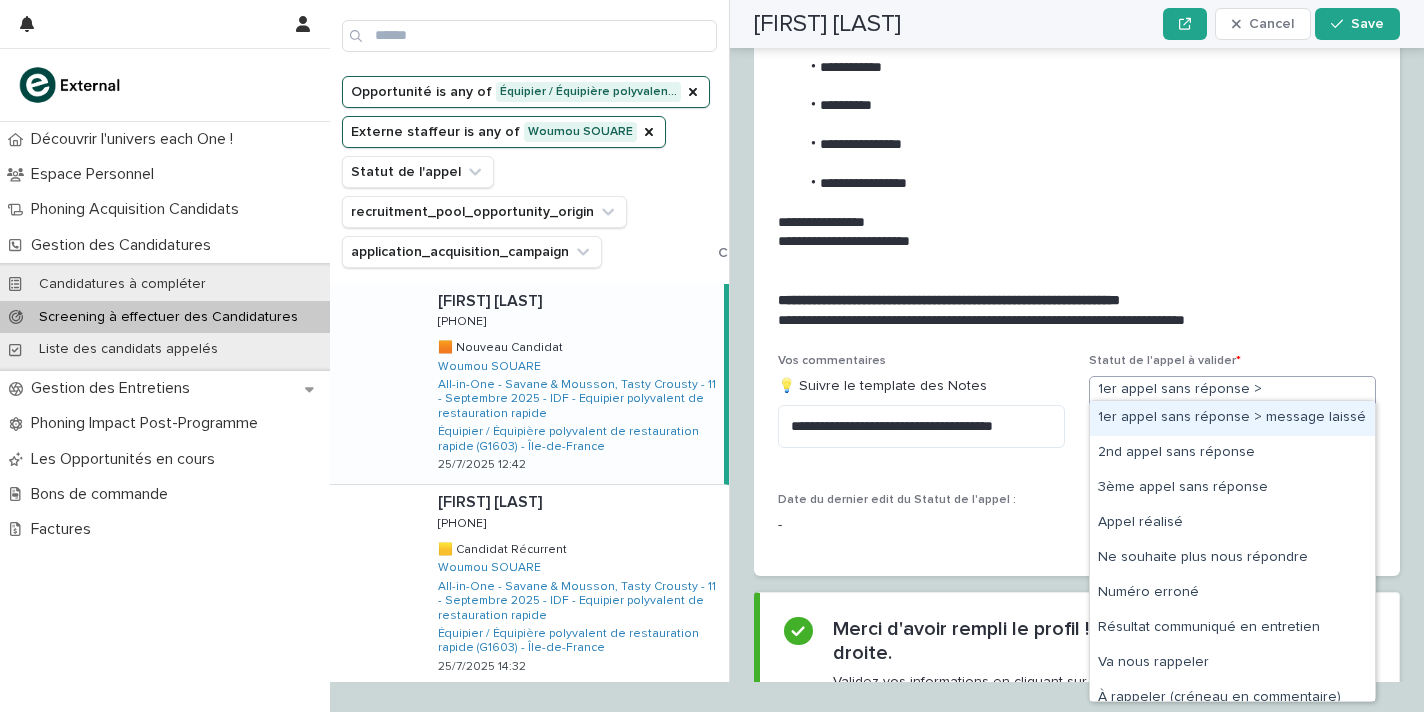 click on "1er appel sans réponse > message laissé" at bounding box center (1232, 418) 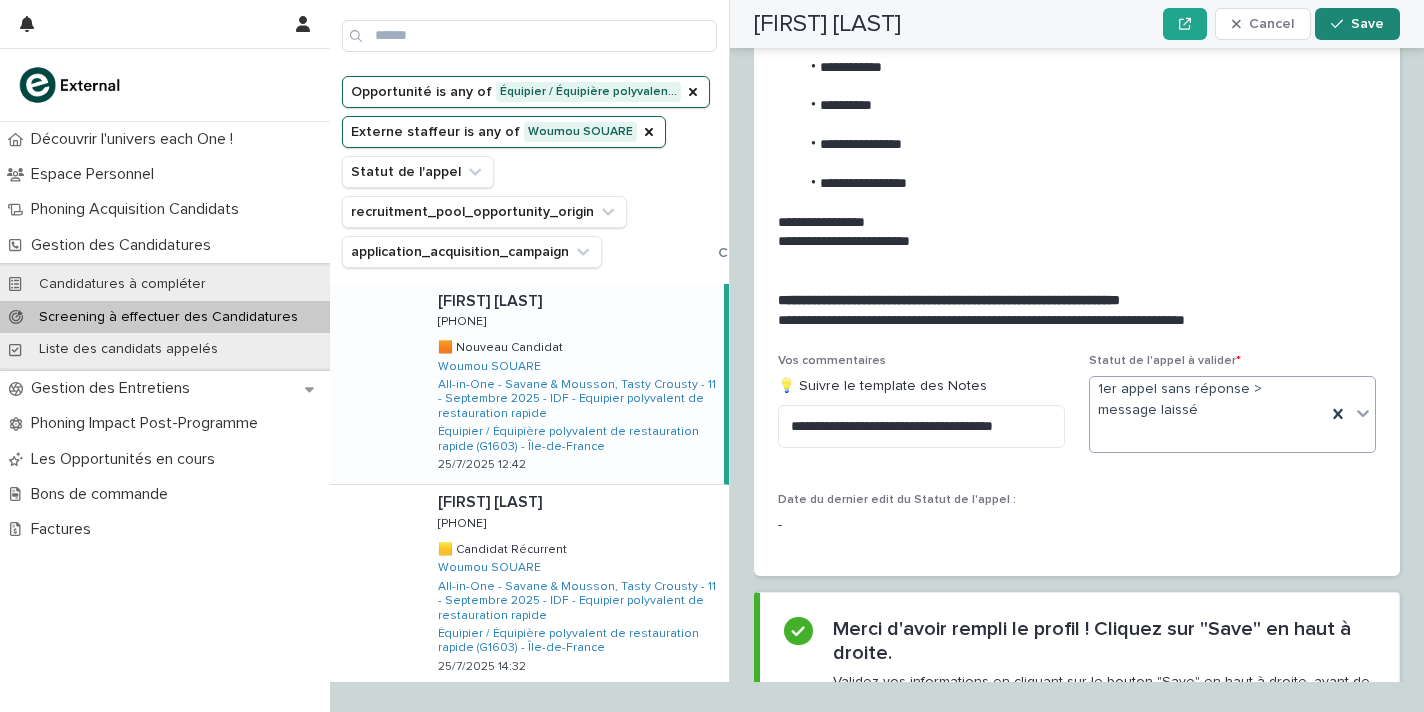click on "Save" at bounding box center [1367, 24] 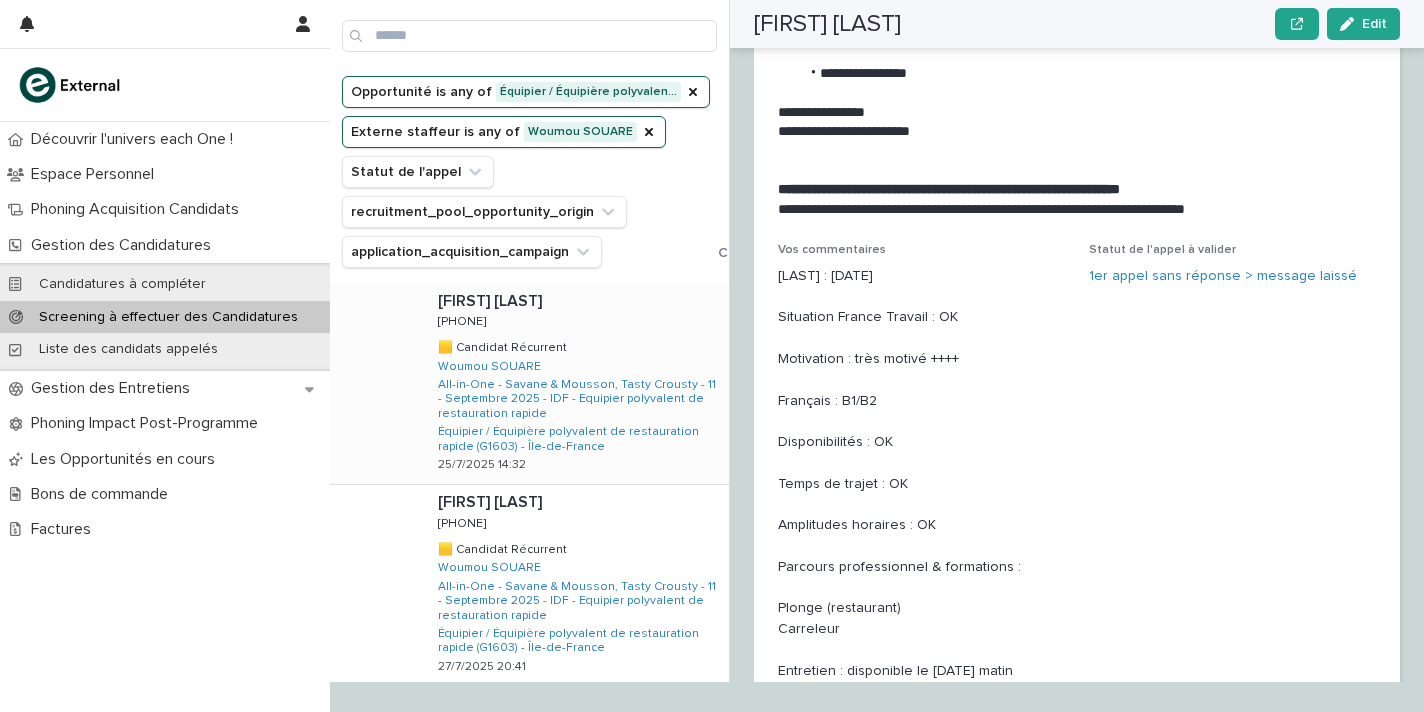 click on "Manel BELHAJ EL KAFI Manel BELHAJ EL KAFI   0752420082 0752420082   🟨 Candidat Récurrent 🟨 Candidat Récurrent   Woumou SOUARE   All-in-One - Savane & Mousson, Tasty Crousty - 11 - Septembre 2025 - IDF - Equipier polyvalent de restauration rapide   Équipier / Équipière polyvalent de restauration rapide (G1603) - Île-de-France   25/7/2025 14:32" at bounding box center (575, 384) 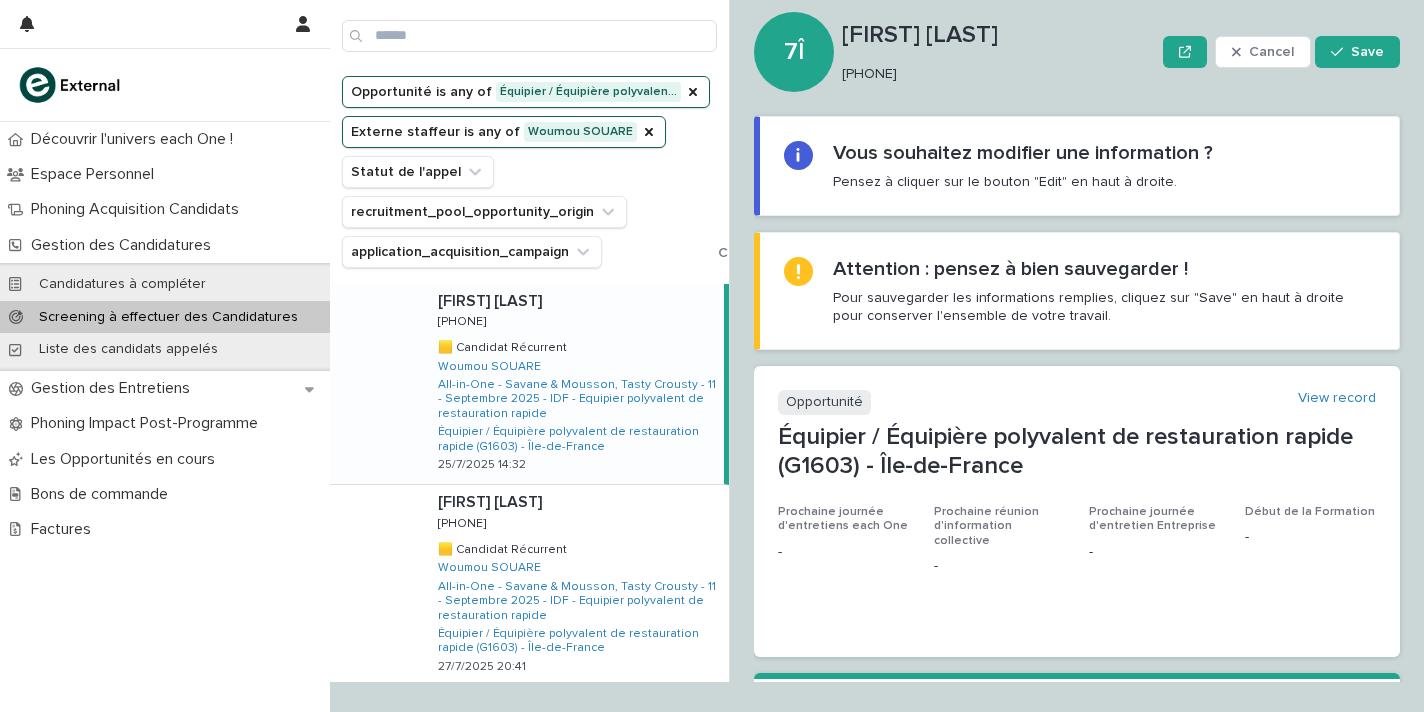 scroll, scrollTop: 0, scrollLeft: 0, axis: both 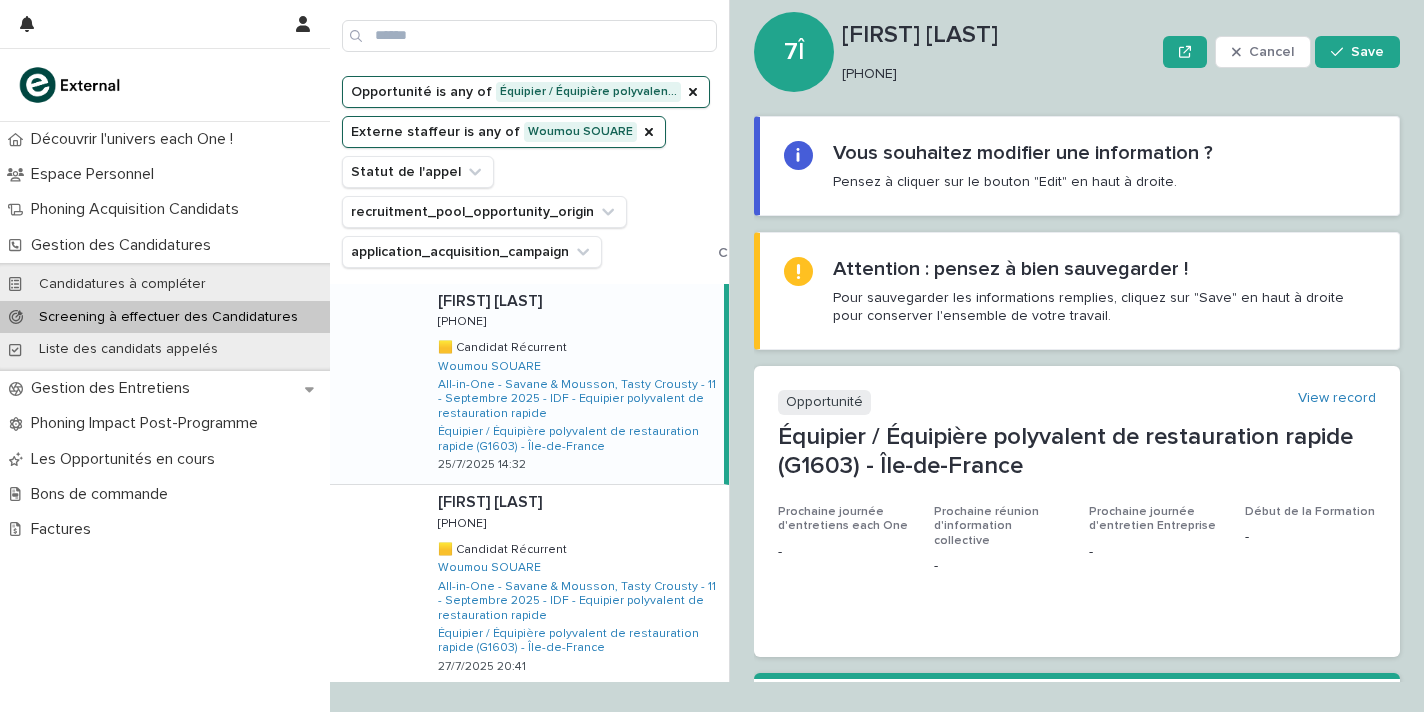 click on "0752420082" at bounding box center (994, 74) 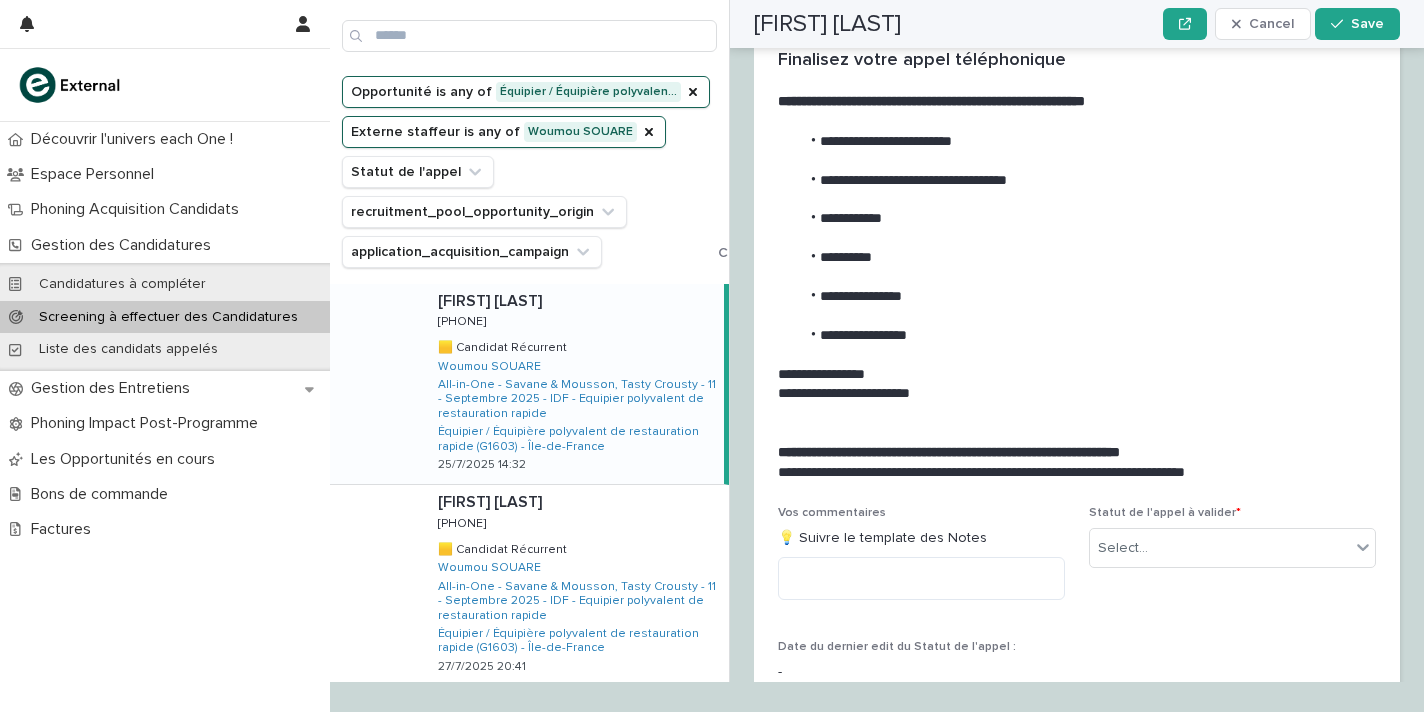 scroll, scrollTop: 2032, scrollLeft: 0, axis: vertical 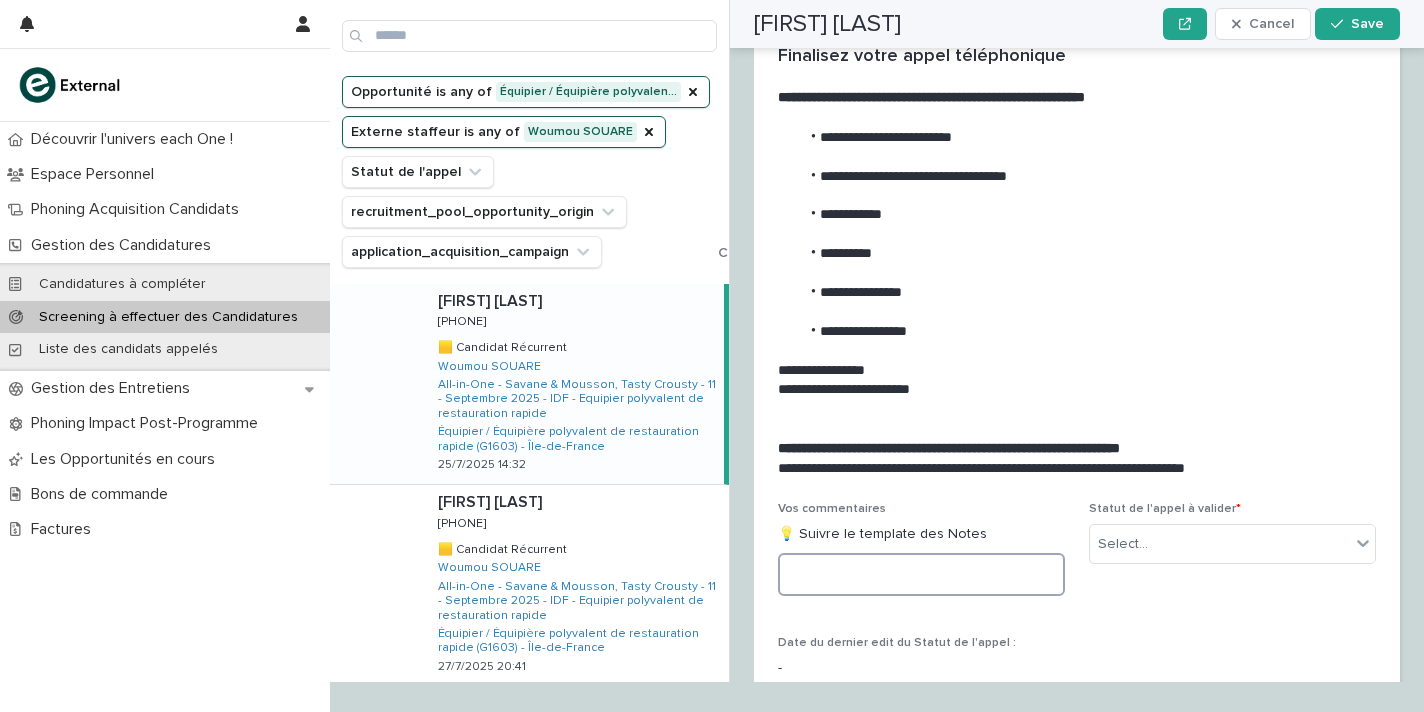 click at bounding box center [921, 574] 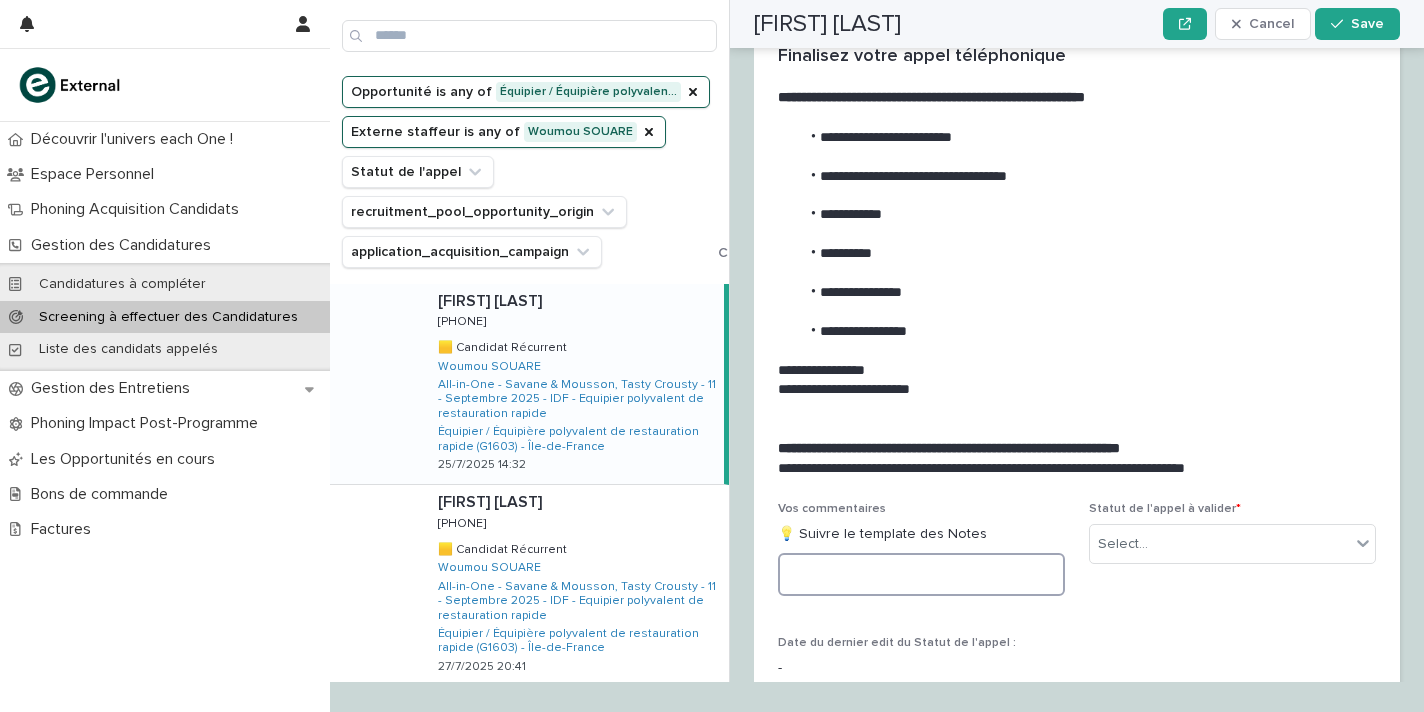 click at bounding box center (921, 574) 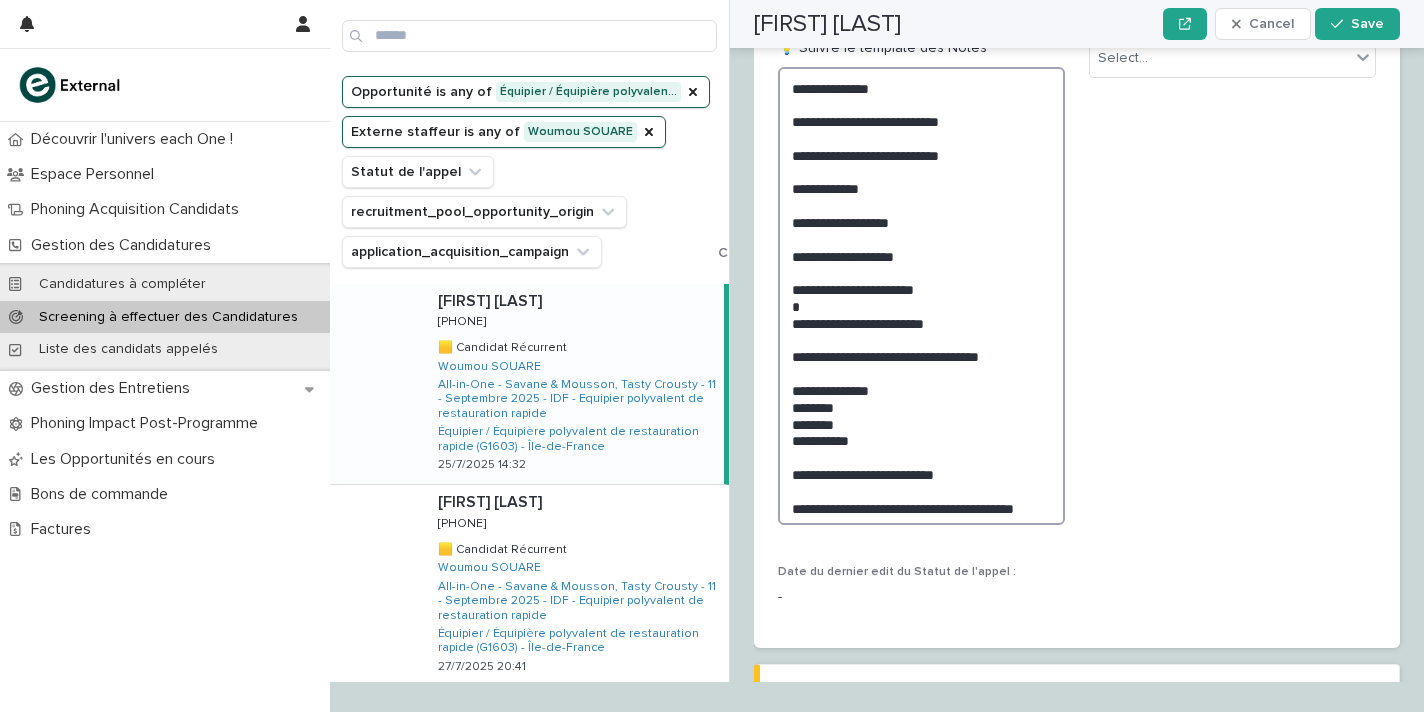 scroll, scrollTop: 2524, scrollLeft: 0, axis: vertical 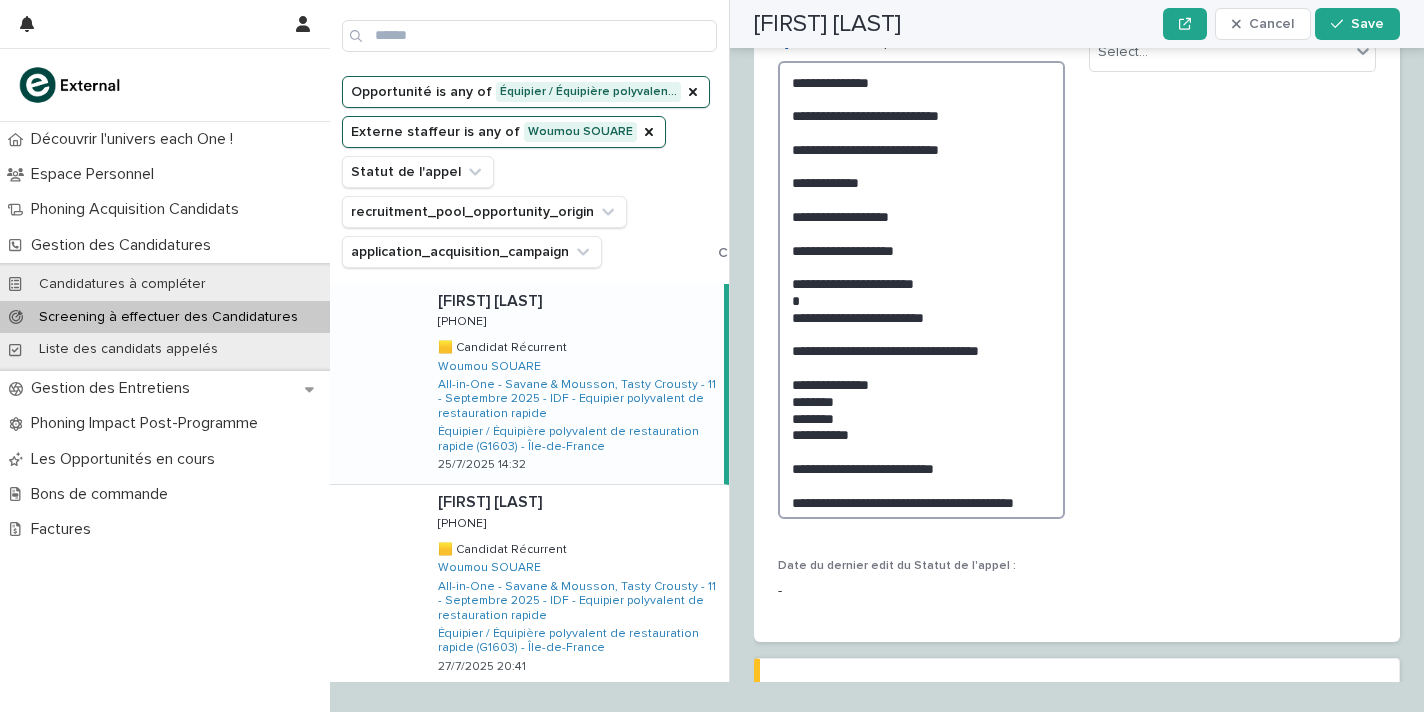 click on "**********" at bounding box center [921, 290] 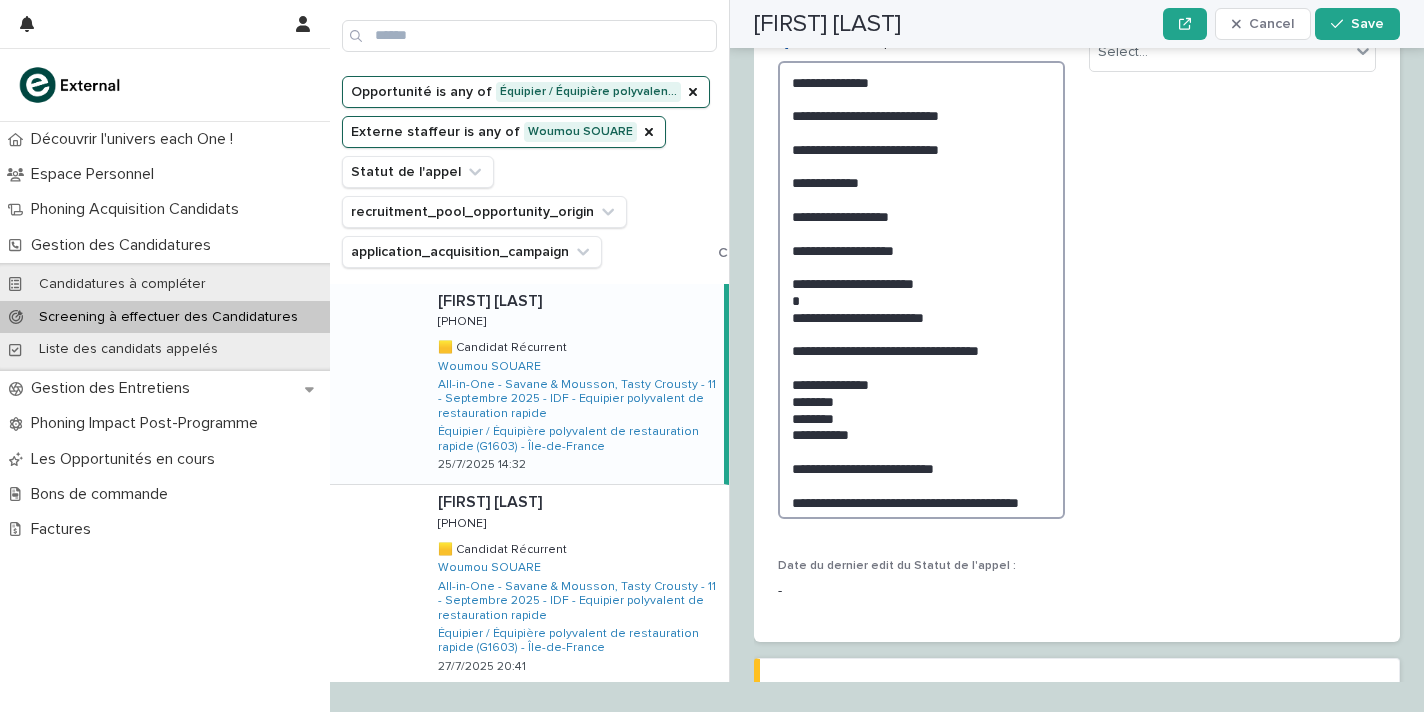 scroll, scrollTop: 2524, scrollLeft: 0, axis: vertical 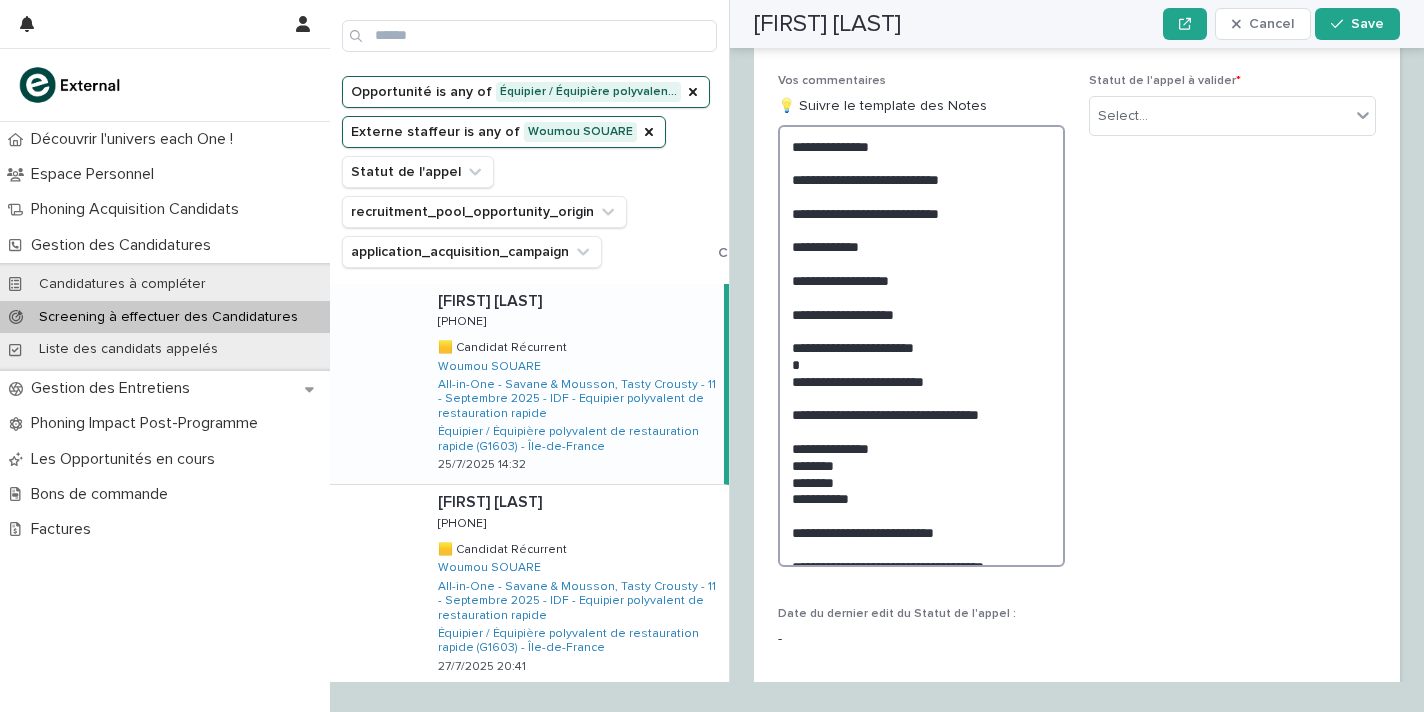 click on "**********" at bounding box center (921, 346) 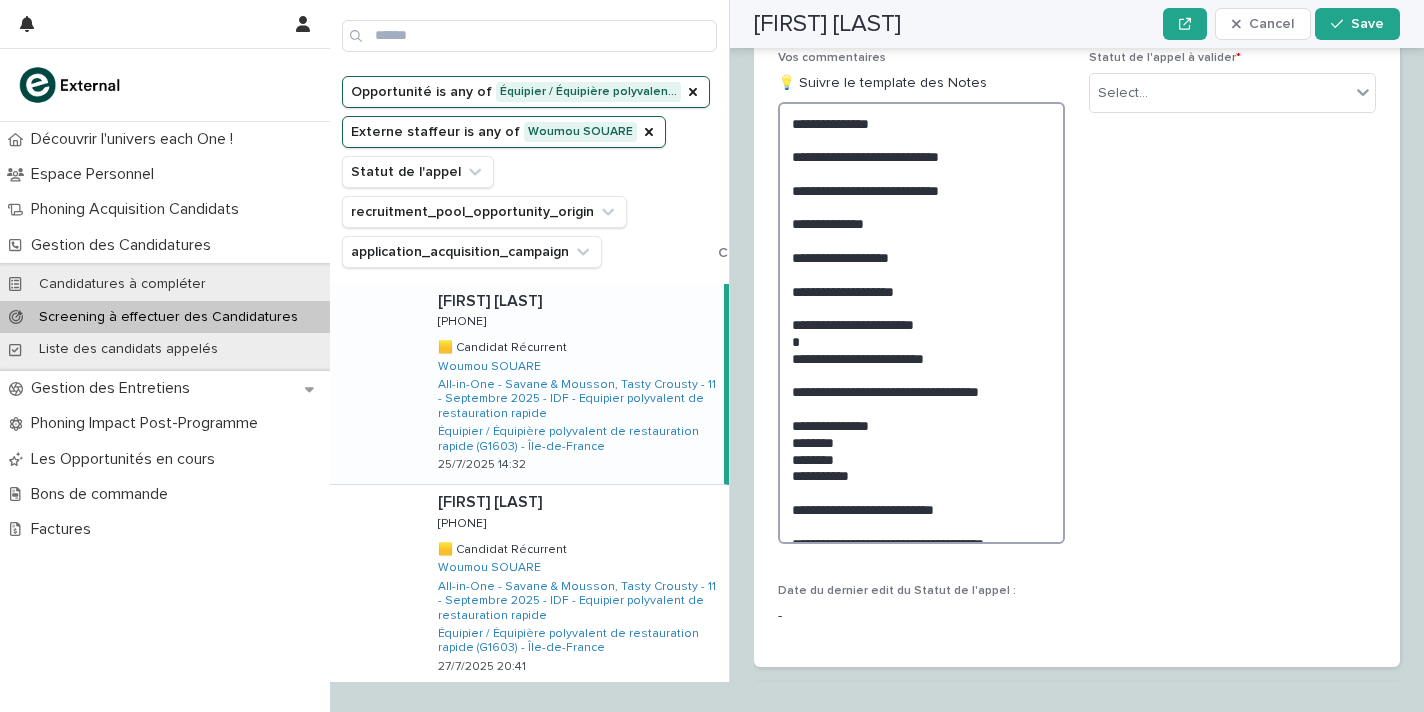 scroll, scrollTop: 2499, scrollLeft: 0, axis: vertical 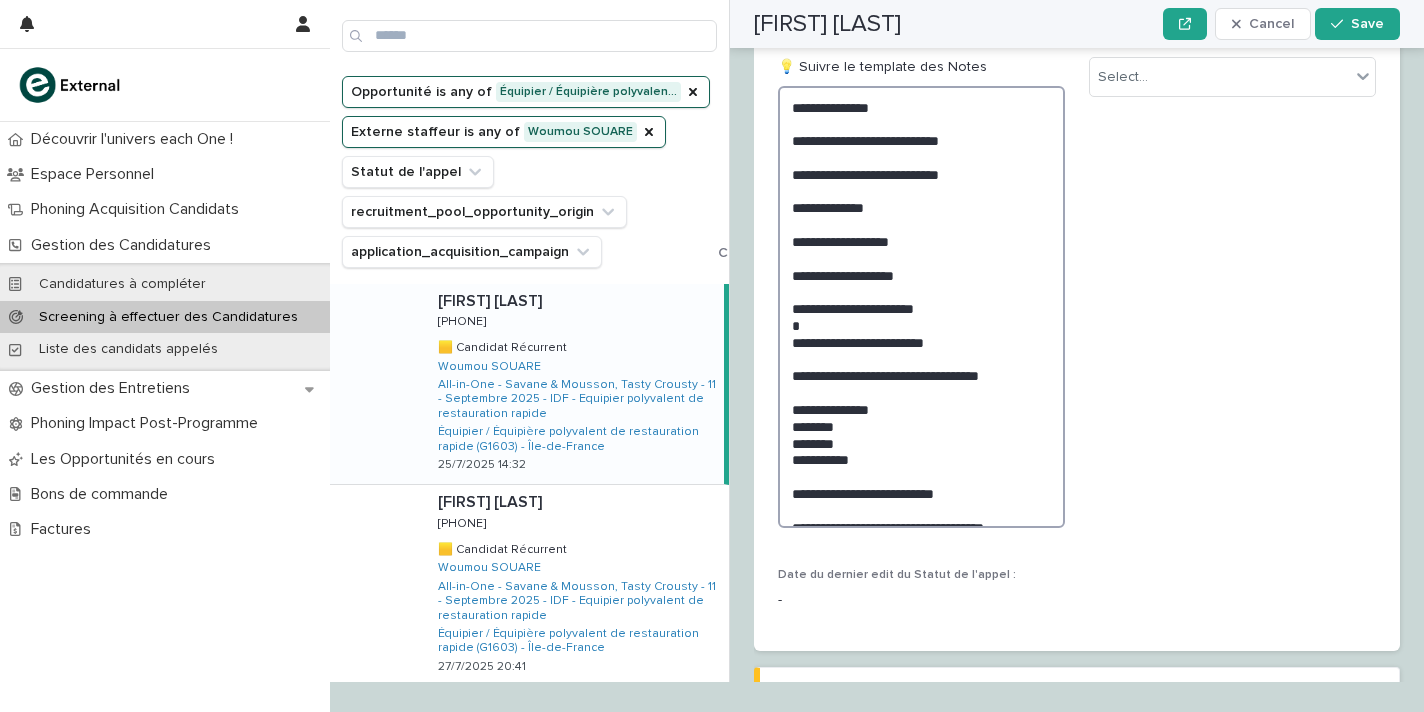 drag, startPoint x: 891, startPoint y: 378, endPoint x: 775, endPoint y: 329, distance: 125.92458 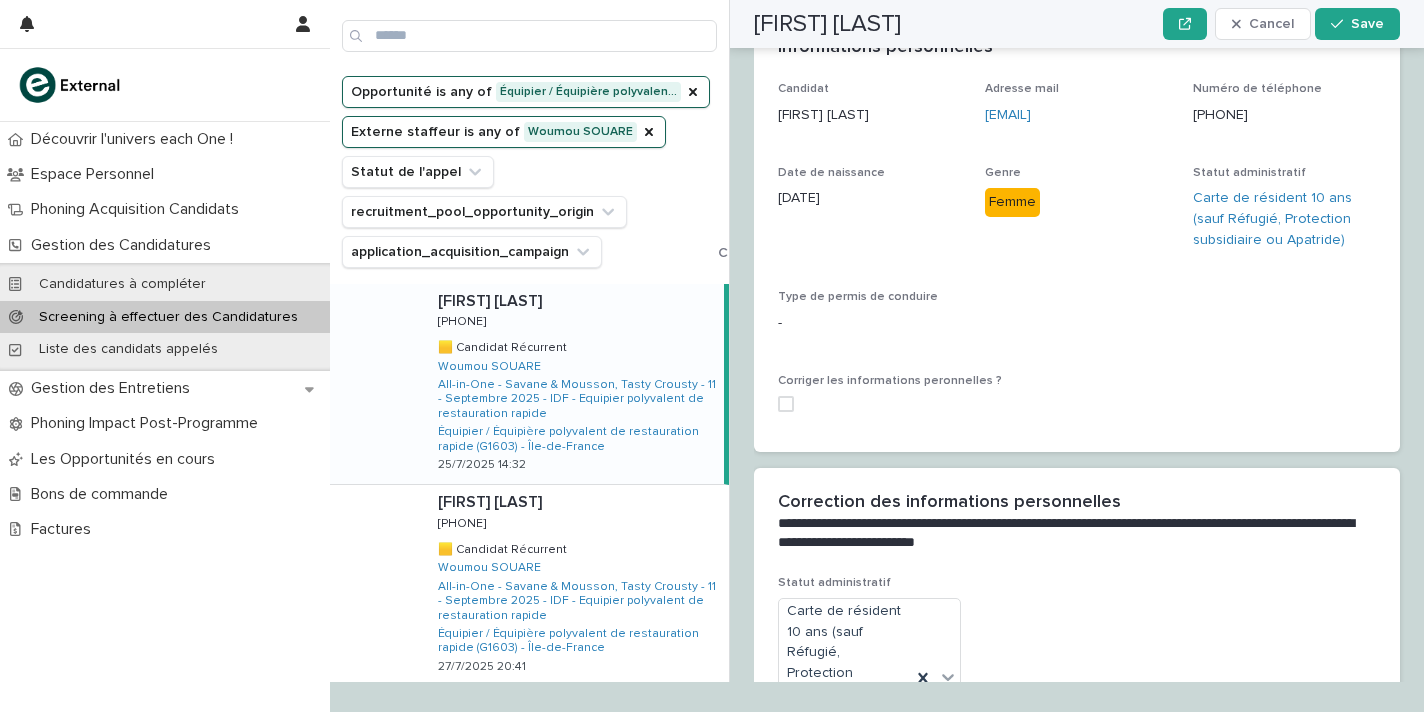 scroll, scrollTop: 756, scrollLeft: 0, axis: vertical 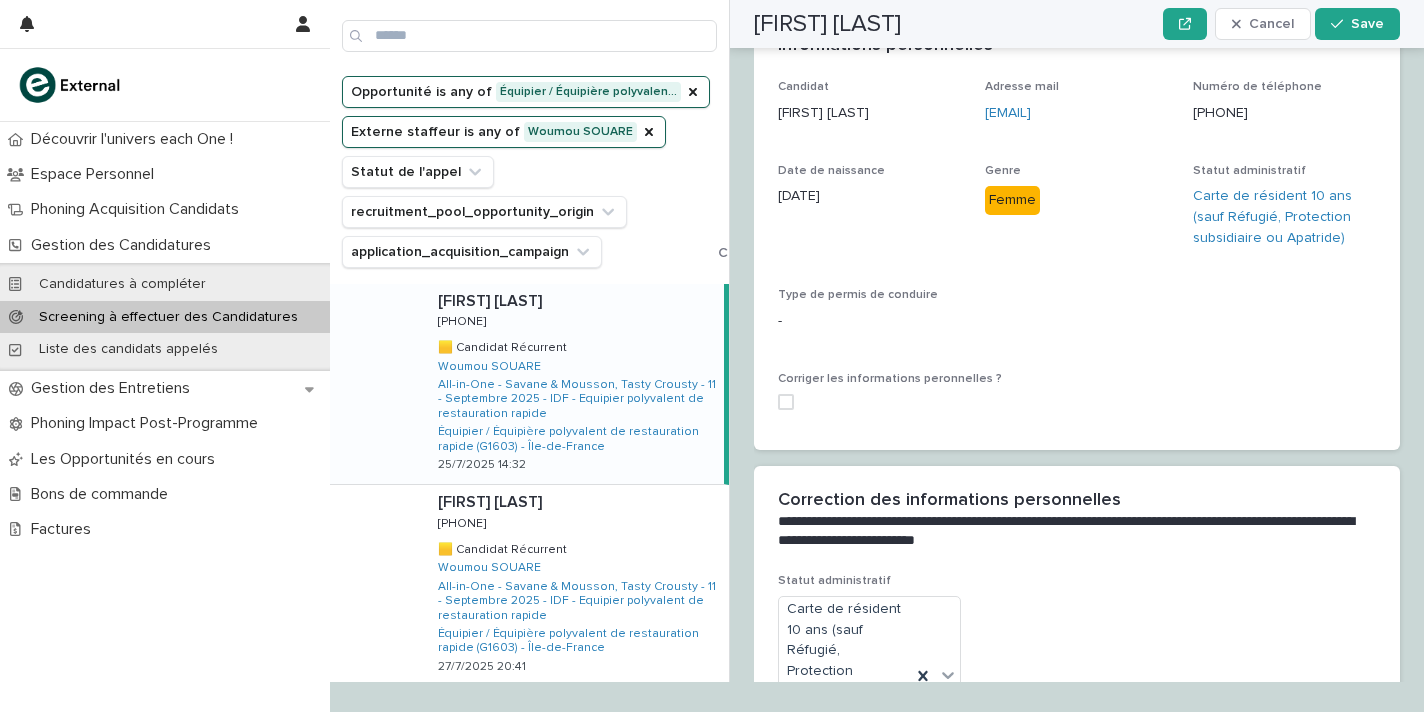 click at bounding box center (1077, 402) 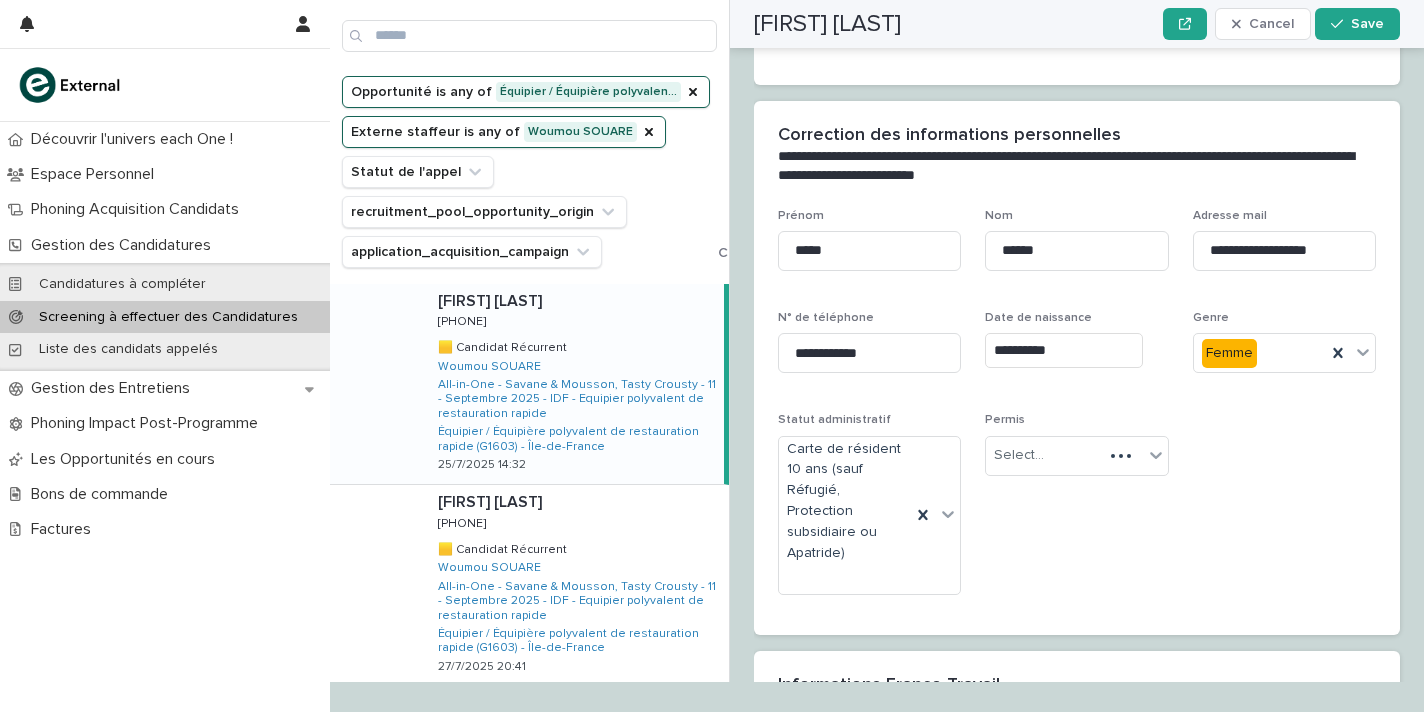 scroll, scrollTop: 1187, scrollLeft: 0, axis: vertical 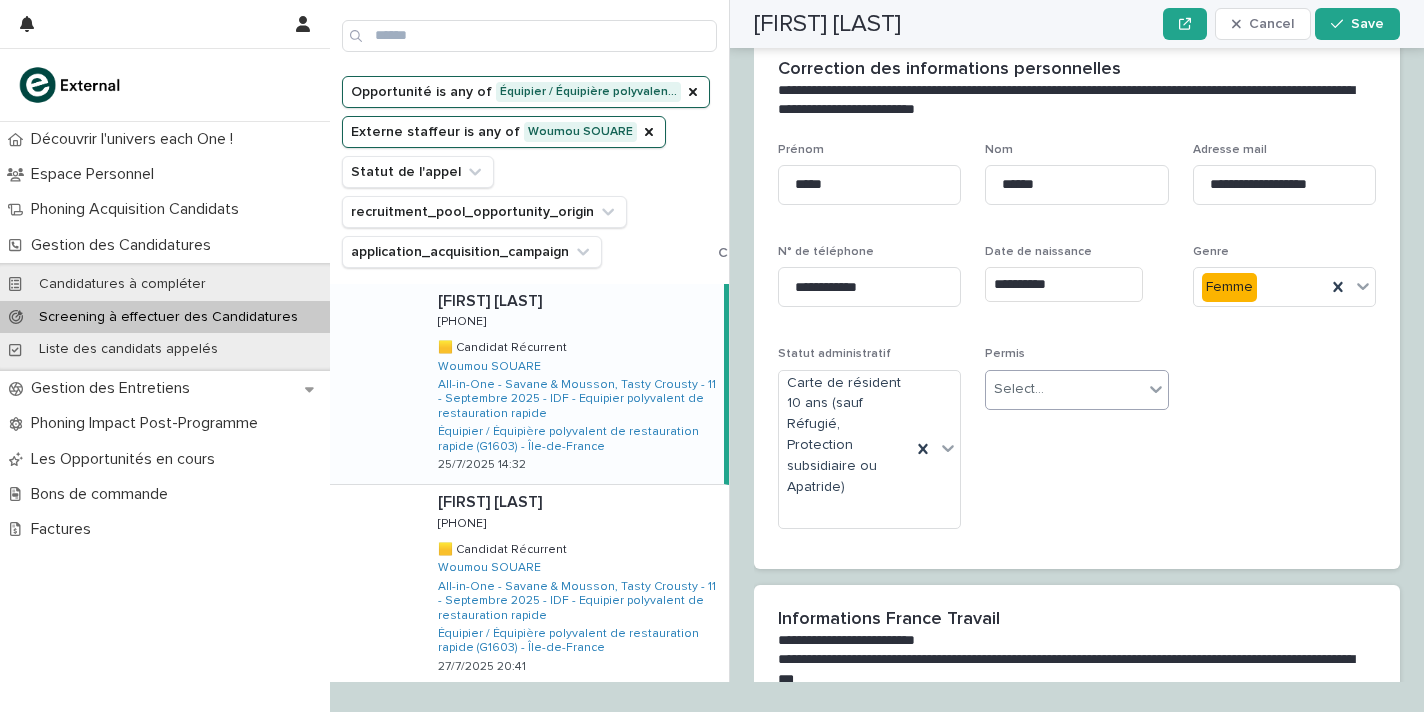 click on "Select..." at bounding box center (1019, 389) 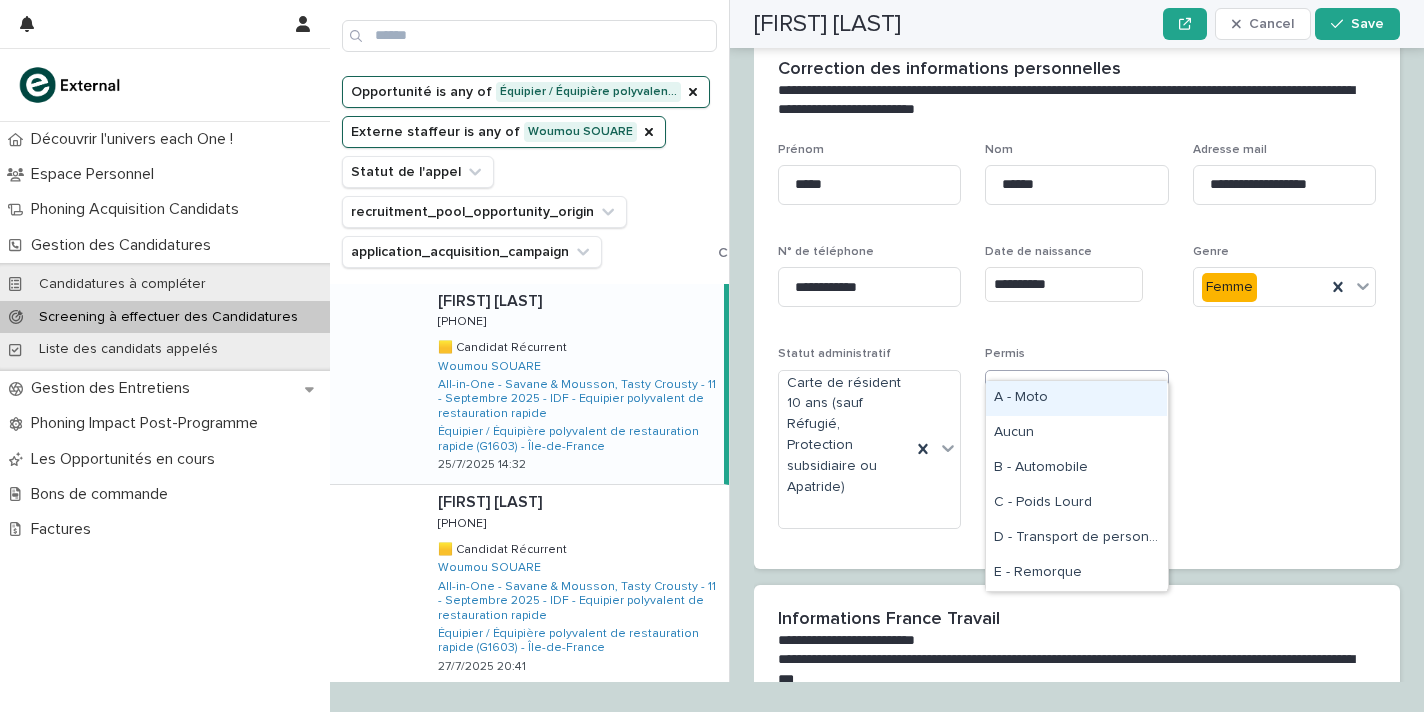 click on "A - Moto" at bounding box center [1076, 398] 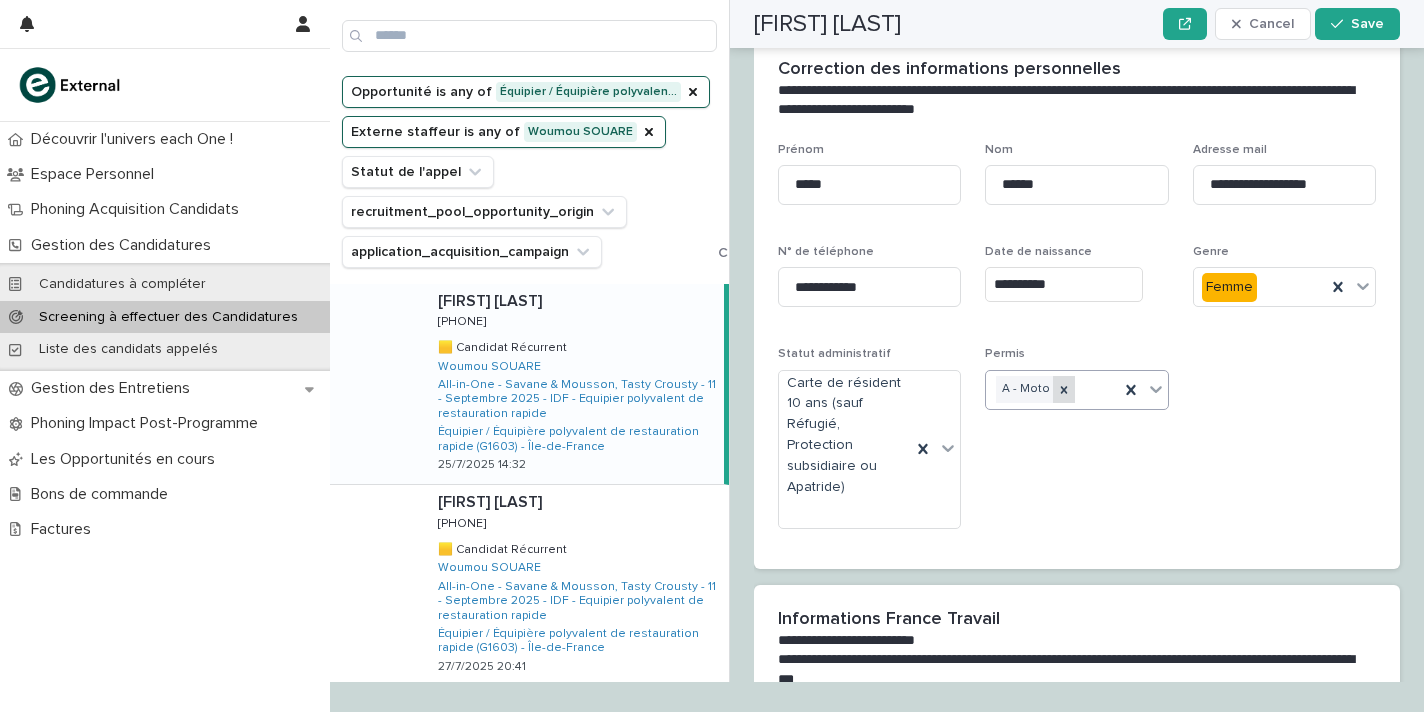 click at bounding box center (1064, 389) 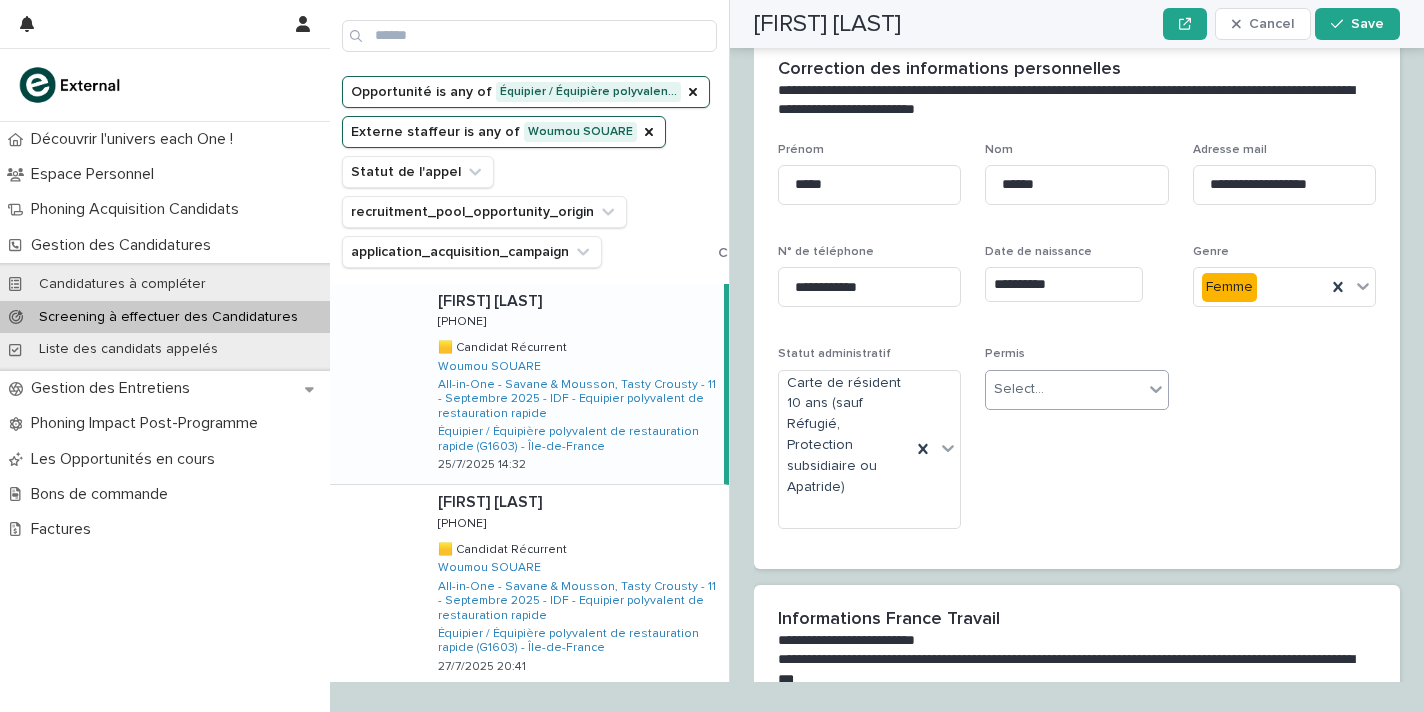 click on "Select..." at bounding box center [1076, 390] 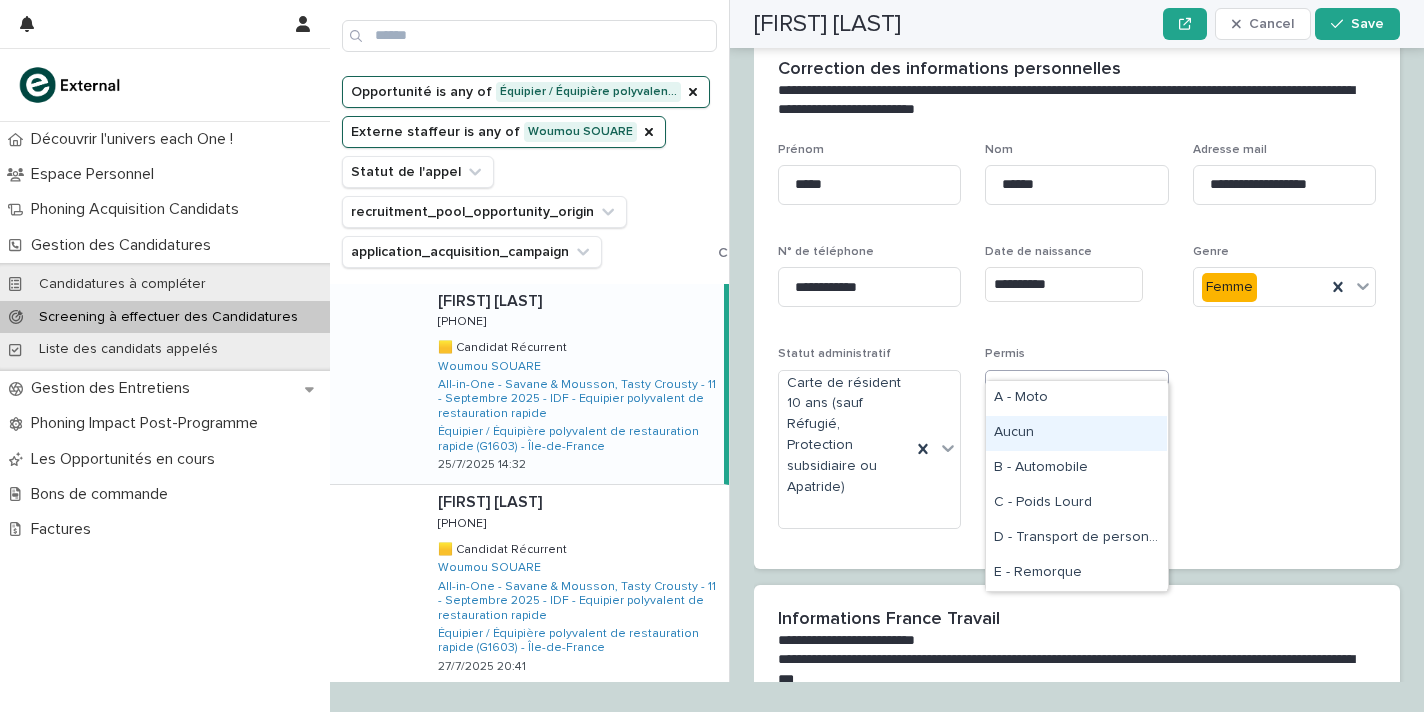 click on "Aucun" at bounding box center (1076, 433) 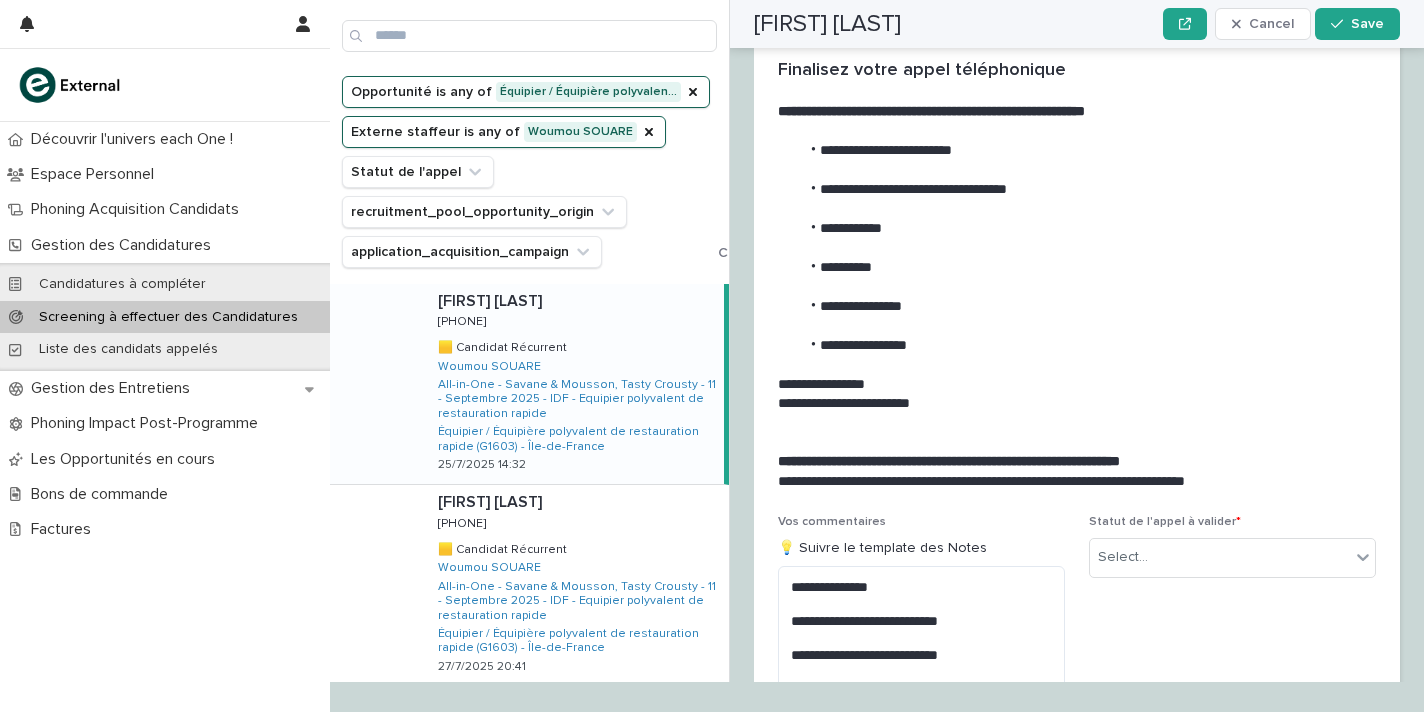 scroll, scrollTop: 2465, scrollLeft: 0, axis: vertical 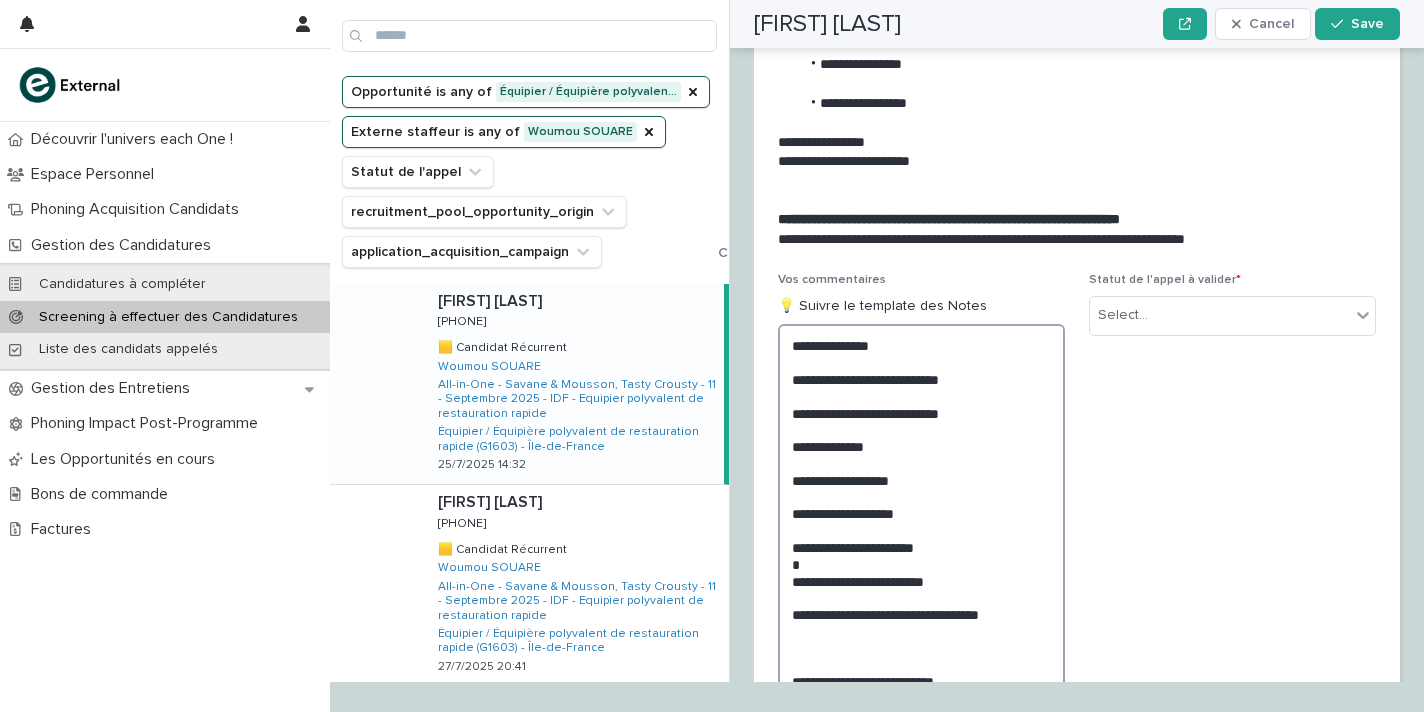 click on "**********" at bounding box center [921, 521] 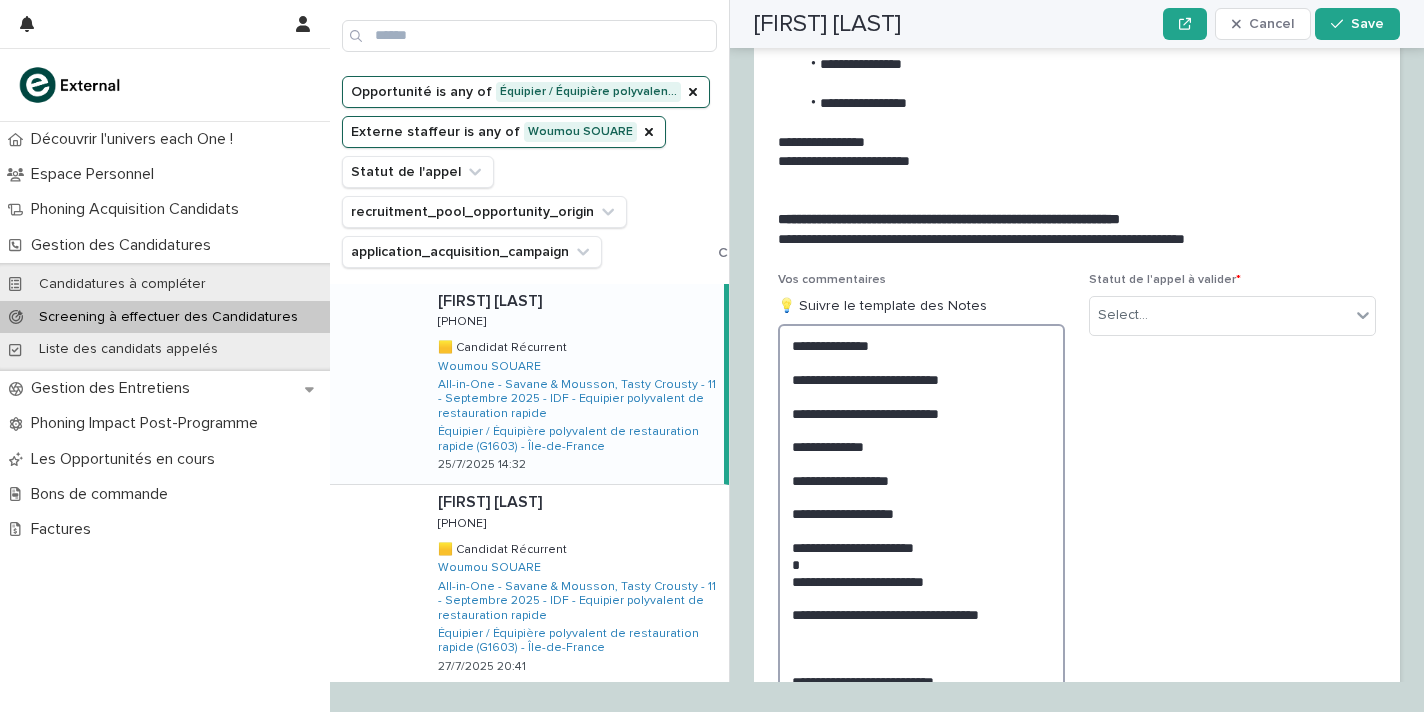 drag, startPoint x: 964, startPoint y: 600, endPoint x: 771, endPoint y: 591, distance: 193.20973 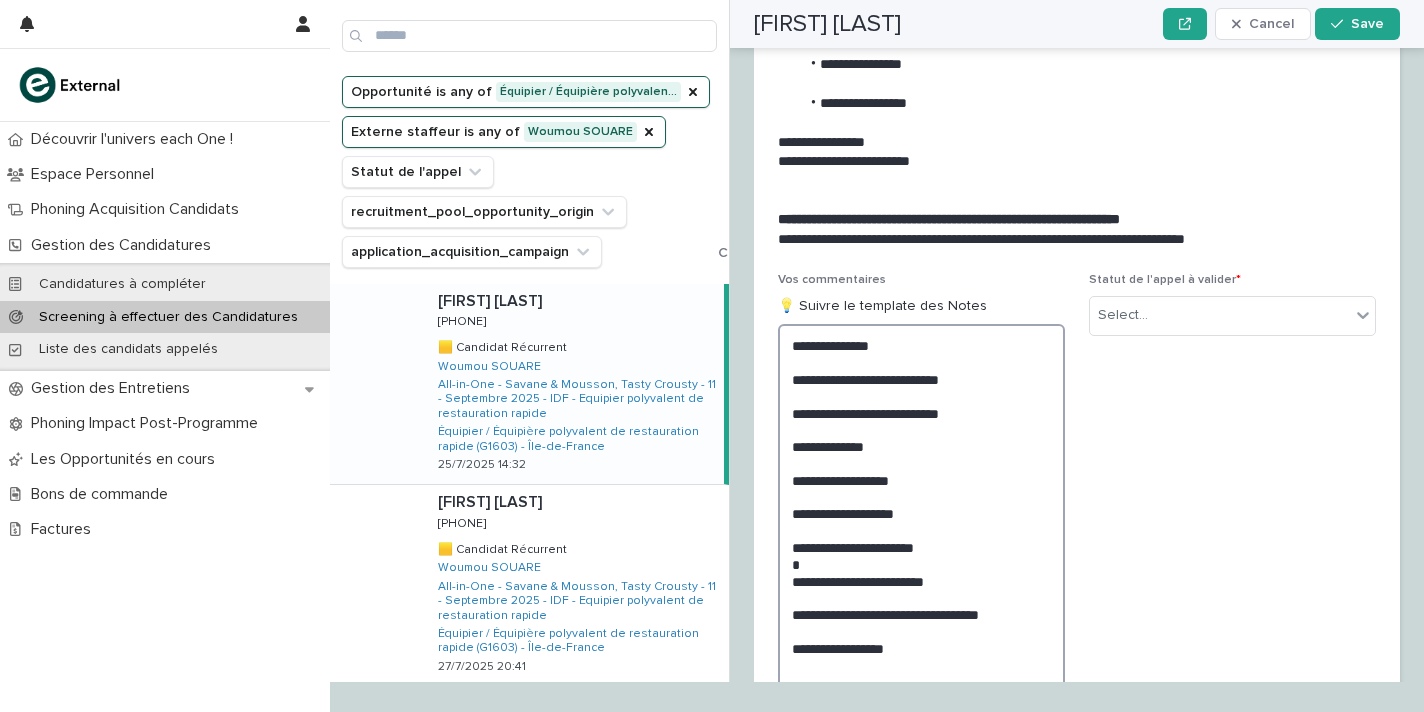 scroll, scrollTop: 2465, scrollLeft: 0, axis: vertical 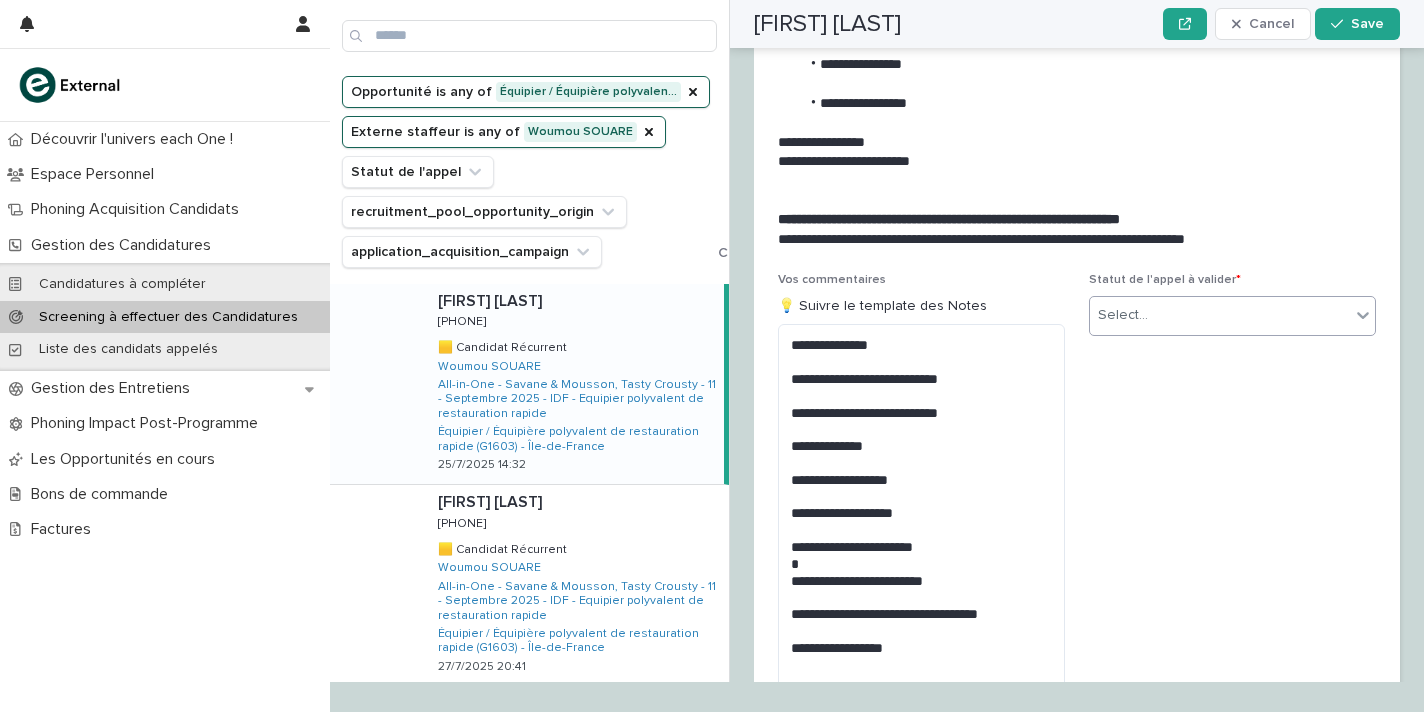 click on "Select..." at bounding box center [1220, 315] 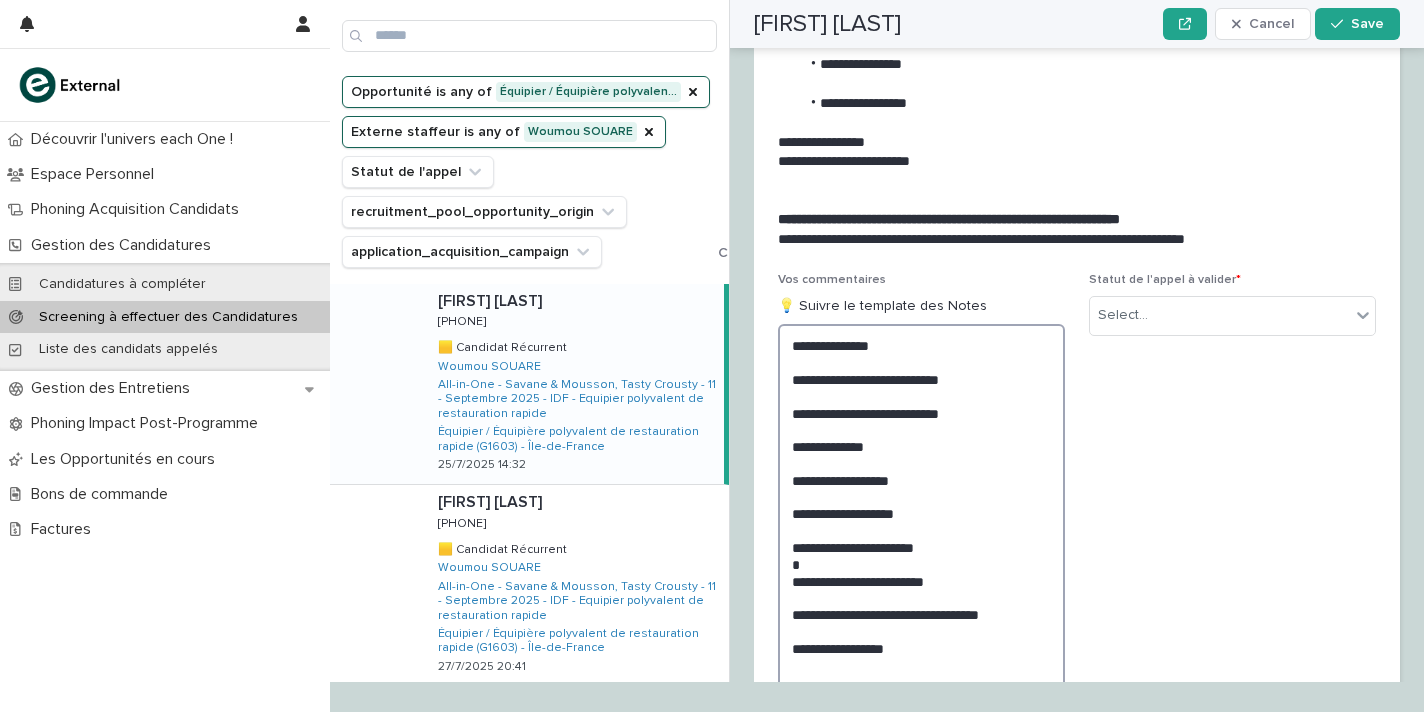 click on "**********" at bounding box center [921, 513] 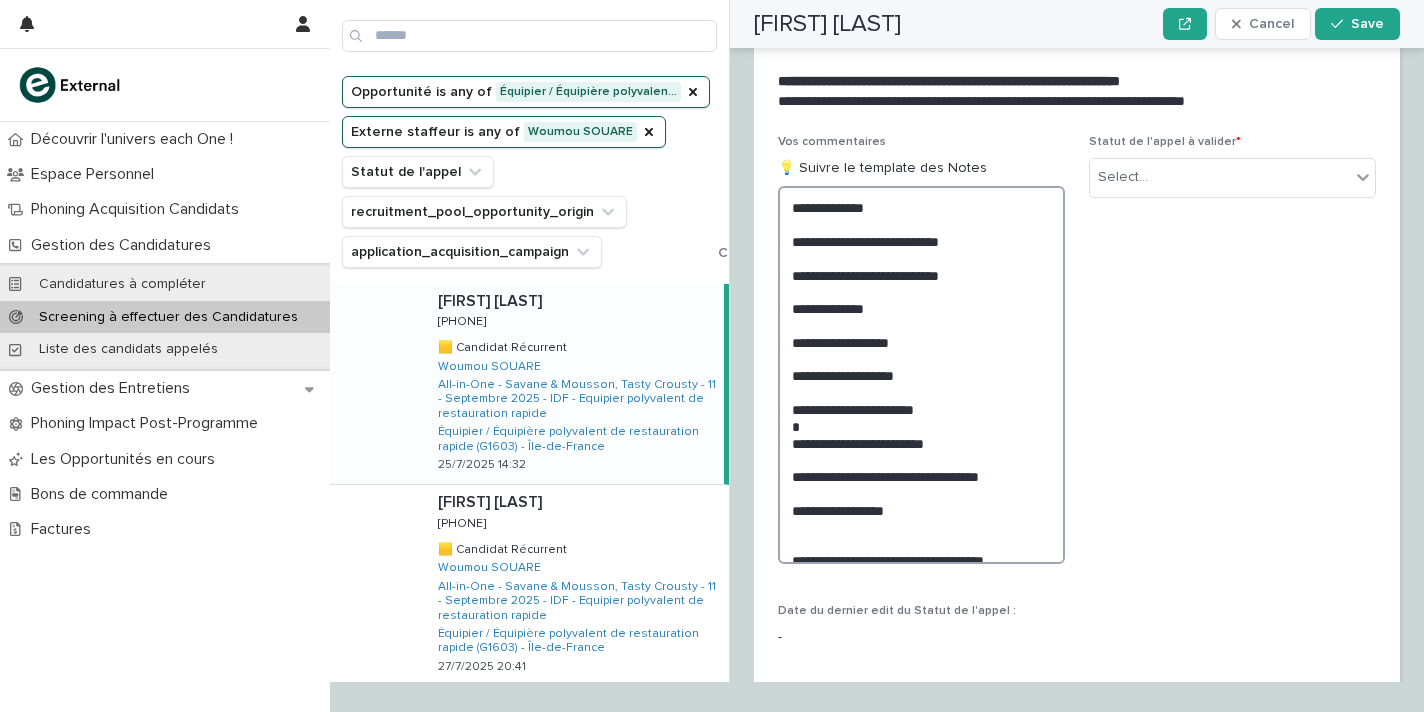 scroll, scrollTop: 2604, scrollLeft: 0, axis: vertical 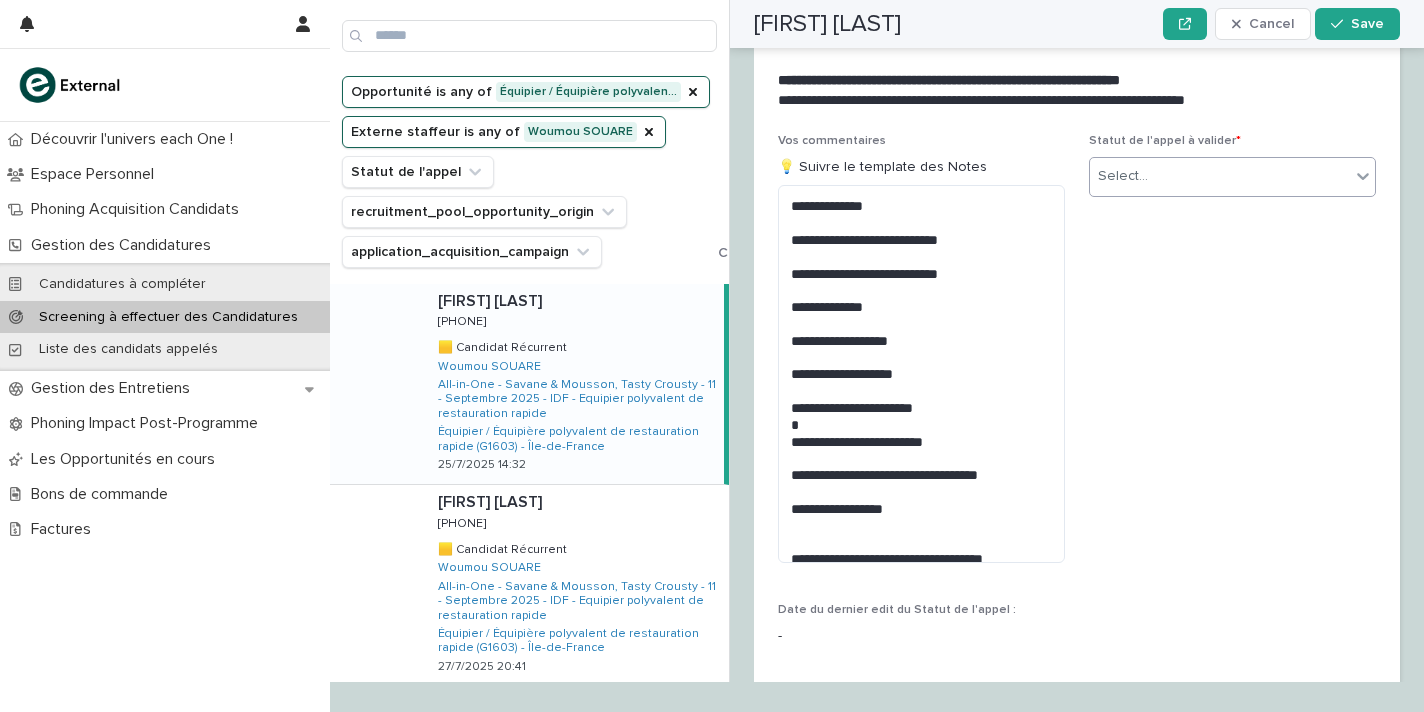 click on "Select..." at bounding box center (1220, 176) 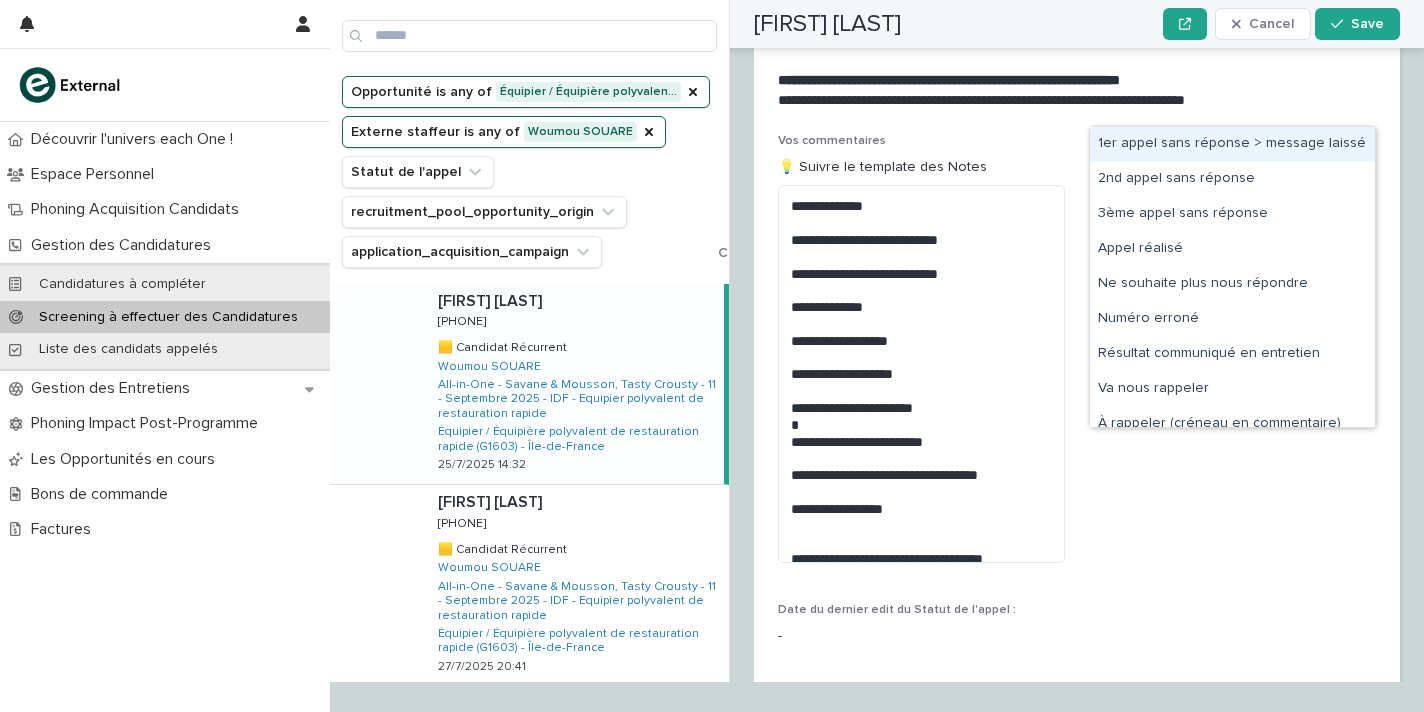 click on "1er appel sans réponse > message laissé" at bounding box center [1232, 144] 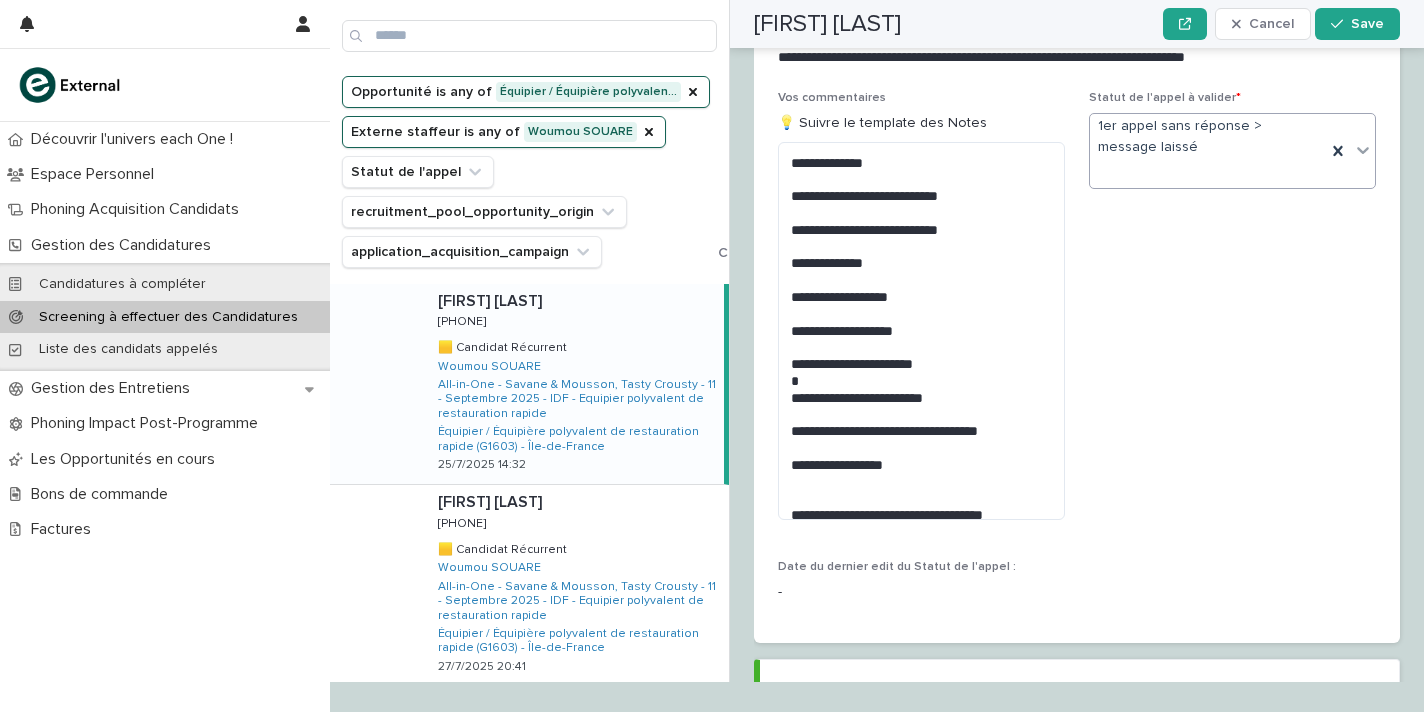 scroll, scrollTop: 2696, scrollLeft: 0, axis: vertical 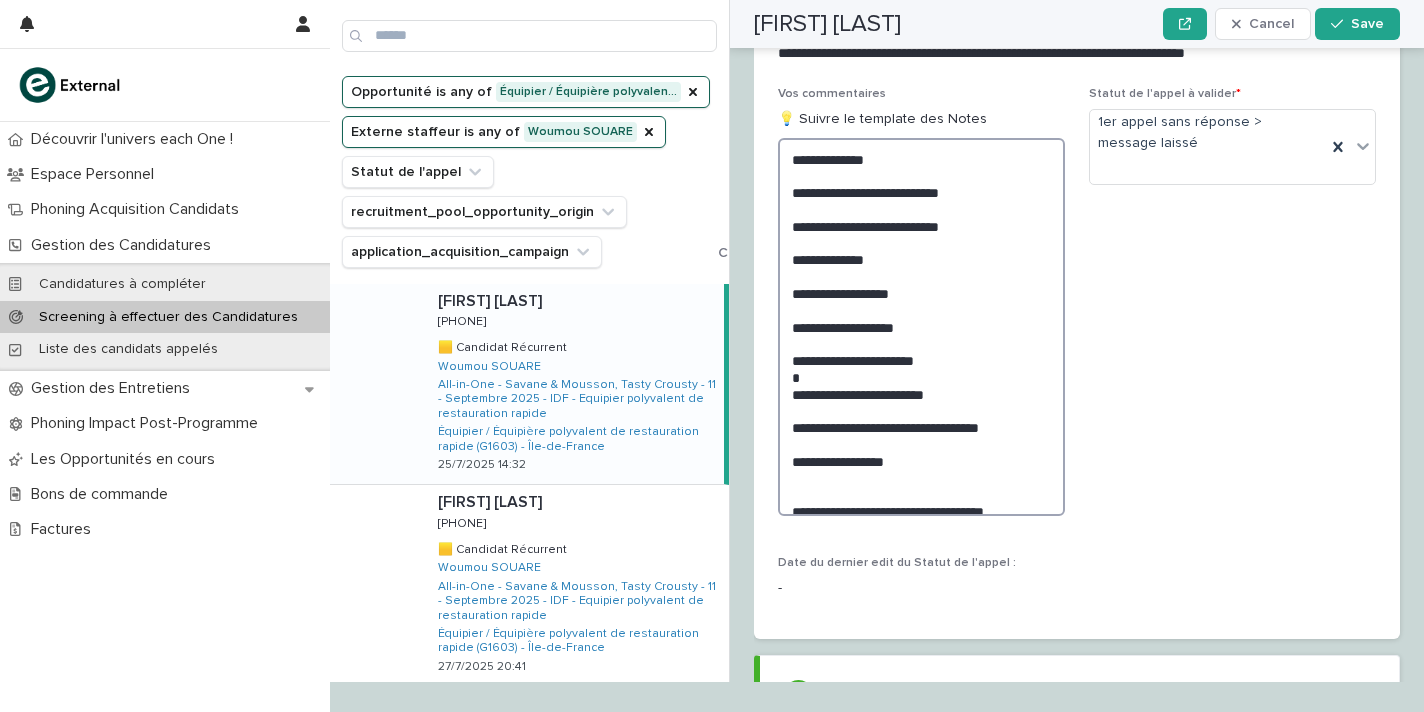 drag, startPoint x: 967, startPoint y: 317, endPoint x: 763, endPoint y: 312, distance: 204.06126 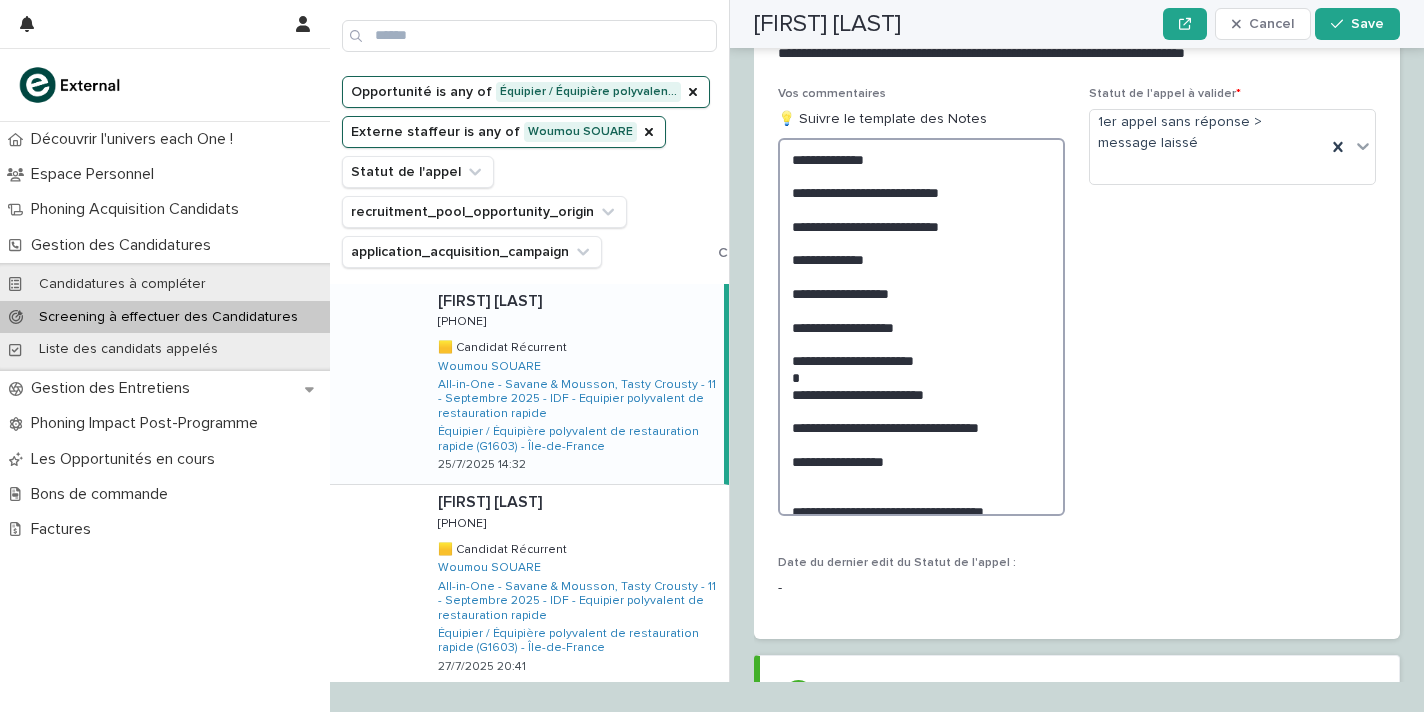 click on "**********" at bounding box center [1077, 363] 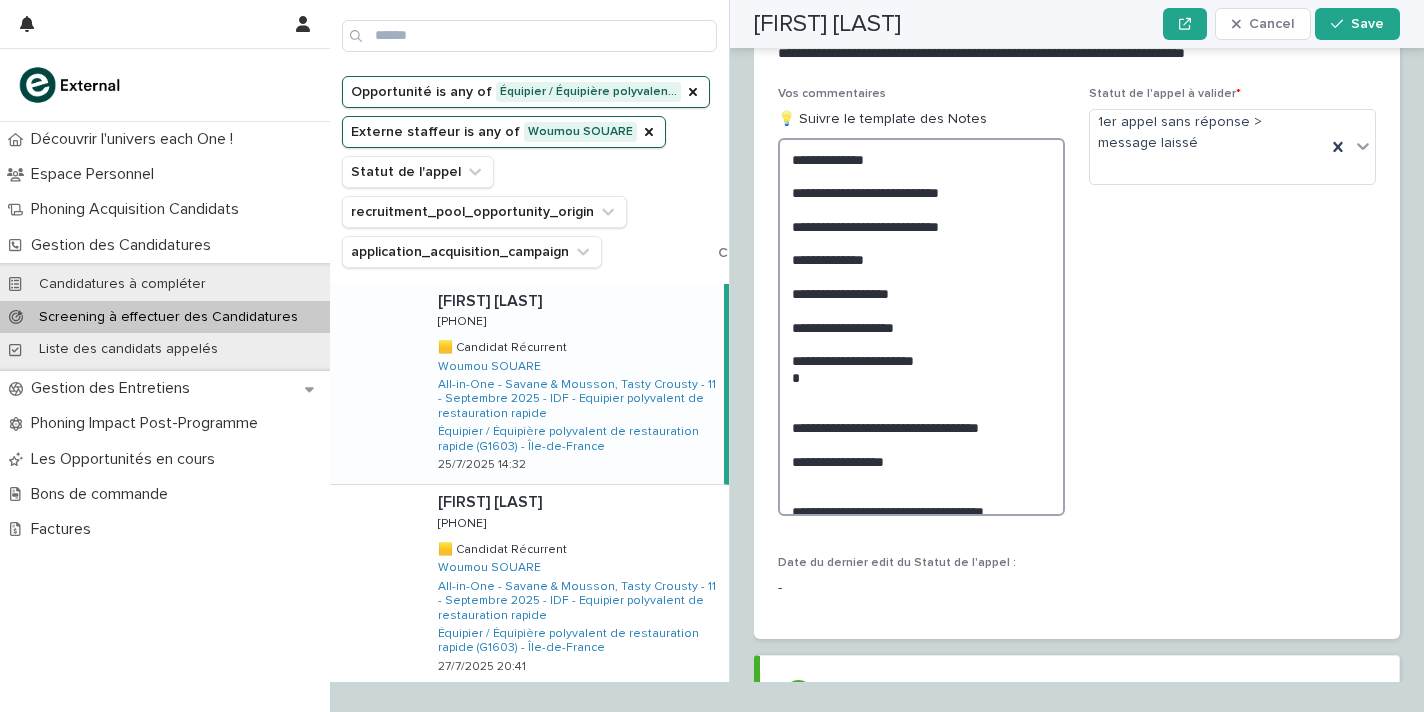 click on "**********" at bounding box center [921, 327] 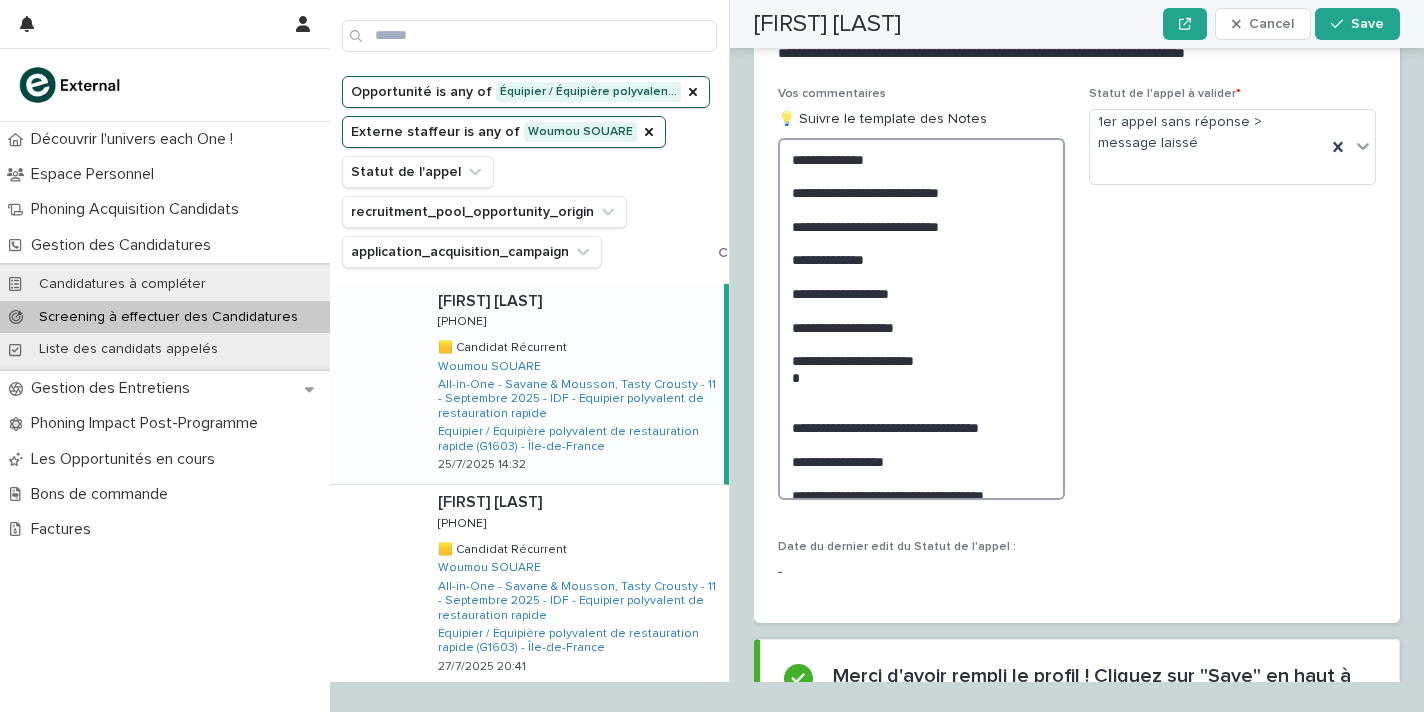 scroll, scrollTop: 2694, scrollLeft: 0, axis: vertical 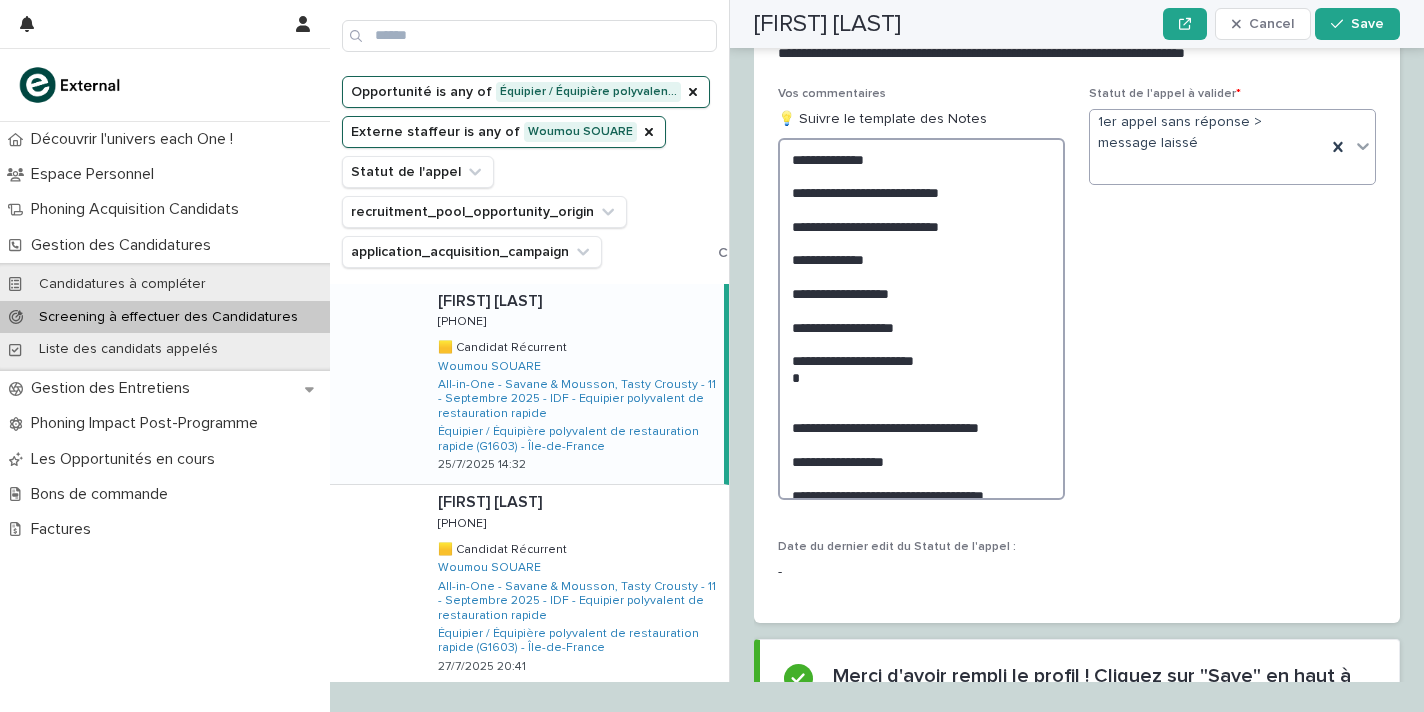 type on "**********" 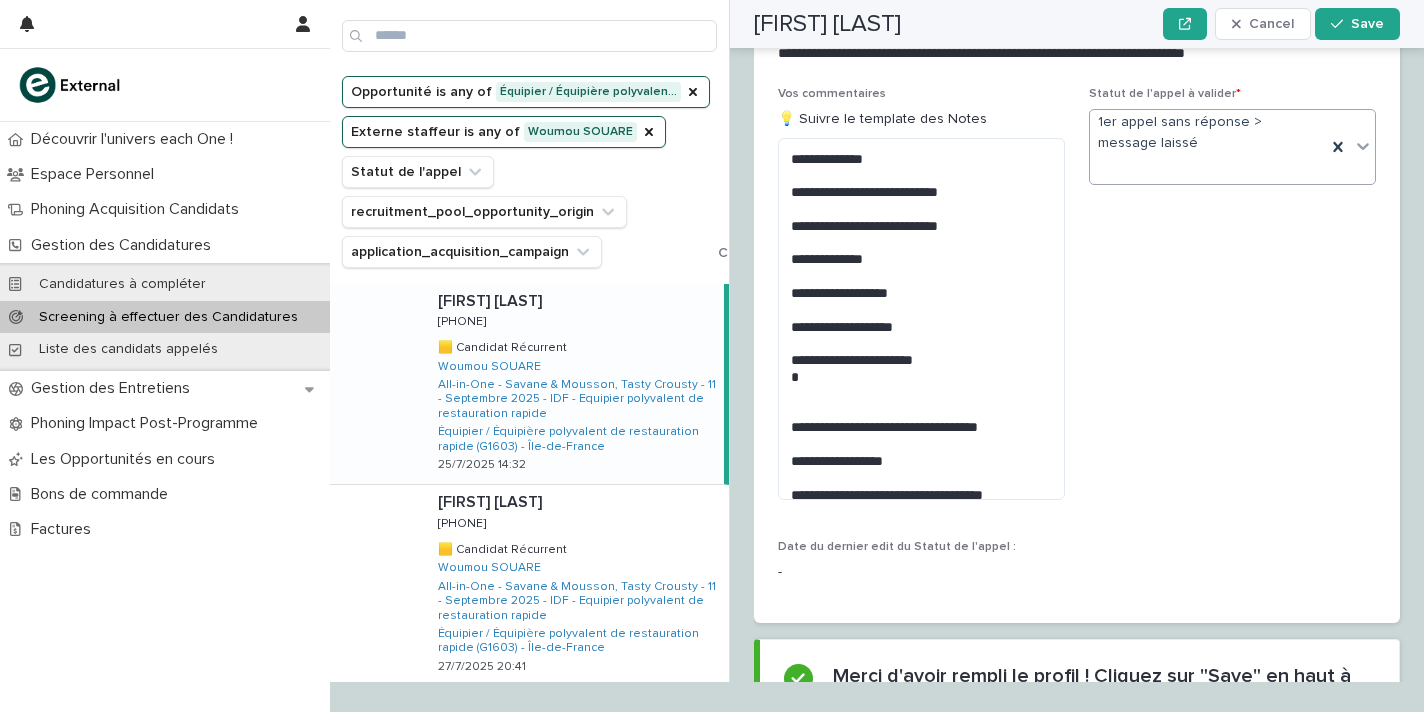 click on "1er appel sans réponse > message laissé" at bounding box center (1208, 147) 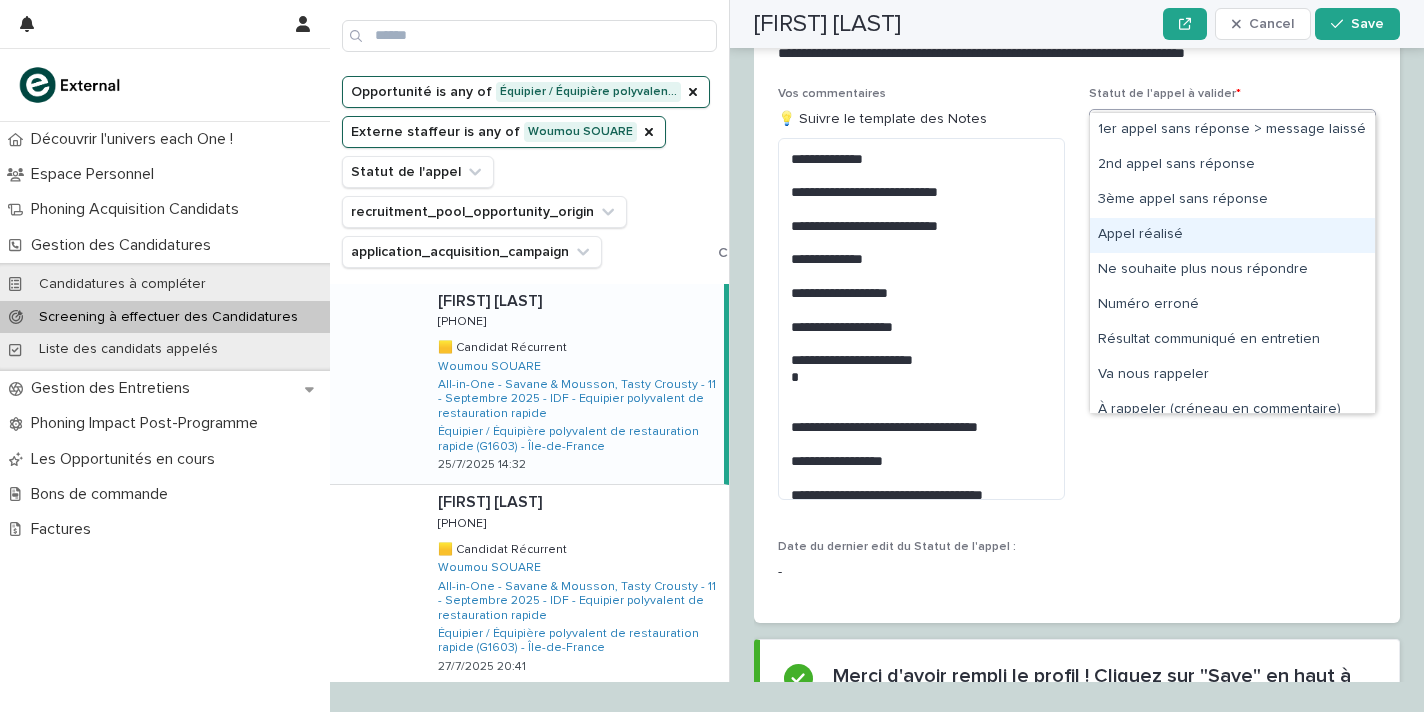 click on "Appel réalisé" at bounding box center [1232, 235] 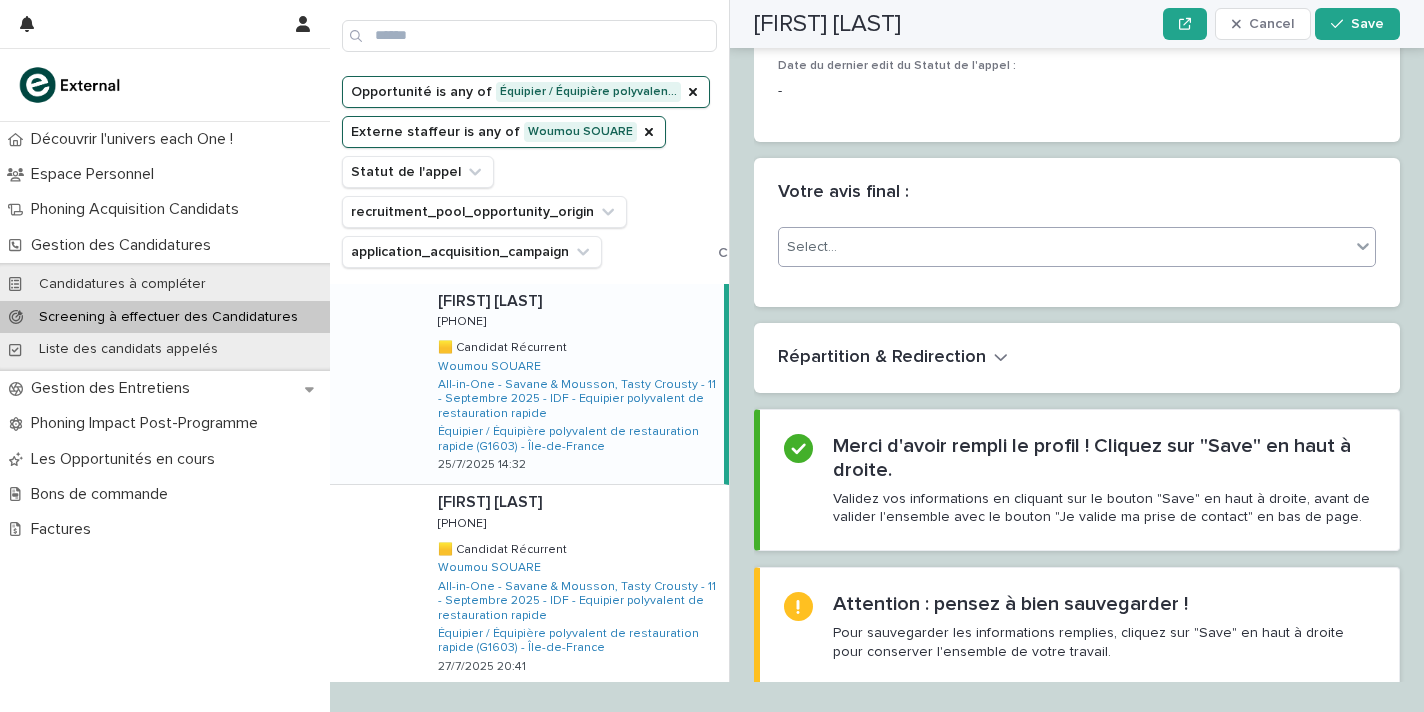 scroll, scrollTop: 3174, scrollLeft: 0, axis: vertical 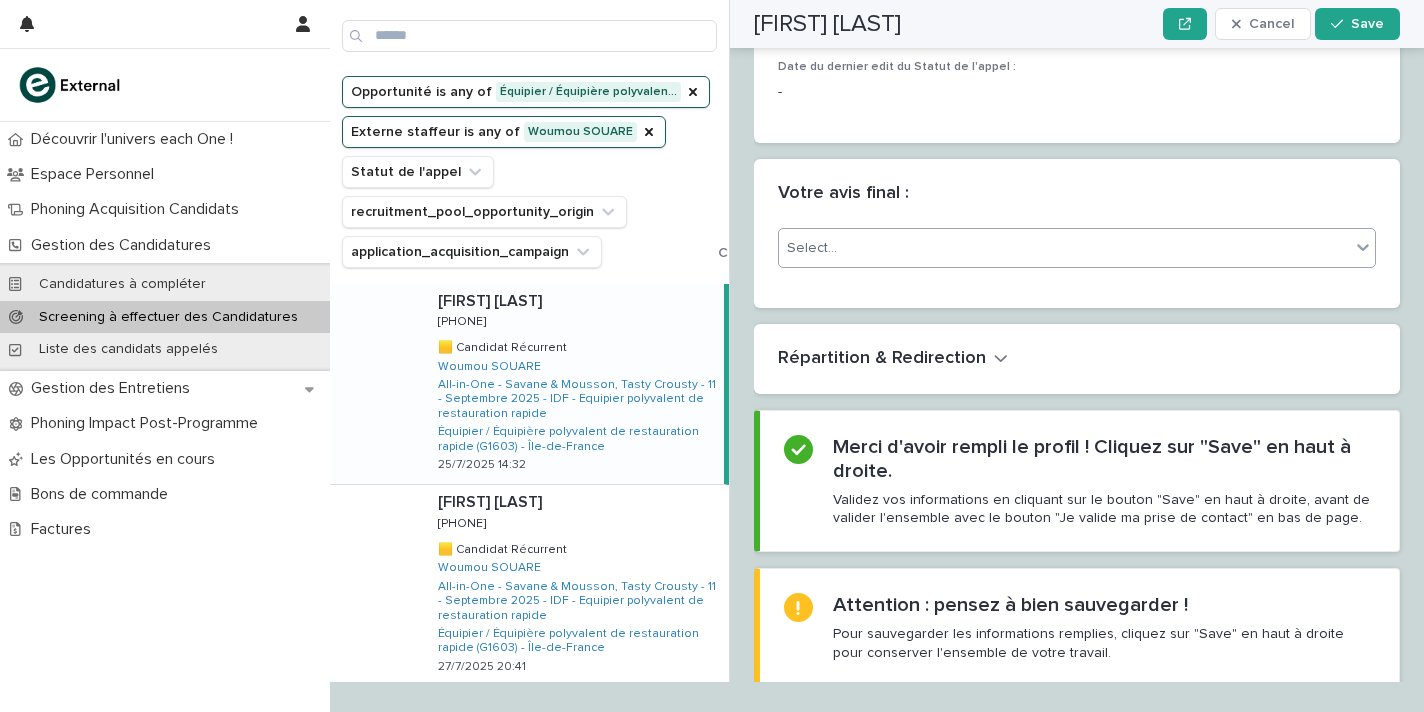 click on "Select..." at bounding box center (1064, 248) 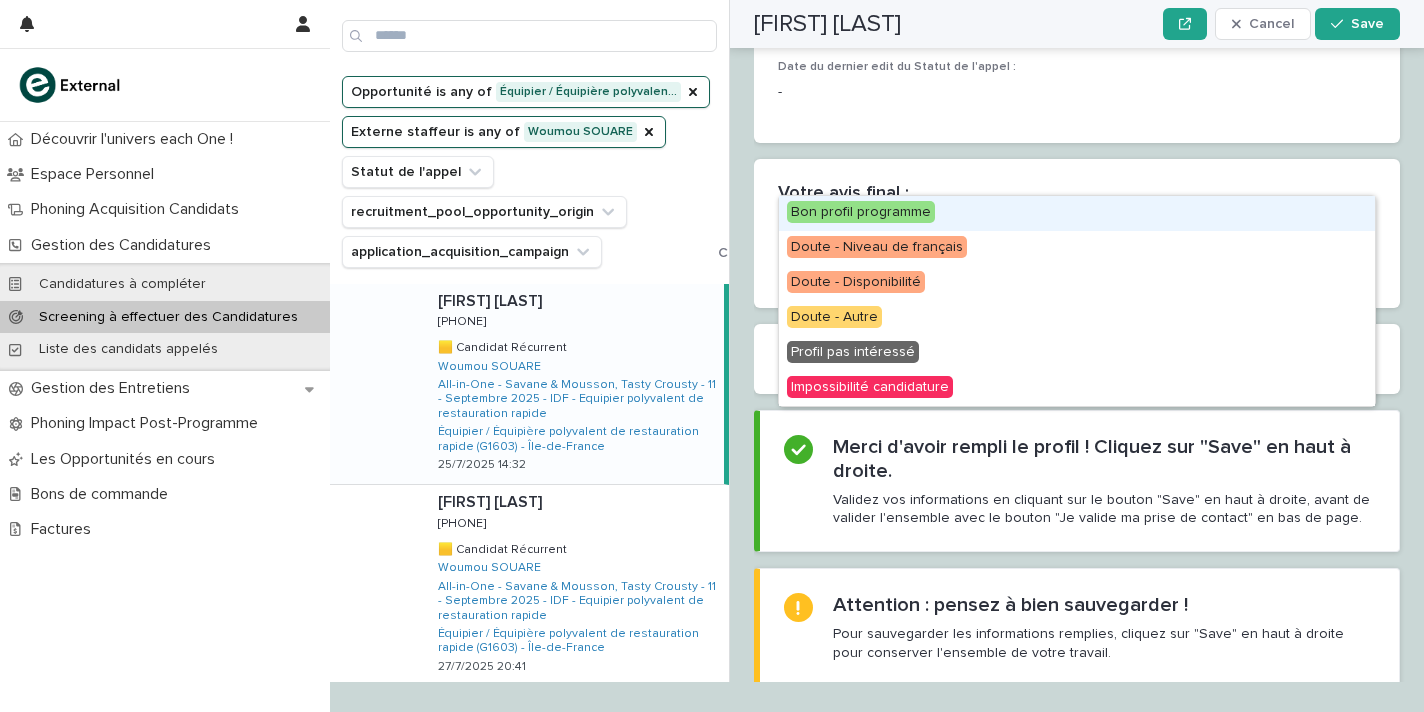 click on "Bon profil programme" at bounding box center [1077, 213] 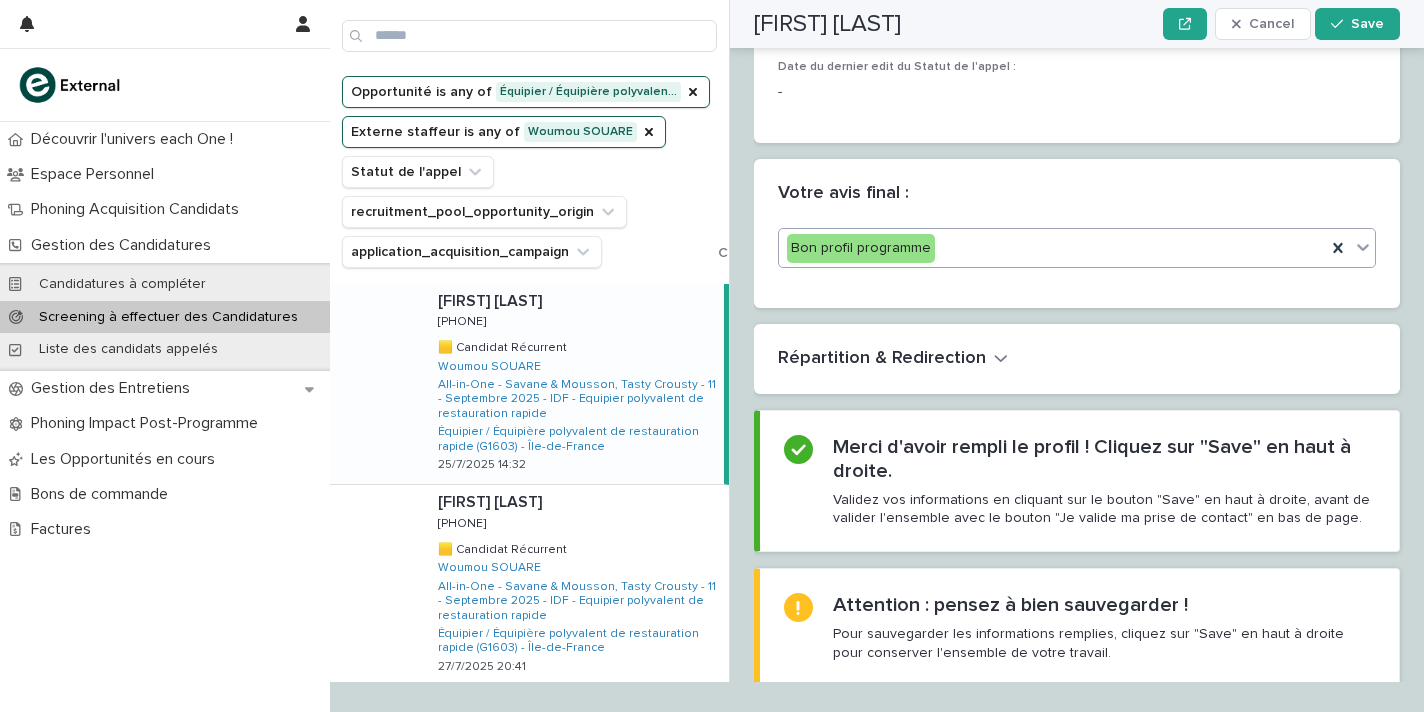 scroll, scrollTop: 3174, scrollLeft: 0, axis: vertical 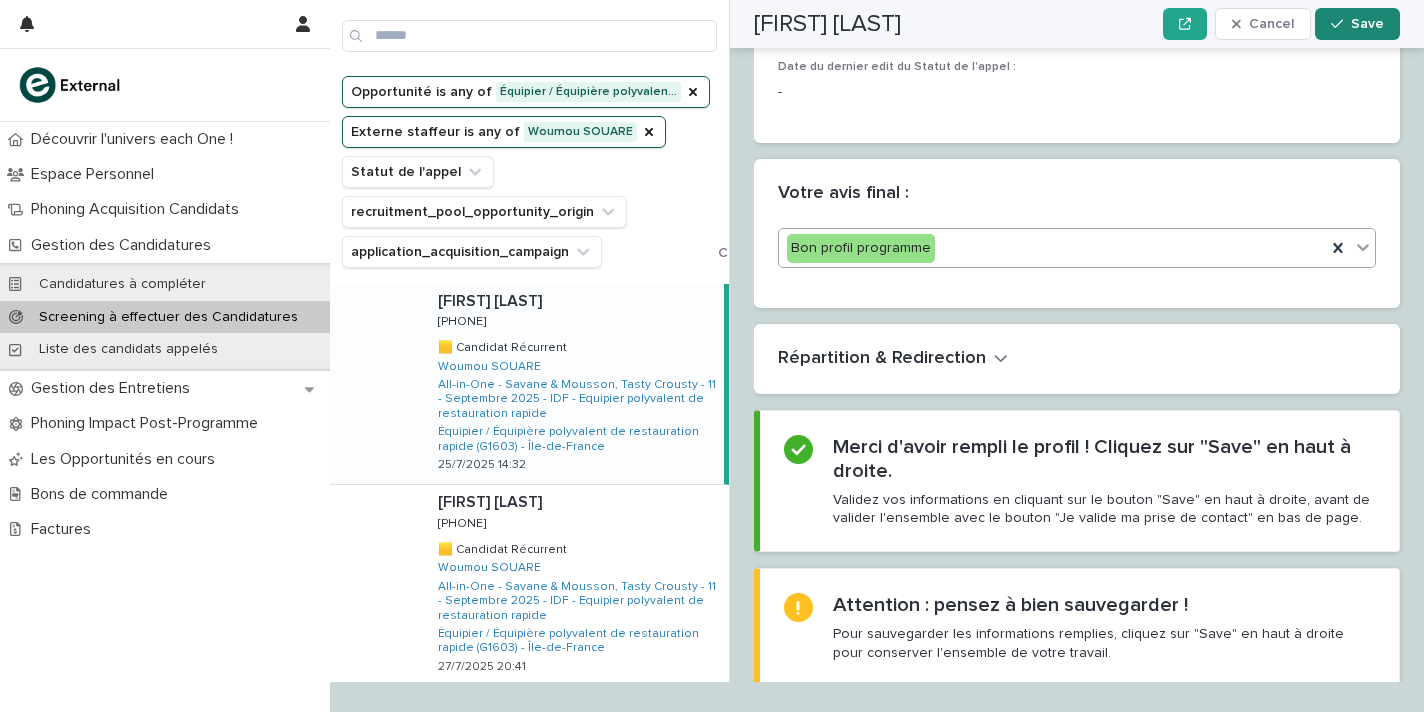 click on "Save" at bounding box center [1367, 24] 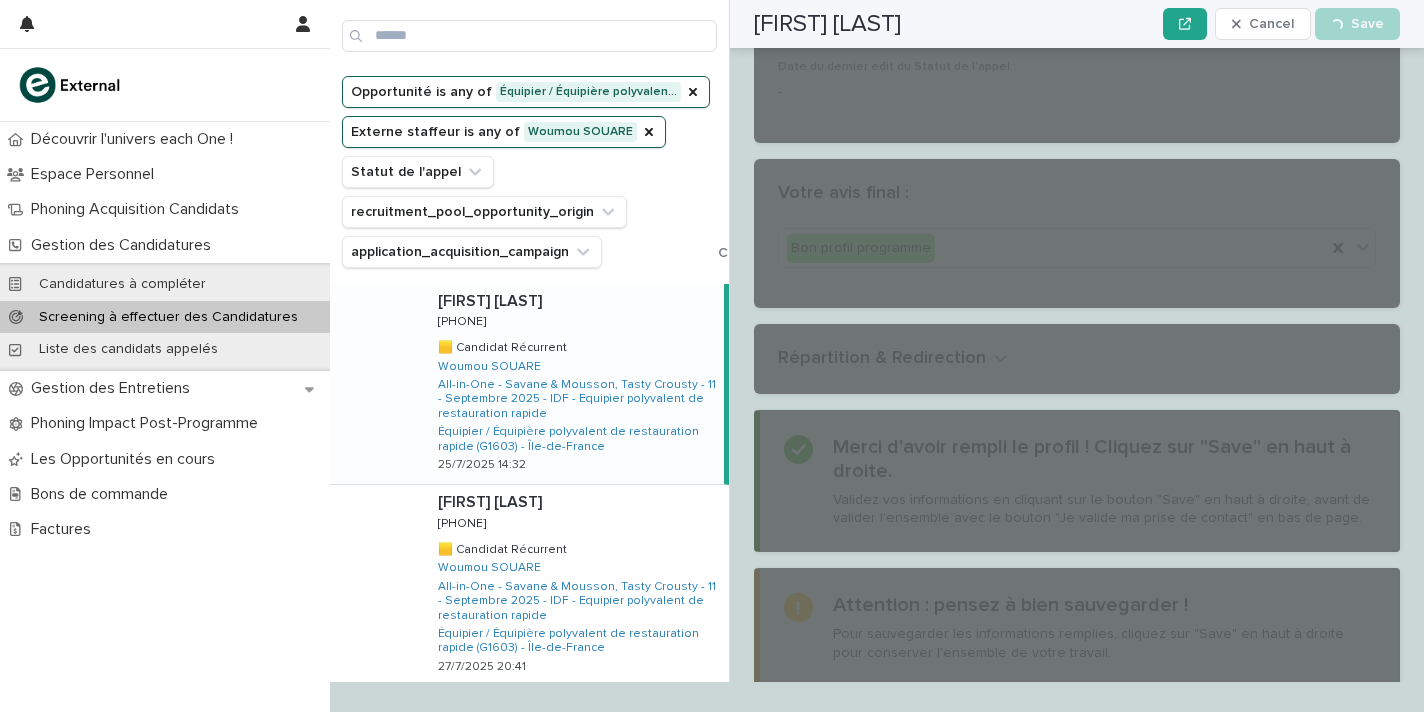 scroll, scrollTop: 3174, scrollLeft: 0, axis: vertical 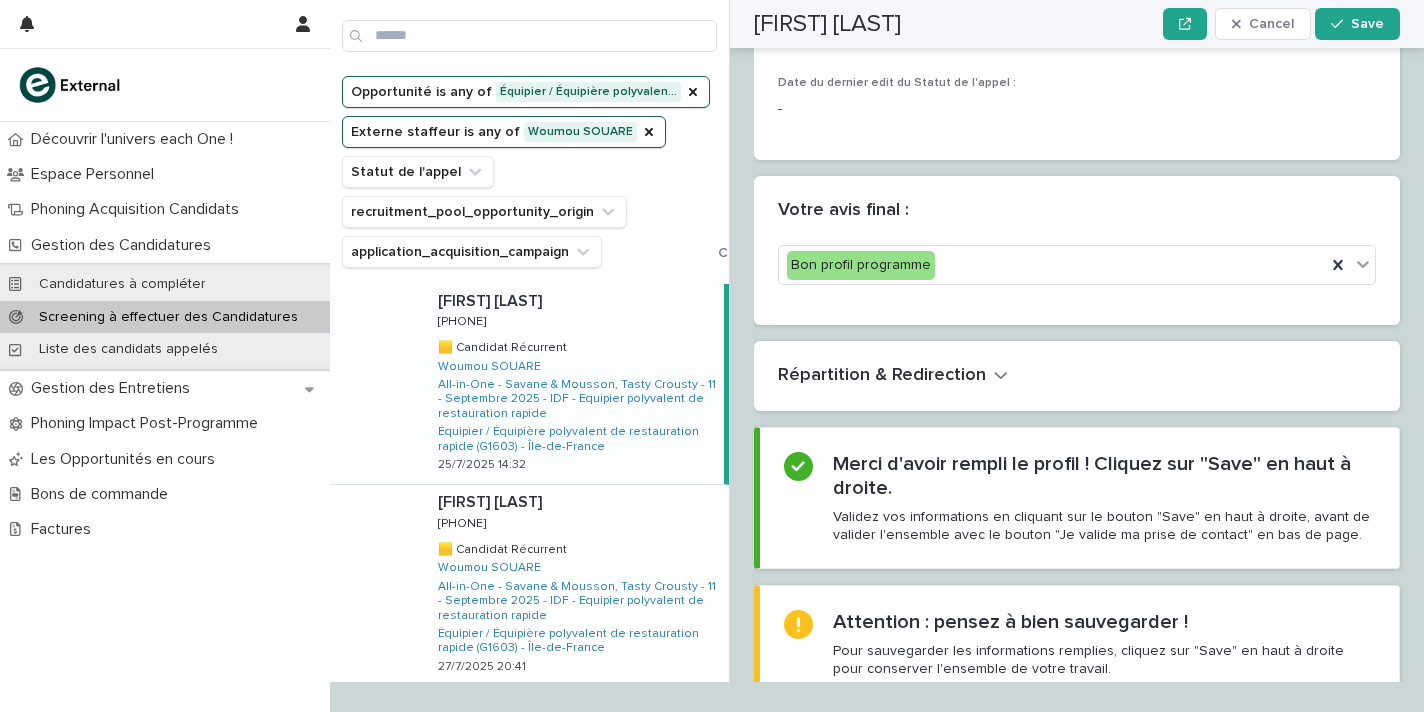 click on "Manel BELHAJ EL KAFI Manel BELHAJ EL KAFI   0752420082 0752420082   🟨 Candidat Récurrent 🟨 Candidat Récurrent   Woumou SOUARE   All-in-One - Savane & Mousson, Tasty Crousty - 11 - Septembre 2025 - IDF - Equipier polyvalent de restauration rapide   Équipier / Équipière polyvalent de restauration rapide (G1603) - Île-de-France   25/7/2025 14:32" at bounding box center (573, 384) 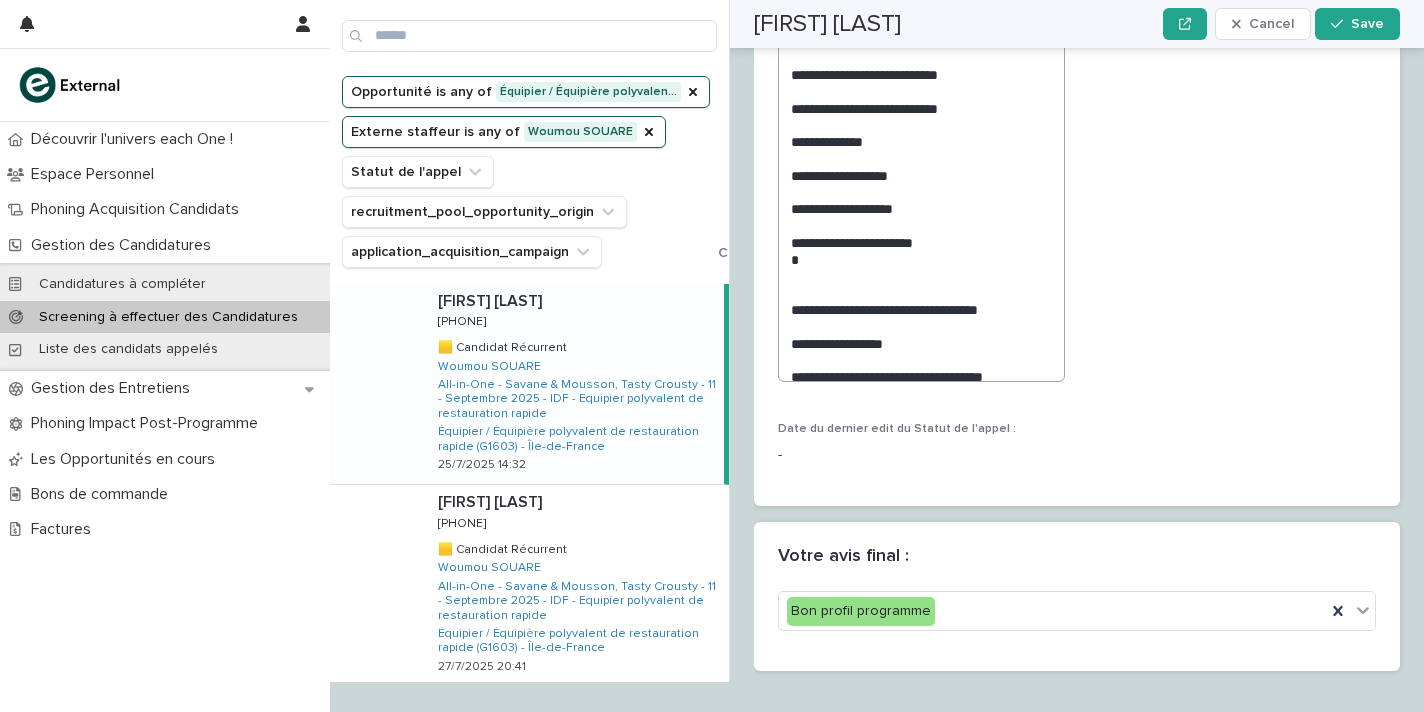 scroll, scrollTop: 2849, scrollLeft: 0, axis: vertical 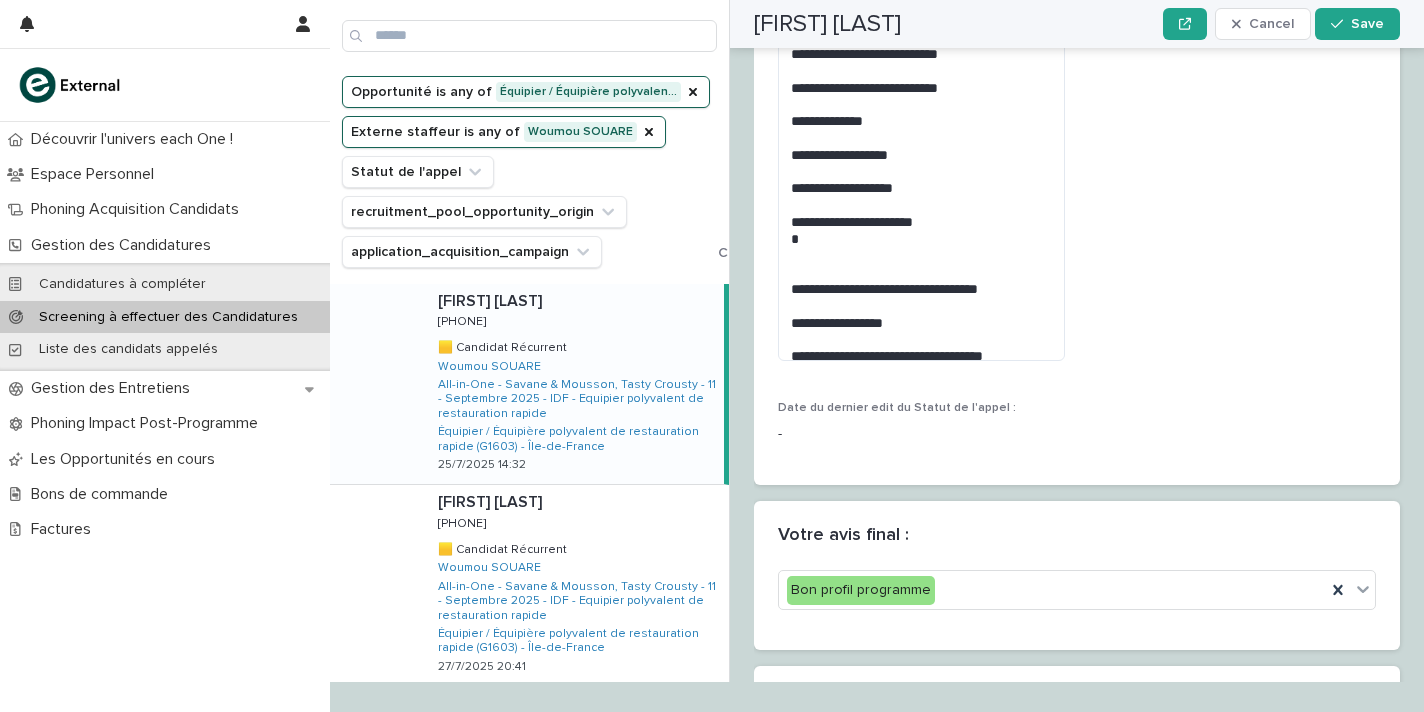 click on "Manel BELHAJ EL KAFI Cancel Save" at bounding box center [1077, 24] 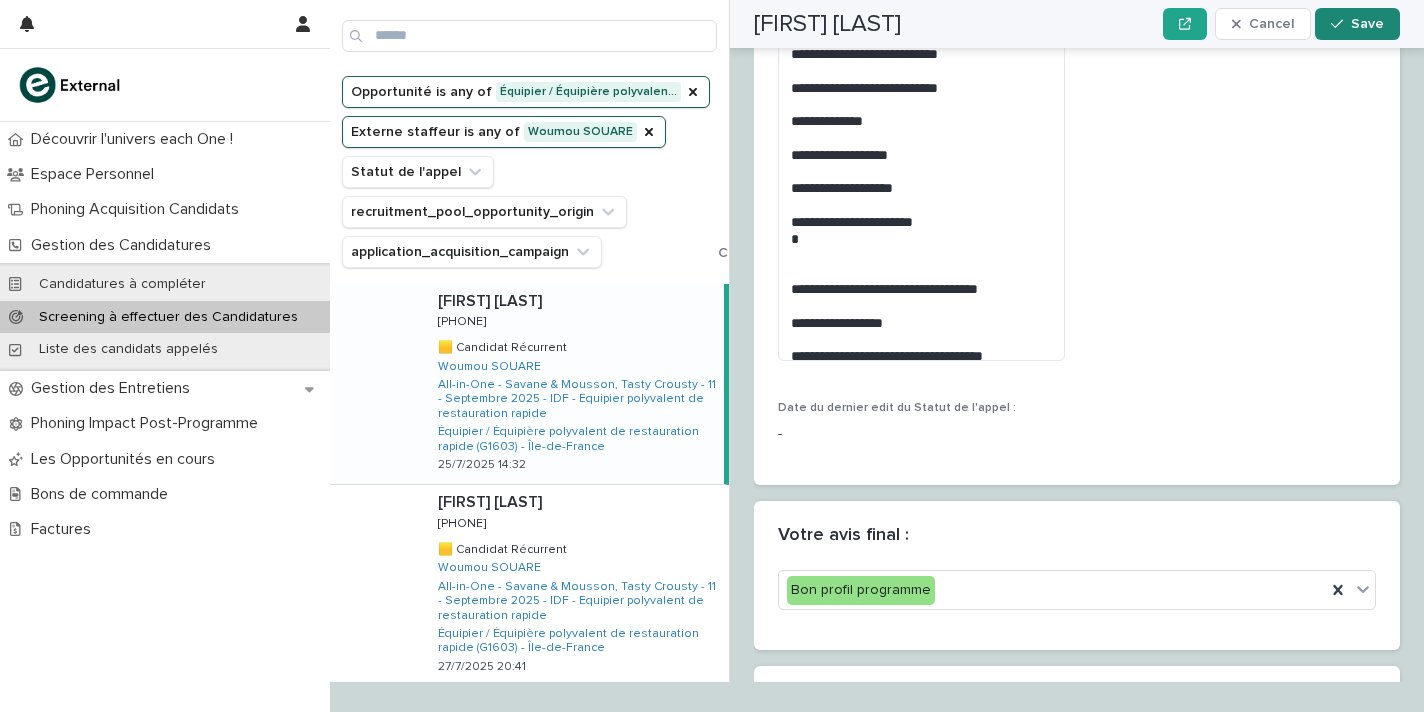 click on "Save" at bounding box center (1367, 24) 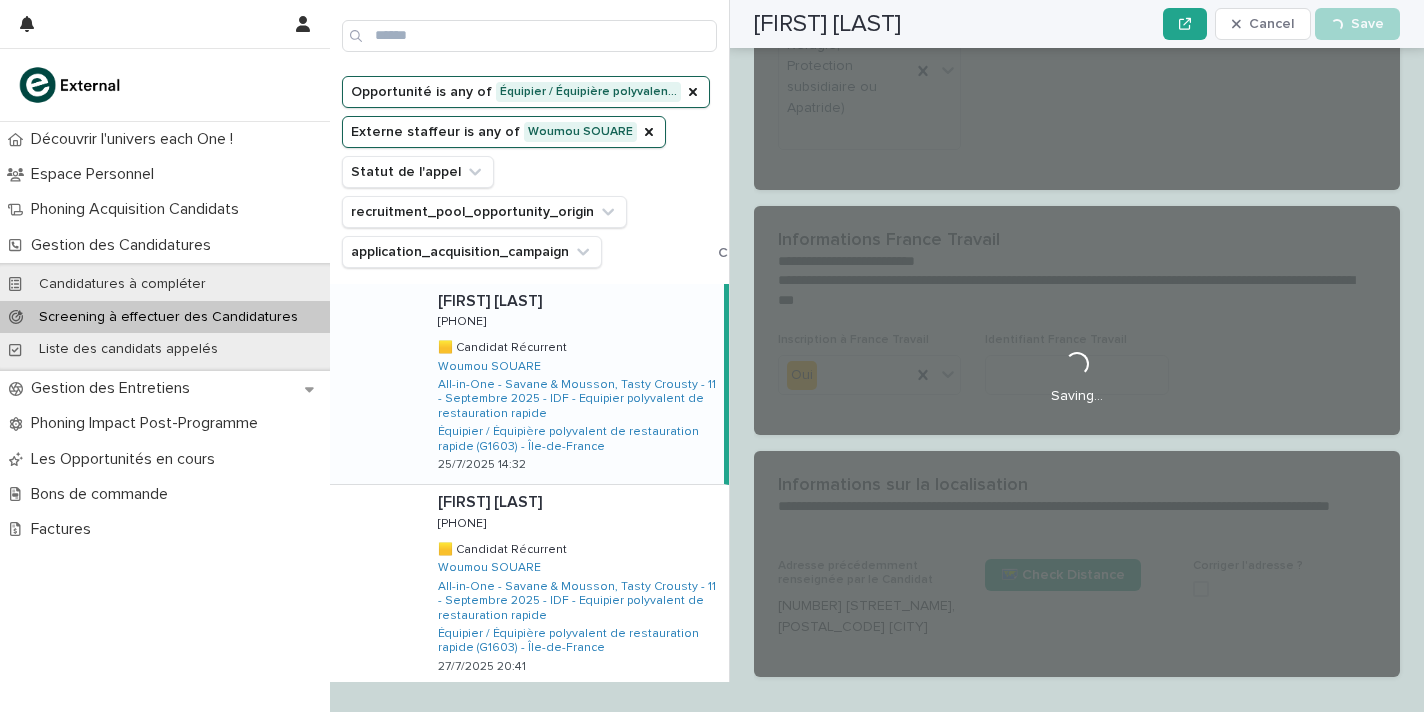 scroll, scrollTop: 1608, scrollLeft: 0, axis: vertical 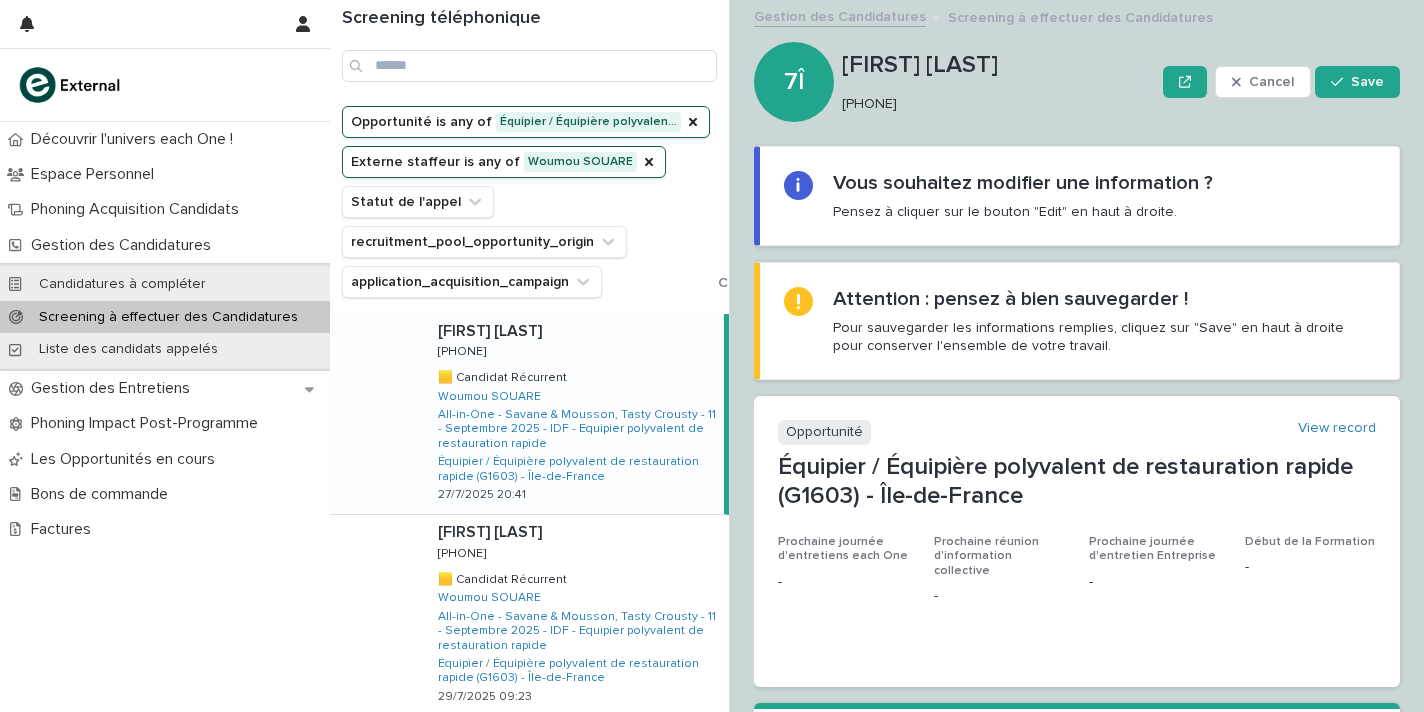 click on "[FIRST] [LAST] [FIRST] [LAST]  [PHONE] [PHONE]  🟨 Candidat Récurrent 🟨 Candidat Récurrent  [FIRST] [LAST]   All-in-One - Savane & Mousson, Tasty Crousty - 11 - Septembre 2025 - IDF - Equipier polyvalent de restauration rapide   Équipier / Équipière polyvalent de restauration rapide (G1603) - [STATE]   [DATE] [TIME]" at bounding box center [573, 414] 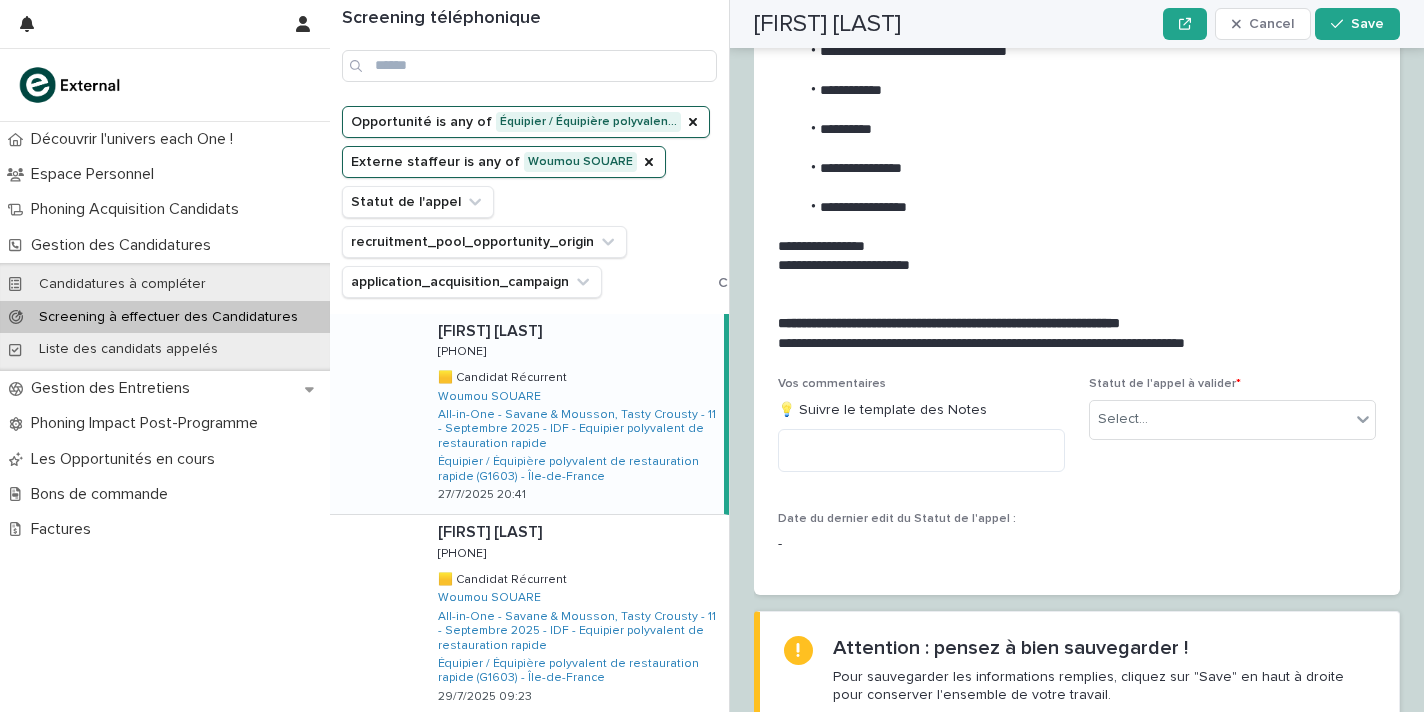 scroll, scrollTop: 2118, scrollLeft: 0, axis: vertical 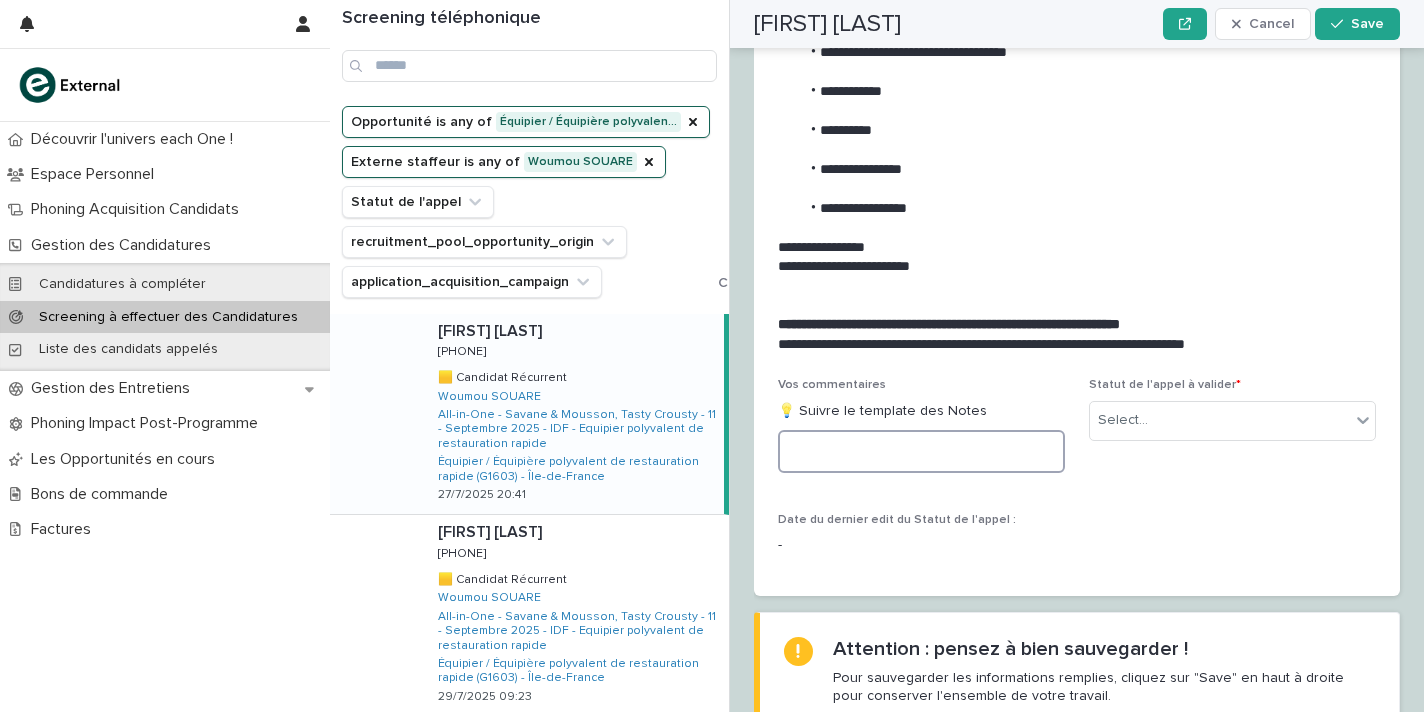 click at bounding box center (921, 451) 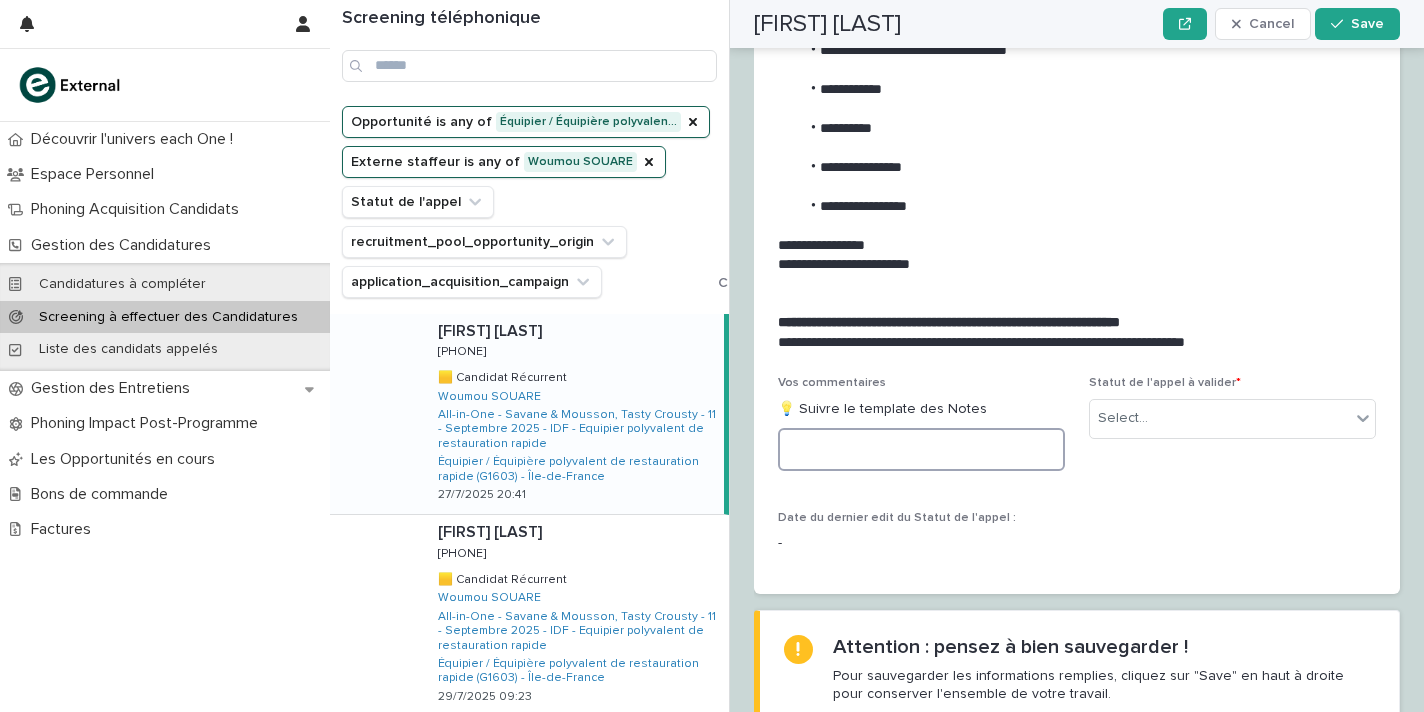 scroll, scrollTop: 2118, scrollLeft: 0, axis: vertical 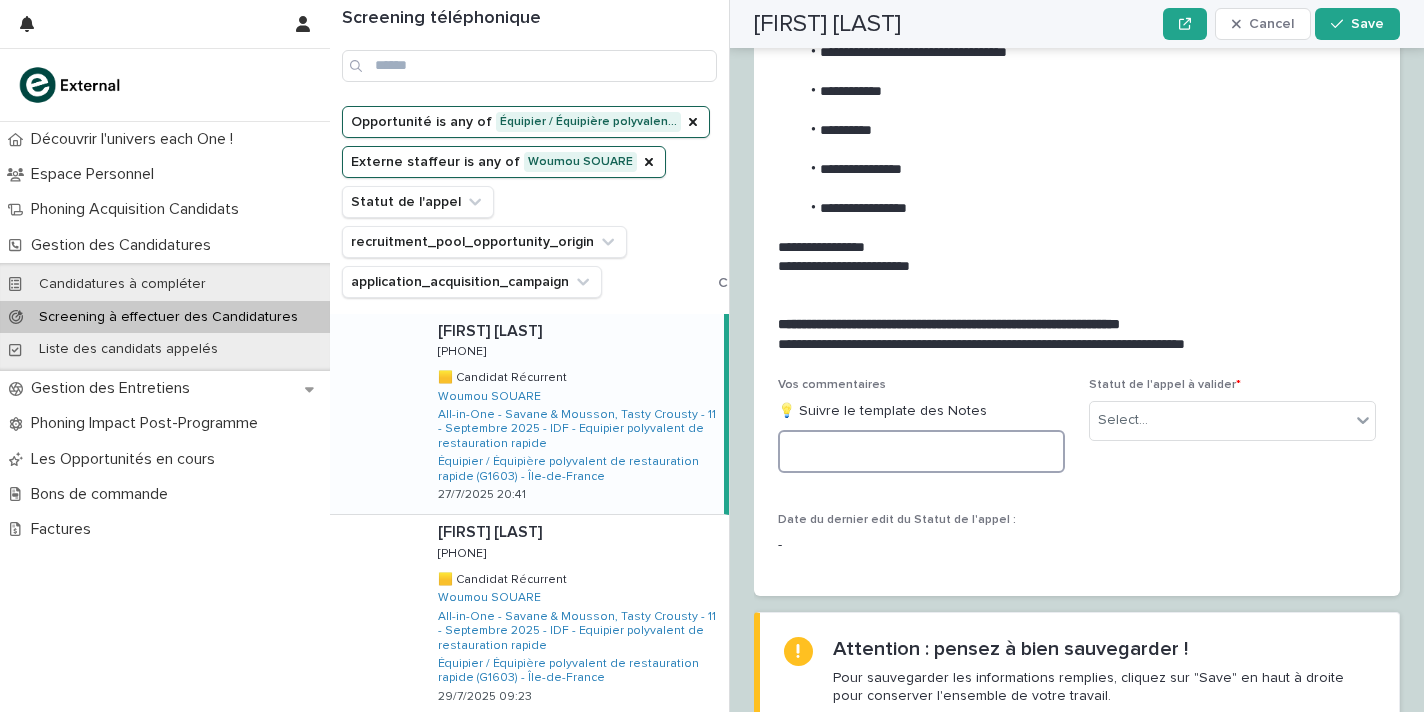 paste on "**********" 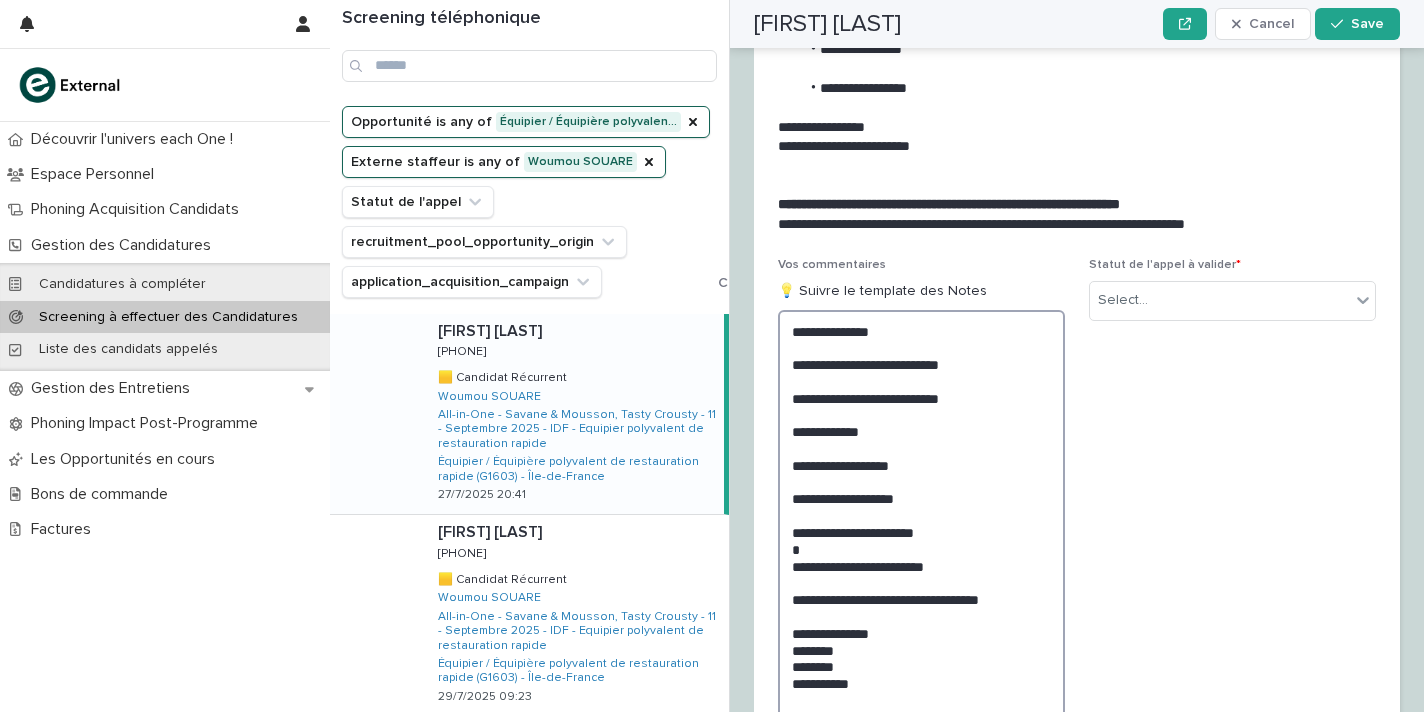 click on "**********" at bounding box center (921, 539) 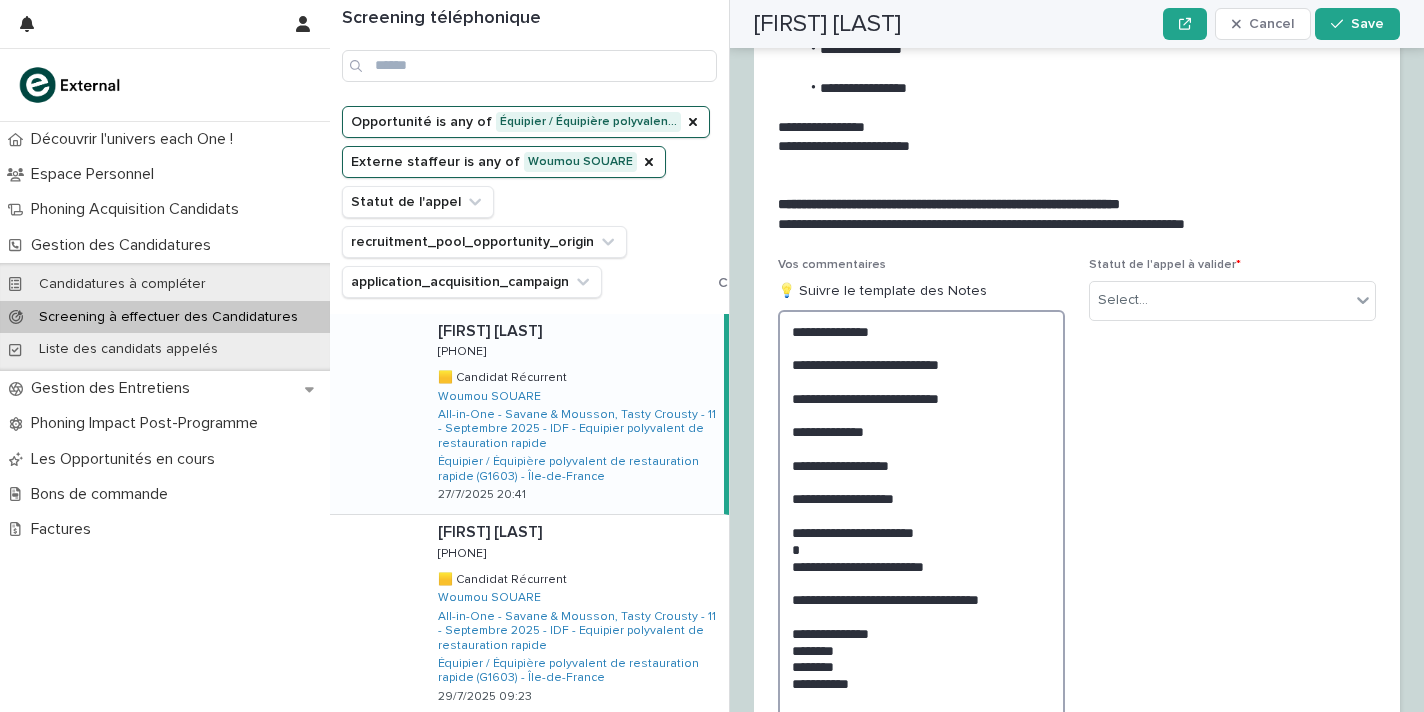 scroll, scrollTop: 2238, scrollLeft: 0, axis: vertical 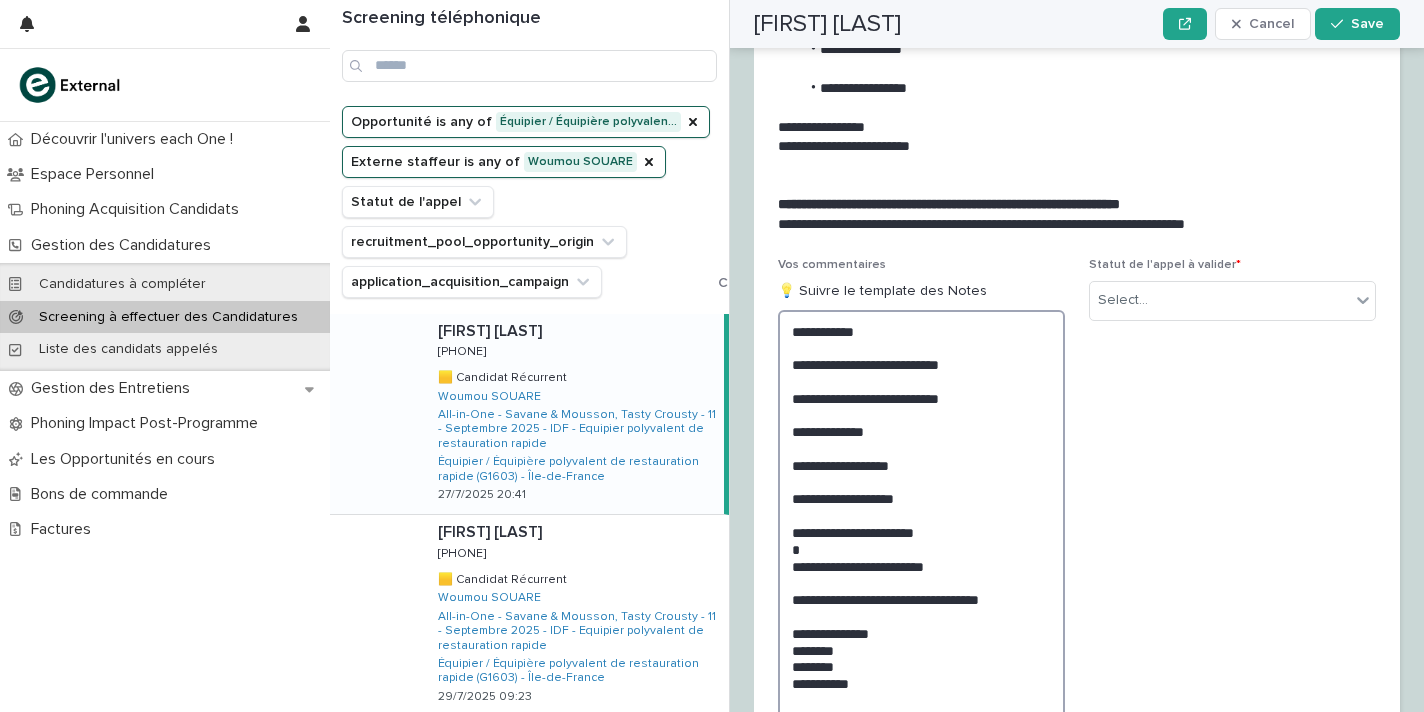 click on "**********" at bounding box center [921, 539] 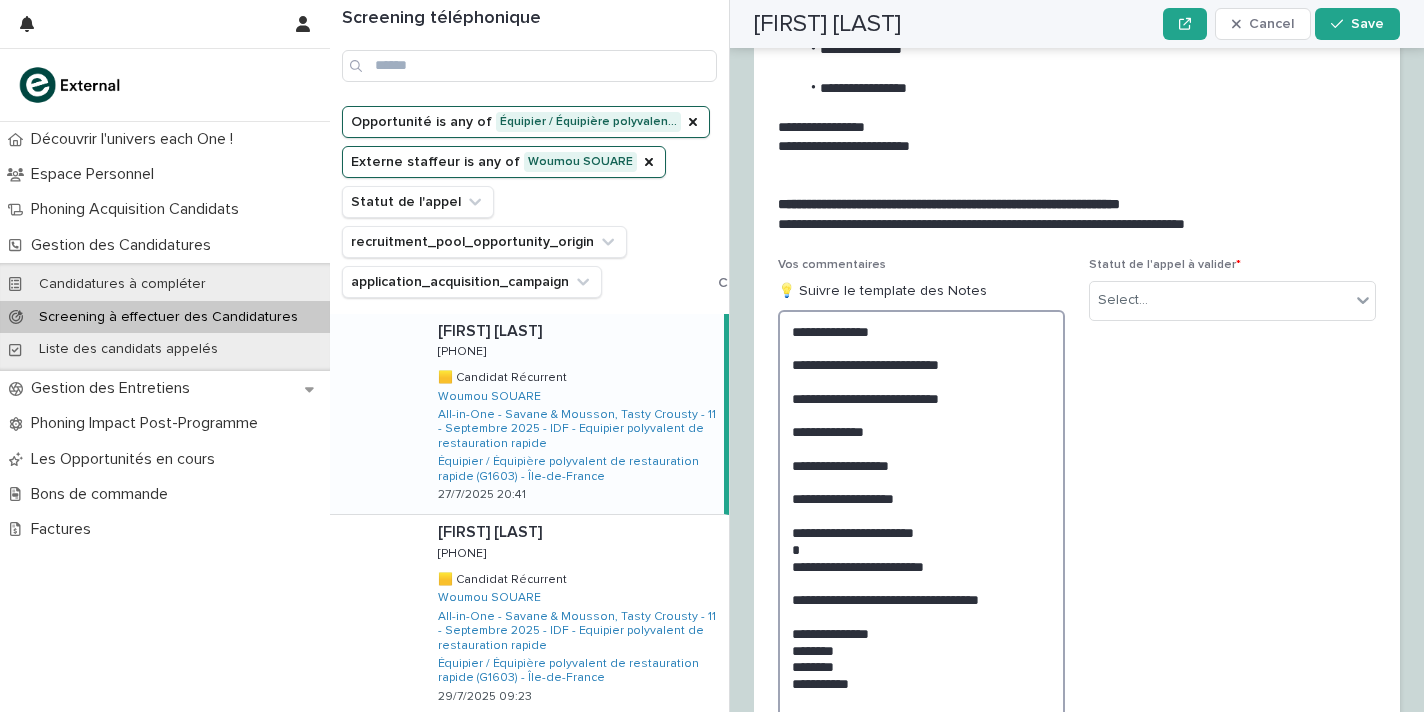scroll, scrollTop: 2238, scrollLeft: 0, axis: vertical 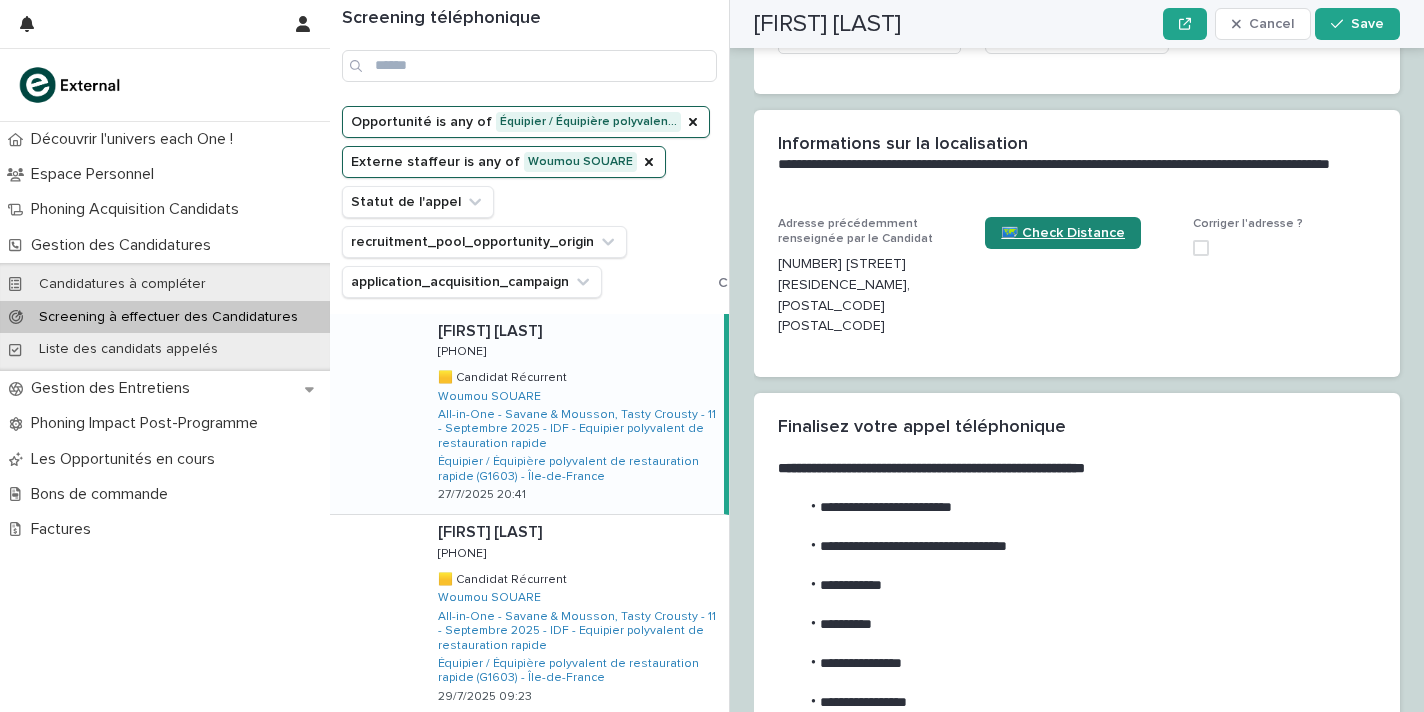 click on "🗺️ Check Distance" at bounding box center (1063, 233) 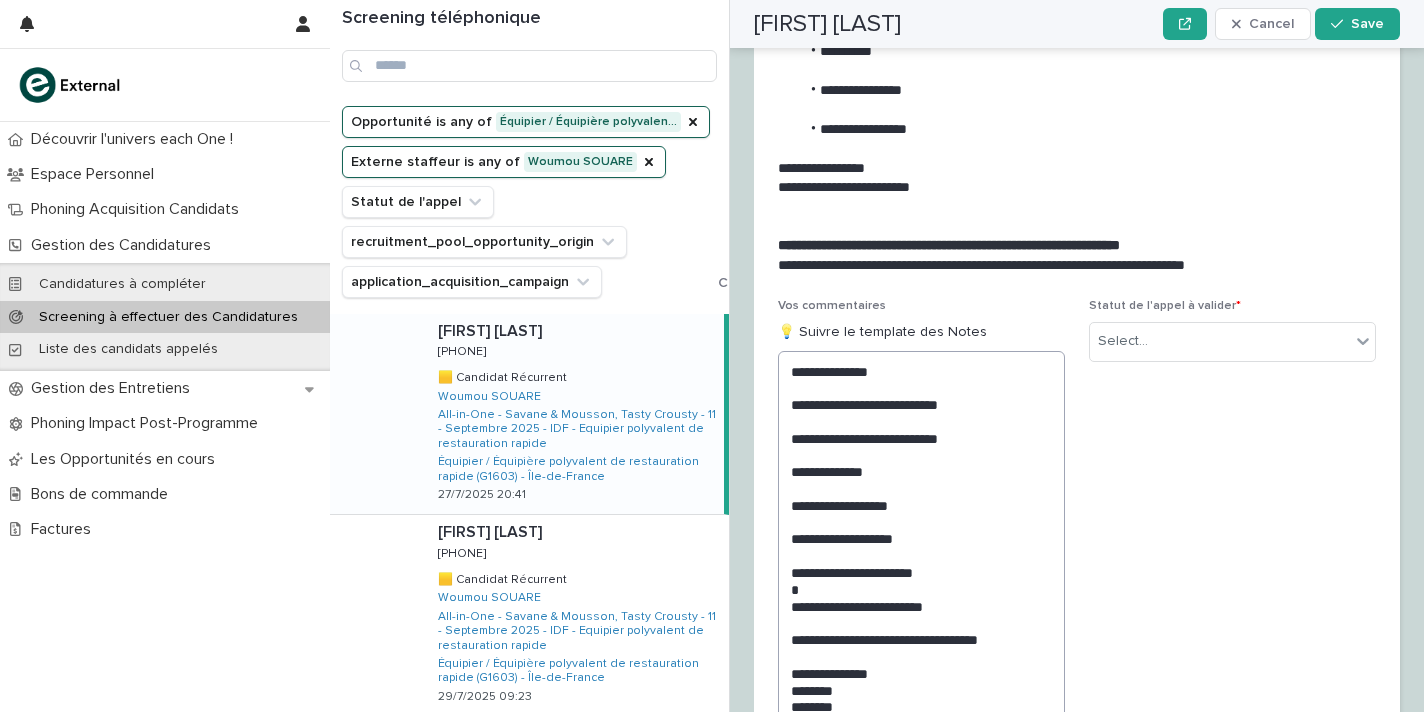 scroll, scrollTop: 2196, scrollLeft: 0, axis: vertical 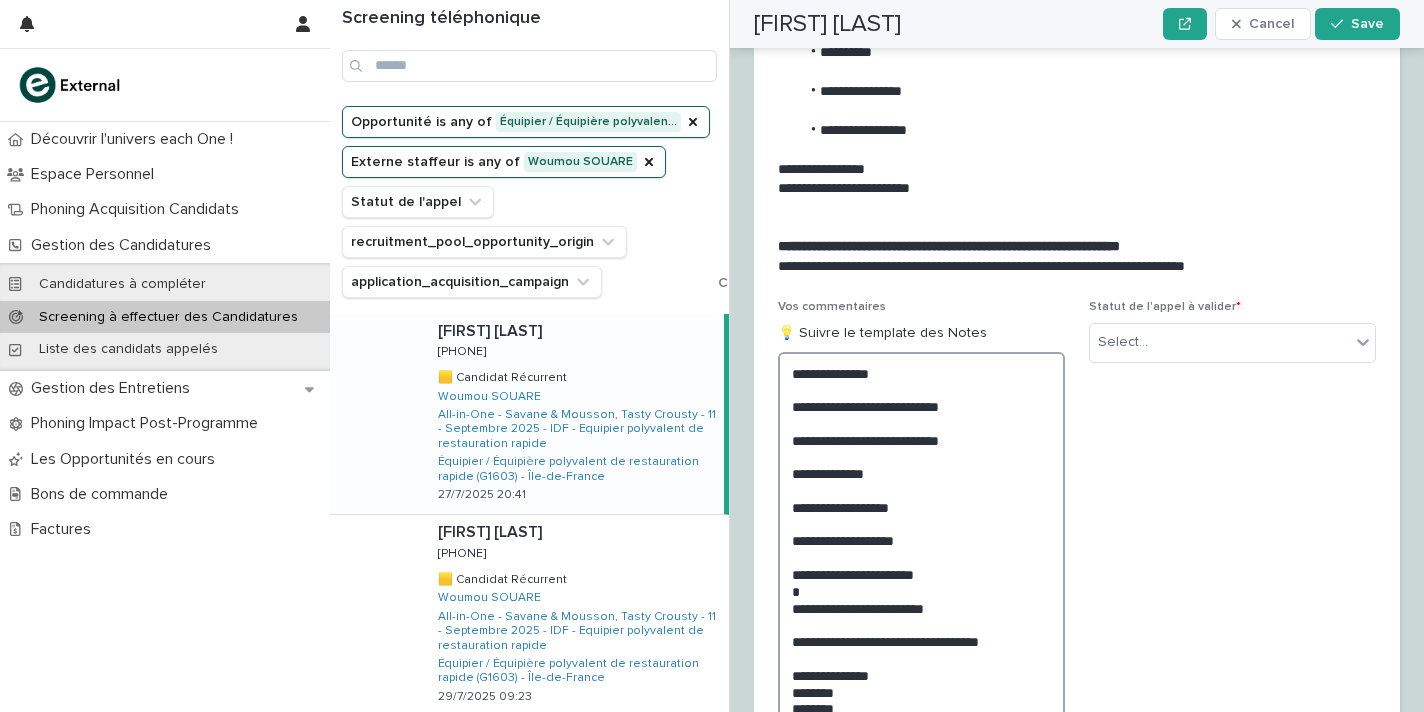 click on "**********" at bounding box center (921, 581) 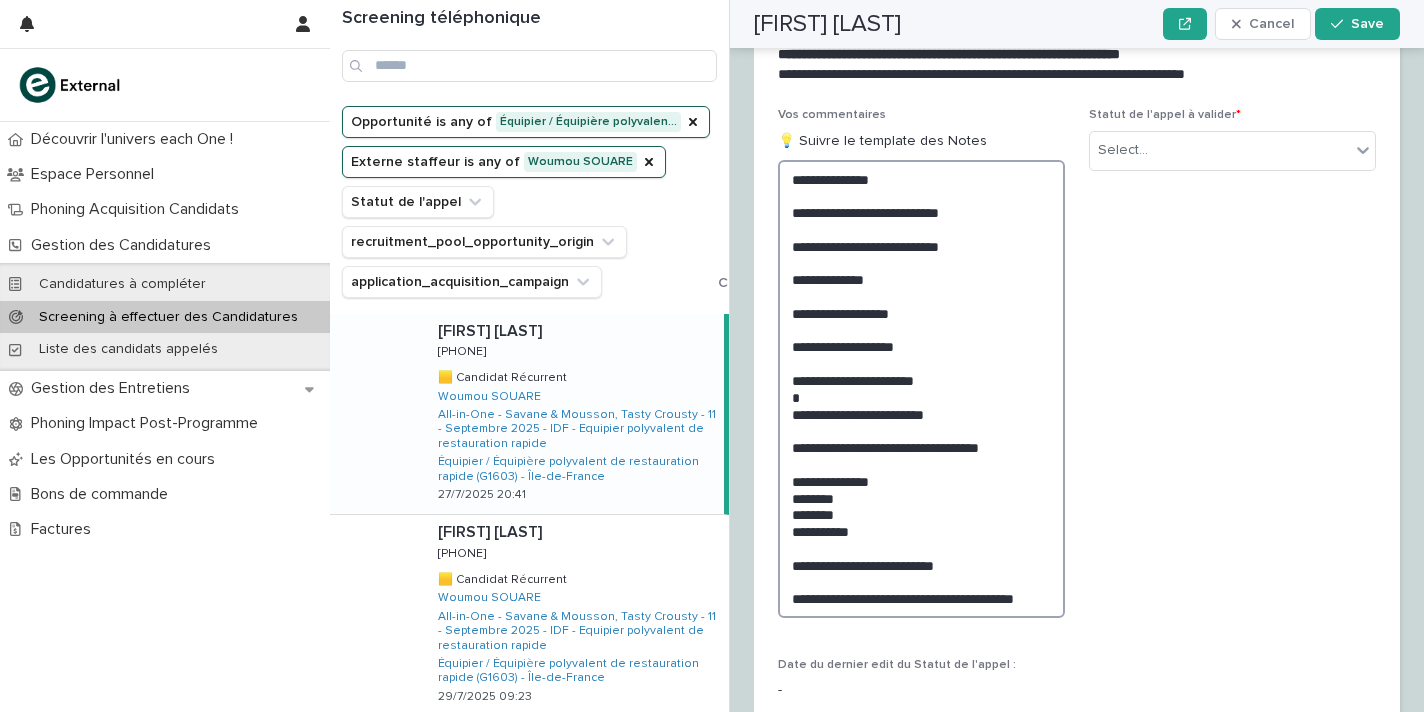 scroll, scrollTop: 2533, scrollLeft: 0, axis: vertical 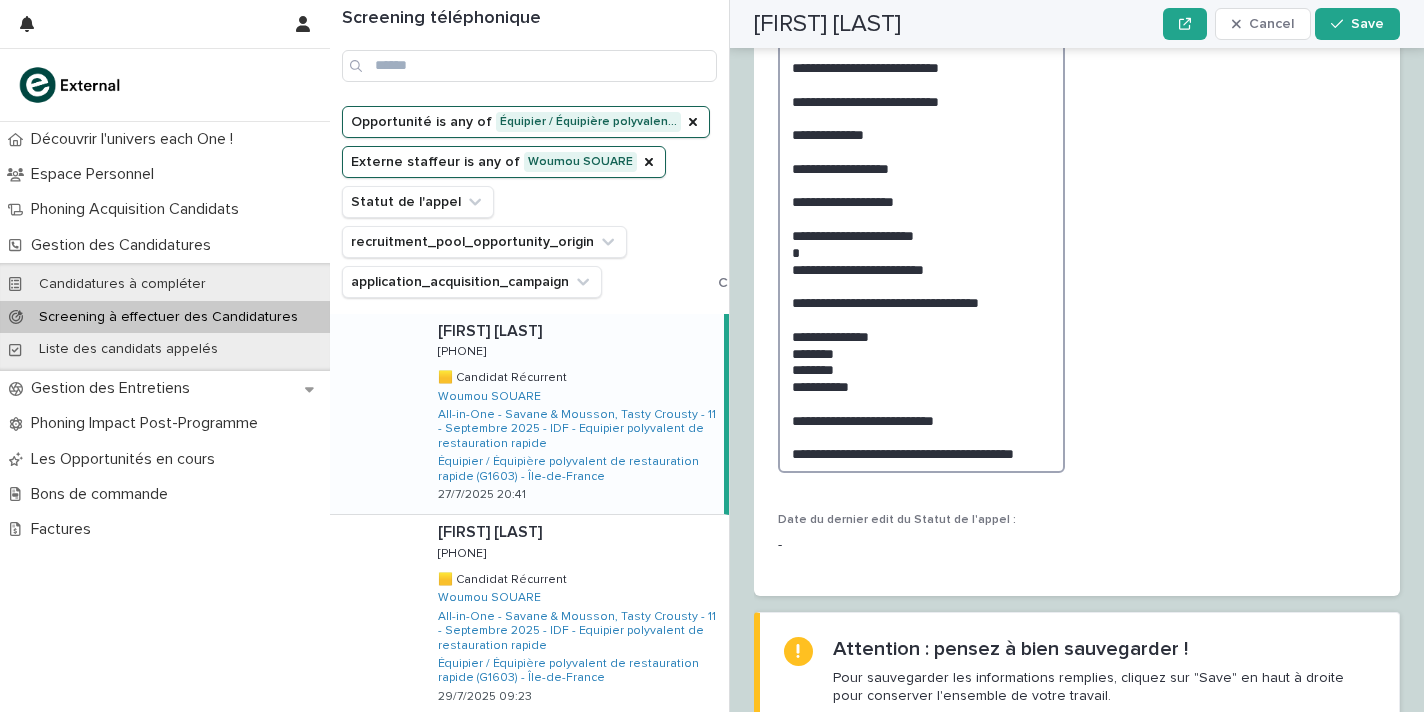 drag, startPoint x: 912, startPoint y: 288, endPoint x: 924, endPoint y: 780, distance: 492.14633 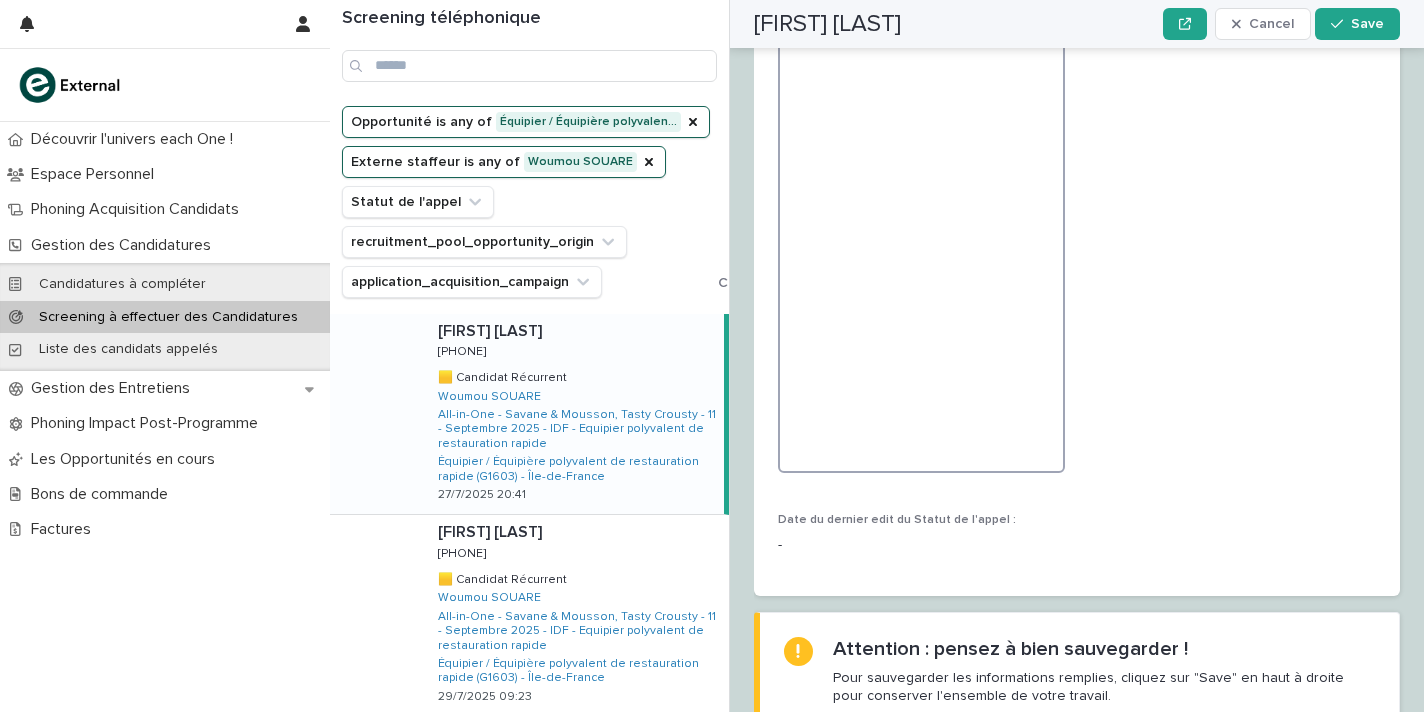 scroll, scrollTop: 0, scrollLeft: 0, axis: both 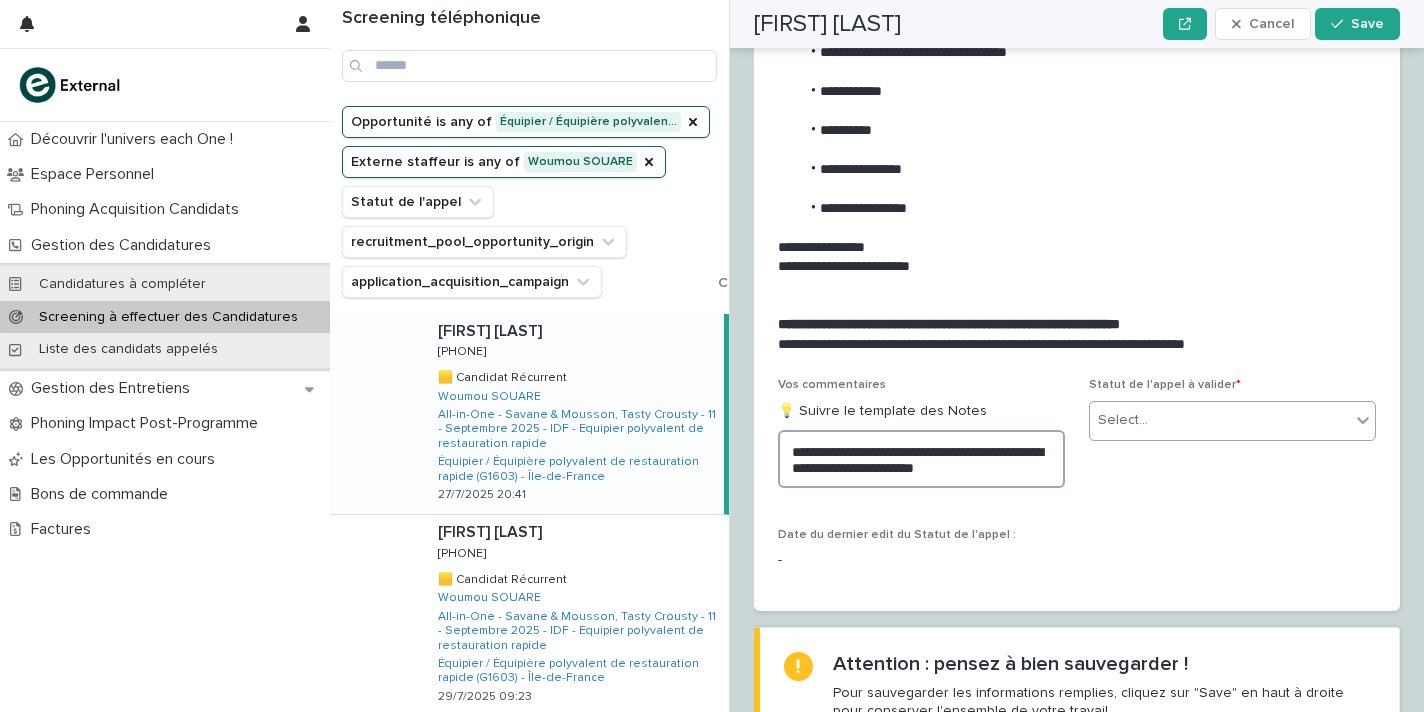 type on "**********" 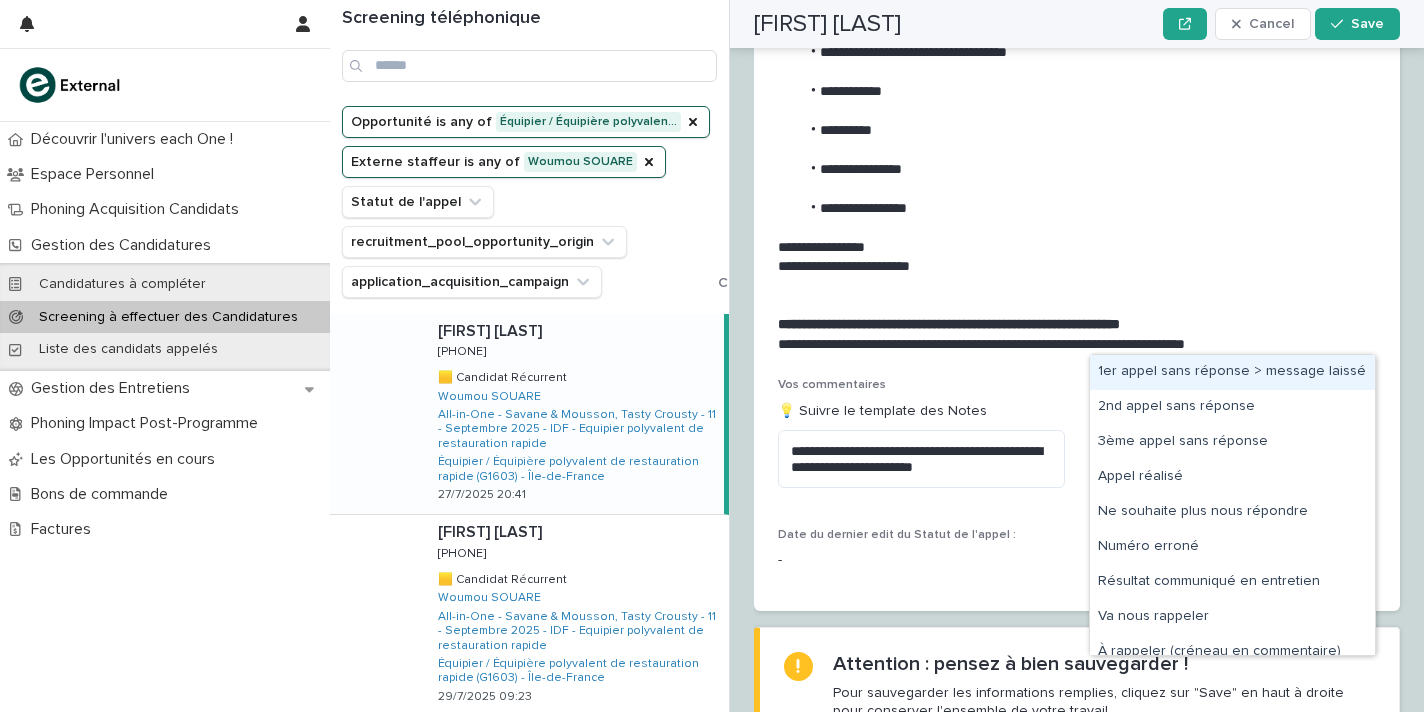 drag, startPoint x: 1242, startPoint y: 323, endPoint x: 1235, endPoint y: 357, distance: 34.713108 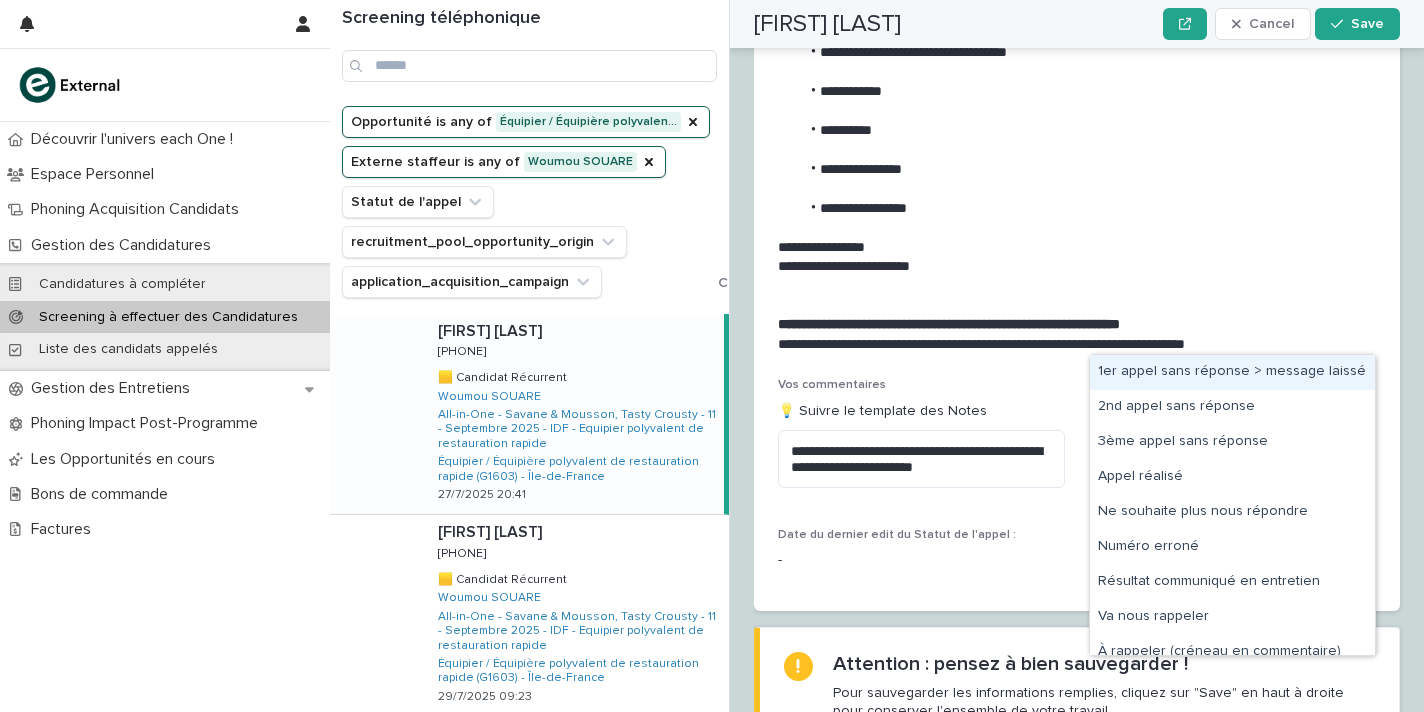 click on "Select..." at bounding box center (1220, 420) 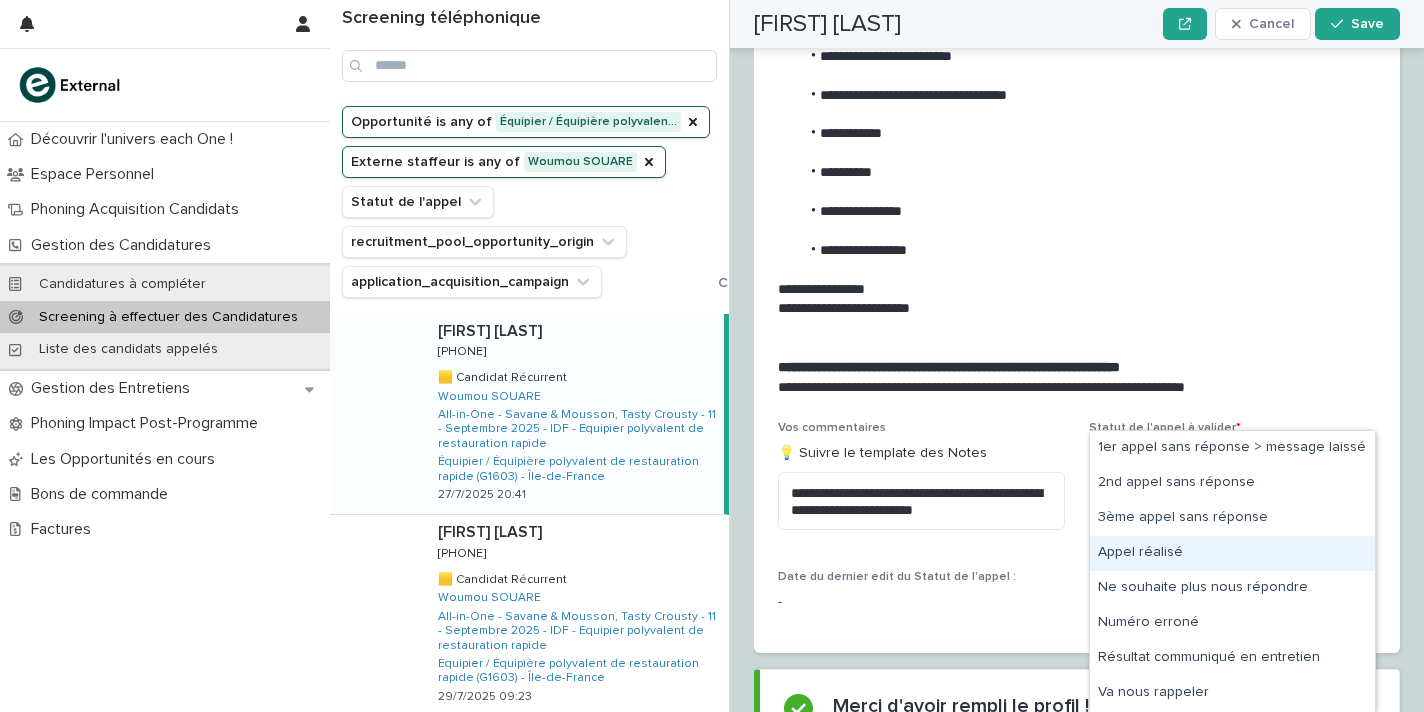 click on "Appel réalisé" at bounding box center (1232, 553) 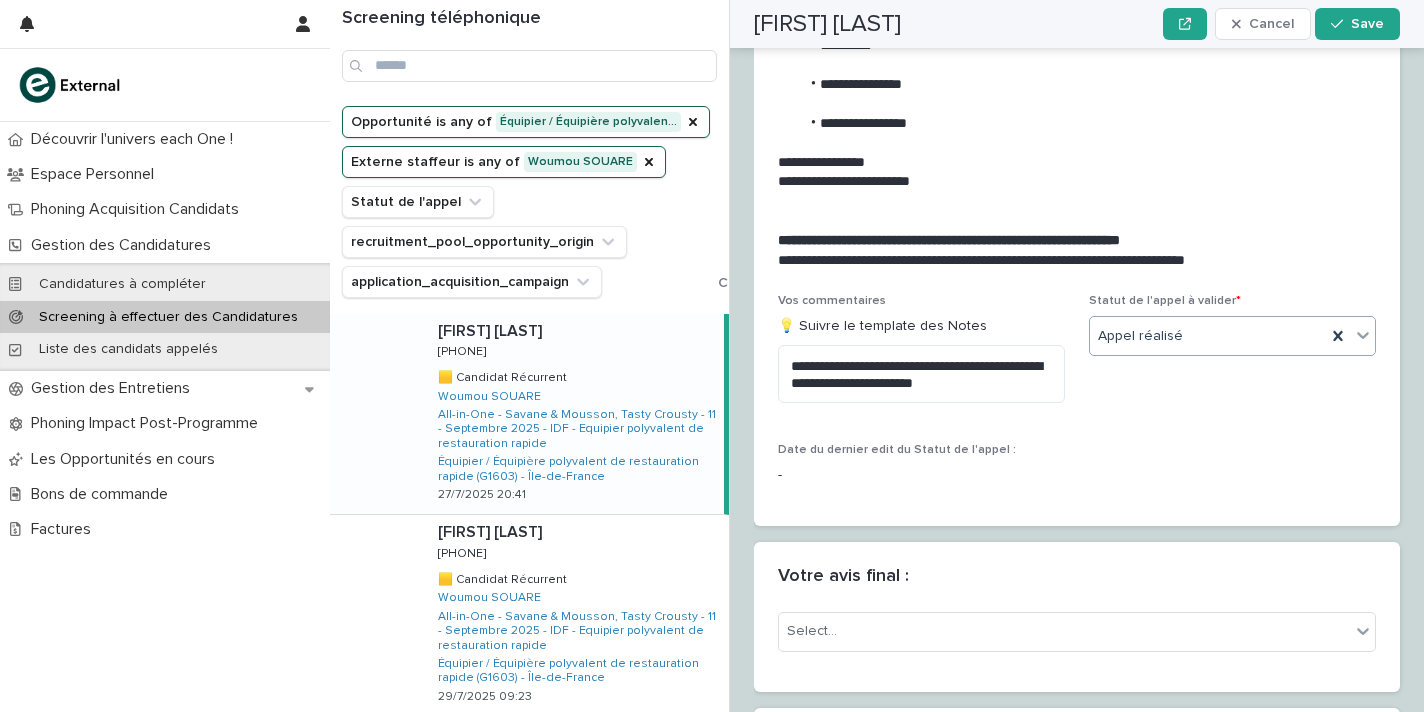 scroll, scrollTop: 2246, scrollLeft: 0, axis: vertical 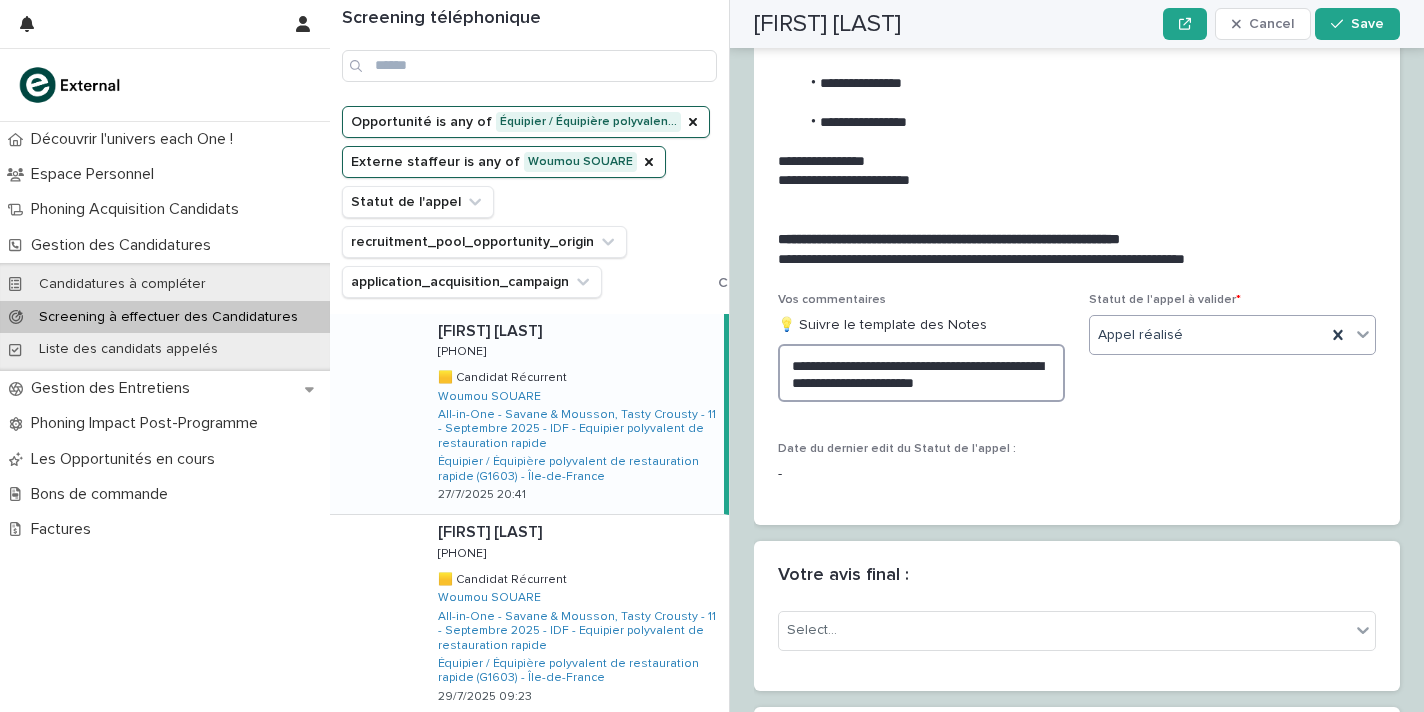 click on "**********" at bounding box center (921, 373) 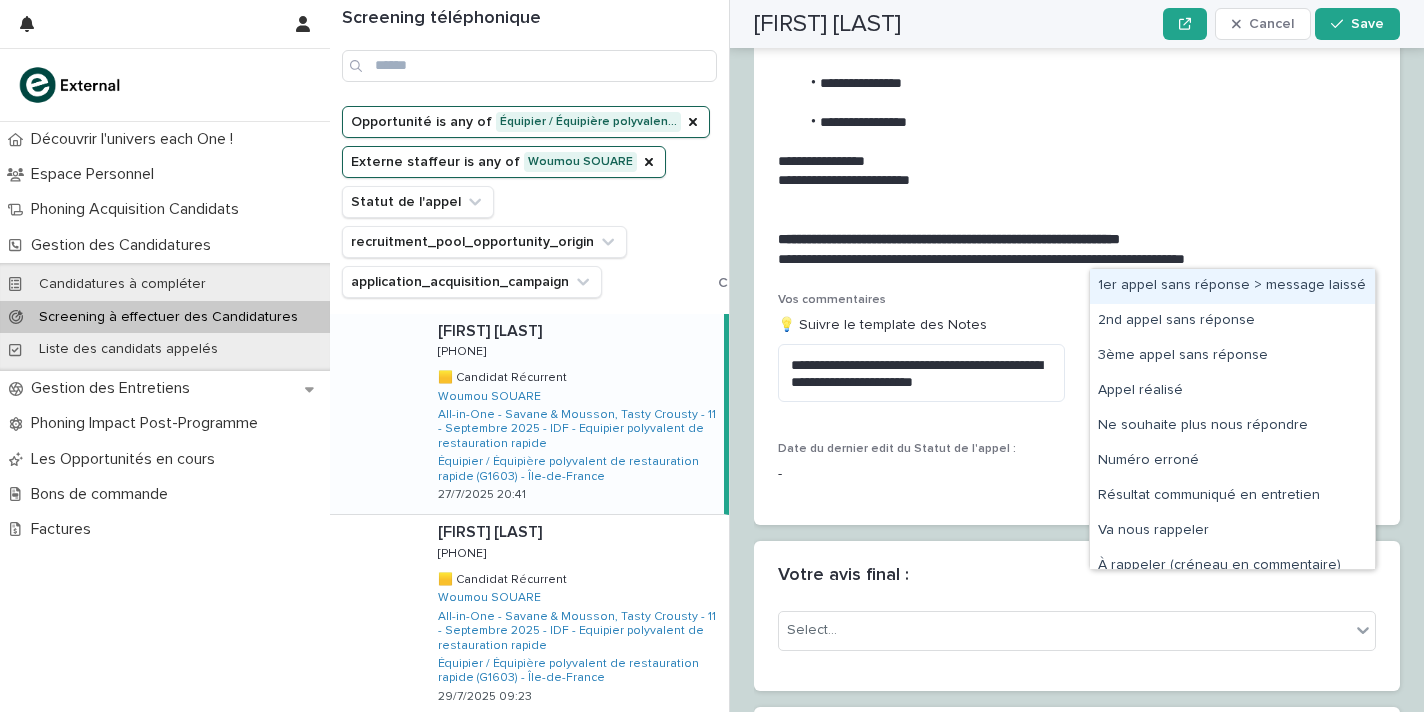 click on "Appel réalisé" at bounding box center [1232, 335] 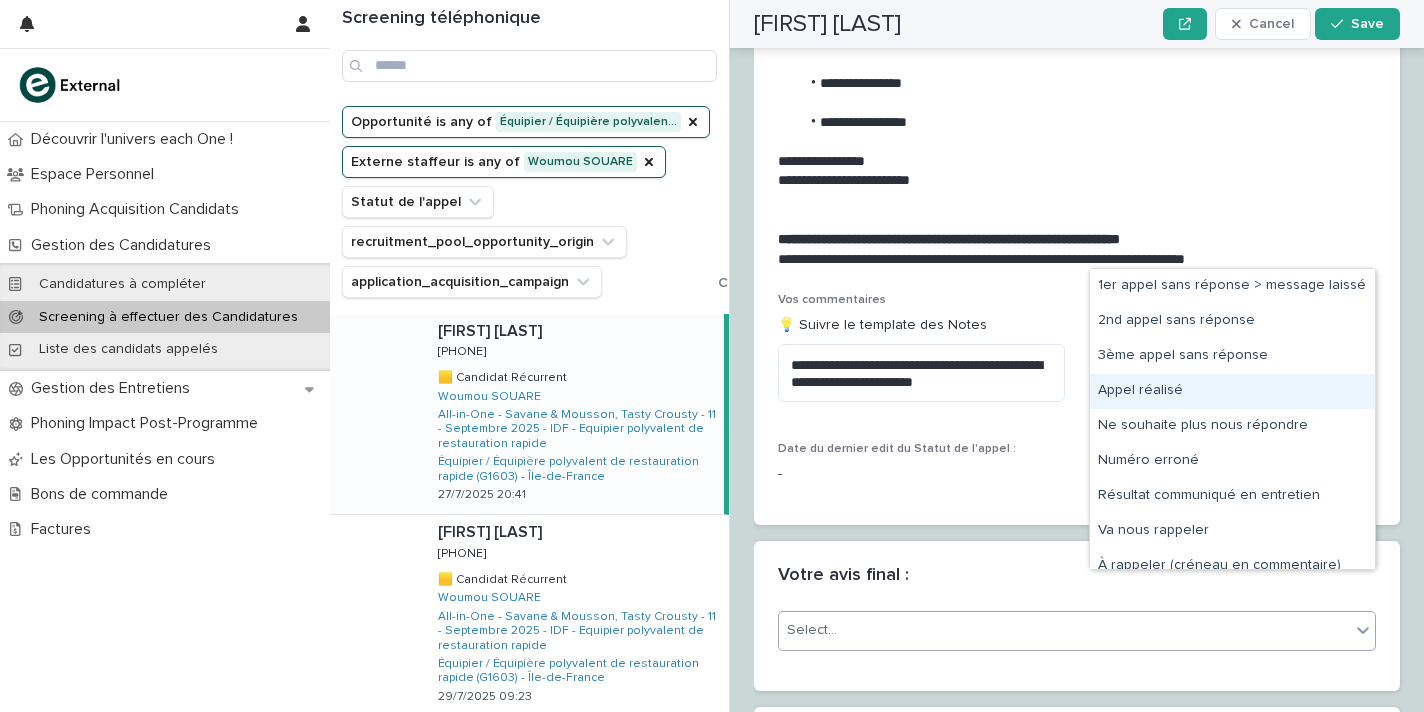 click on "Select..." at bounding box center (1064, 630) 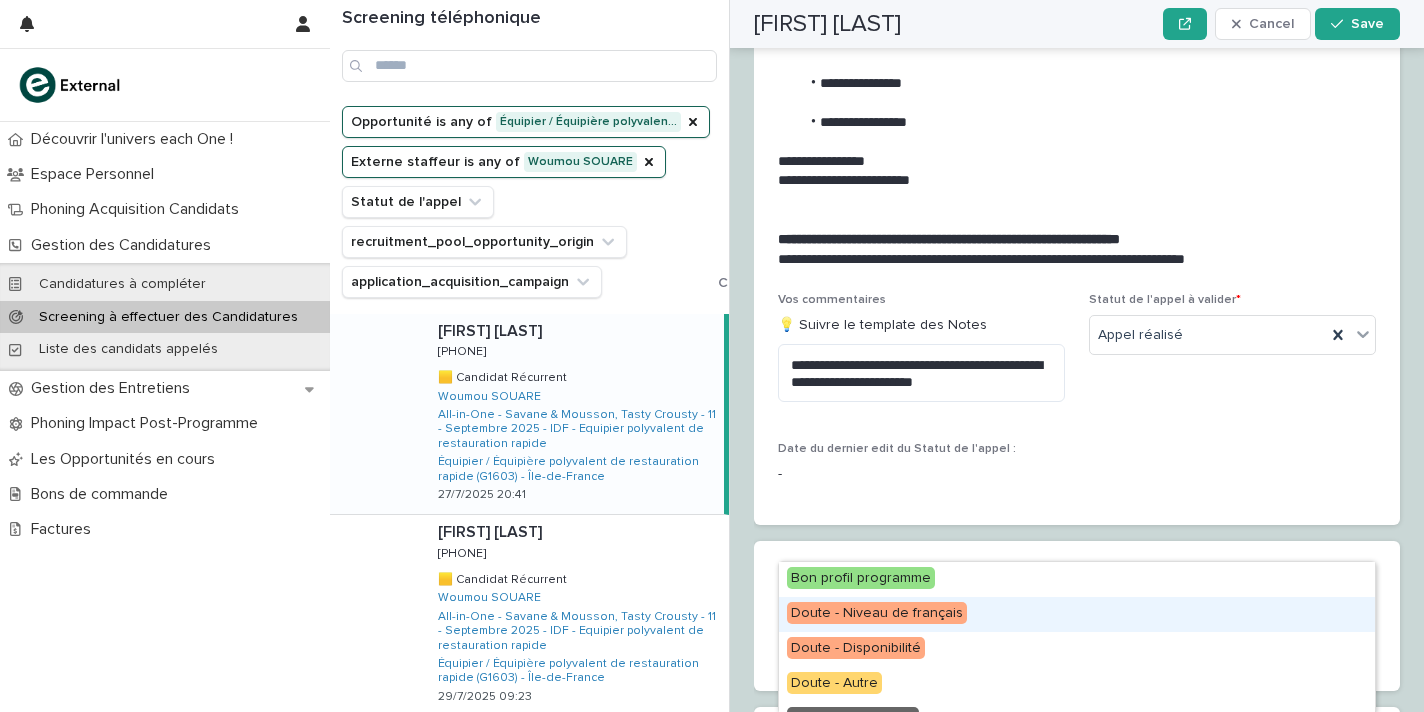 scroll, scrollTop: 59, scrollLeft: 0, axis: vertical 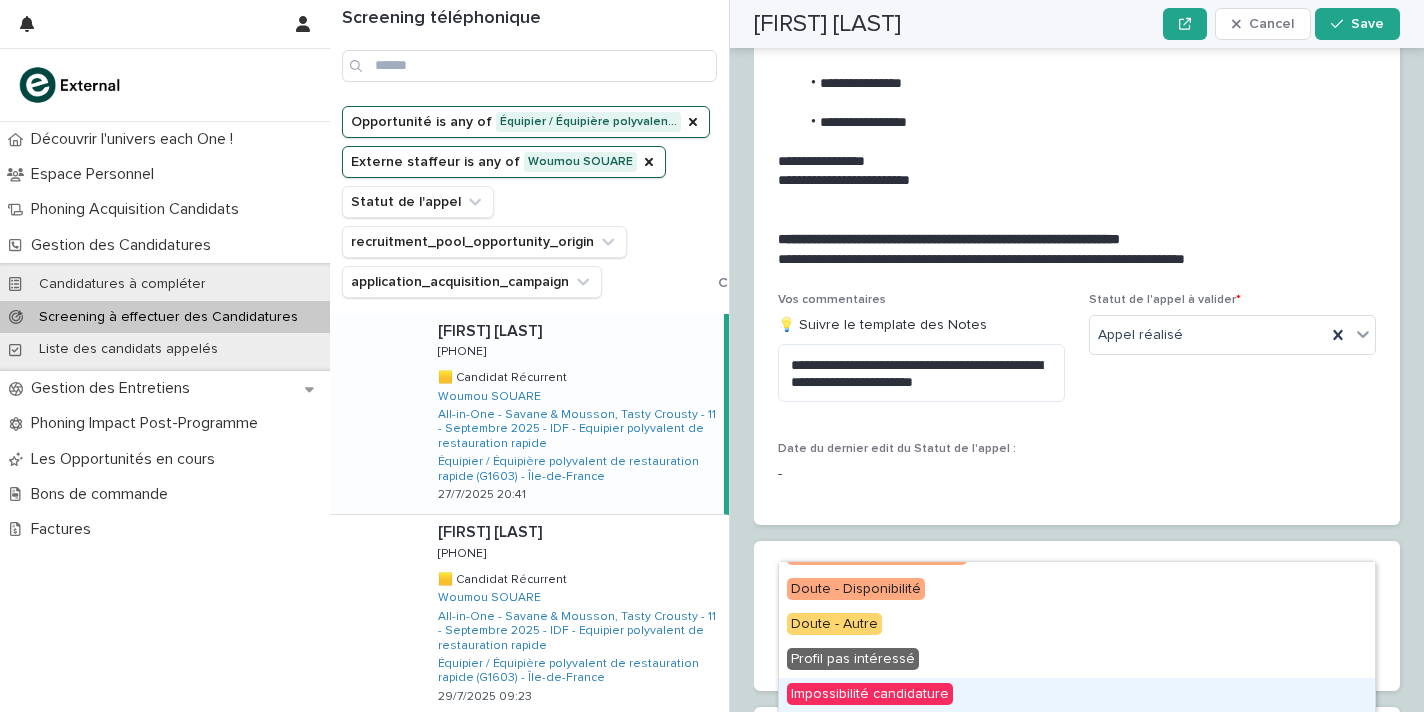 click on "Impossibilité candidature" at bounding box center [1077, 695] 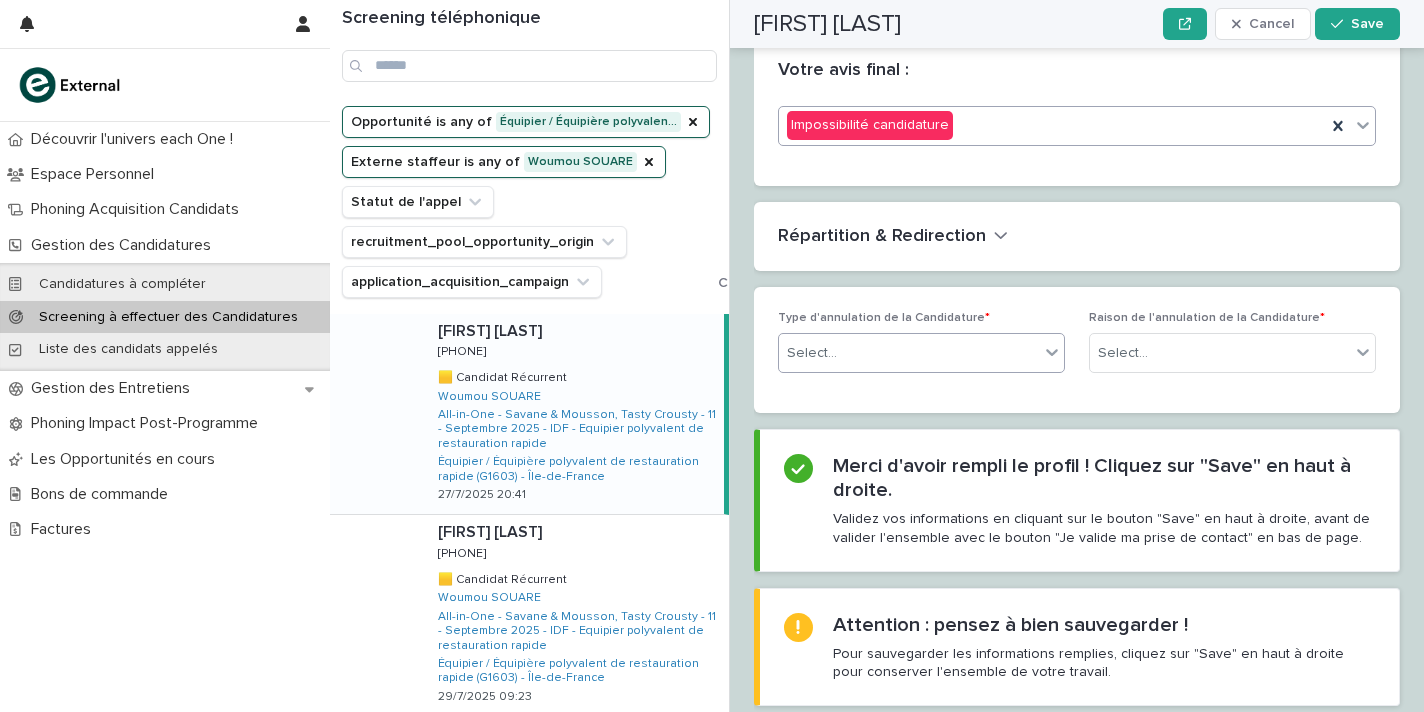 click on "Type d'annulation de la Candidature * Select..." at bounding box center [921, 350] 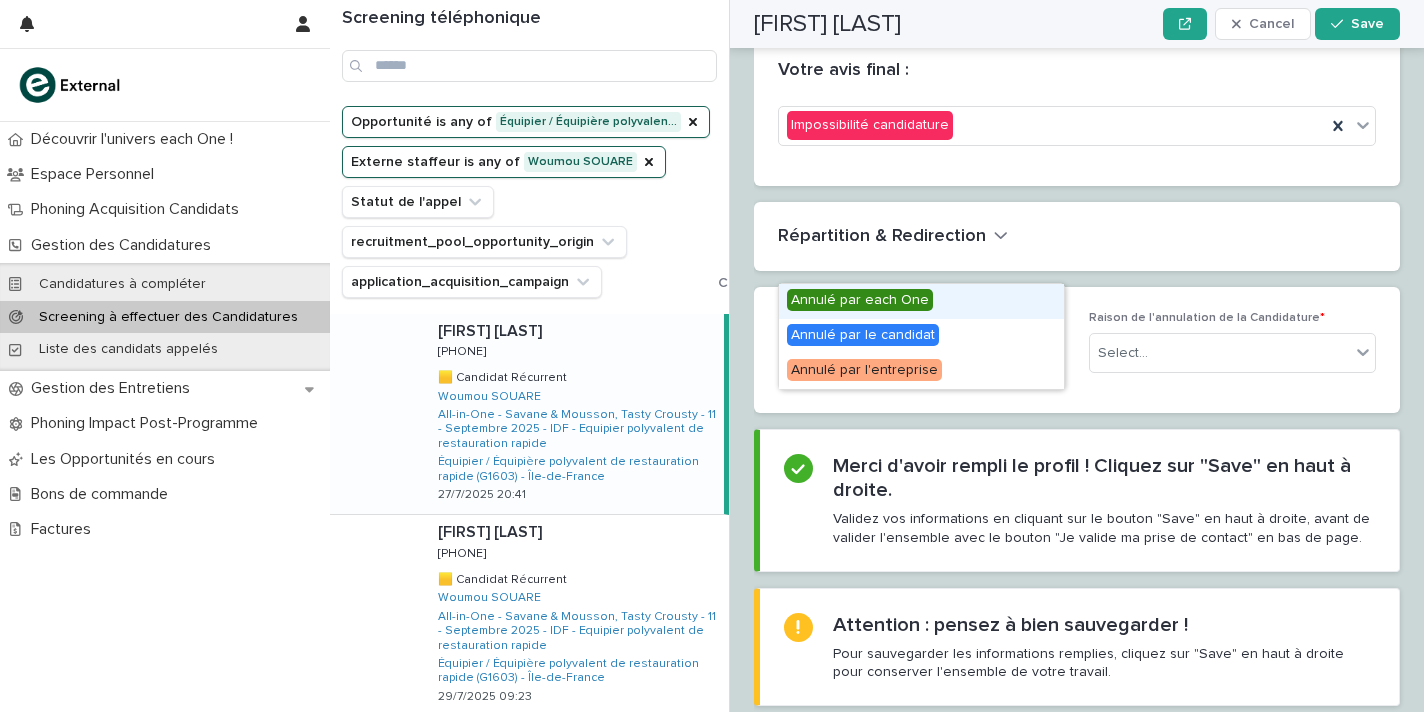 scroll, scrollTop: 2724, scrollLeft: 0, axis: vertical 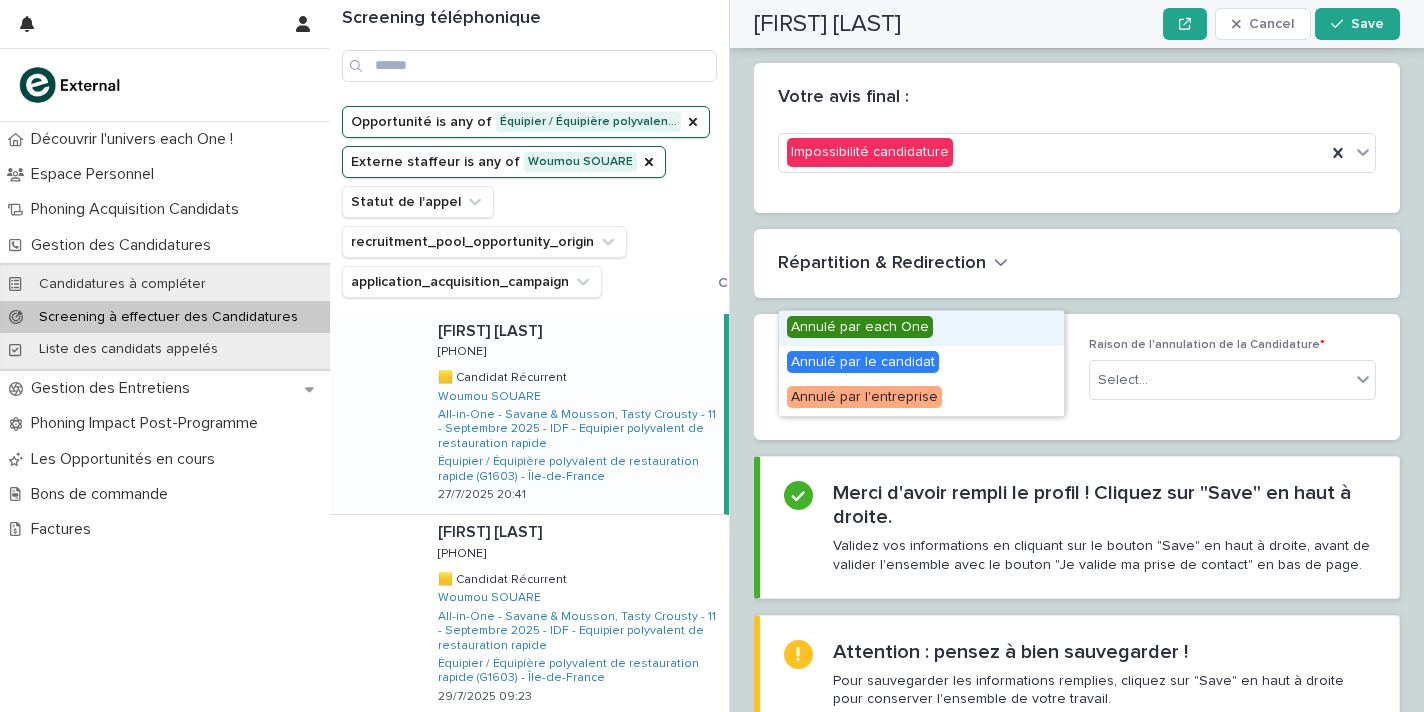click on "Annulé par each One" at bounding box center (921, 328) 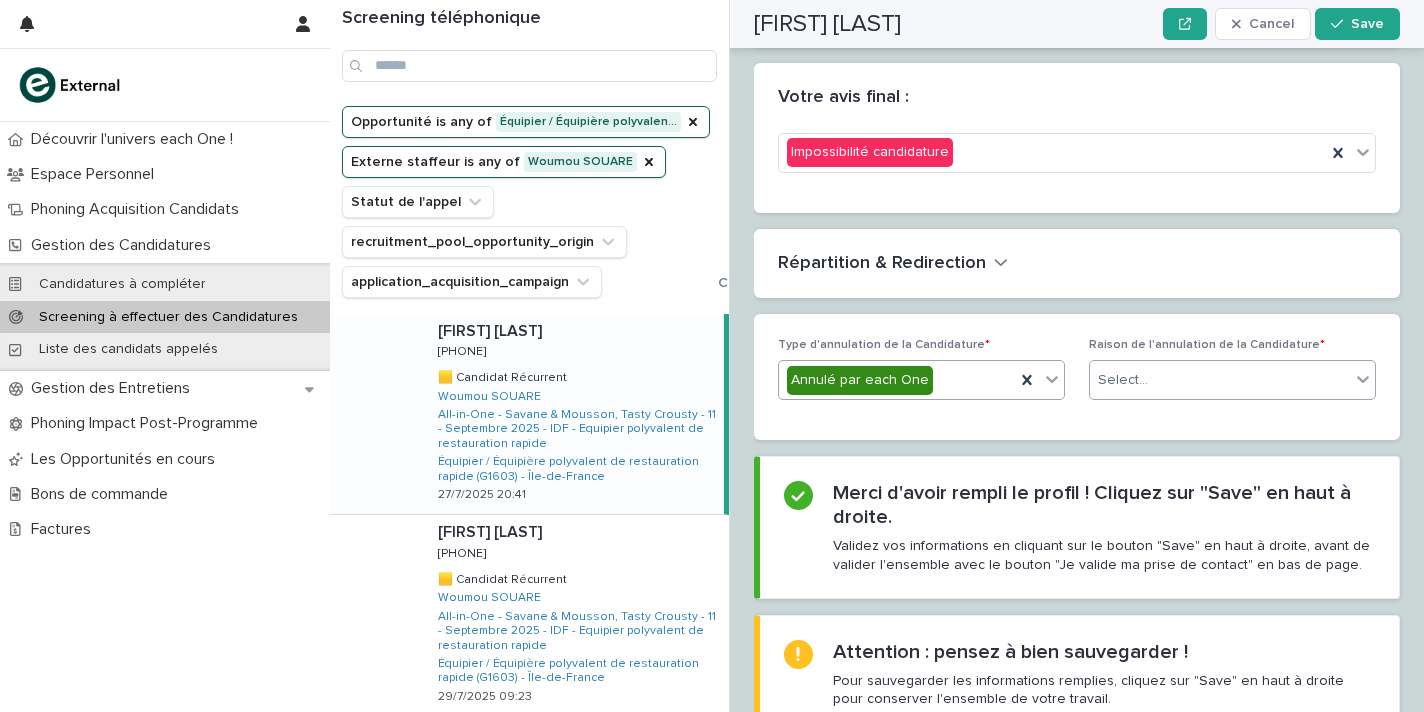 click on "Select..." at bounding box center (1220, 380) 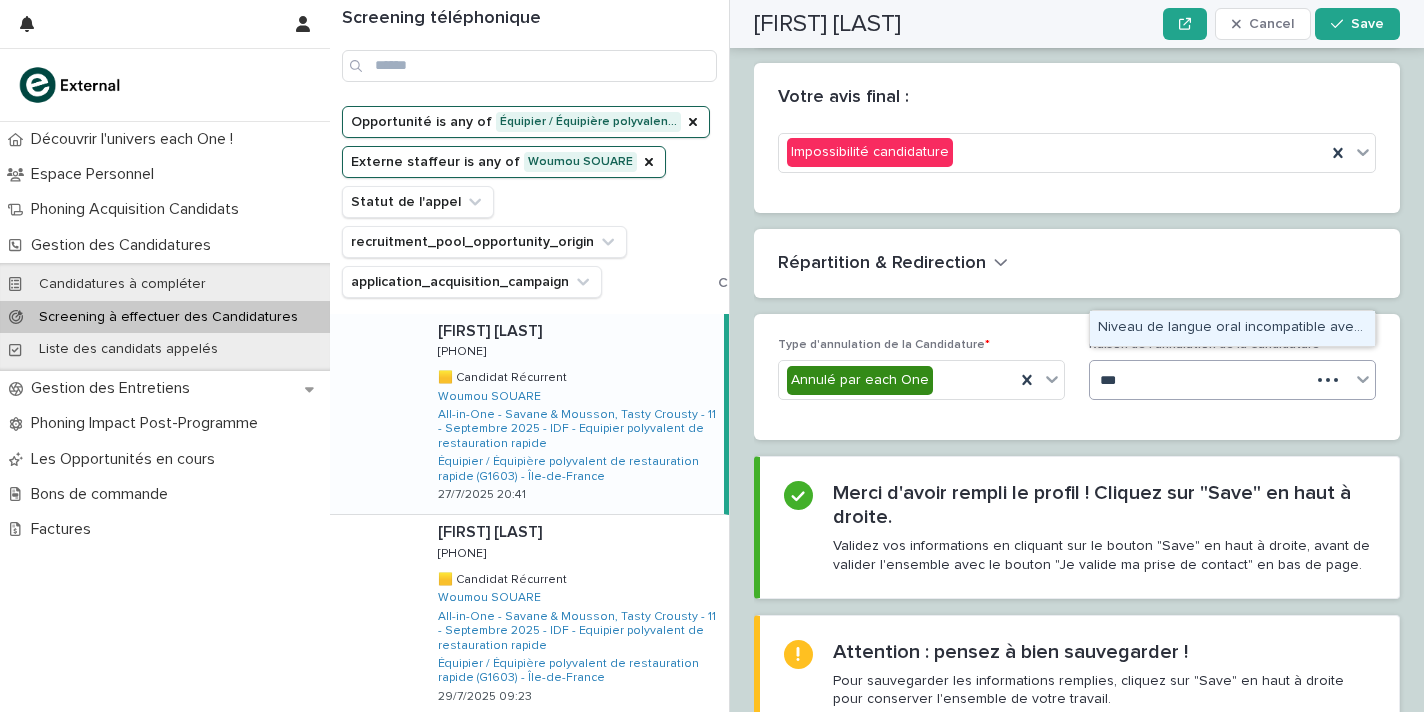 type on "****" 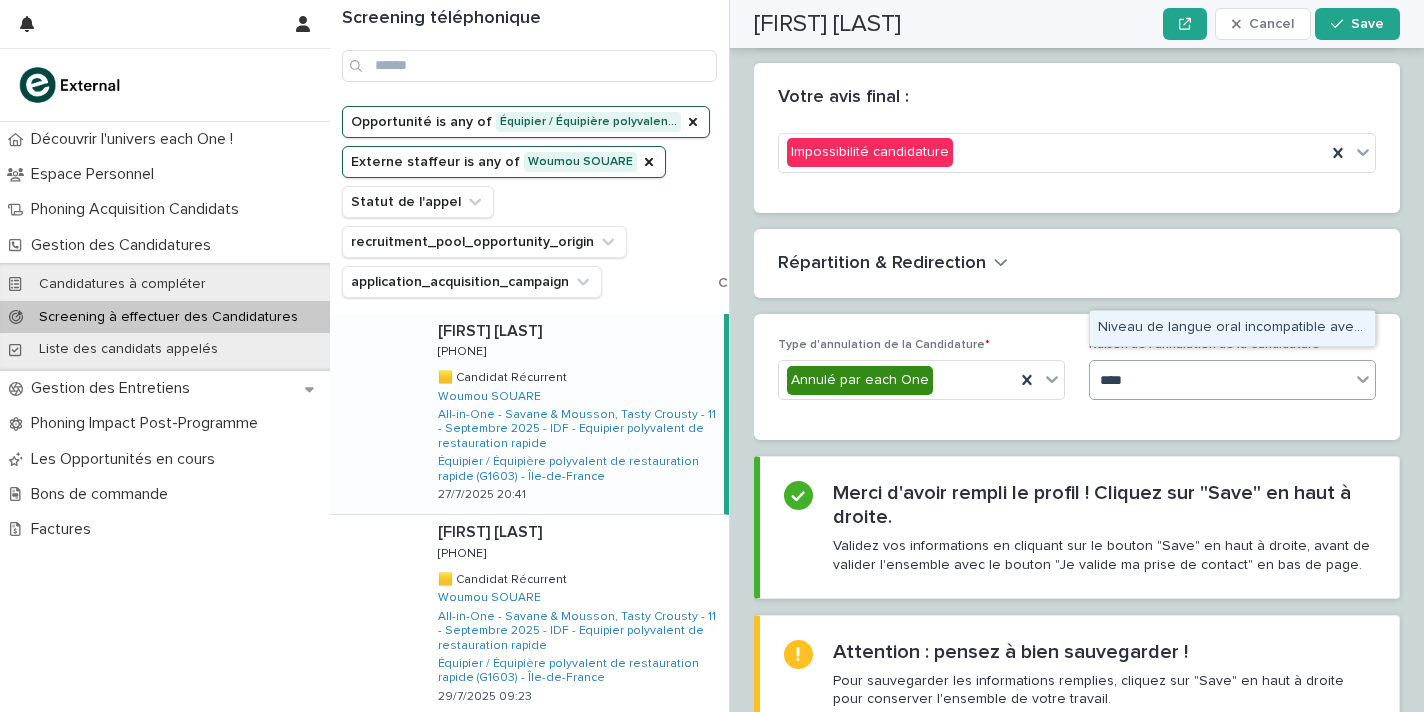 click on "Niveau de langue oral incompatible avec la formation" at bounding box center [1232, 328] 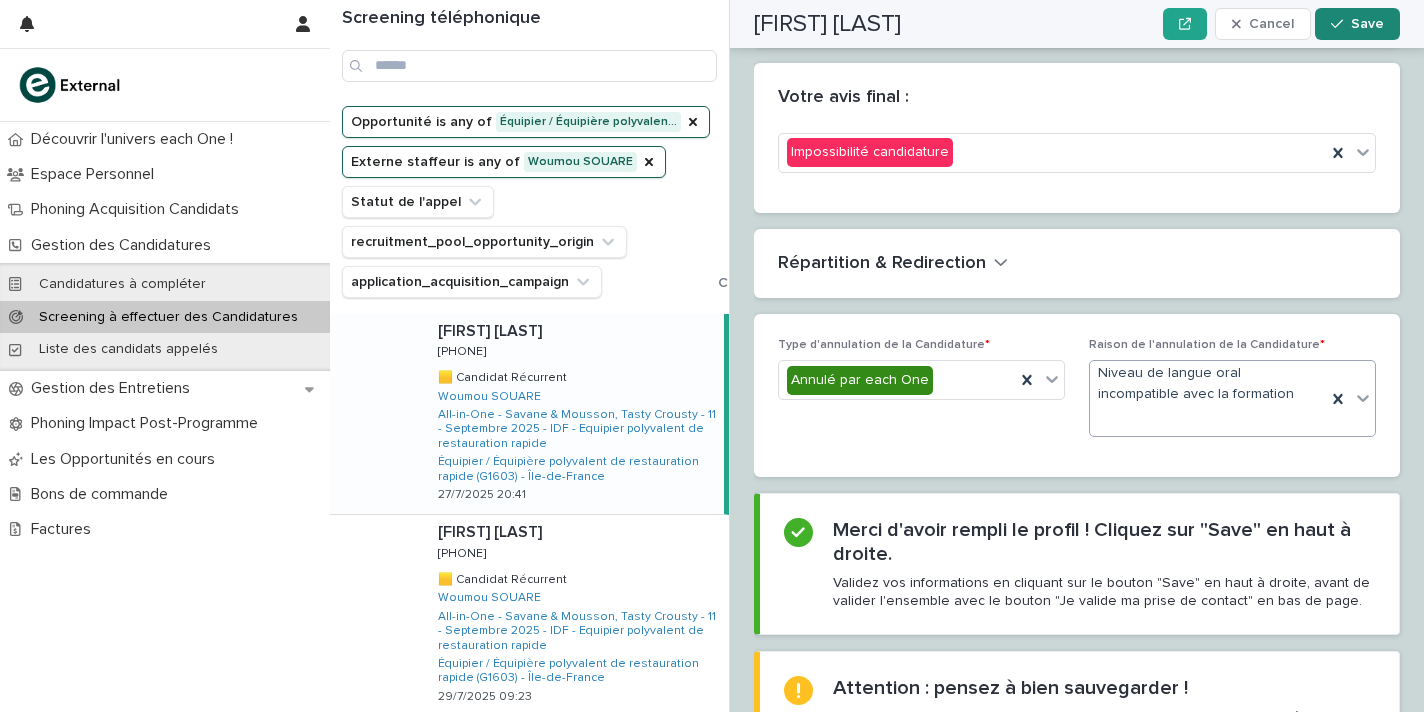 click on "Save" at bounding box center (1367, 24) 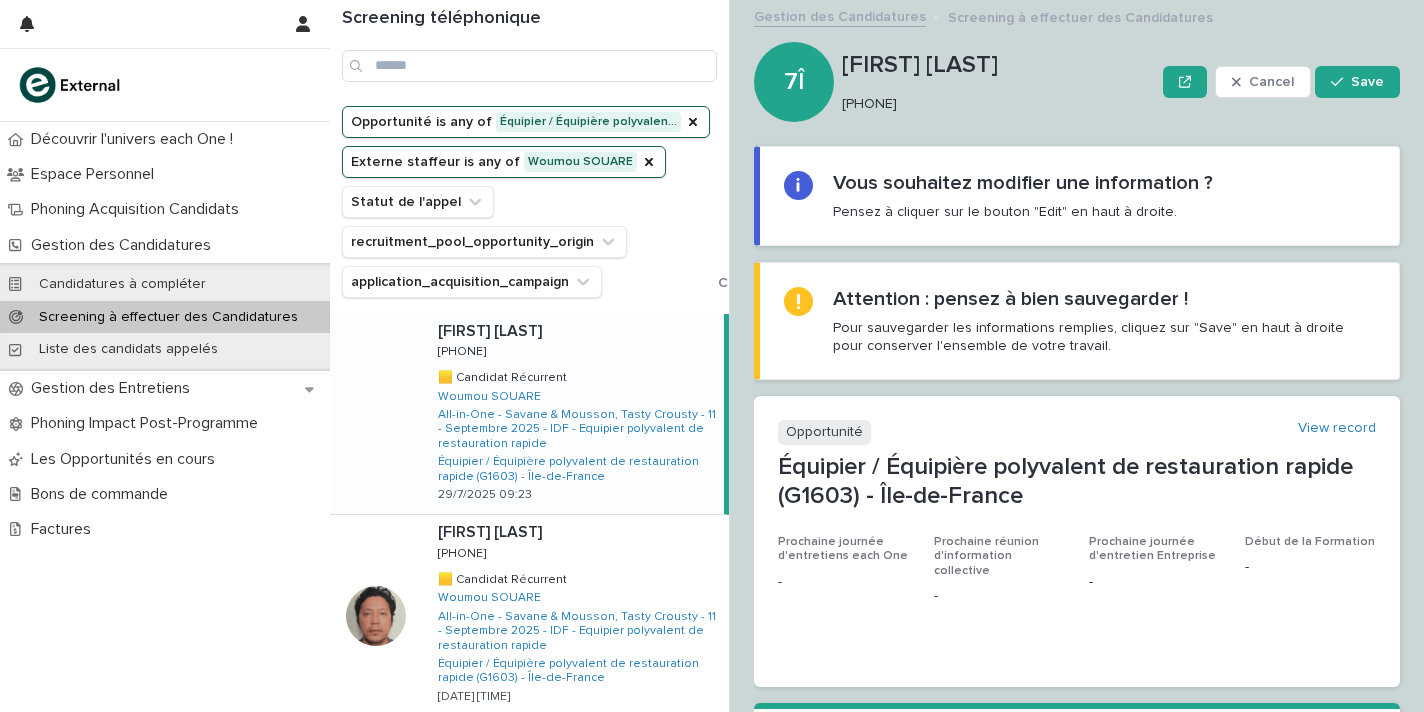 scroll, scrollTop: 0, scrollLeft: 0, axis: both 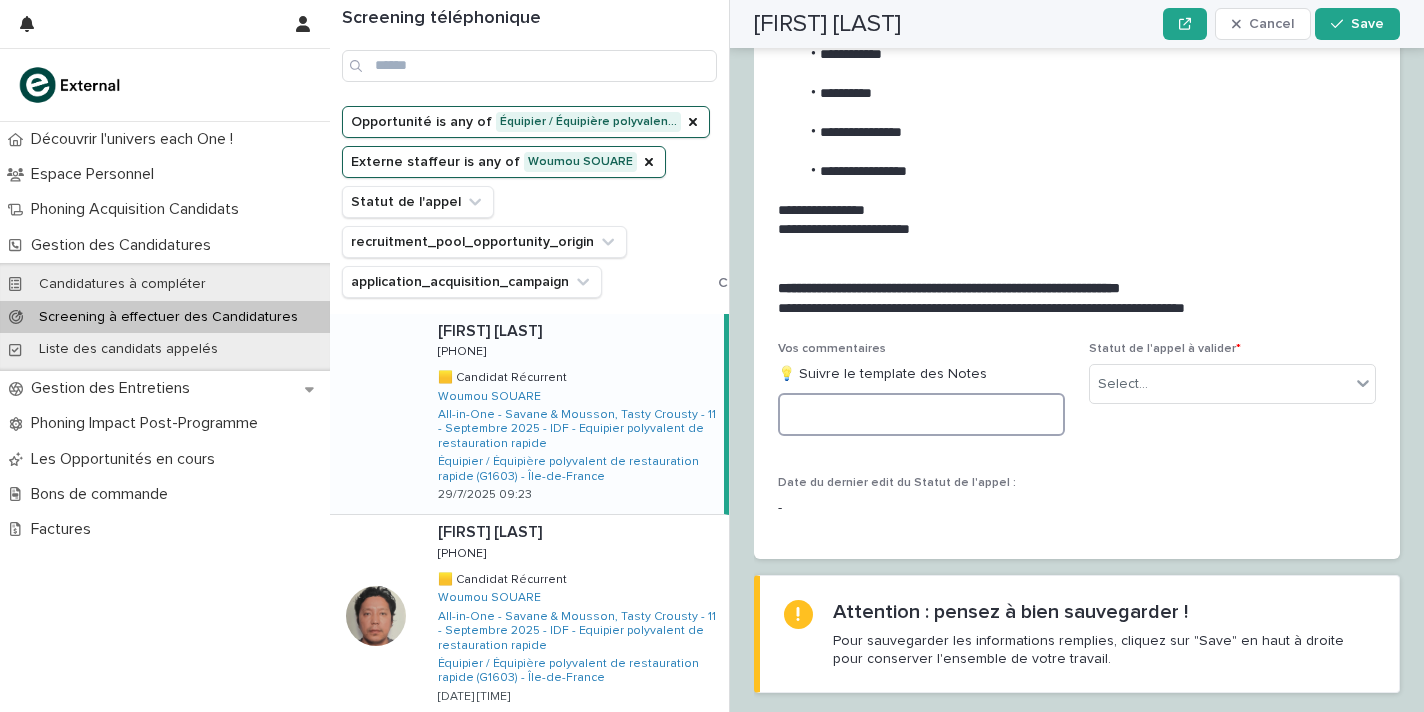 click at bounding box center [921, 414] 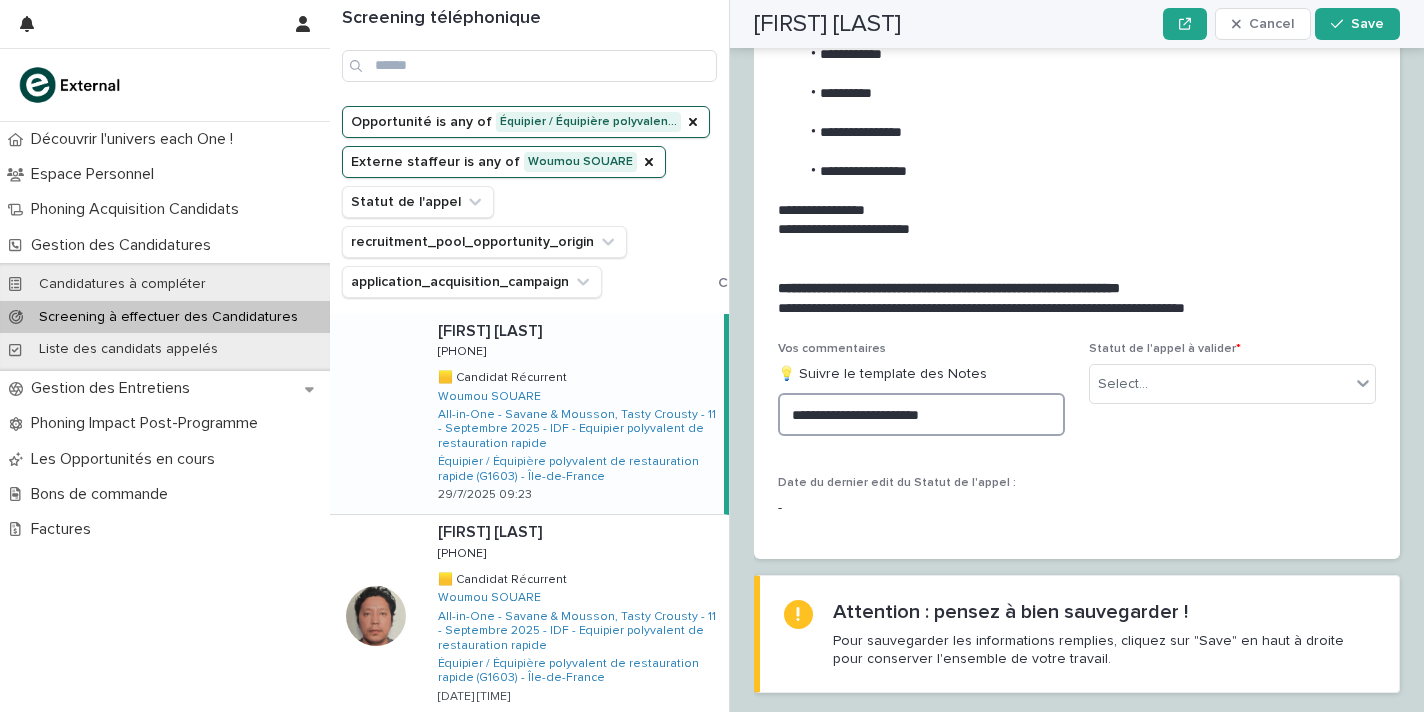 type on "**********" 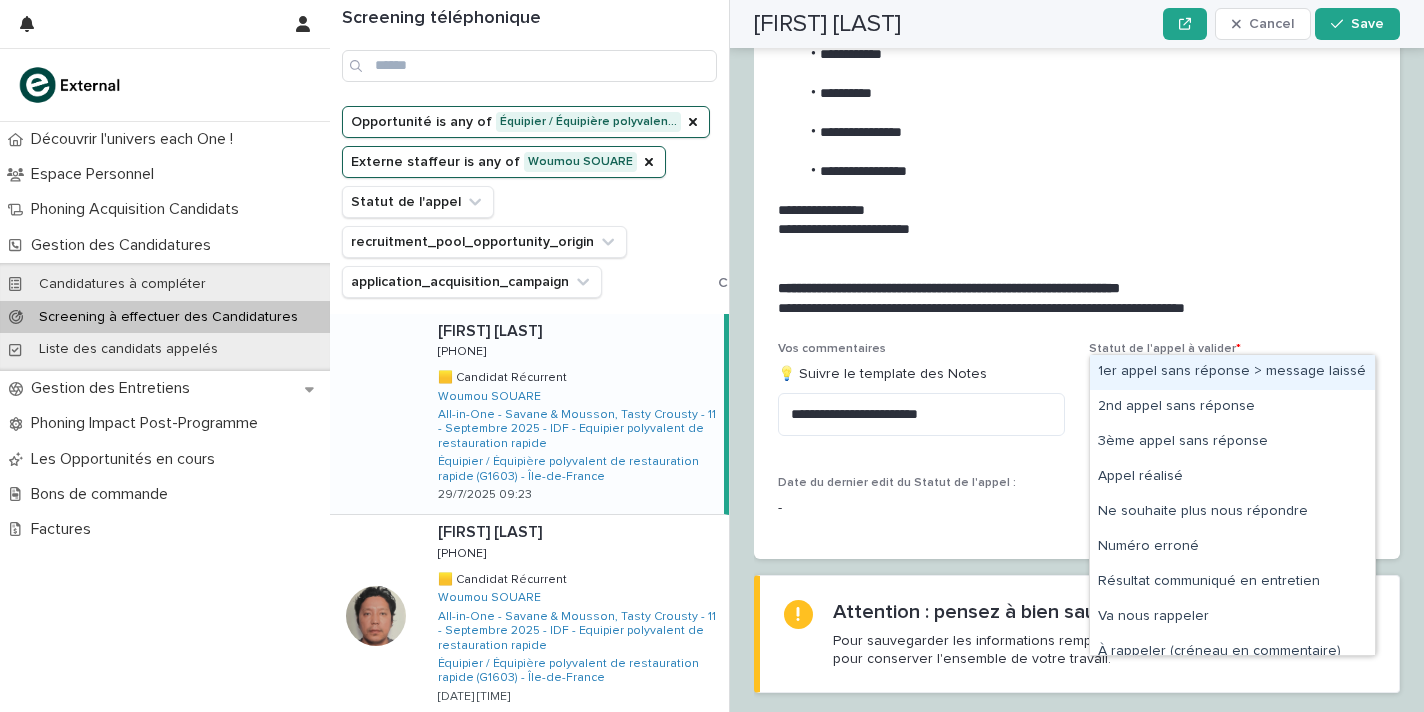 drag, startPoint x: 946, startPoint y: 355, endPoint x: 1201, endPoint y: 366, distance: 255.23715 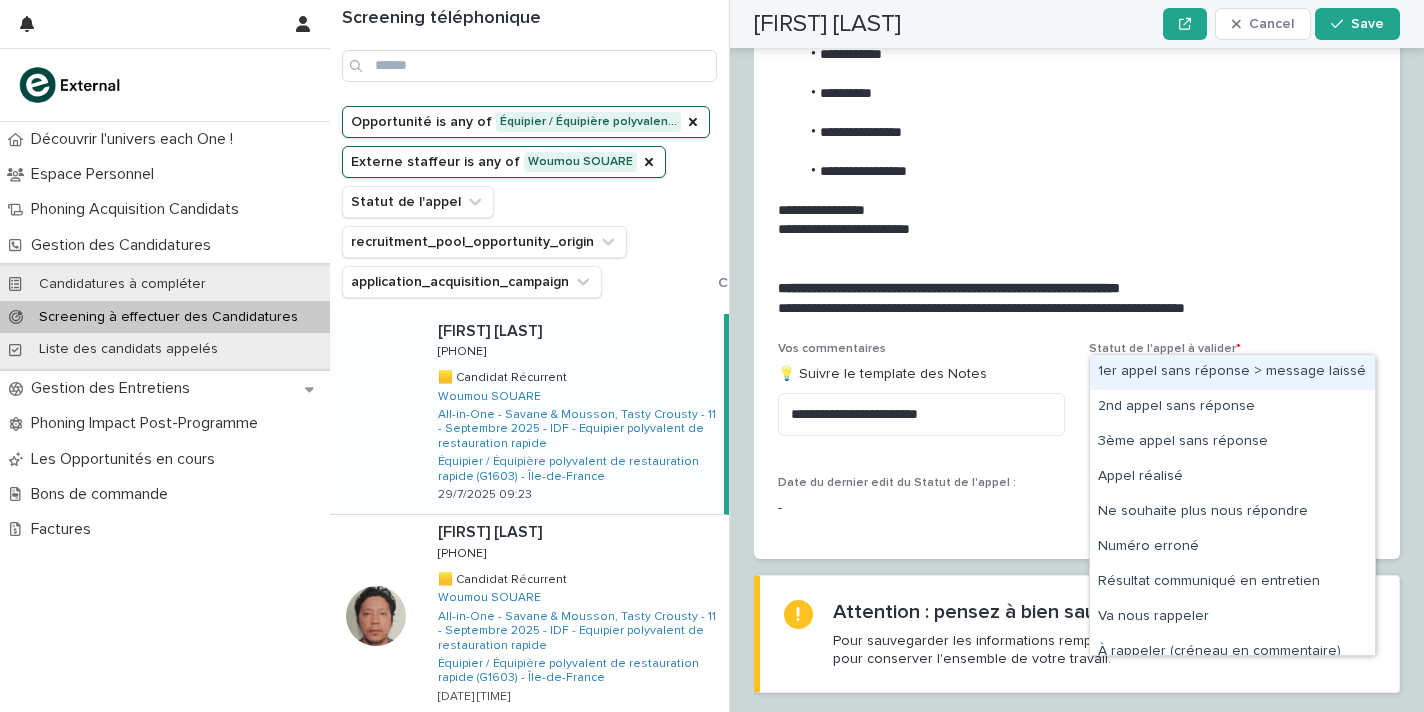 click on "Select..." at bounding box center (1220, 384) 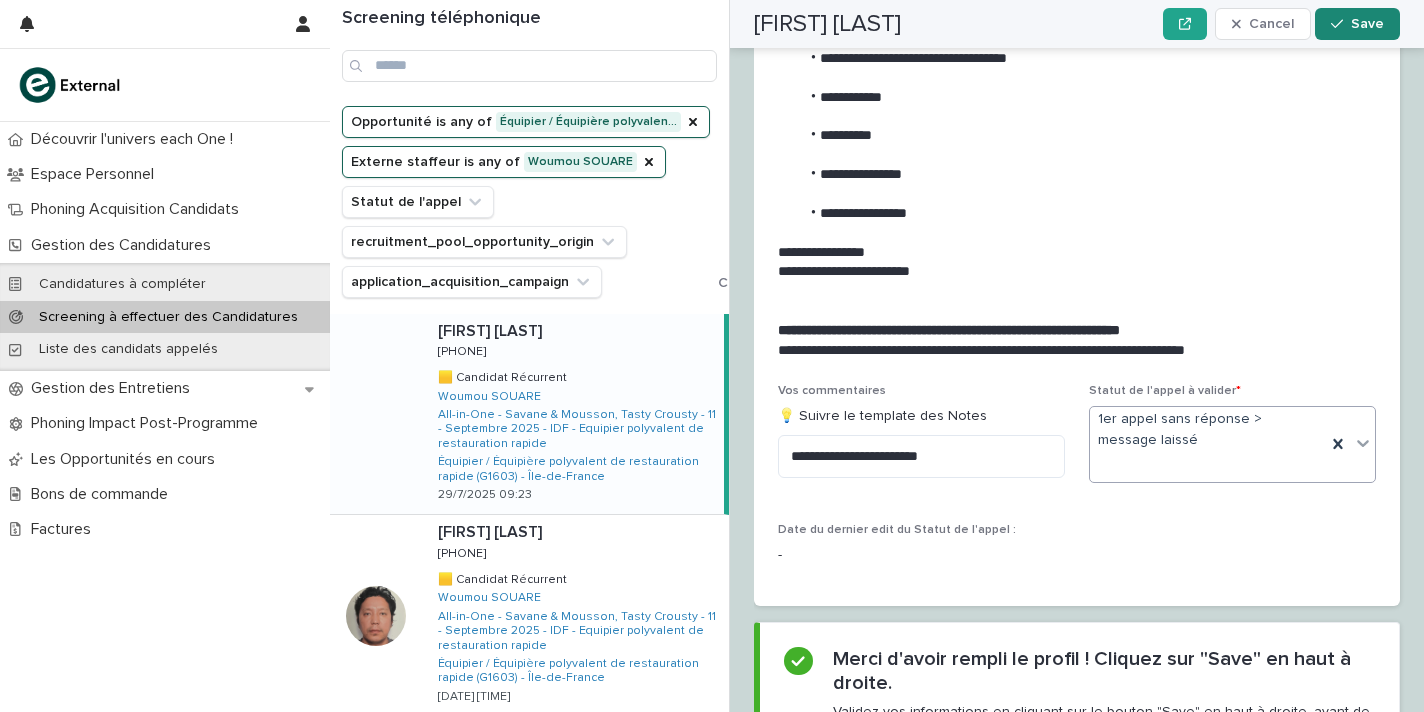 click on "Save" at bounding box center [1357, 24] 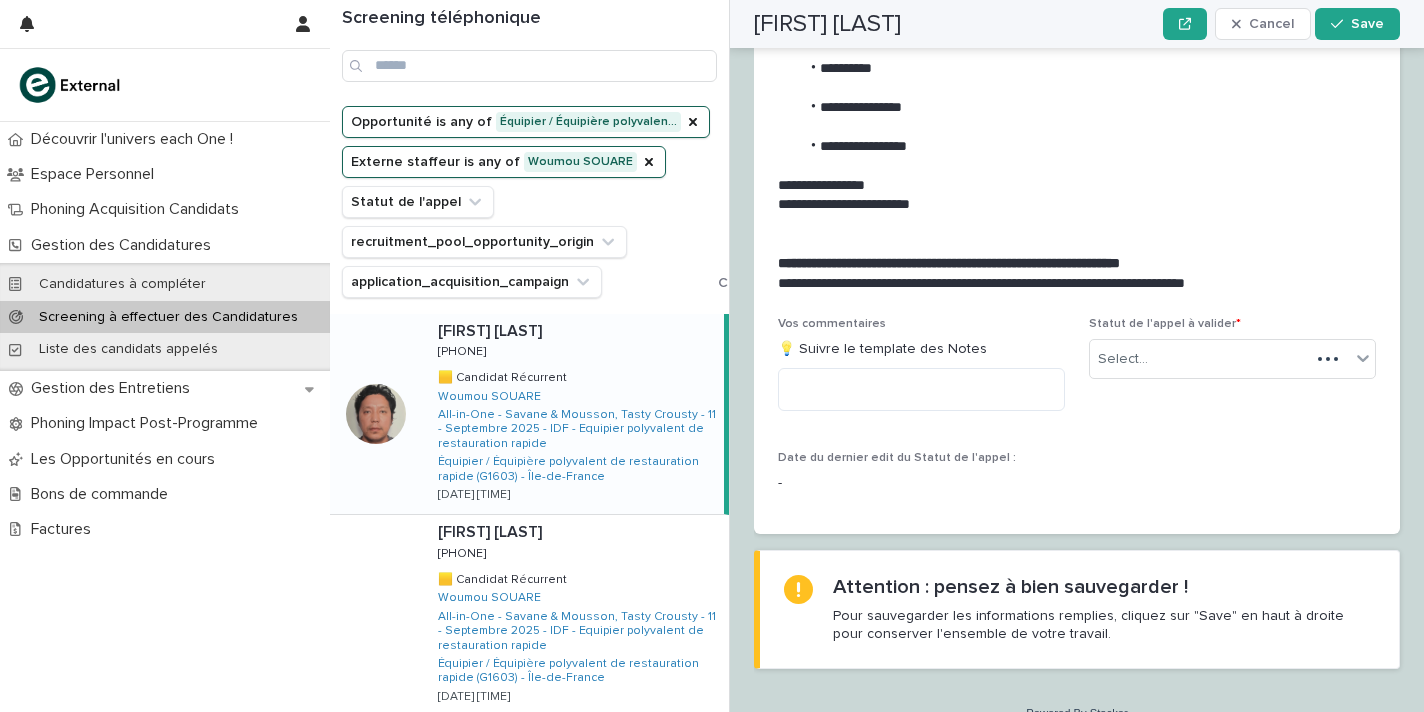 scroll, scrollTop: 2104, scrollLeft: 0, axis: vertical 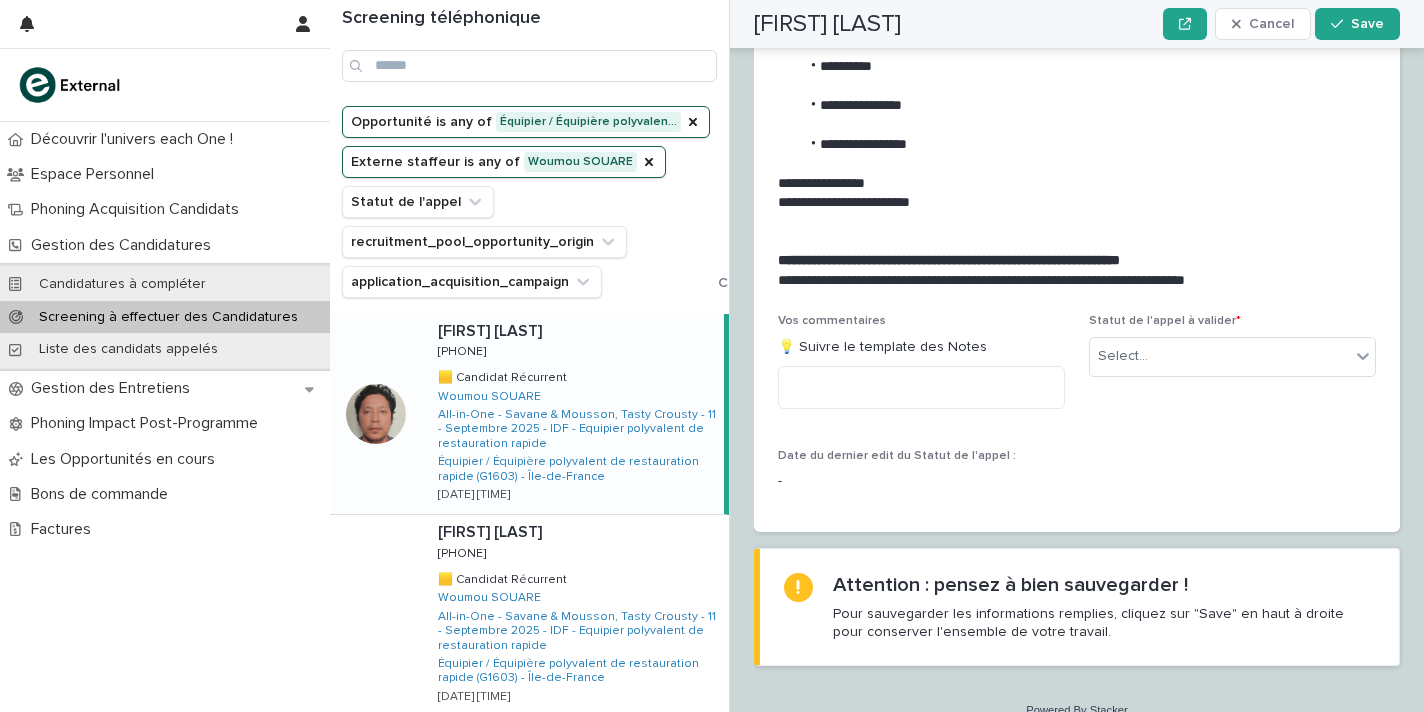 click on "[FIRST] [LAST] [FIRST] [LAST]  [PHONE] [PHONE]  🟨 Candidat Récurrent 🟨 Candidat Récurrent  [FIRST] [LAST]   All-in-One - Savane & Mousson, Tasty Crousty - 11 - Septembre 2025 - IDF - Equipier polyvalent de restauration rapide   Équipier / Équipière polyvalent de restauration rapide (G1603) - [STATE]   [DATE] [TIME]" at bounding box center (573, 414) 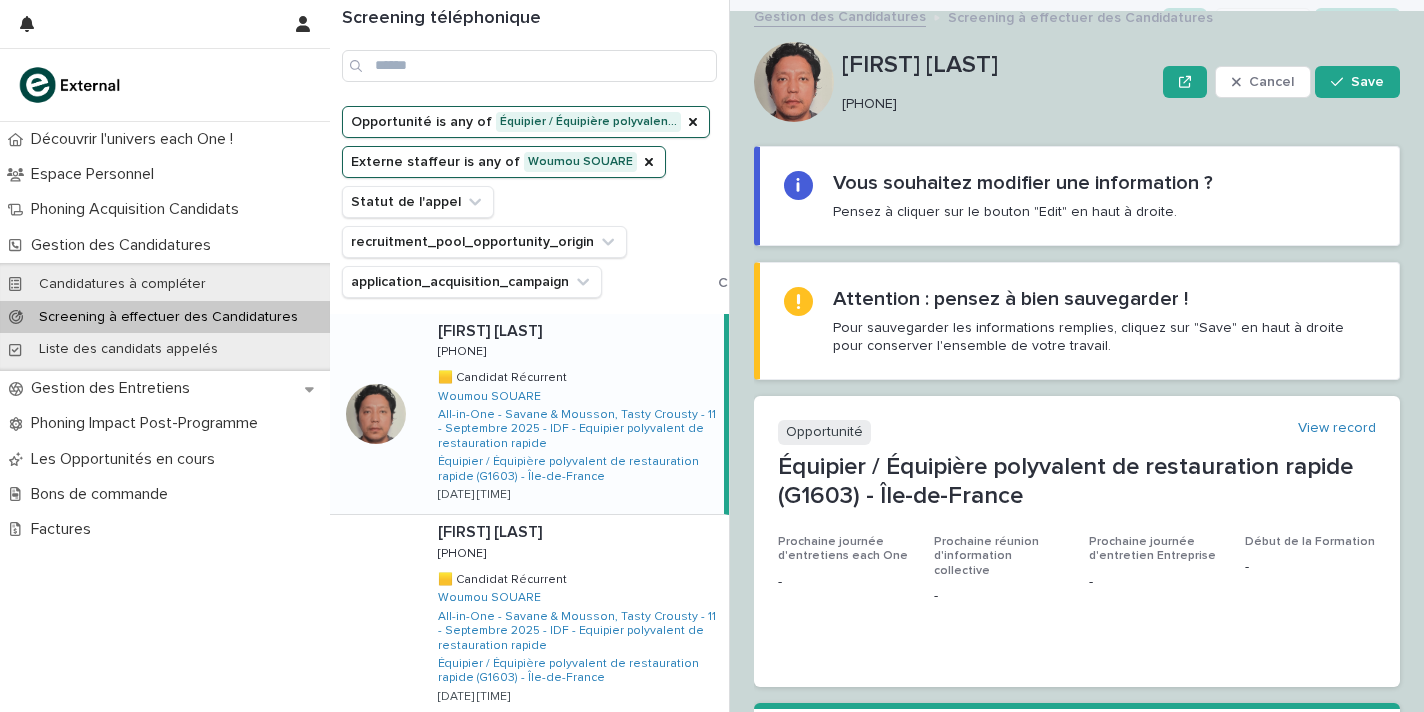 scroll, scrollTop: 0, scrollLeft: 0, axis: both 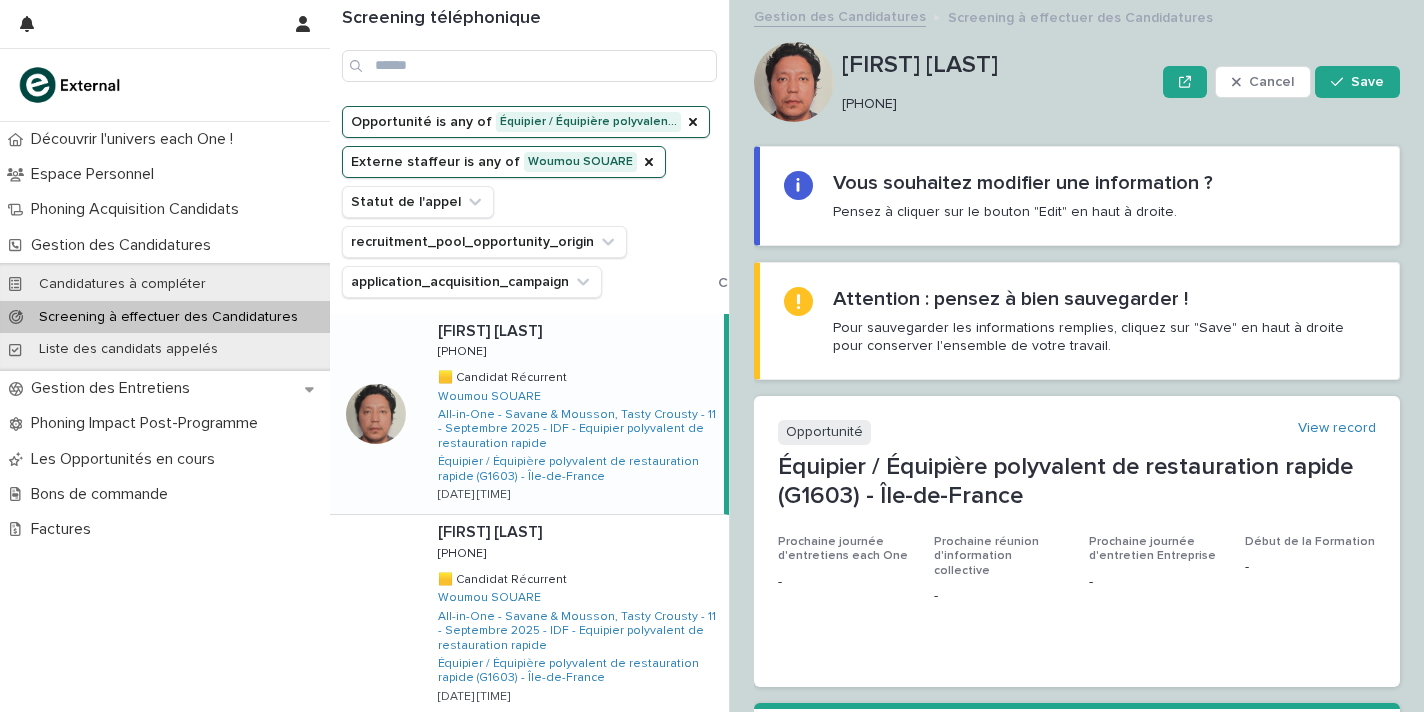 click on "[PHONE]" at bounding box center (994, 104) 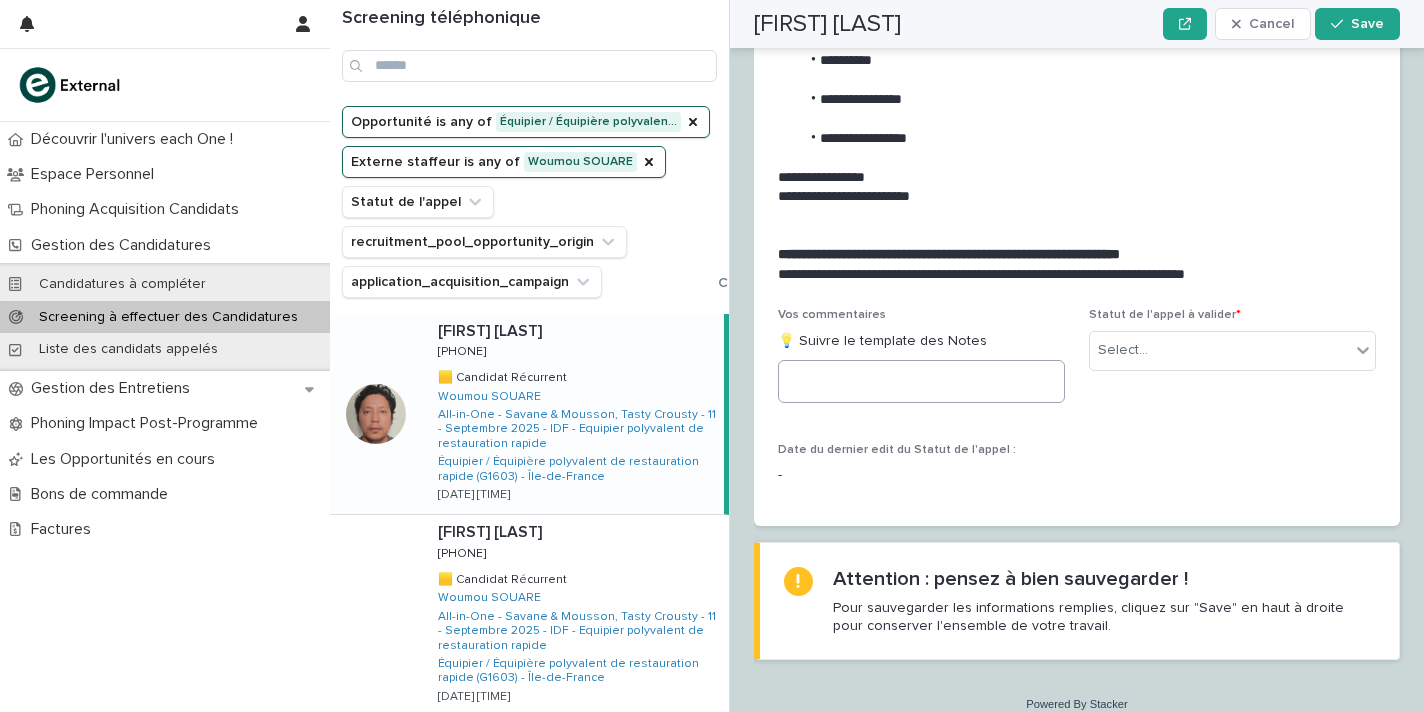 scroll, scrollTop: 2104, scrollLeft: 0, axis: vertical 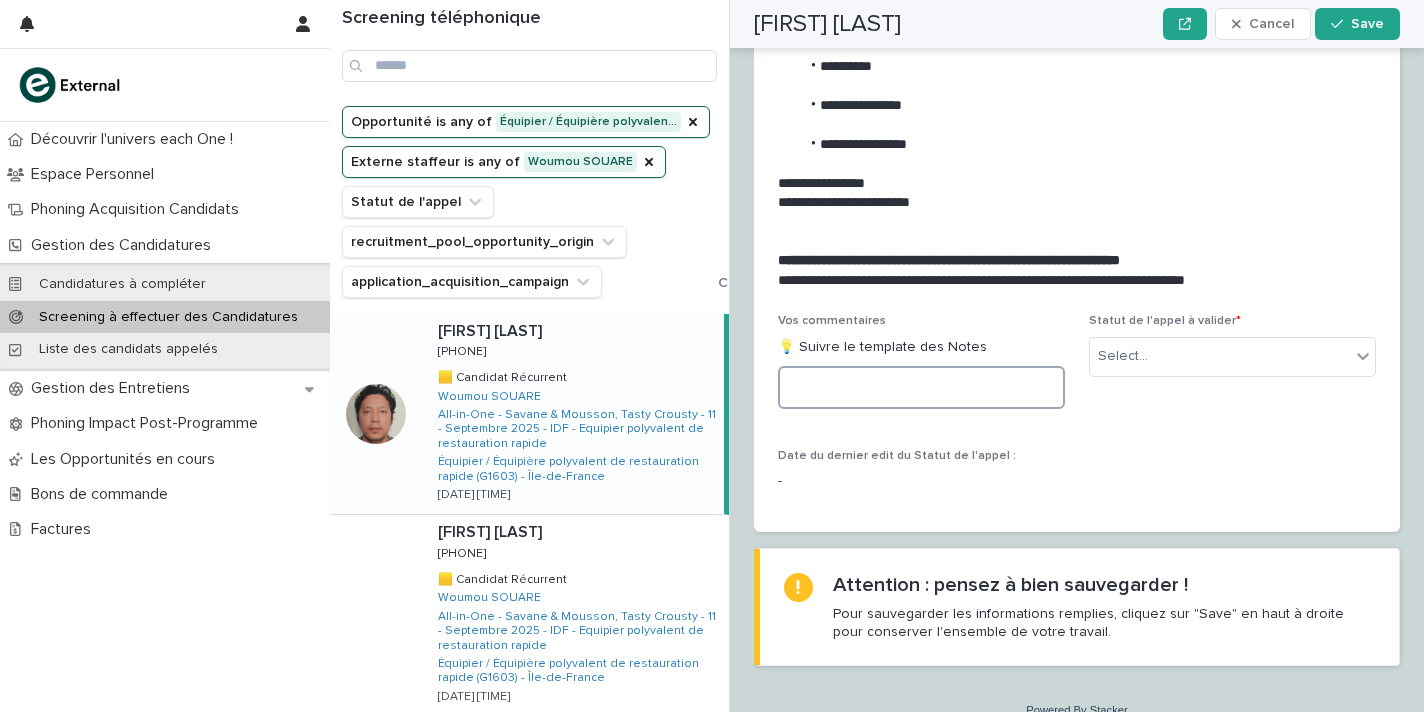 click at bounding box center [921, 387] 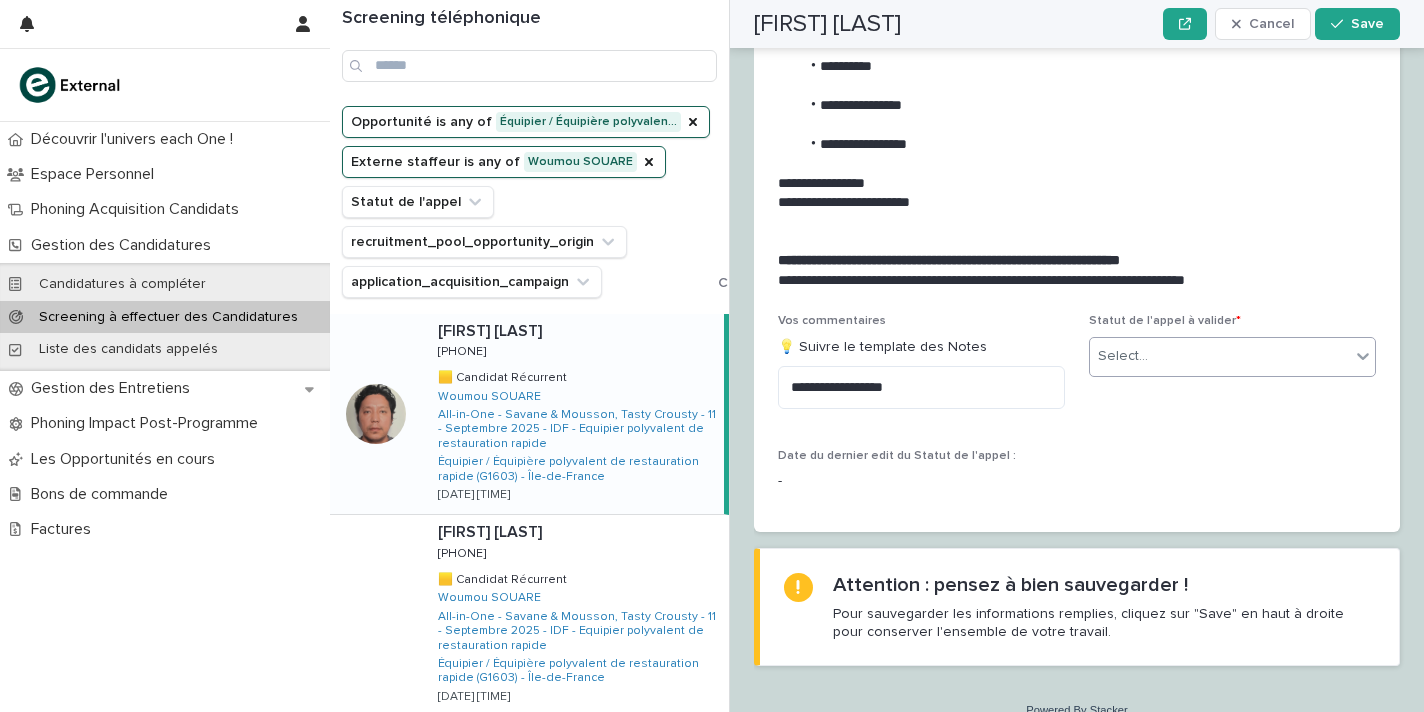 click on "Select..." at bounding box center [1123, 356] 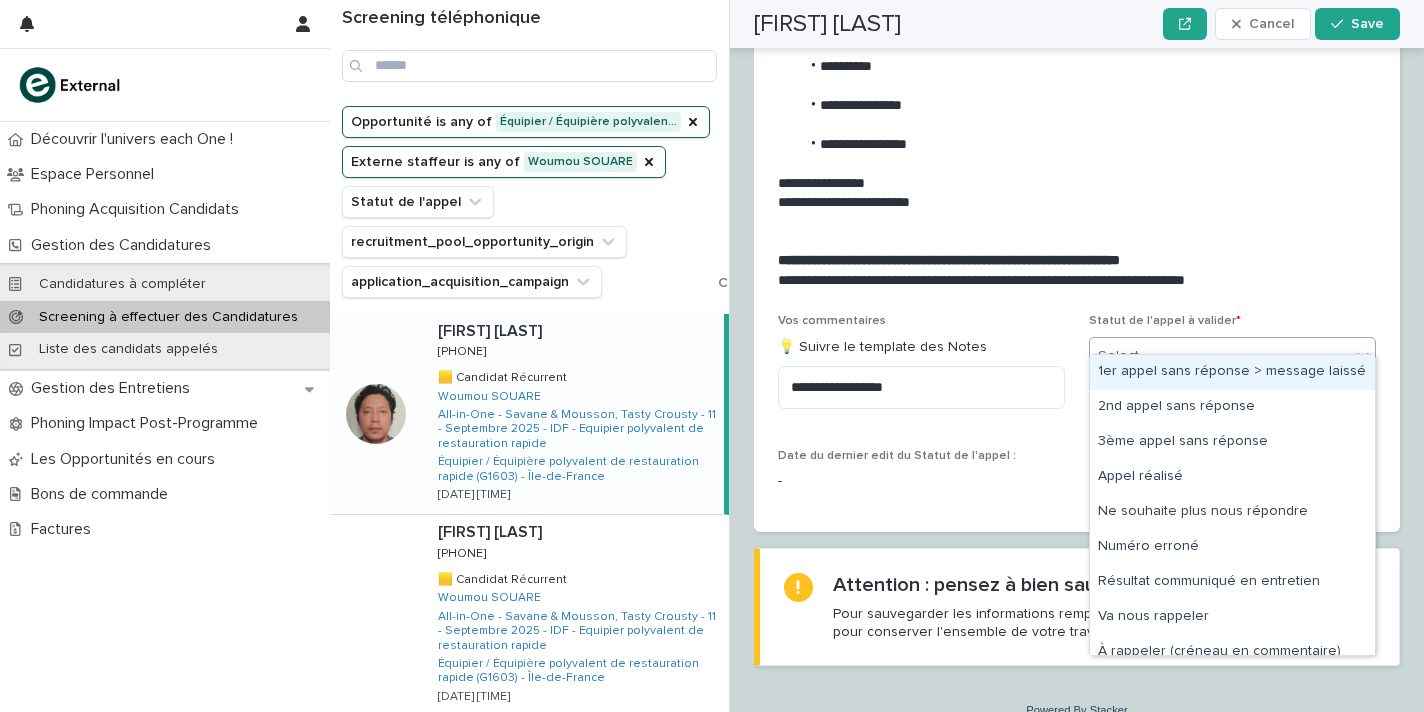 click on "1er appel sans réponse > message laissé" at bounding box center [1232, 372] 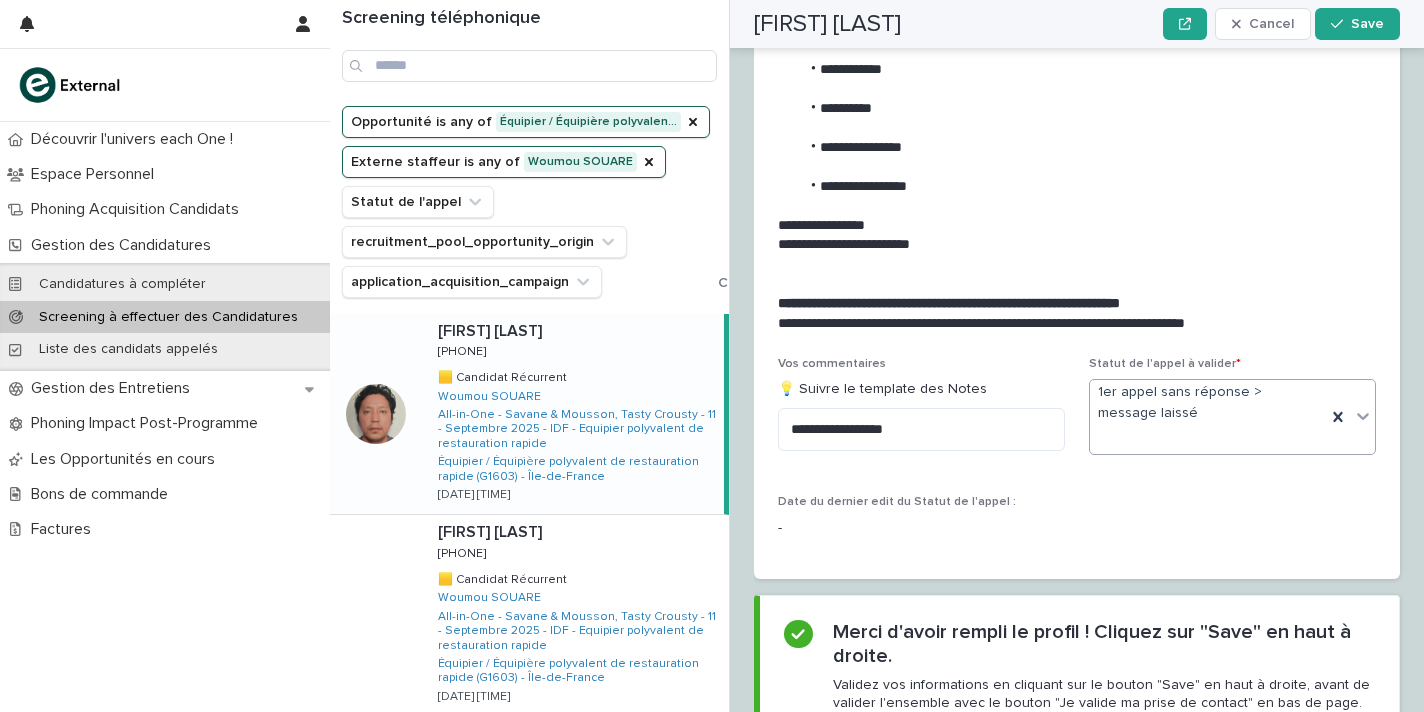 click on "1er appel sans réponse > message laissé" at bounding box center (1208, 417) 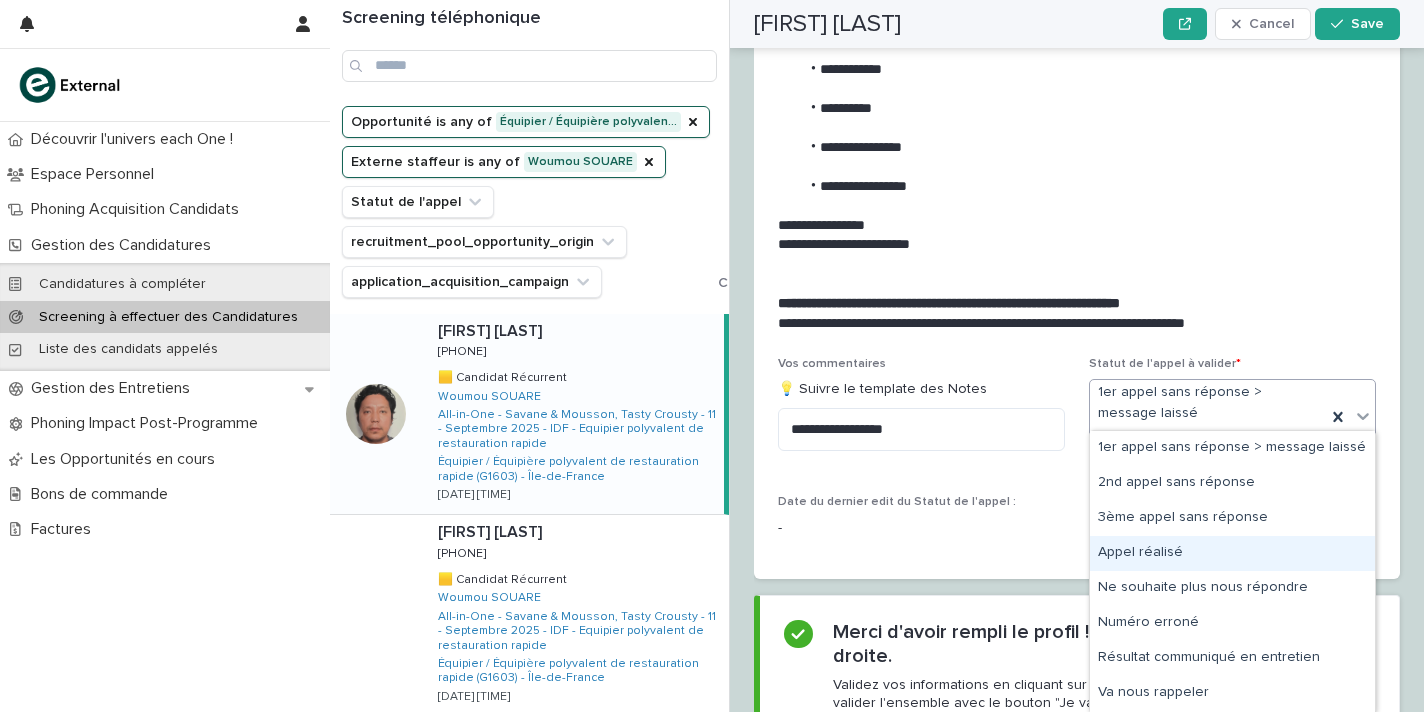 click on "Appel réalisé" at bounding box center (1232, 553) 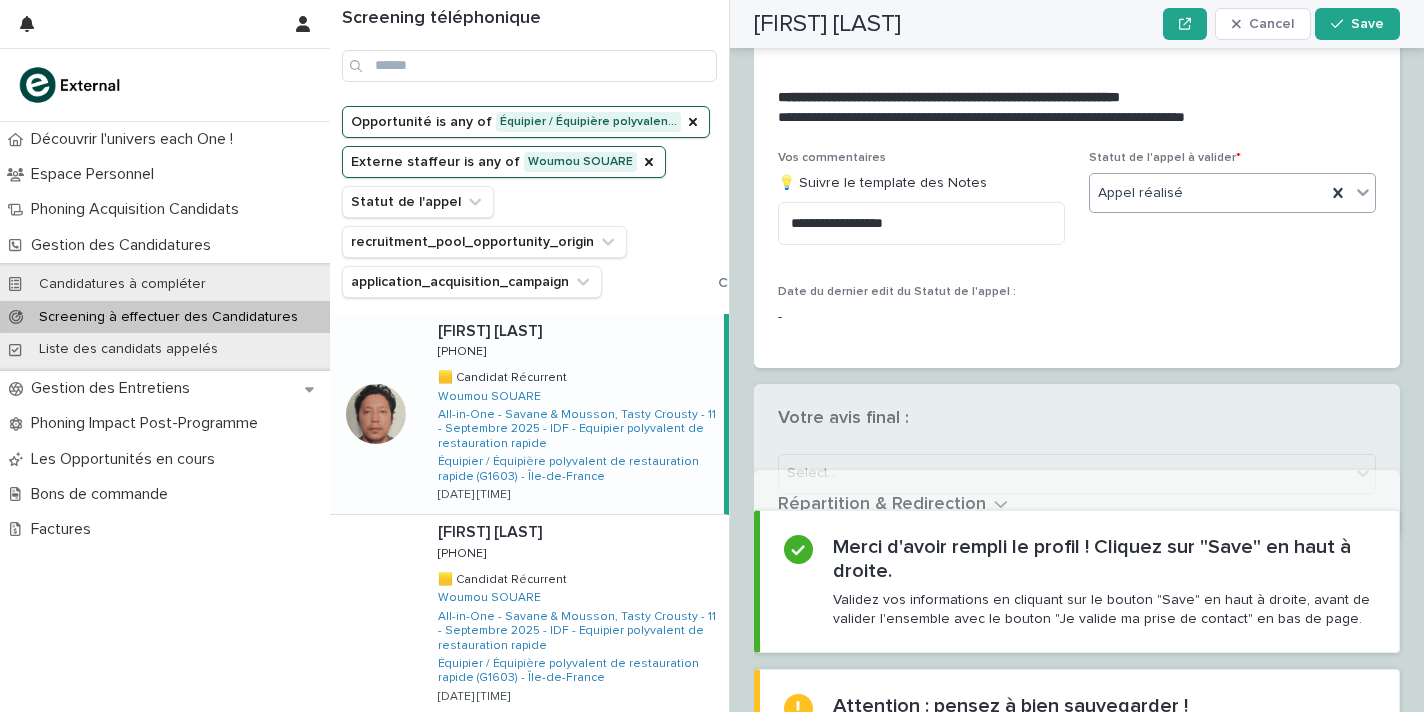 scroll, scrollTop: 2335, scrollLeft: 0, axis: vertical 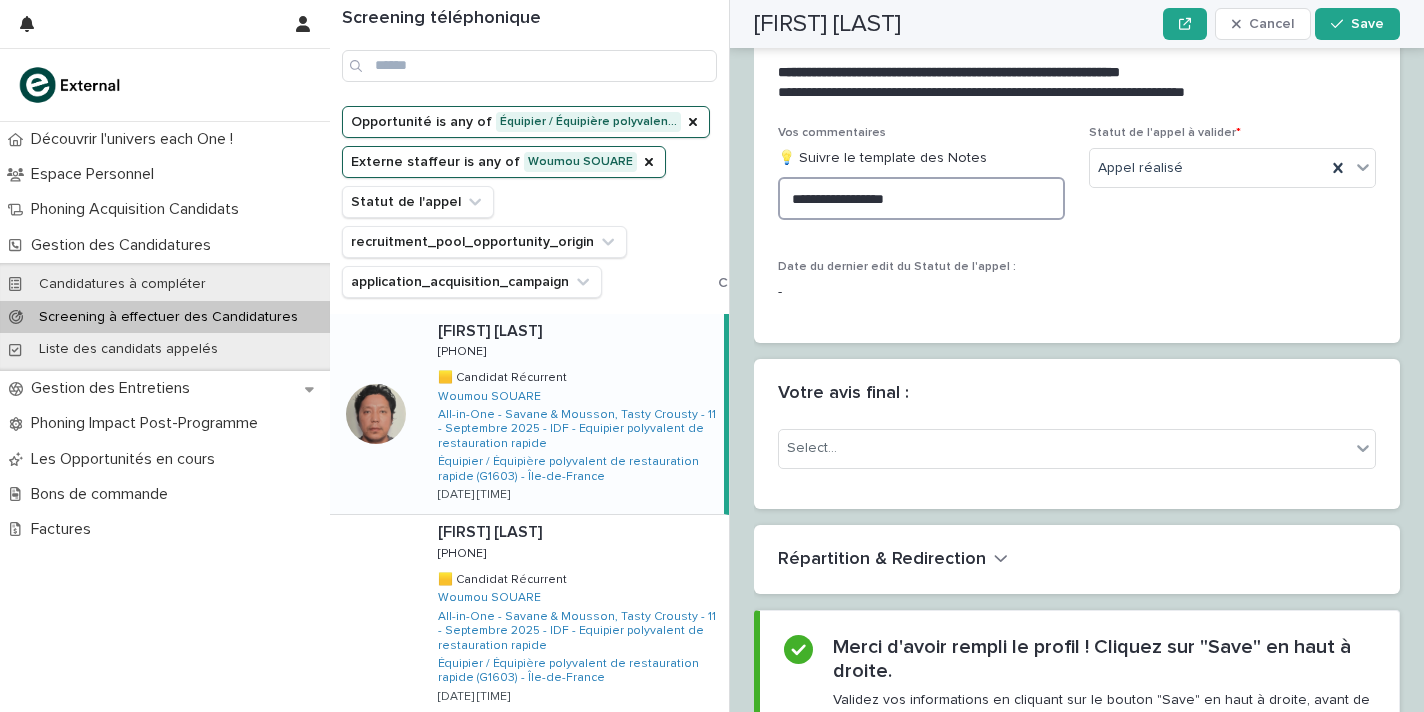 click on "**********" at bounding box center (921, 198) 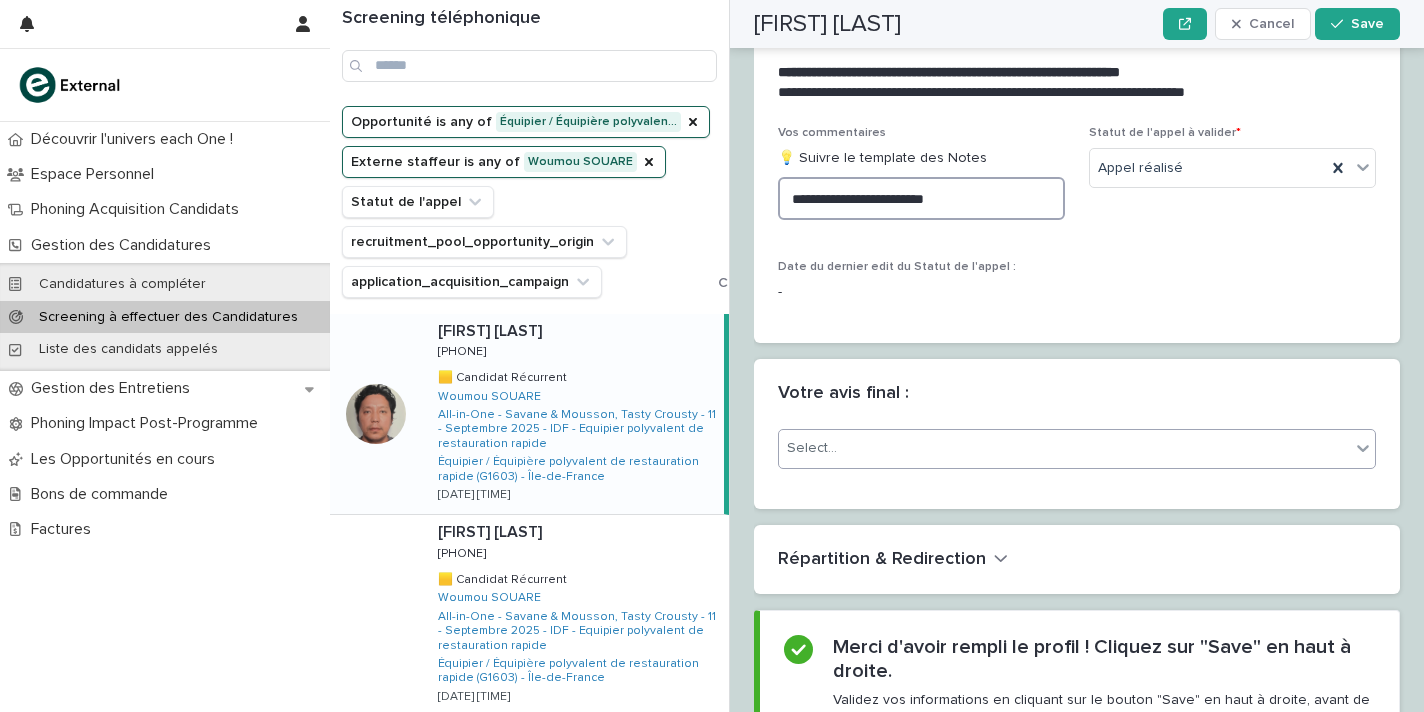 type on "**********" 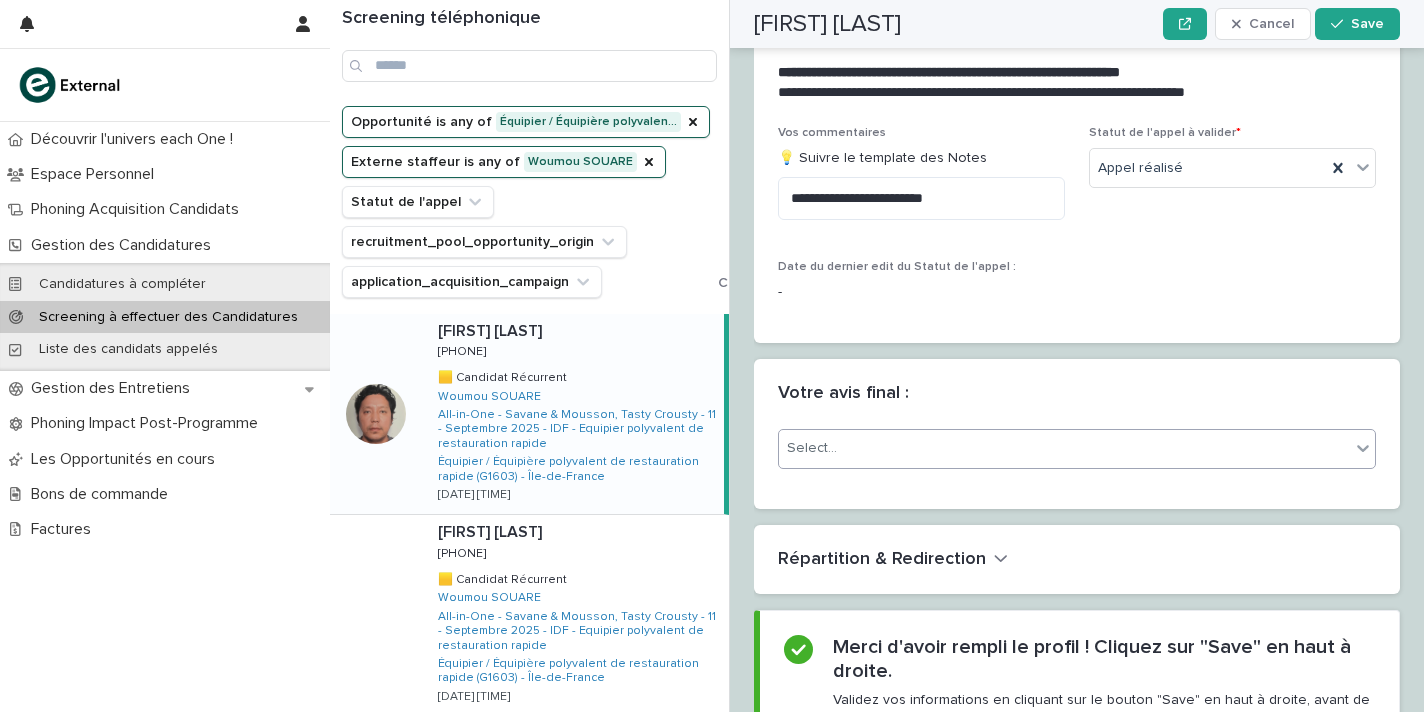 click on "Select..." at bounding box center (1064, 448) 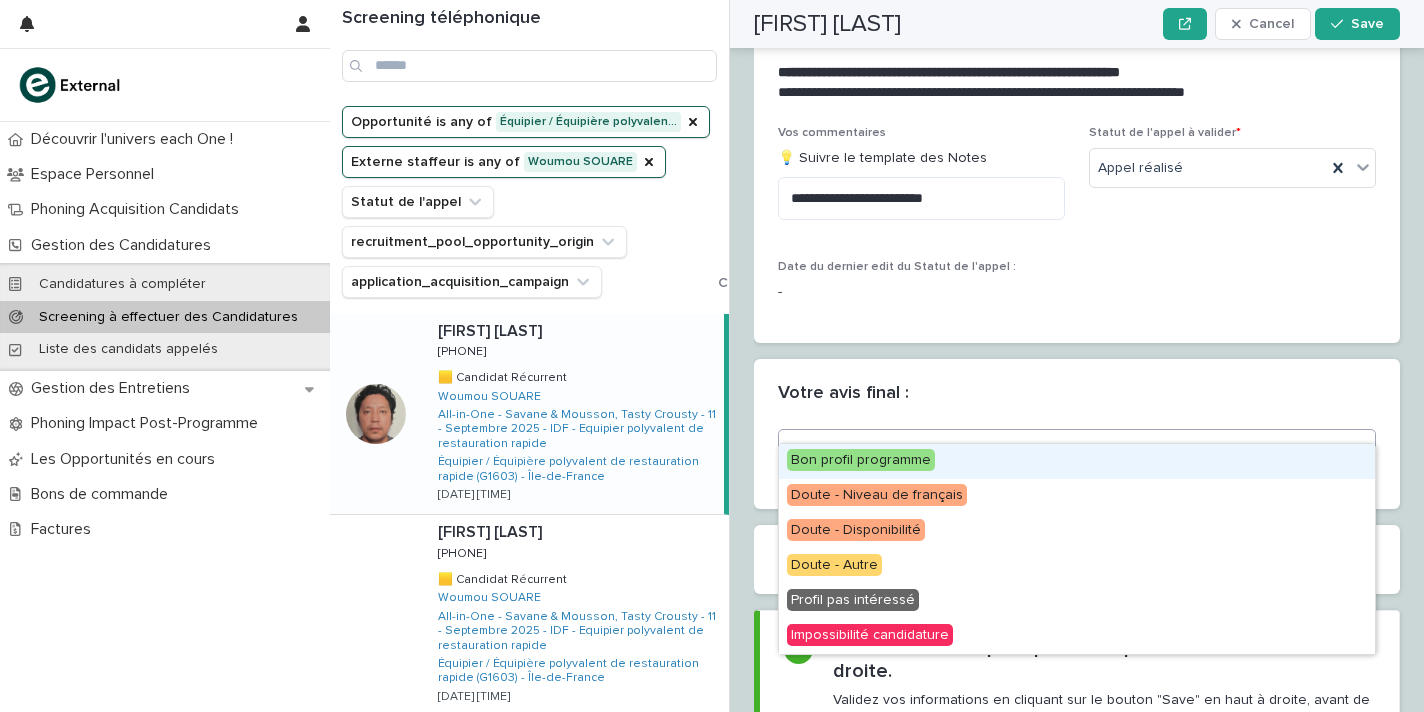 click on "Bon profil programme" at bounding box center [1077, 461] 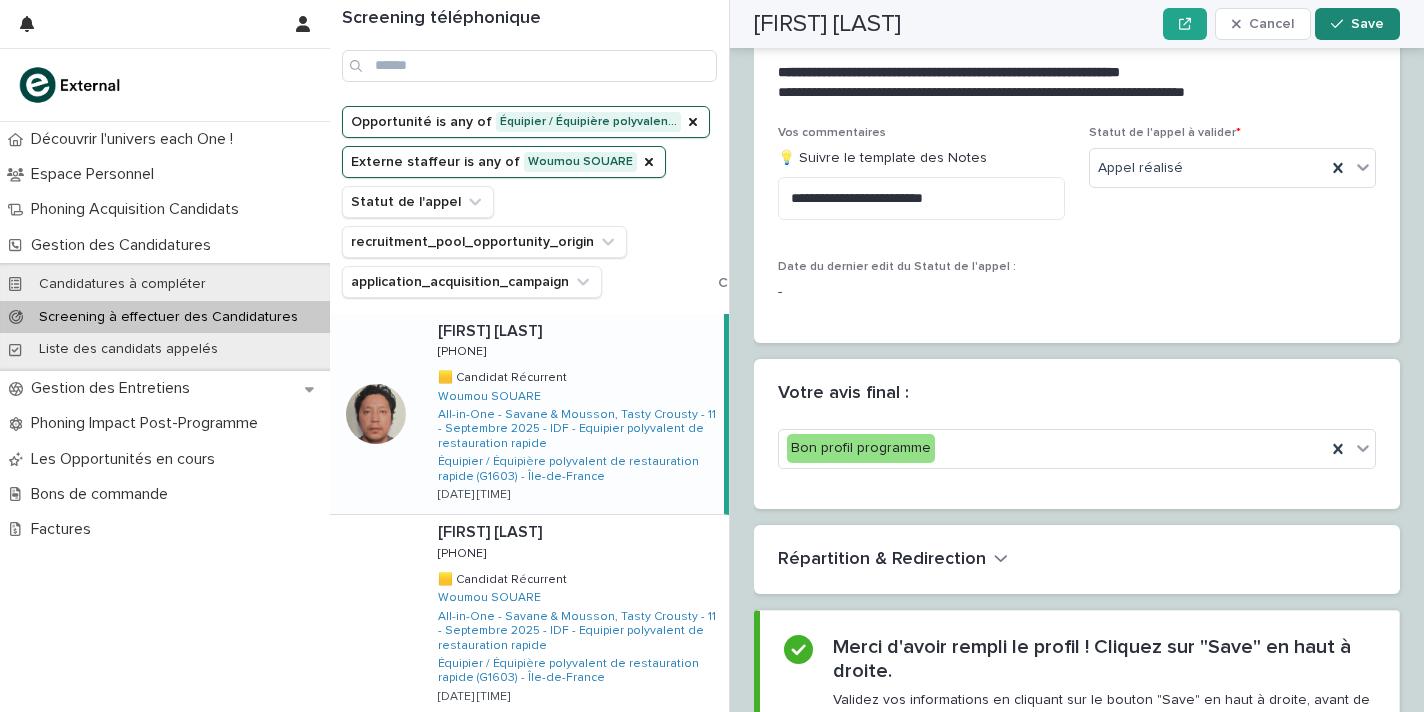 click on "Save" at bounding box center [1357, 24] 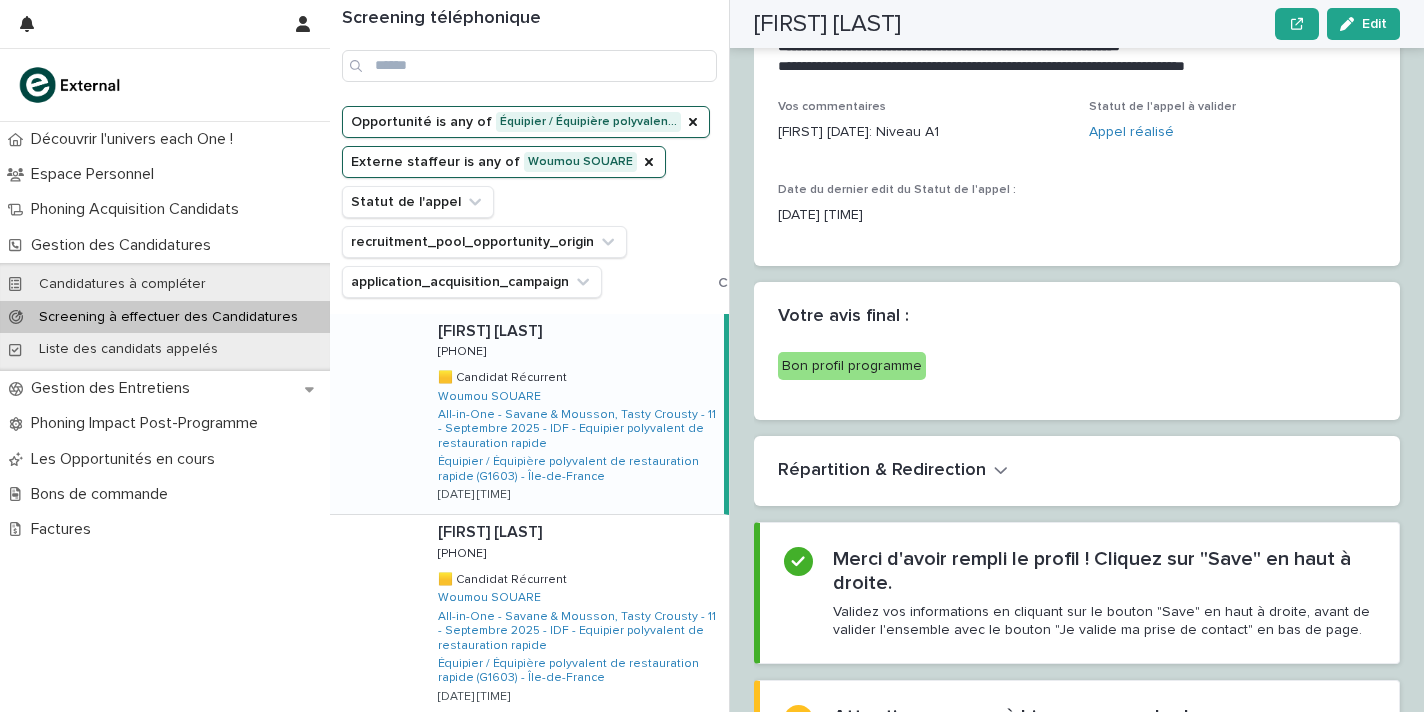 click on "[FIRST] [LAST] [FIRST] [LAST]  [PHONE] [PHONE]  🟨 Candidat Récurrent 🟨 Candidat Récurrent  [FIRST] [LAST]   All-in-One - Savane & Mousson, Tasty Crousty - 11 - Septembre 2025 - IDF - Equipier polyvalent de restauration rapide   Équipier / Équipière polyvalent de restauration rapide (G1603) - [STATE]   [DATE] [TIME]" at bounding box center (573, 414) 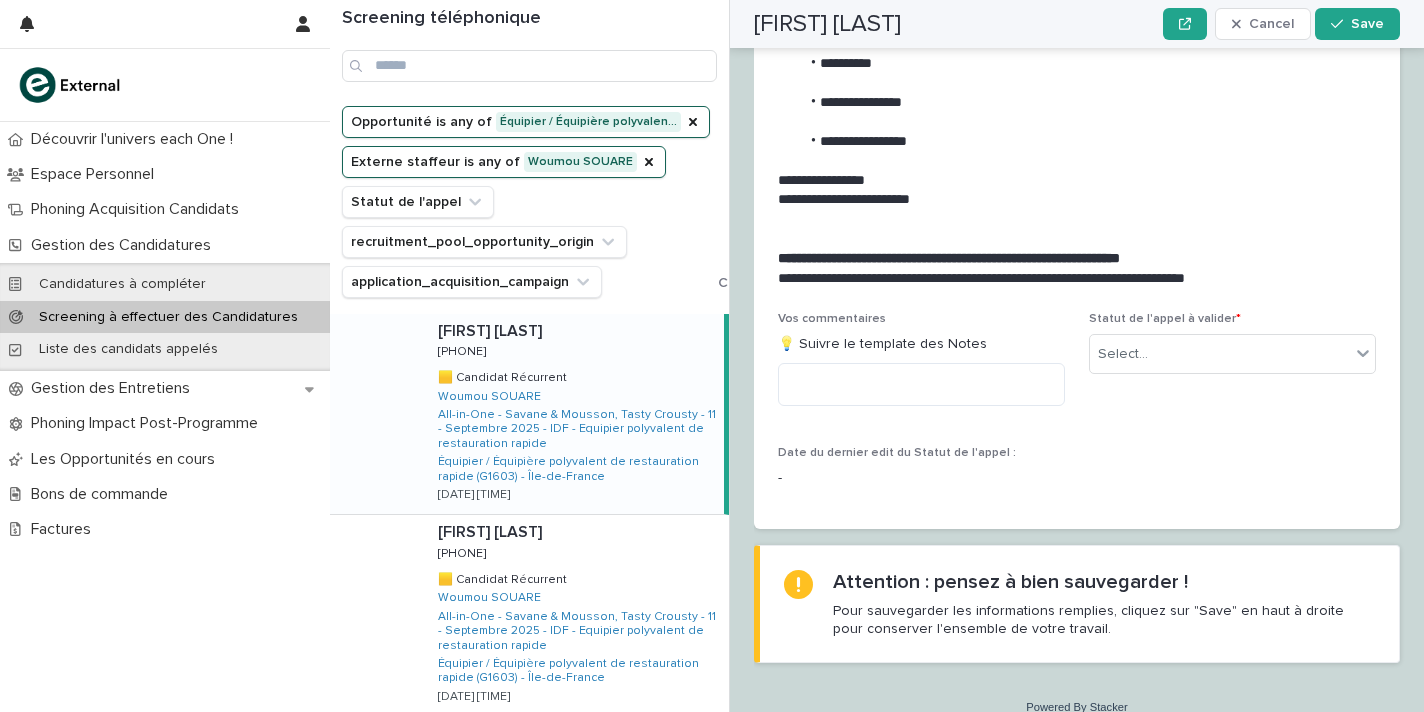 scroll, scrollTop: 2202, scrollLeft: 0, axis: vertical 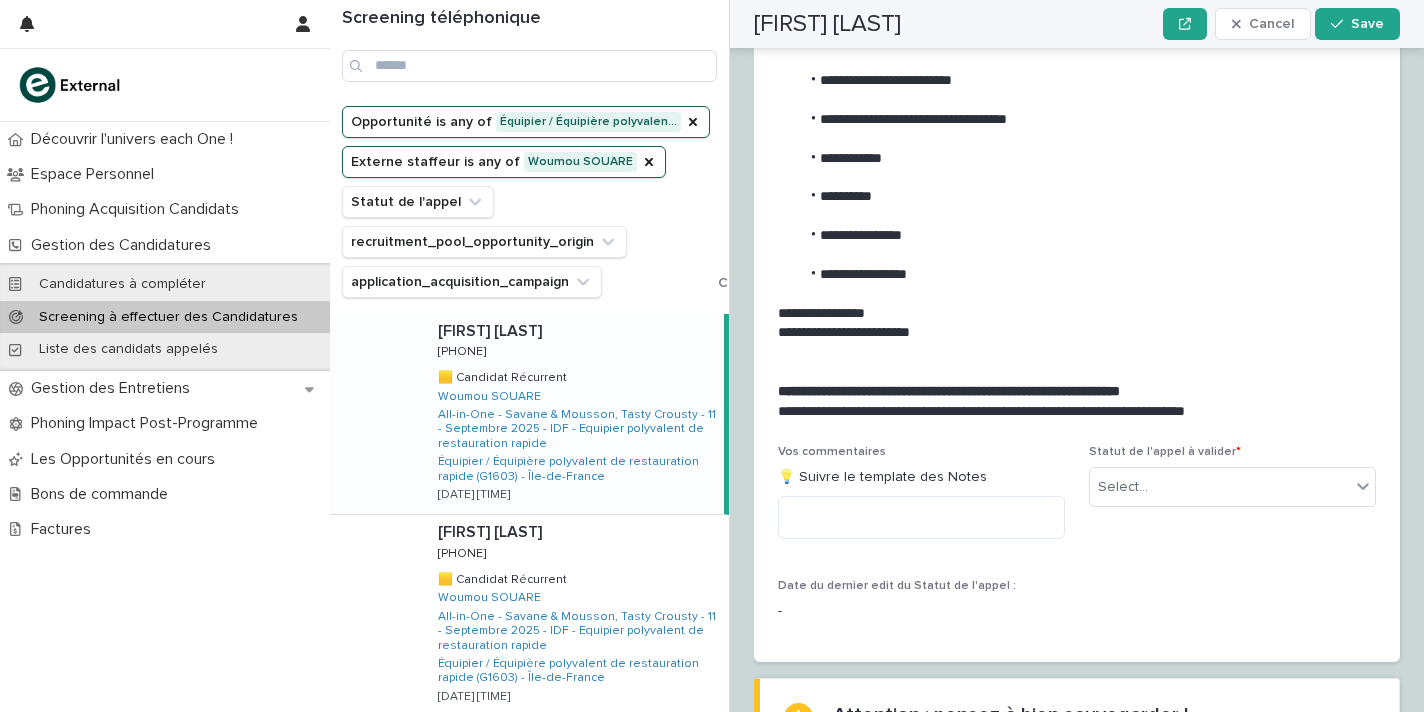 click at bounding box center [577, 331] 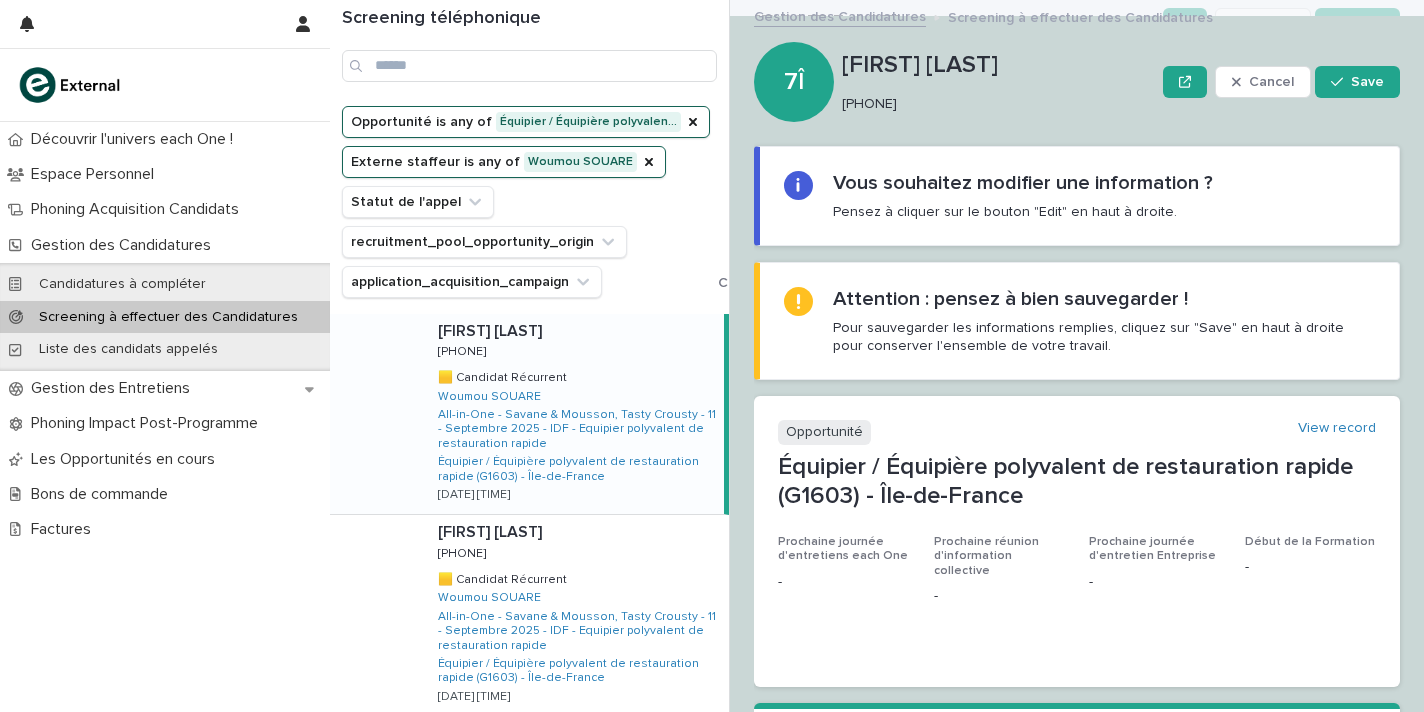 scroll, scrollTop: 0, scrollLeft: 0, axis: both 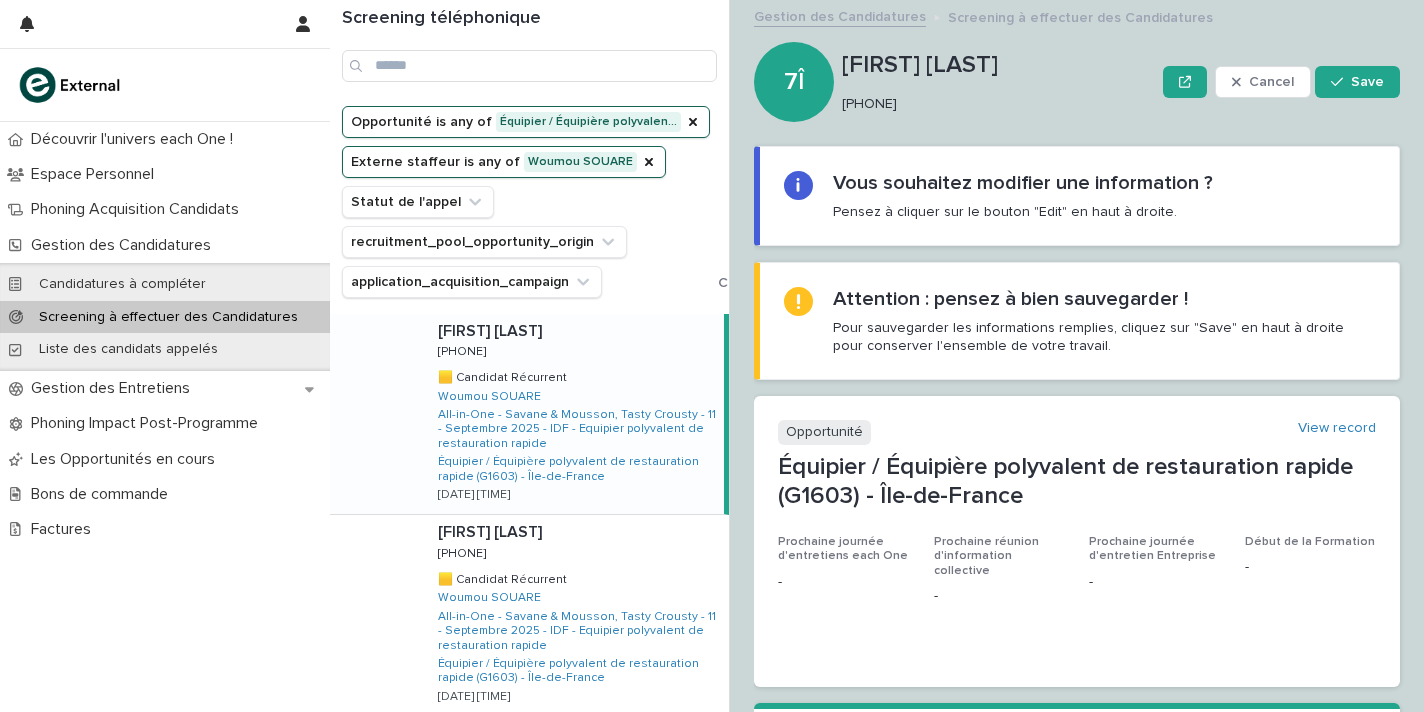 click on "[PHONE]" at bounding box center [994, 104] 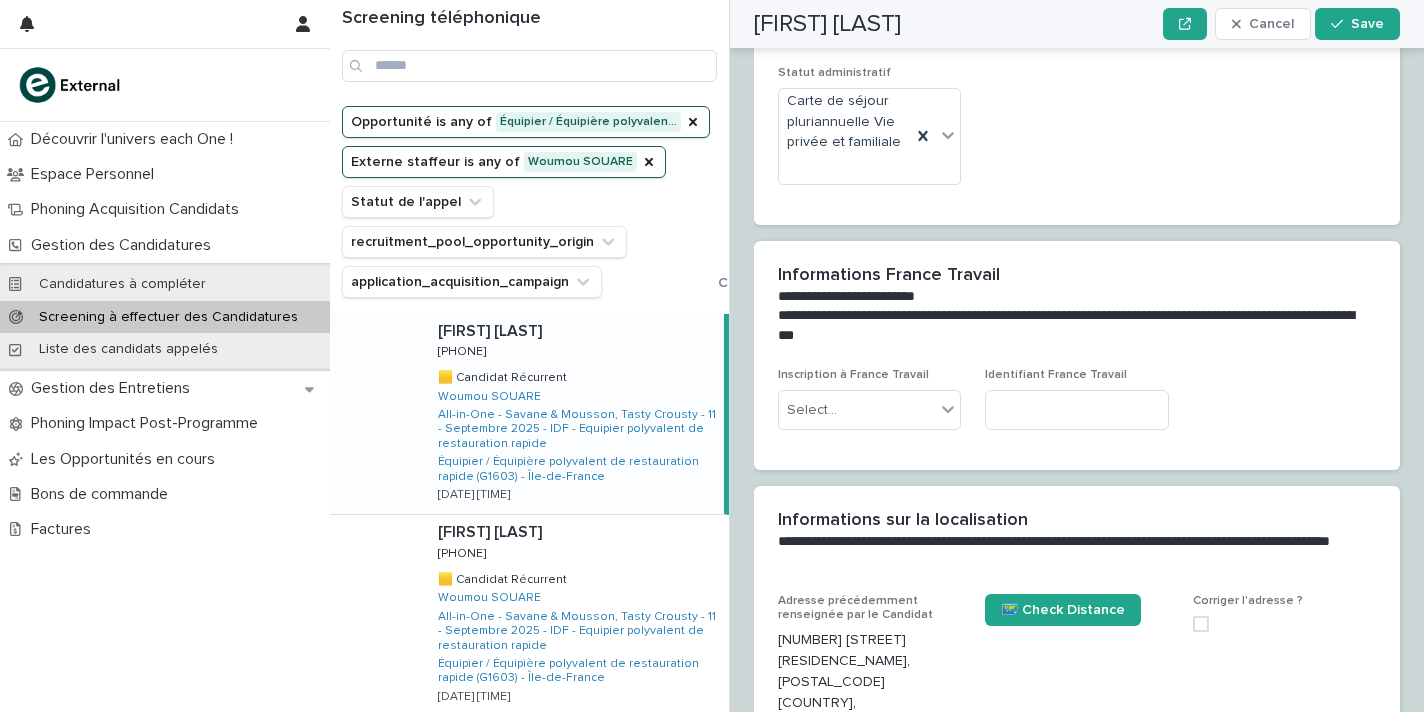 scroll, scrollTop: 1290, scrollLeft: 0, axis: vertical 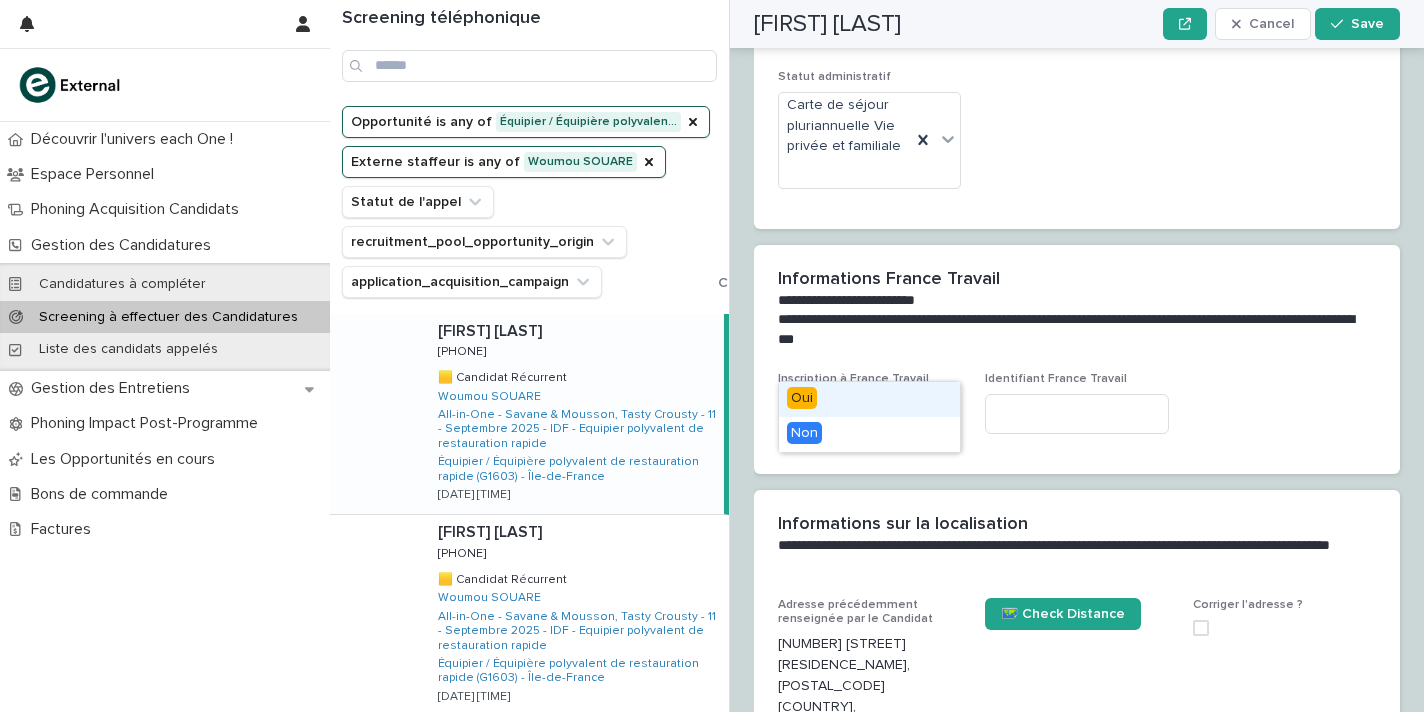 click on "Select..." at bounding box center [857, 414] 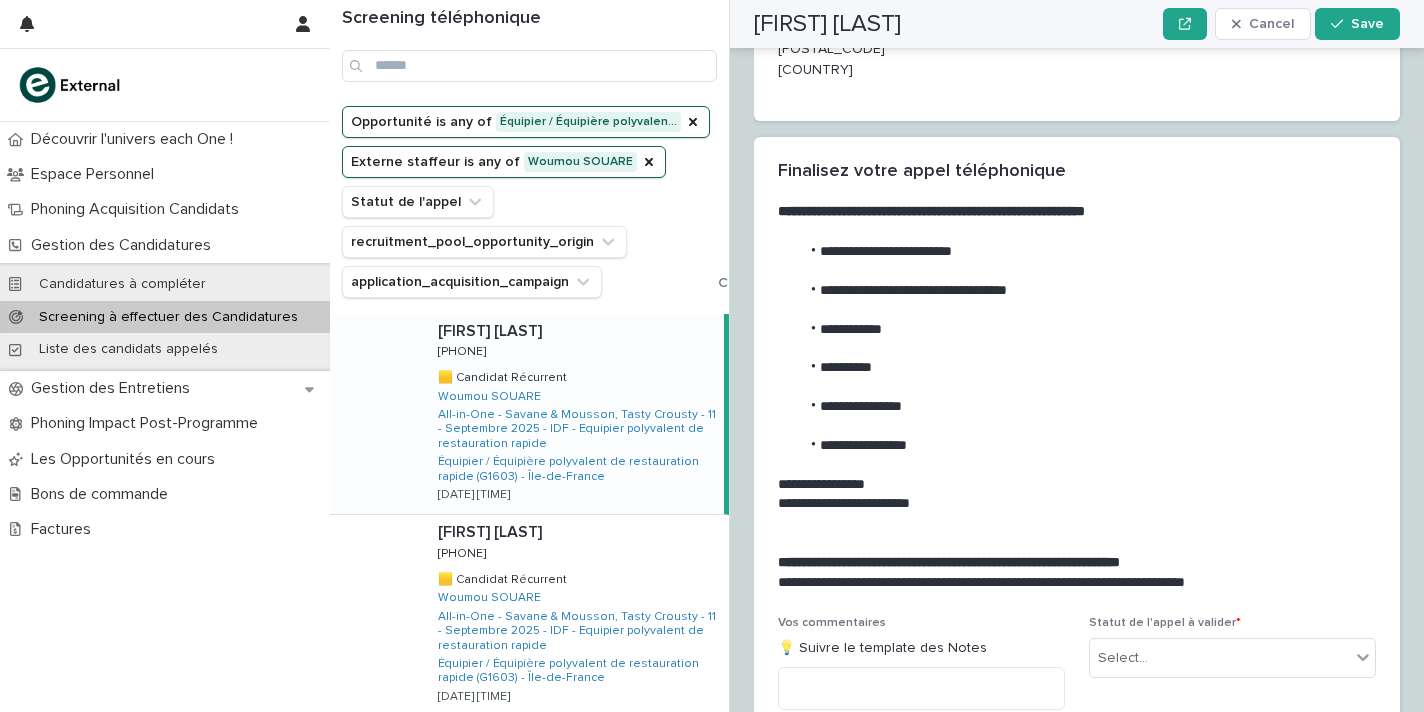 scroll, scrollTop: 2202, scrollLeft: 0, axis: vertical 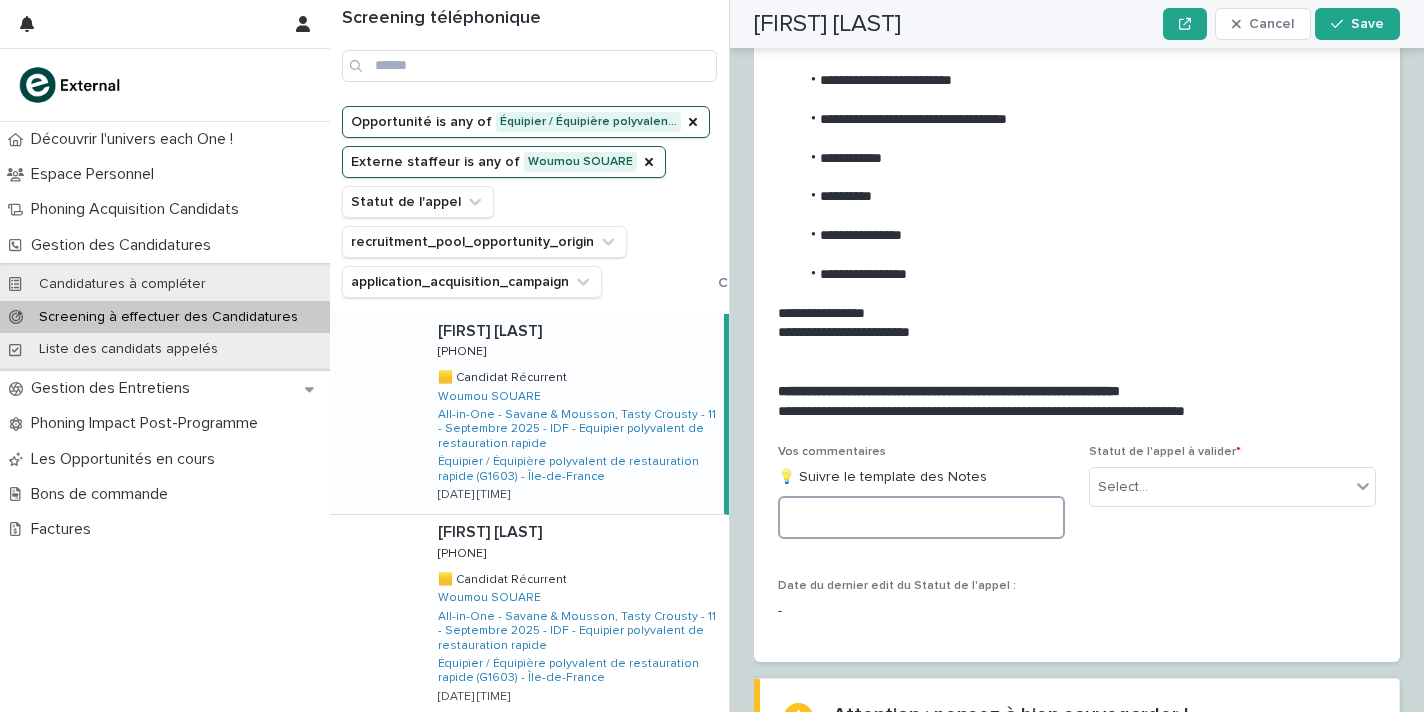 click at bounding box center (921, 517) 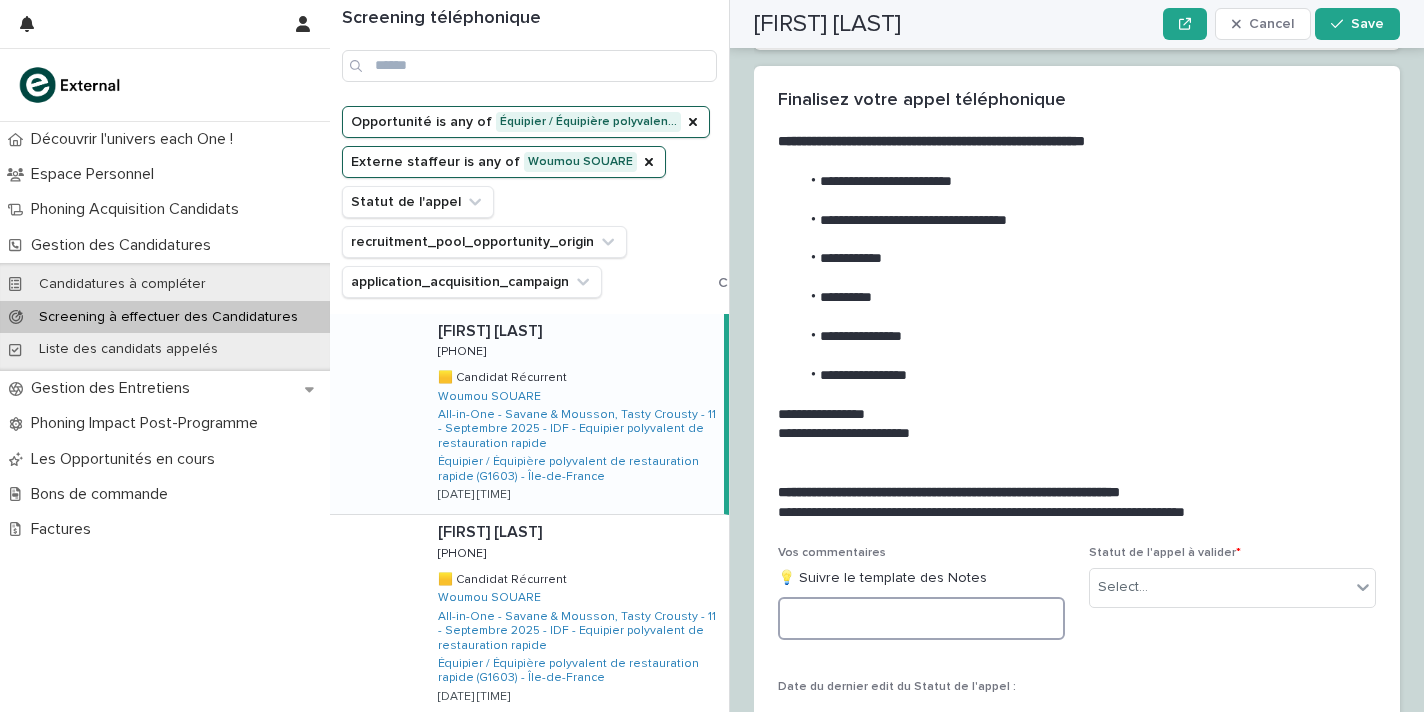 click at bounding box center [921, 618] 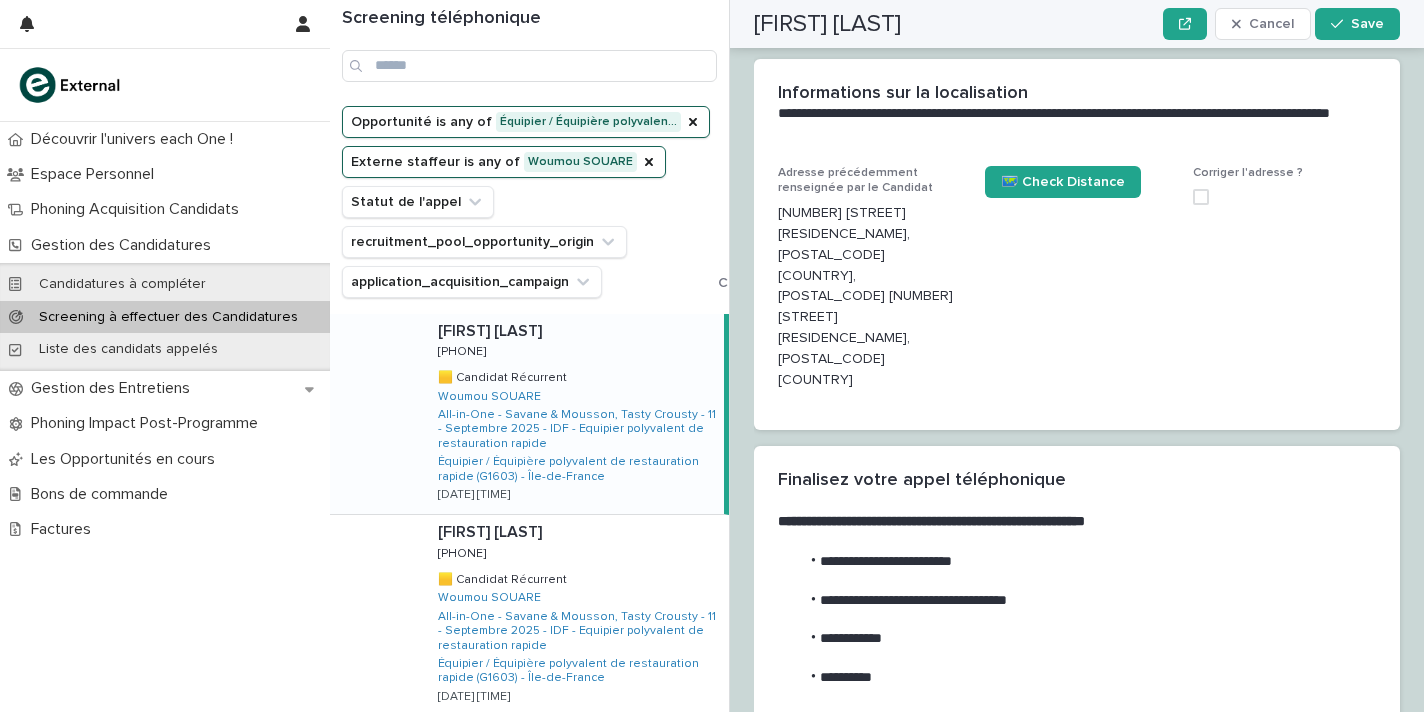 scroll, scrollTop: 1785, scrollLeft: 0, axis: vertical 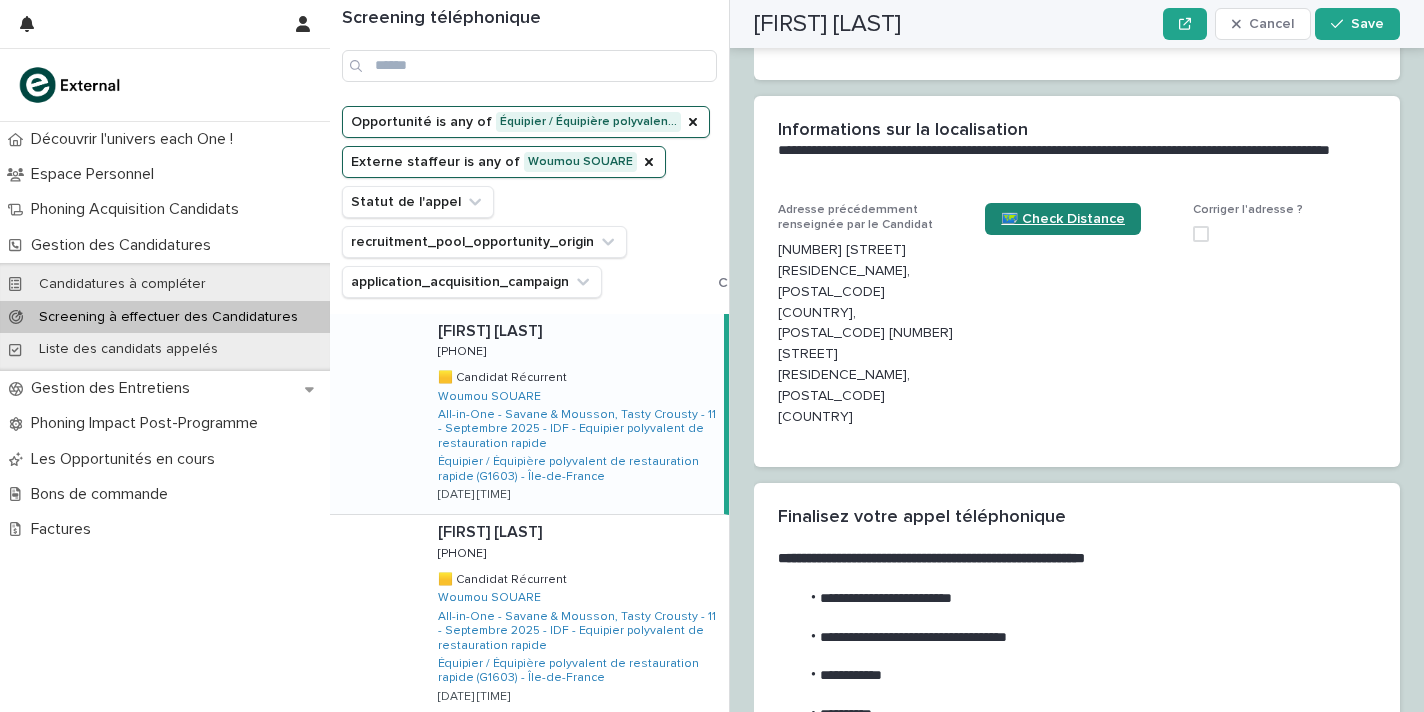 click on "🗺️ Check Distance" at bounding box center (1063, 219) 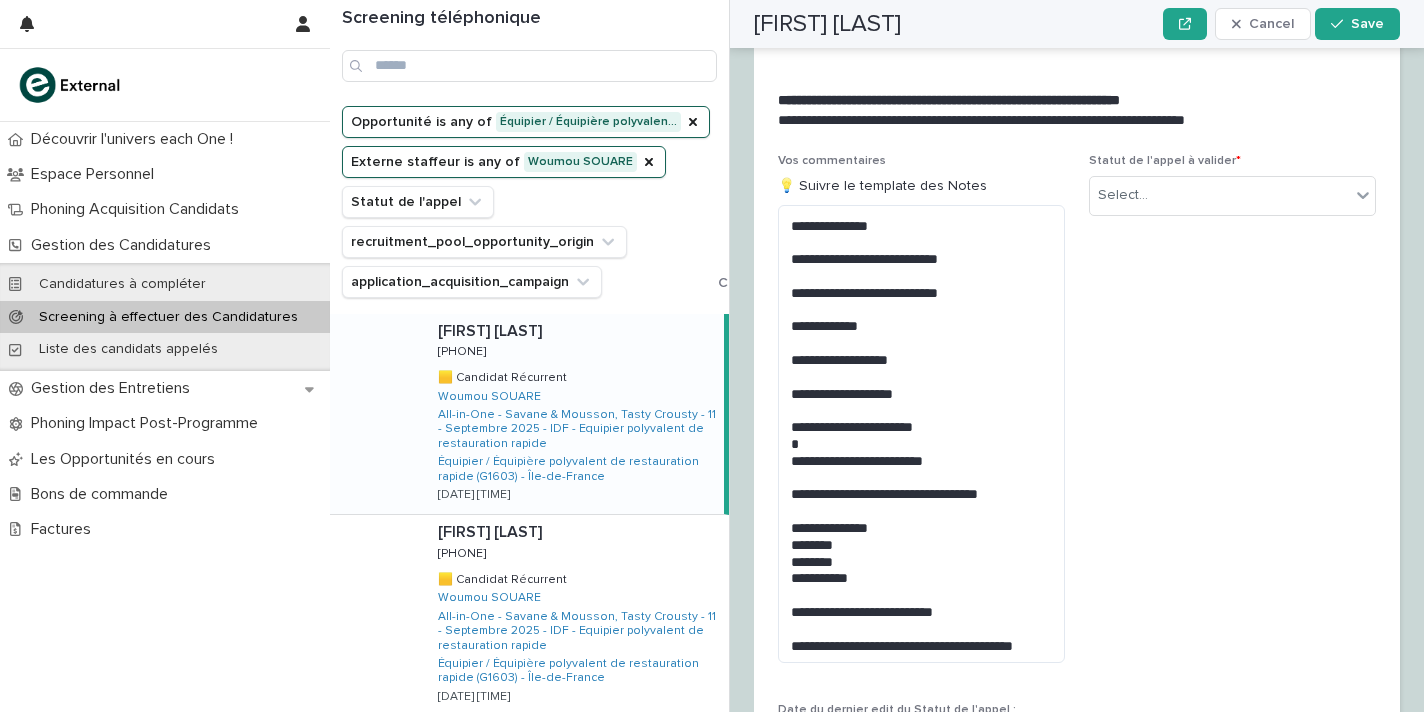 scroll, scrollTop: 2688, scrollLeft: 0, axis: vertical 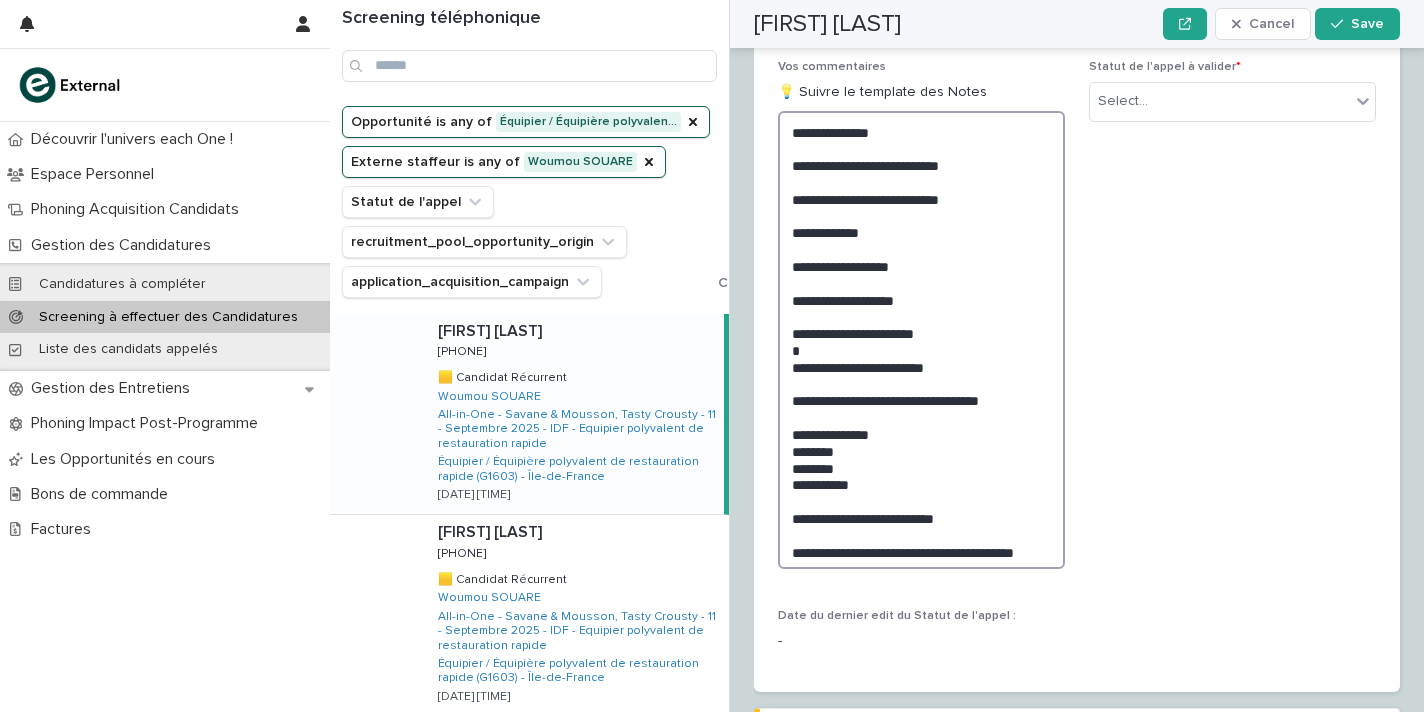 click on "**********" at bounding box center [921, 340] 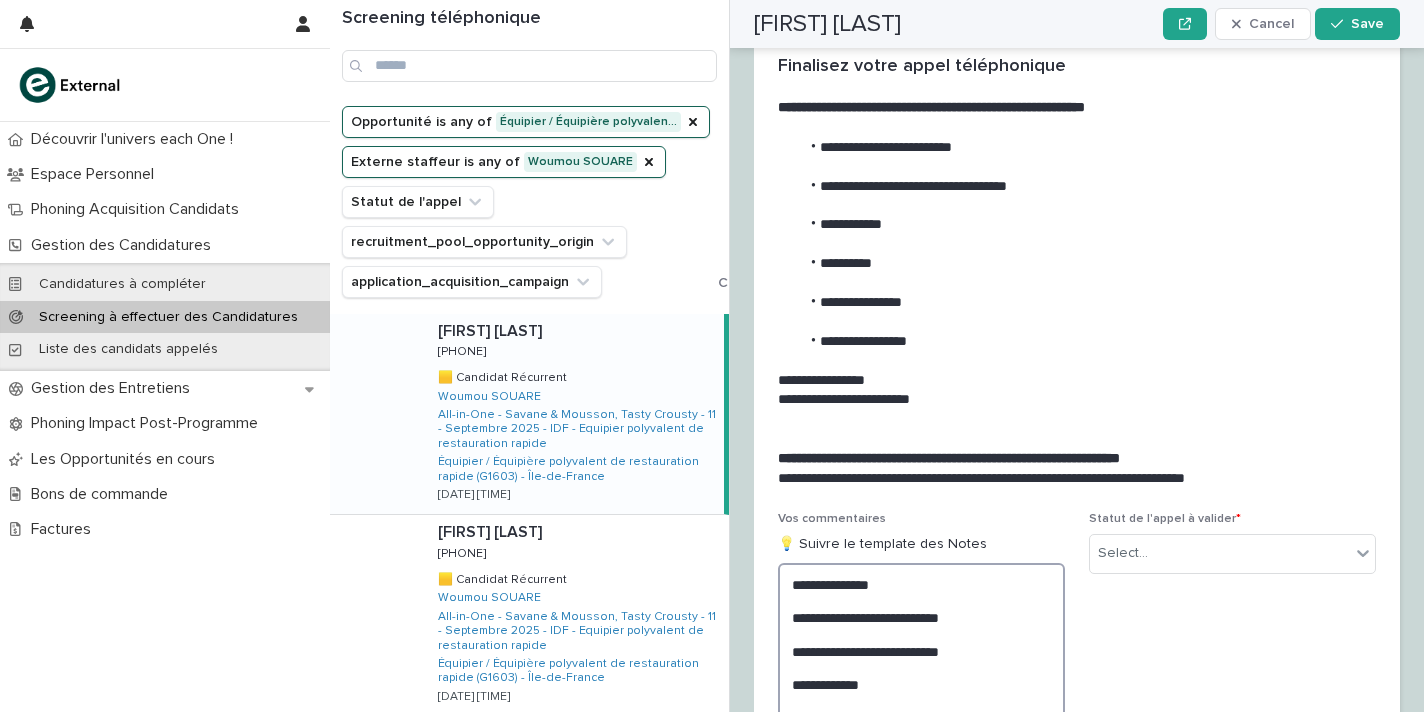 scroll, scrollTop: 2260, scrollLeft: 0, axis: vertical 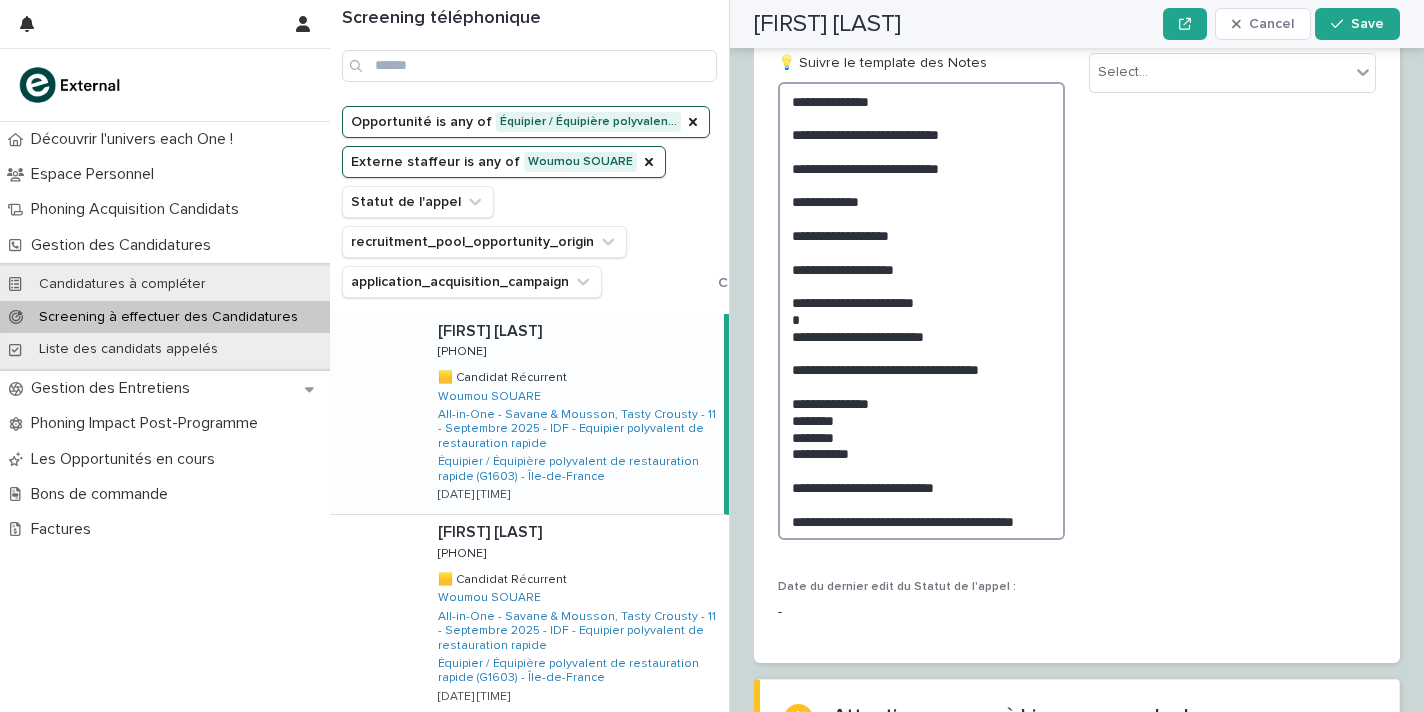 drag, startPoint x: 908, startPoint y: 408, endPoint x: 1052, endPoint y: 786, distance: 404.4997 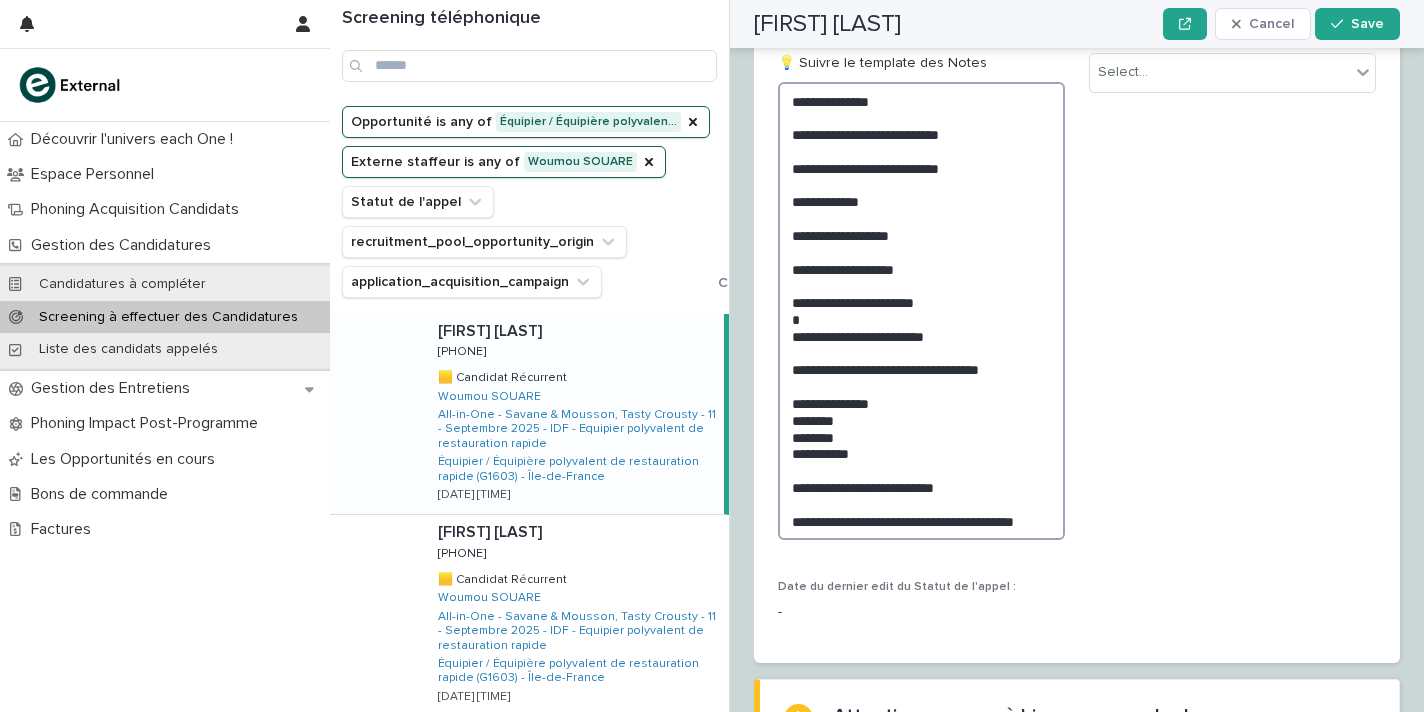 click on "Screening téléphonique     Opportunité is any of Équipier / Équipière polyvalen… Externe staffeur is any of [FIRST] [LAST] Statut de l'appel recruitment_pool_opportunity_origin application_acquisition_campaign Clear all filters [FIRST] [LAST] [FIRST] [LAST]  [PHONE] [PHONE]  🟨 Candidat Récurrent 🟨 Candidat Récurrent  [FIRST] [LAST]   All-in-One - Savane & Mousson, Tasty Crousty - 11 - Septembre 2025 - IDF - Equipier polyvalent de restauration rapide   Équipier / Équipière polyvalent de restauration rapide (G1603) - [STATE]   [DATE] [TIME]  [PHONE]" at bounding box center (712, 356) 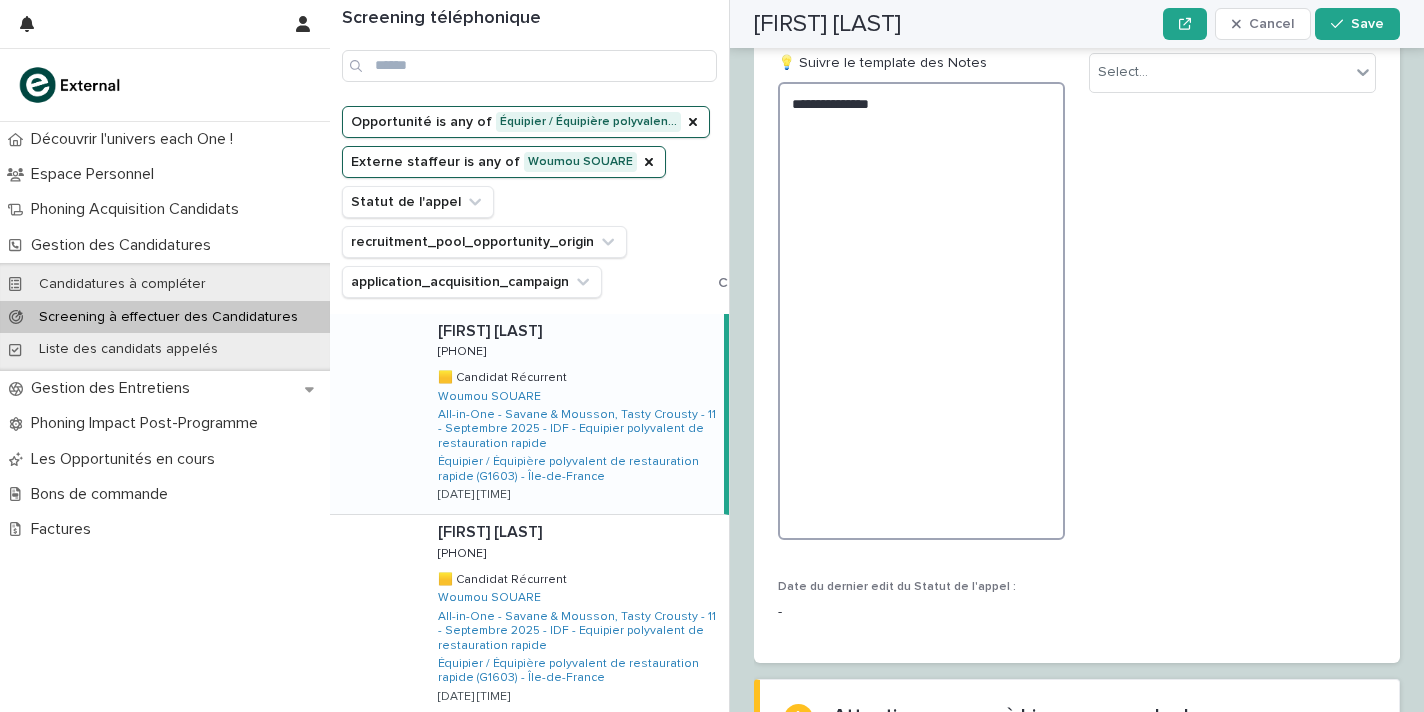 scroll, scrollTop: 0, scrollLeft: 0, axis: both 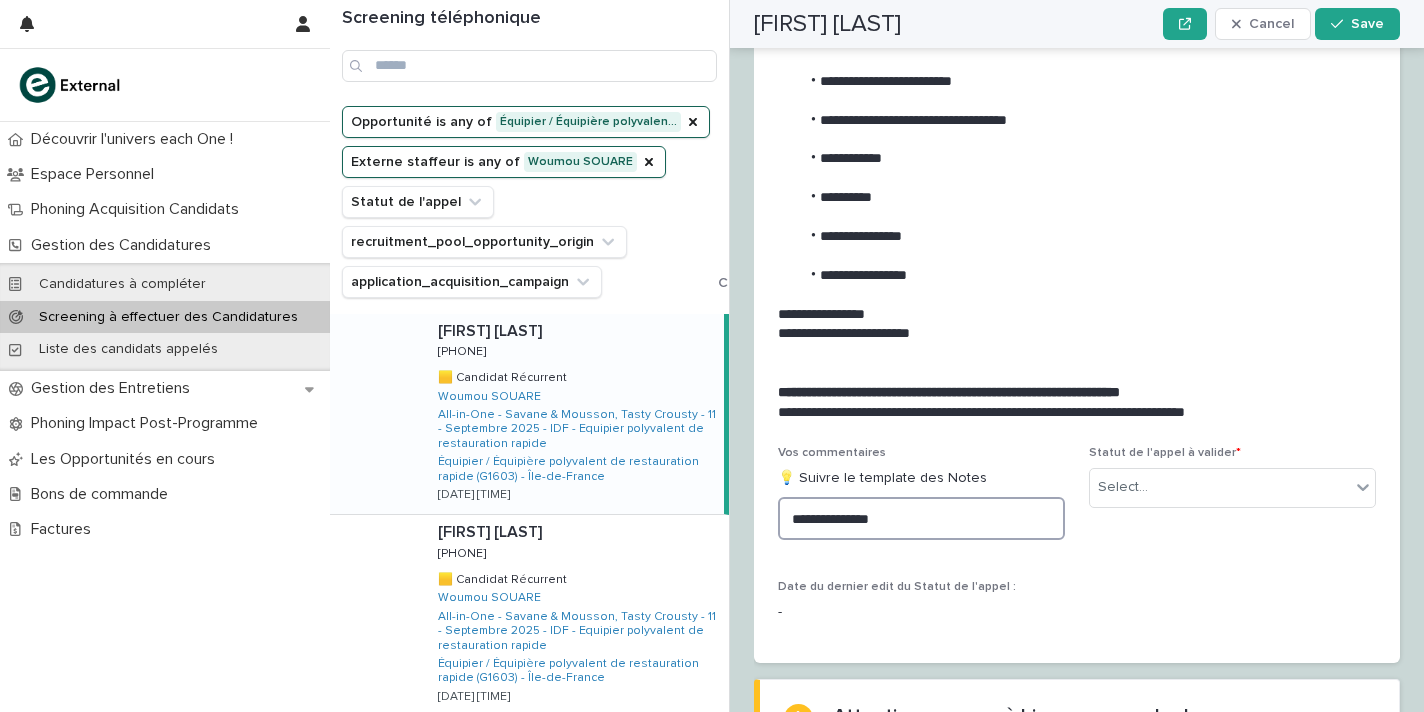 click on "**********" at bounding box center (921, 518) 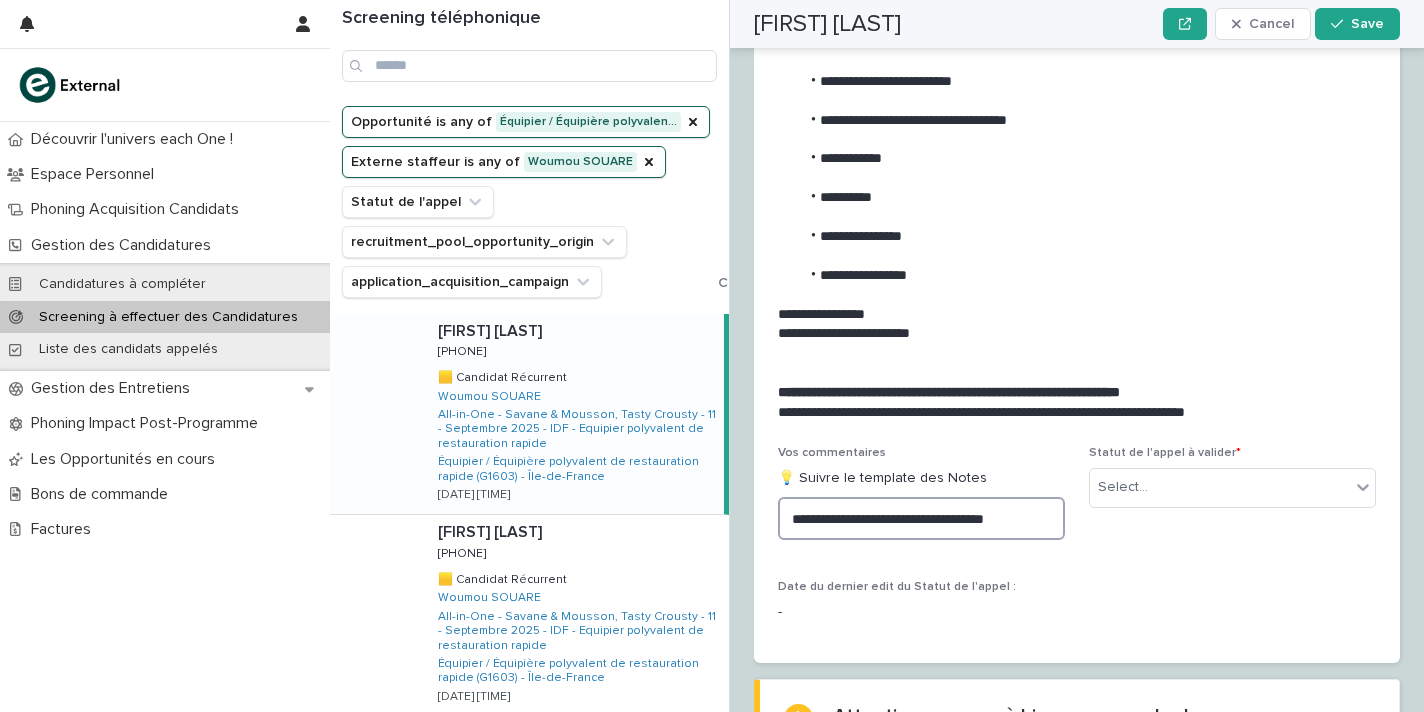 scroll, scrollTop: 2202, scrollLeft: 0, axis: vertical 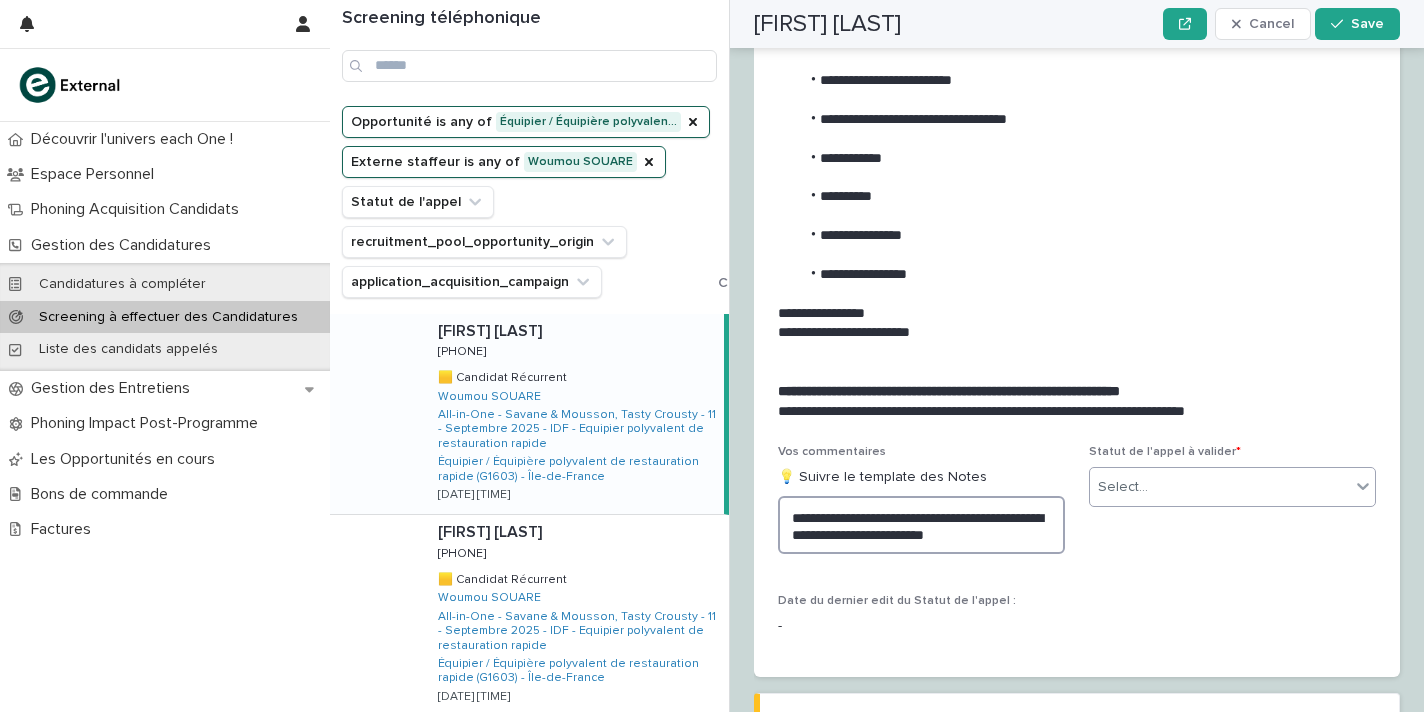 type on "**********" 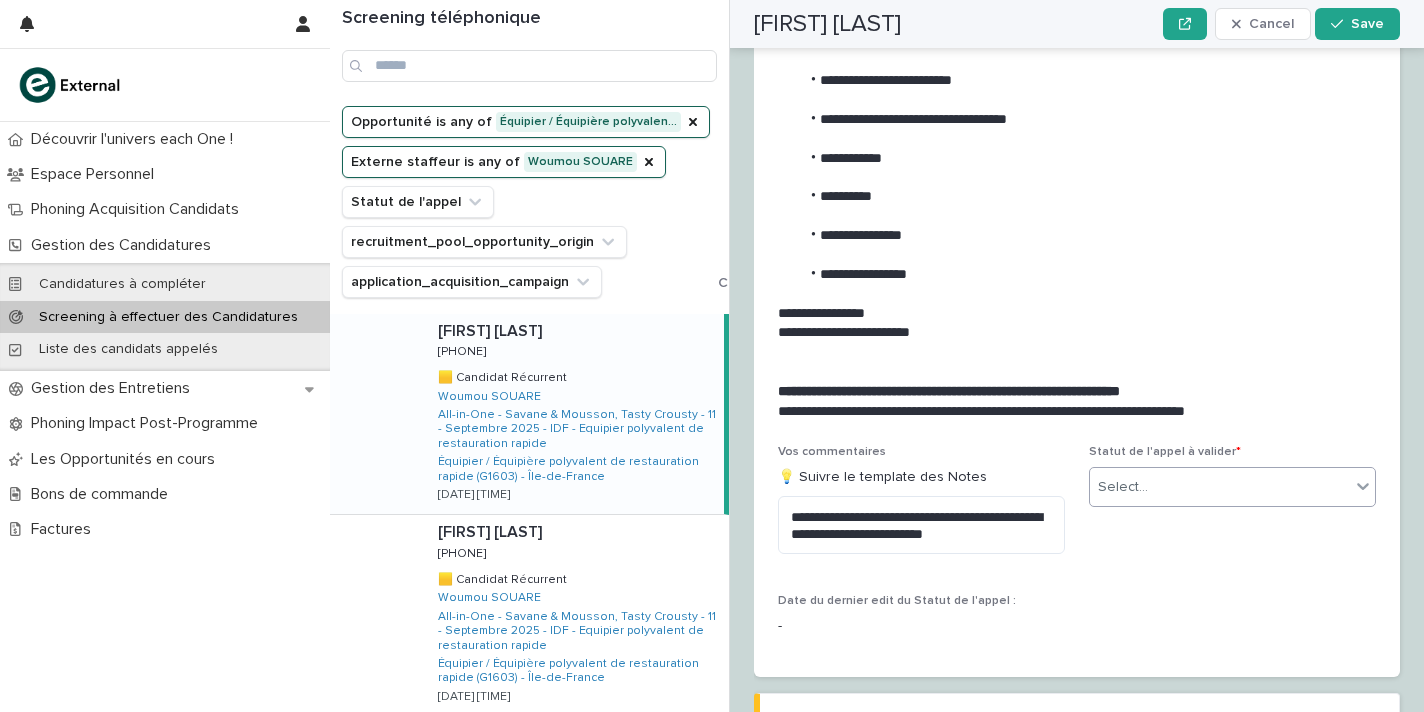 click on "Select..." at bounding box center (1123, 487) 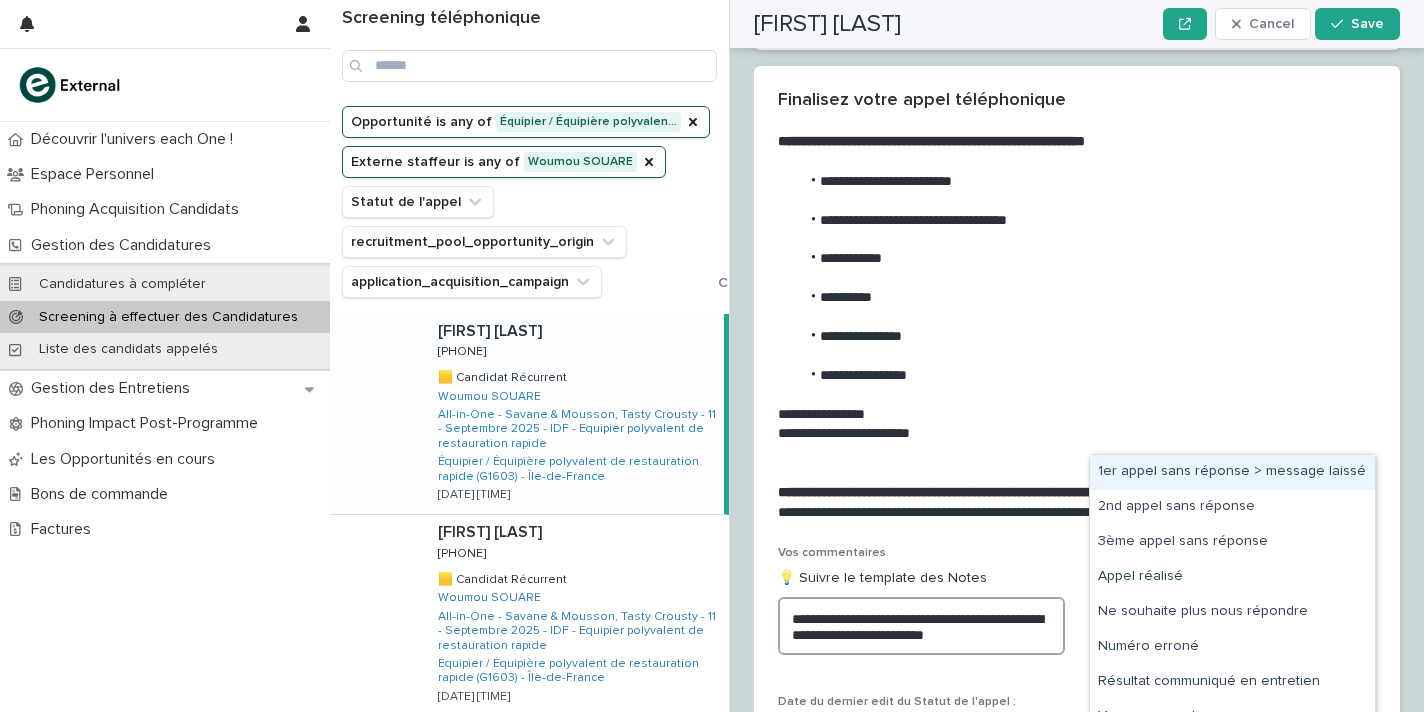 click on "**********" at bounding box center [921, 626] 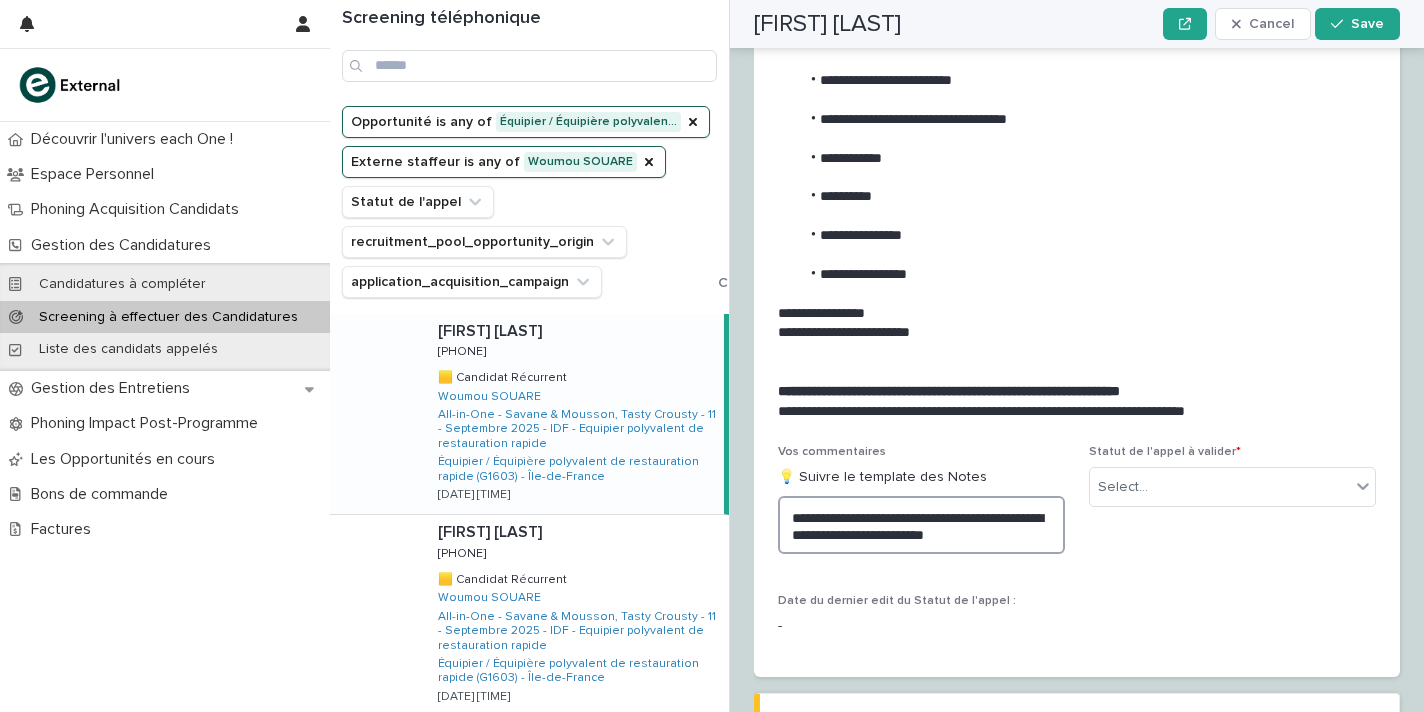 drag, startPoint x: 847, startPoint y: 361, endPoint x: 697, endPoint y: 323, distance: 154.7385 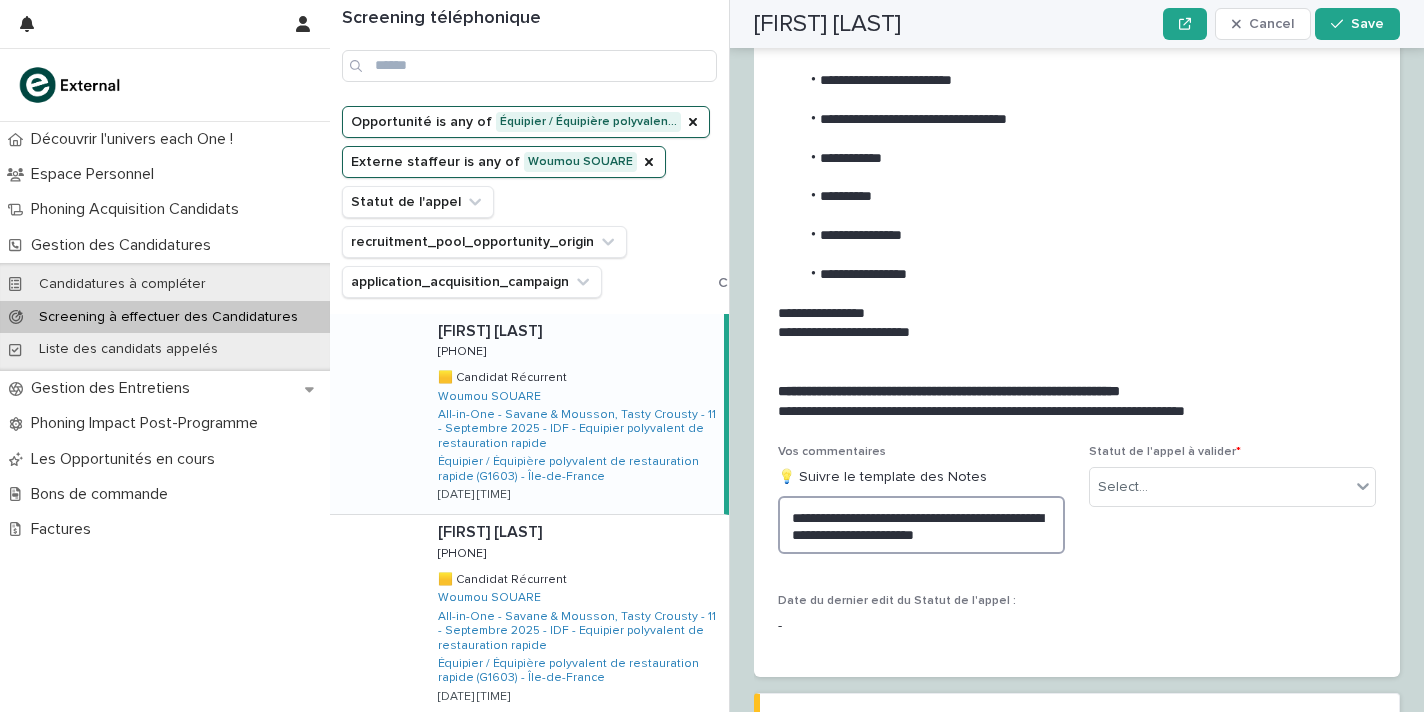click on "**********" at bounding box center (921, 525) 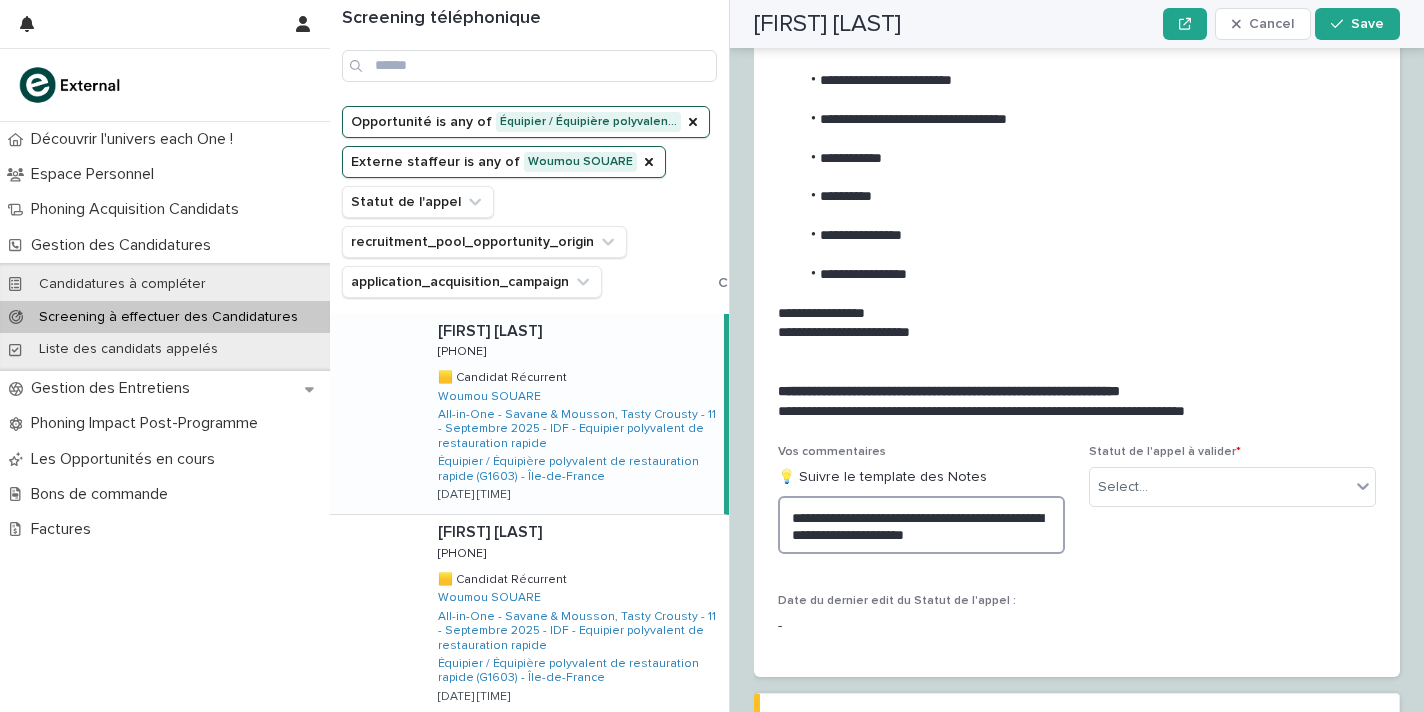 click on "**********" at bounding box center (921, 525) 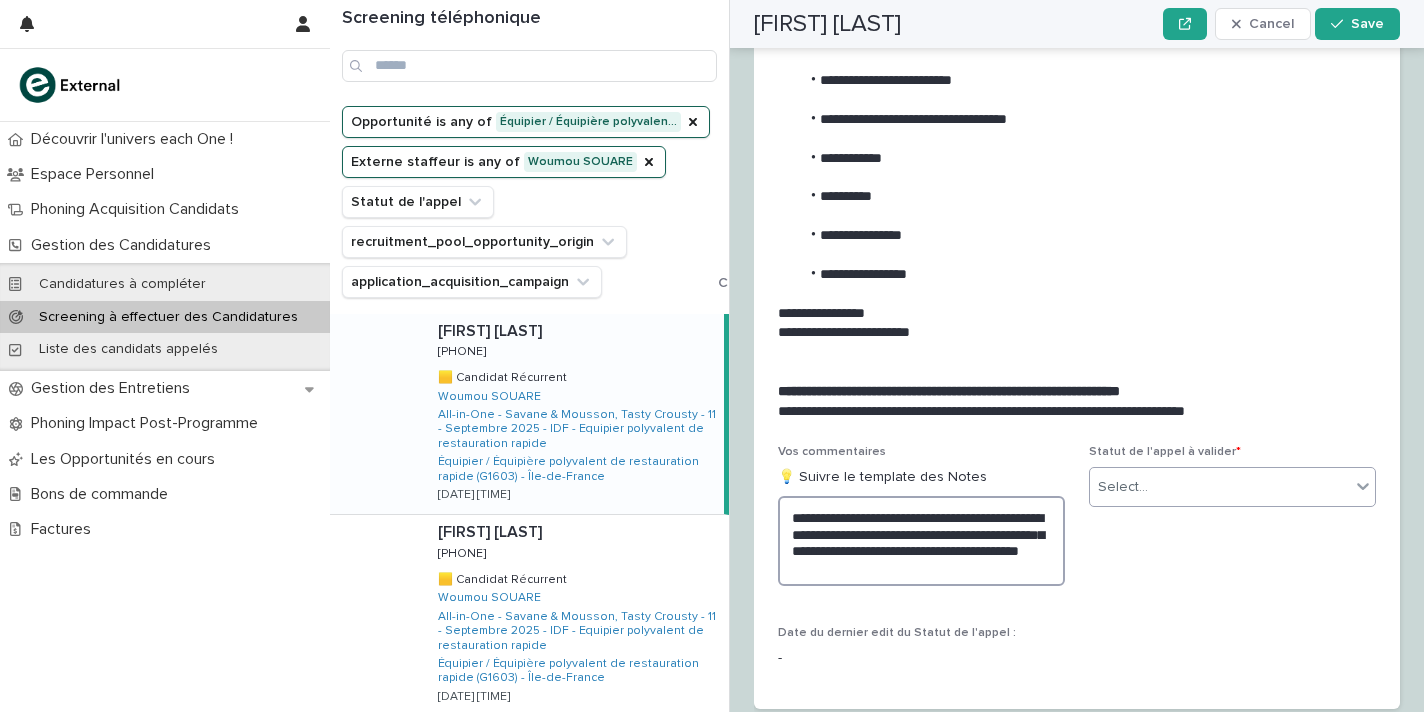 type on "**********" 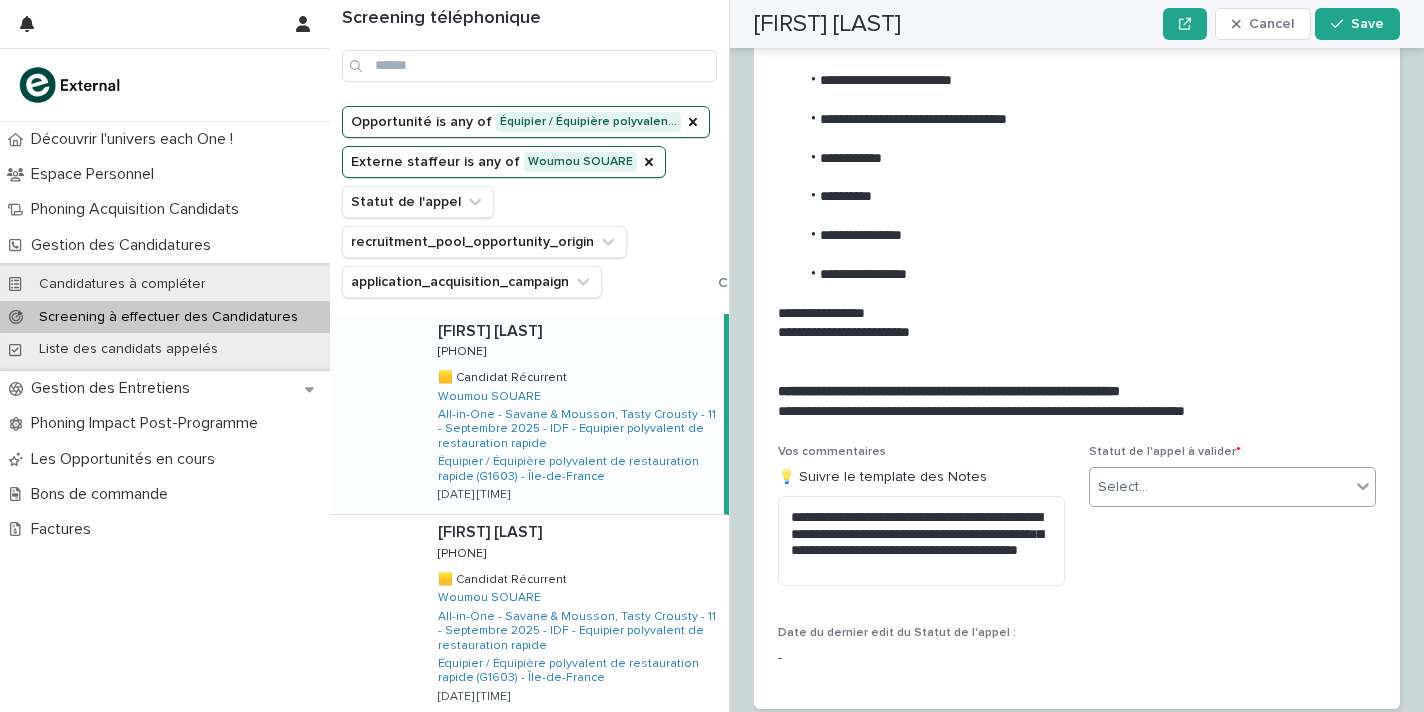 click on "Select..." at bounding box center (1232, 487) 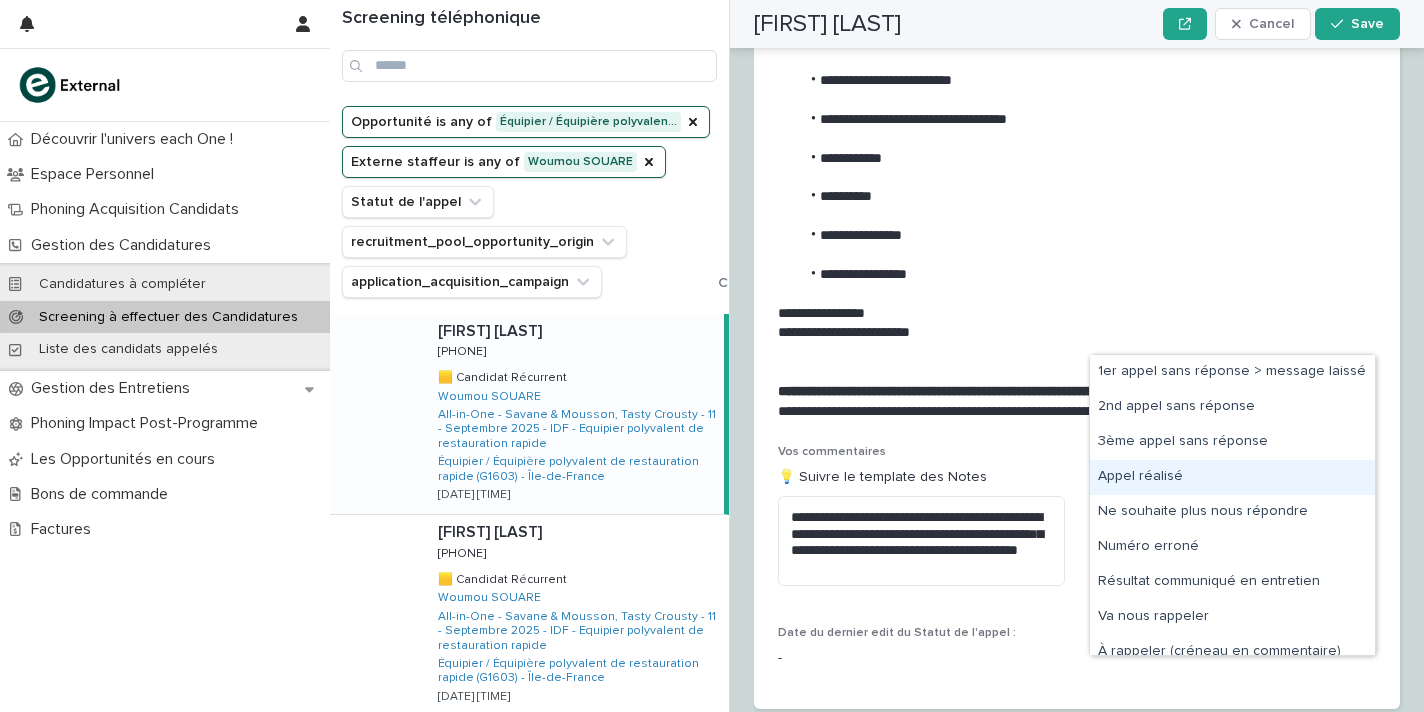 click on "Appel réalisé" at bounding box center [1232, 477] 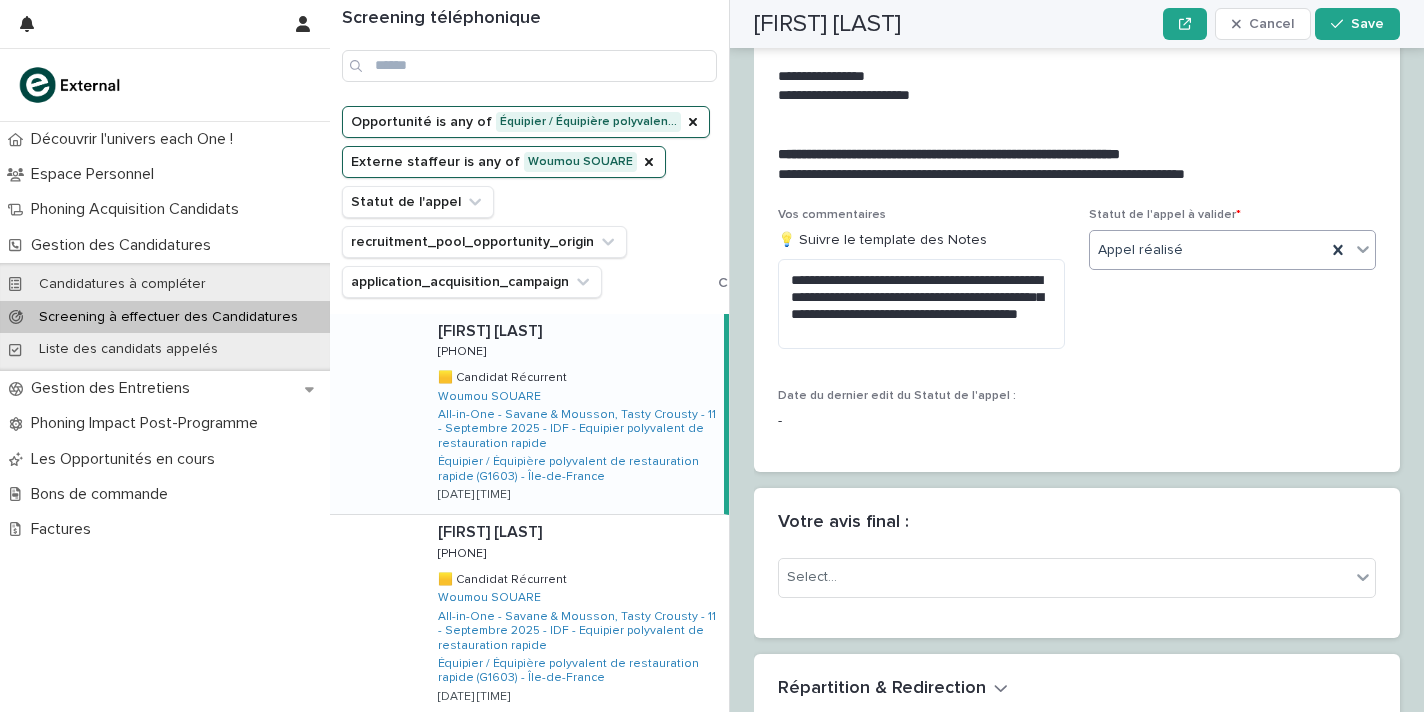 scroll, scrollTop: 2467, scrollLeft: 0, axis: vertical 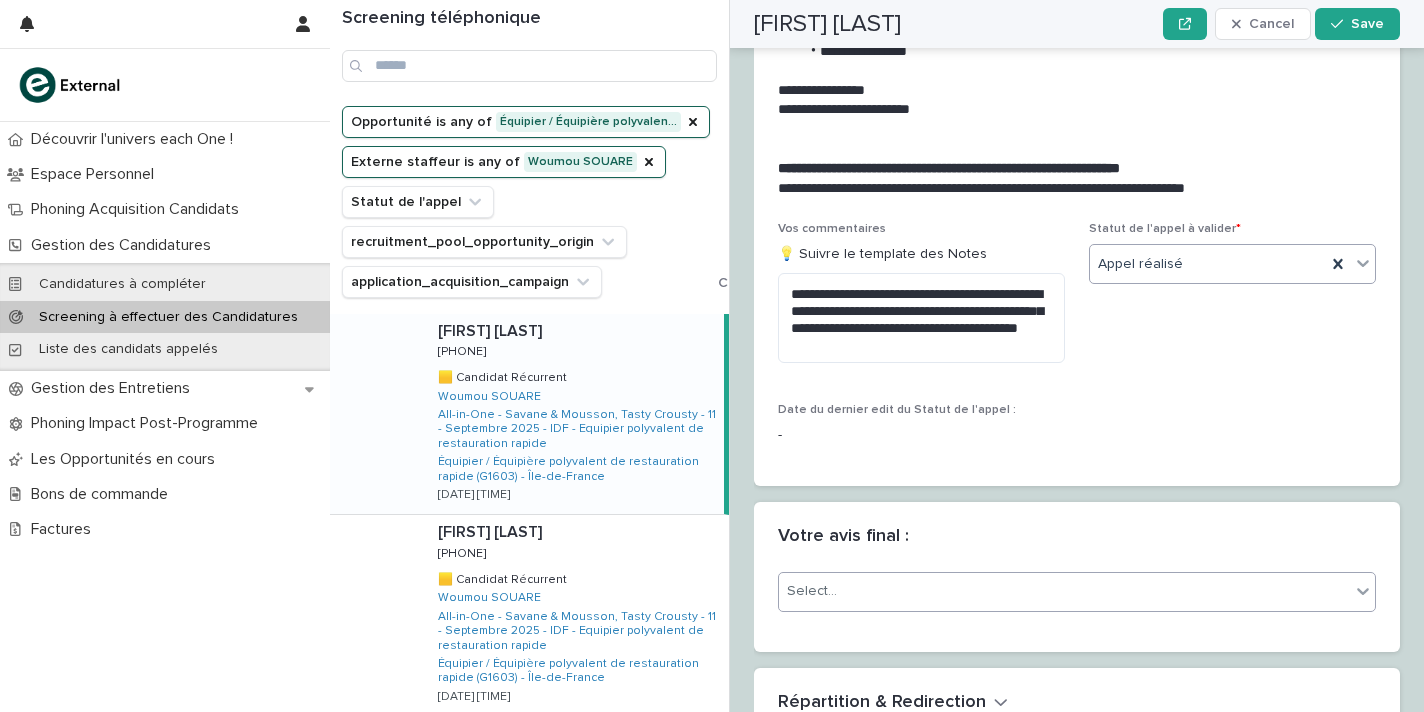 click on "Select..." at bounding box center [1064, 591] 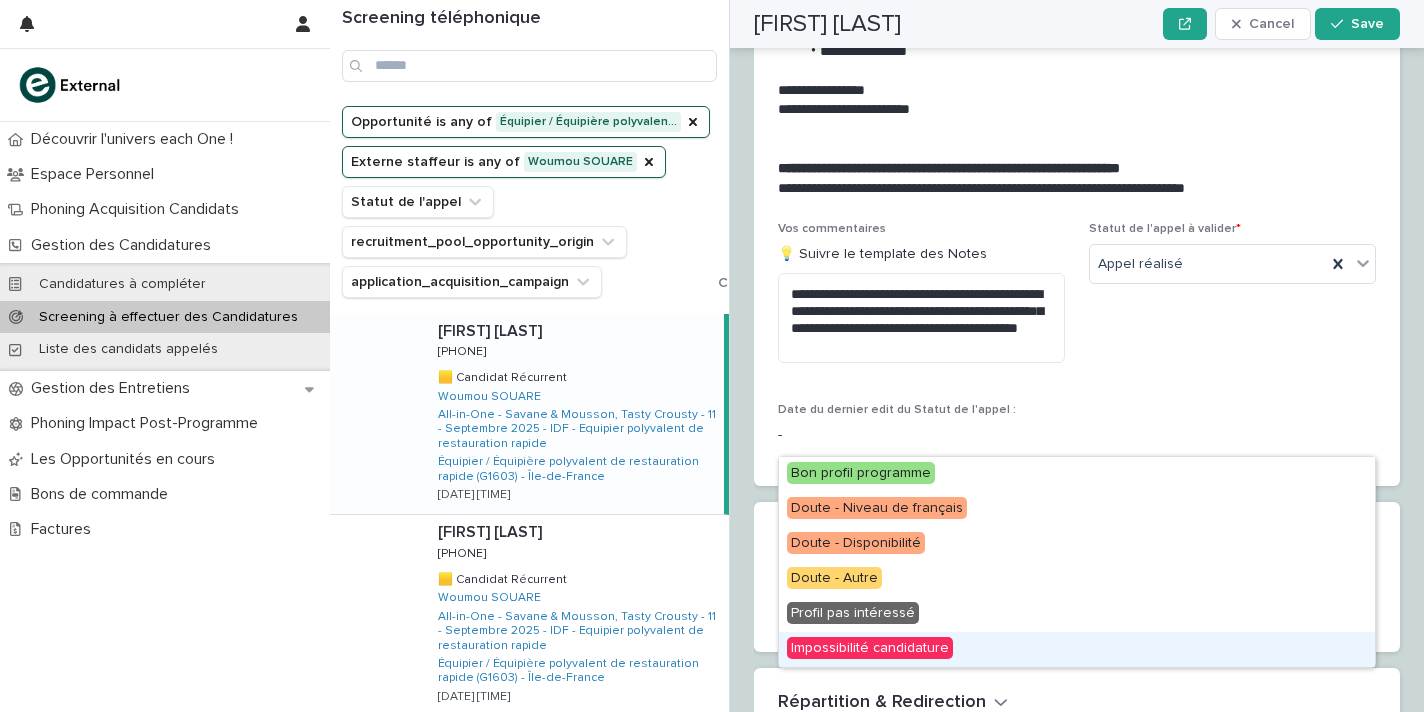 click on "Impossibilité candidature" at bounding box center [870, 648] 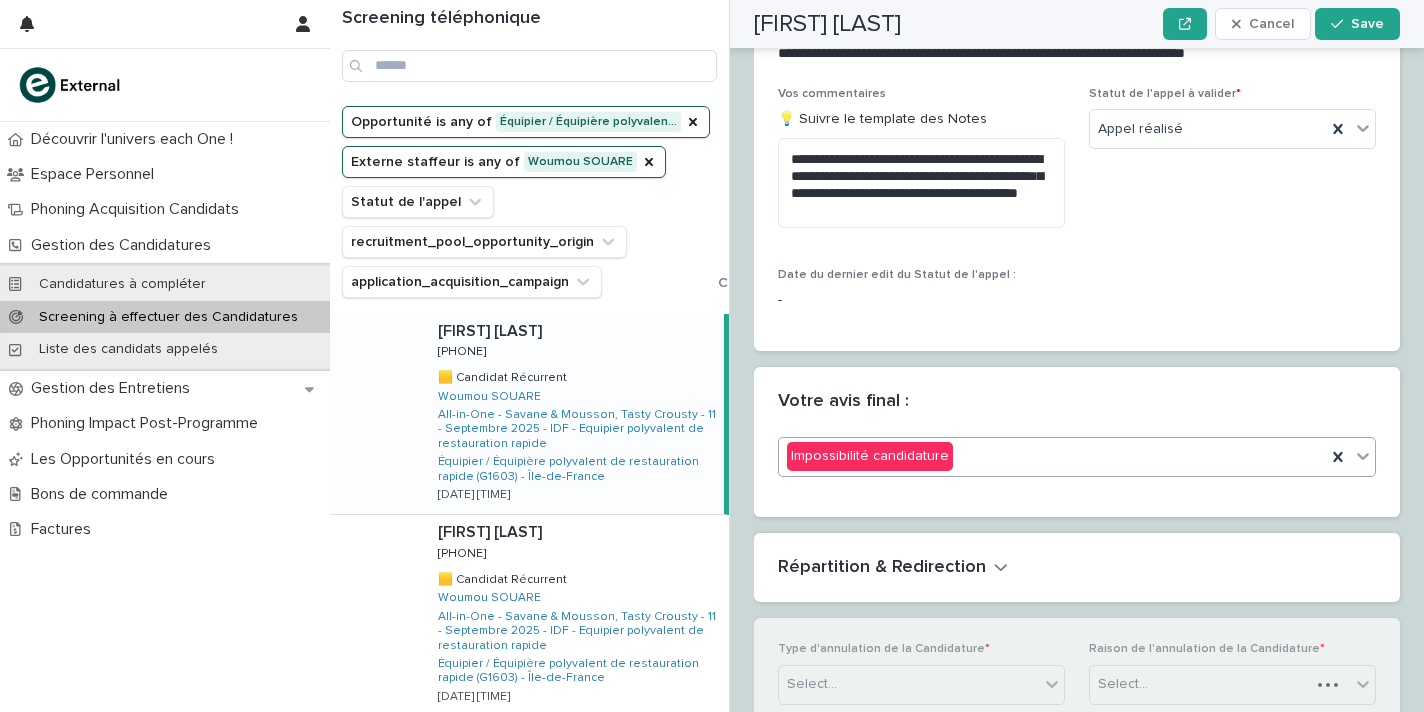 scroll, scrollTop: 2620, scrollLeft: 0, axis: vertical 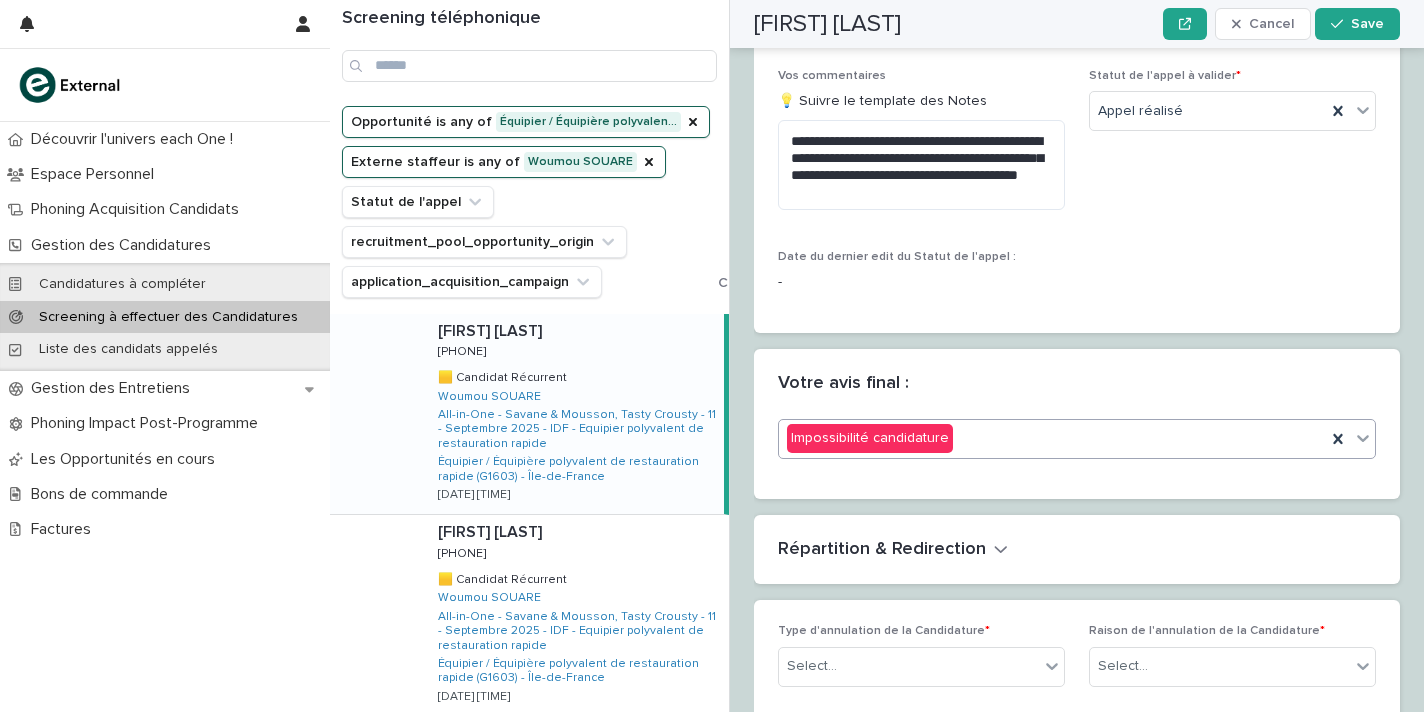 click 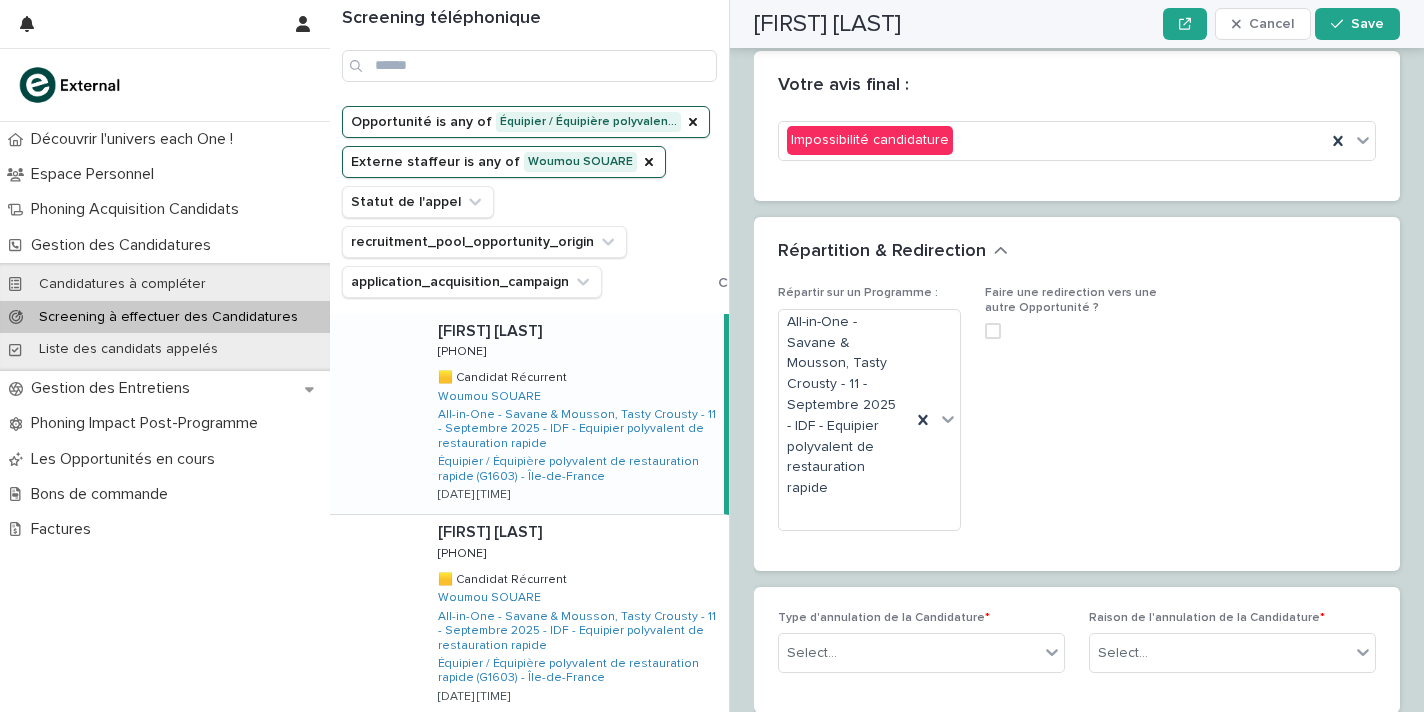 scroll, scrollTop: 3082, scrollLeft: 0, axis: vertical 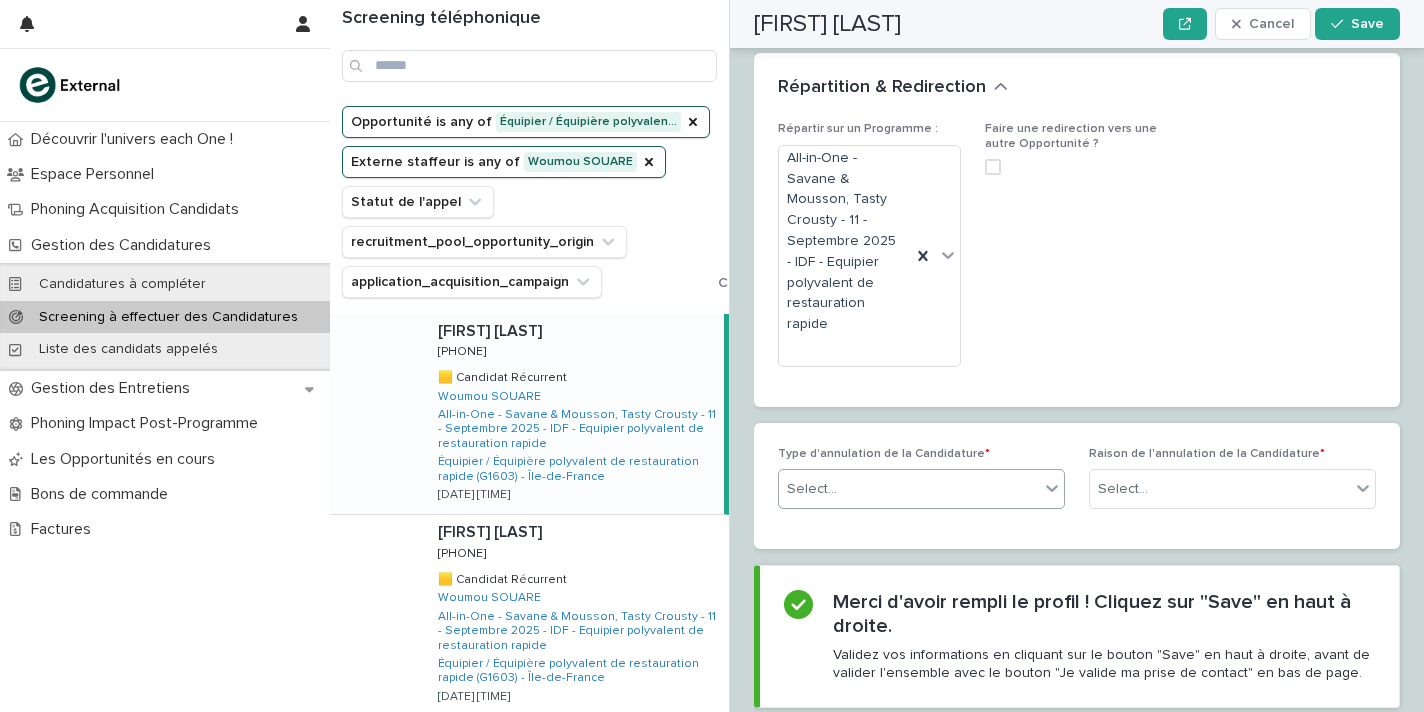 click on "Select..." at bounding box center (909, 489) 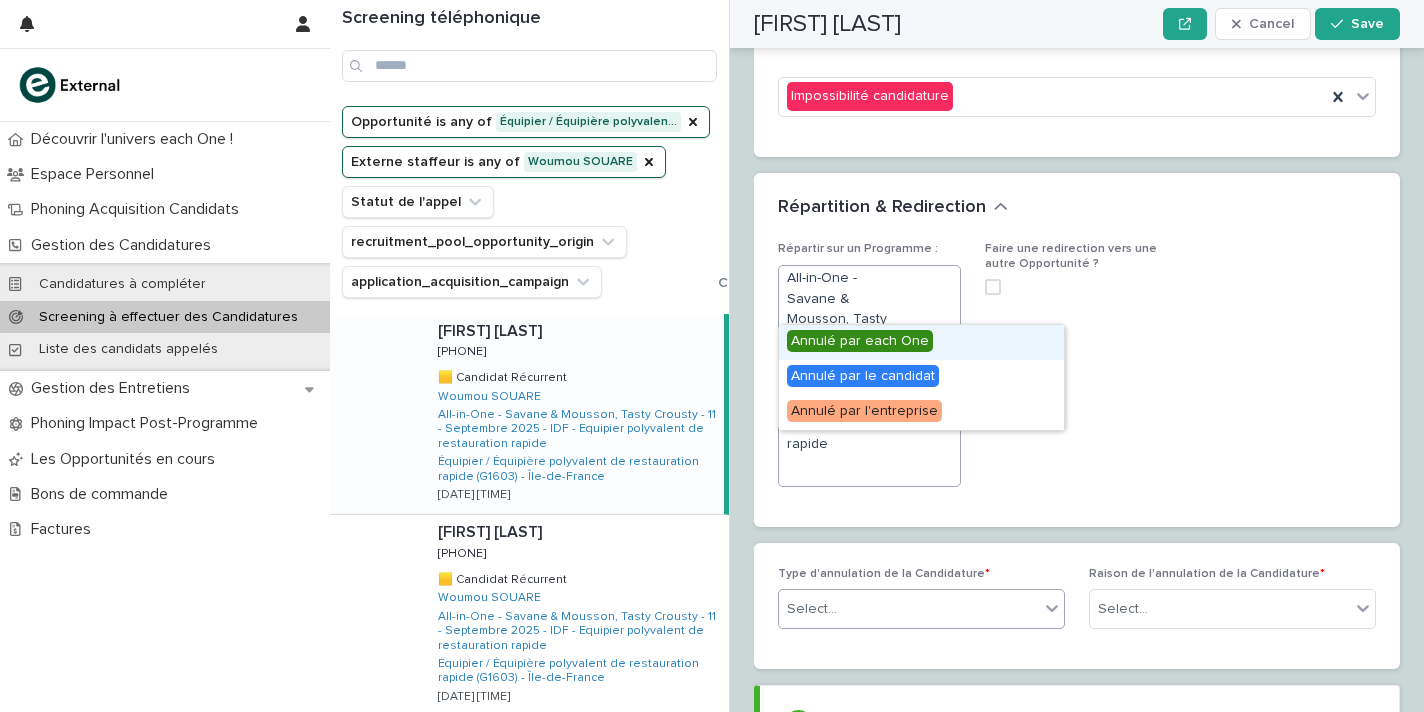 scroll, scrollTop: 2894, scrollLeft: 0, axis: vertical 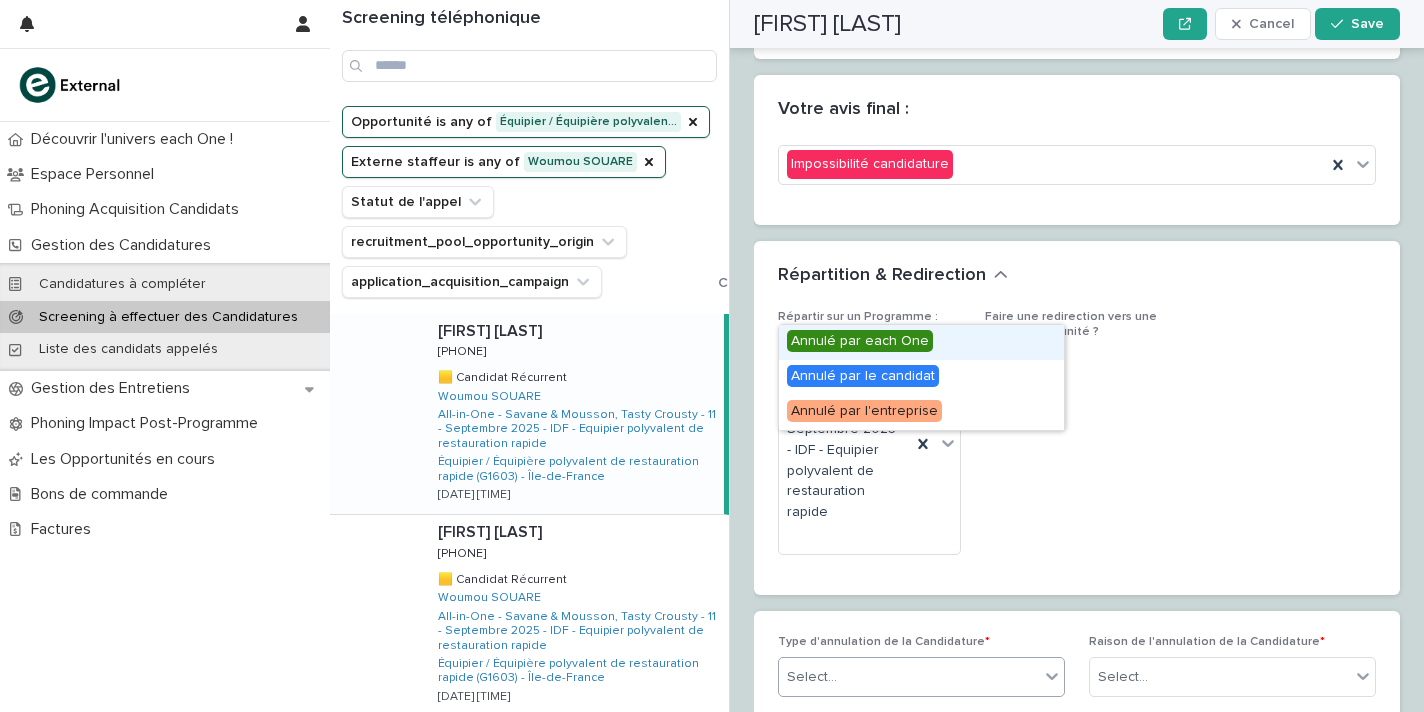 click at bounding box center (993, 355) 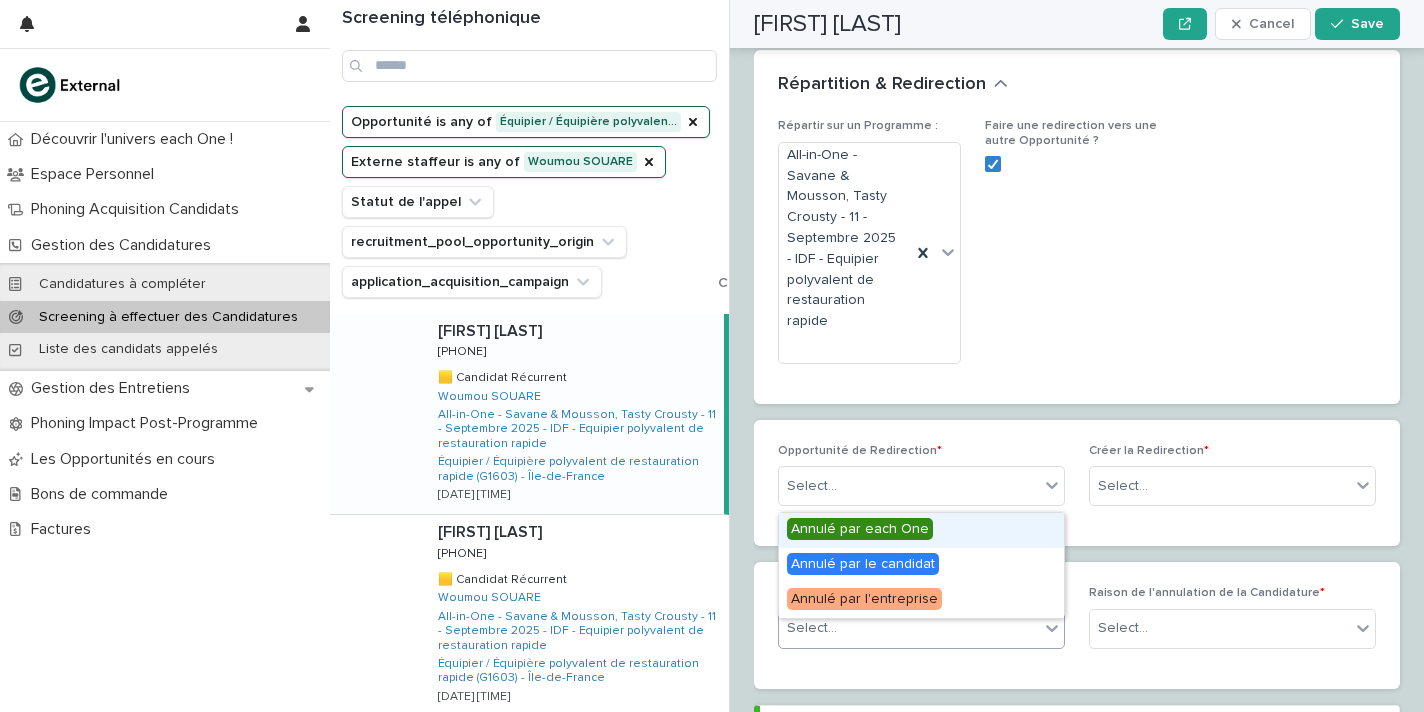 scroll, scrollTop: 3065, scrollLeft: 0, axis: vertical 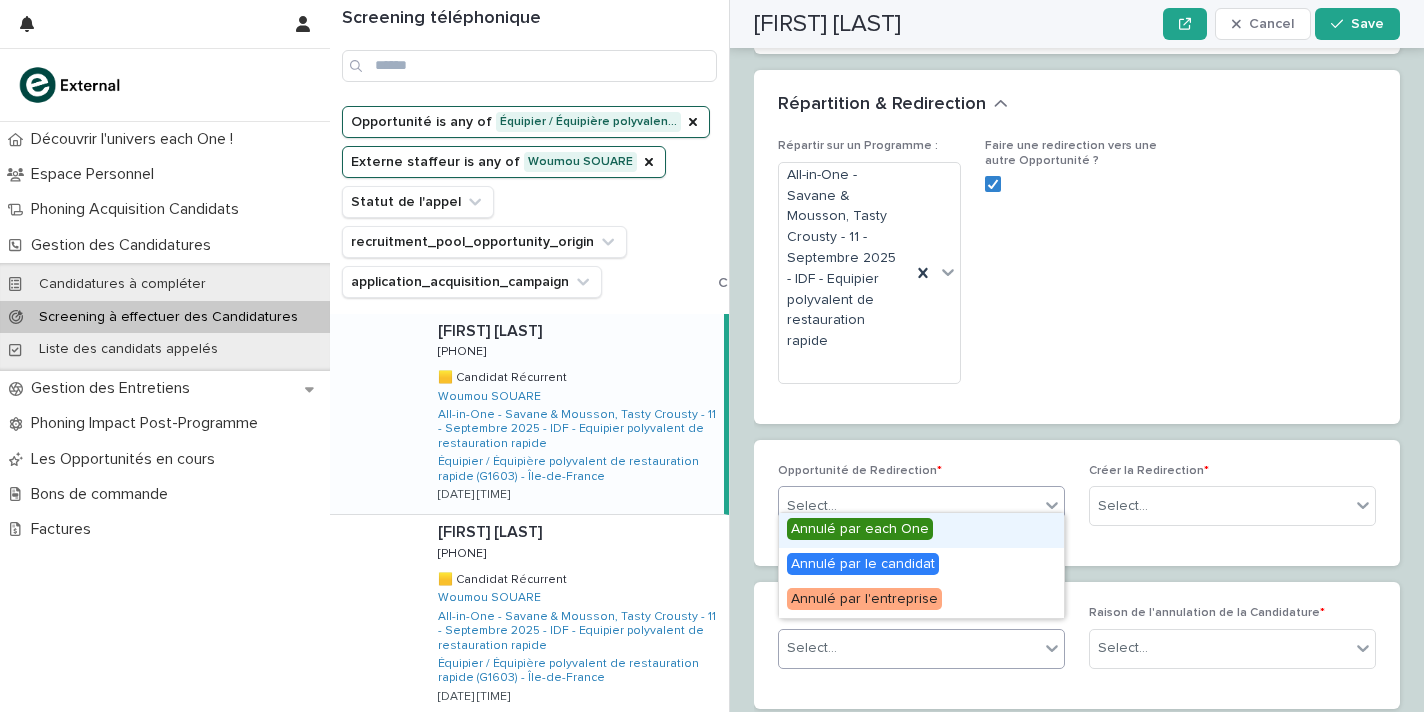 click on "Select..." at bounding box center (909, 506) 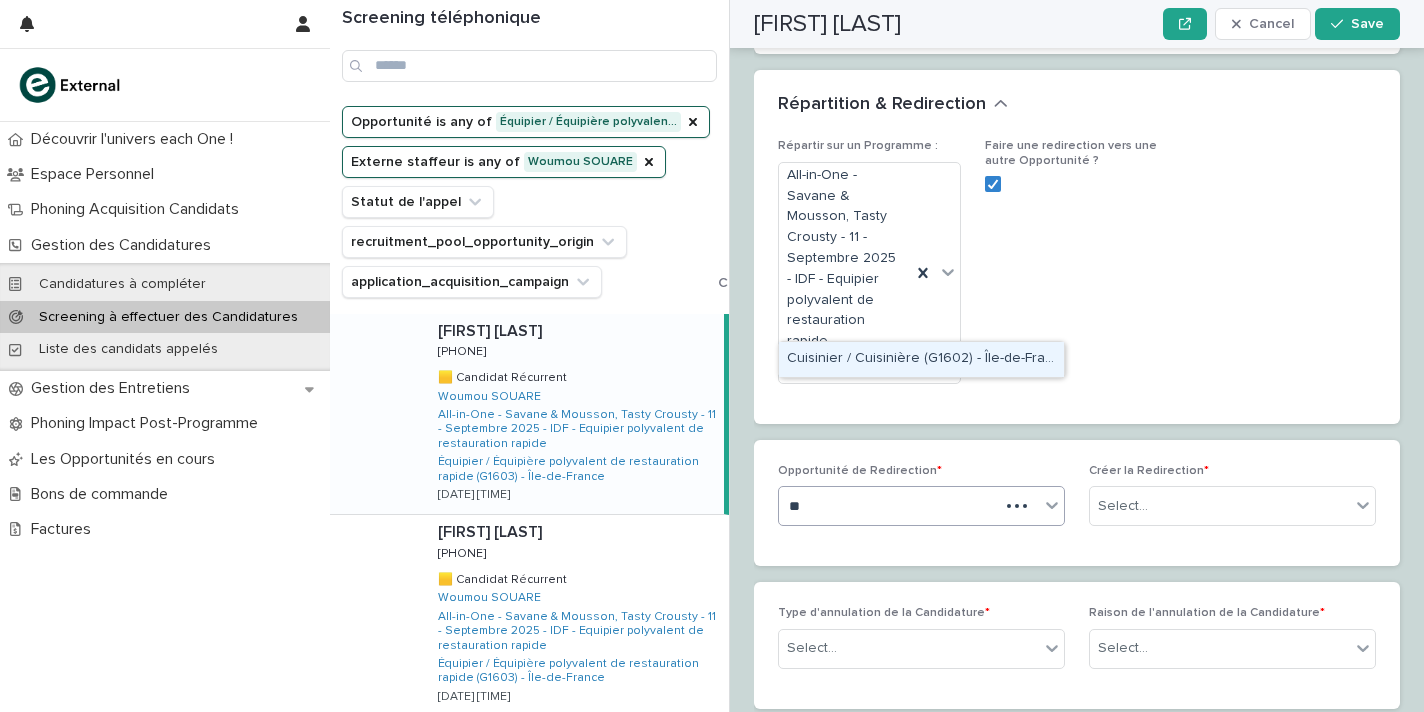 type on "***" 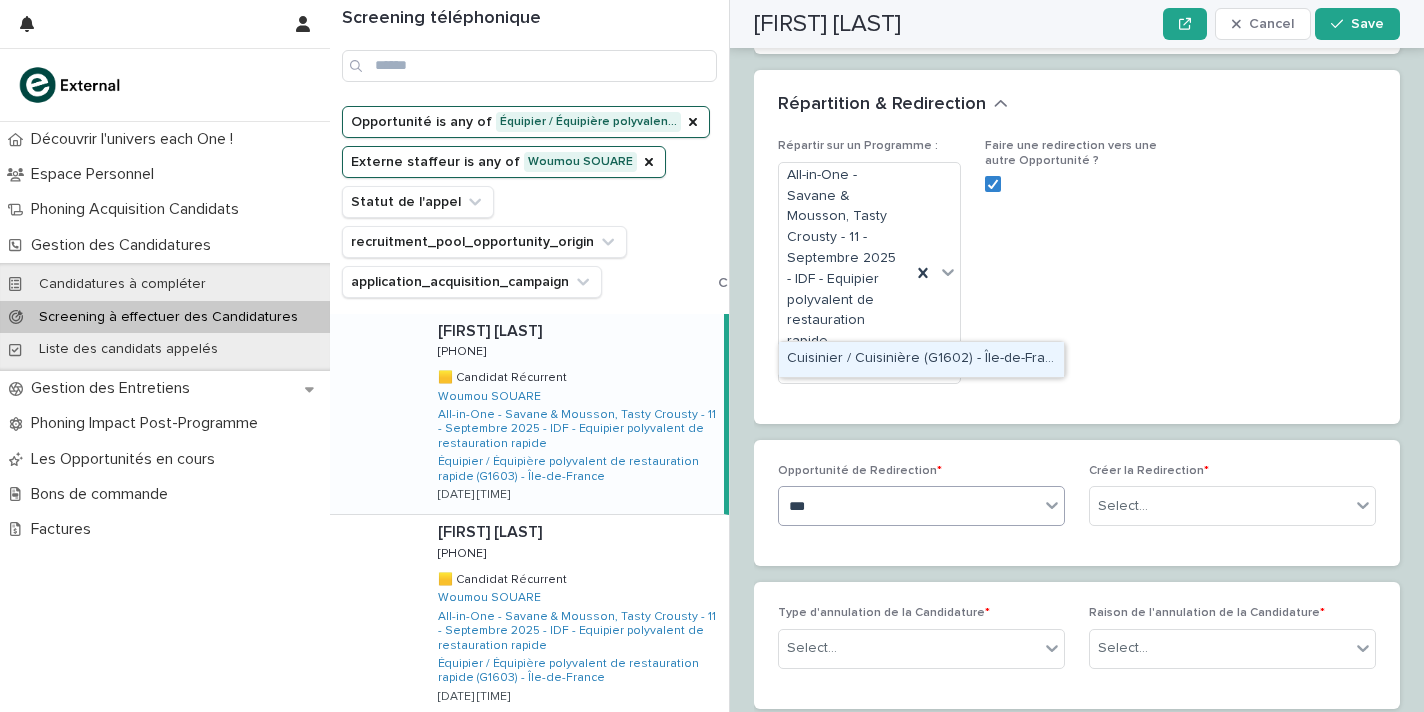 click on "Cuisinier / Cuisinière (G1602) - Île-de-France" at bounding box center (921, 359) 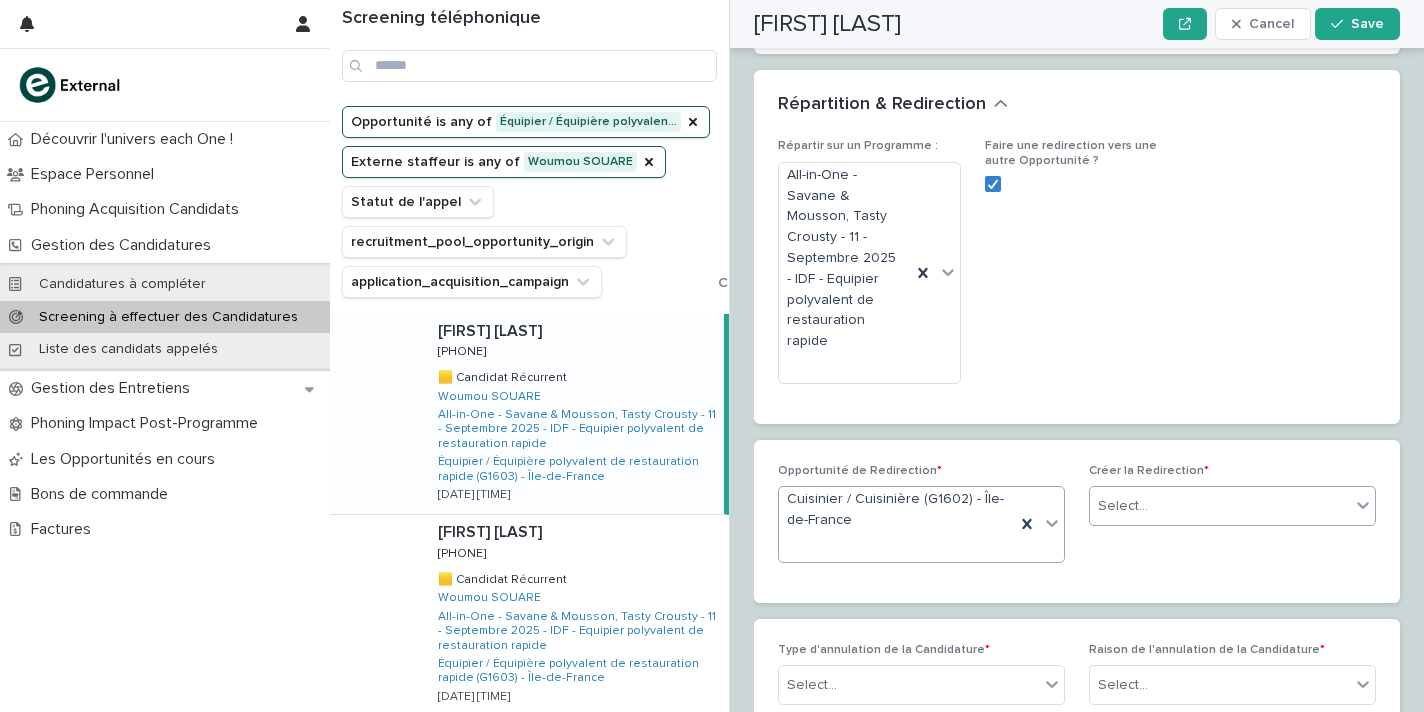 click on "Select..." at bounding box center (1220, 506) 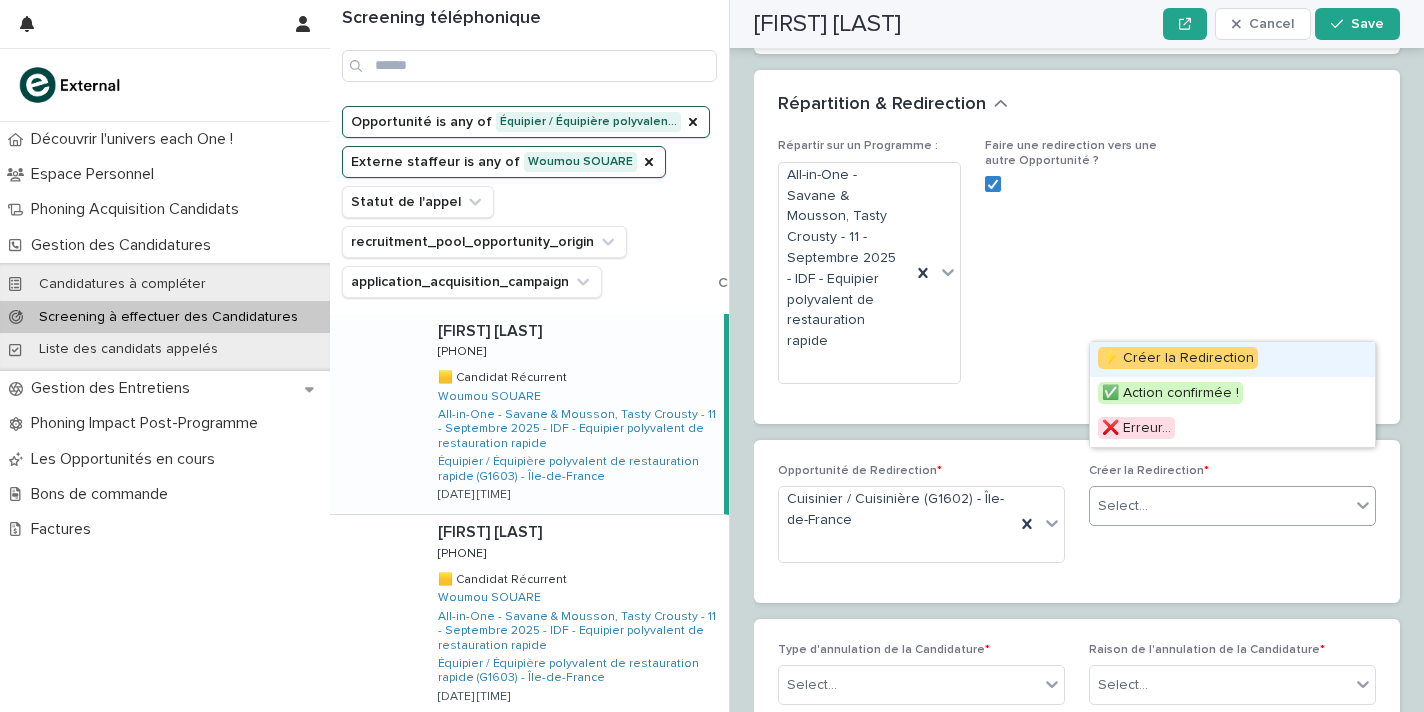 click on "⚡ Créer la Redirection" at bounding box center [1178, 358] 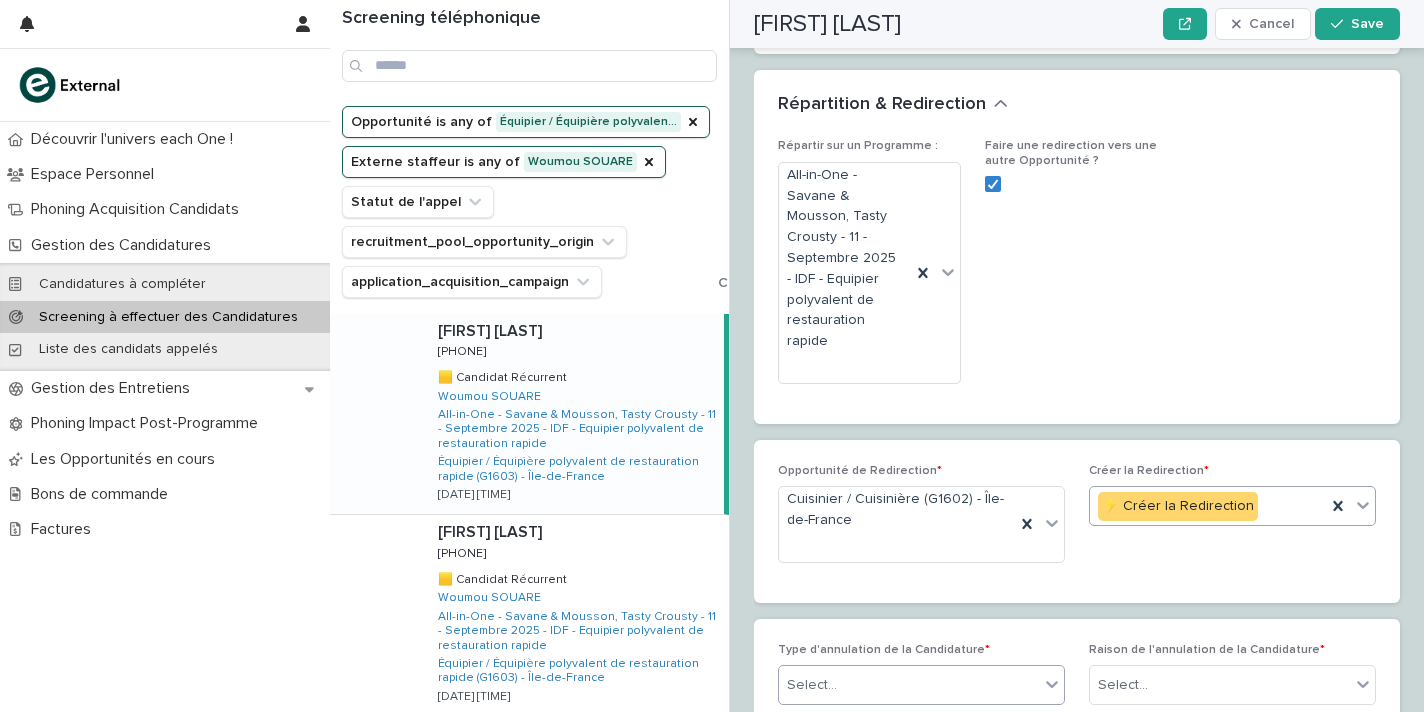 click on "Select..." at bounding box center (909, 685) 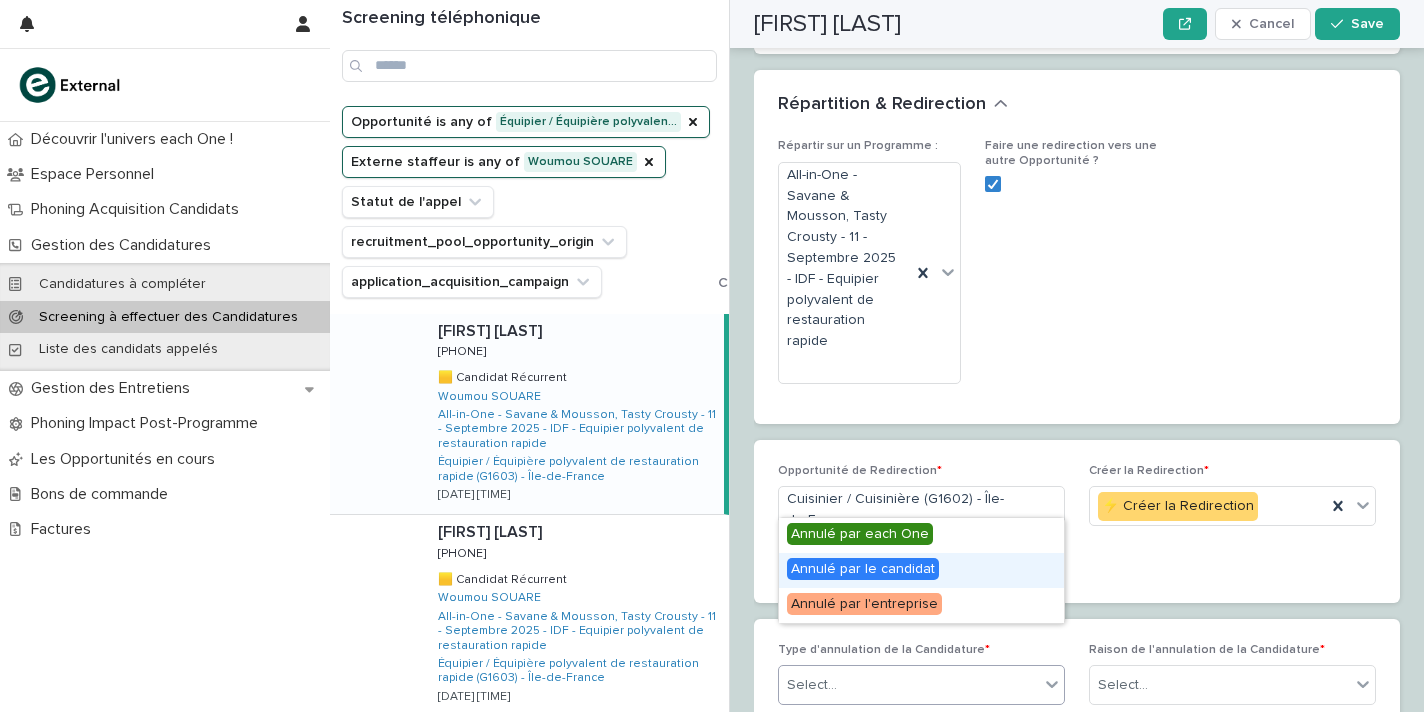 click on "Annulé par le candidat" at bounding box center (863, 569) 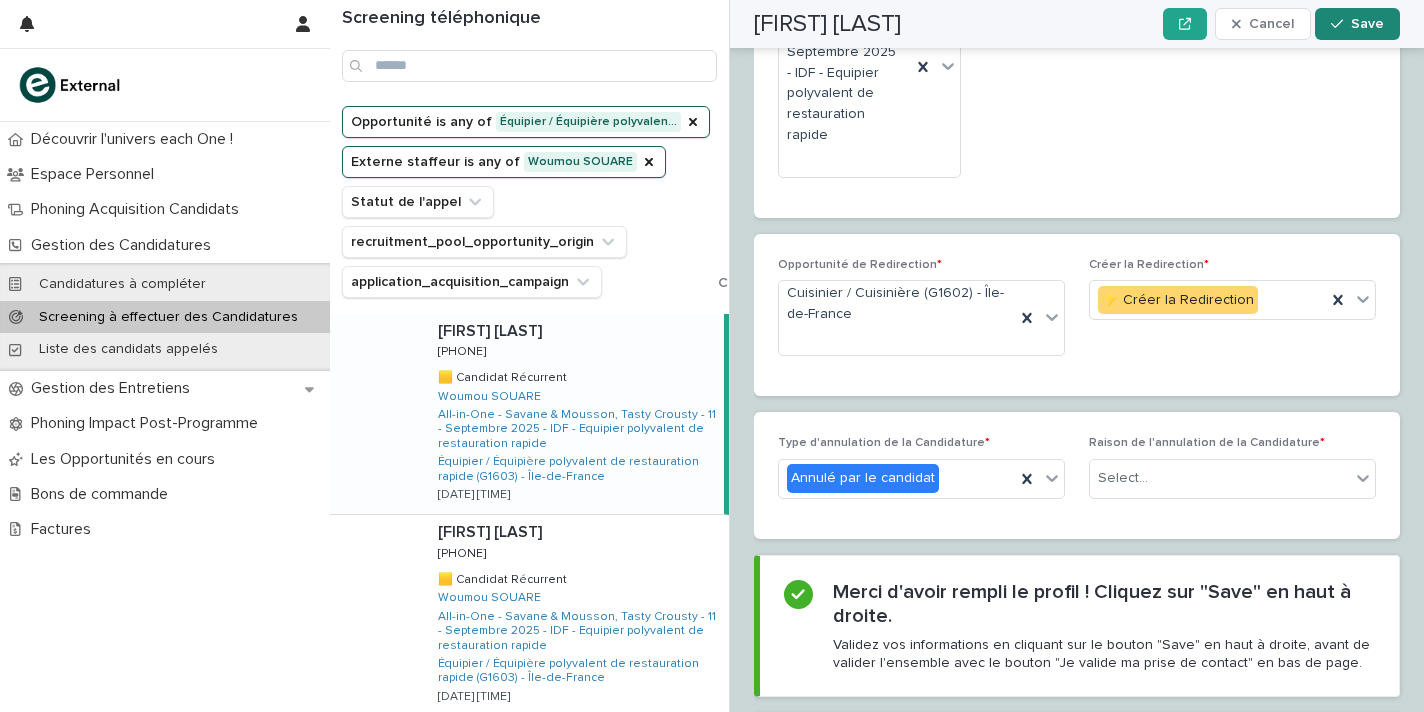 click on "Save" at bounding box center [1357, 24] 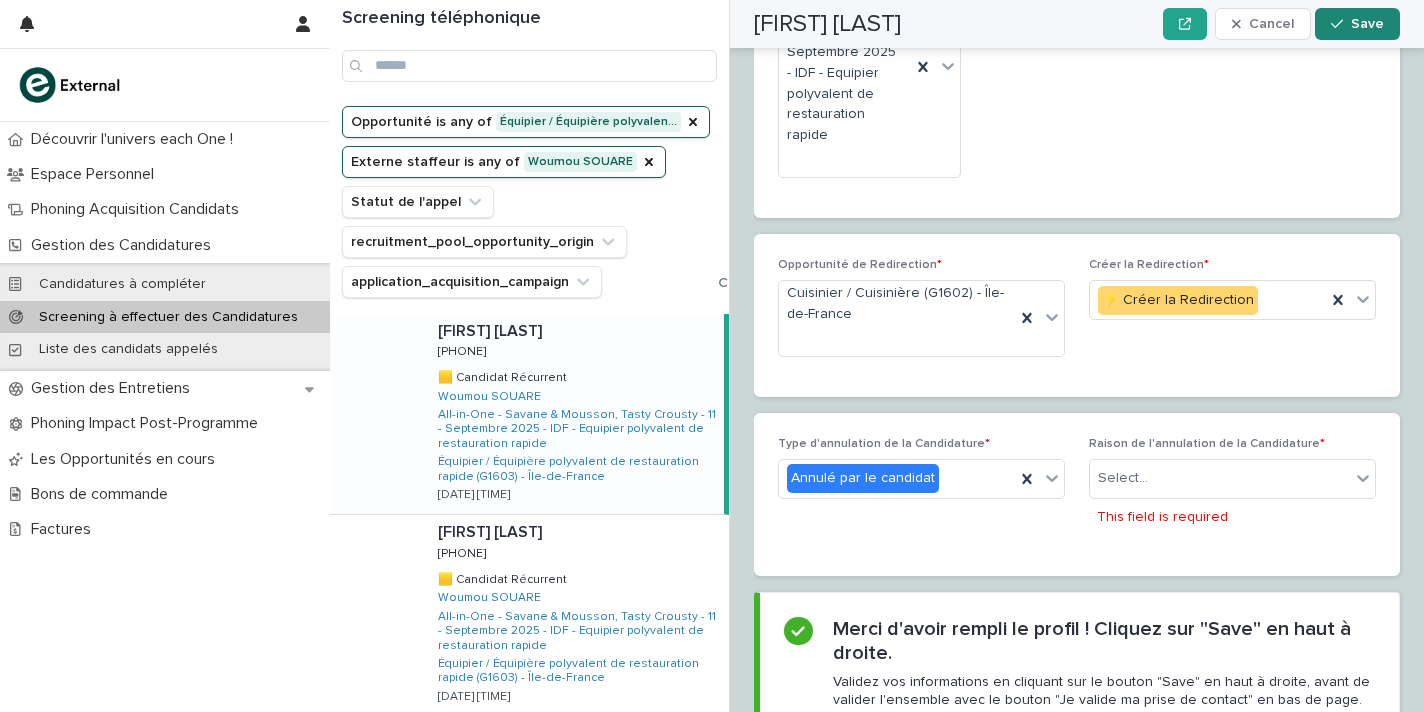 scroll, scrollTop: 3408, scrollLeft: 0, axis: vertical 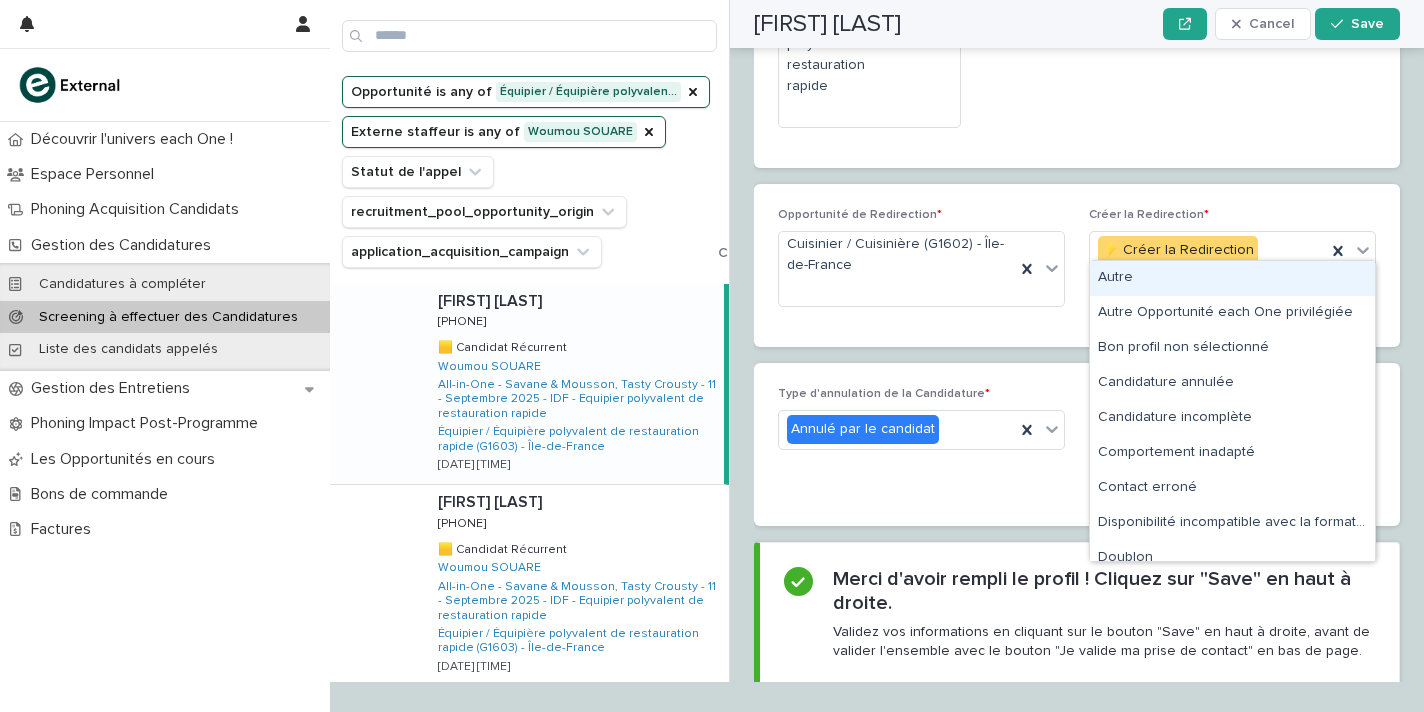 click on "Select..." at bounding box center [1232, 430] 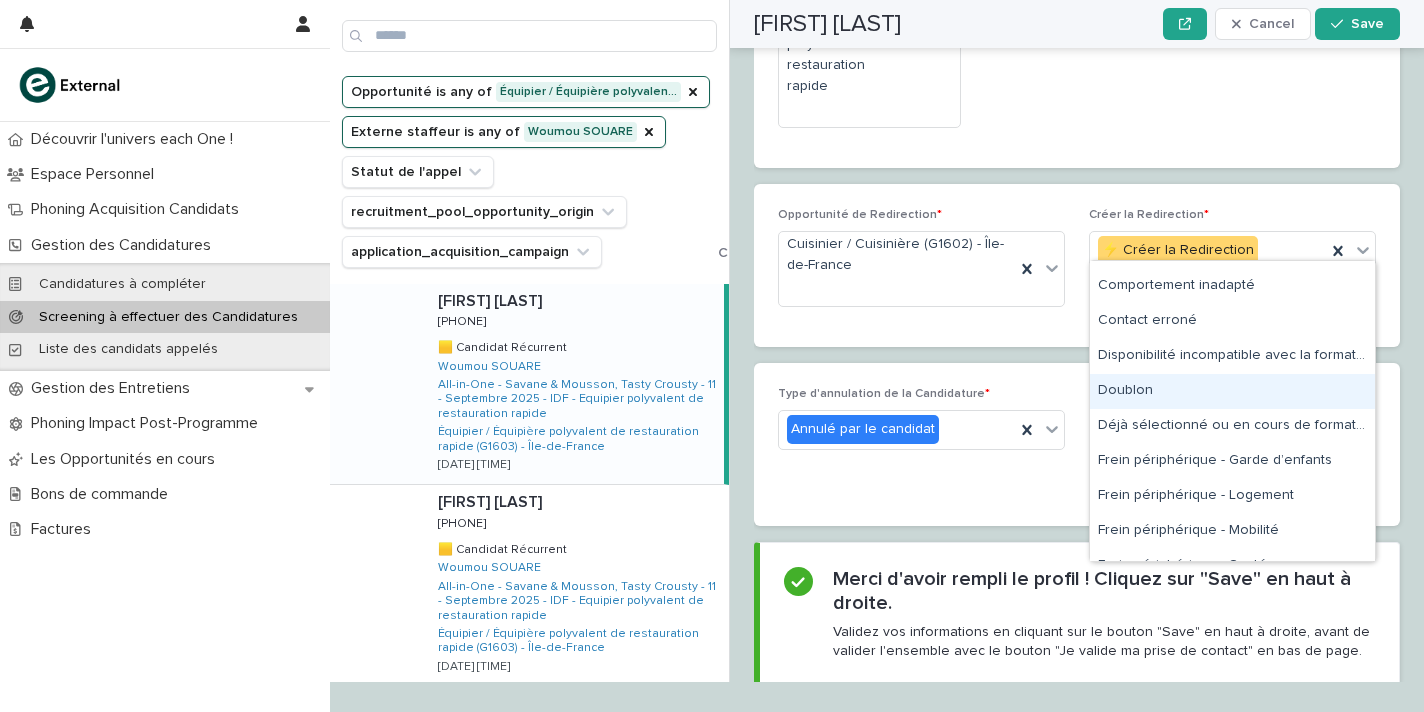 scroll, scrollTop: 237, scrollLeft: 0, axis: vertical 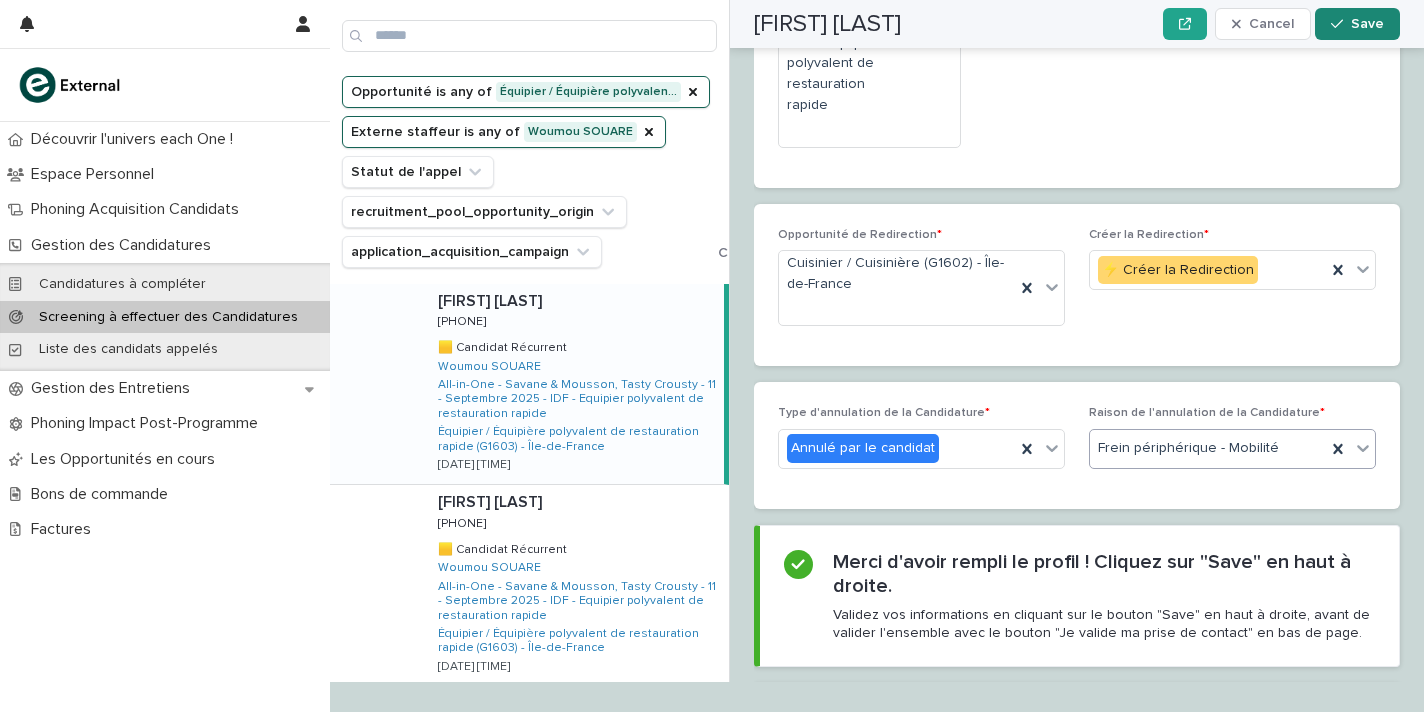 click on "Save" at bounding box center (1367, 24) 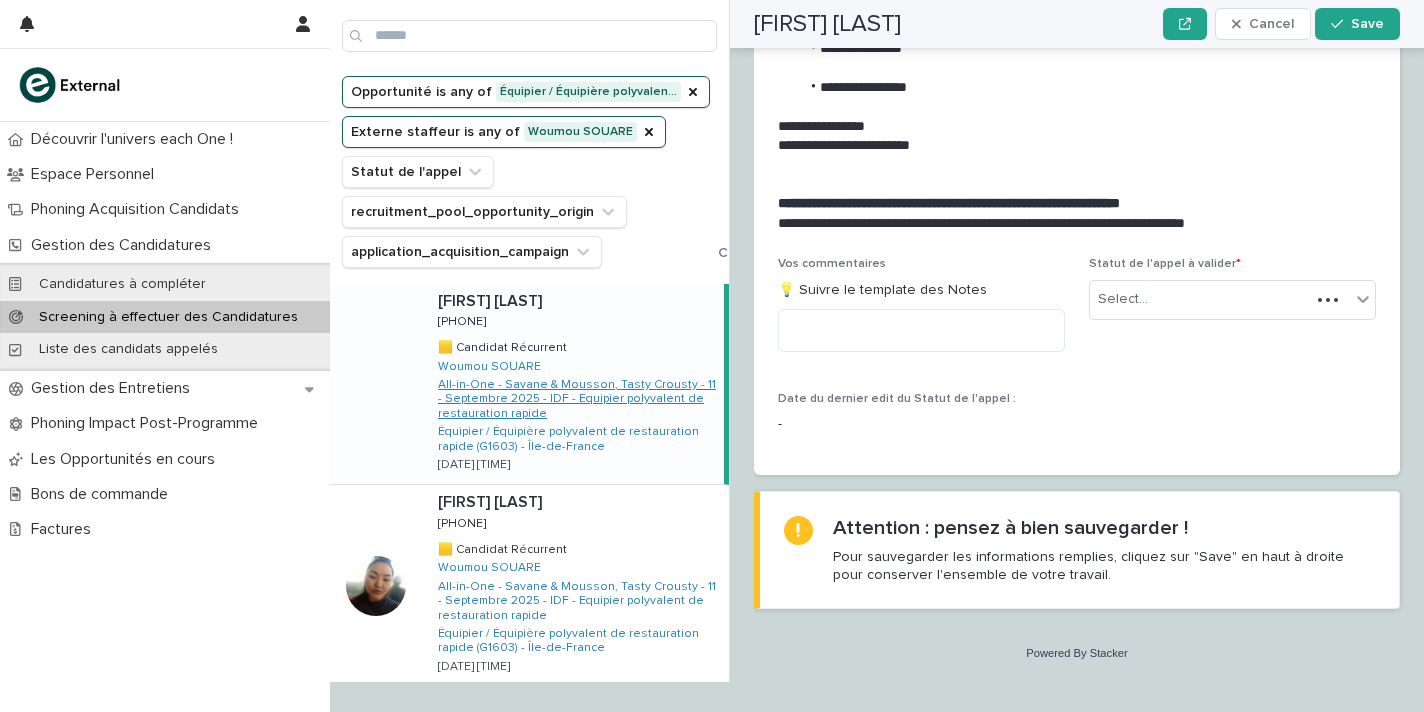 scroll, scrollTop: 2254, scrollLeft: 0, axis: vertical 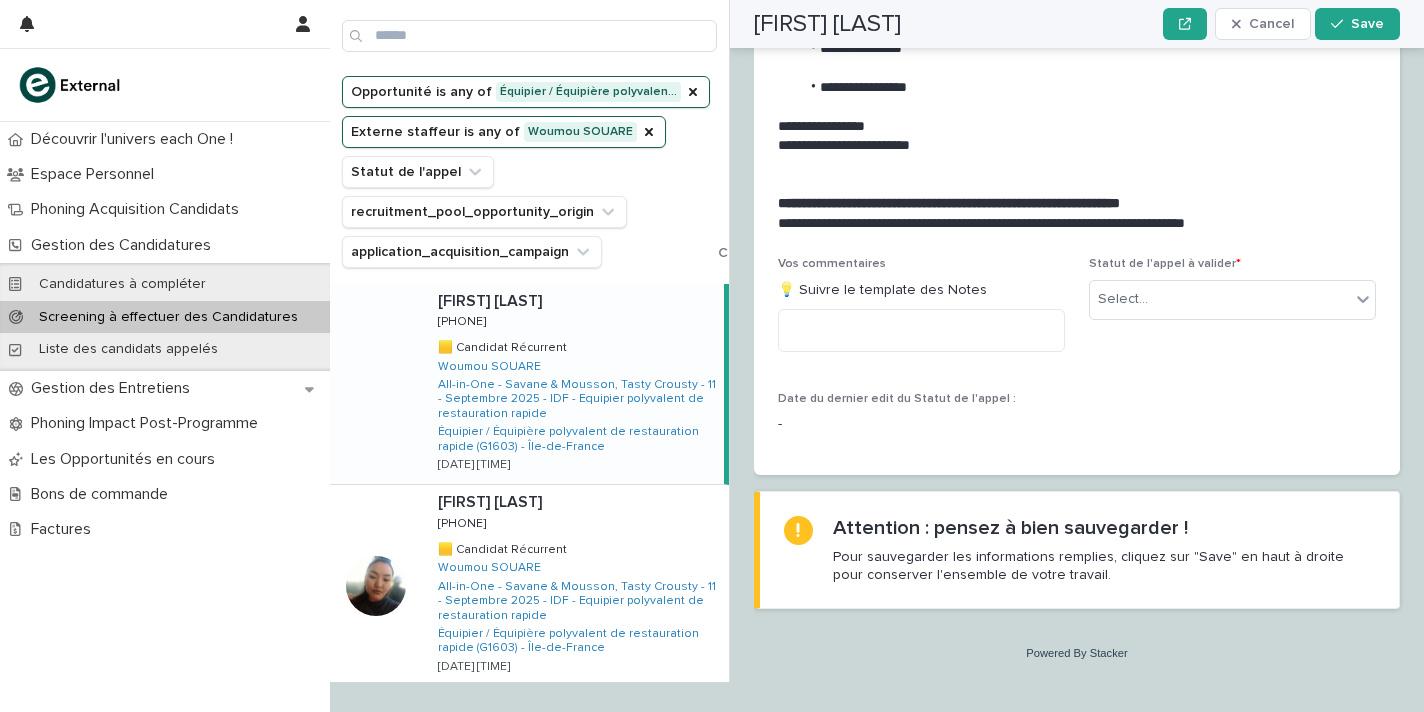 click on "[FIRST] [LAST] [FIRST] [LAST]  [PHONE] [PHONE]  🟨 Candidat Récurrent 🟨 Candidat Récurrent  [FIRST] [LAST]   All-in-One - Savane & Mousson, Tasty Crousty - 11 - Septembre 2025 - IDF - Equipier polyvalent de restauration rapide   Équipier / Équipière polyvalent de restauration rapide (G1603) - [STATE]   [DATE] [TIME]" at bounding box center [573, 384] 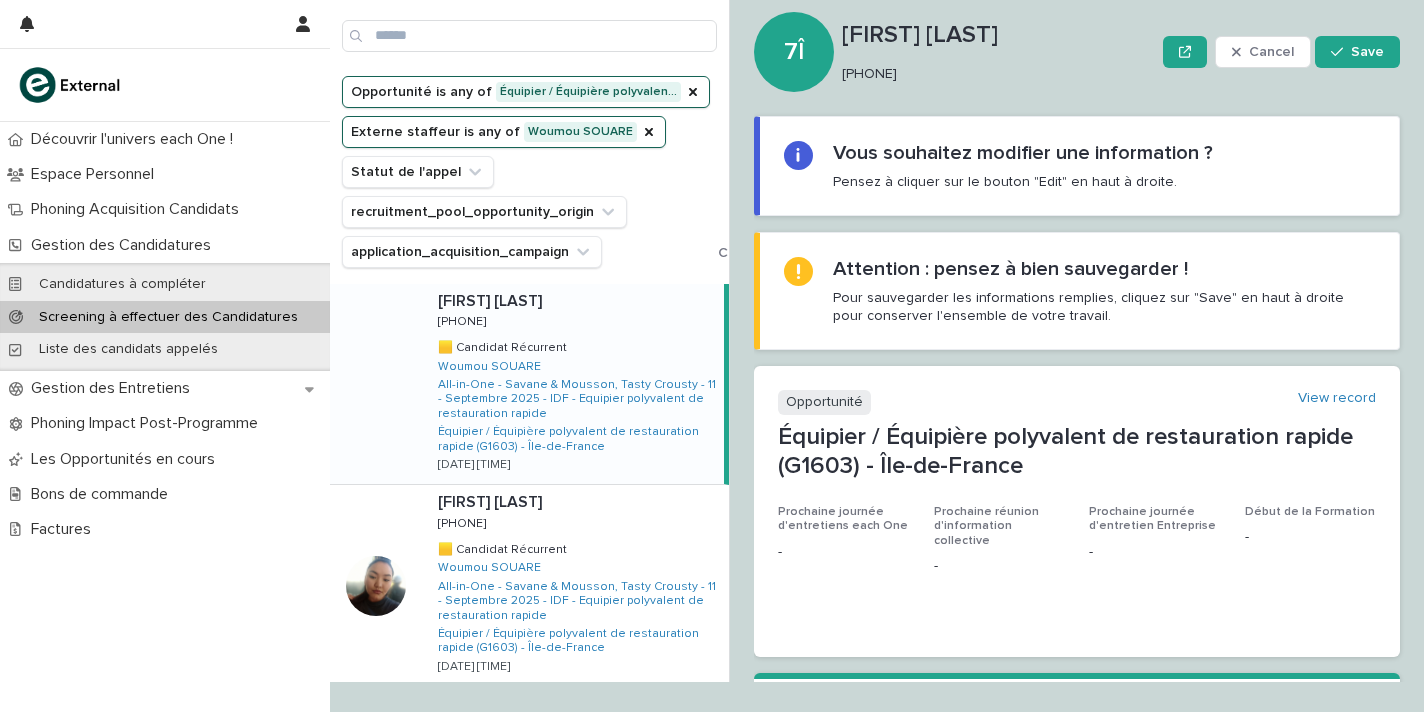 scroll, scrollTop: 0, scrollLeft: 0, axis: both 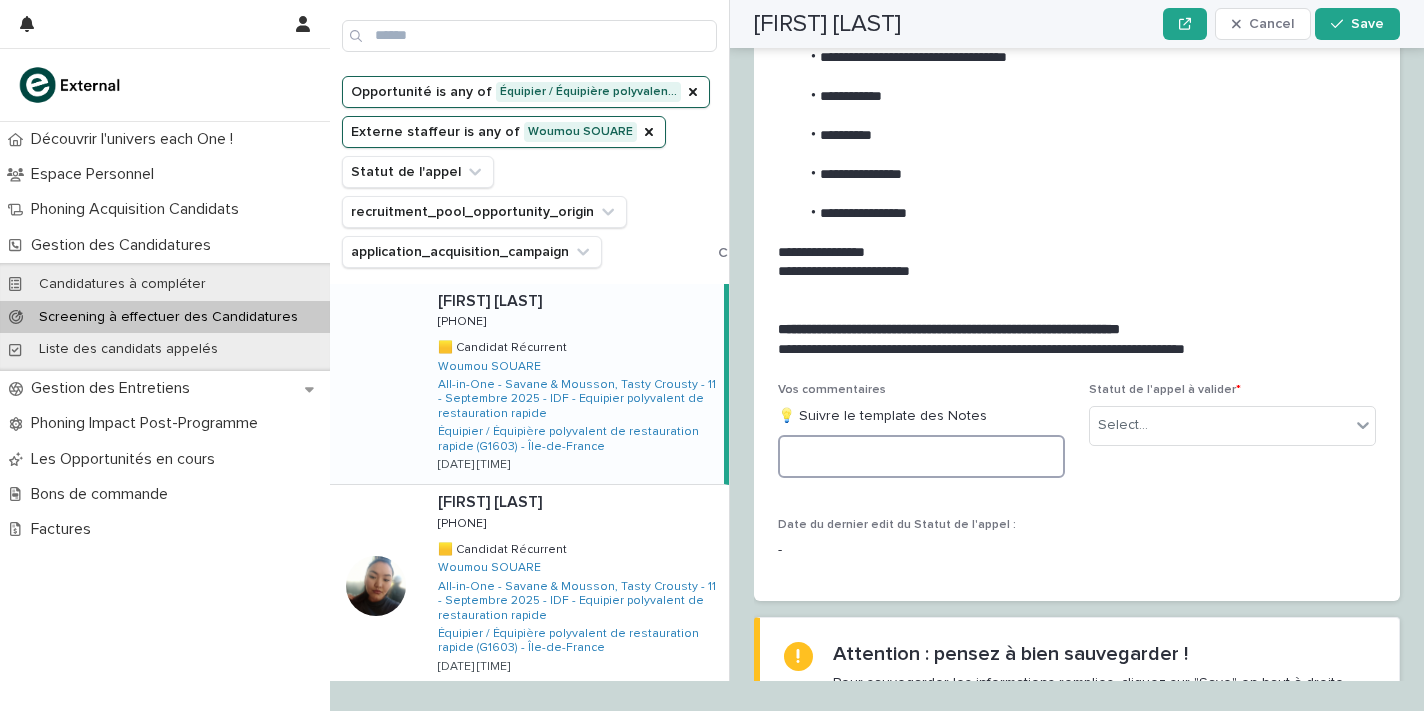 click at bounding box center (921, 456) 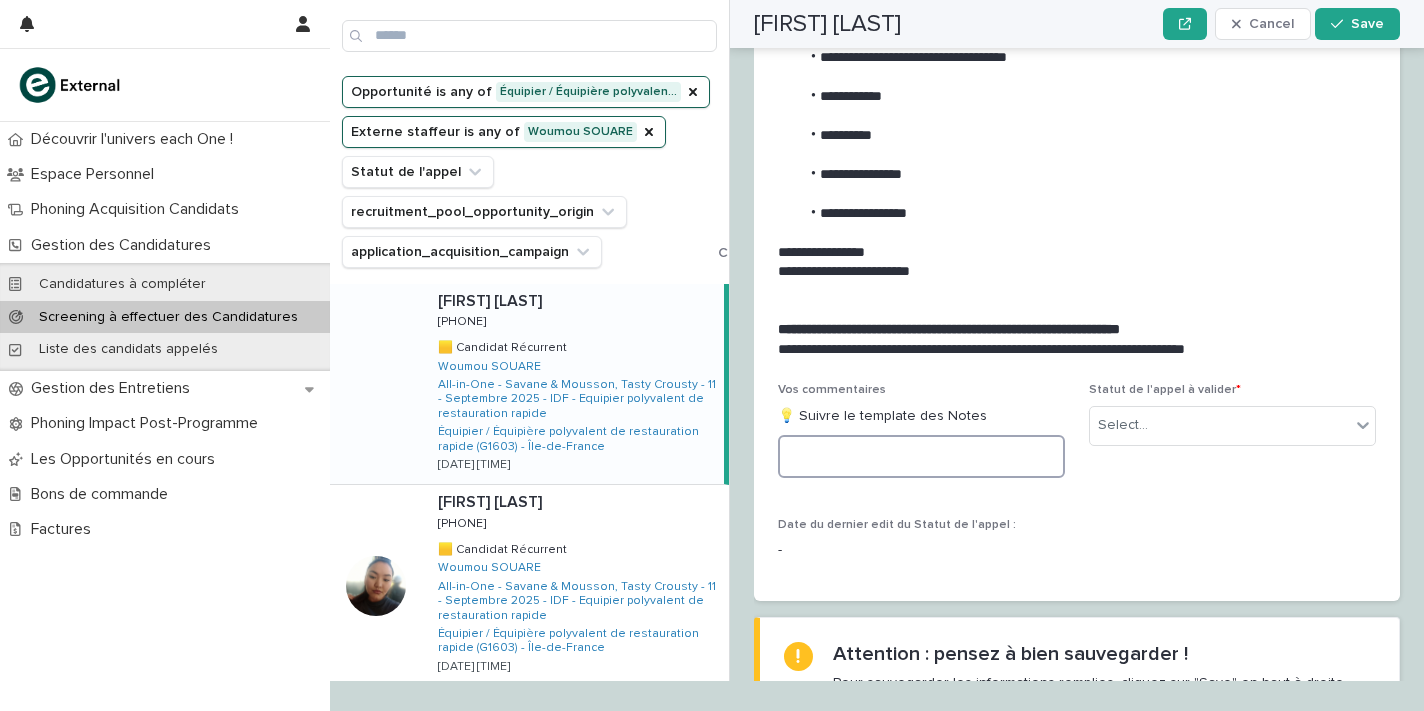 paste on "**********" 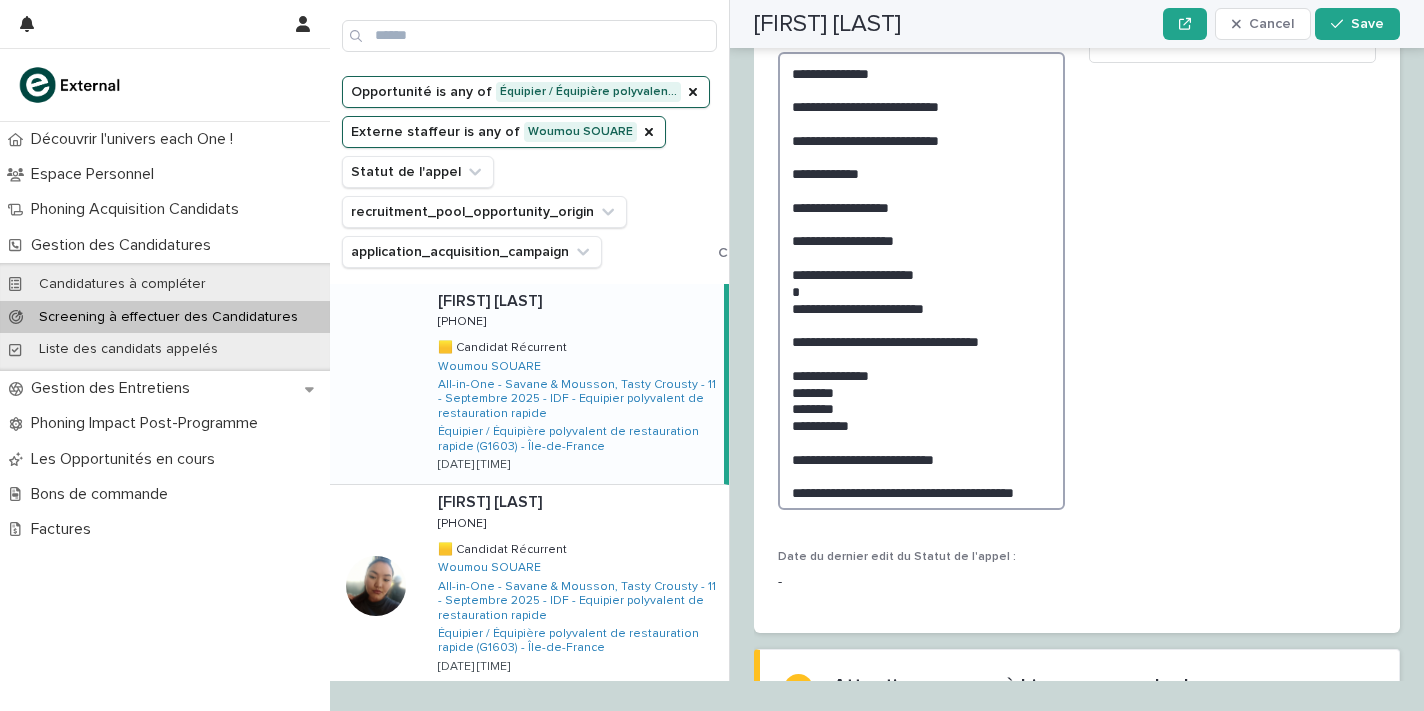 scroll, scrollTop: 2445, scrollLeft: 0, axis: vertical 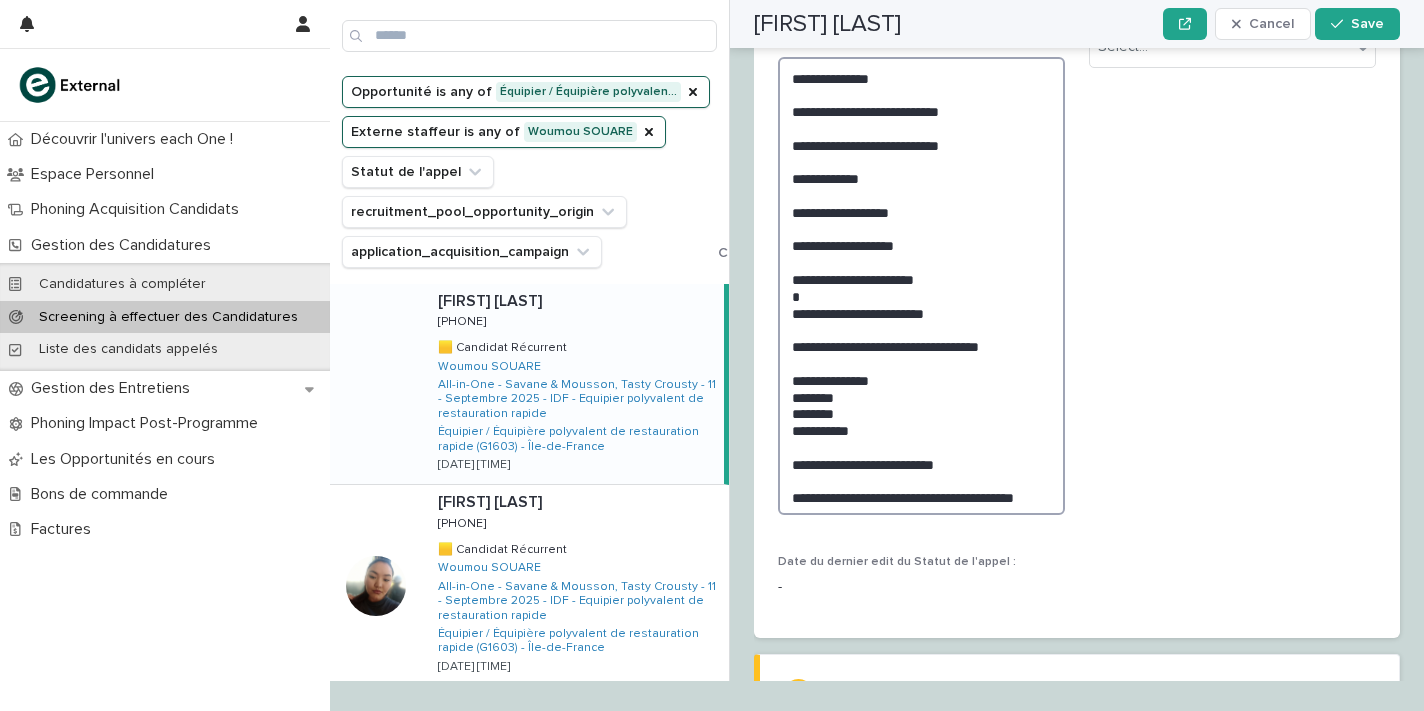 click on "**********" at bounding box center (921, 286) 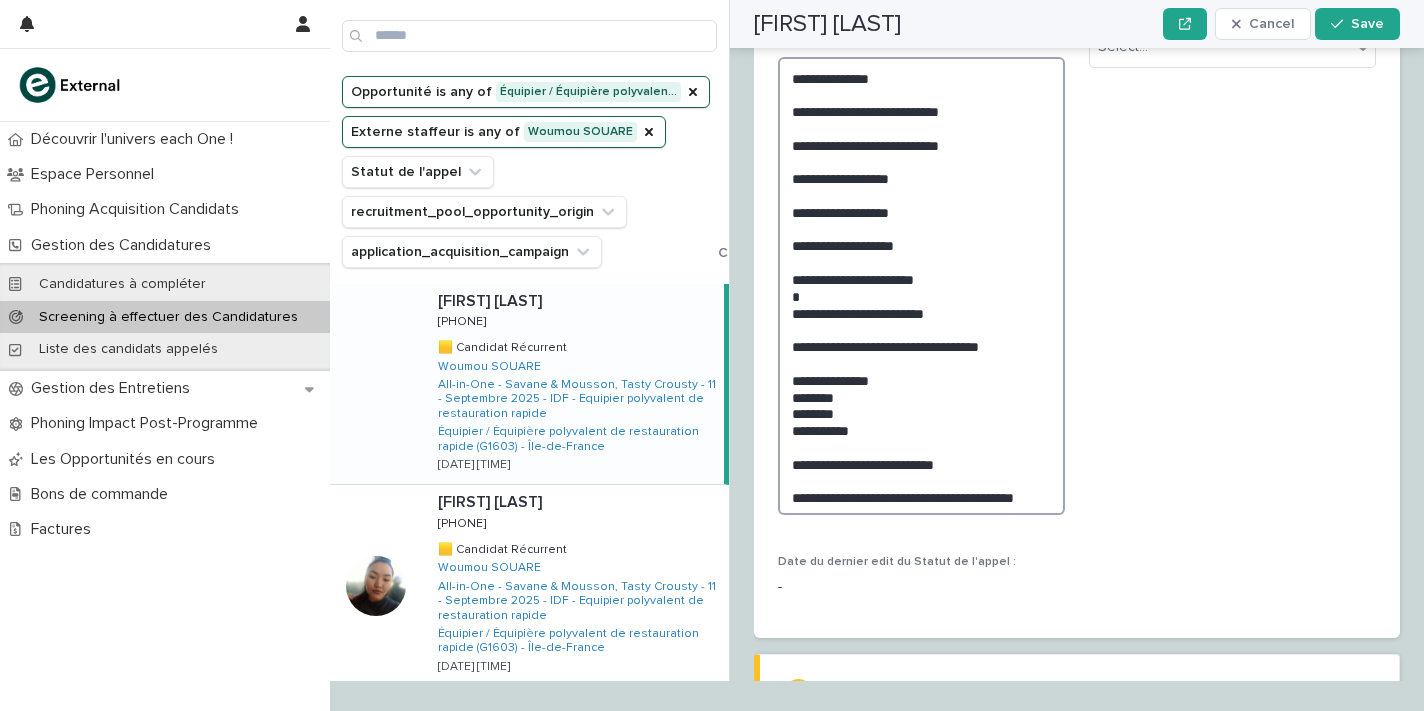 scroll, scrollTop: 2445, scrollLeft: 0, axis: vertical 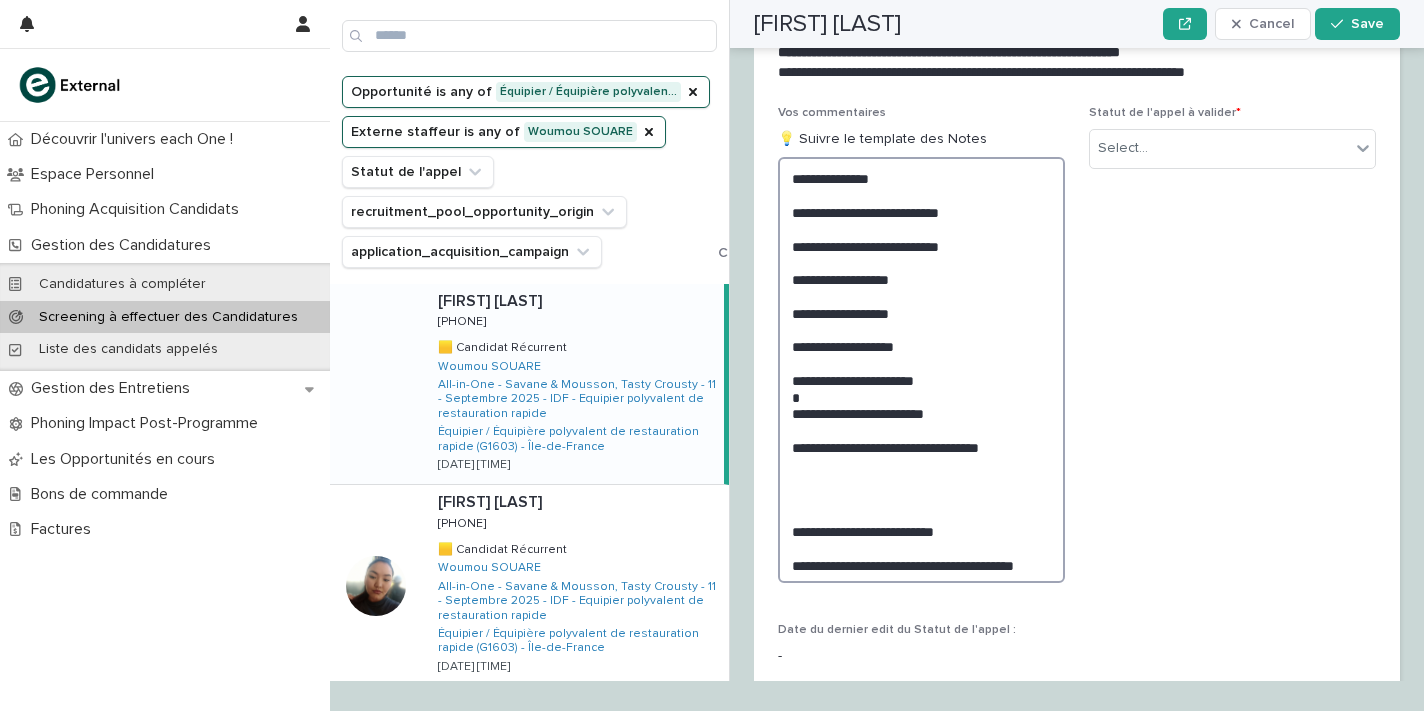 click on "**********" at bounding box center (921, 370) 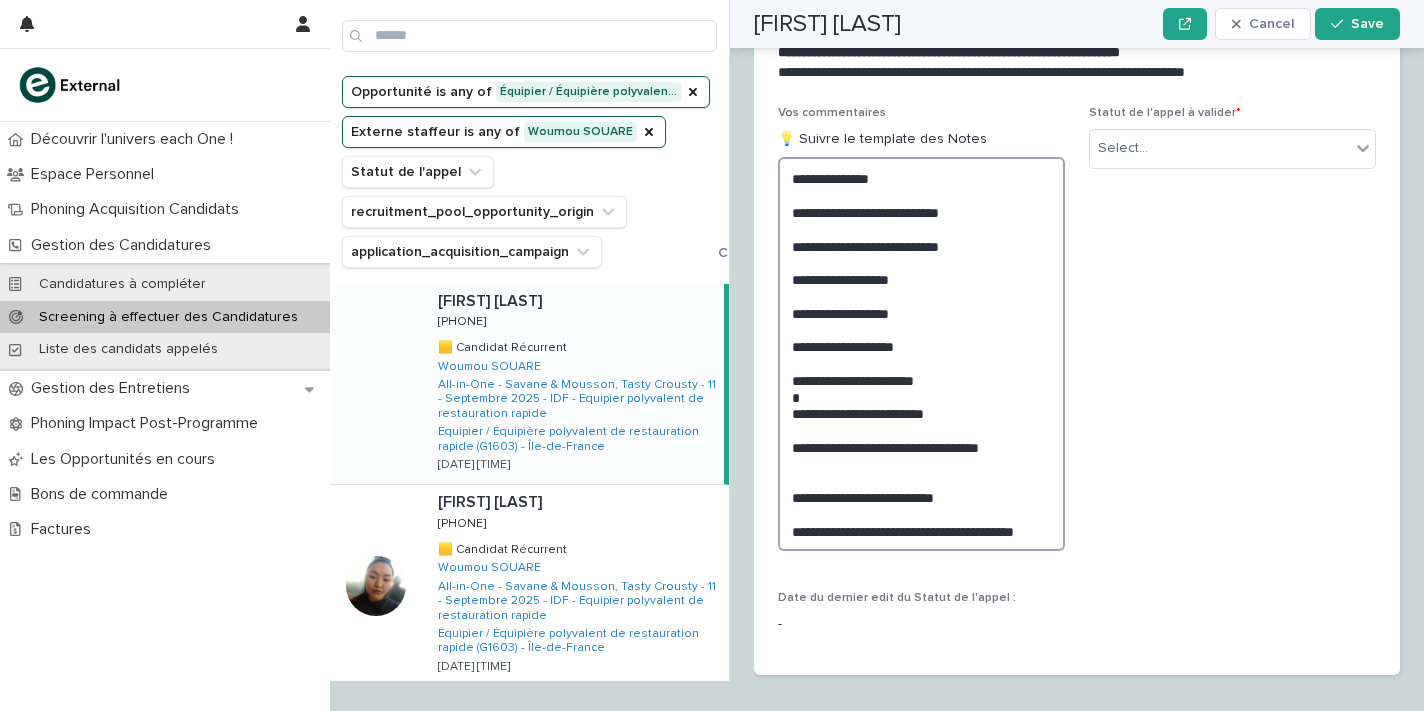 scroll, scrollTop: 2445, scrollLeft: 0, axis: vertical 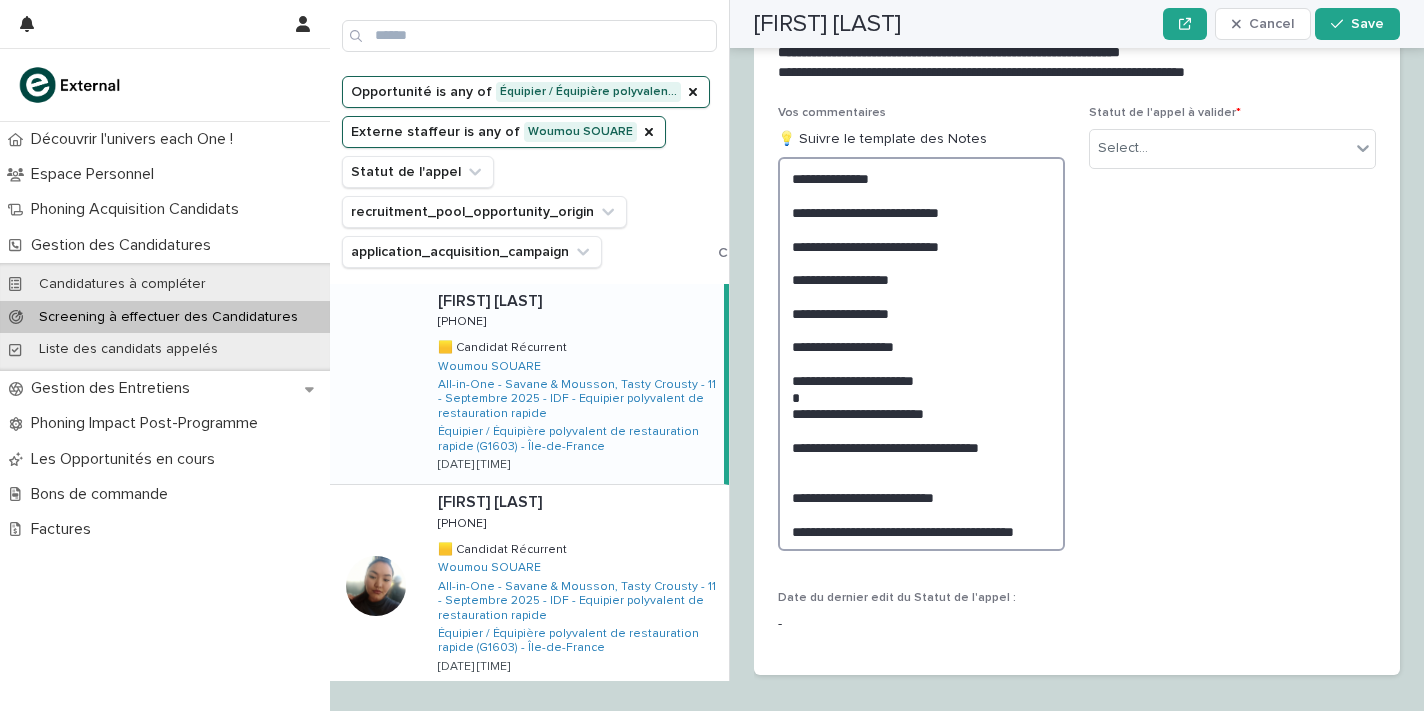 type on "**********" 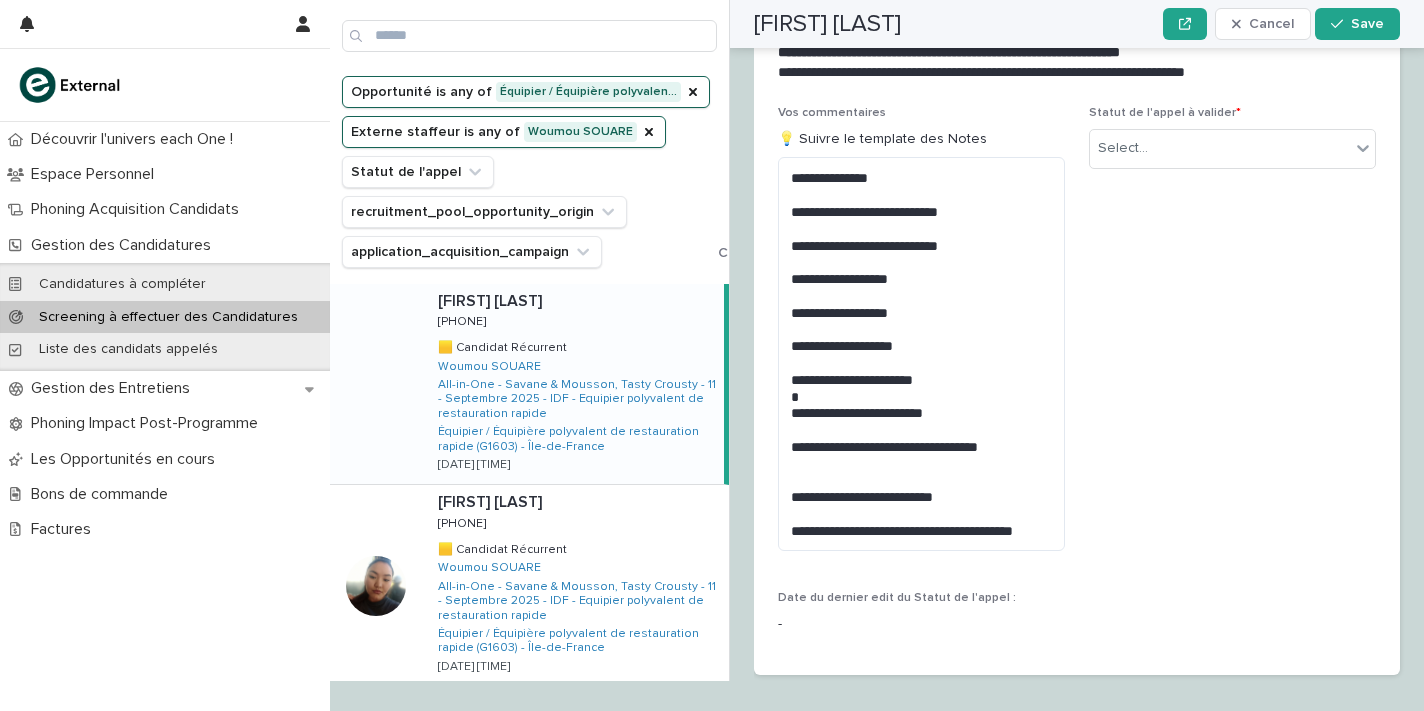 click on "Screening téléphonique" at bounding box center [529, 15] 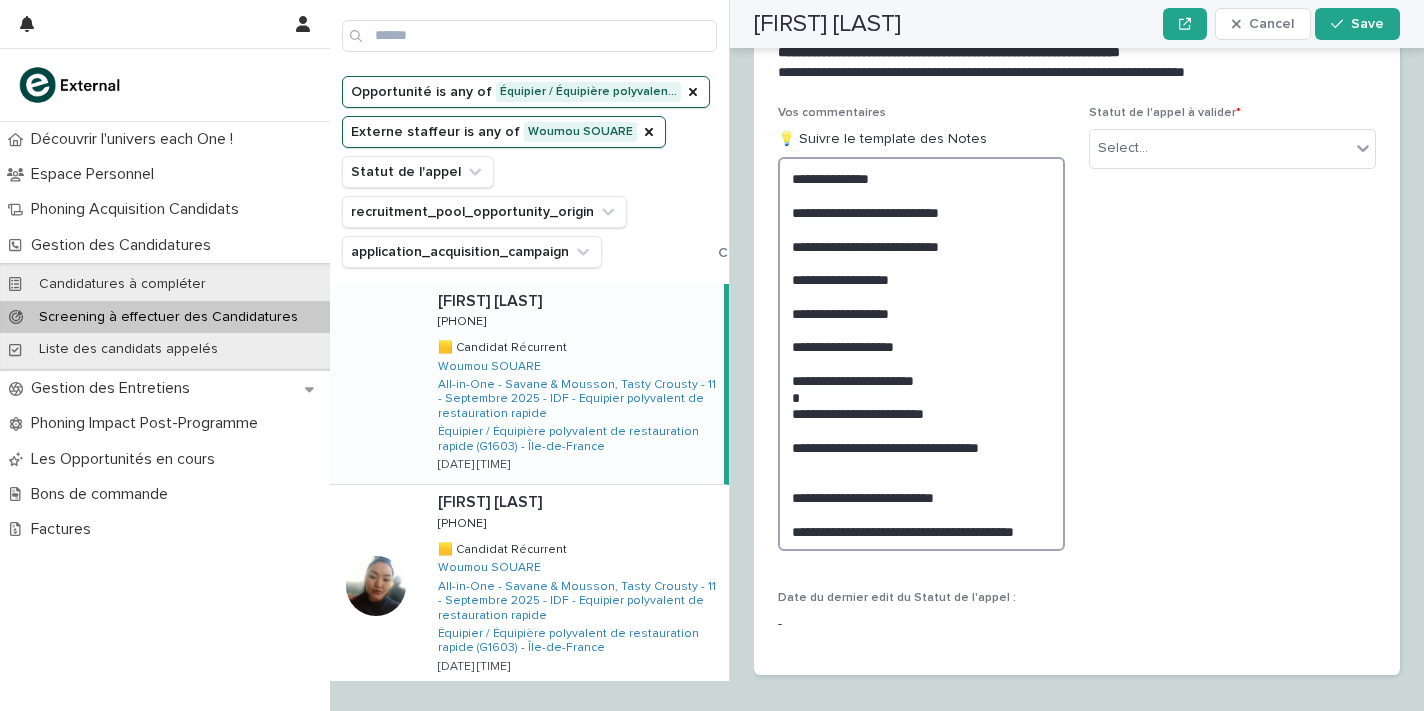 scroll, scrollTop: 2, scrollLeft: 0, axis: vertical 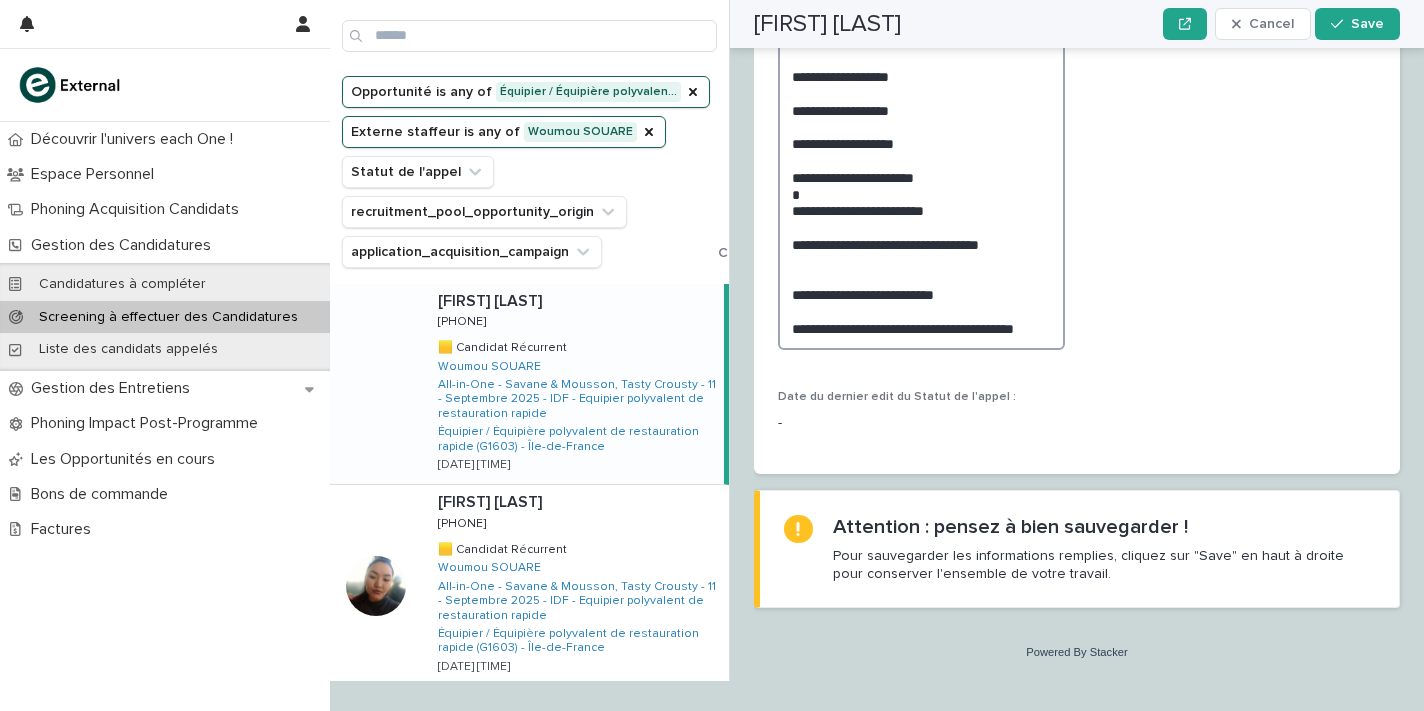 drag, startPoint x: 791, startPoint y: 245, endPoint x: 1019, endPoint y: 723, distance: 529.5923 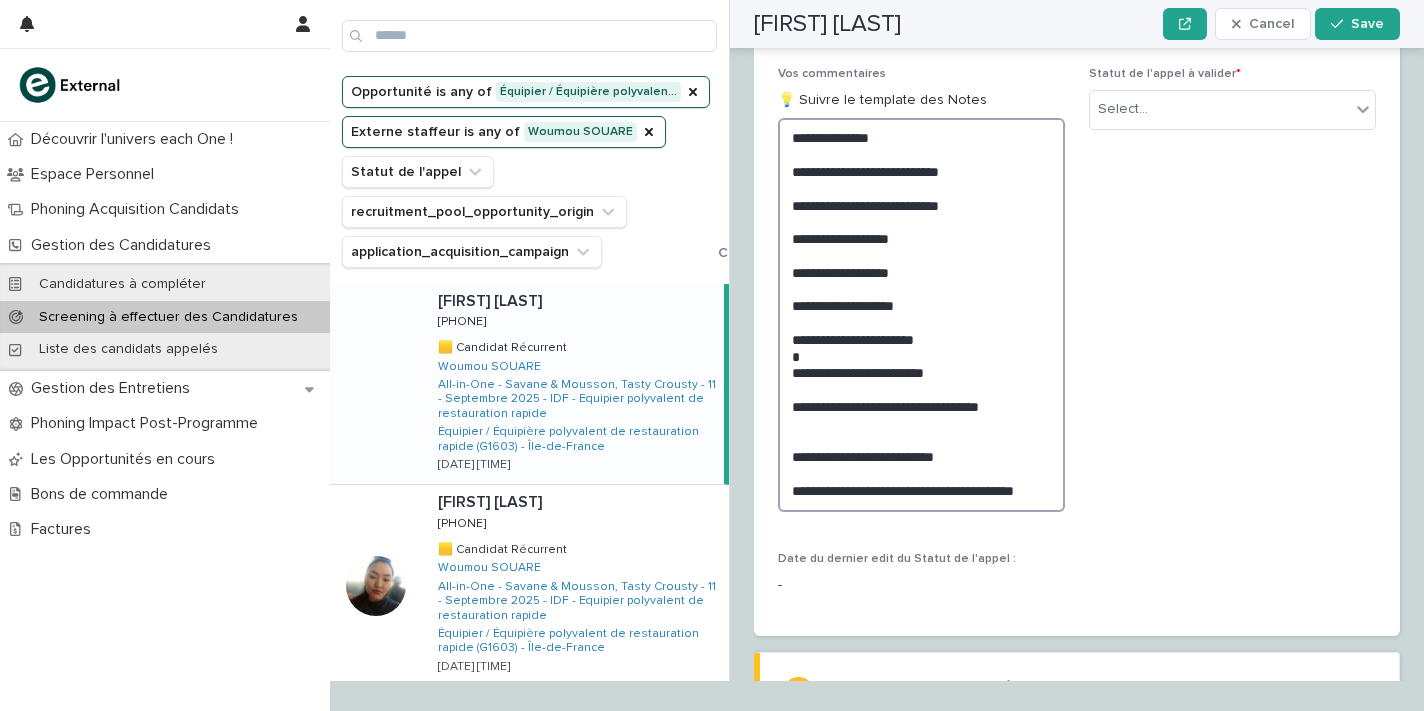 scroll, scrollTop: 2484, scrollLeft: 0, axis: vertical 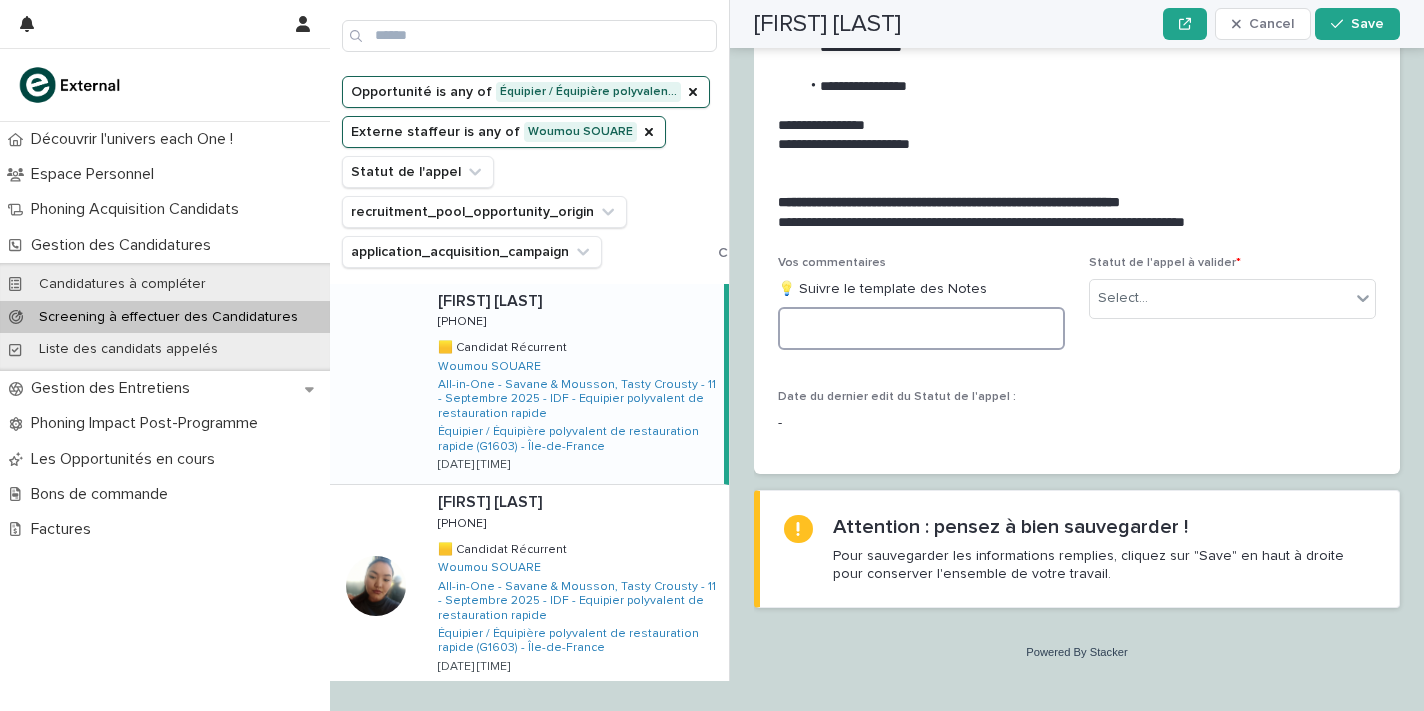 type on "*" 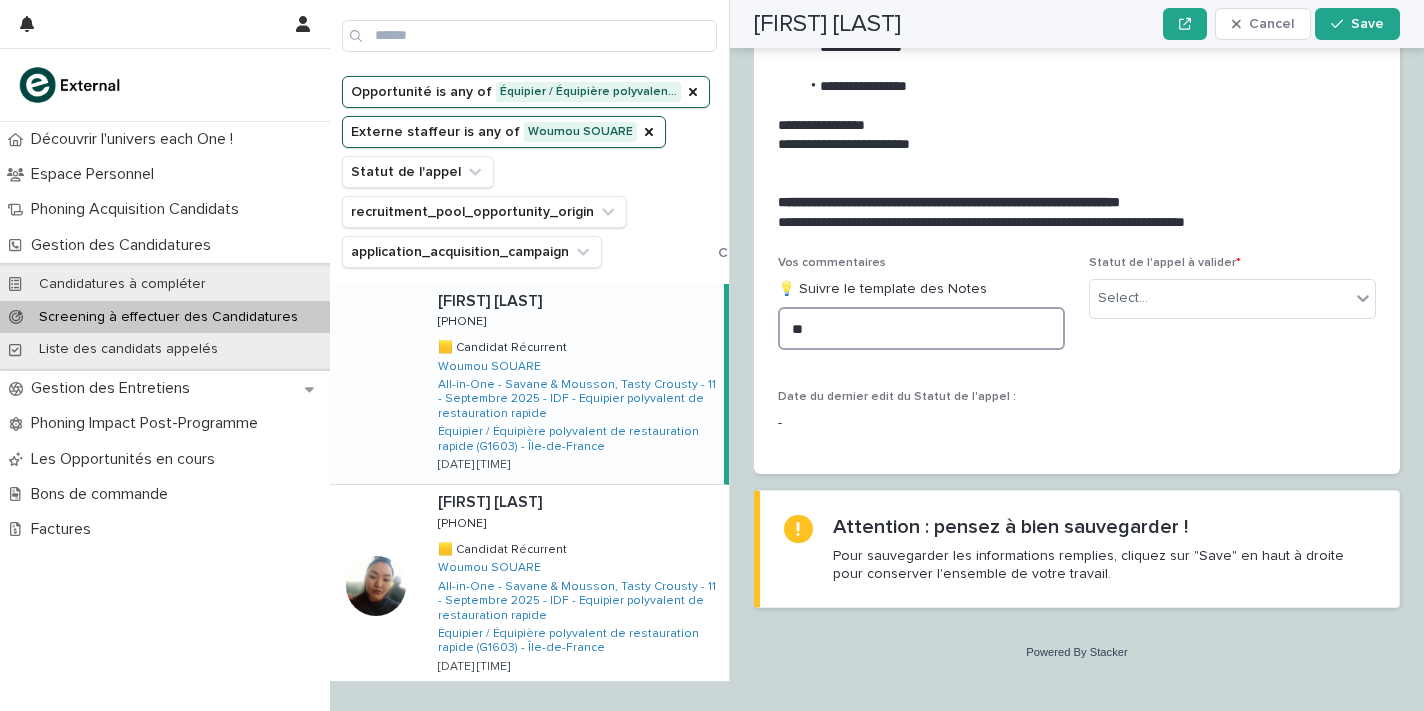 type on "*" 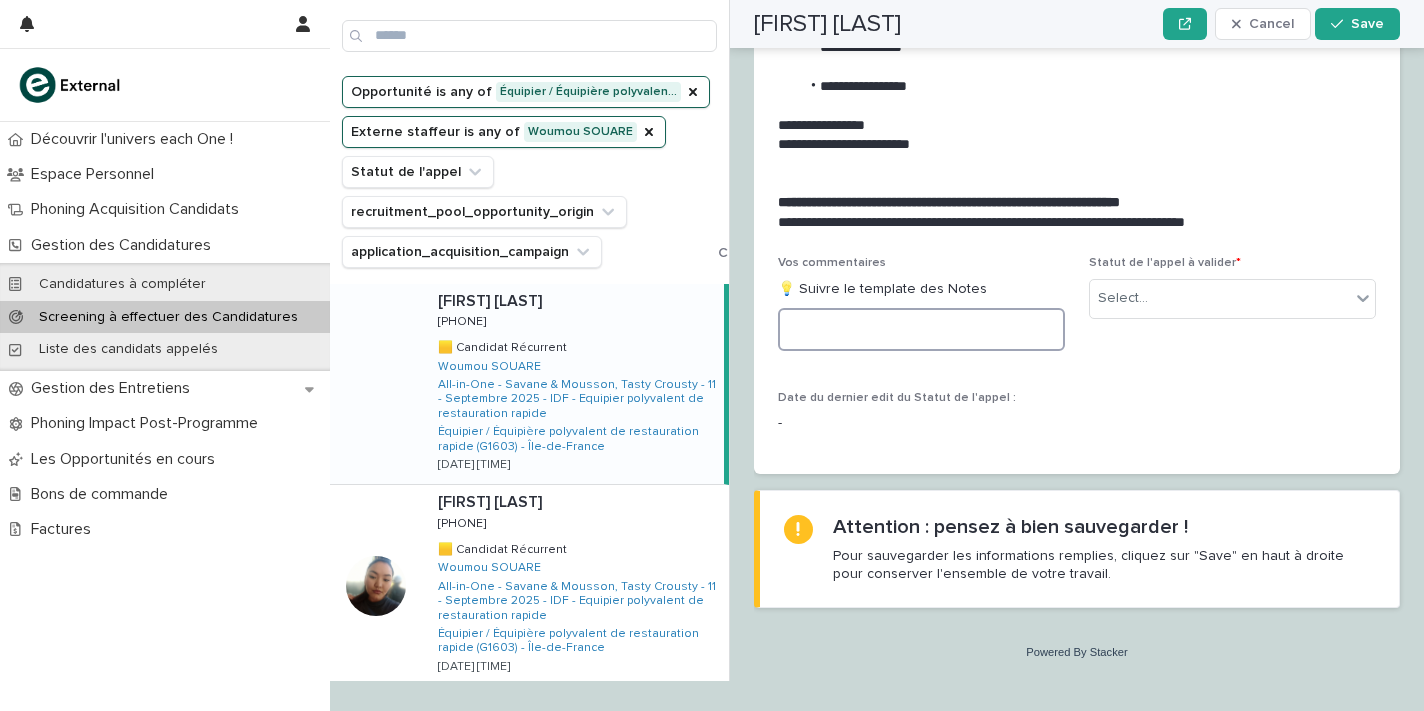 scroll, scrollTop: 2263, scrollLeft: 0, axis: vertical 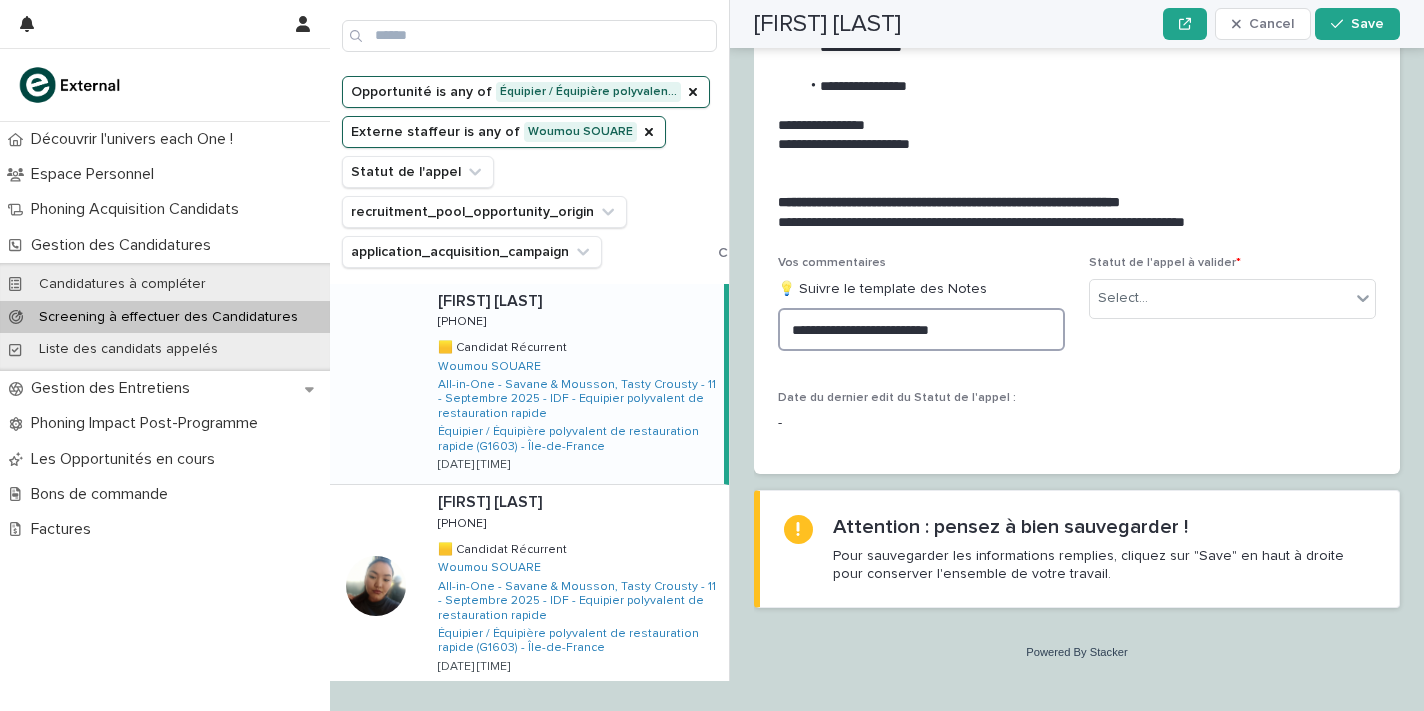 click on "**********" at bounding box center [921, 329] 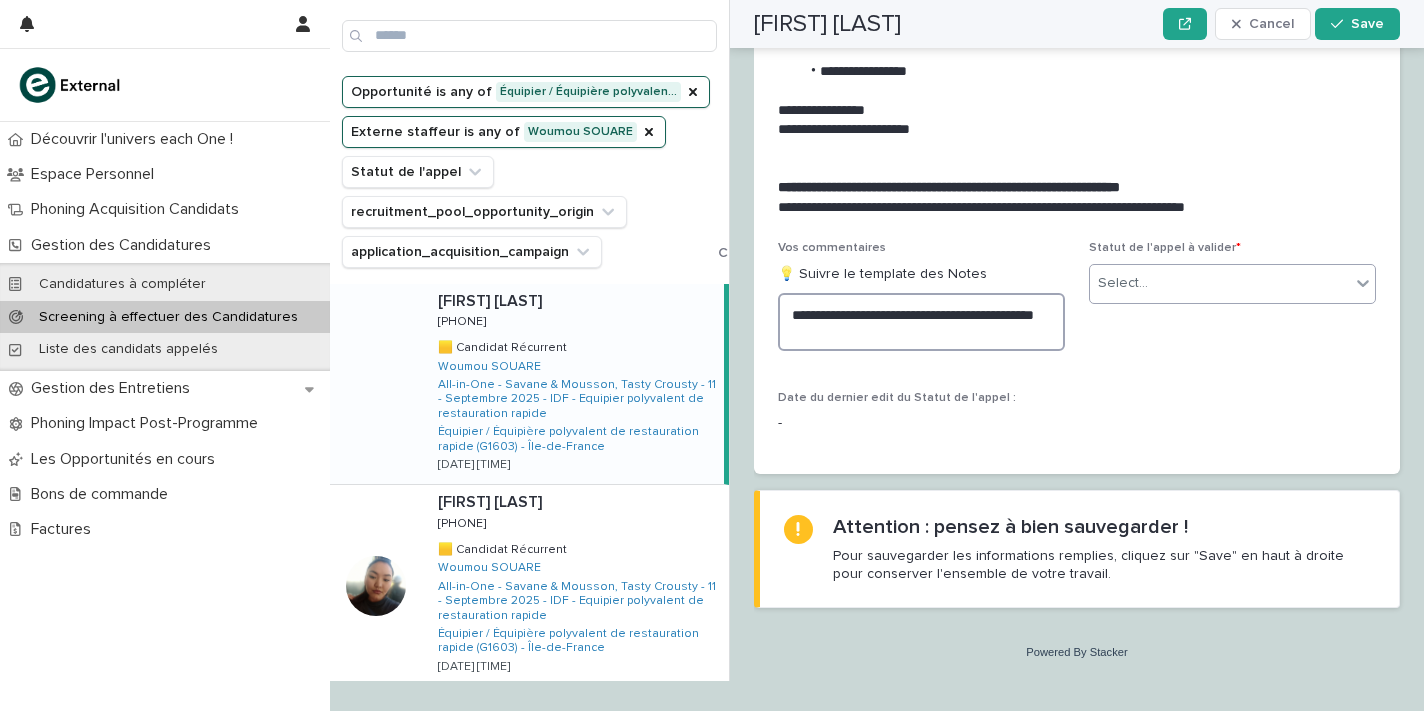 type on "**********" 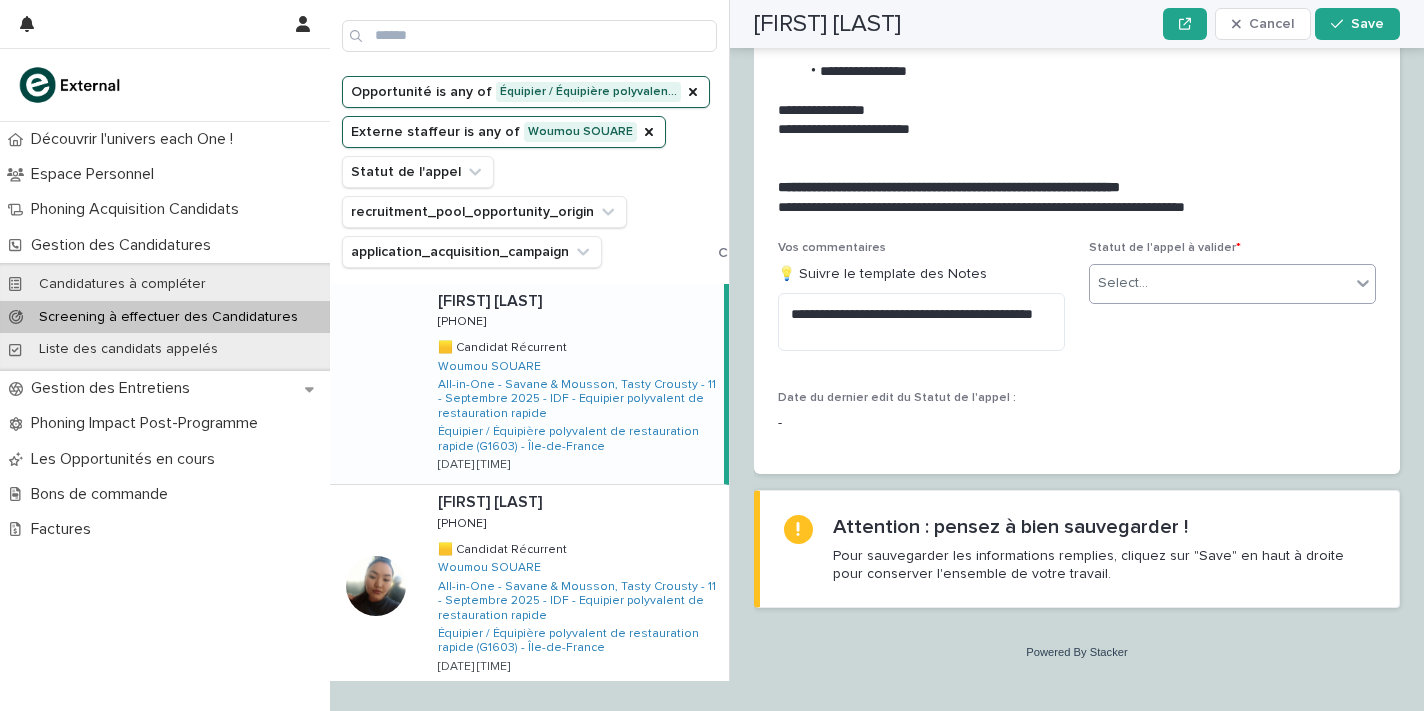 click on "Select..." at bounding box center (1220, 283) 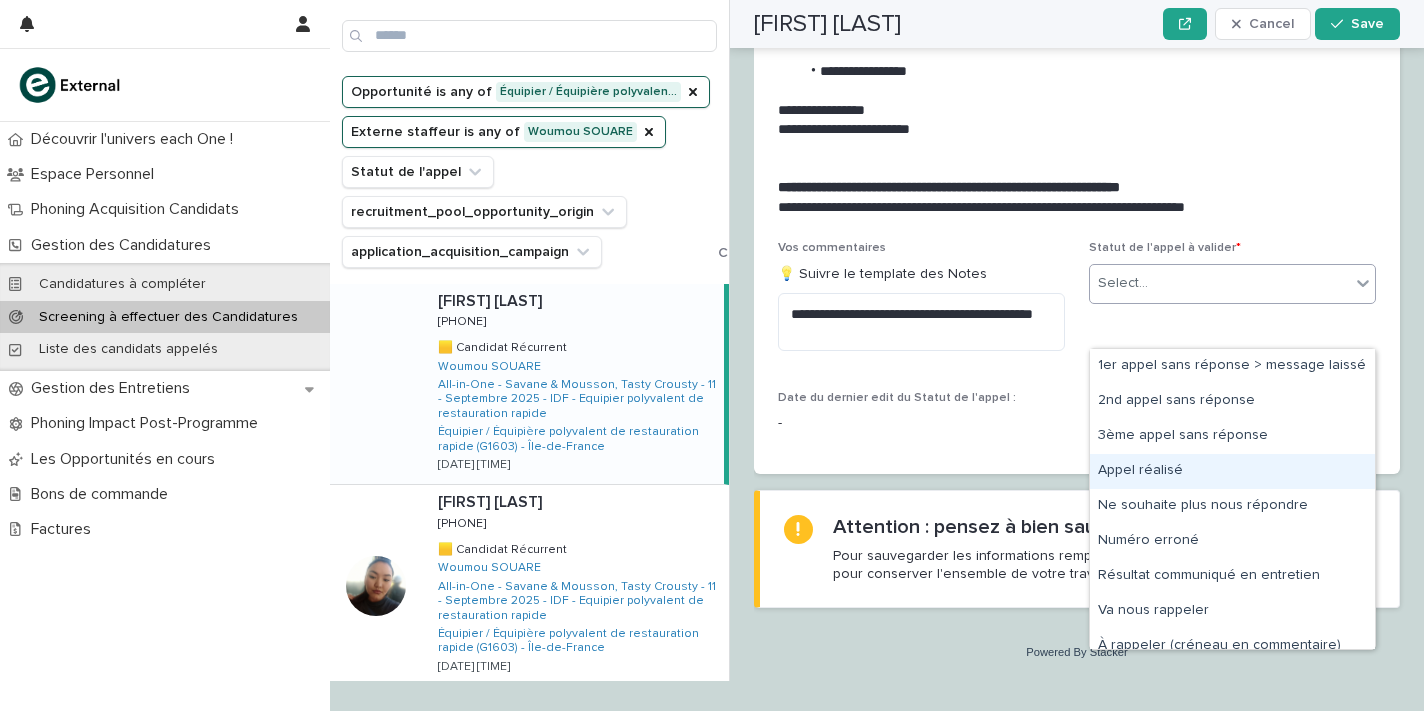 click on "Appel réalisé" at bounding box center (1232, 471) 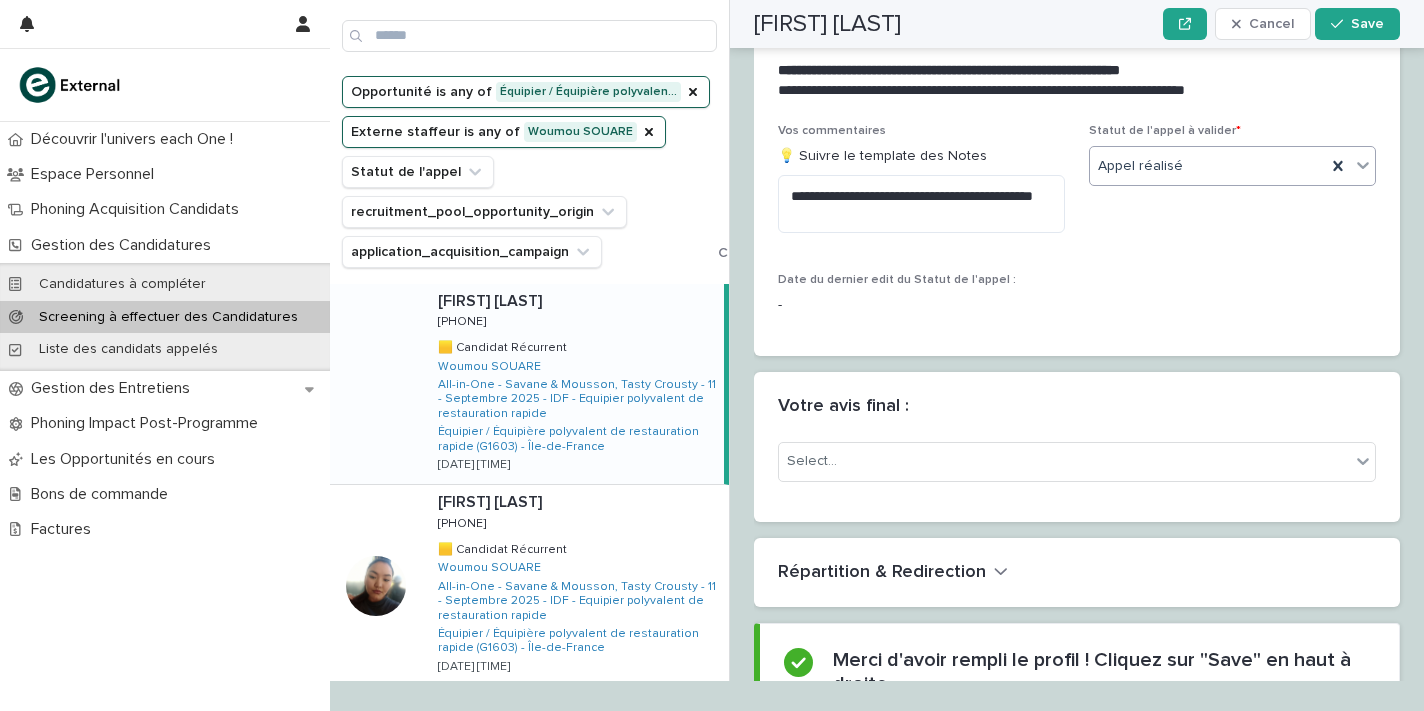 scroll, scrollTop: 2470, scrollLeft: 0, axis: vertical 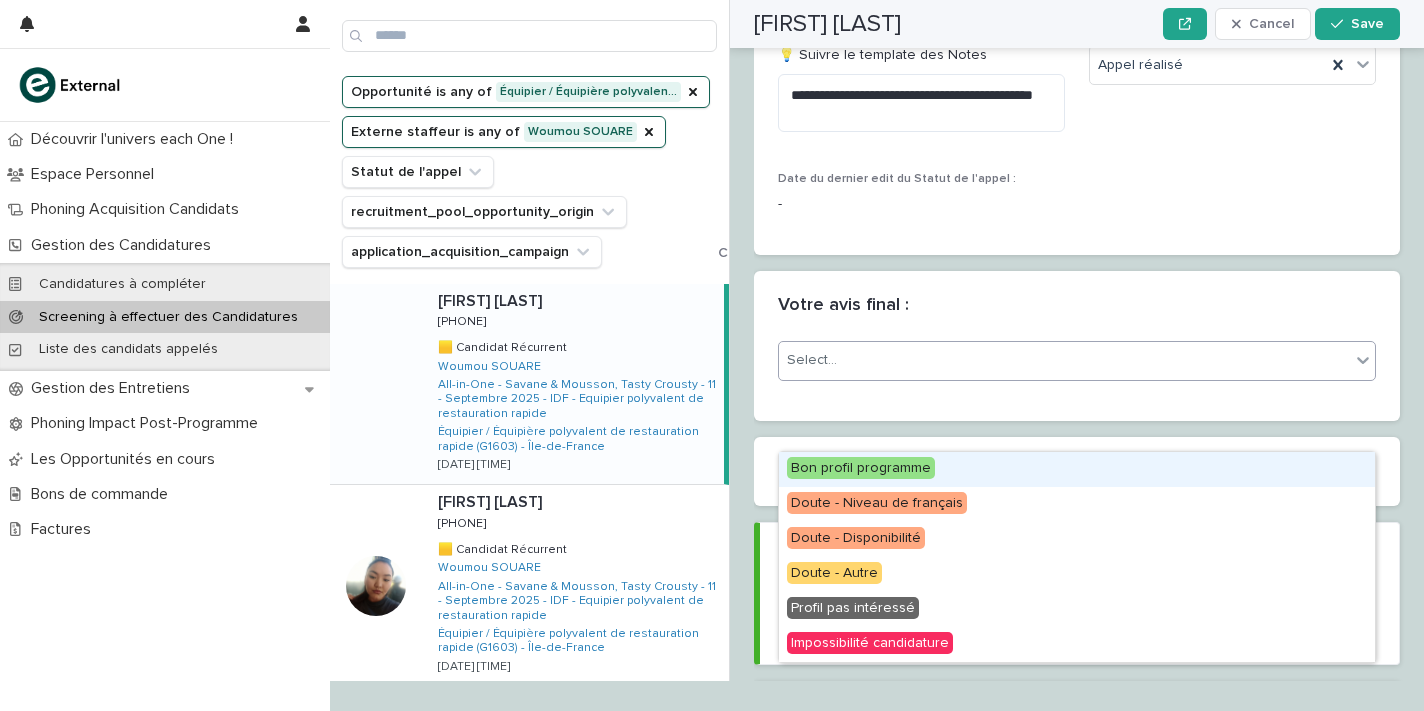 click on "Select..." at bounding box center [1064, 360] 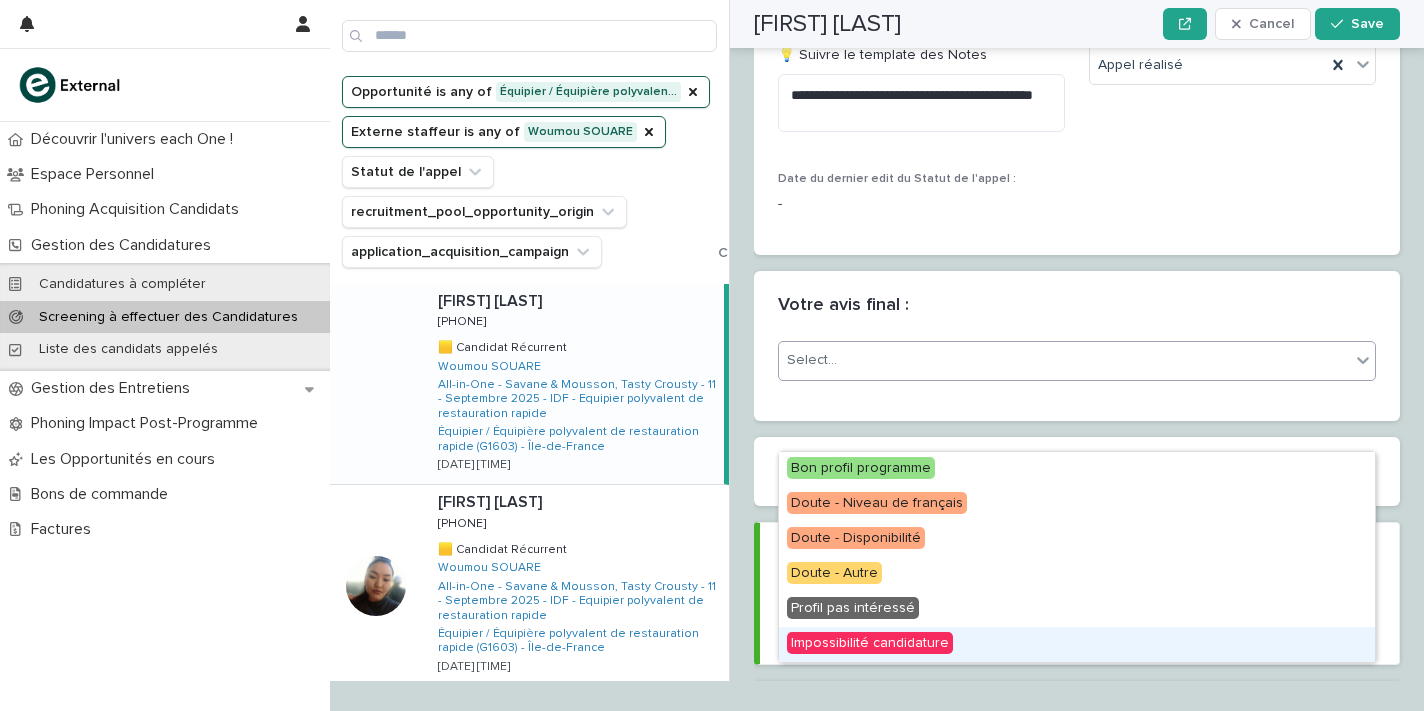 click on "Impossibilité candidature" at bounding box center (870, 643) 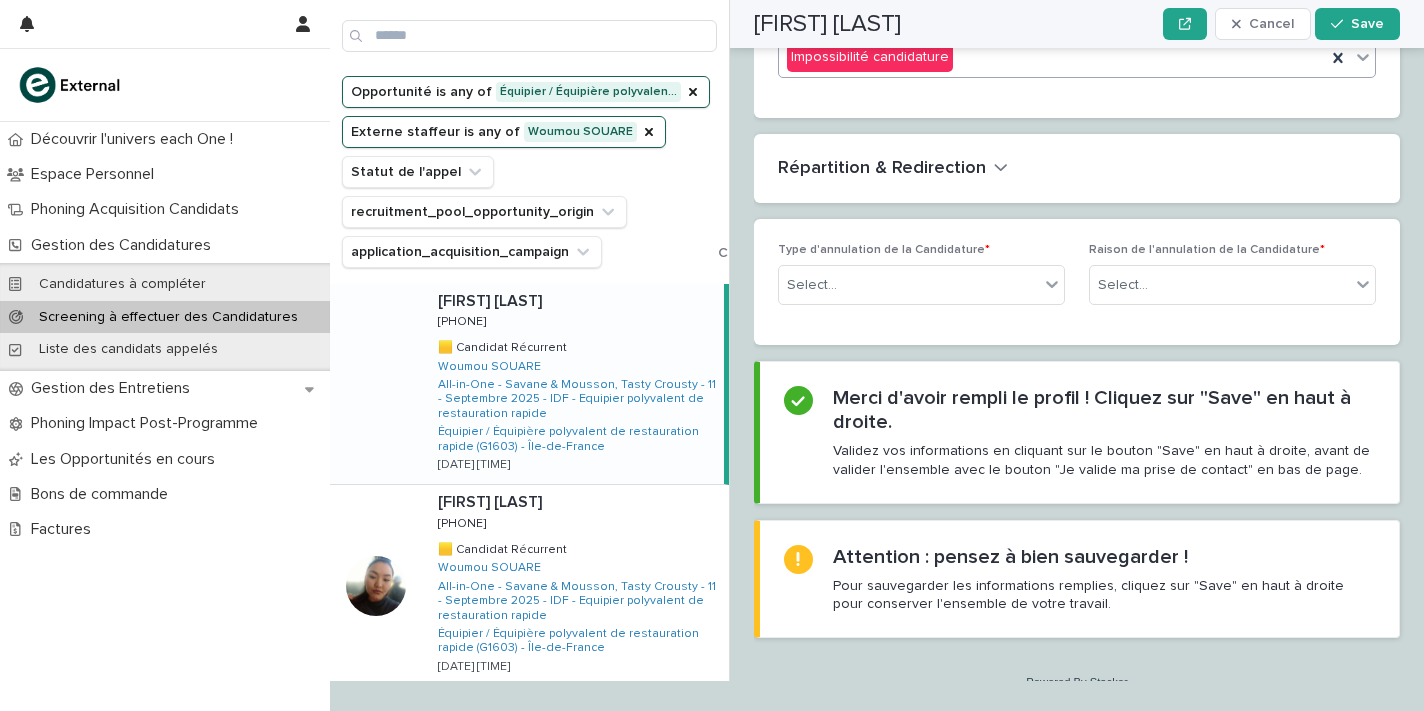 scroll, scrollTop: 2772, scrollLeft: 0, axis: vertical 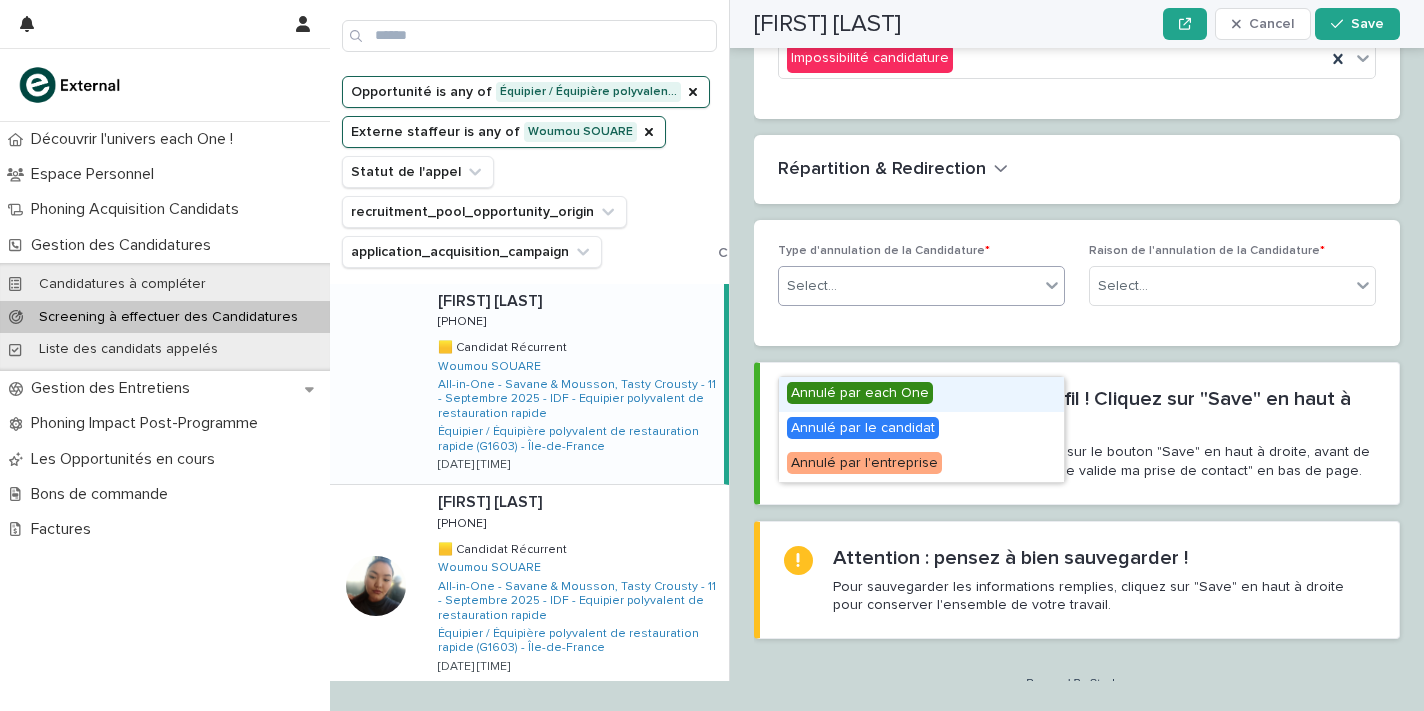 click on "Select..." at bounding box center (909, 286) 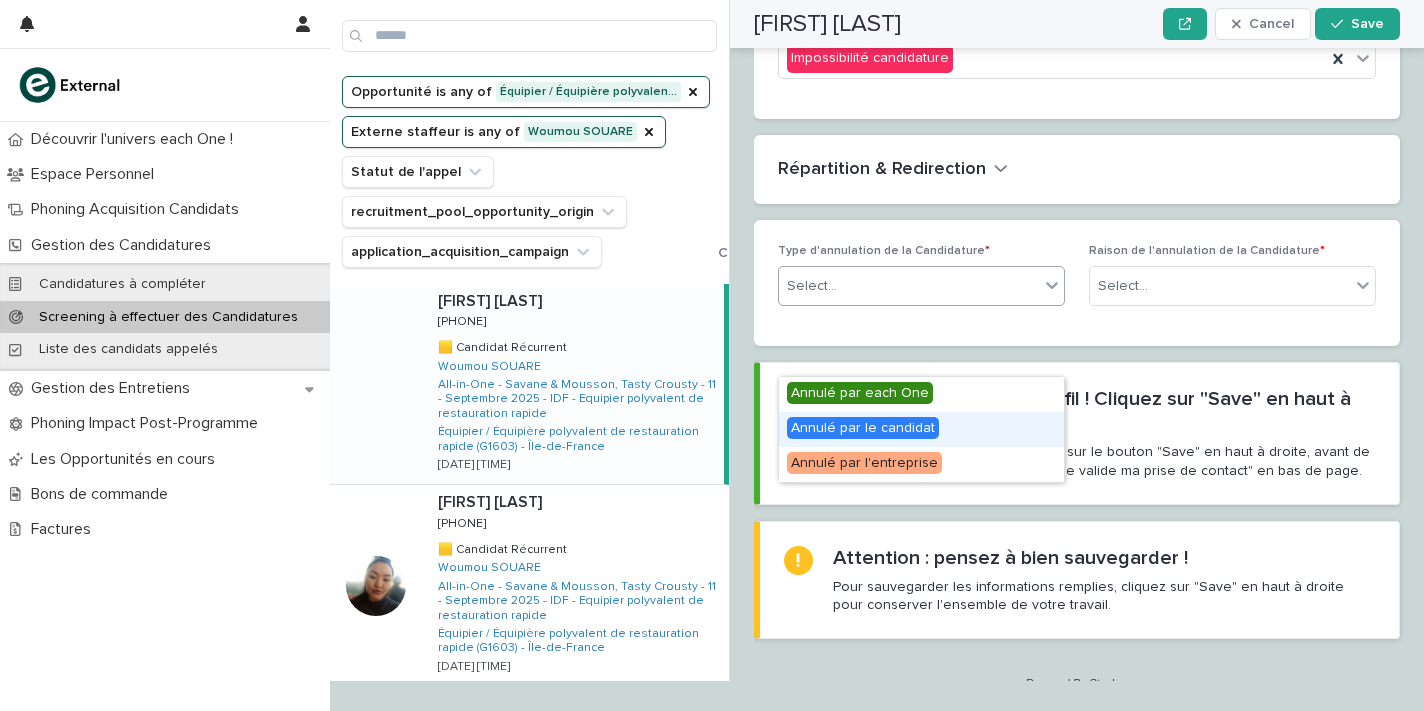 click on "Annulé par le candidat" at bounding box center [921, 429] 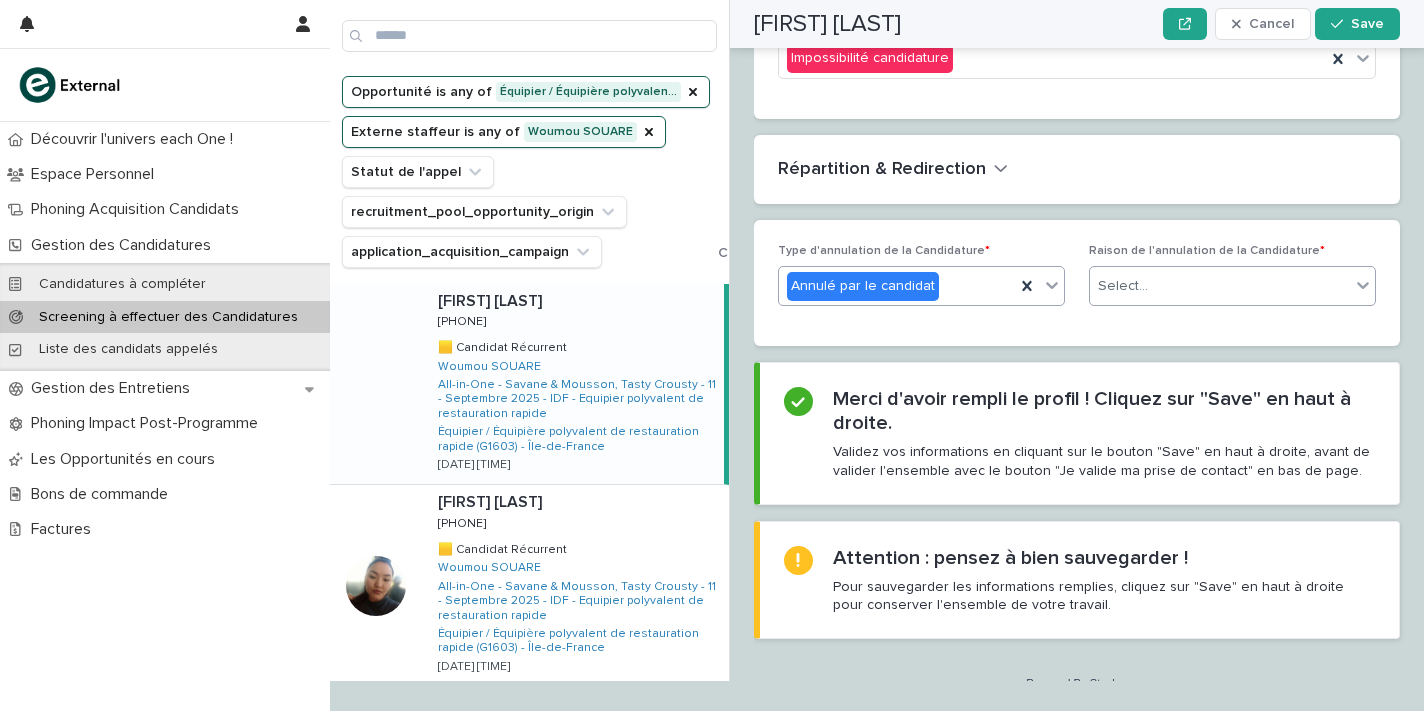 click on "Select..." at bounding box center (1123, 286) 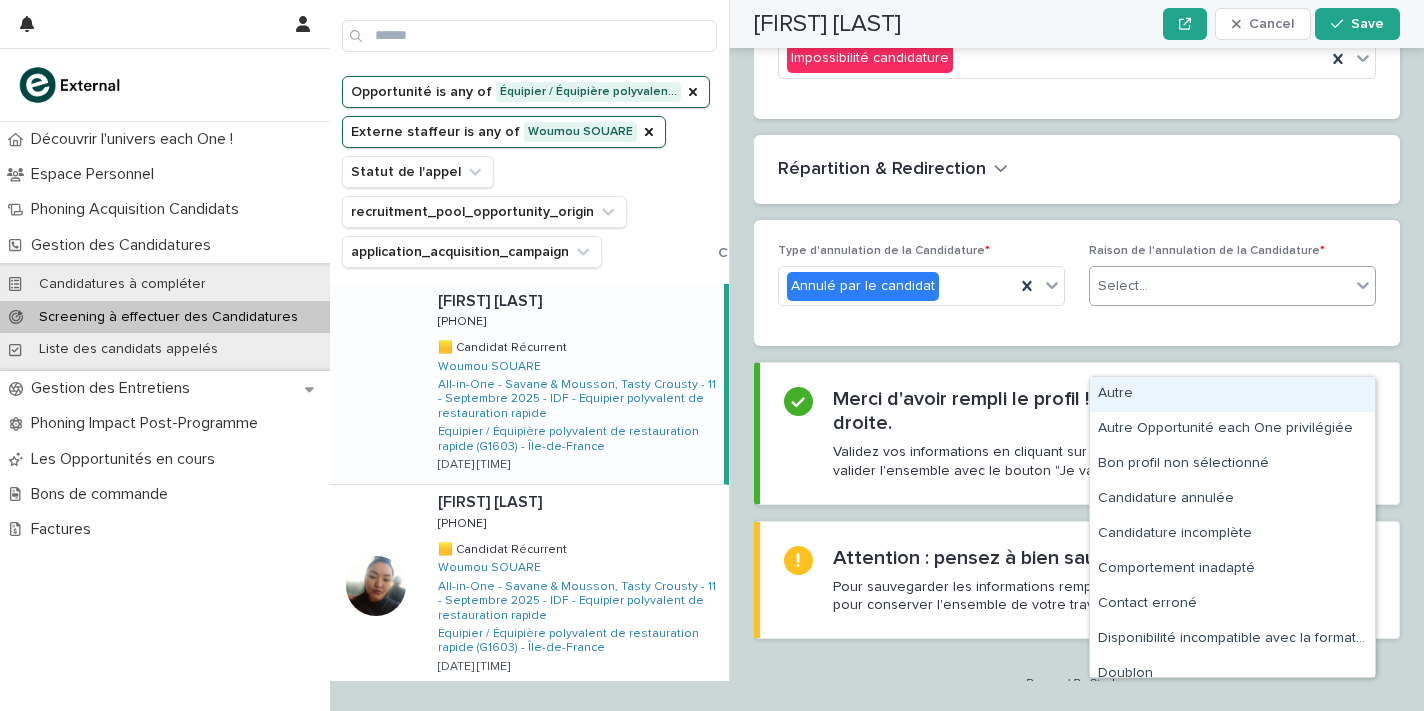 type on "*" 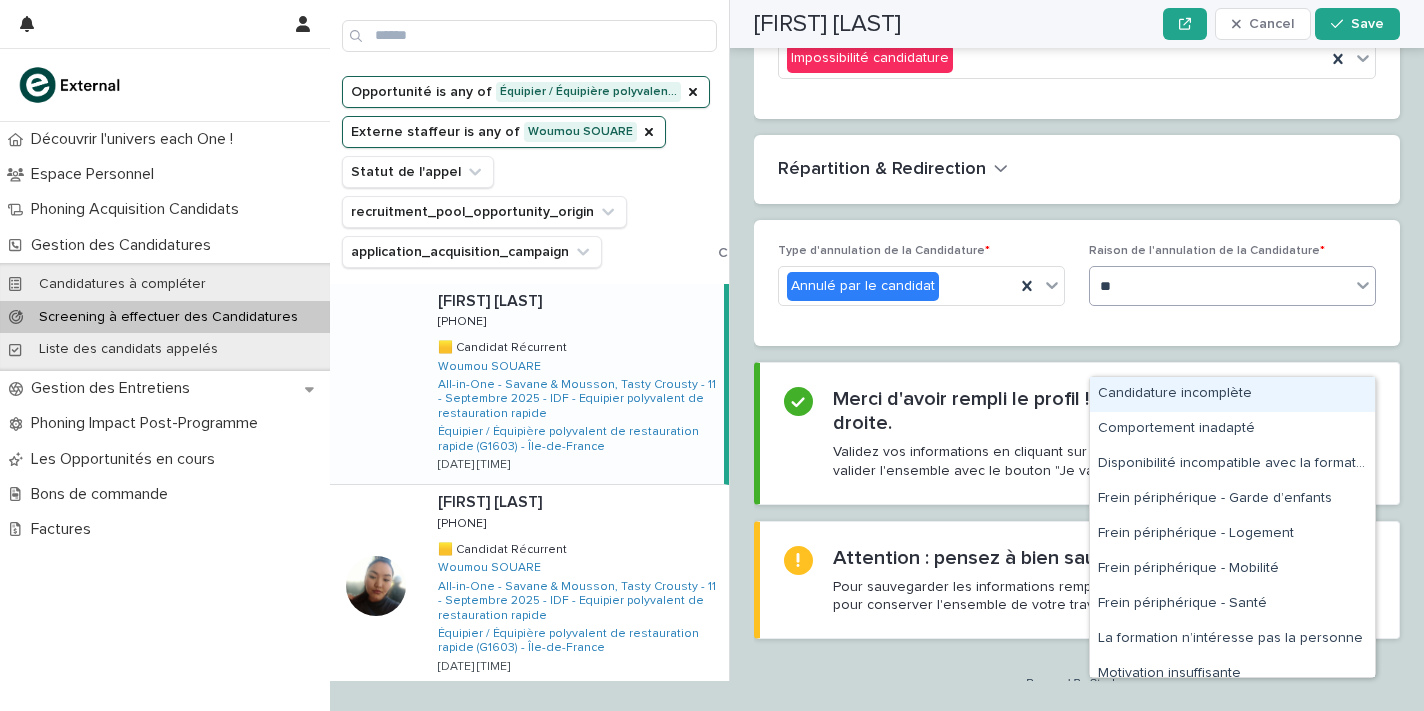 type on "***" 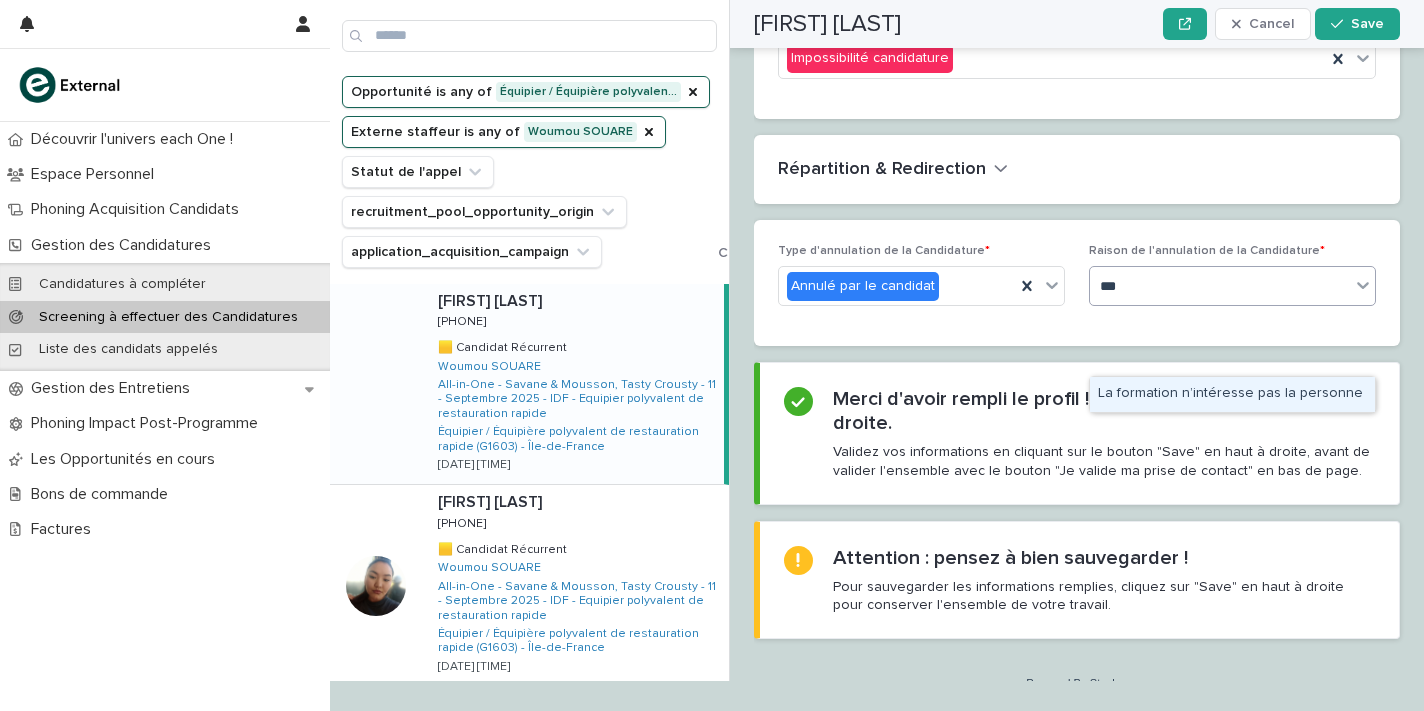 click on "La formation n’intéresse pas la personne" at bounding box center [1232, 394] 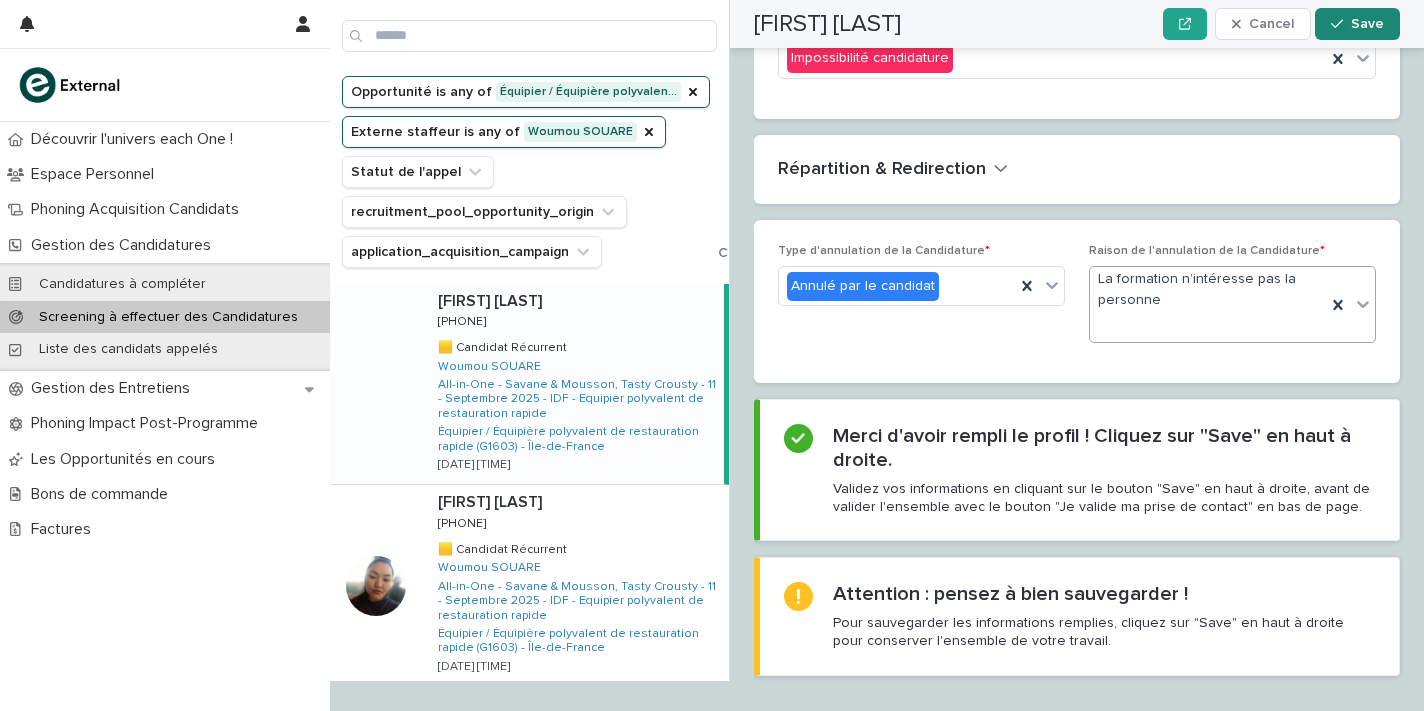 click on "Save" at bounding box center [1367, 24] 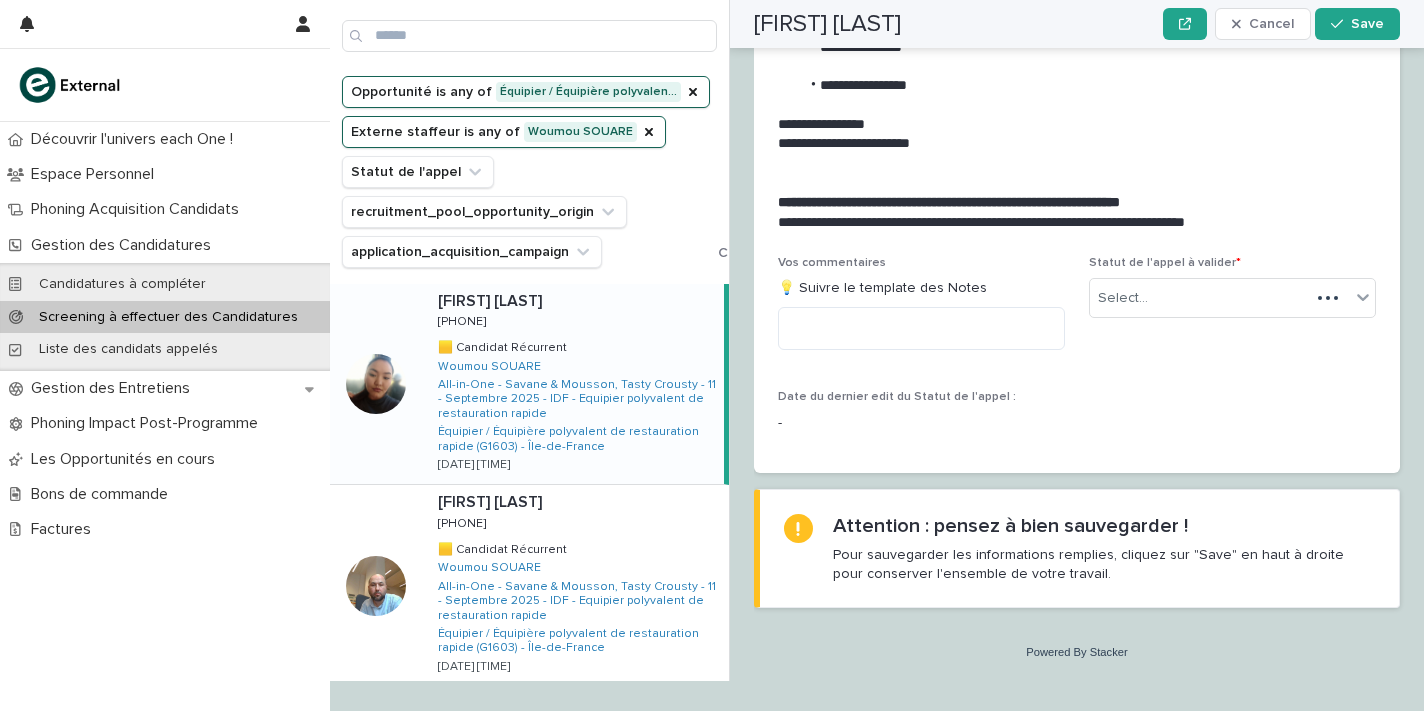 scroll, scrollTop: 2199, scrollLeft: 0, axis: vertical 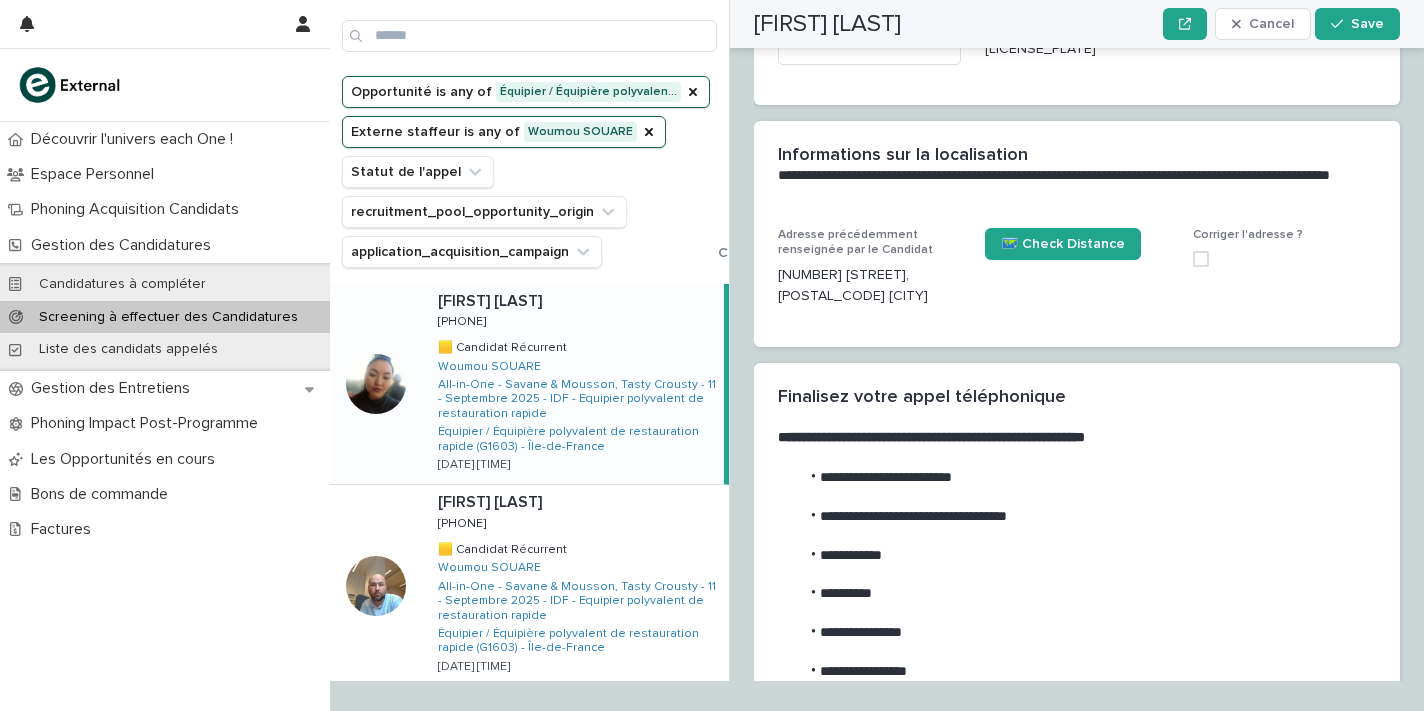 click on "[FIRST] [LAST] [FIRST] [LAST]  [PHONE] [PHONE]  🟨 Candidat Récurrent 🟨 Candidat Récurrent  [FIRST] [LAST]   All-in-One - Savane & Mousson, Tasty Crousty - 11 - Septembre 2025 - IDF - Equipier polyvalent de restauration rapide   Équipier / Équipière polyvalent de restauration rapide (G1603) - [STATE]   [DATE] [TIME]" at bounding box center [573, 384] 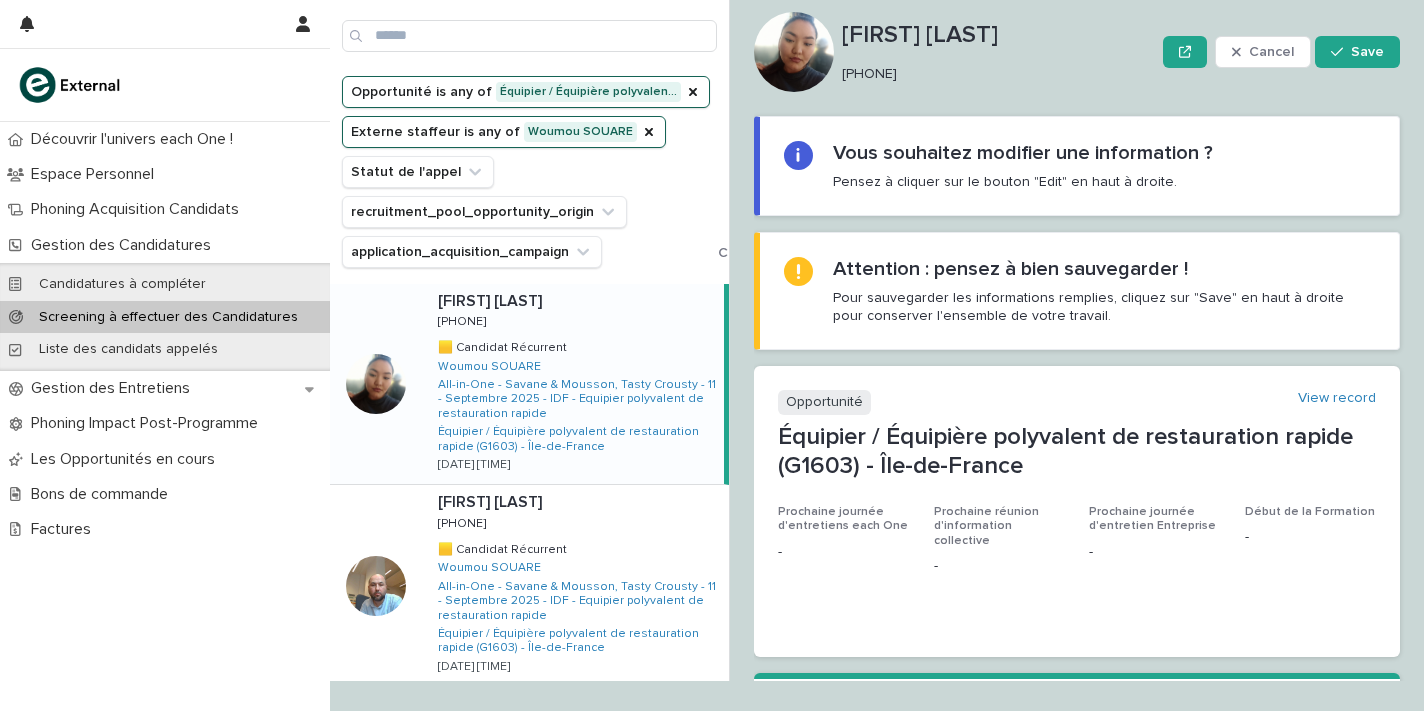 scroll, scrollTop: 0, scrollLeft: 0, axis: both 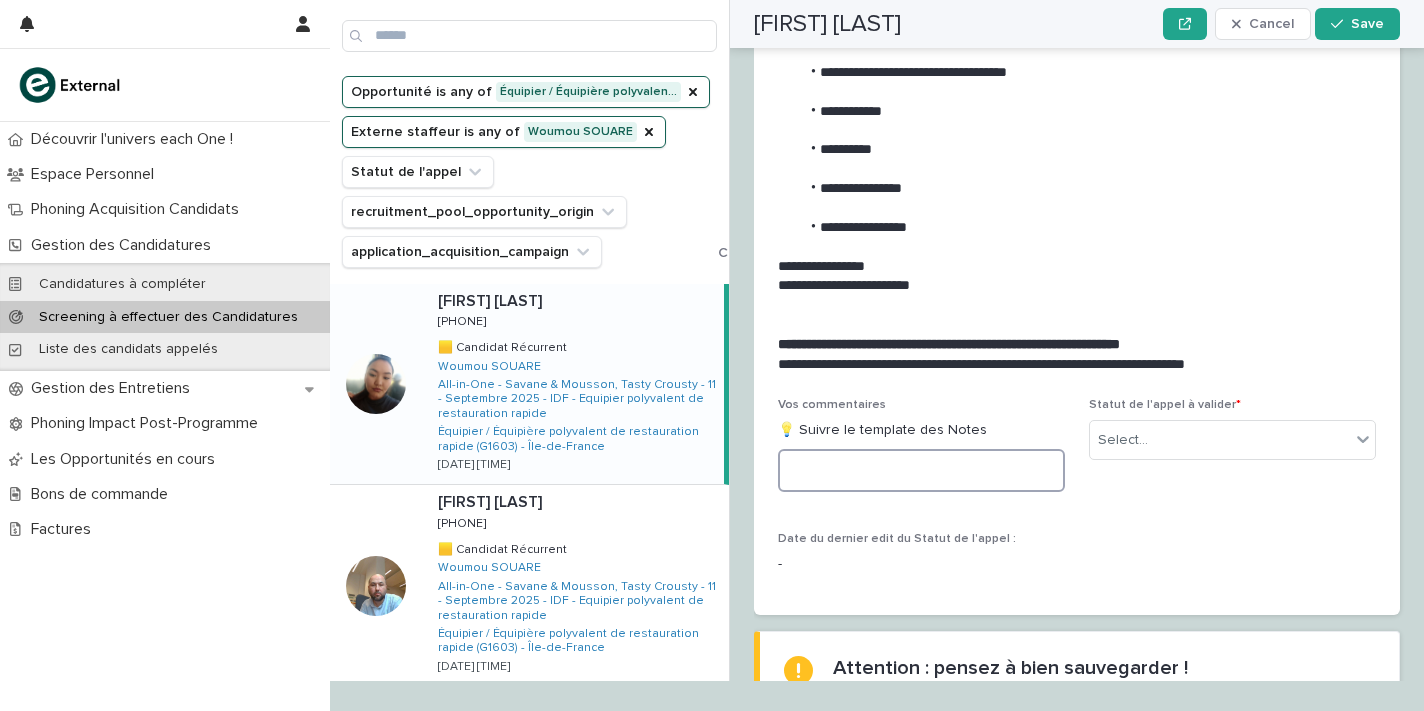 click at bounding box center (921, 470) 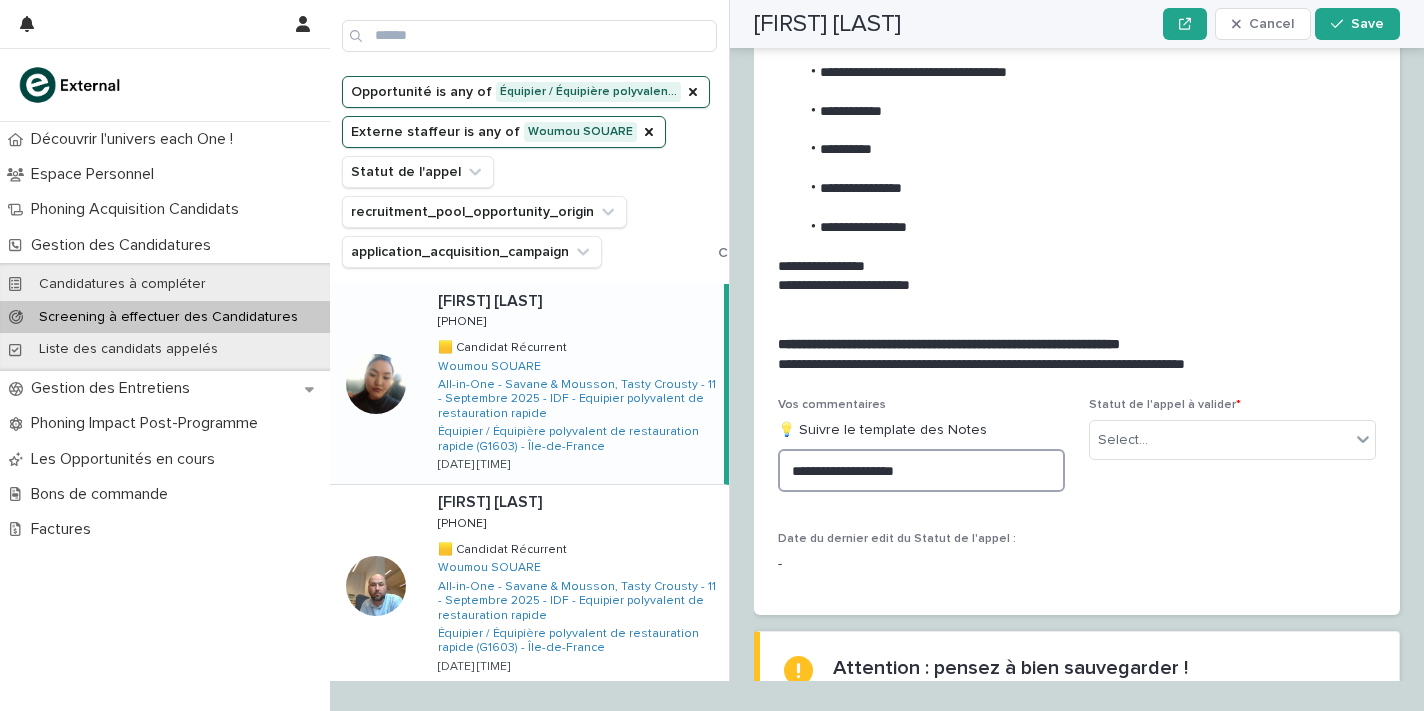 type on "**********" 